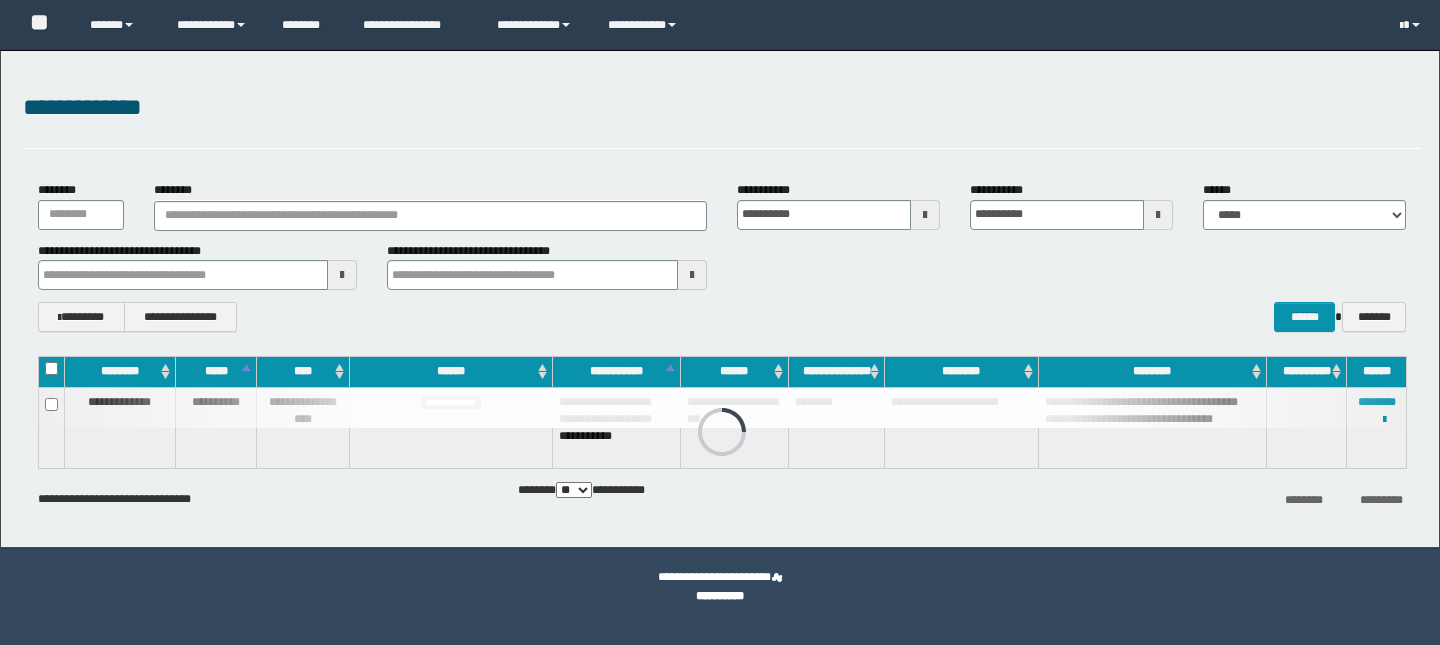 scroll, scrollTop: 0, scrollLeft: 0, axis: both 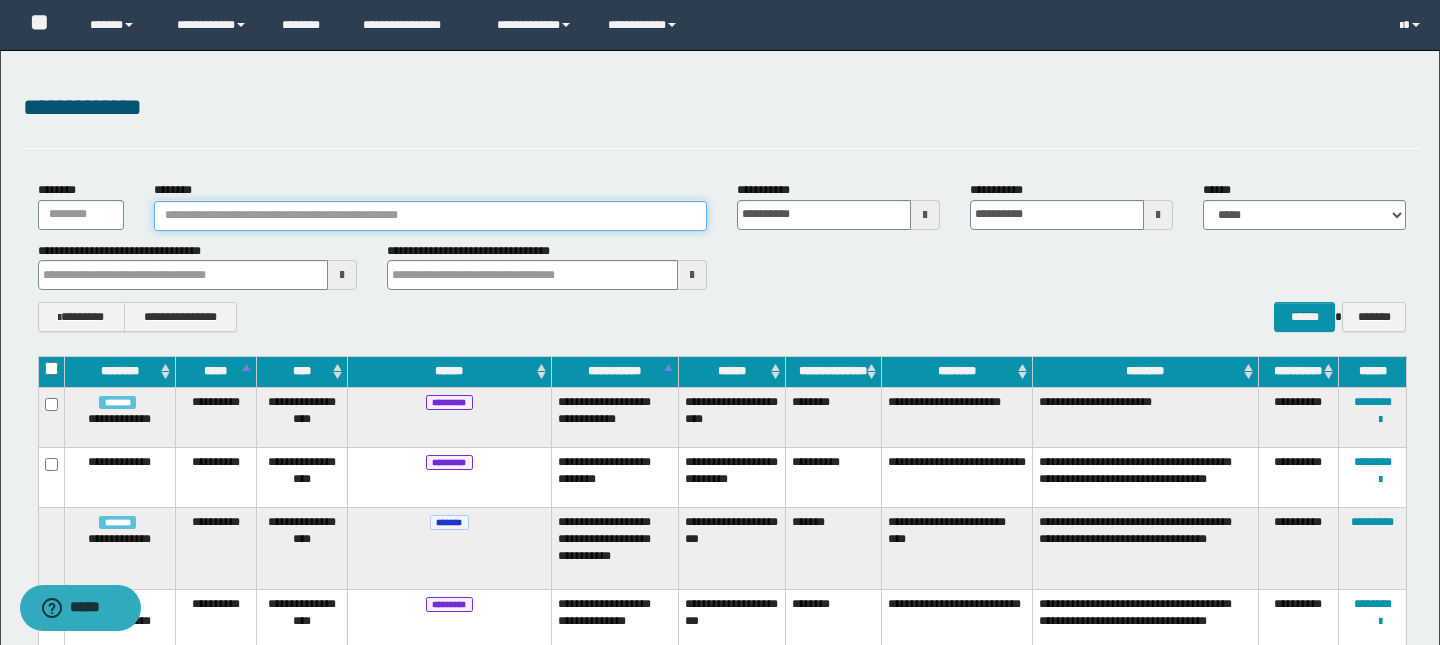 click on "********" at bounding box center (430, 216) 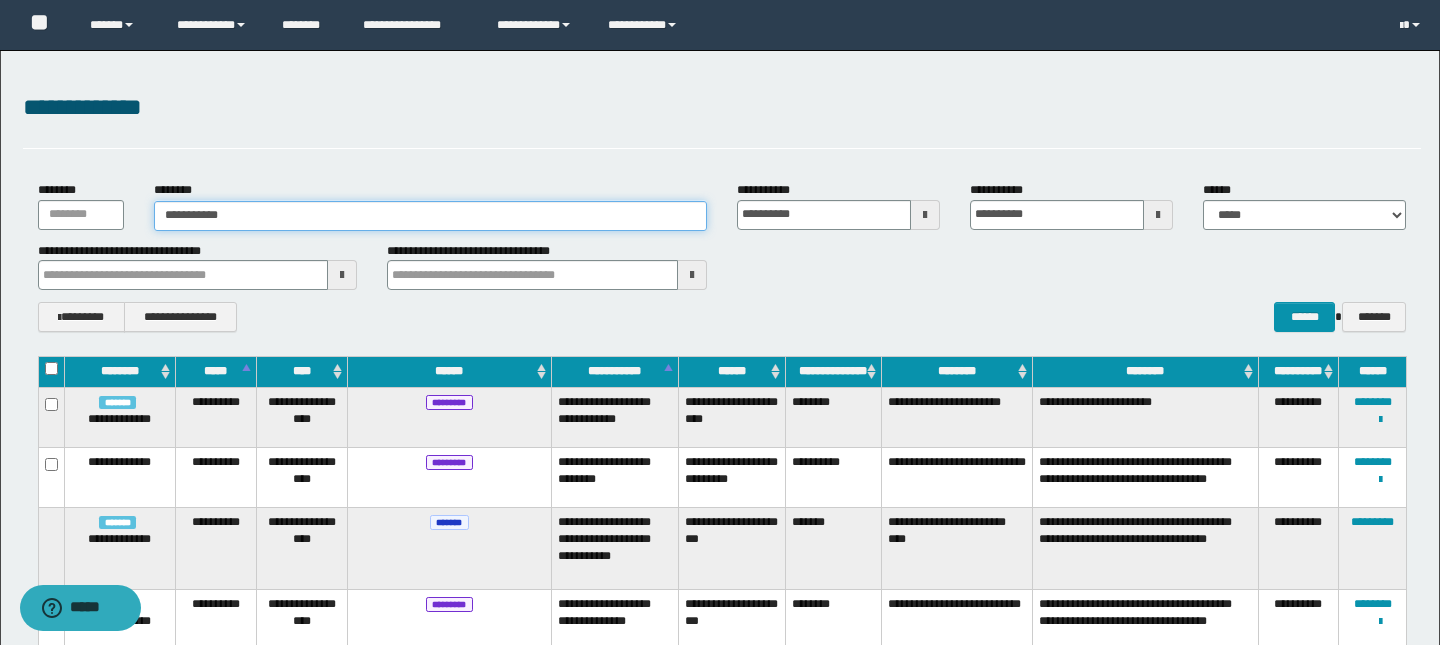 type on "**********" 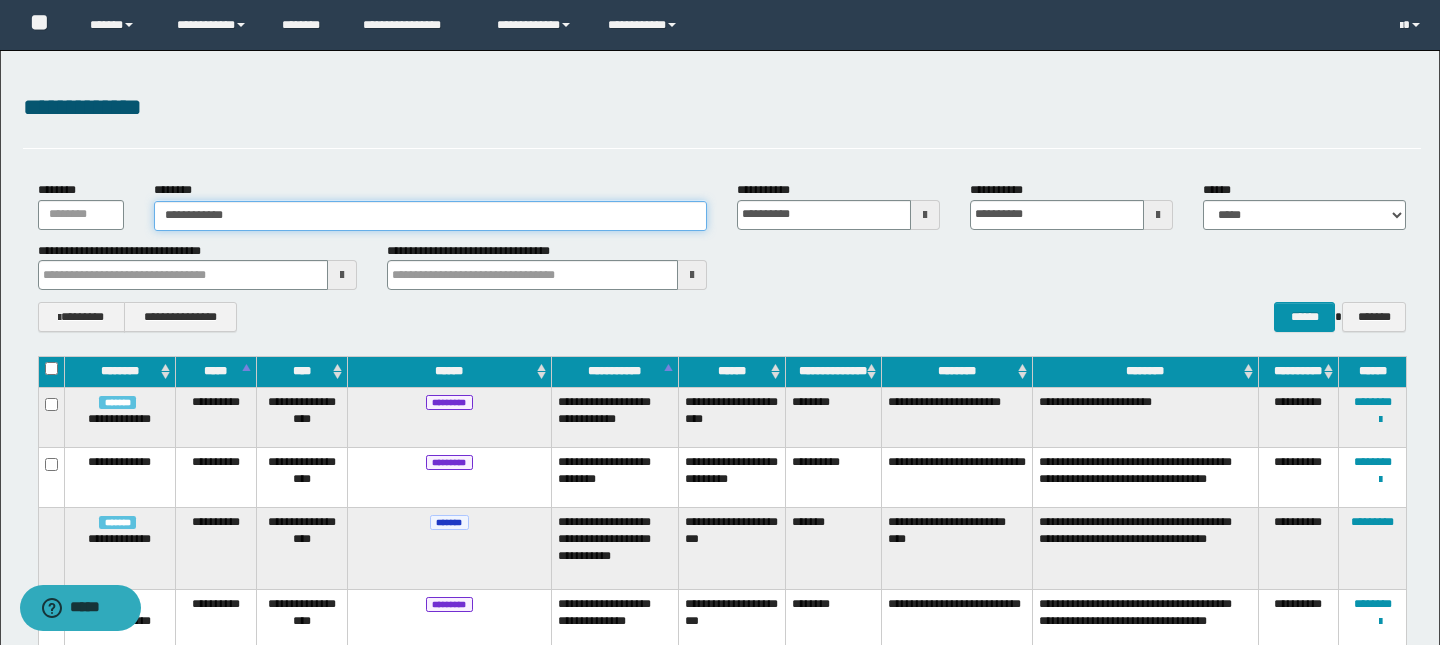 type on "**********" 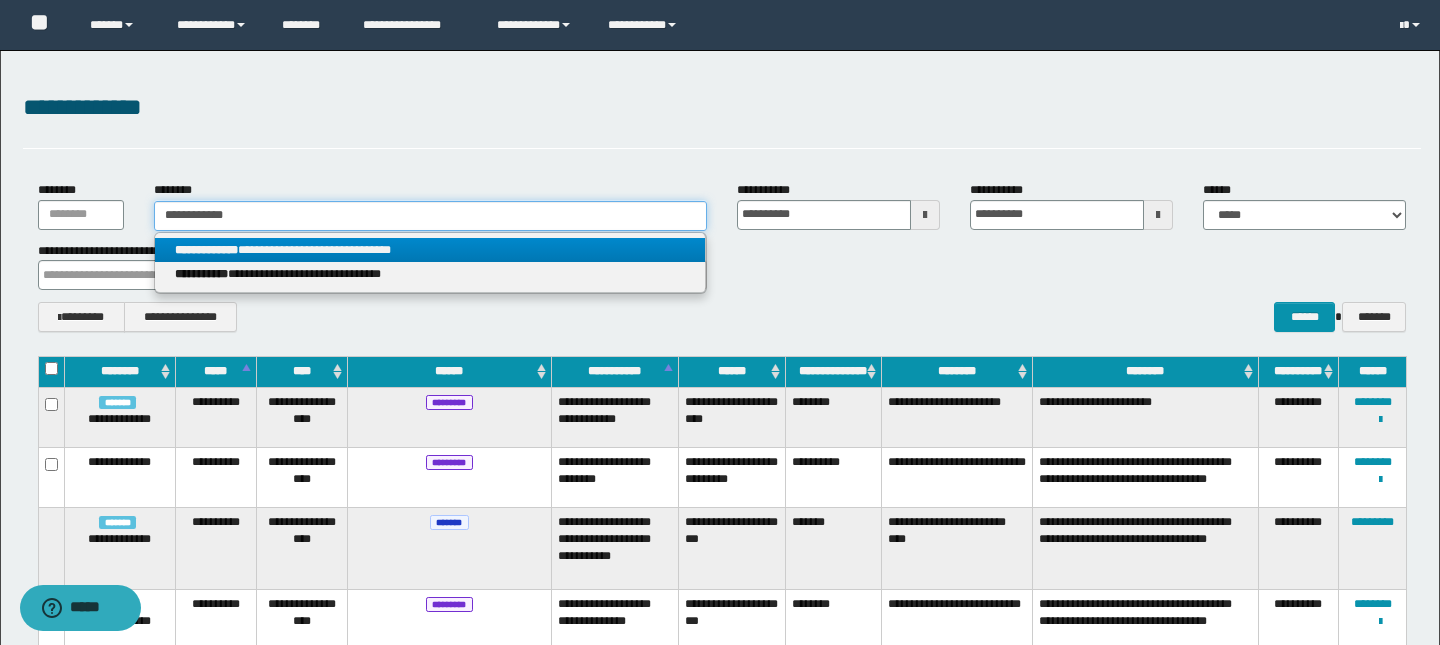 type on "**********" 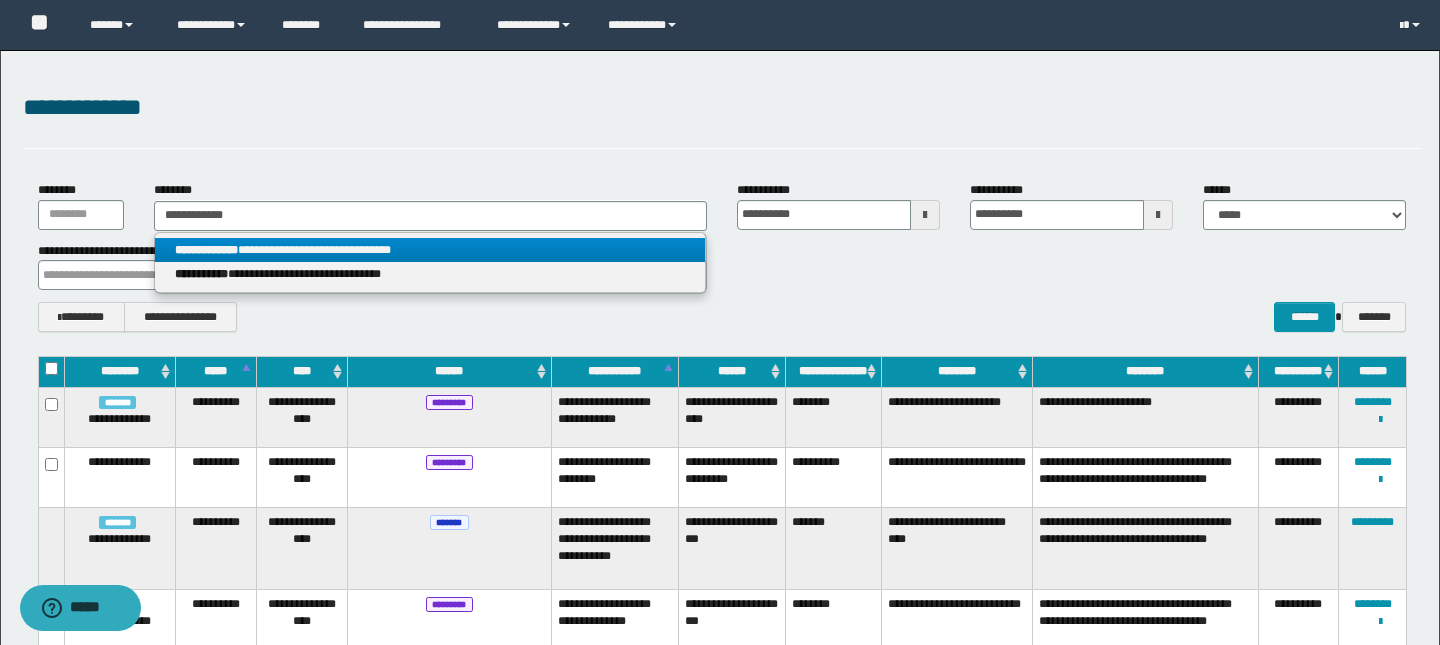 click on "**********" at bounding box center [430, 250] 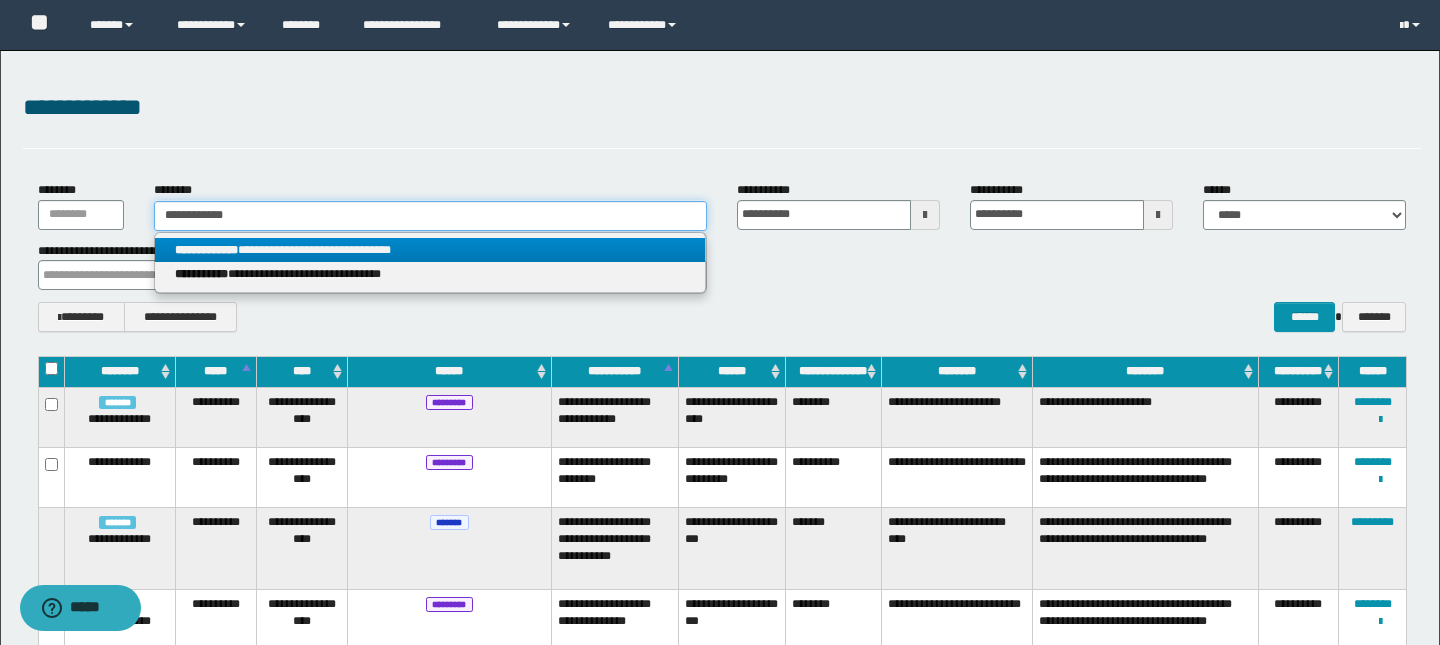 type 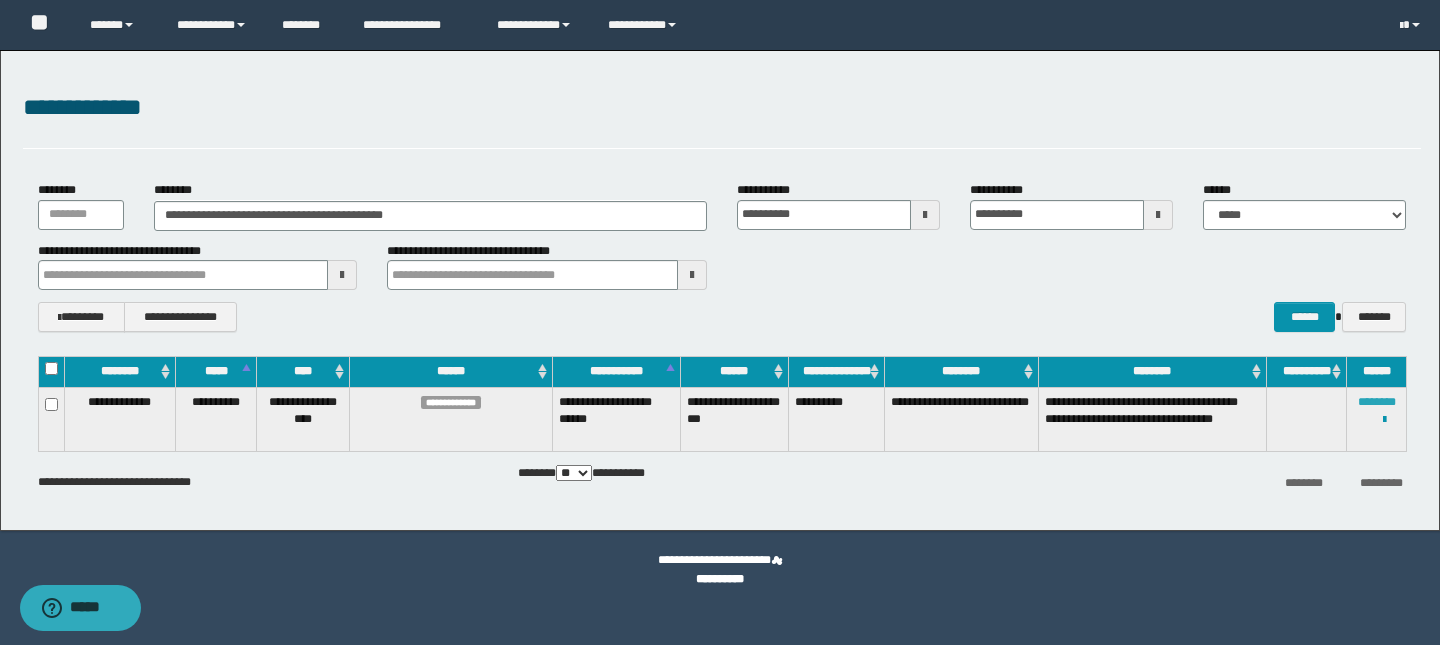 click on "********" at bounding box center (1377, 402) 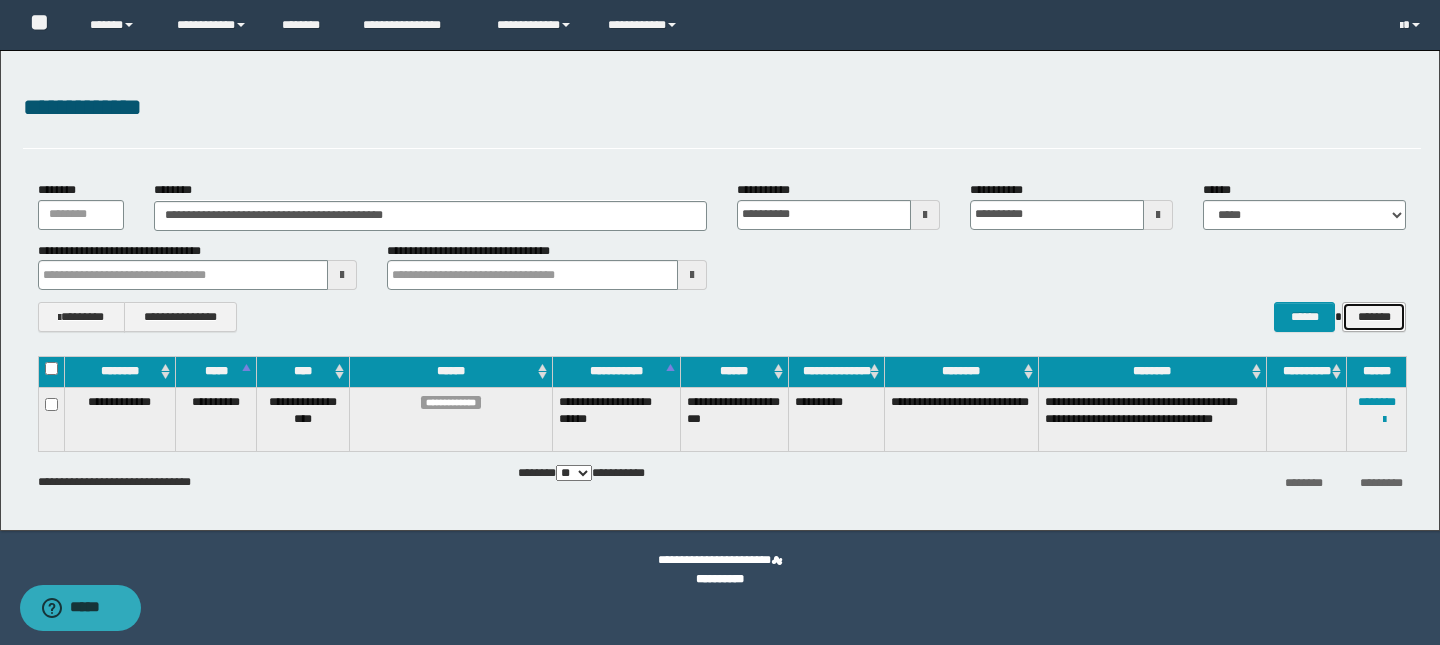 click on "*******" at bounding box center (1374, 317) 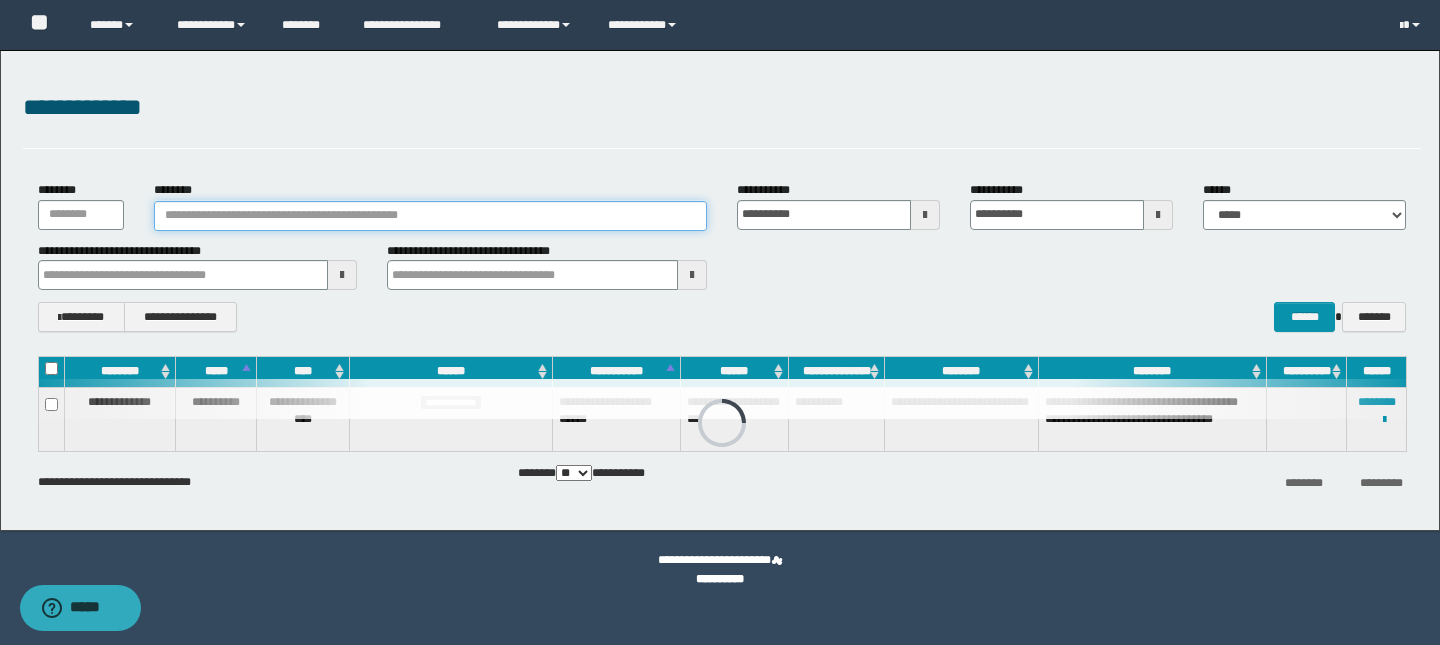 click on "********" at bounding box center (430, 216) 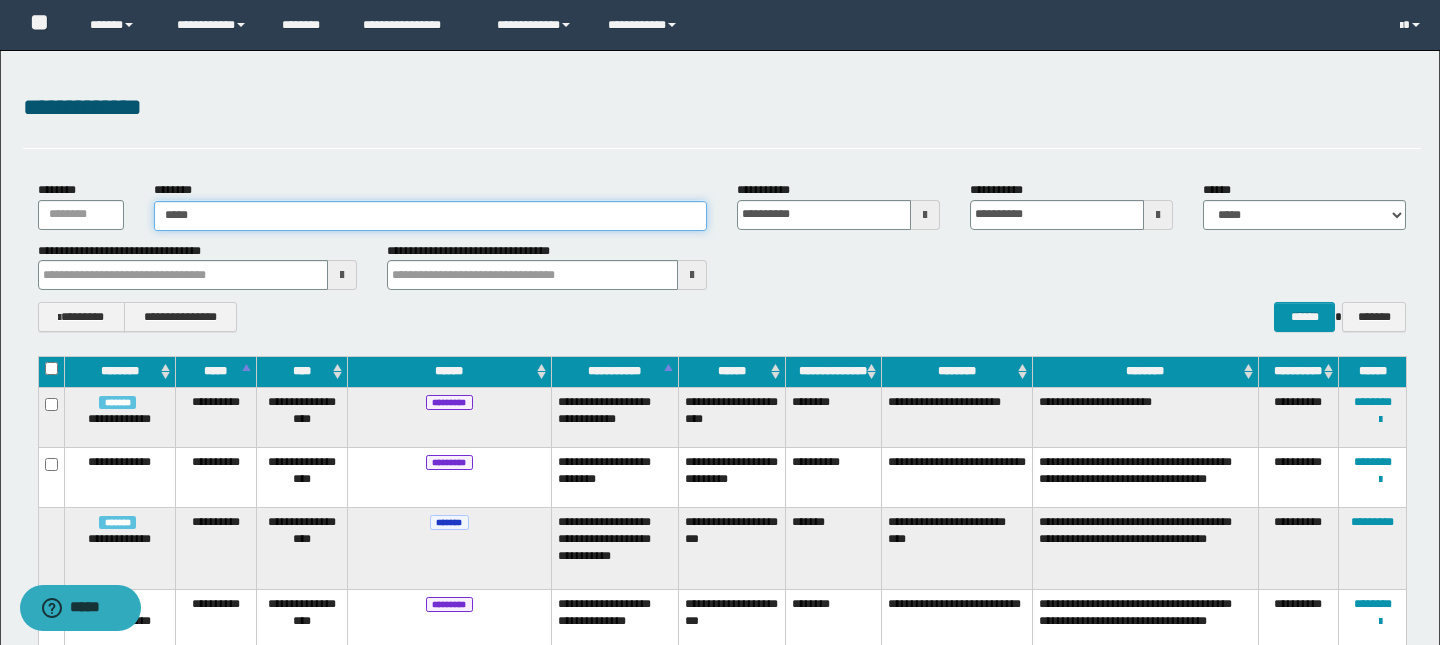 type on "******" 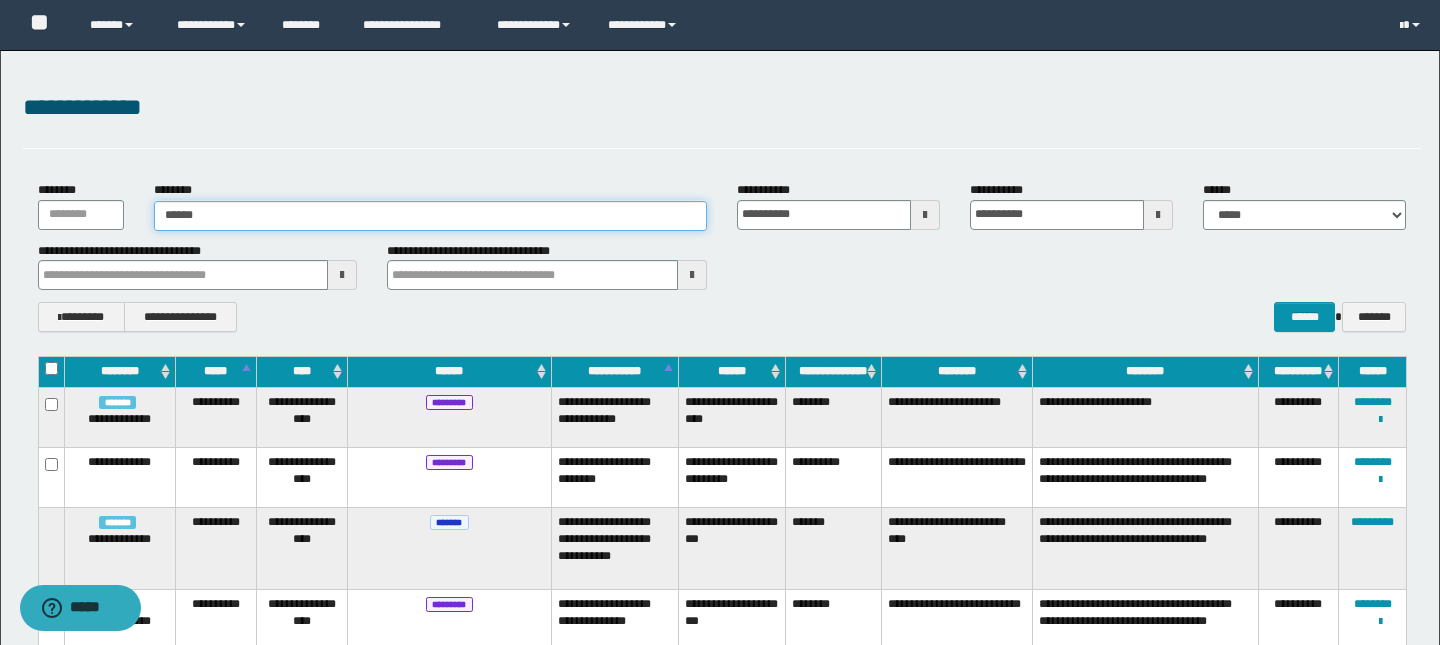 type on "******" 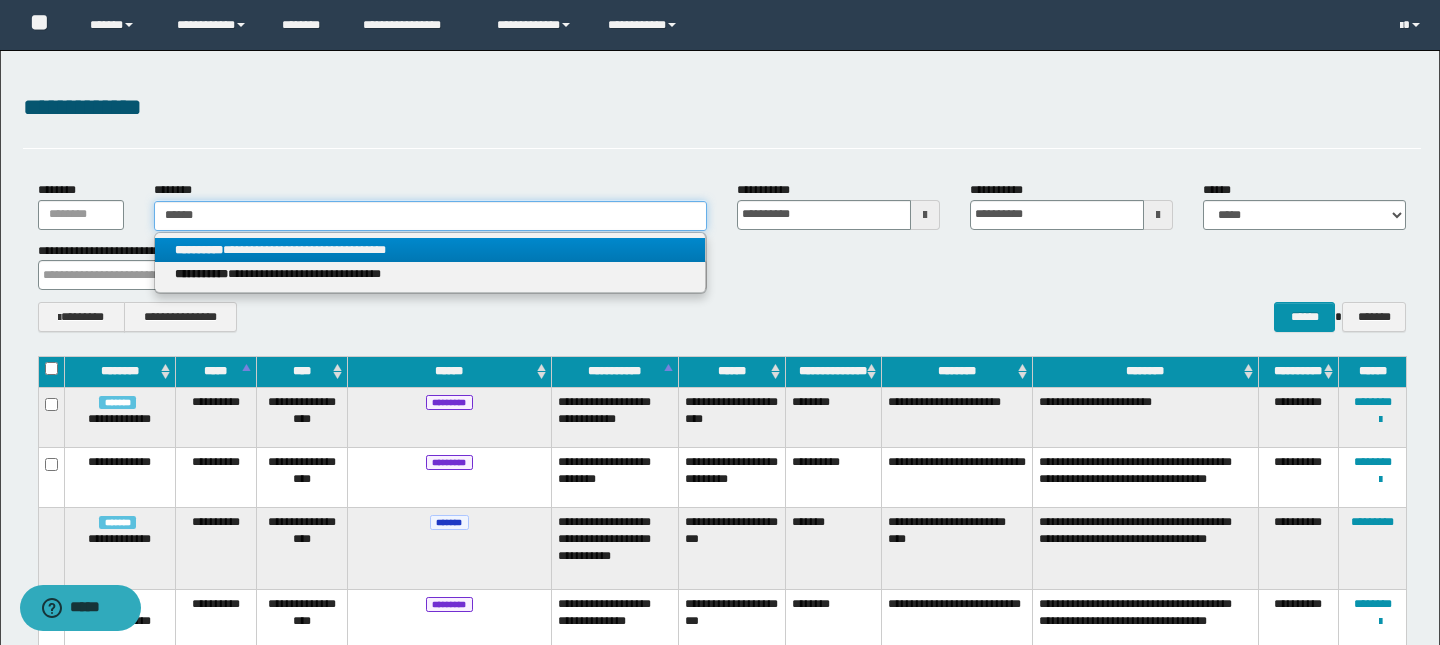 type on "******" 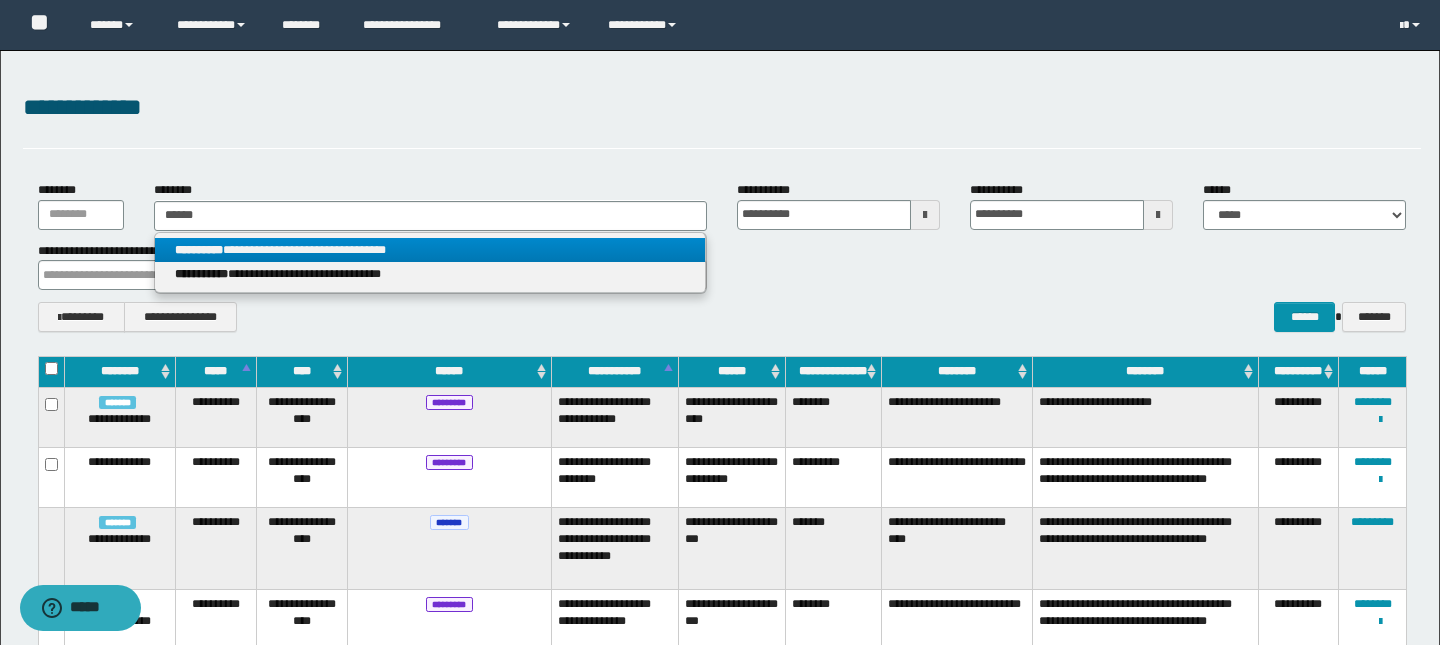 click on "**********" at bounding box center [430, 250] 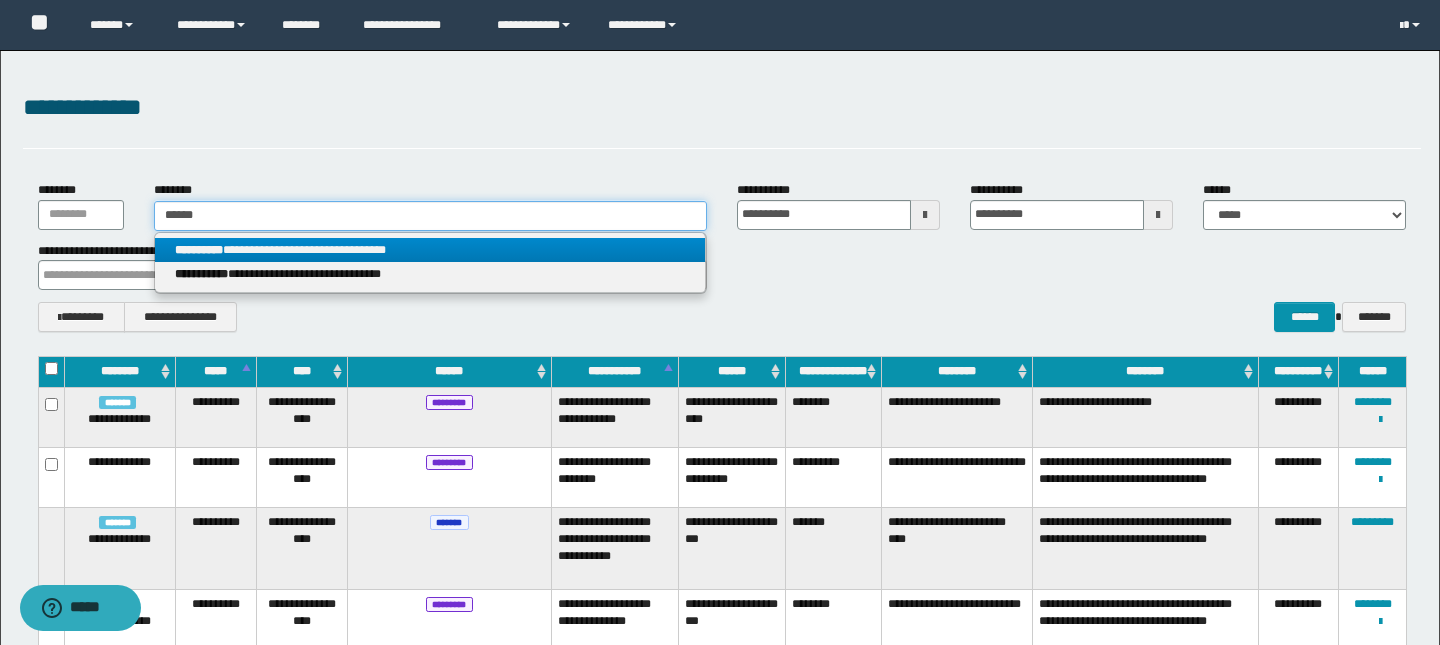 type 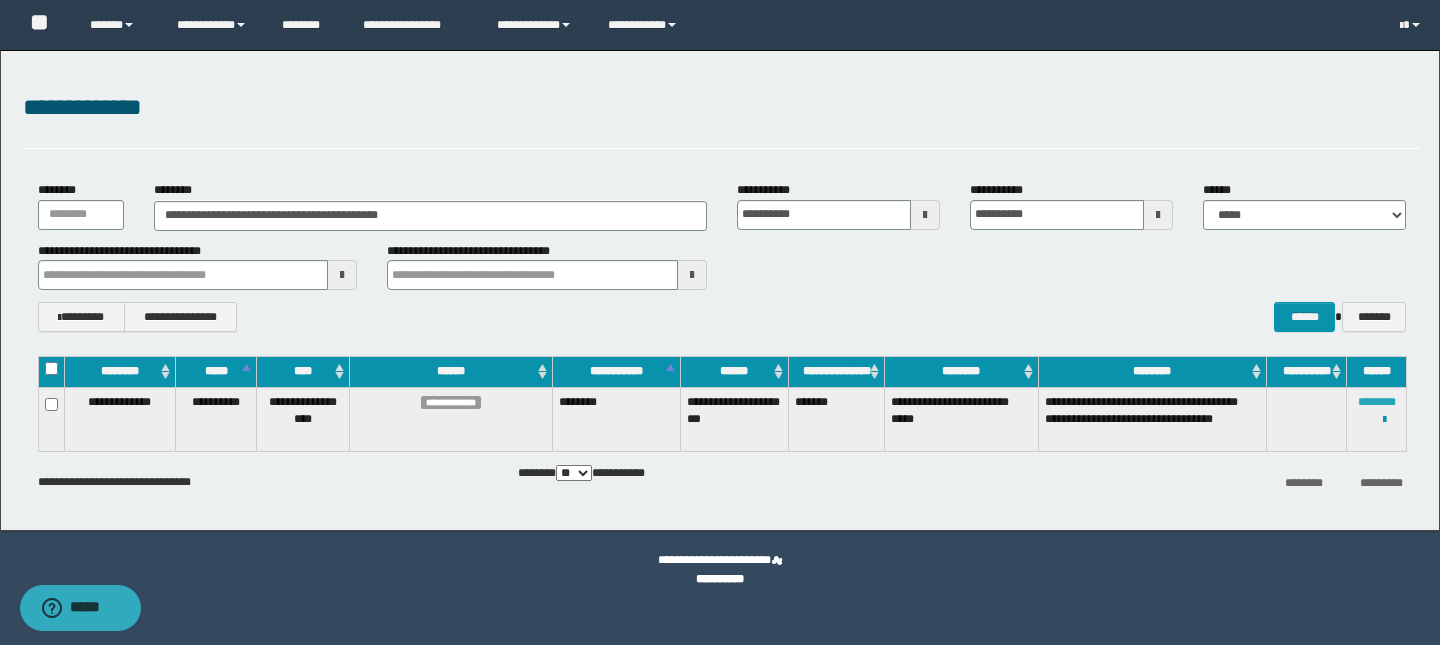 click on "********" at bounding box center (1377, 402) 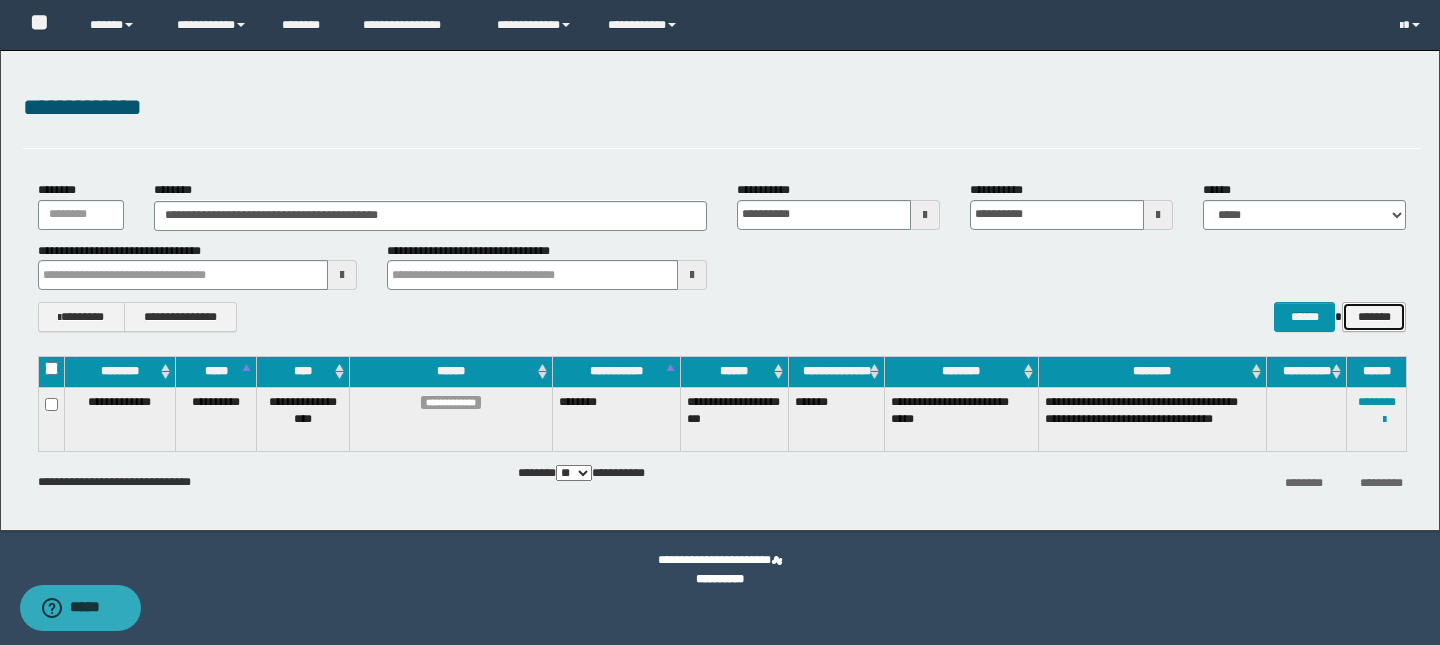 click on "*******" at bounding box center [1374, 317] 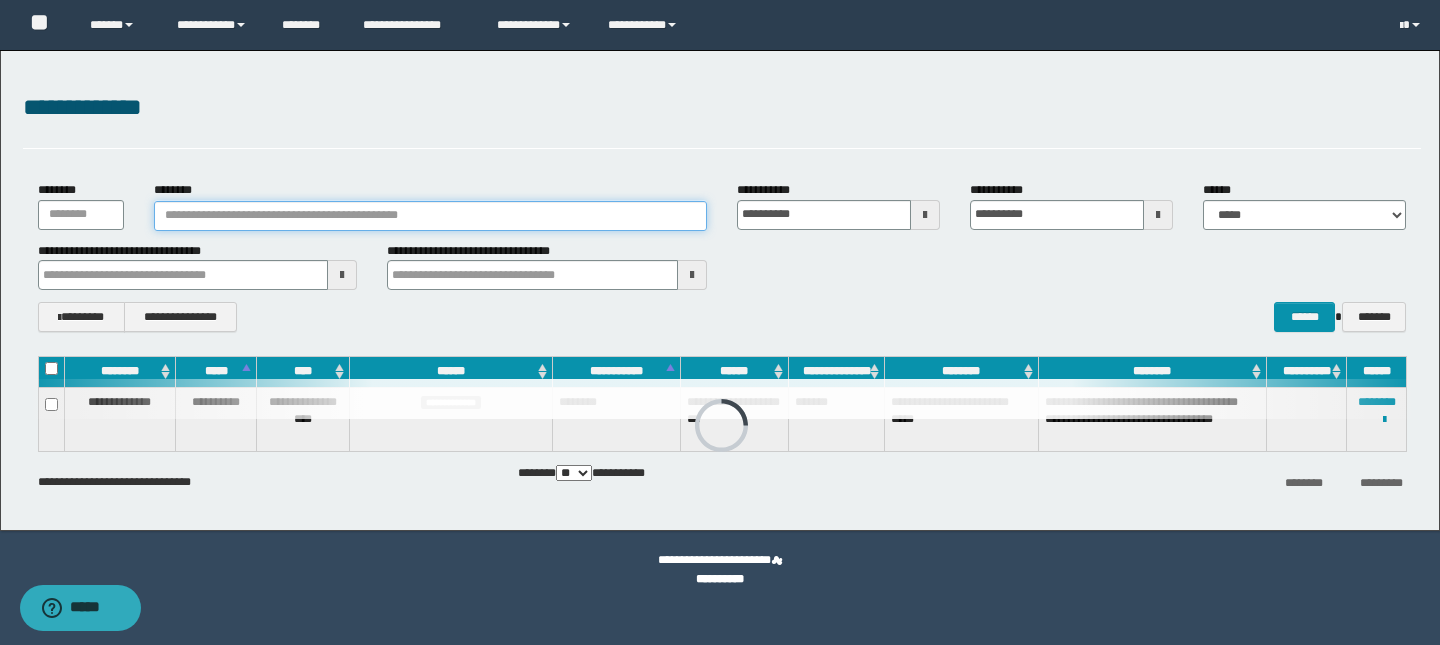 click on "********" at bounding box center (430, 216) 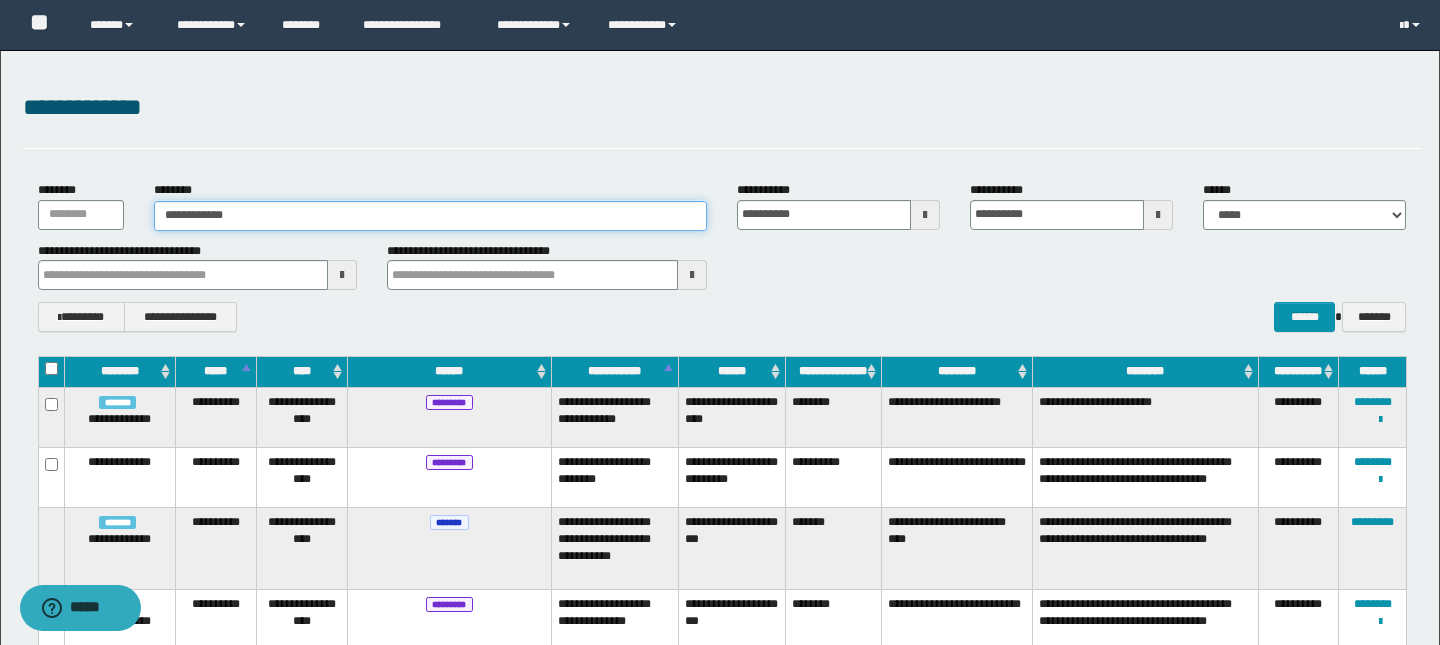 type on "**********" 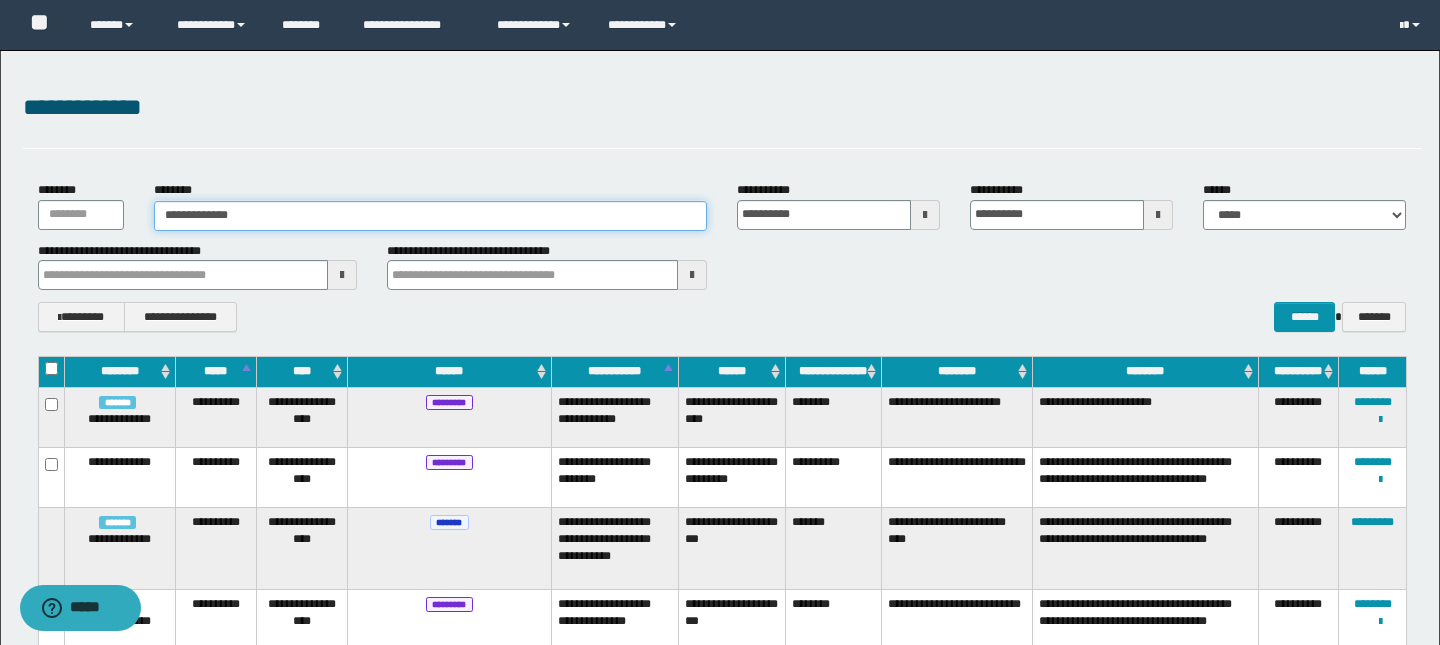 type on "**********" 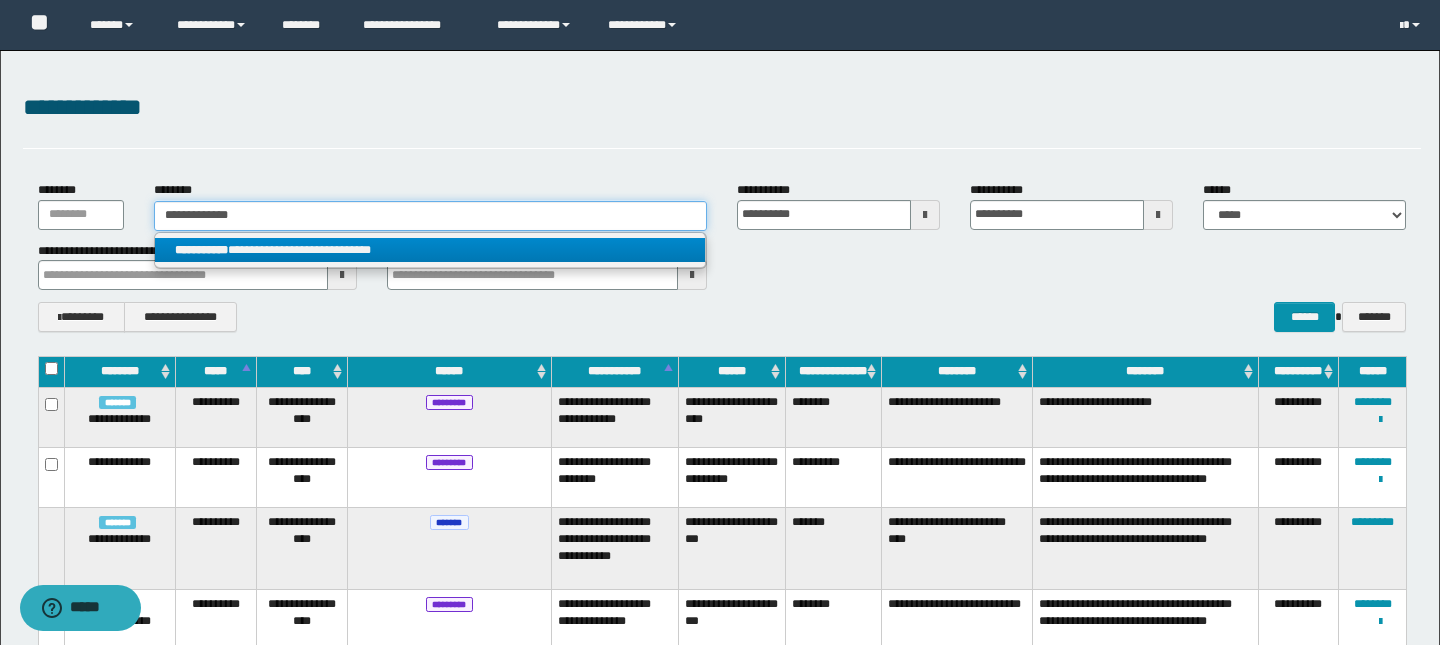 type on "**********" 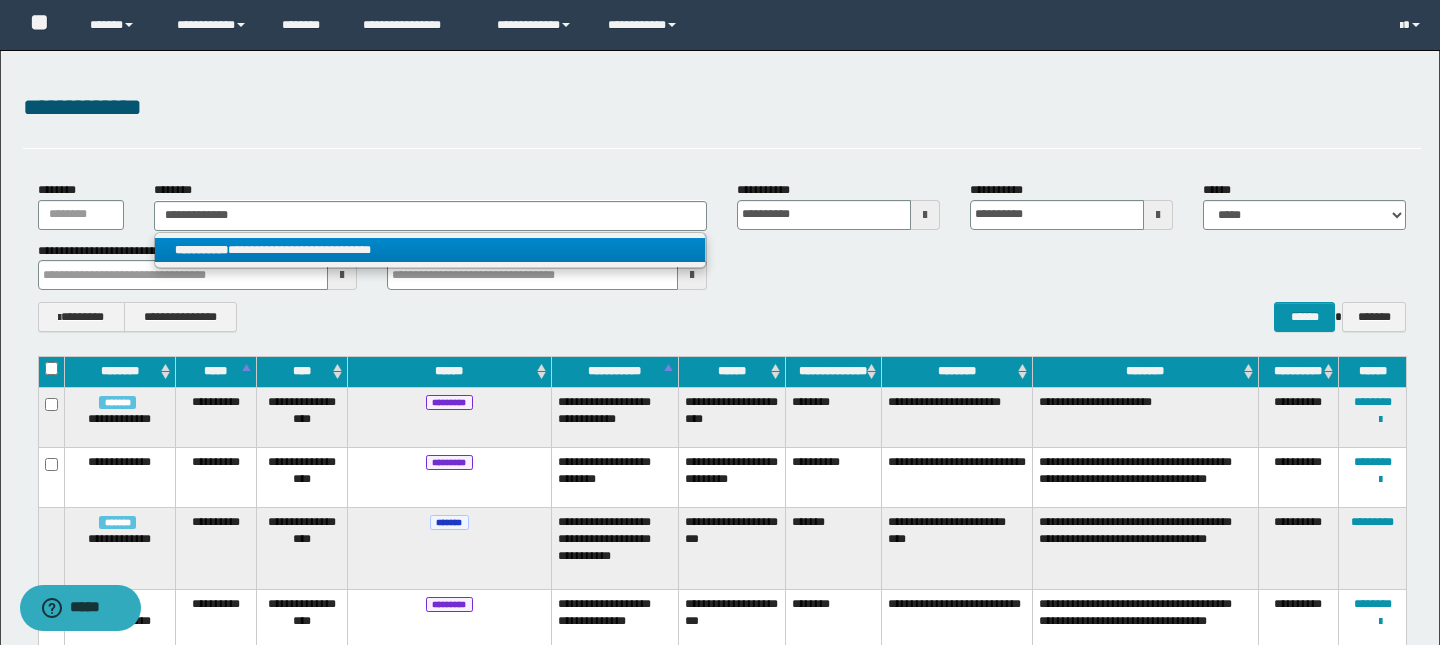 click on "**********" at bounding box center [430, 250] 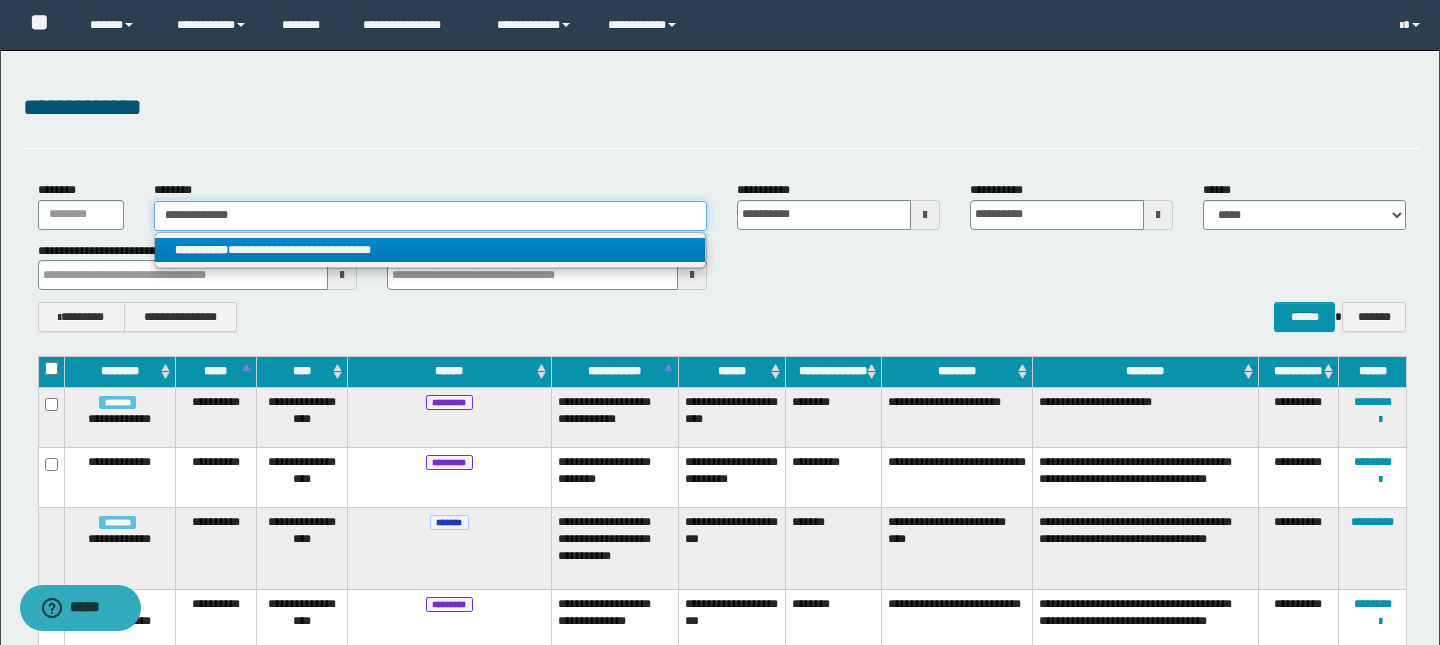 type 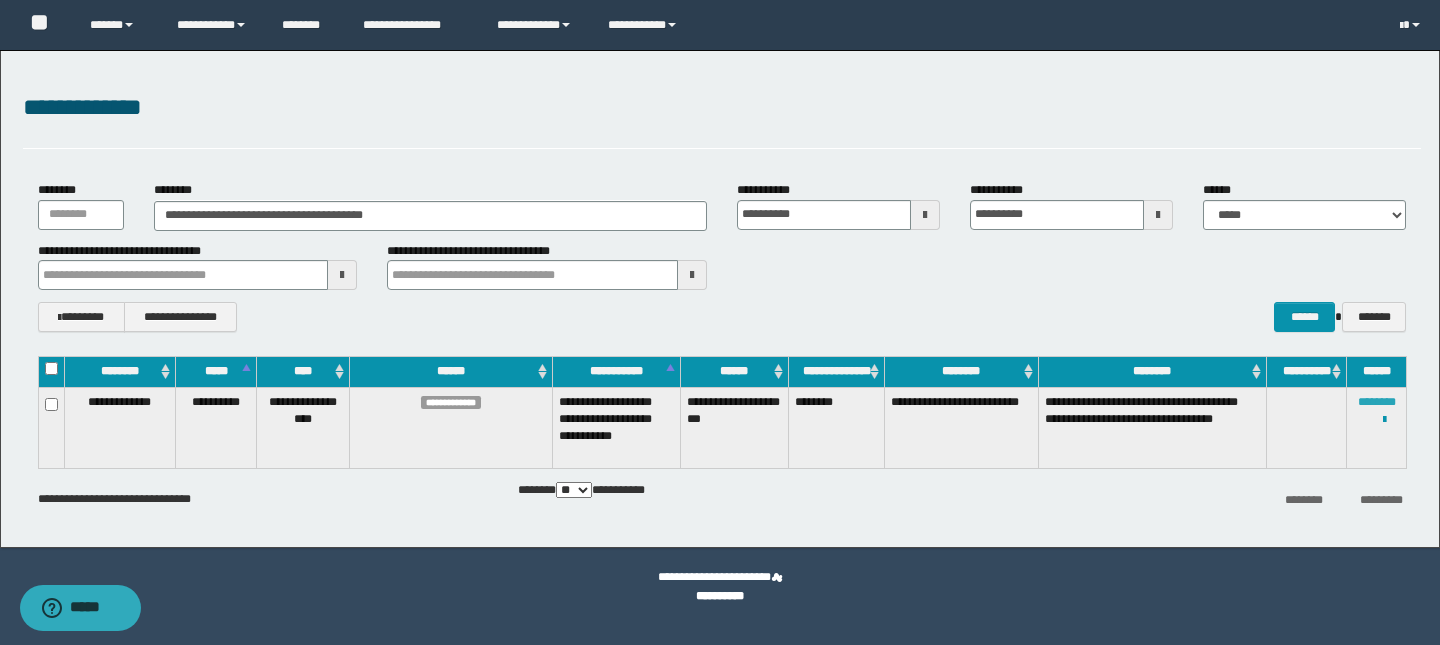 click on "********" at bounding box center [1377, 402] 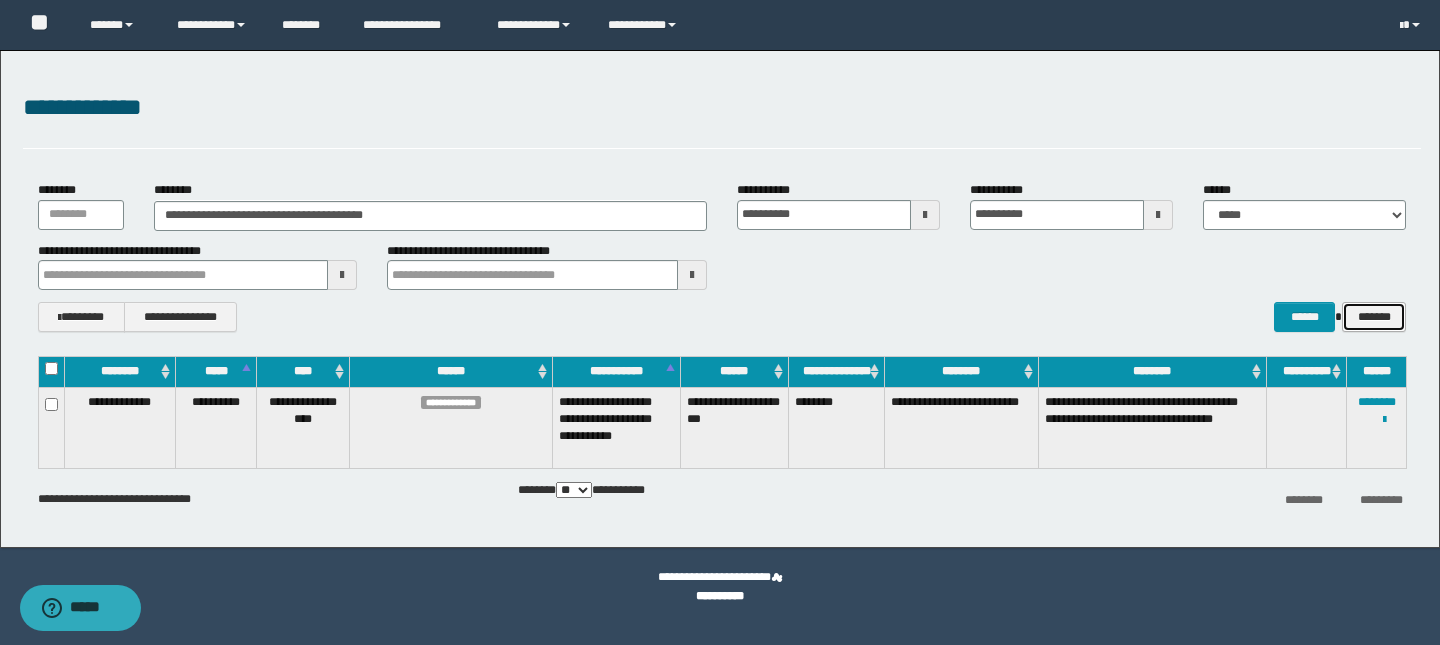 click on "*******" at bounding box center (1374, 317) 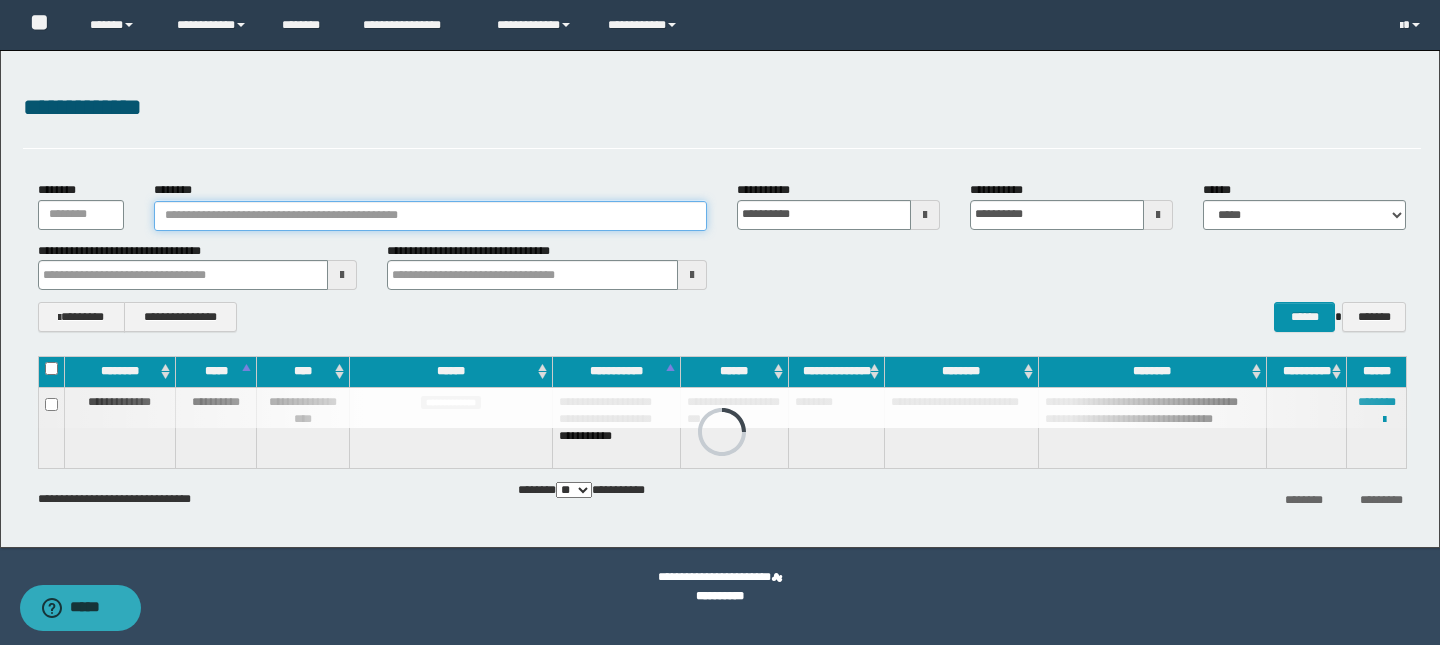 click on "********" at bounding box center [430, 216] 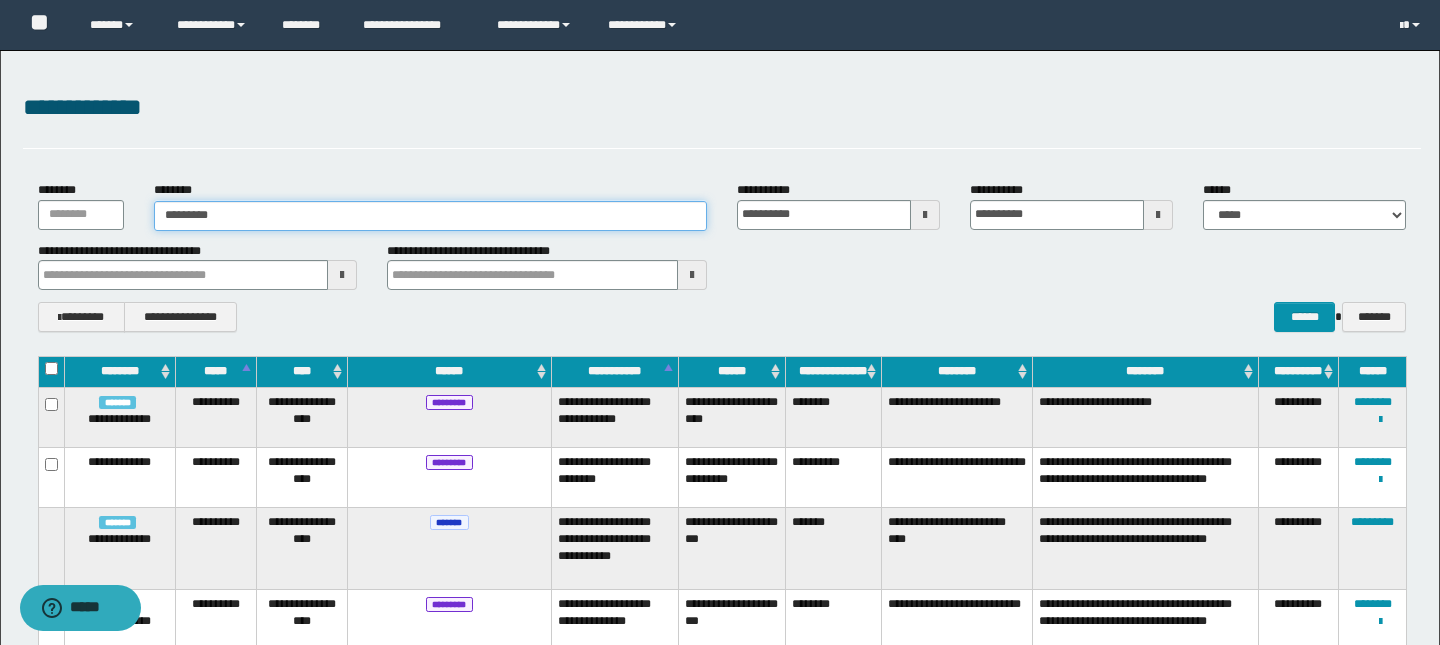 type on "**********" 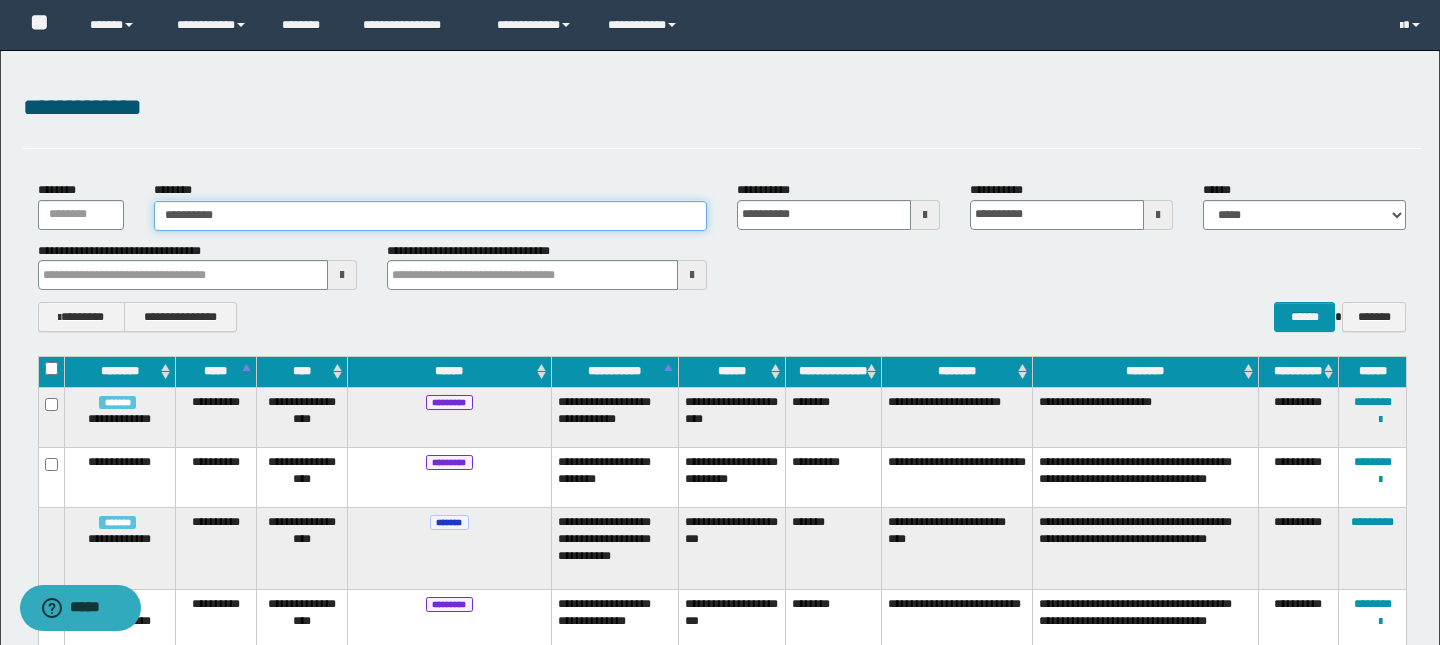 type on "**********" 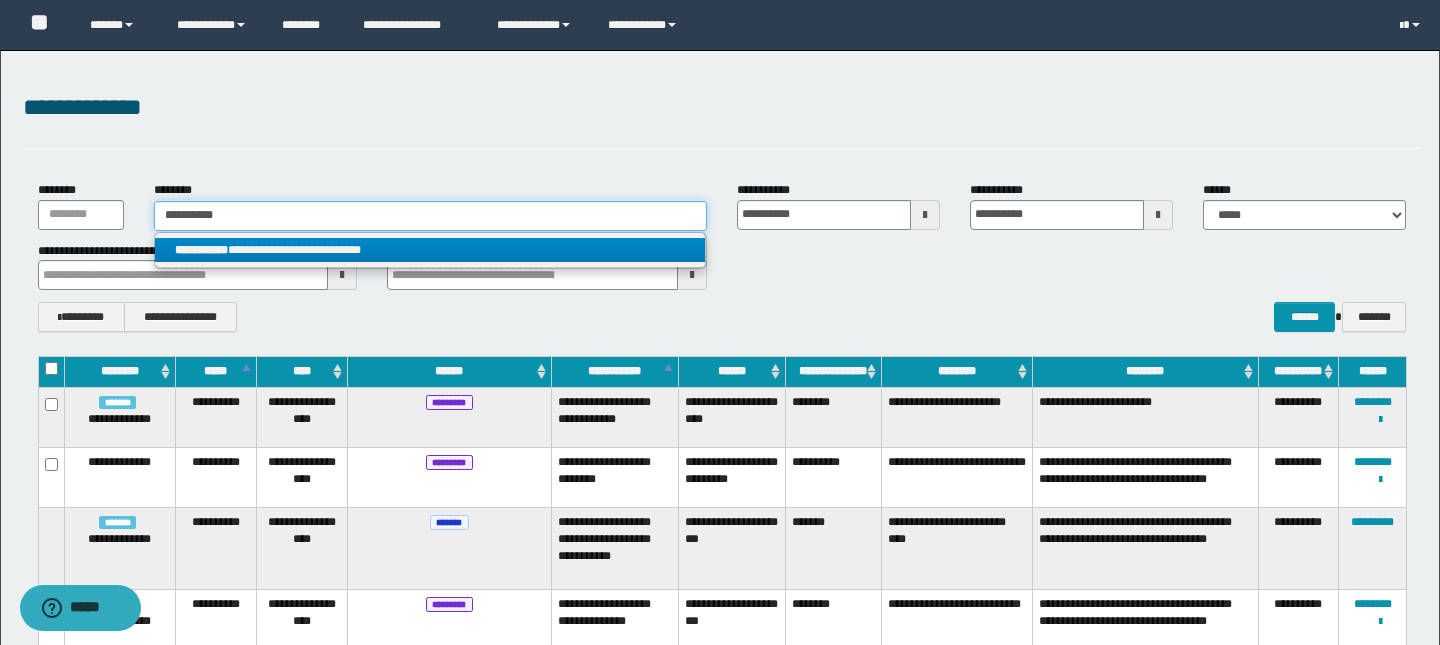 type on "**********" 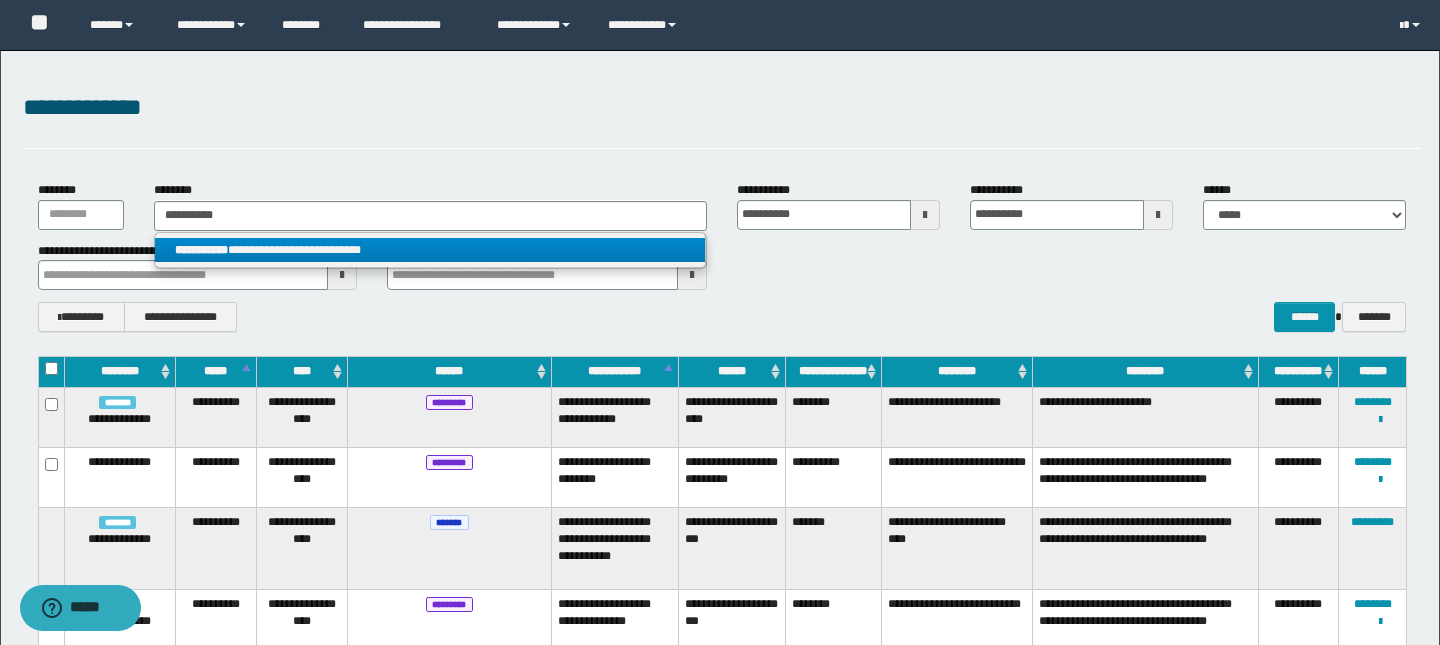 click on "**********" at bounding box center [430, 250] 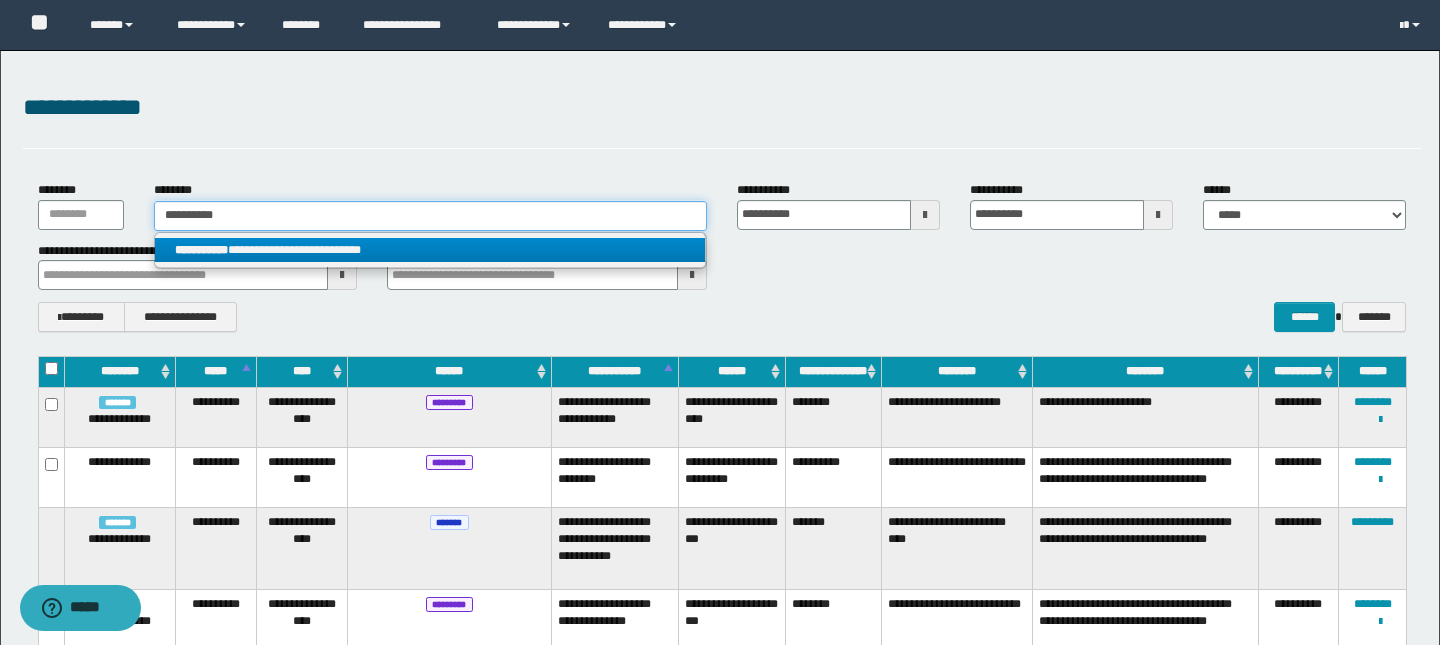 type 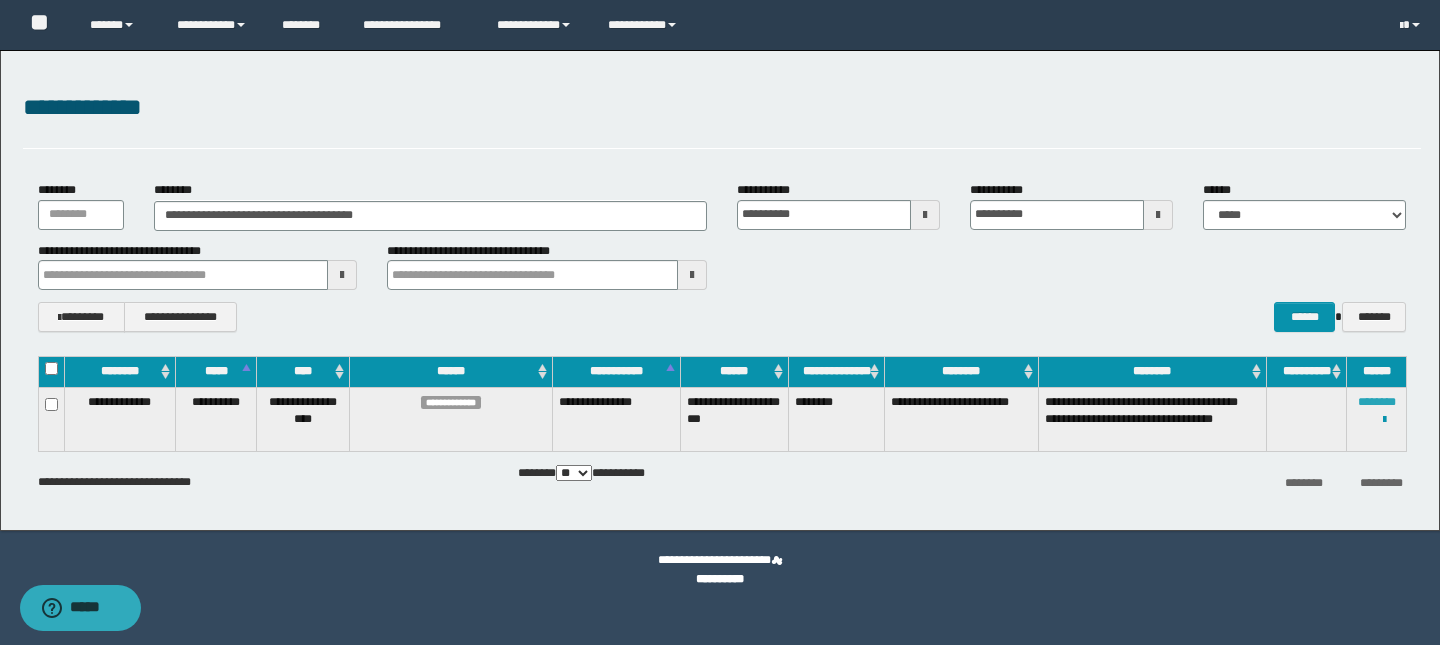 click on "********" at bounding box center (1377, 402) 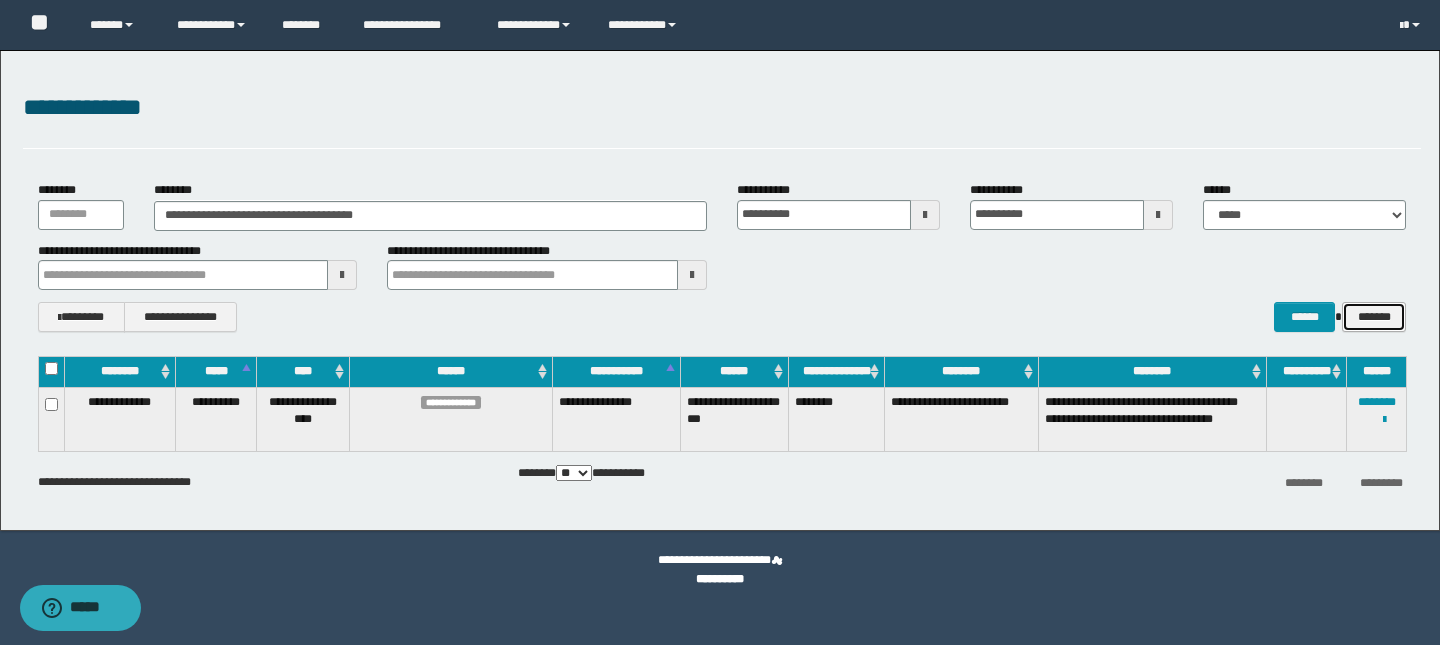click on "*******" at bounding box center [1374, 317] 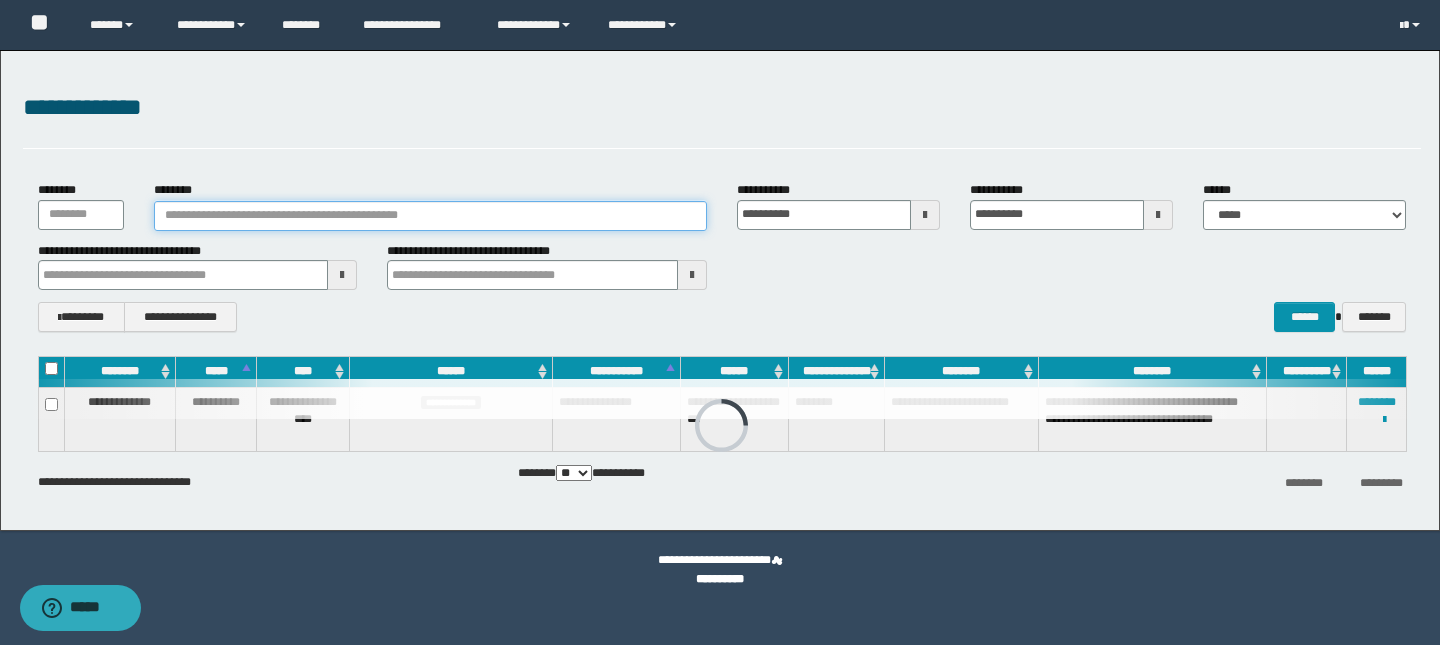 click on "********" at bounding box center (430, 216) 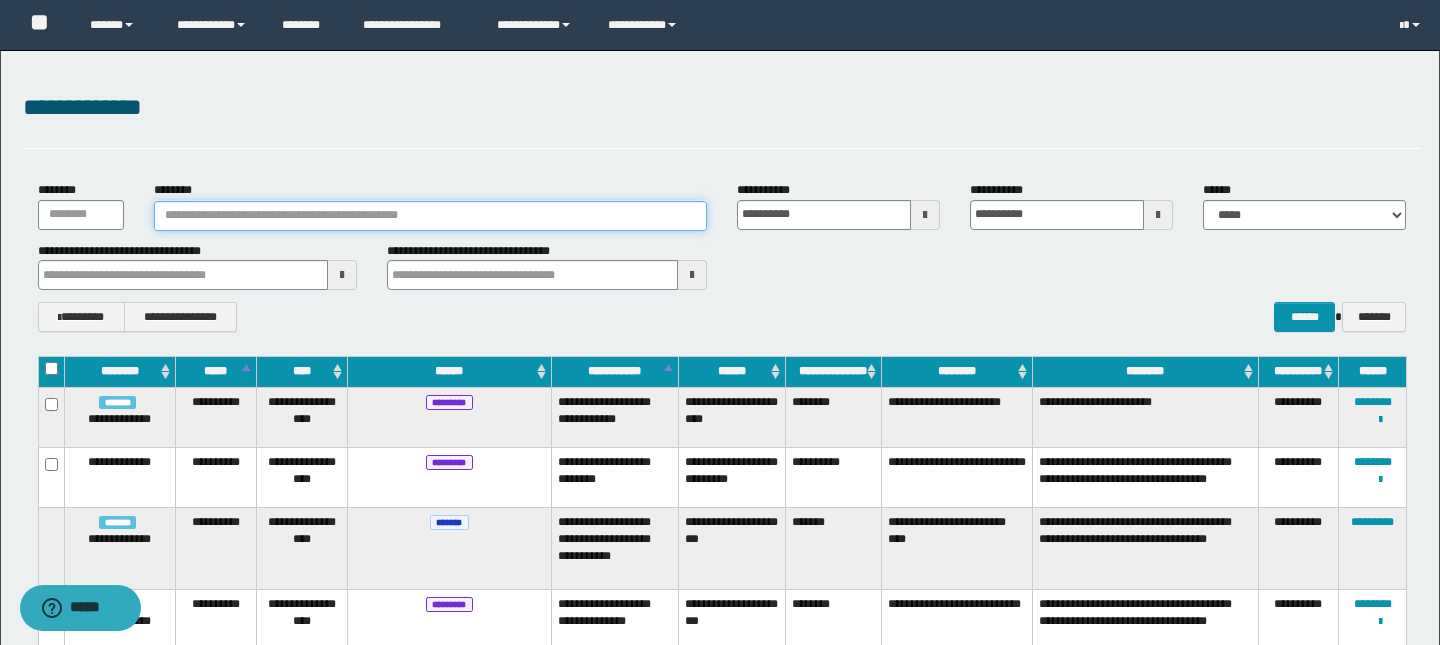 click on "********" at bounding box center [430, 216] 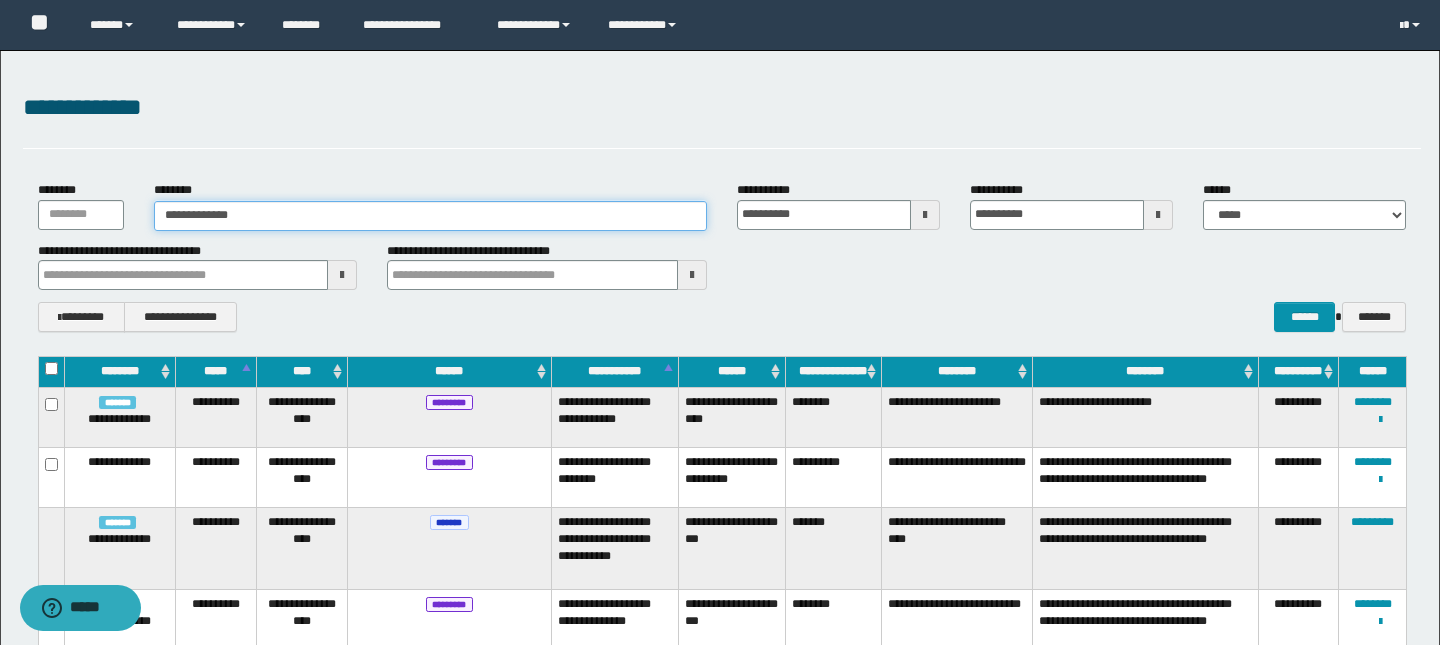 type on "**********" 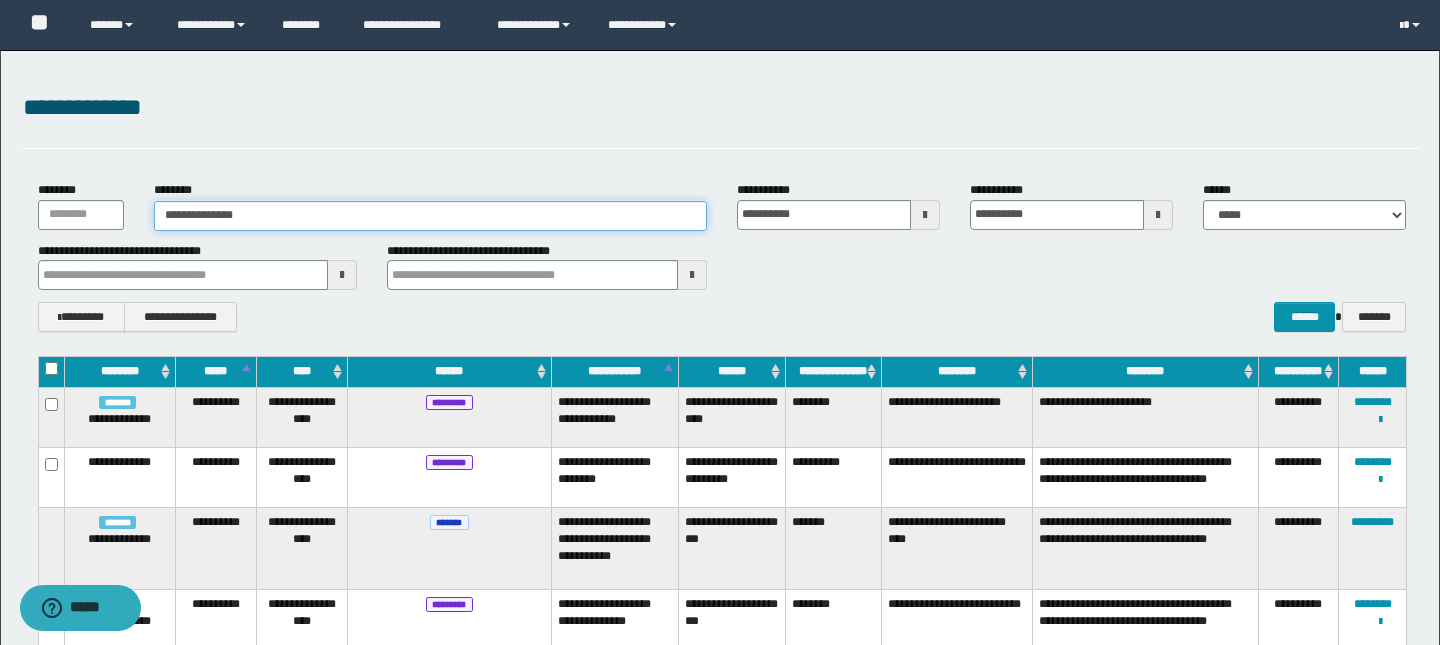 type on "**********" 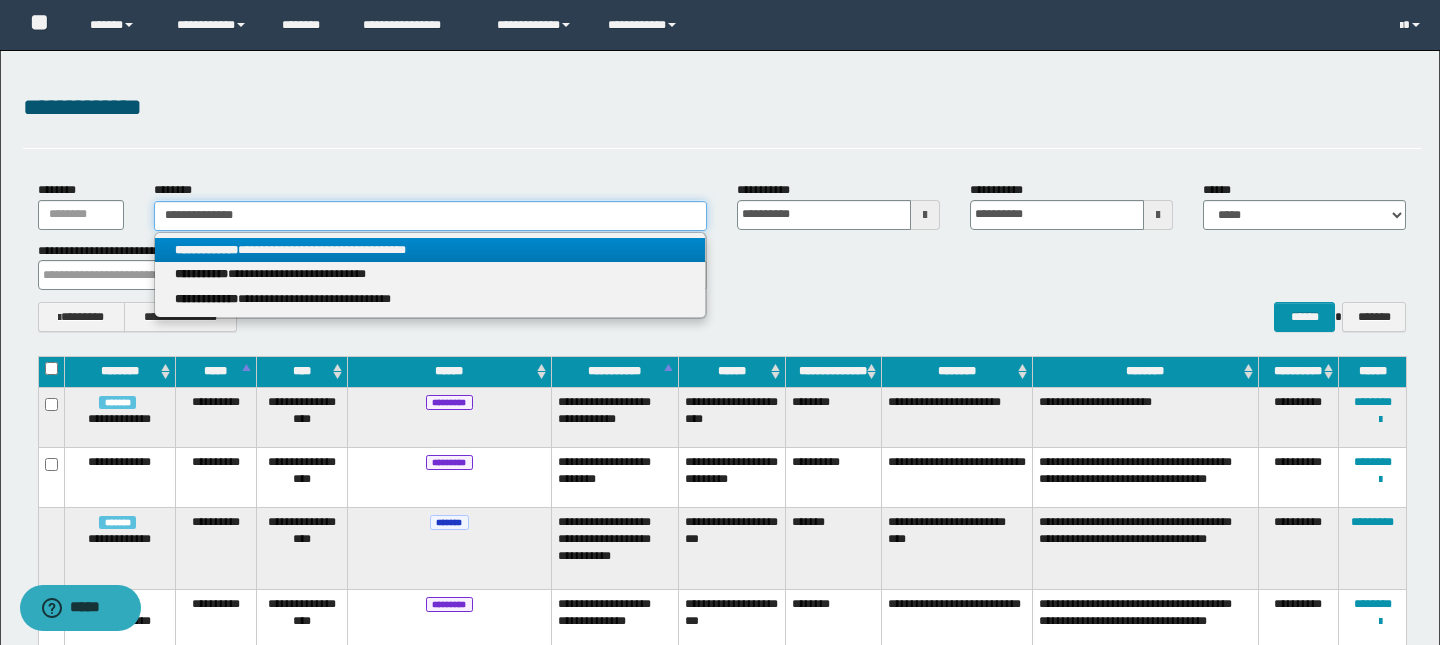 type on "**********" 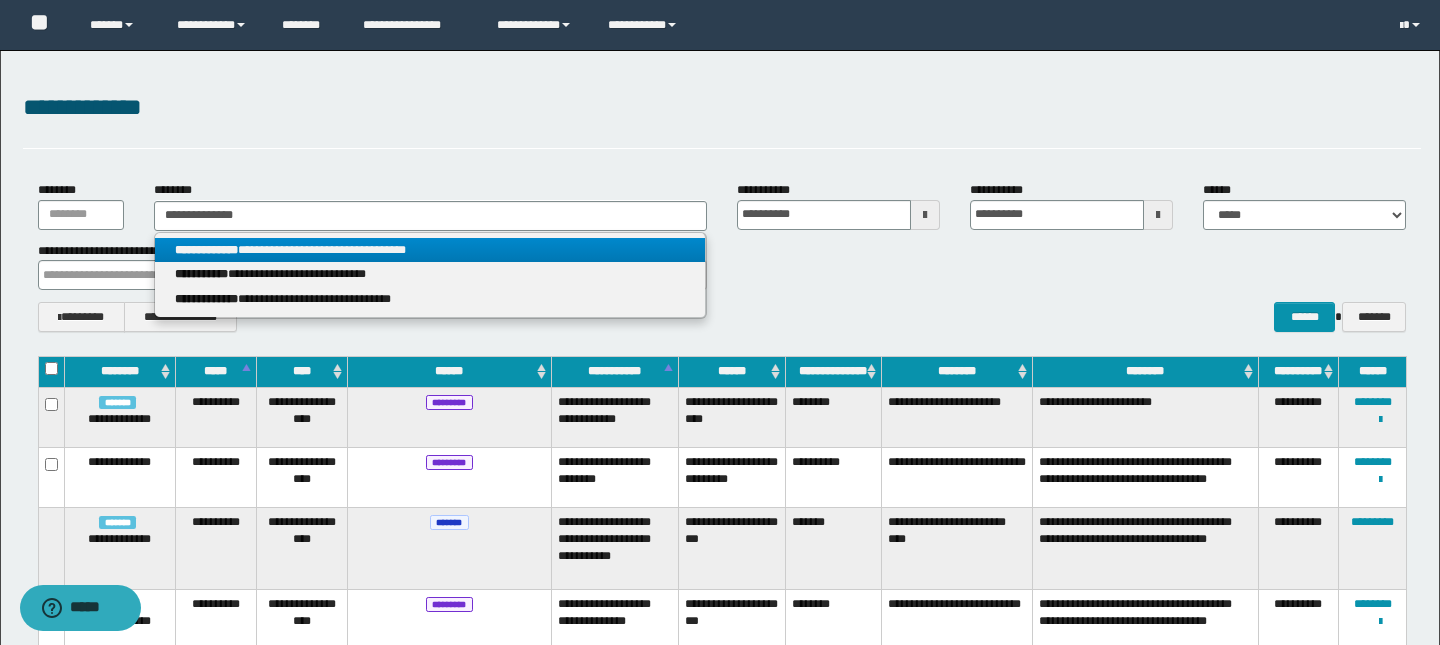 click on "**********" at bounding box center (430, 250) 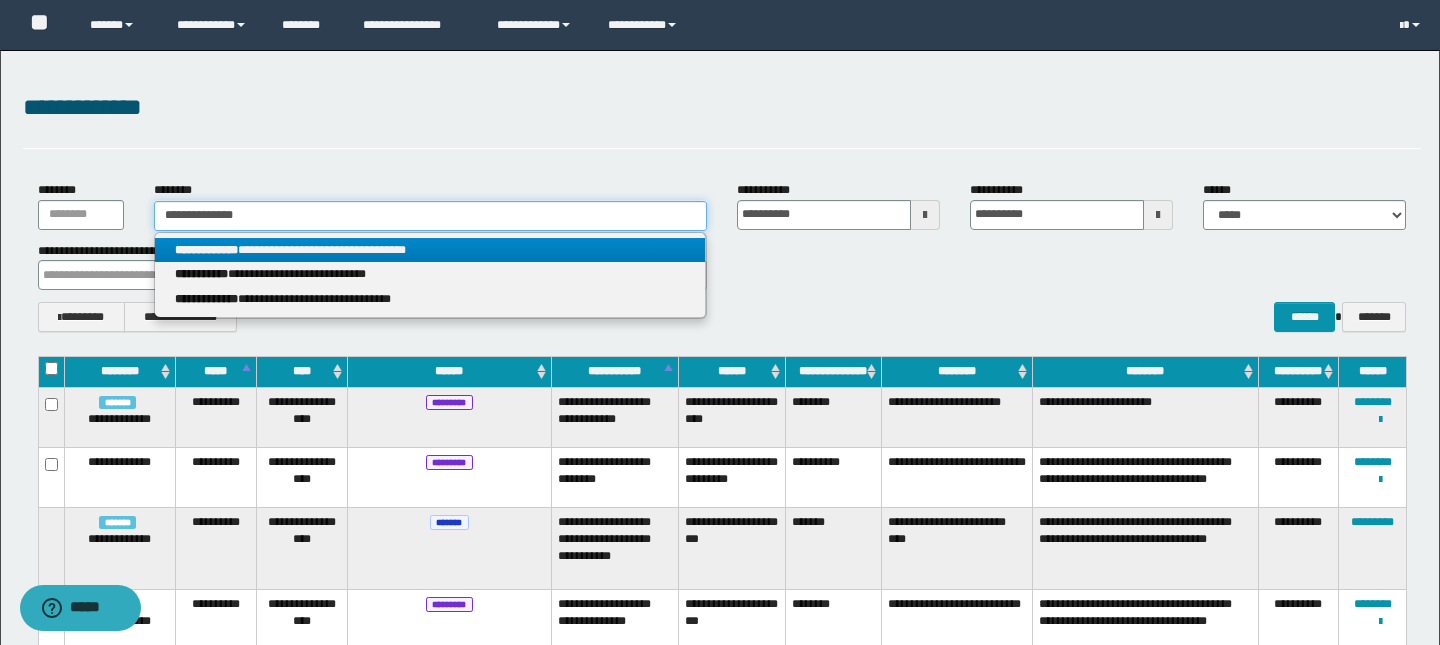 type 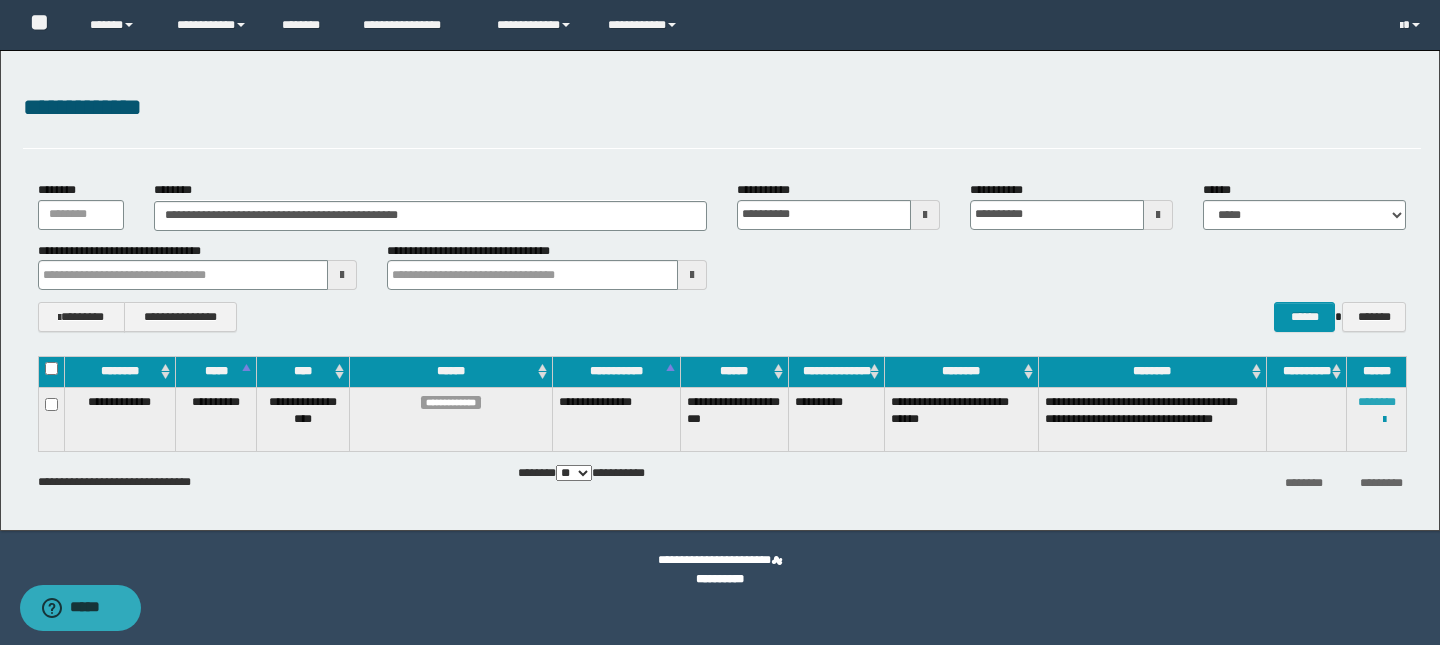 click on "********" at bounding box center [1377, 402] 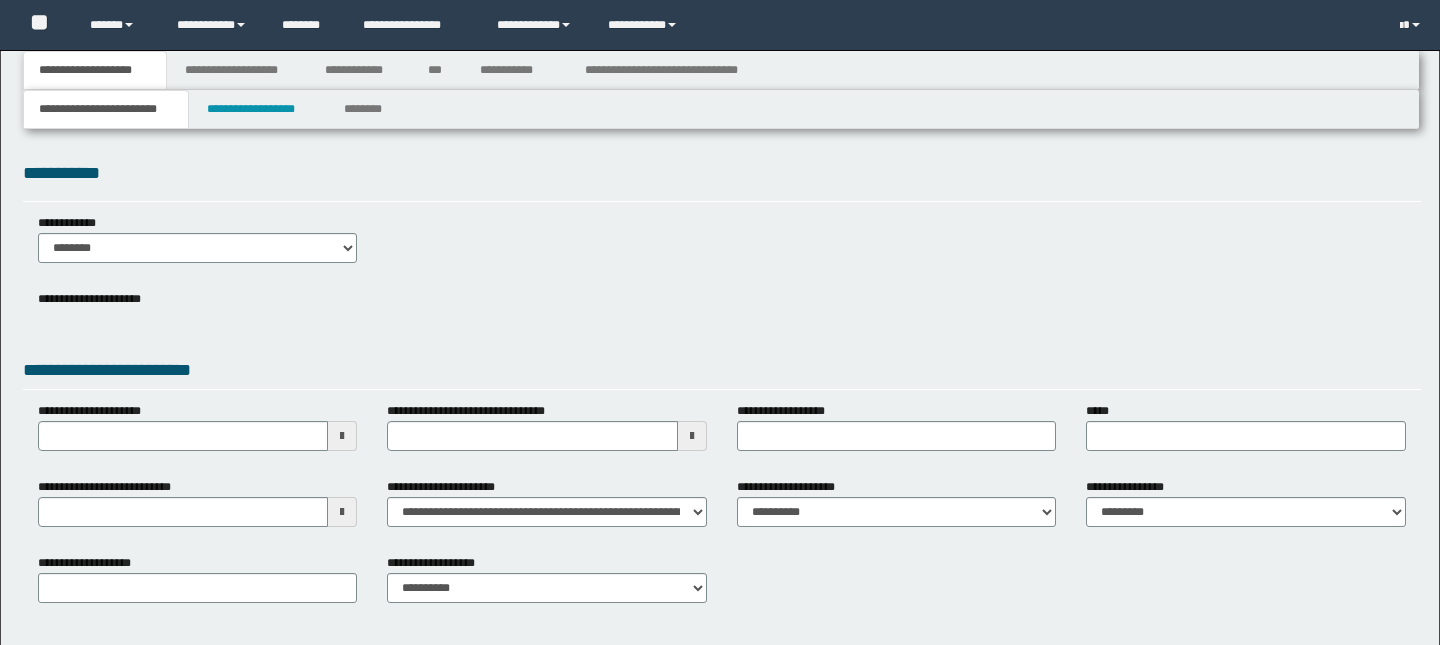 scroll, scrollTop: 0, scrollLeft: 0, axis: both 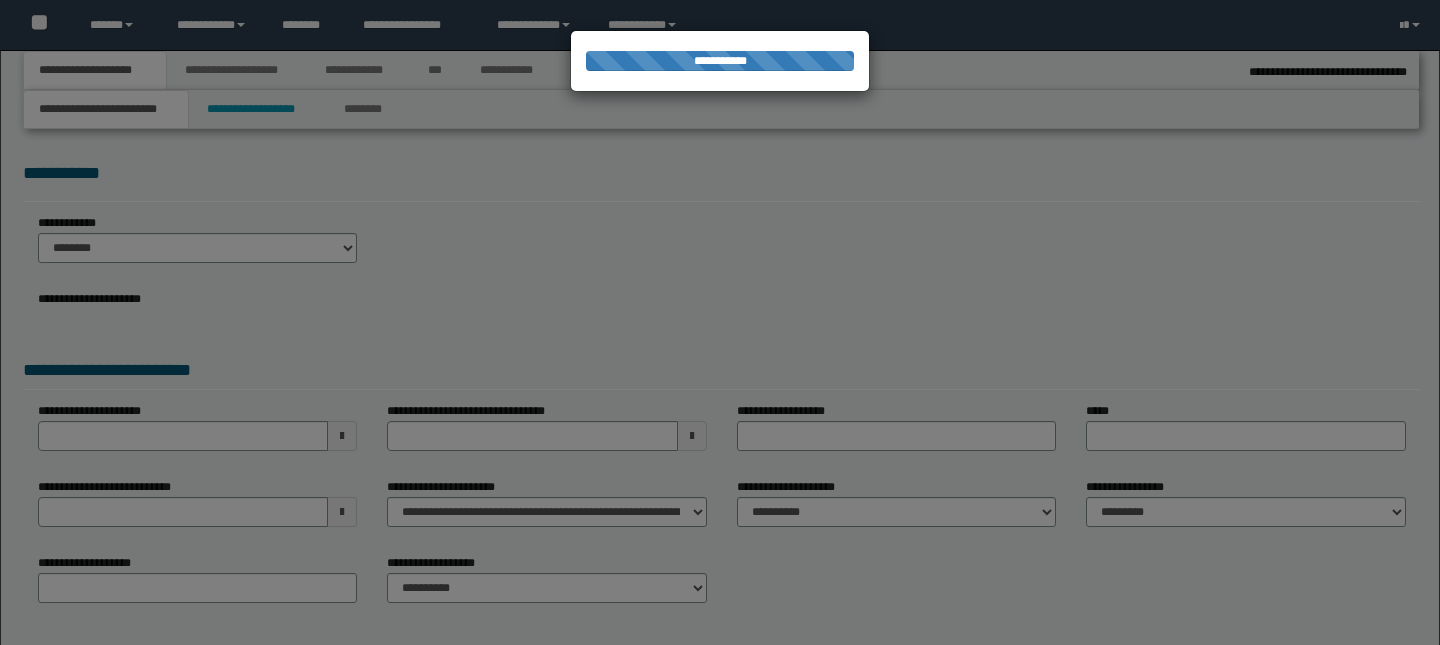 type on "**********" 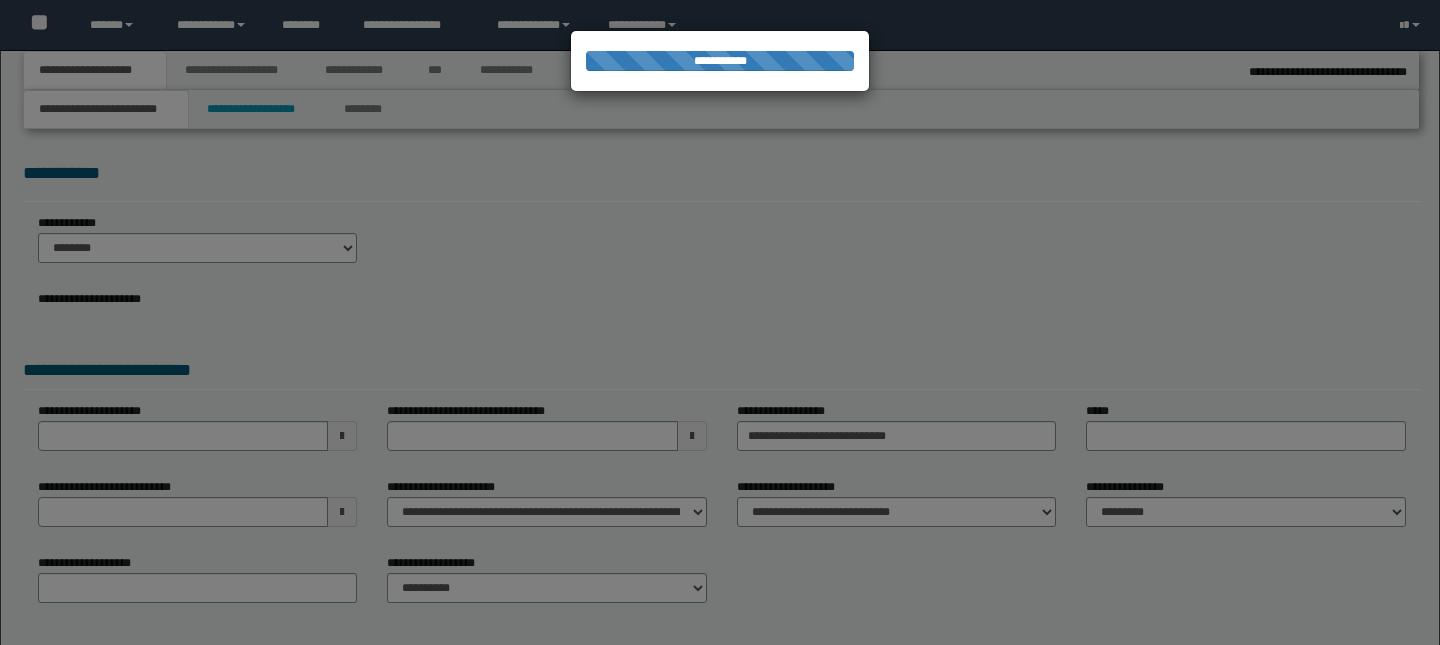 type on "**********" 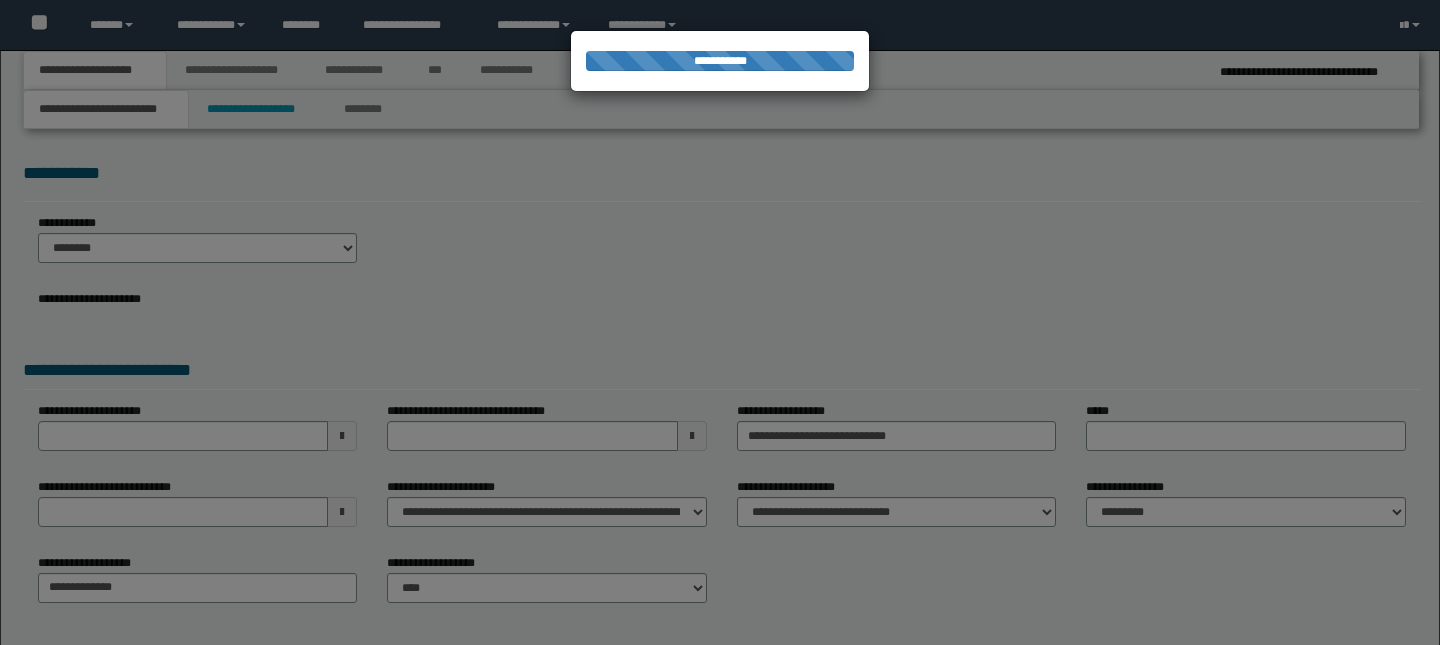 scroll, scrollTop: 0, scrollLeft: 0, axis: both 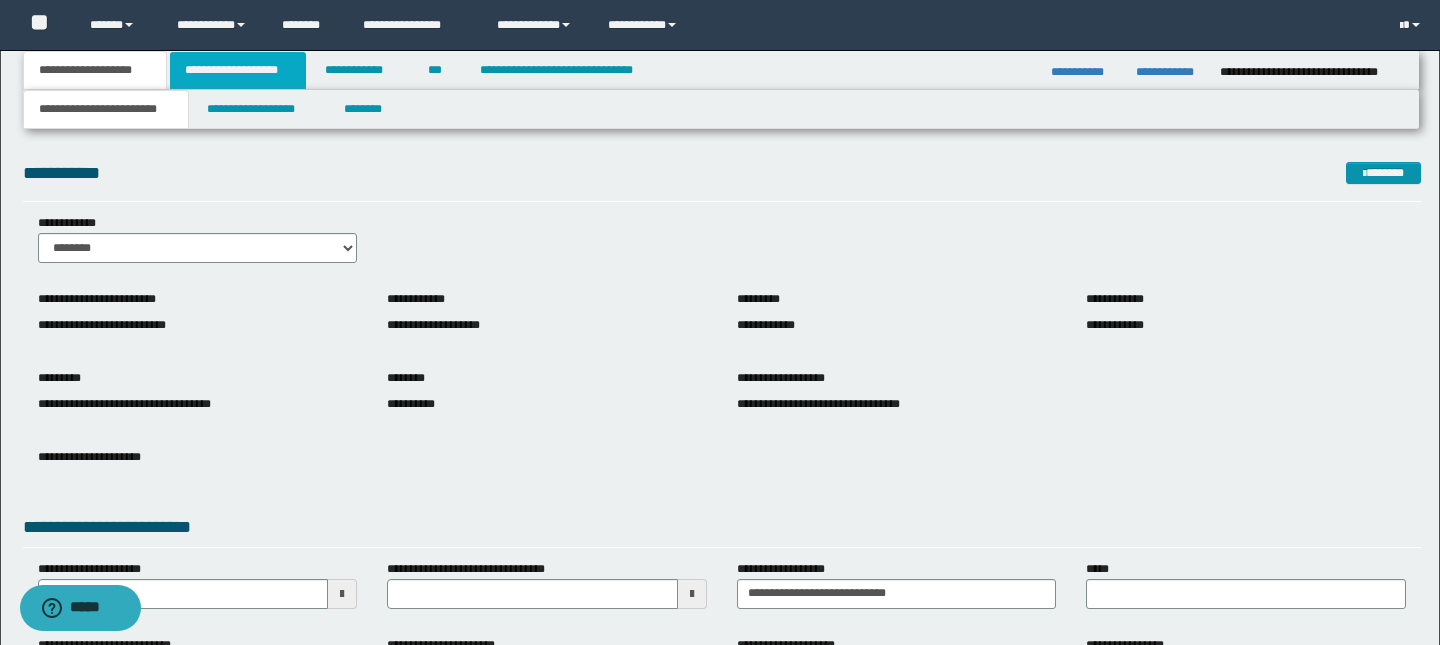click on "**********" at bounding box center [238, 70] 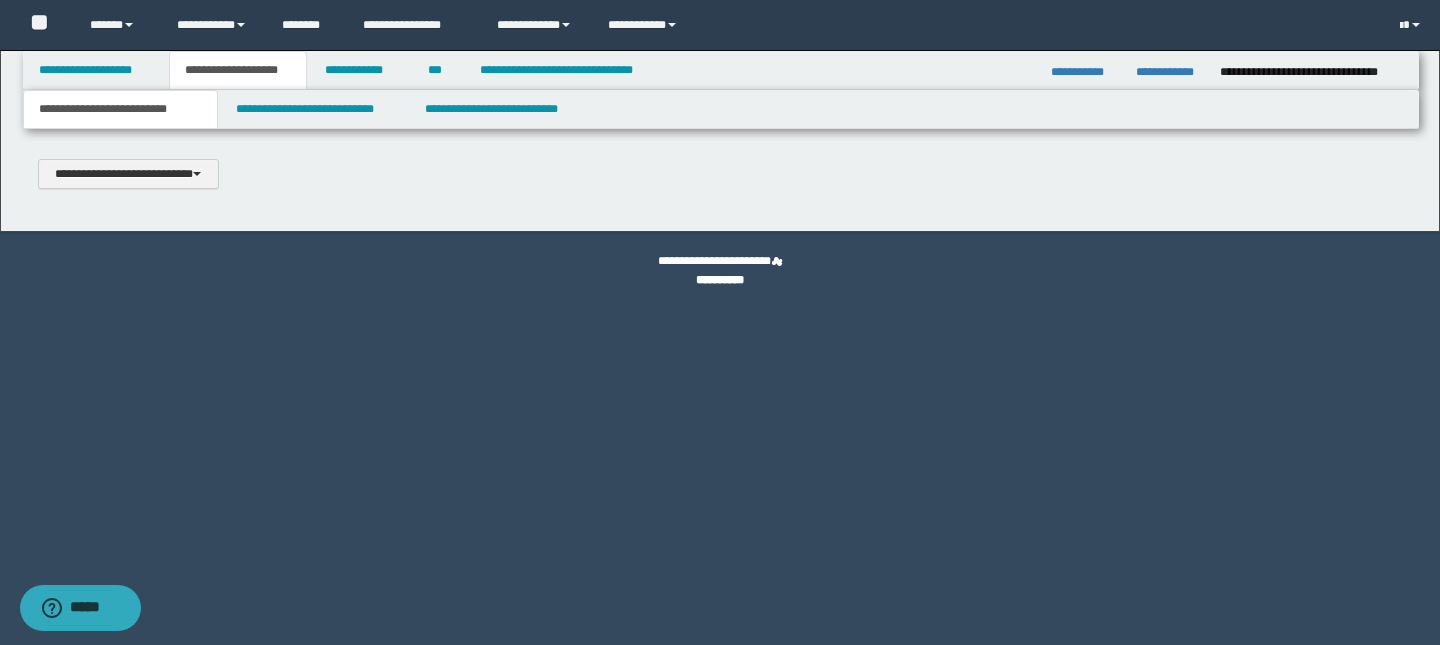 scroll, scrollTop: 0, scrollLeft: 0, axis: both 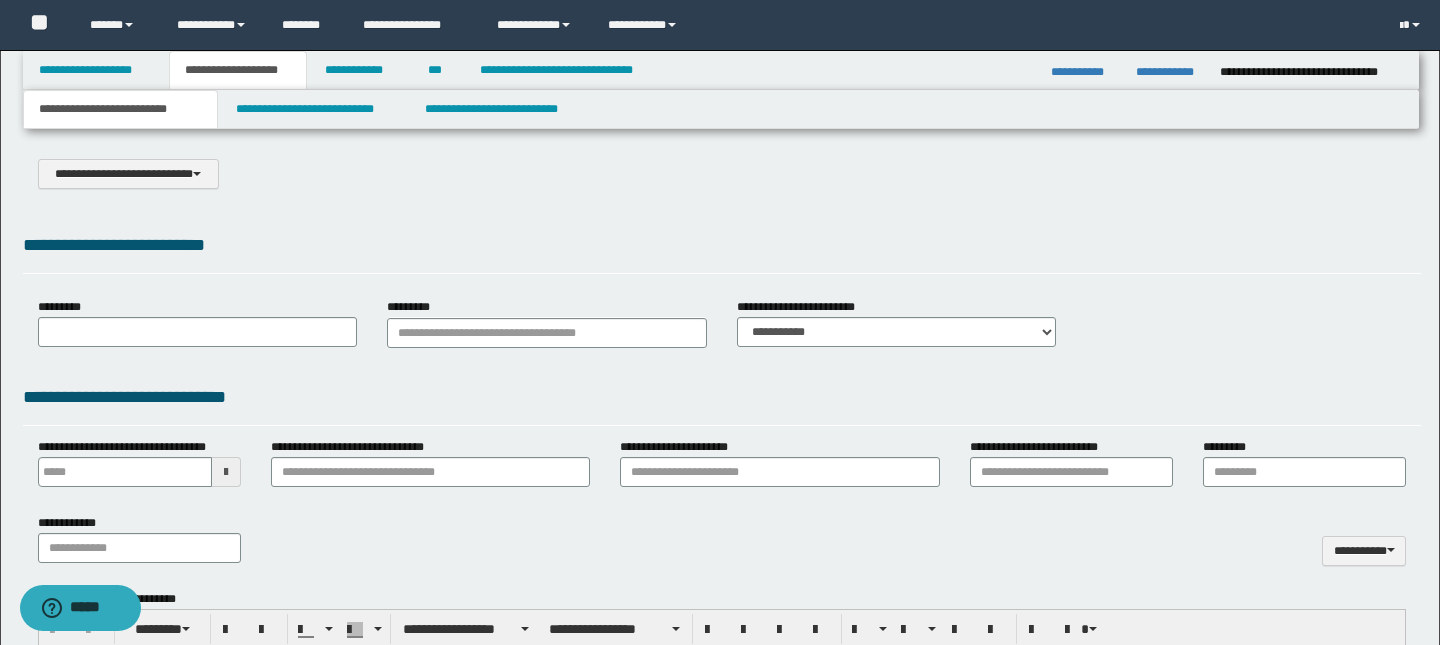 select on "*" 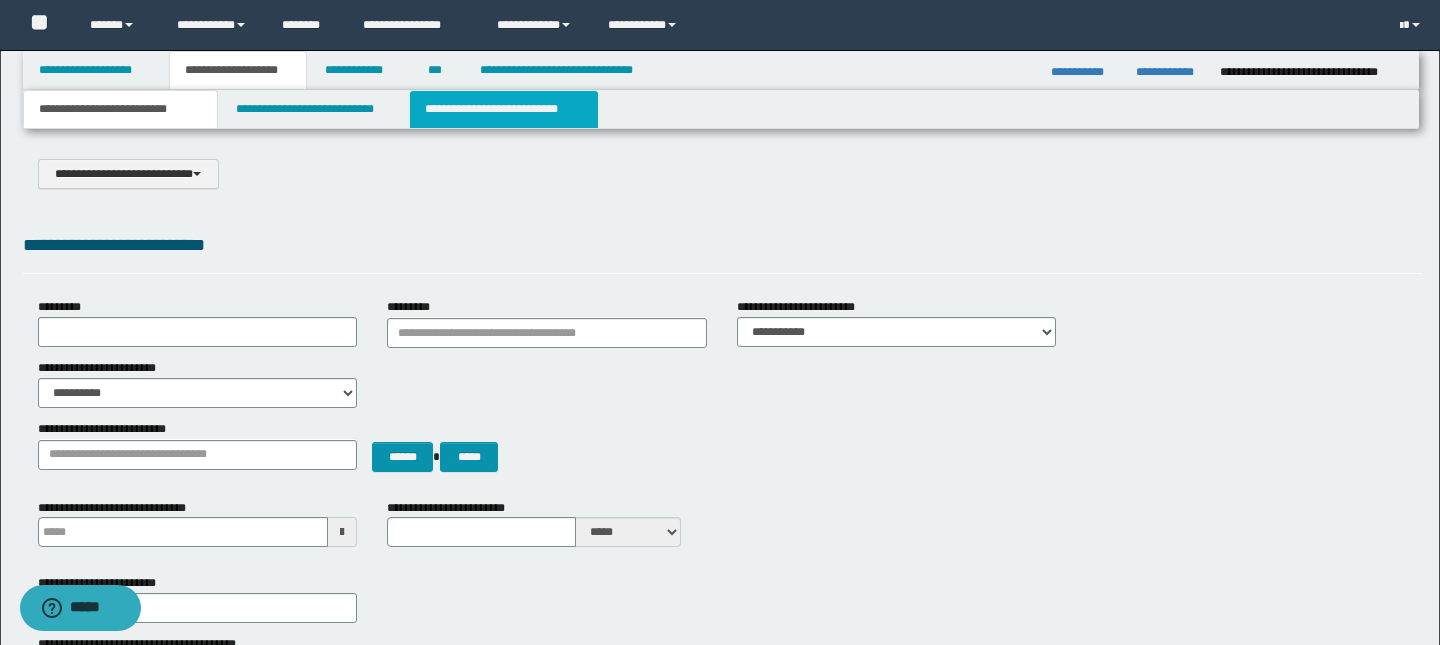 click on "**********" at bounding box center (504, 109) 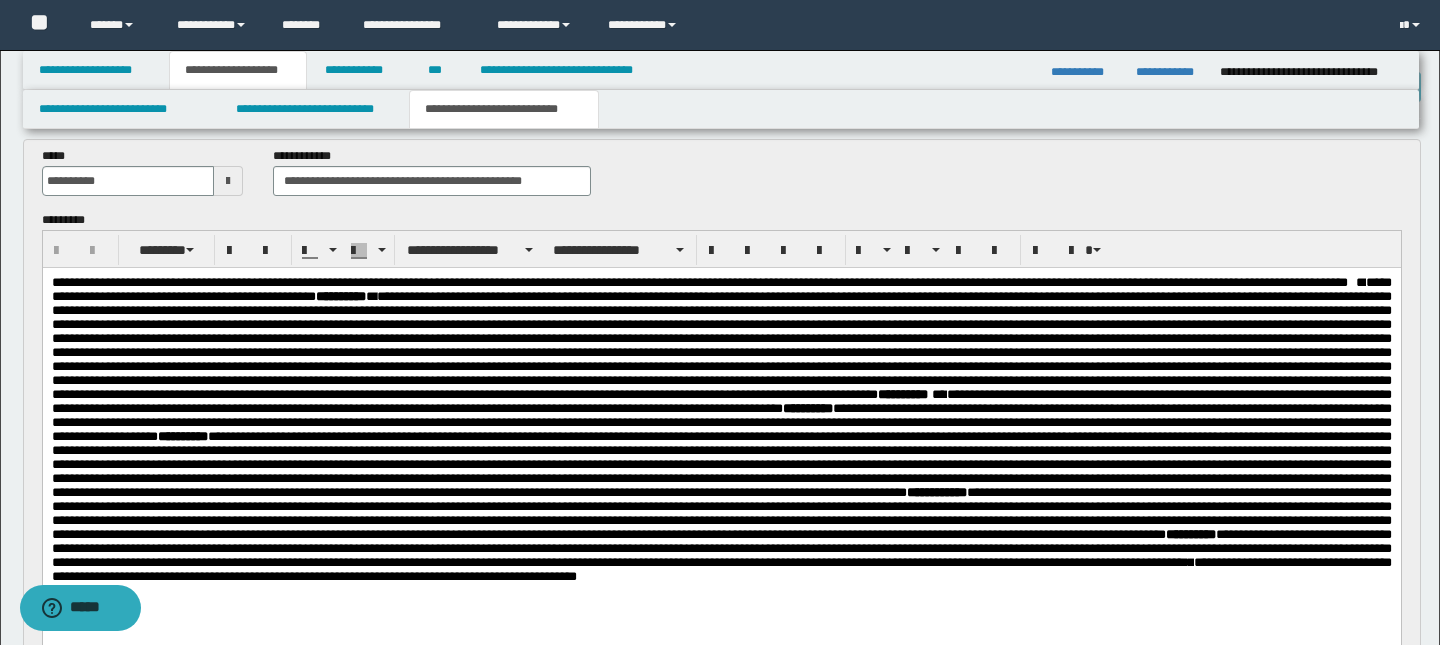 scroll, scrollTop: 94, scrollLeft: 0, axis: vertical 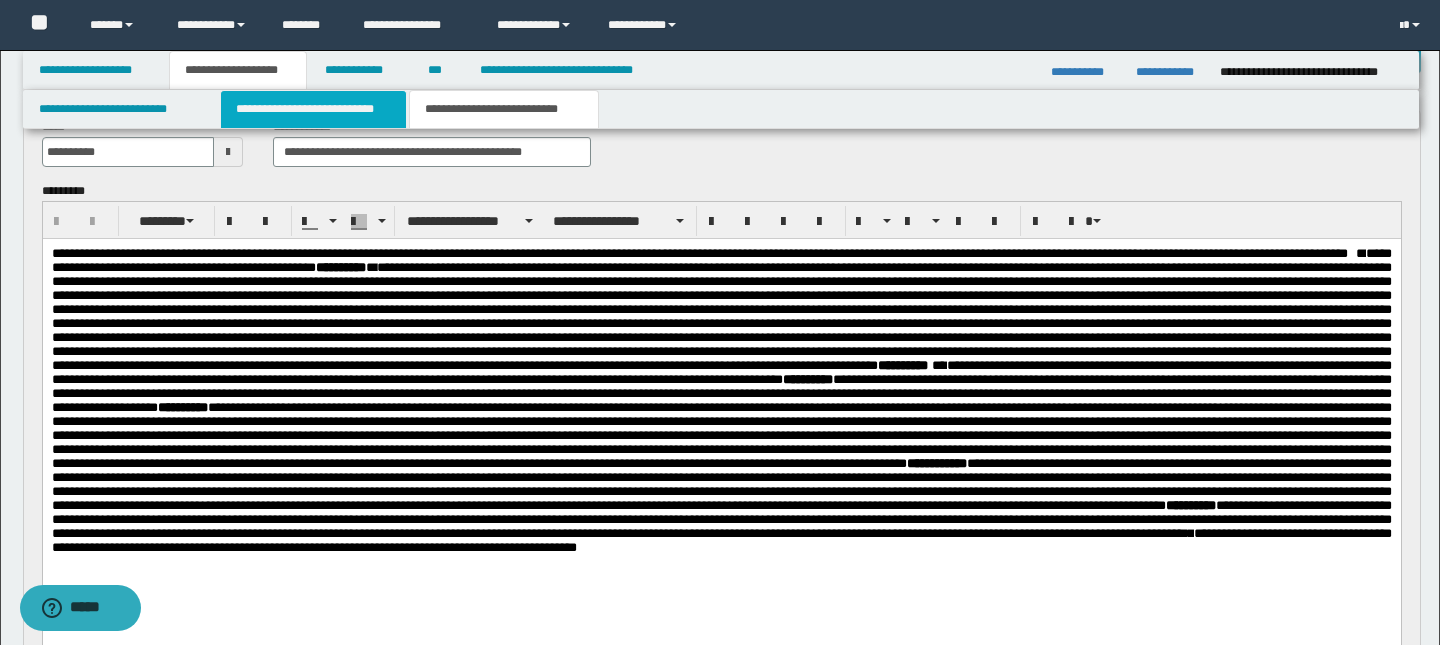 click on "**********" at bounding box center (314, 109) 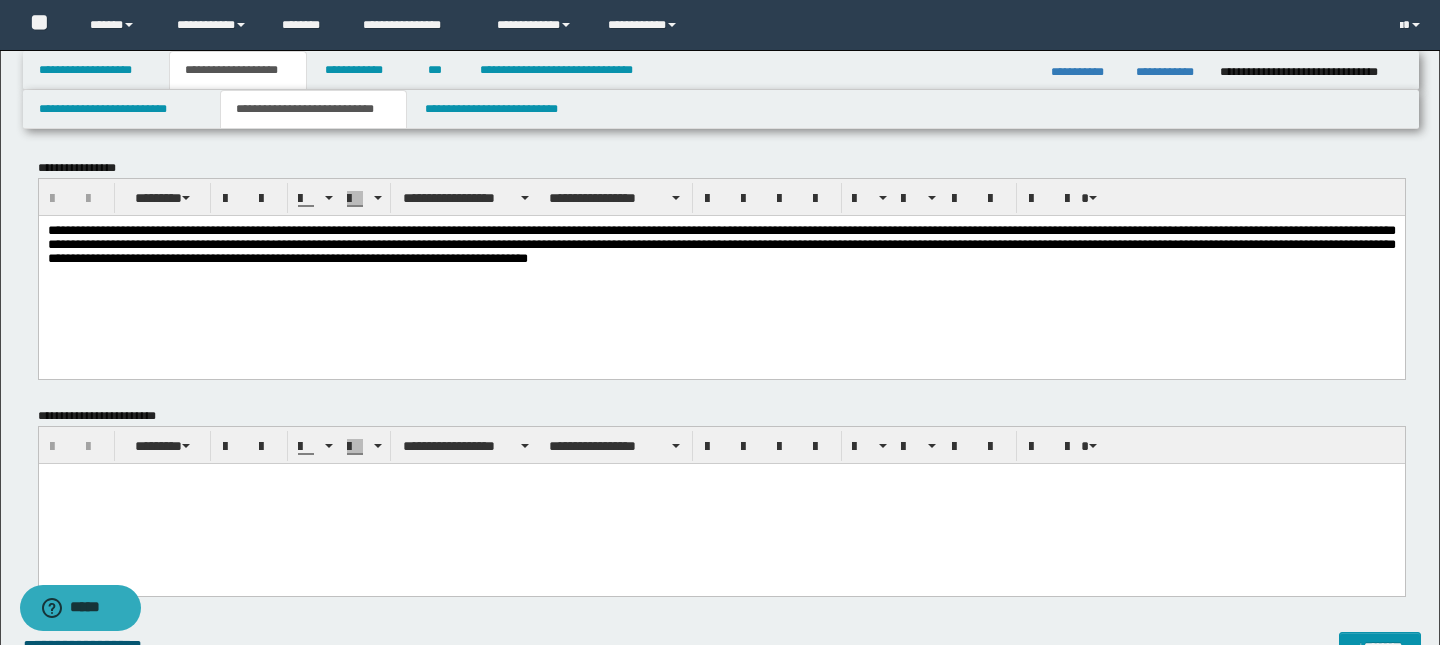scroll, scrollTop: 0, scrollLeft: 0, axis: both 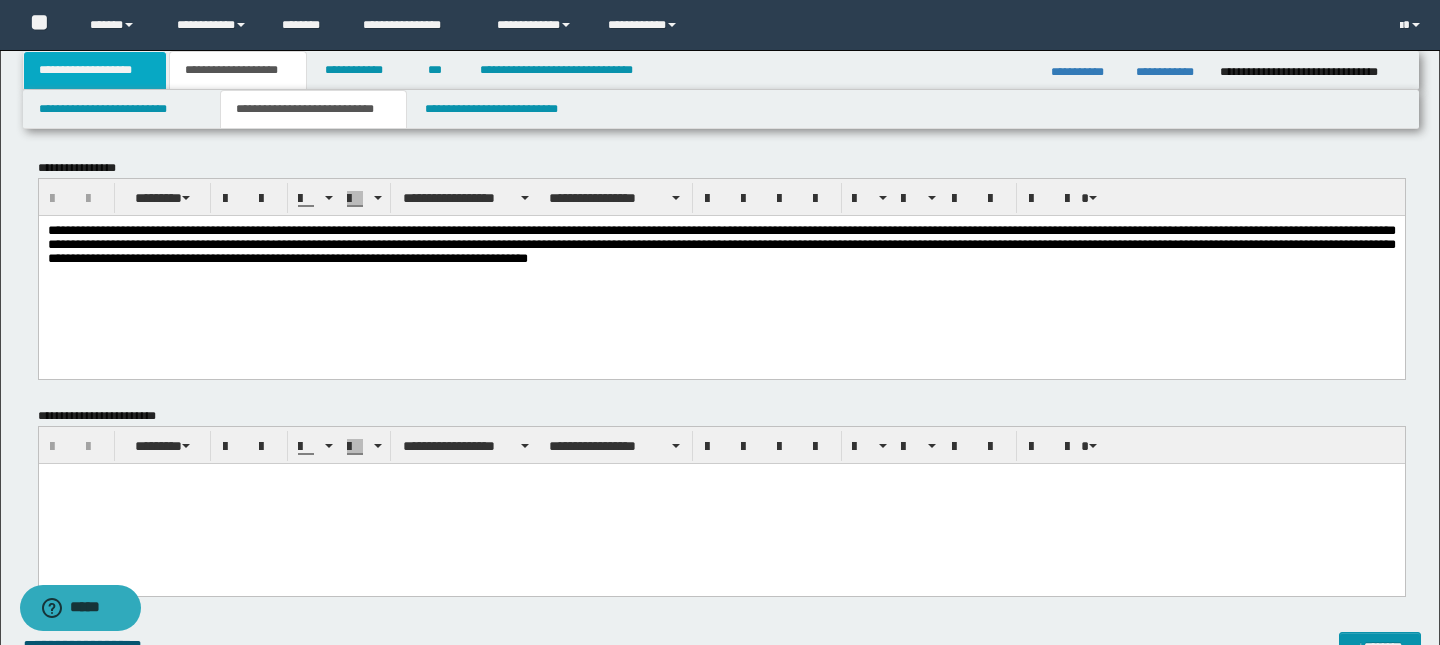 click on "**********" at bounding box center (95, 70) 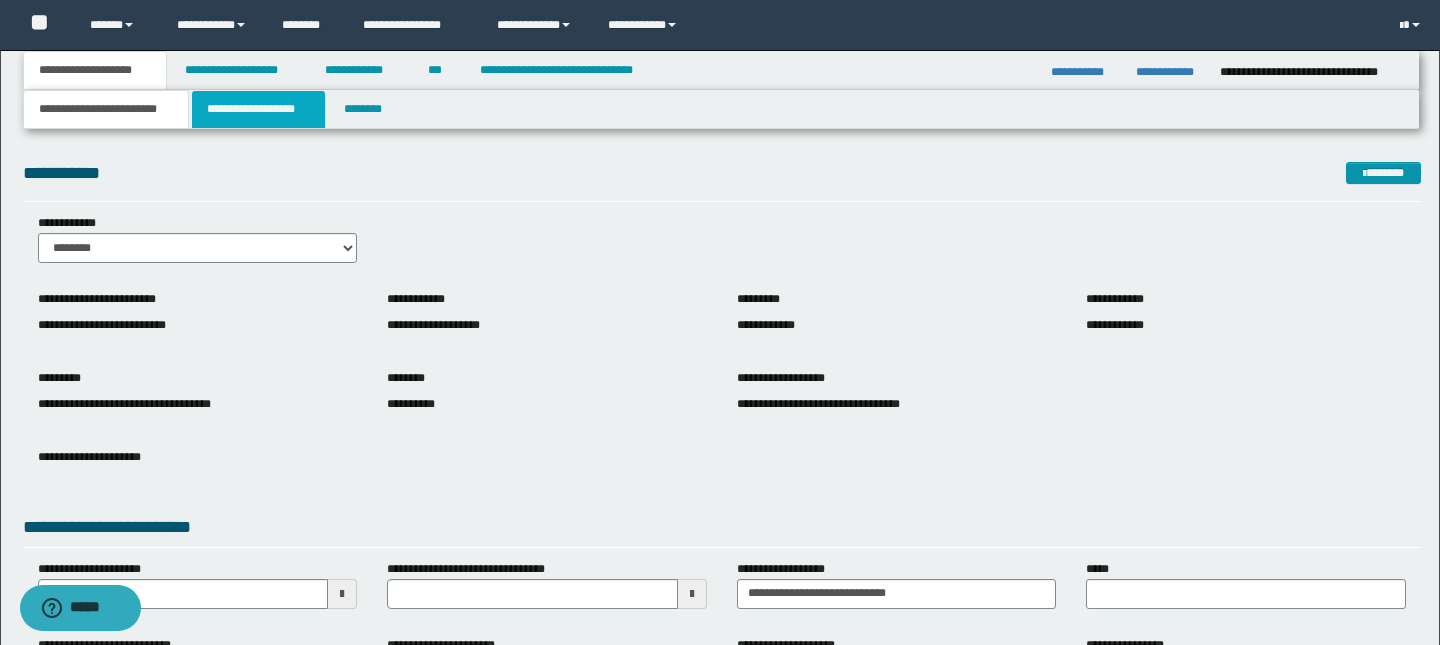 click on "**********" at bounding box center [258, 109] 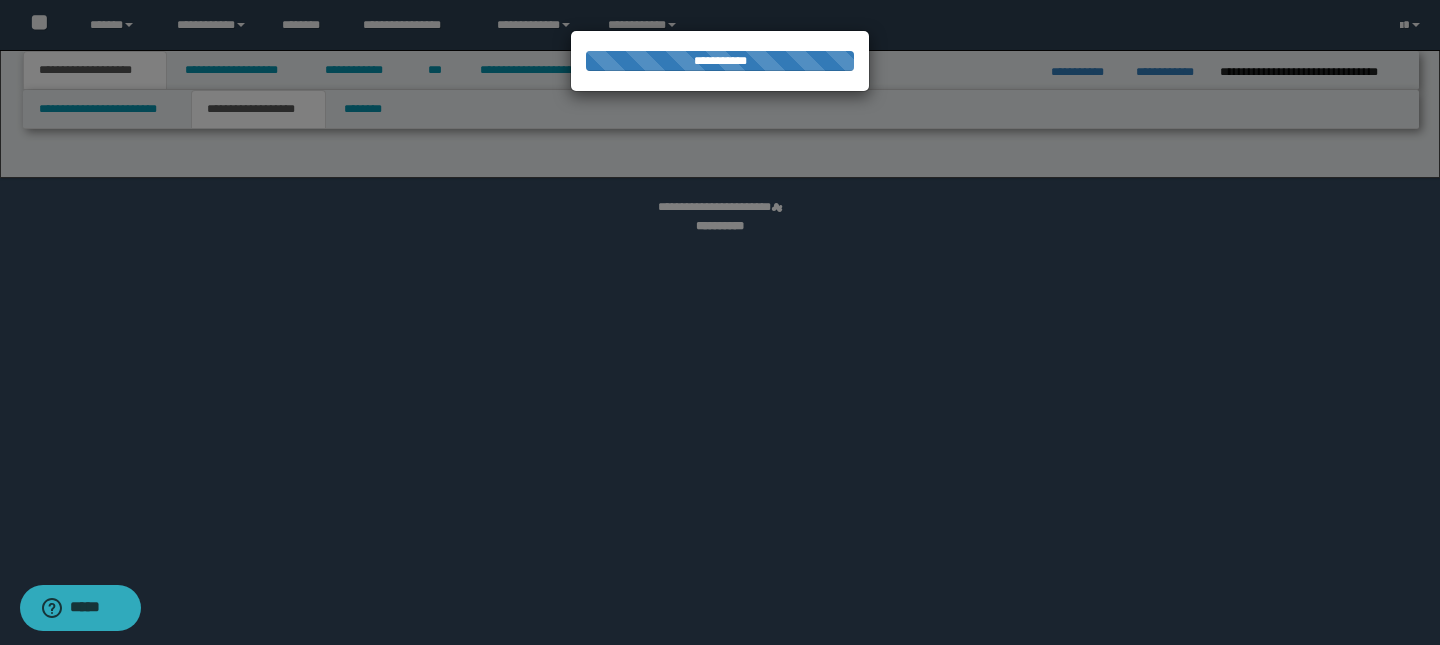 select on "*" 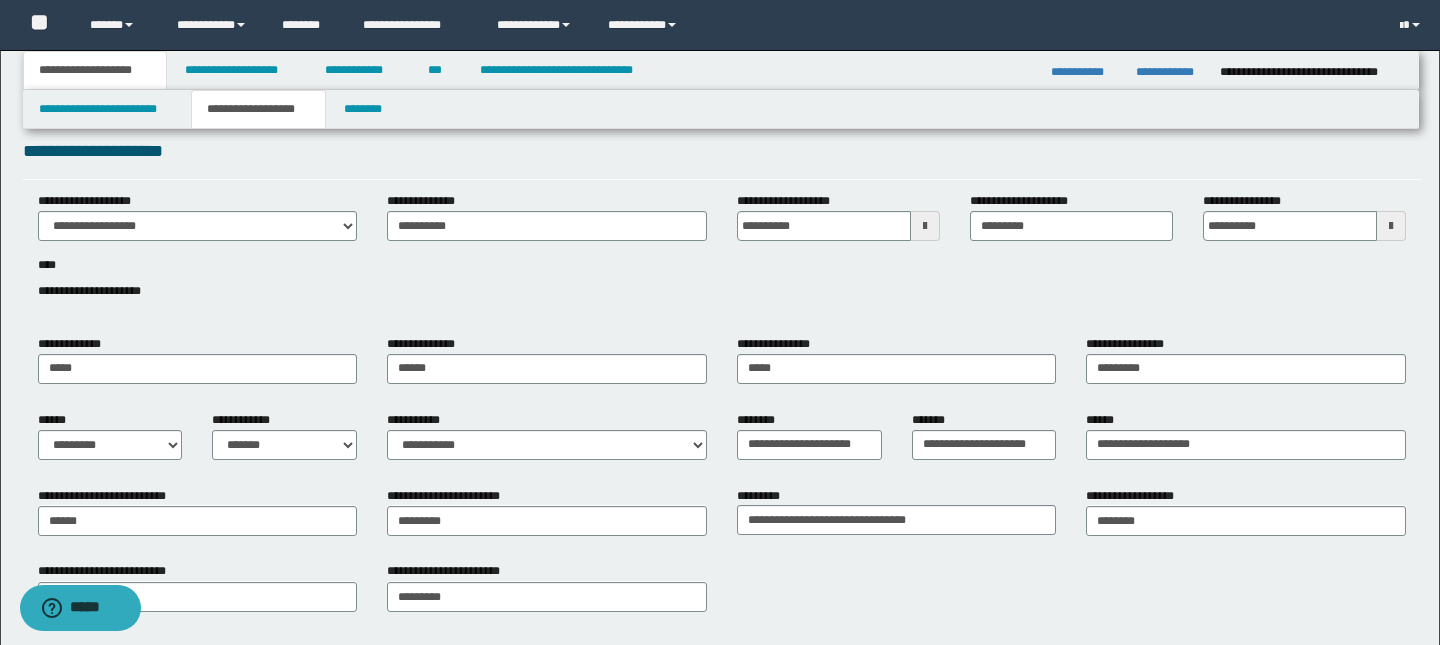 scroll, scrollTop: 0, scrollLeft: 0, axis: both 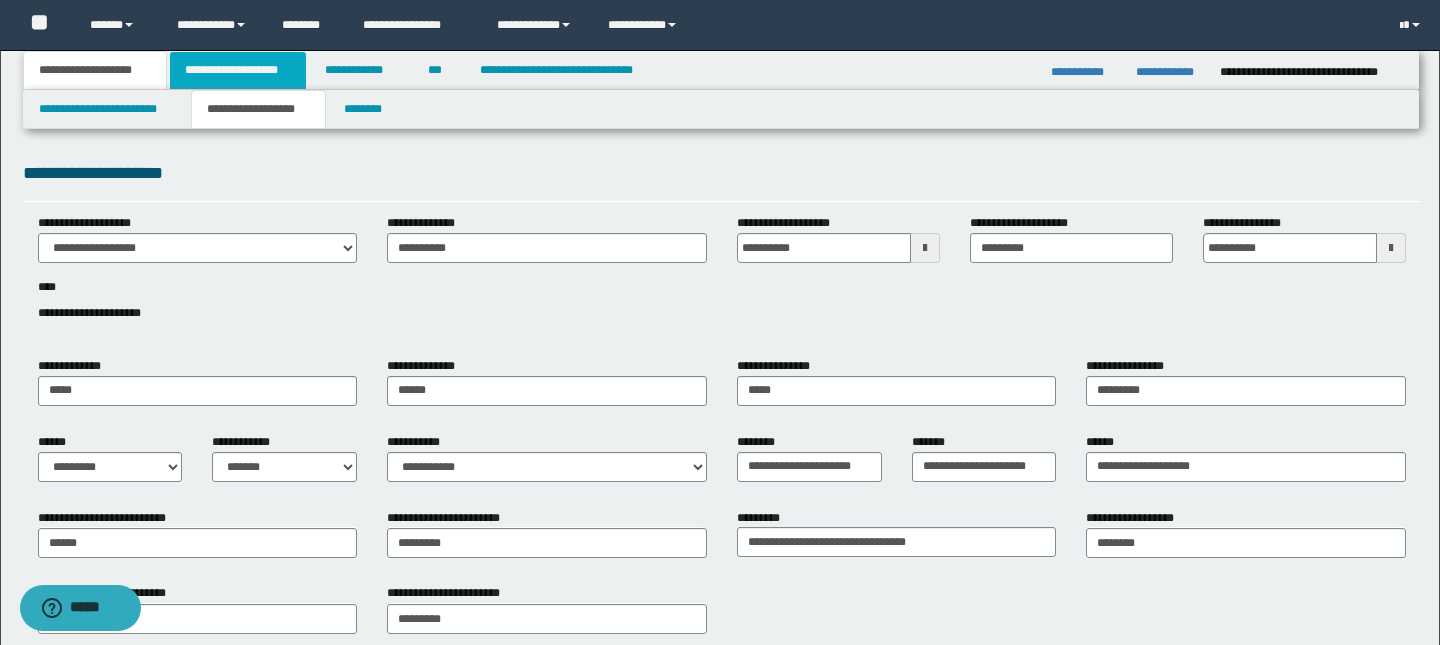 click on "**********" at bounding box center [238, 70] 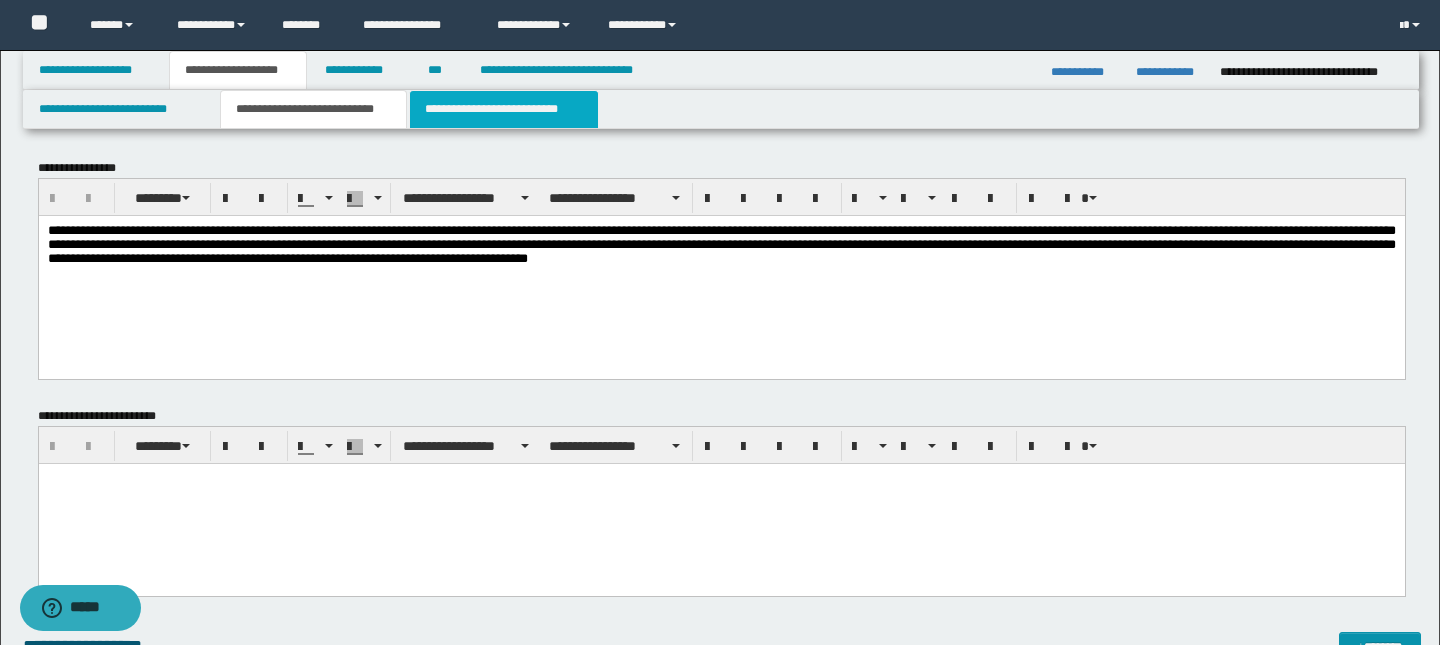 click on "**********" at bounding box center (504, 109) 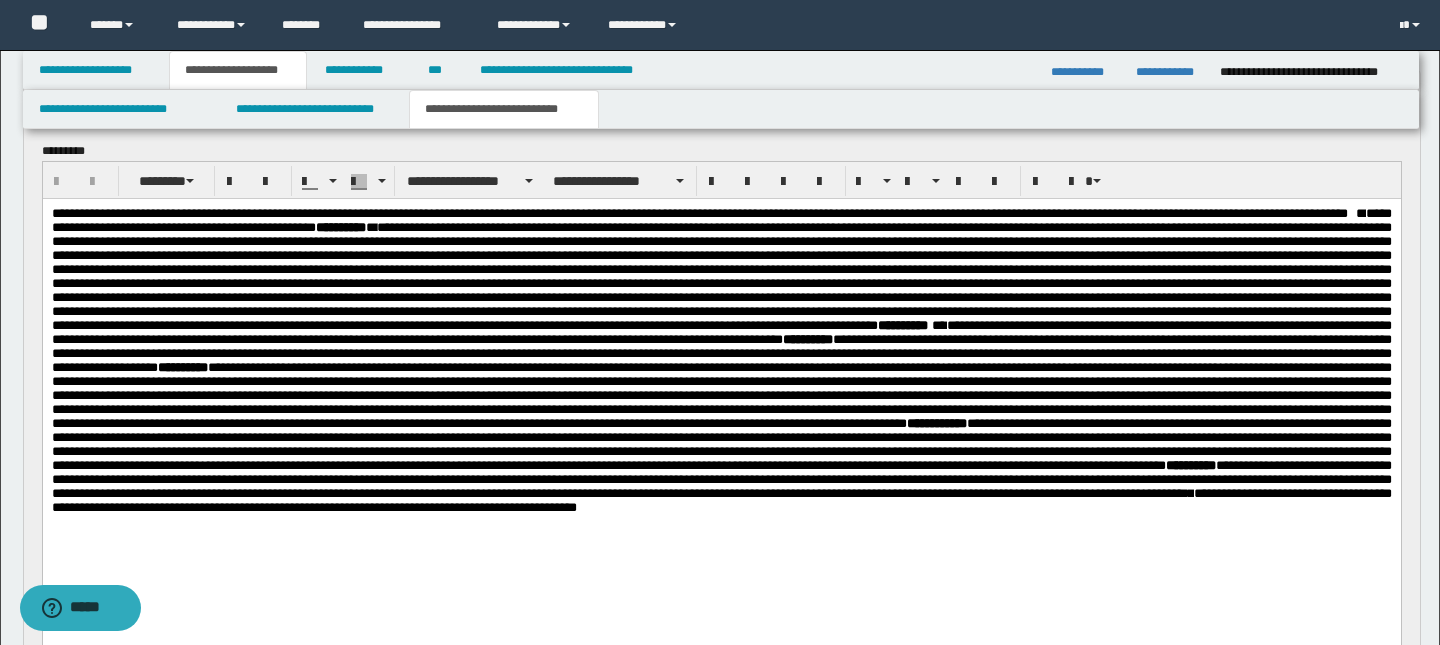scroll, scrollTop: 161, scrollLeft: 0, axis: vertical 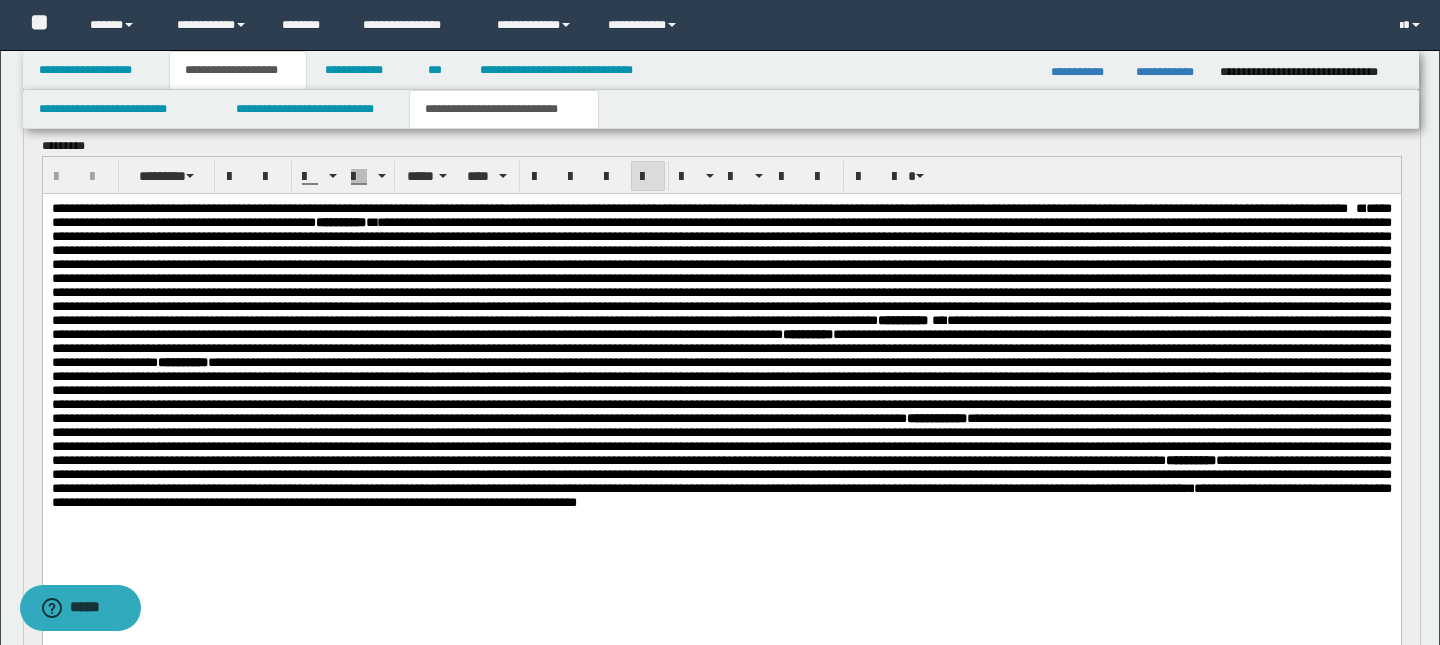 click on "**********" at bounding box center (694, 208) 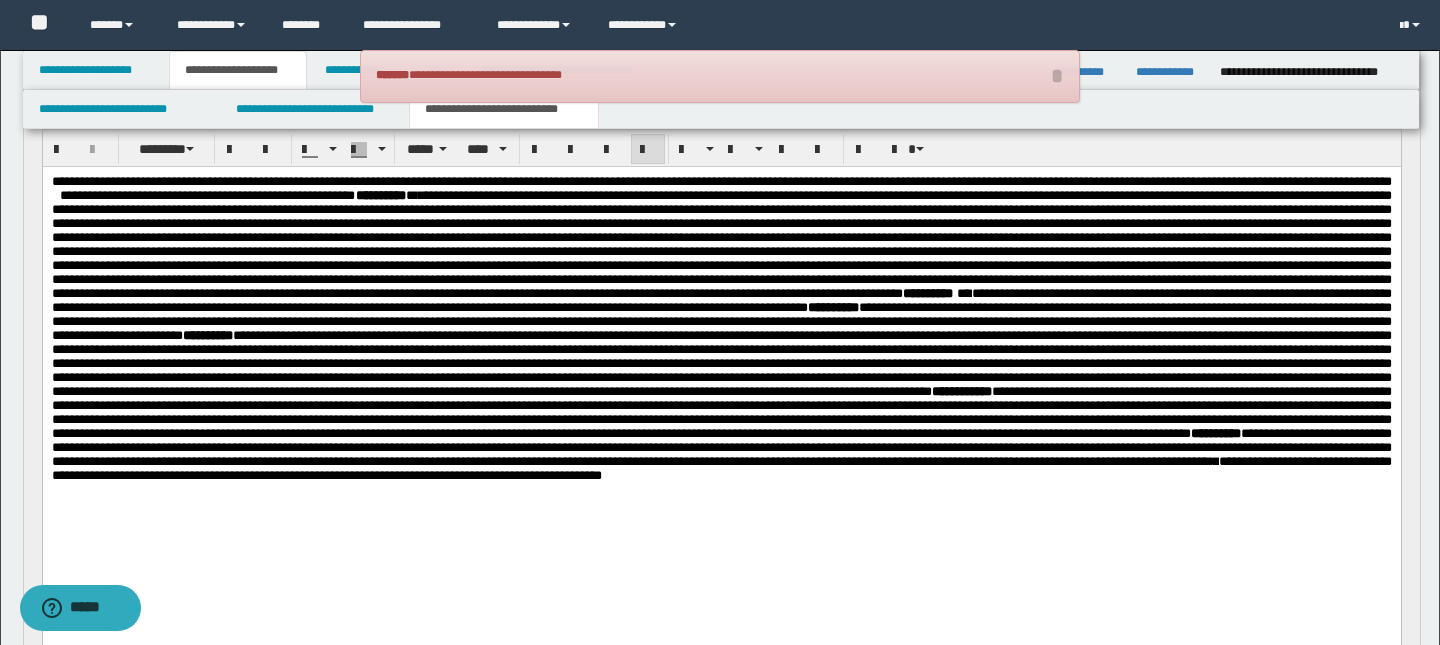 scroll, scrollTop: 196, scrollLeft: 0, axis: vertical 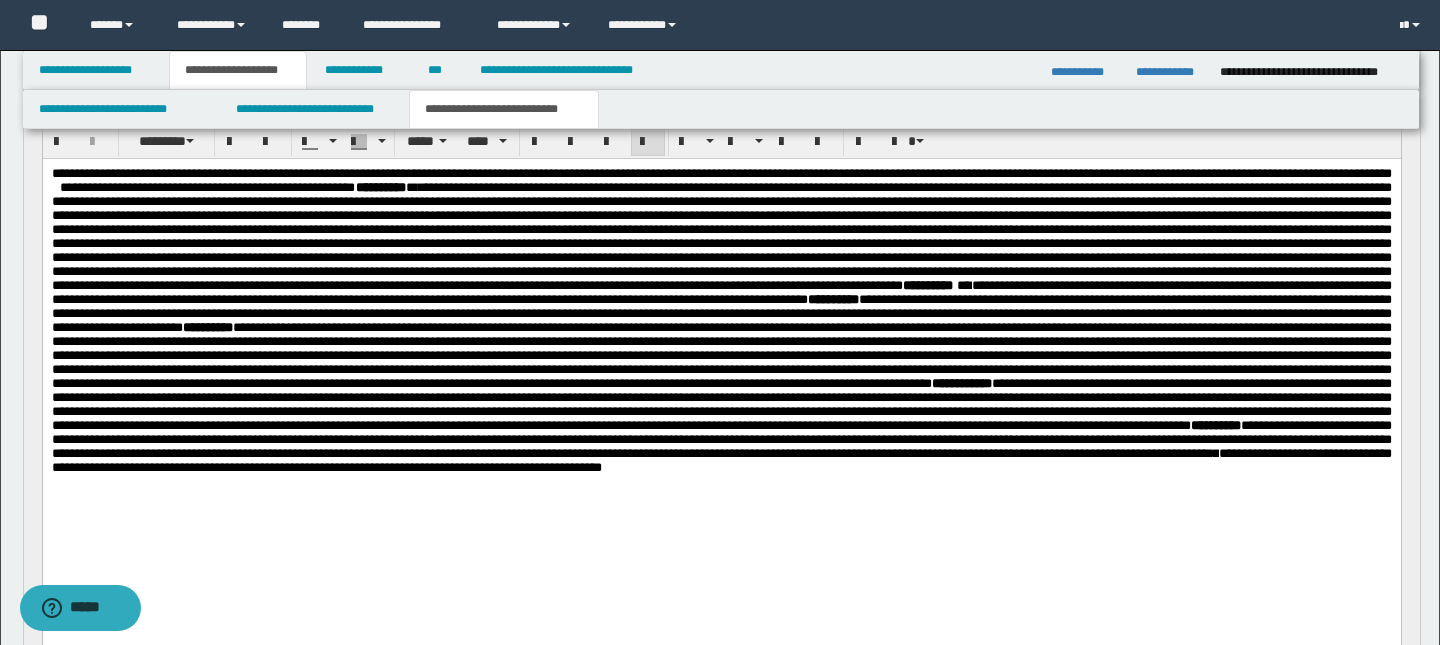 click on "*" at bounding box center (1386, 173) 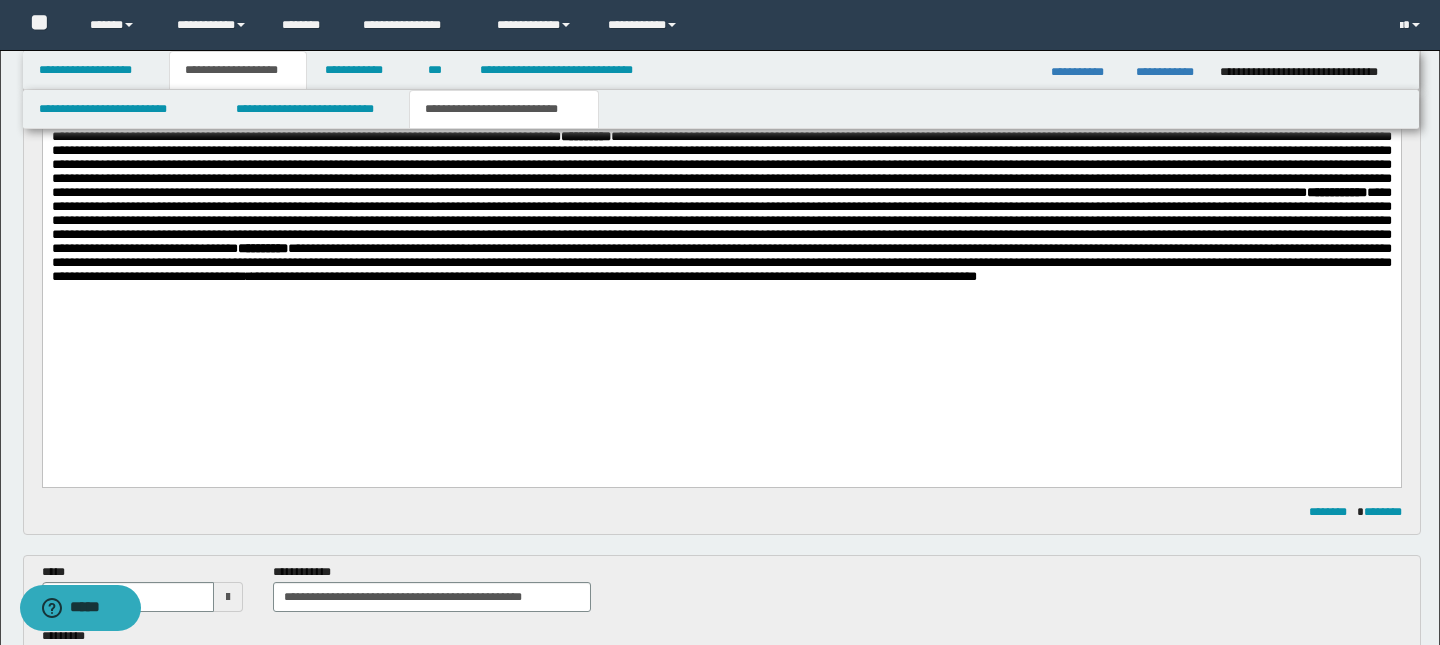 scroll, scrollTop: 382, scrollLeft: 0, axis: vertical 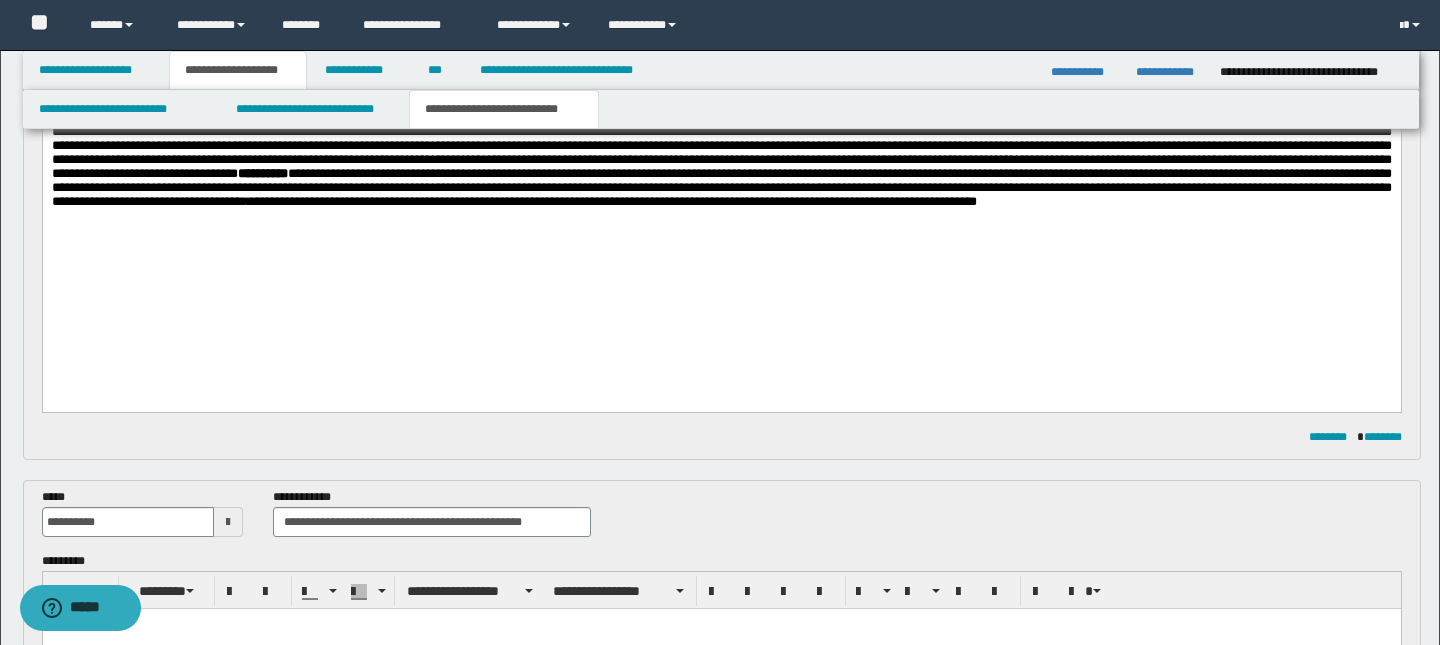 click on "*" at bounding box center [248, 202] 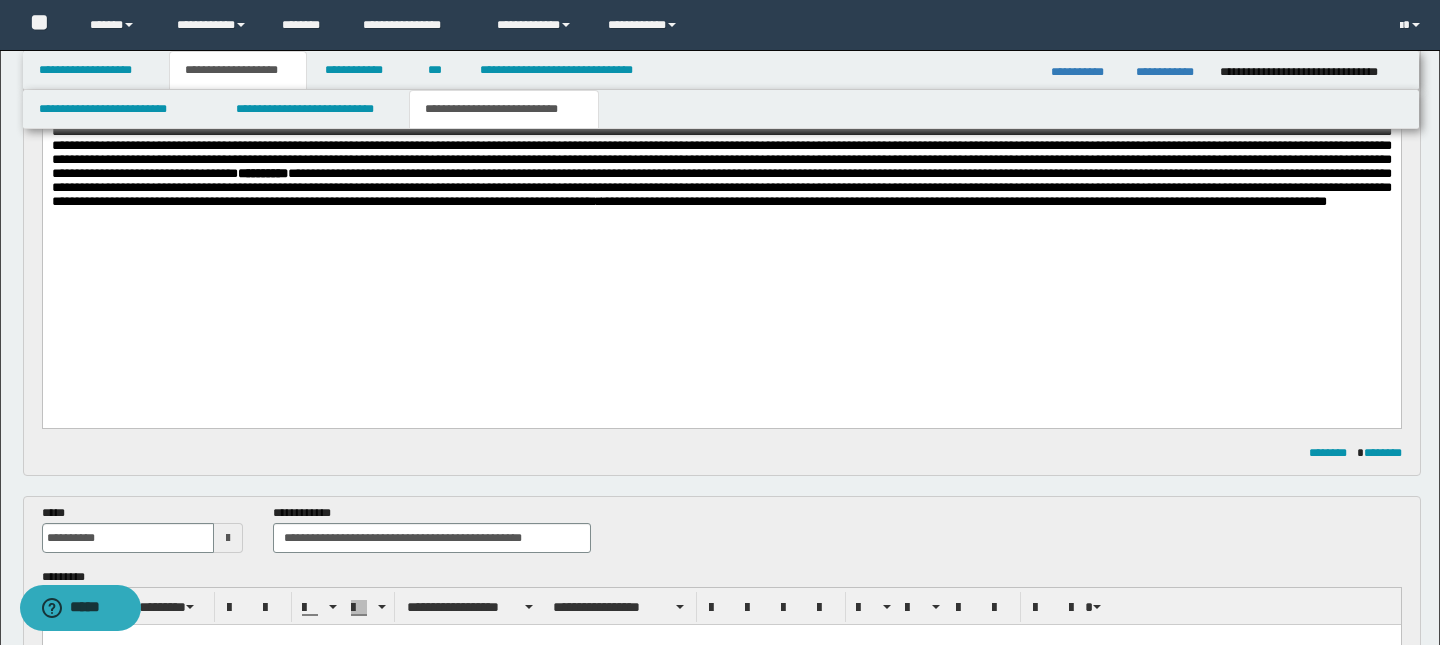 click on "**********" at bounding box center [963, 202] 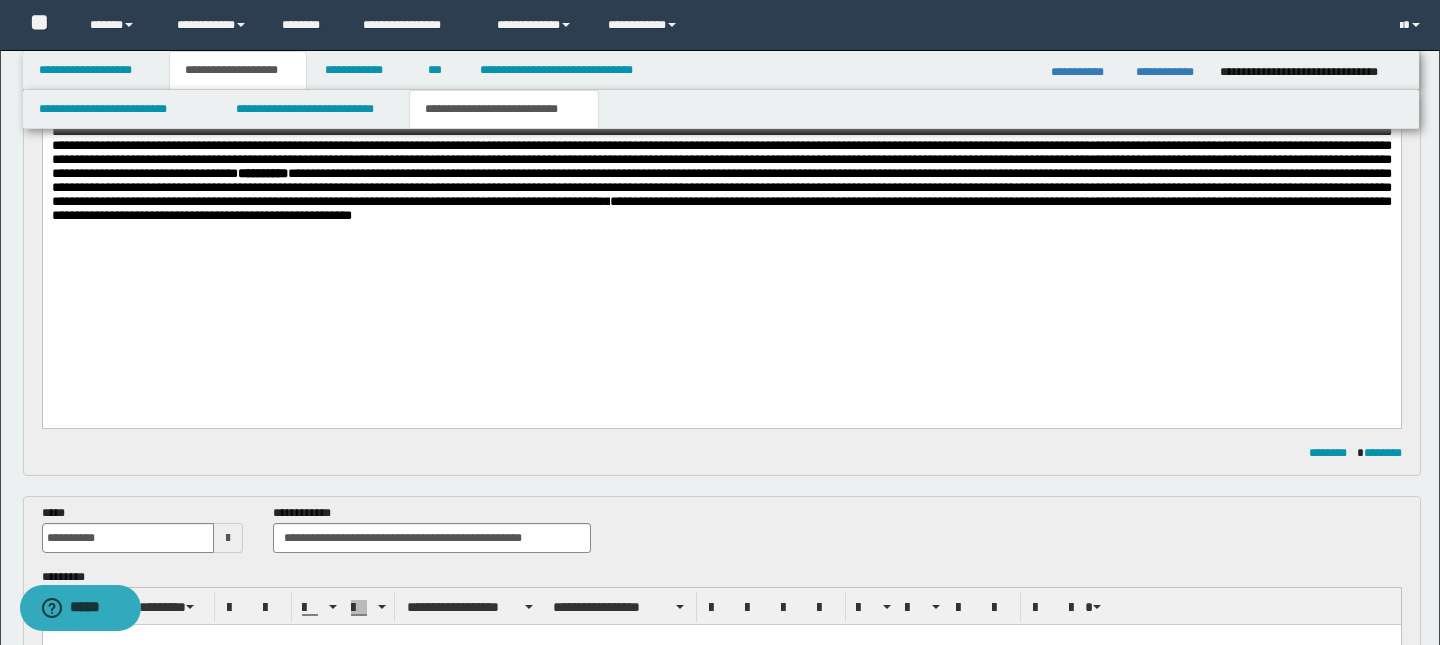 click on "**********" at bounding box center (721, 209) 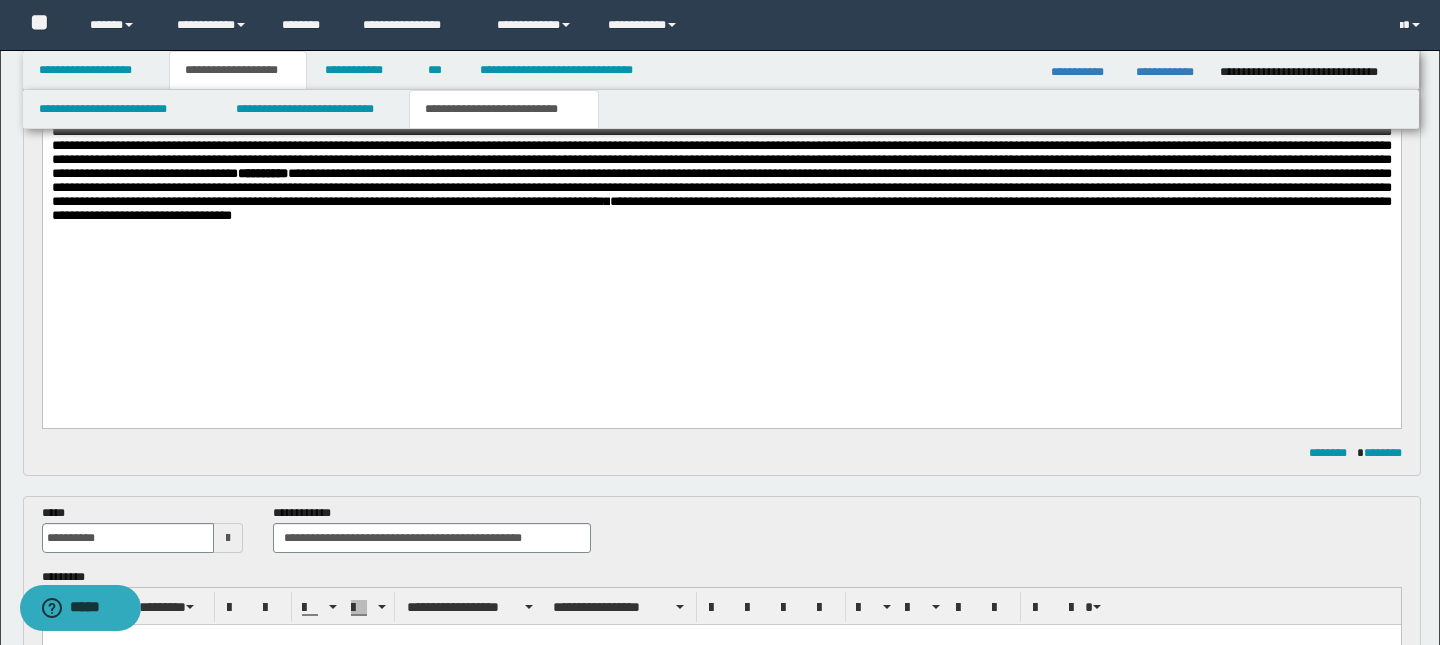 click on "**********" at bounding box center (721, 209) 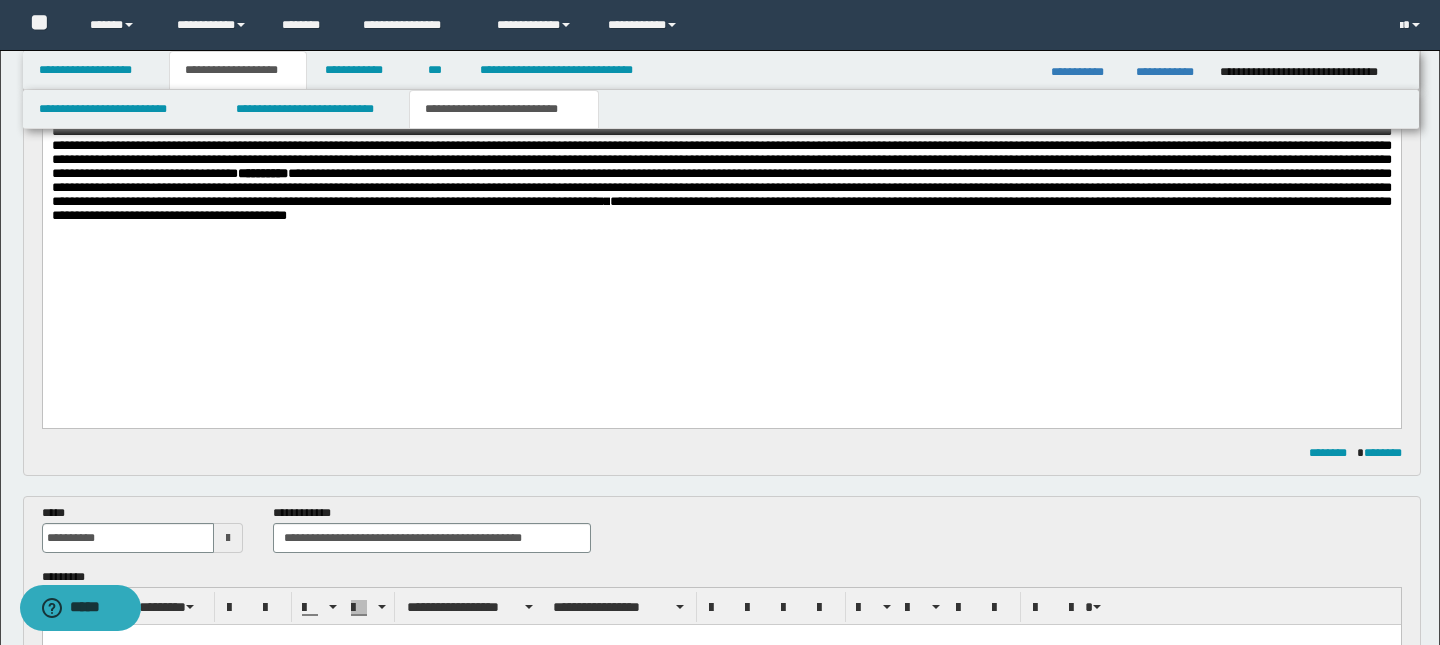 click on "**********" at bounding box center (721, 209) 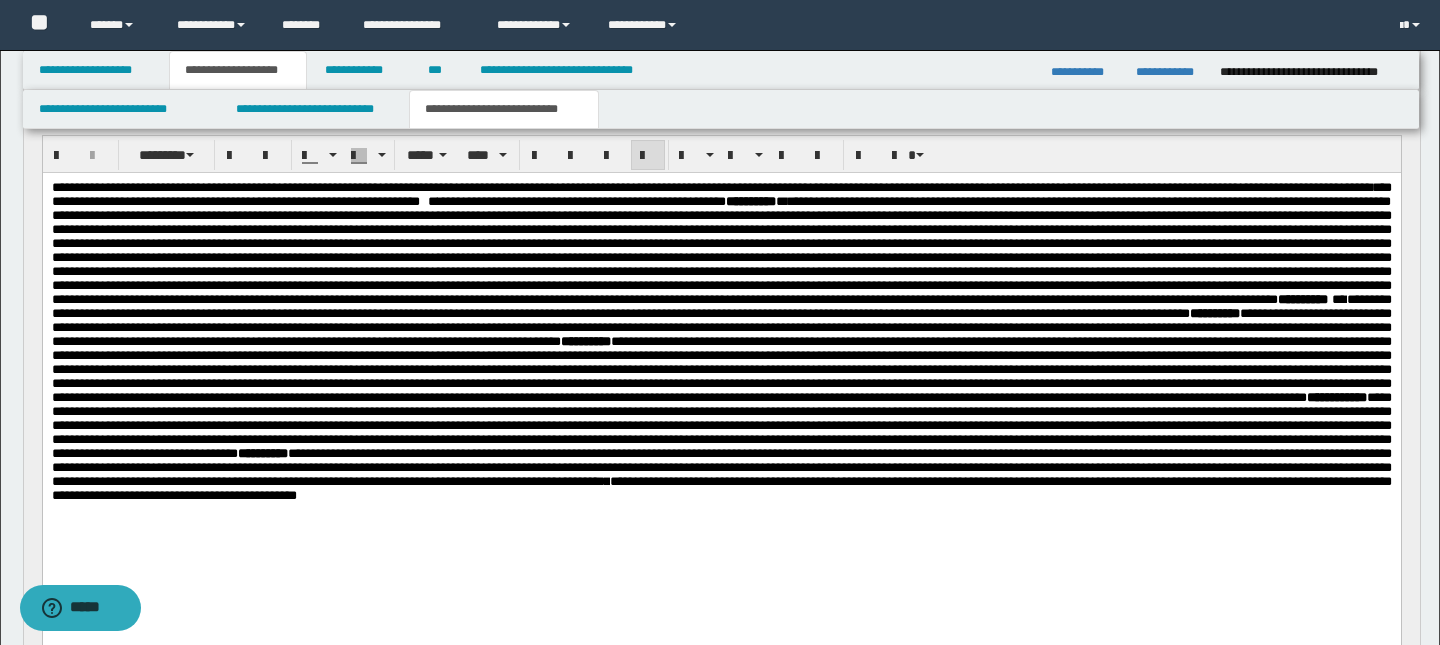 scroll, scrollTop: 185, scrollLeft: 0, axis: vertical 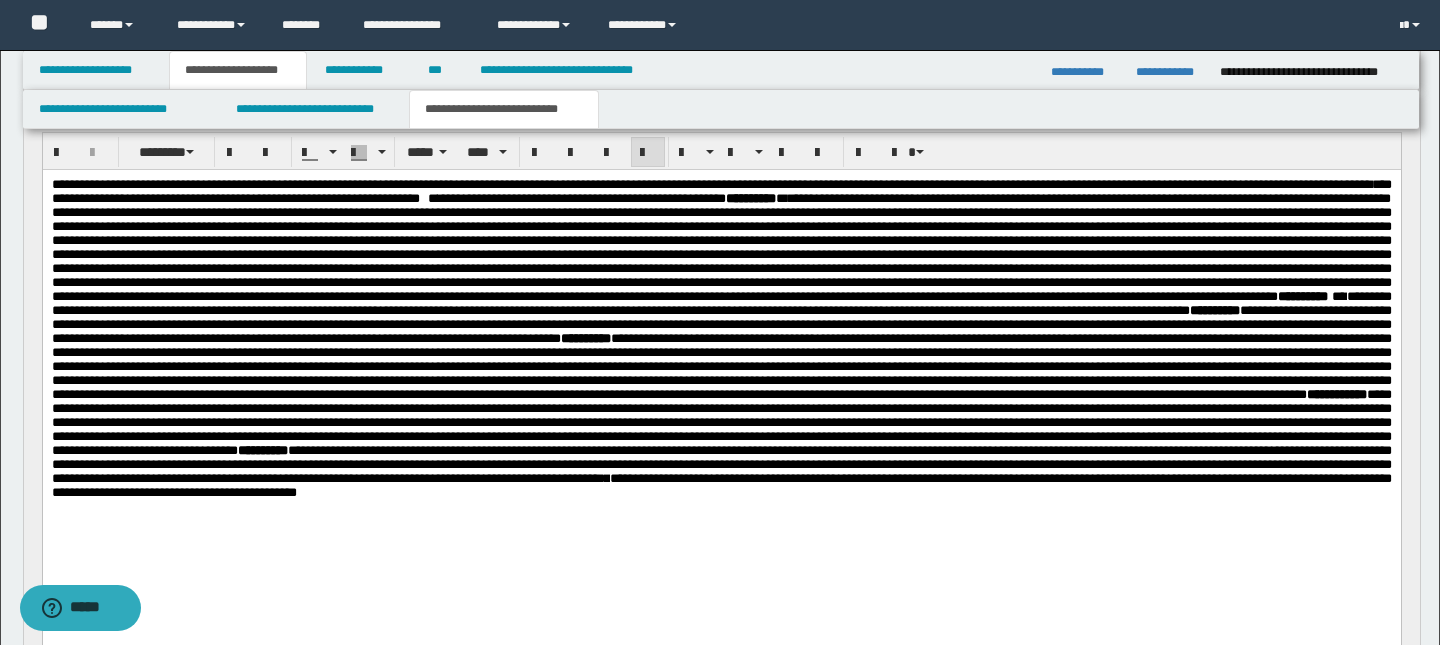click on "*" at bounding box center (432, 198) 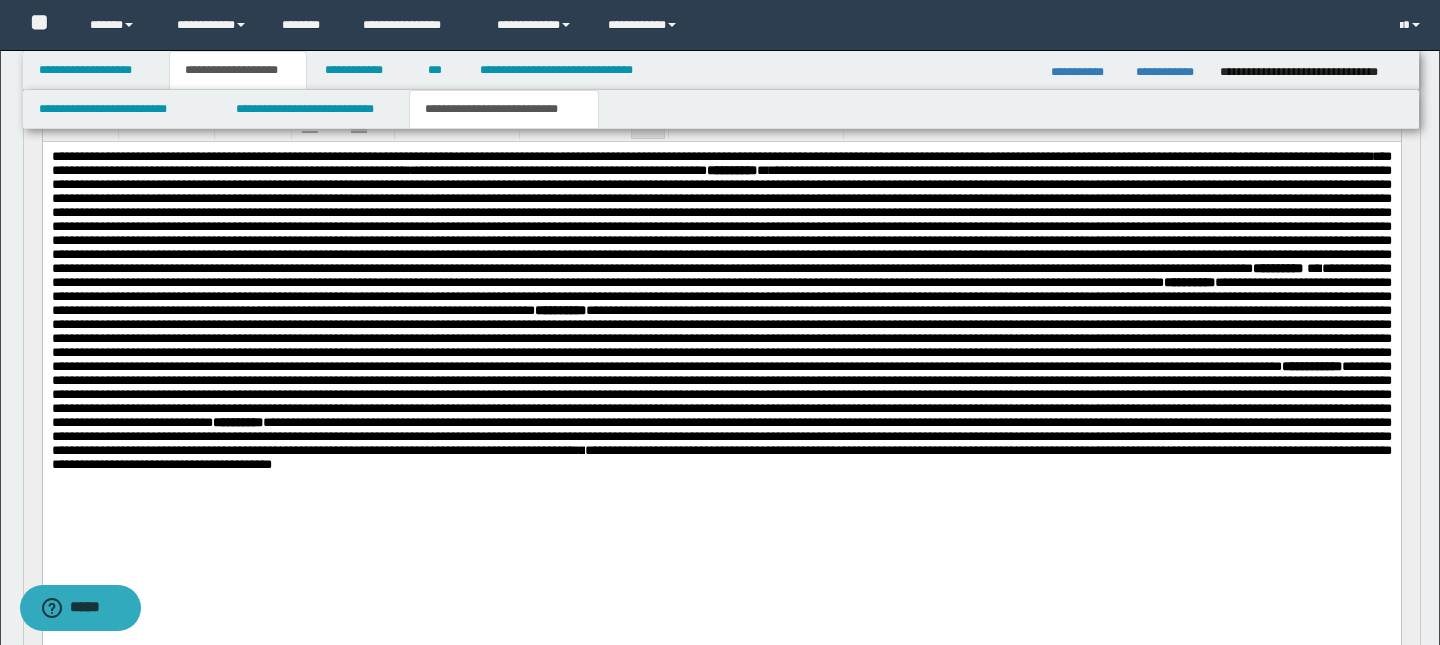 scroll, scrollTop: 230, scrollLeft: 0, axis: vertical 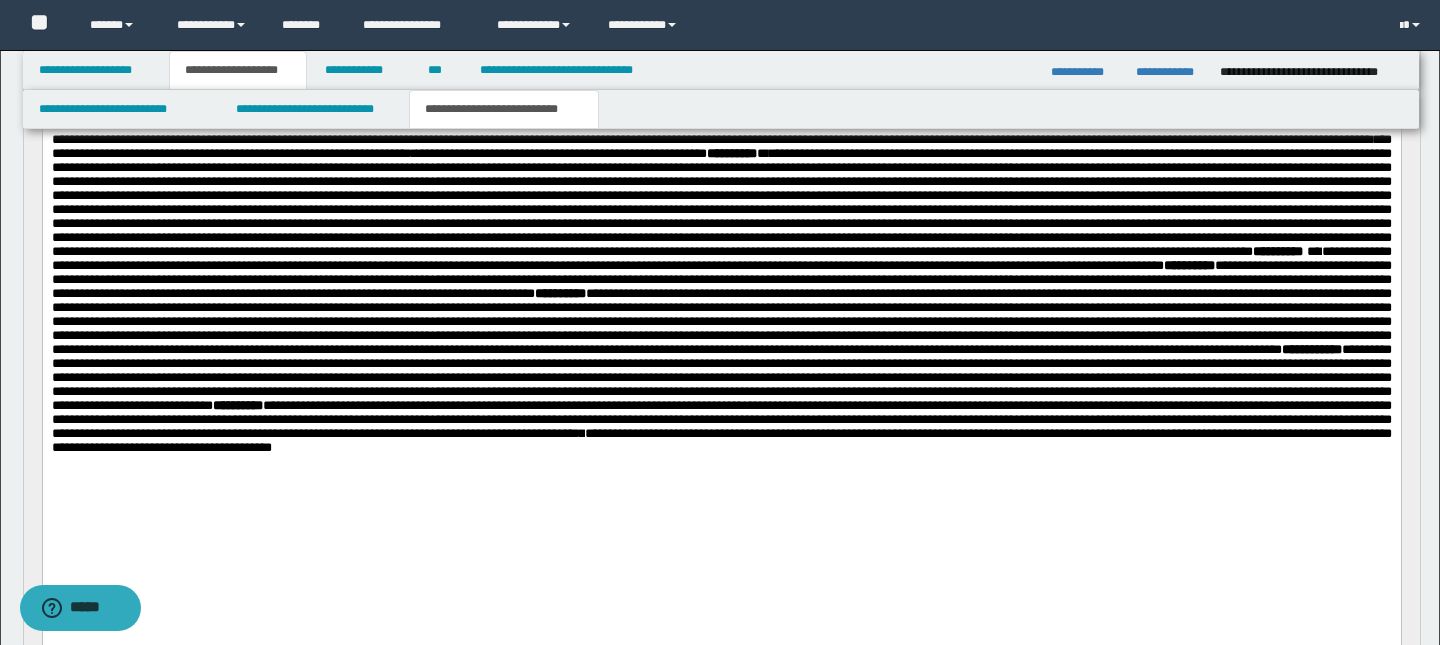 click on "**********" at bounding box center (721, 294) 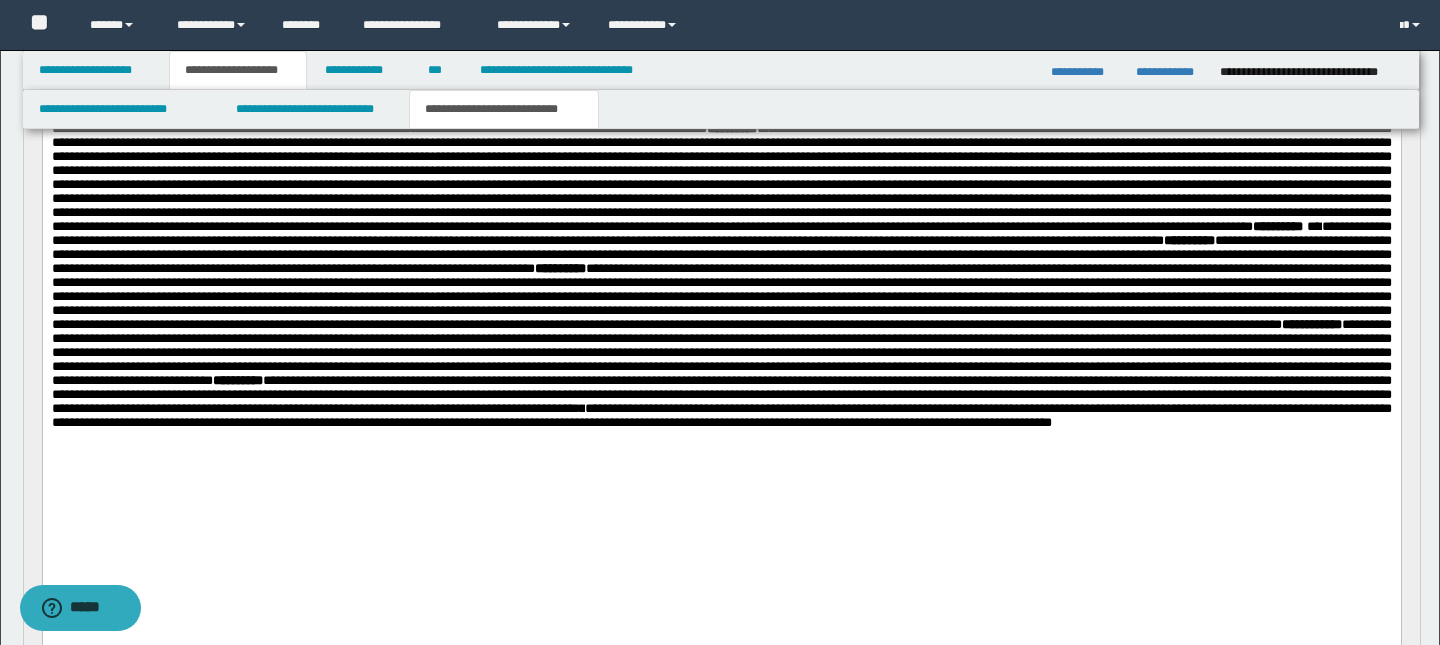 scroll, scrollTop: 276, scrollLeft: 0, axis: vertical 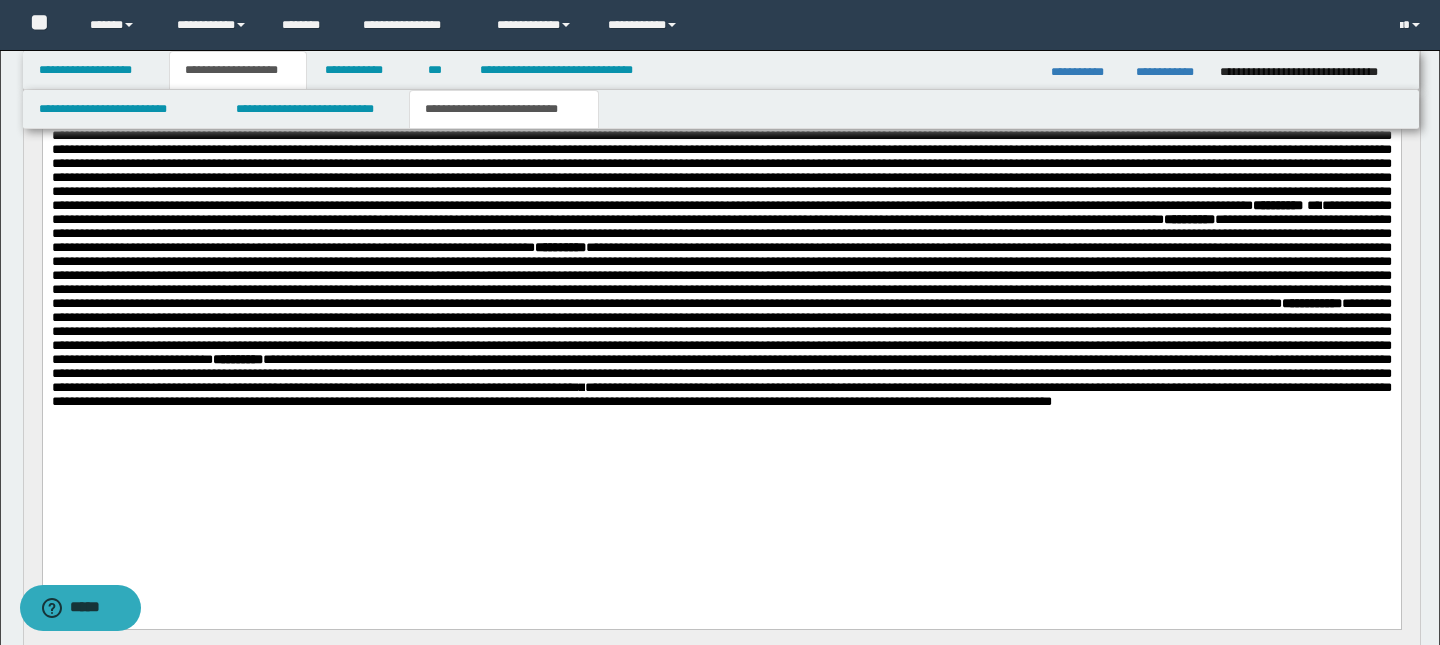 click on "**********" at bounding box center [721, 394] 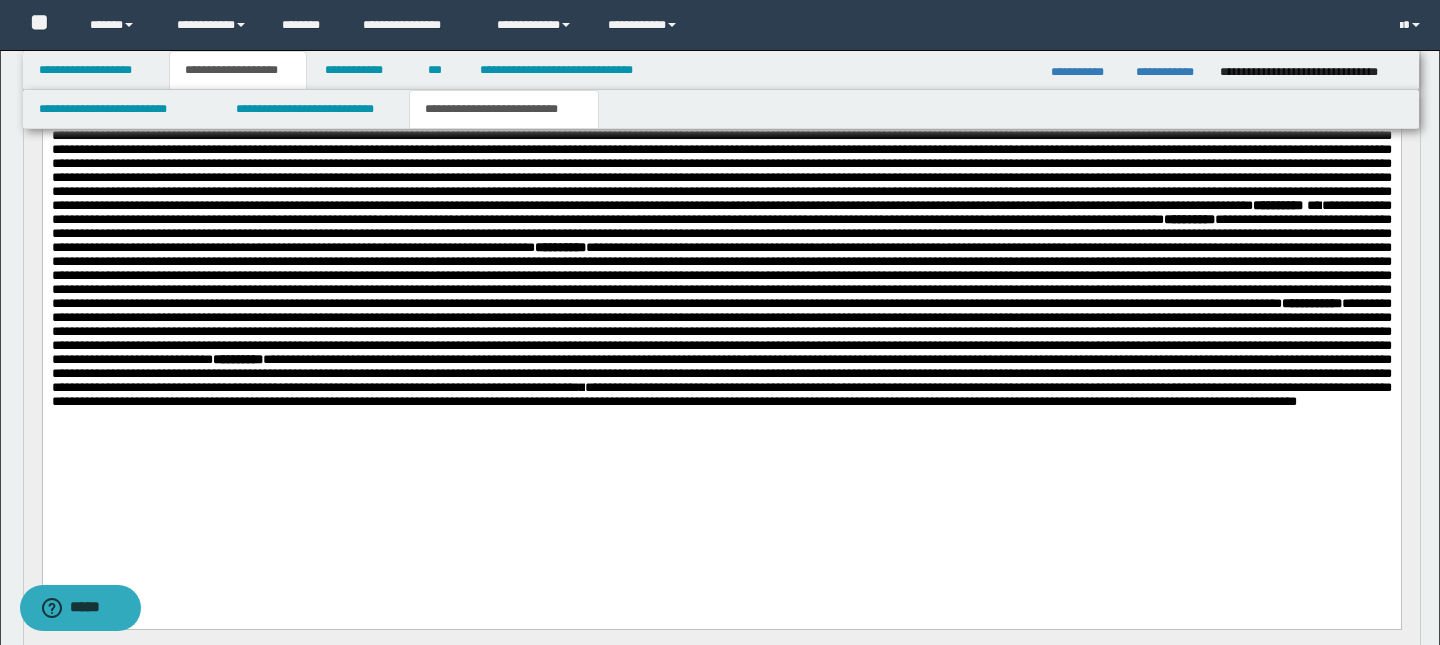 click on "**********" at bounding box center [721, 394] 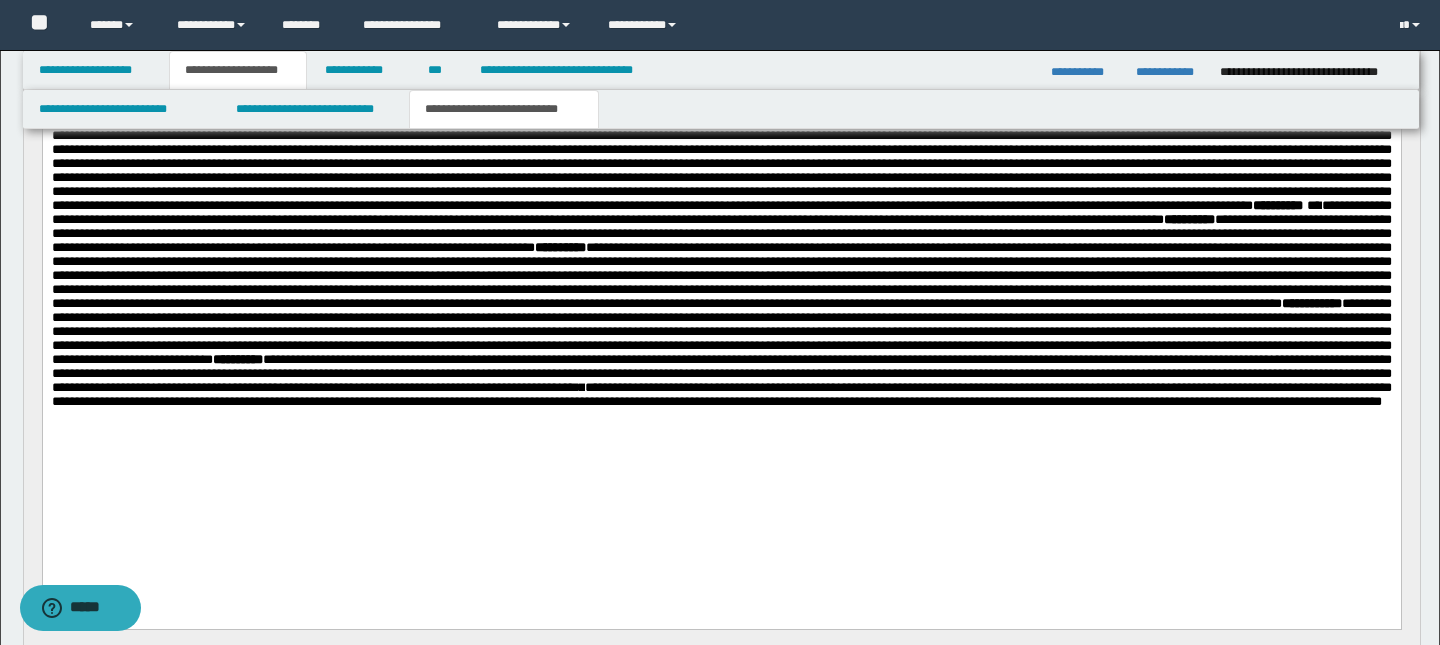 click on "**********" at bounding box center [721, 394] 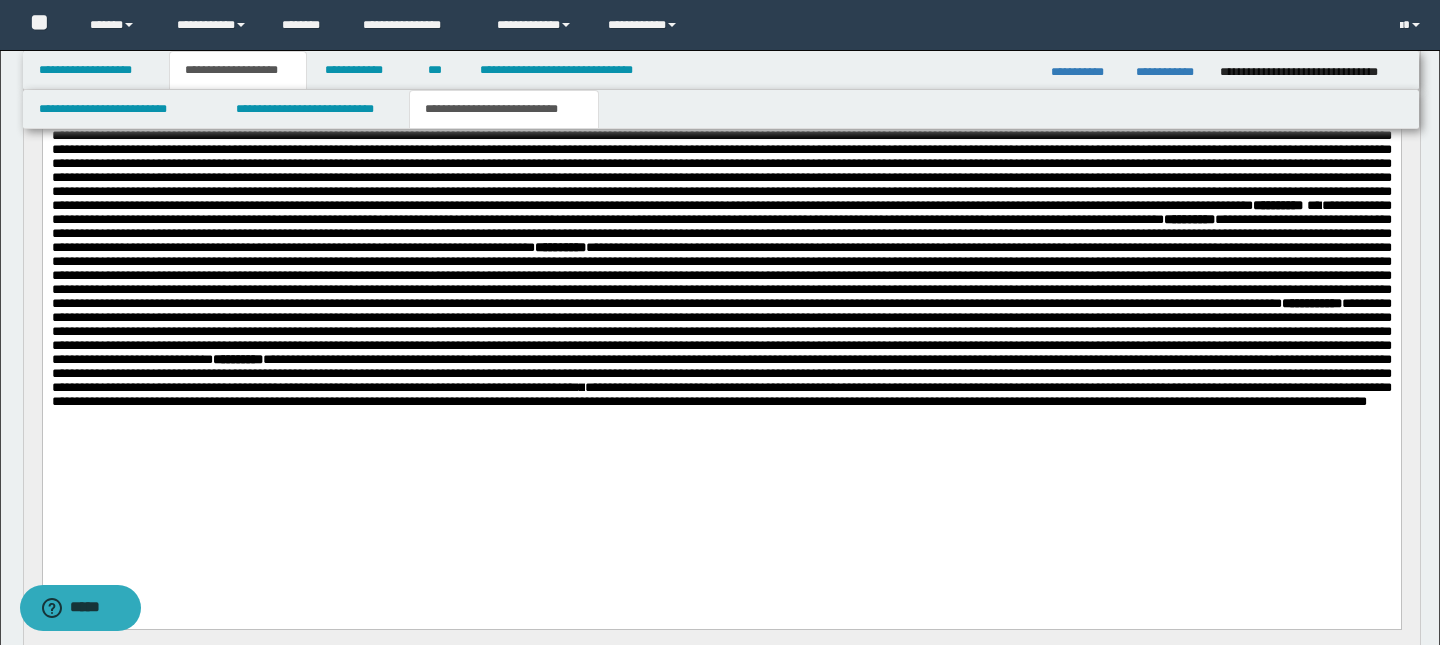 click on "**********" at bounding box center [721, 394] 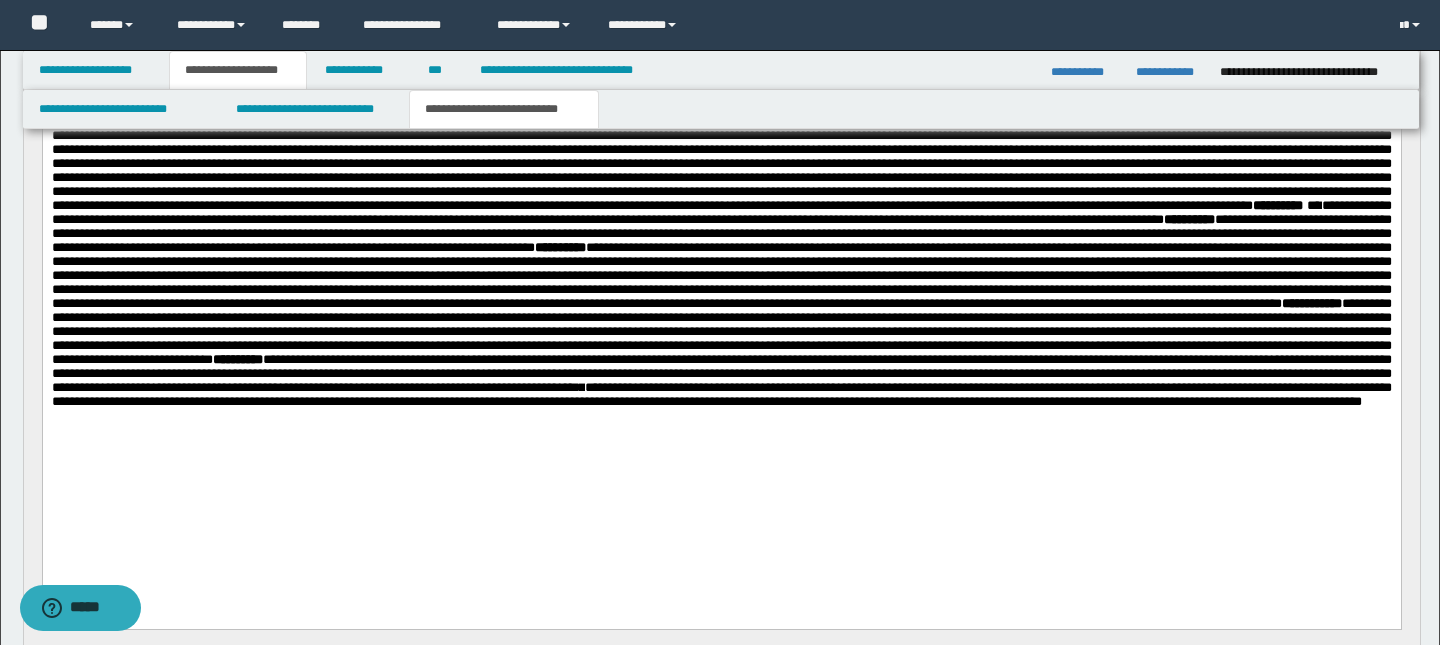 click on "**********" at bounding box center (721, 394) 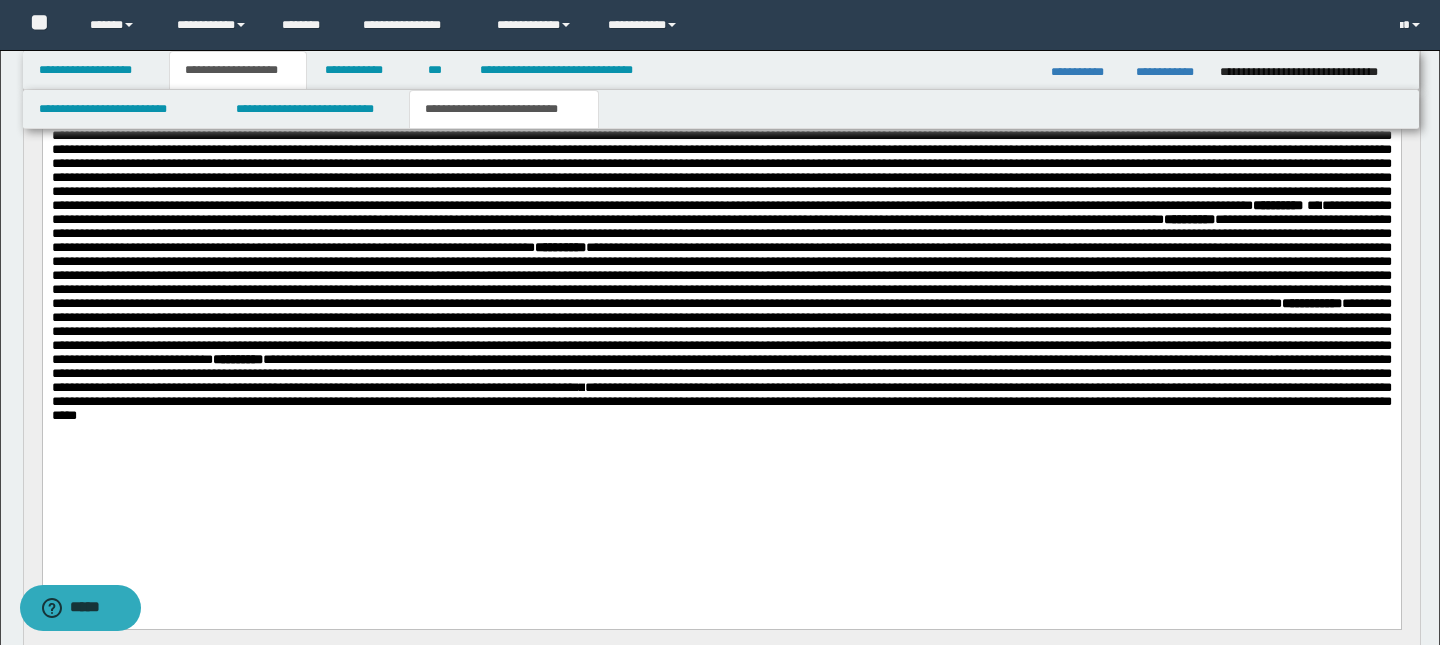 click on "**********" at bounding box center (721, 255) 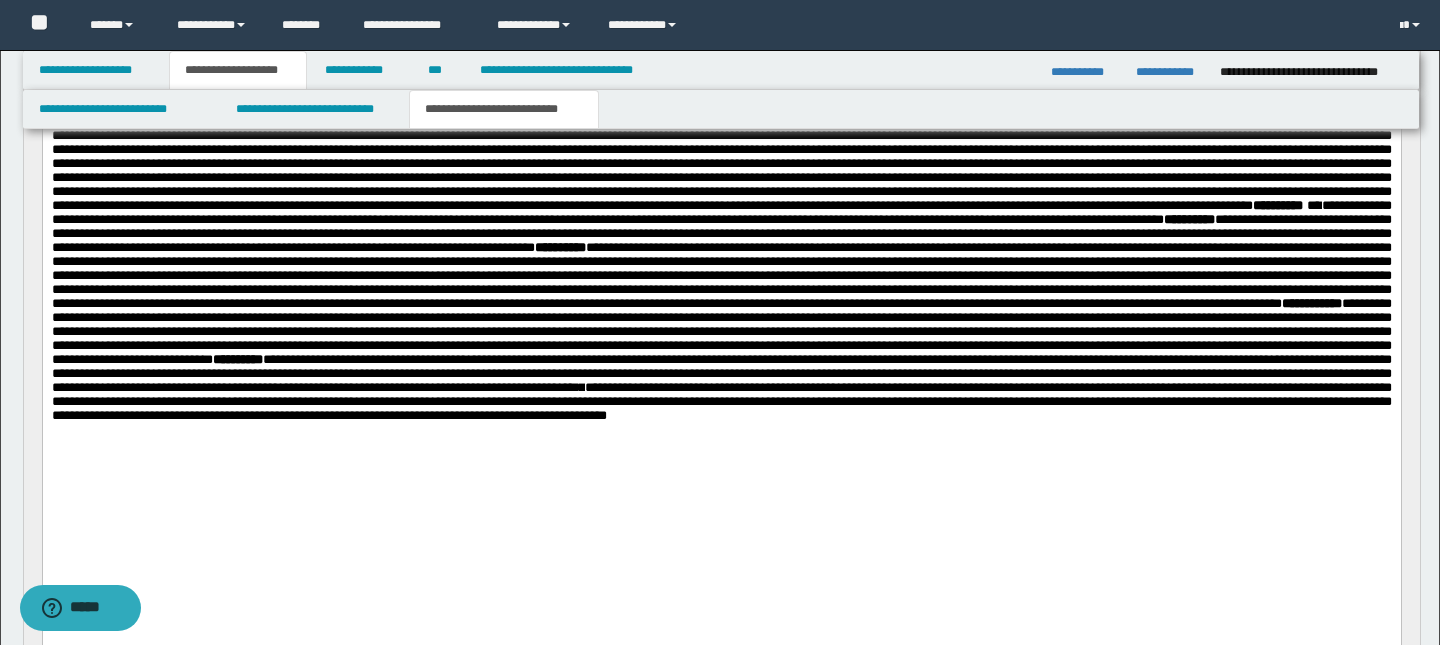 scroll, scrollTop: 306, scrollLeft: 0, axis: vertical 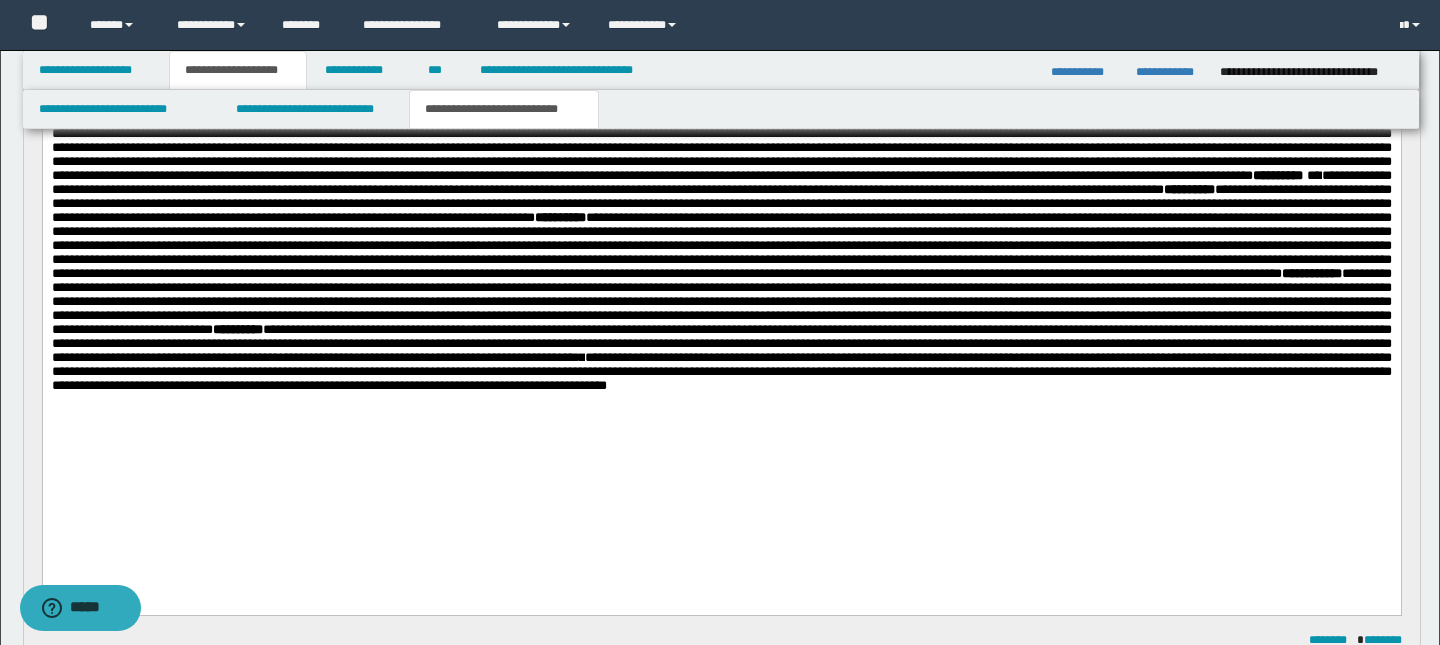 click on "**********" at bounding box center [721, 225] 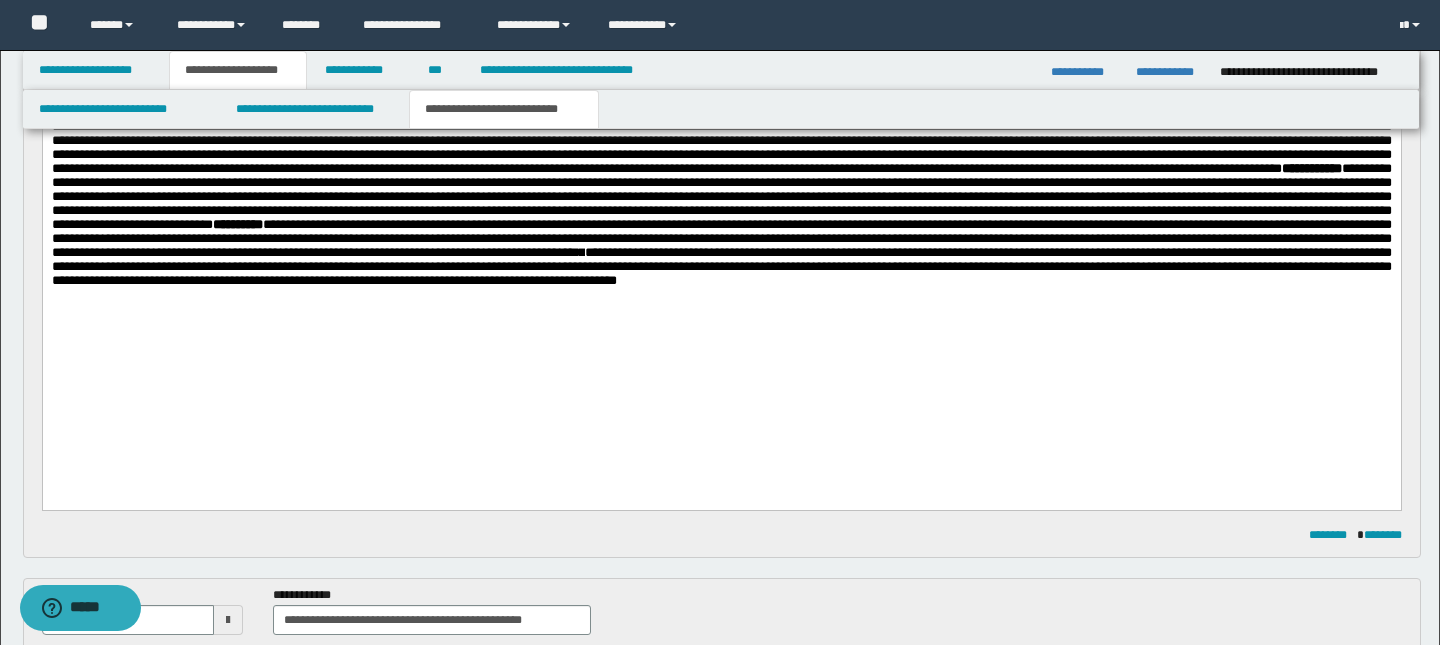 scroll, scrollTop: 413, scrollLeft: 0, axis: vertical 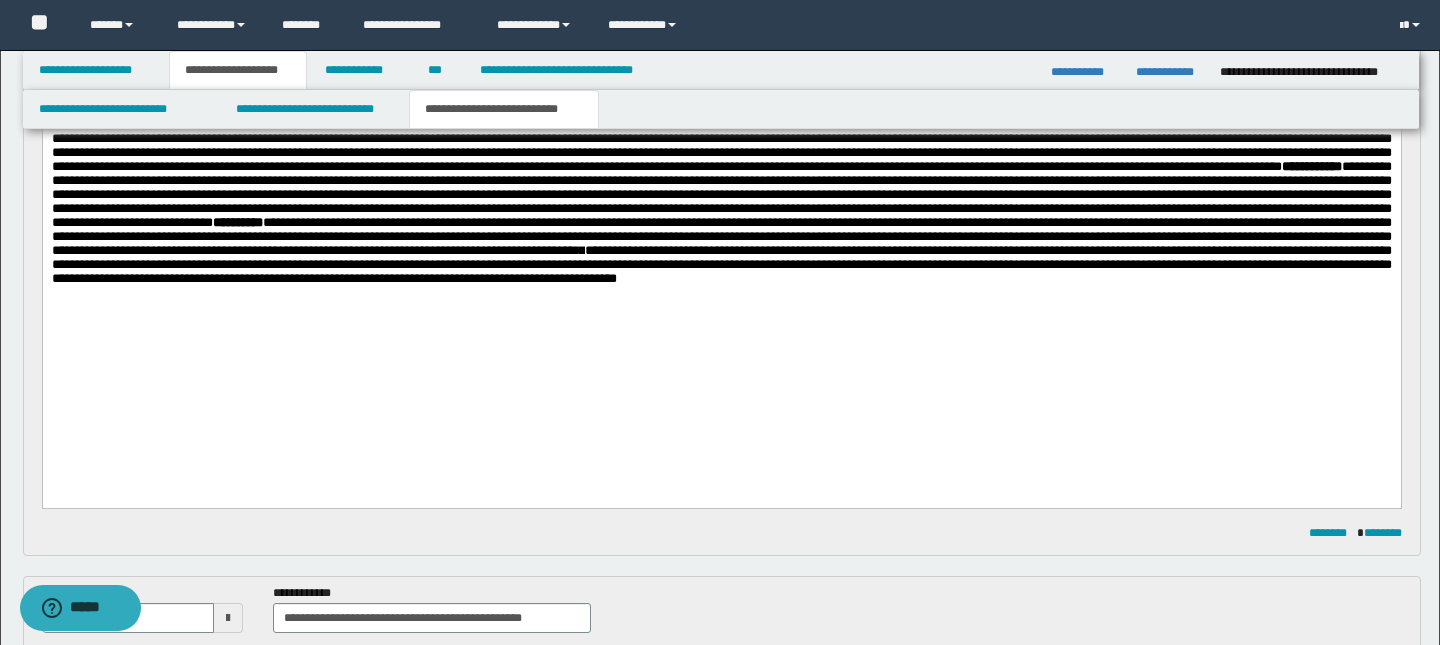 click on "**********" at bounding box center (721, 265) 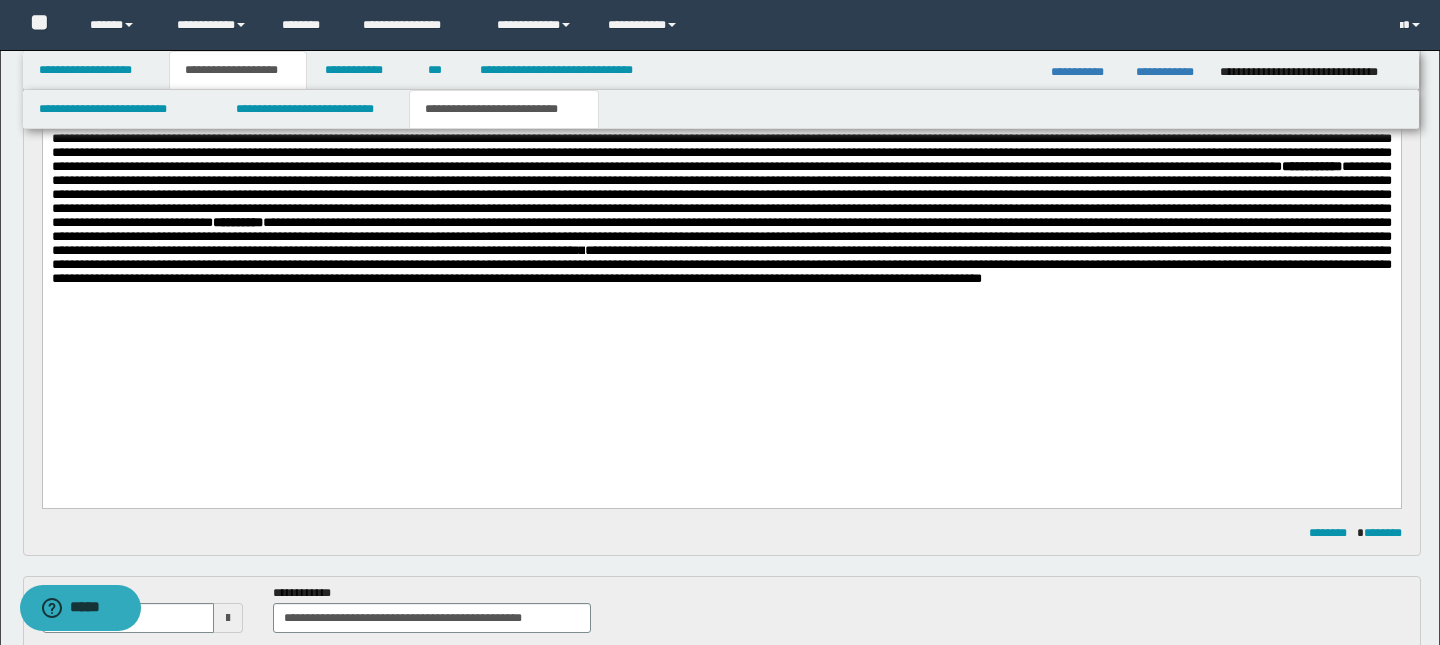 click on "**********" at bounding box center [721, 265] 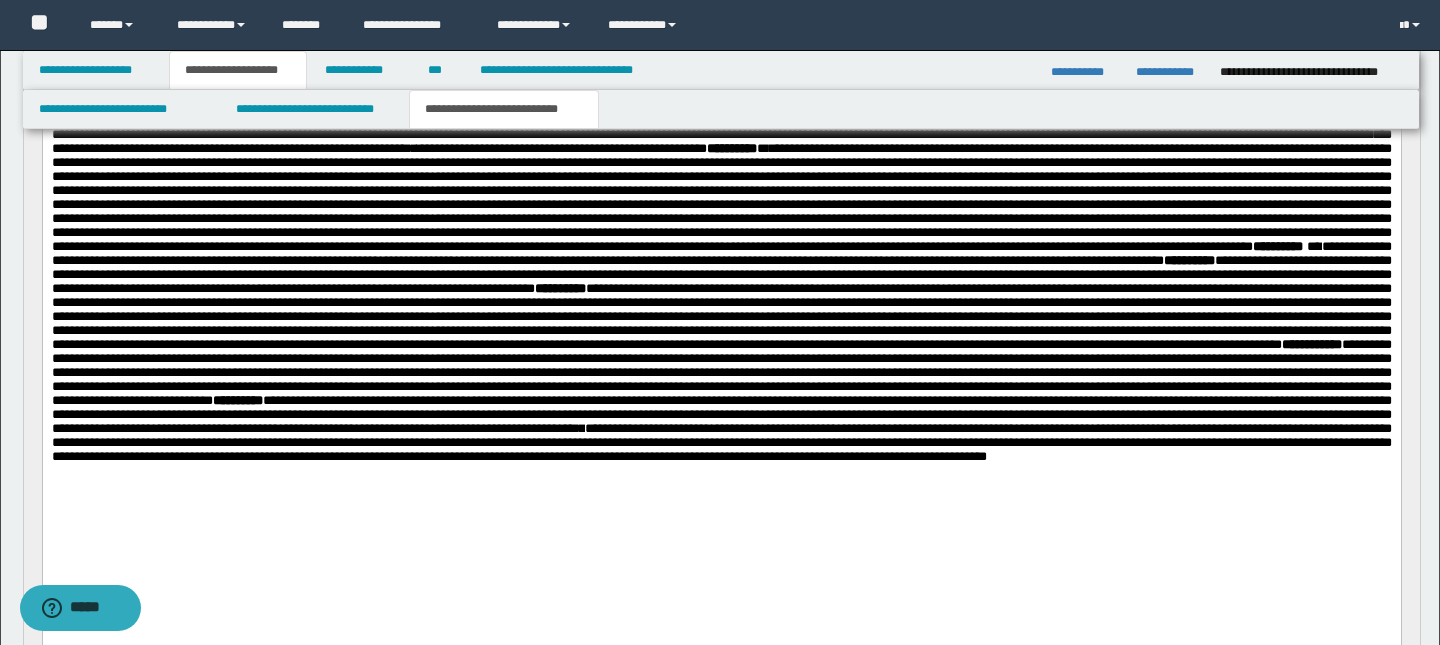 scroll, scrollTop: 280, scrollLeft: 0, axis: vertical 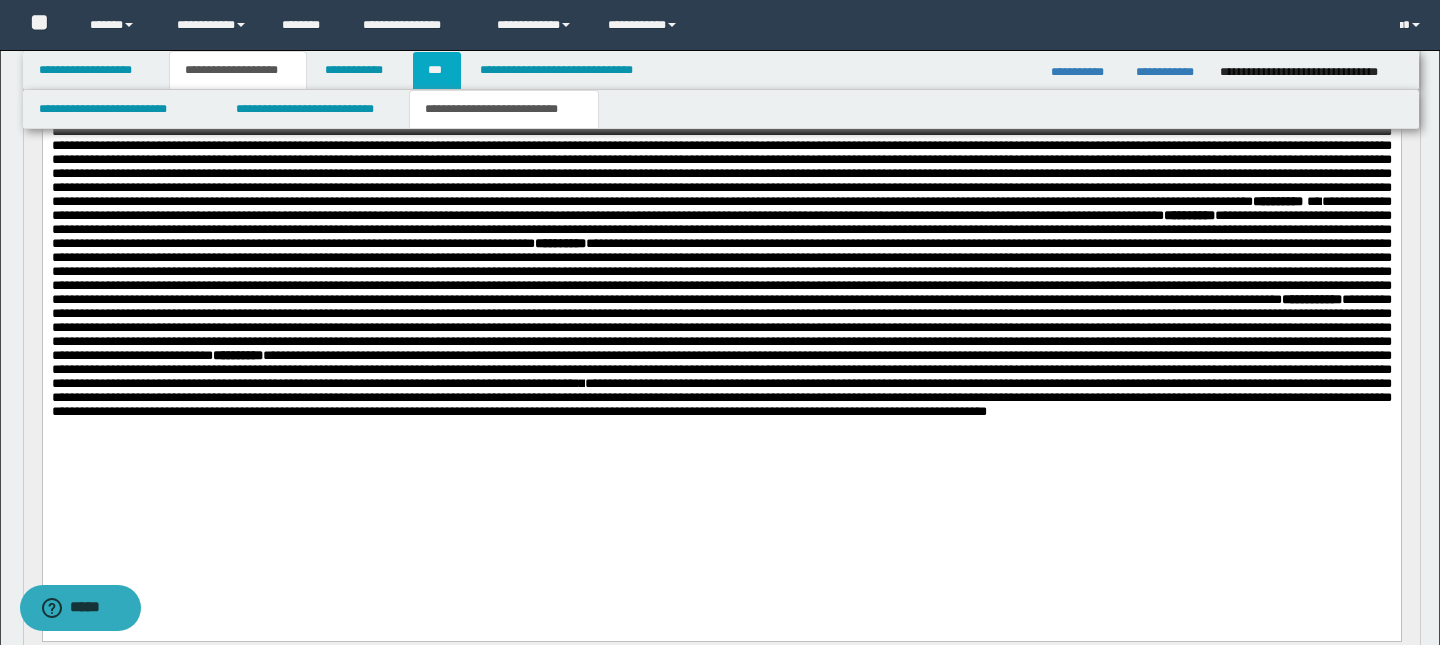 click on "***" at bounding box center (437, 70) 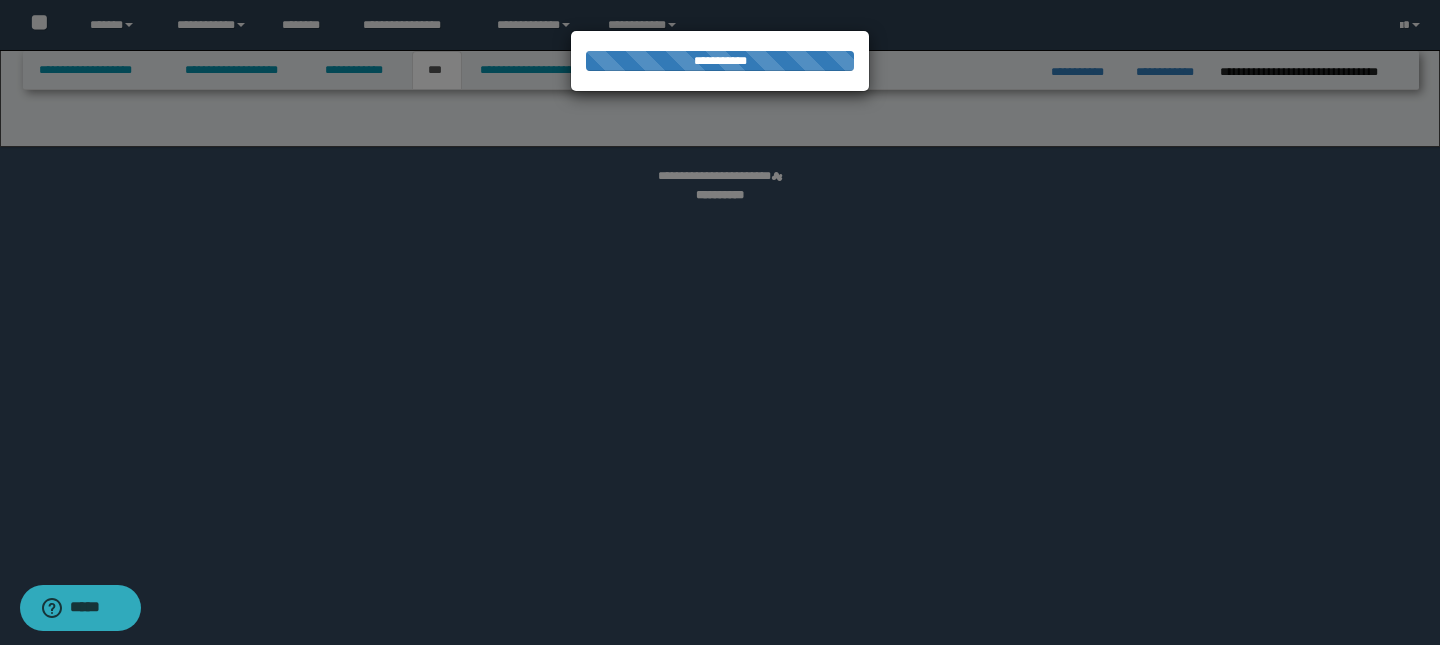 select on "*" 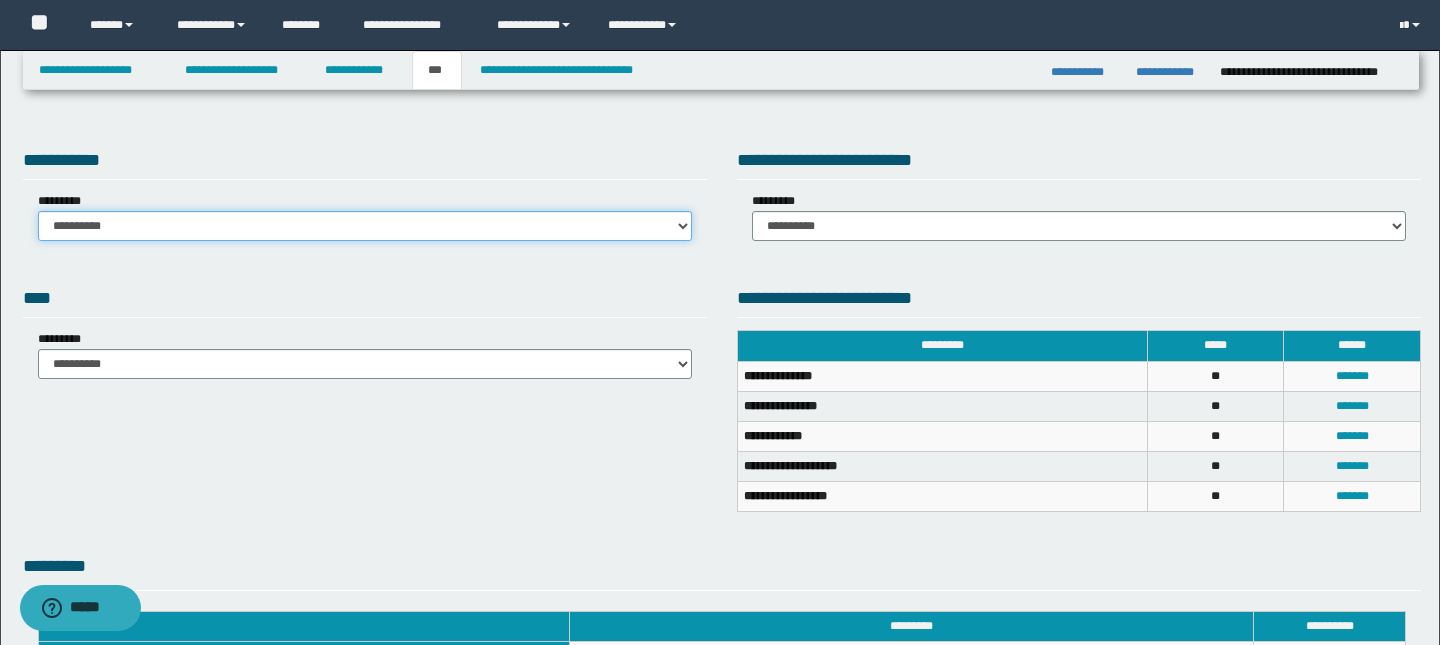 click on "**********" at bounding box center [365, 226] 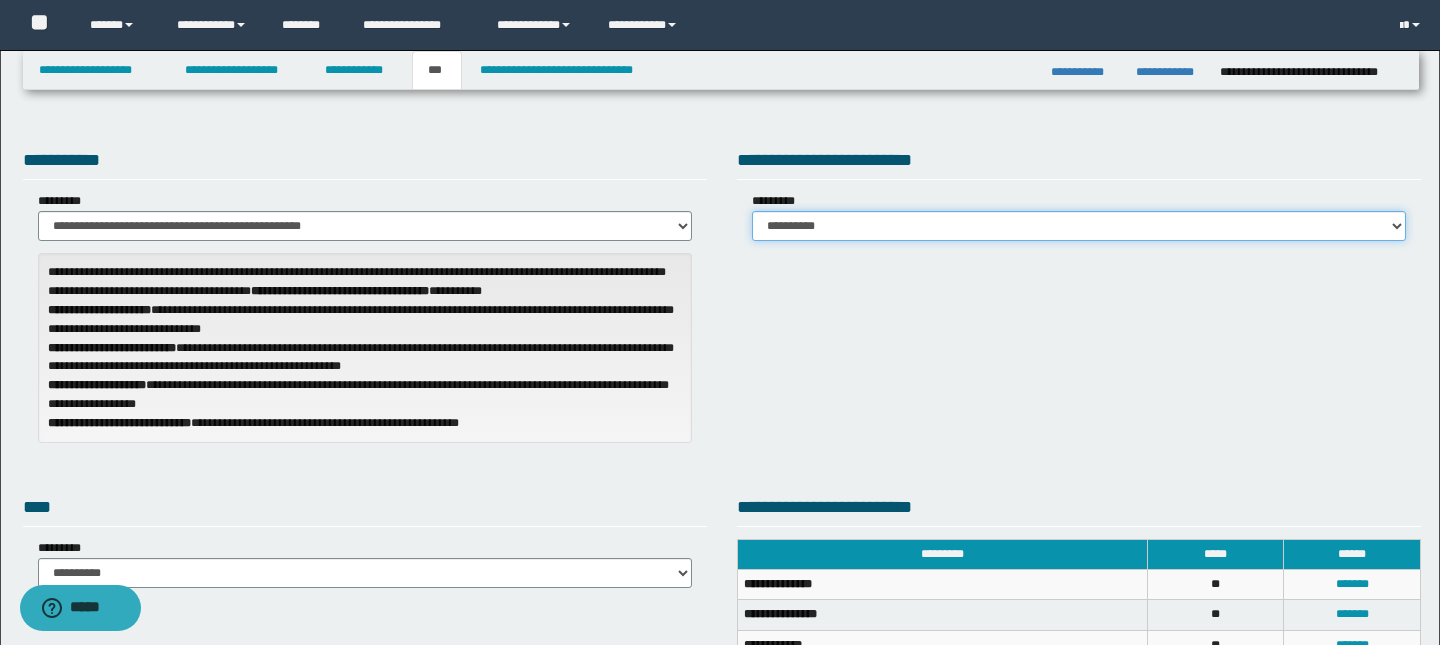 click on "**********" at bounding box center (1079, 226) 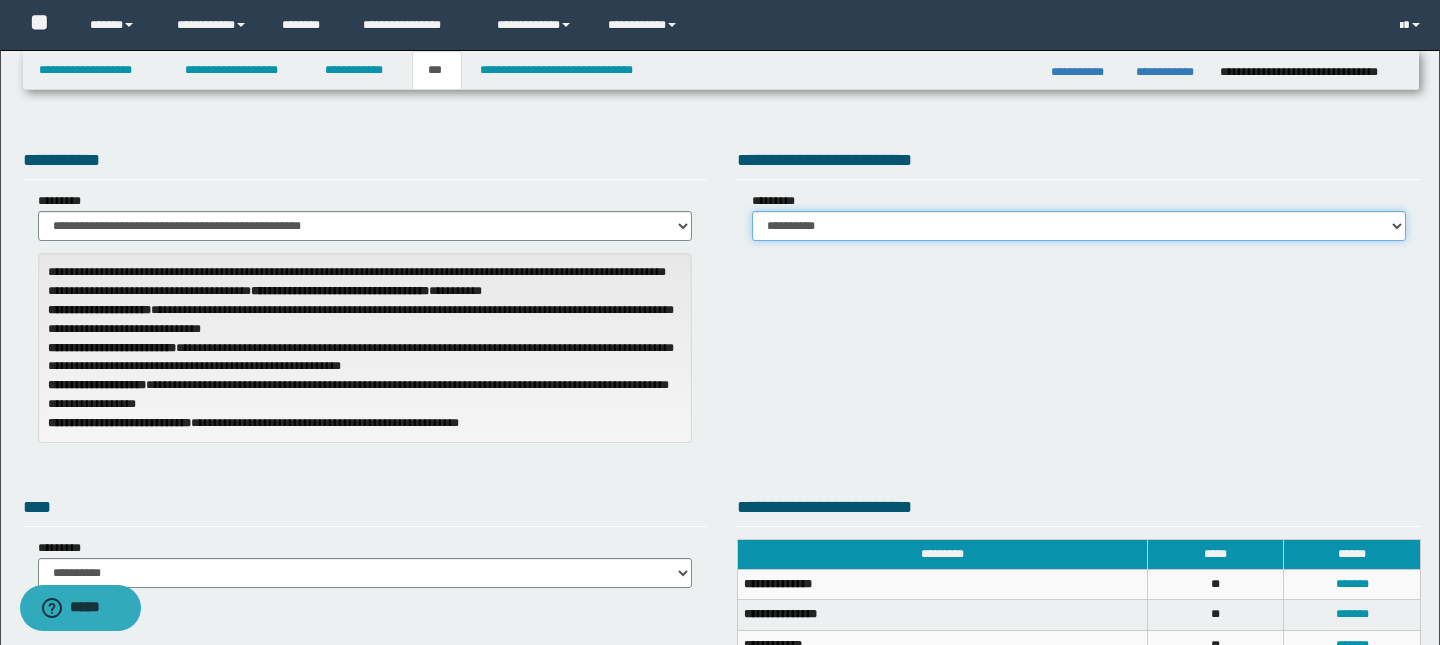select on "*" 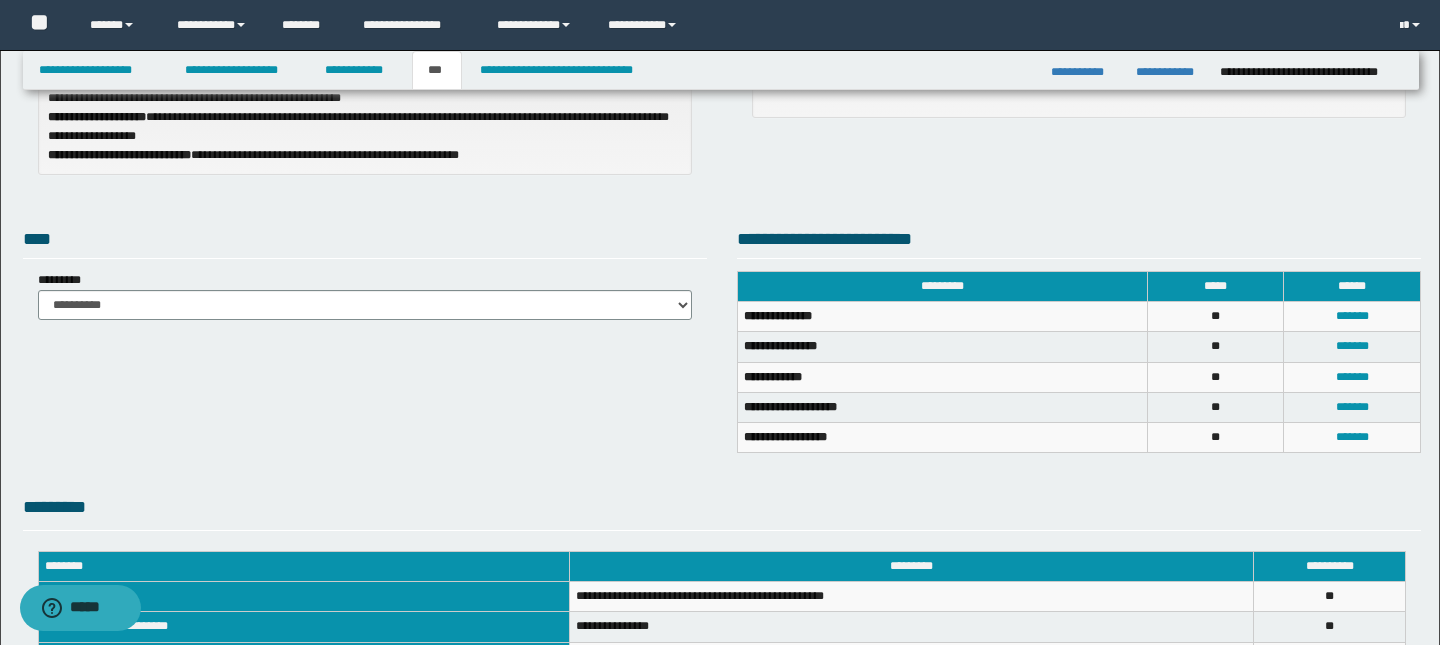 scroll, scrollTop: 269, scrollLeft: 0, axis: vertical 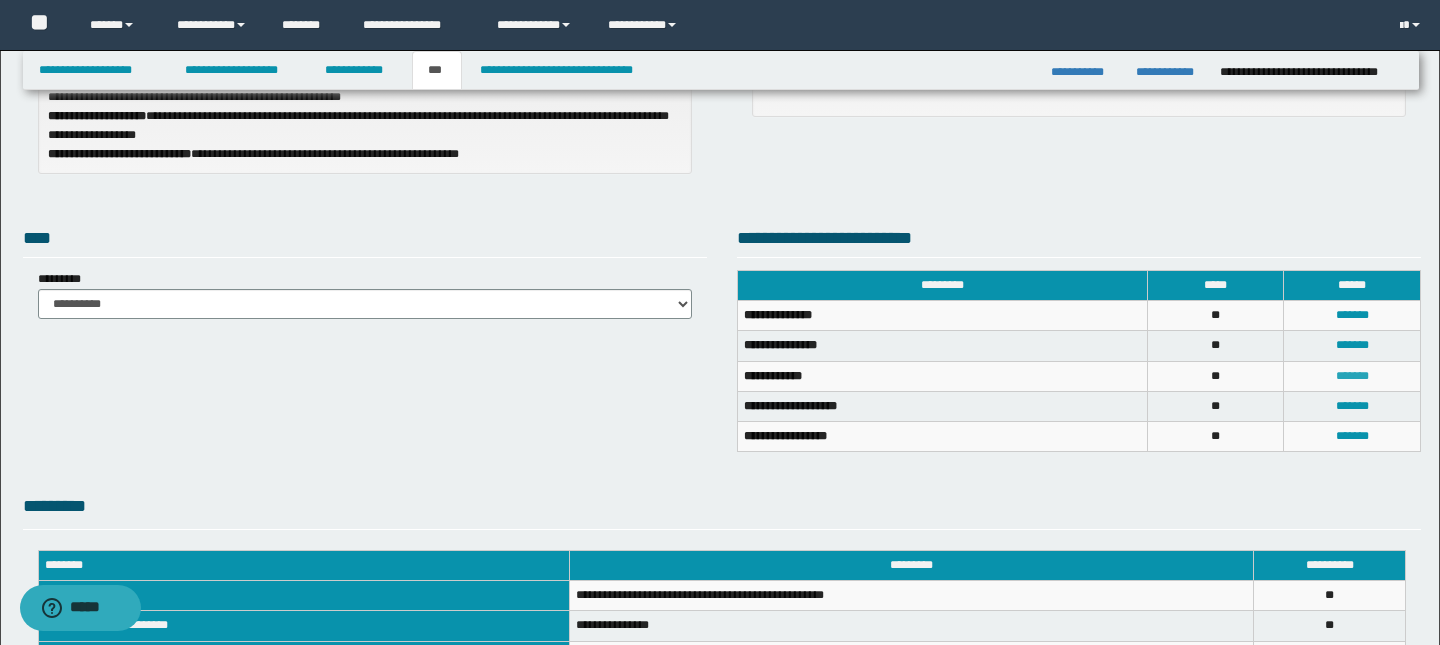 click on "*******" at bounding box center [1352, 376] 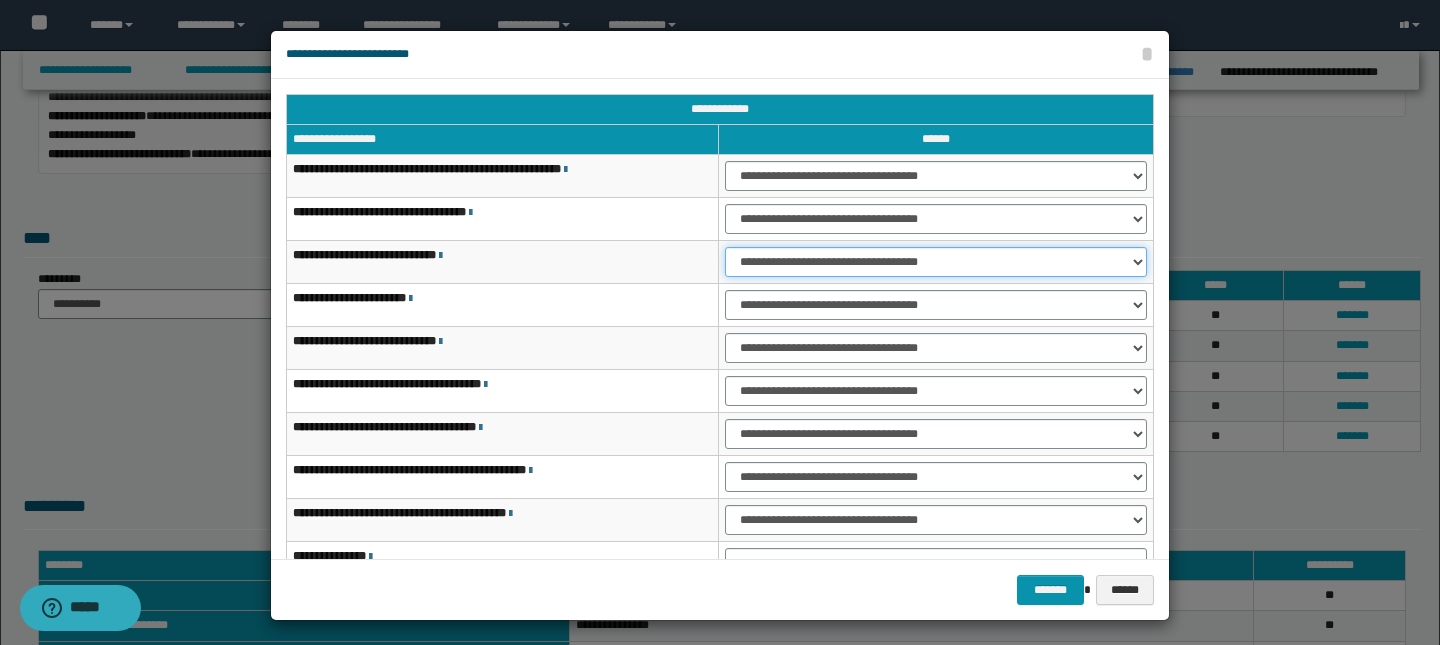 click on "**********" at bounding box center (936, 262) 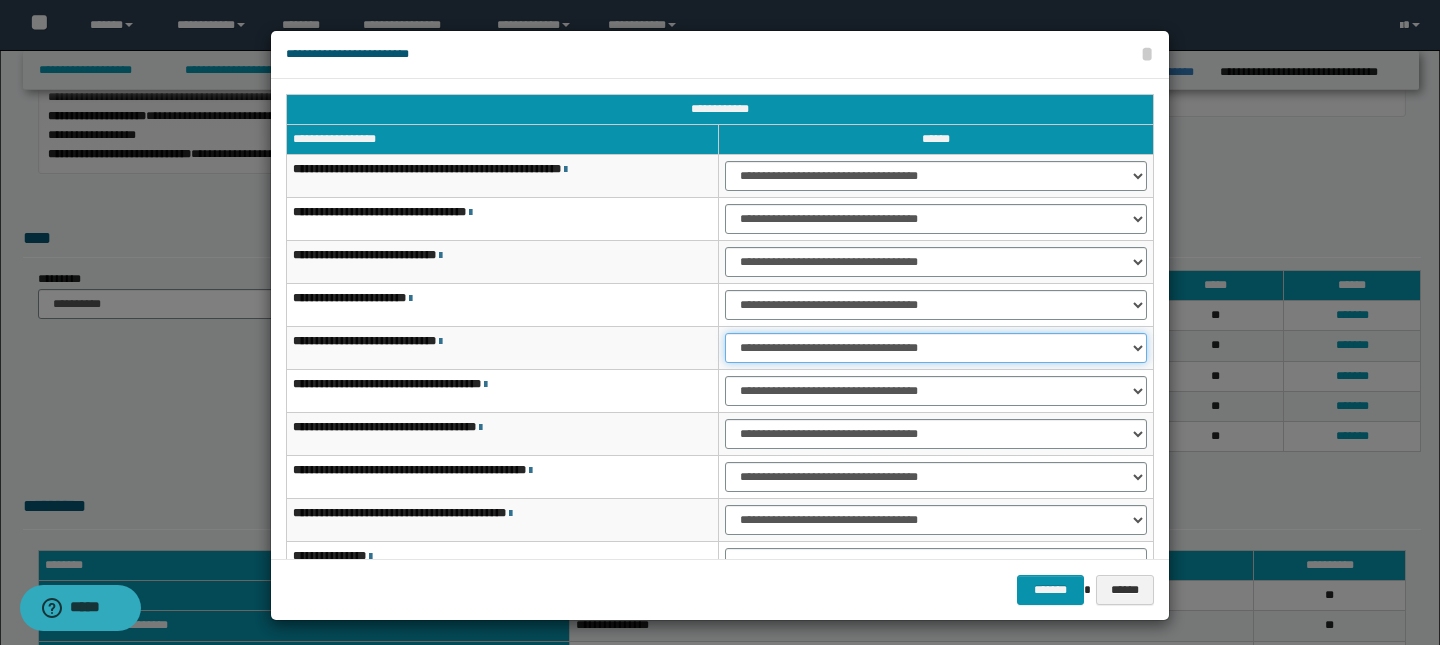 click on "**********" at bounding box center (936, 348) 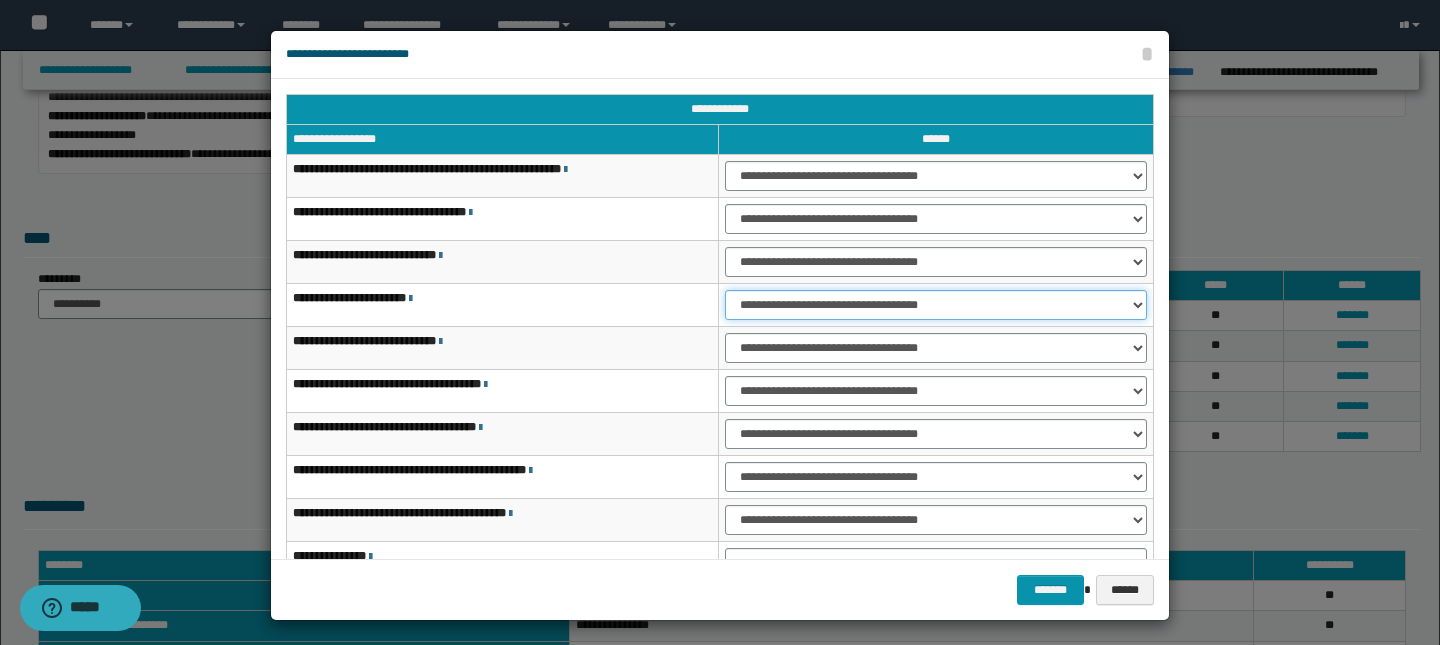 click on "**********" at bounding box center (936, 305) 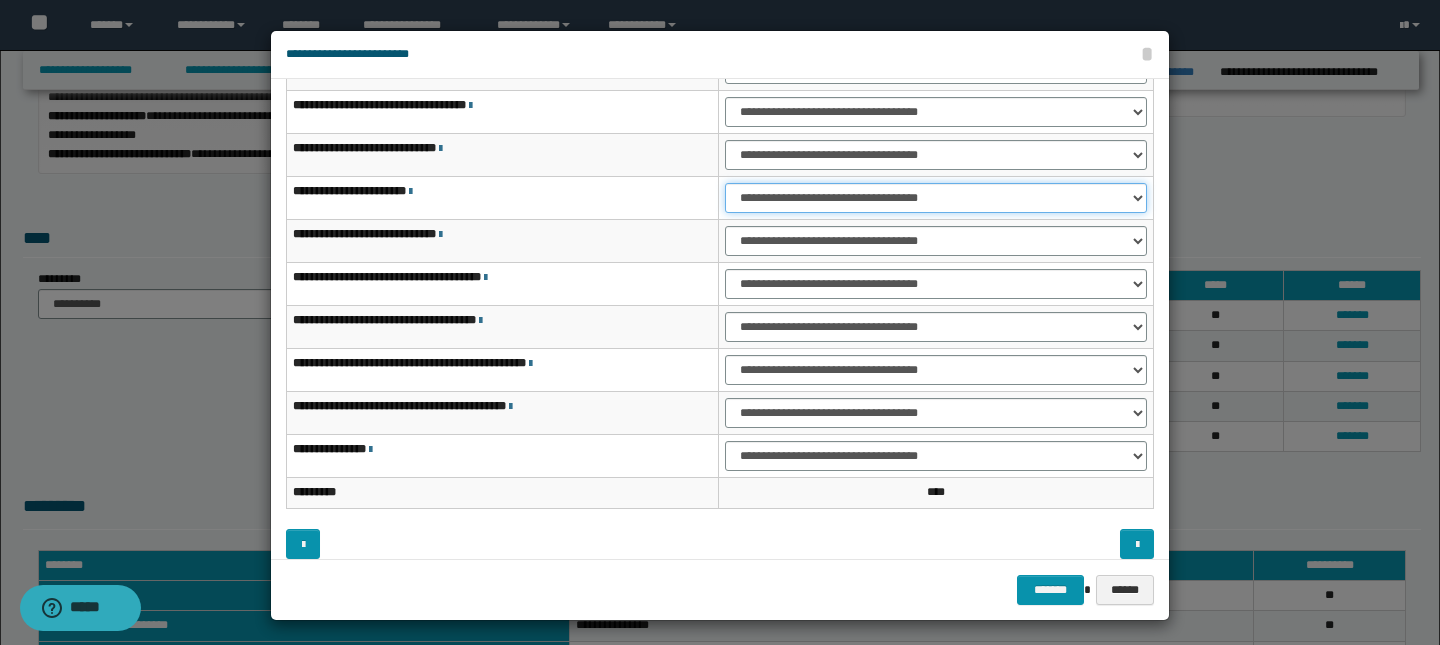 scroll, scrollTop: 121, scrollLeft: 0, axis: vertical 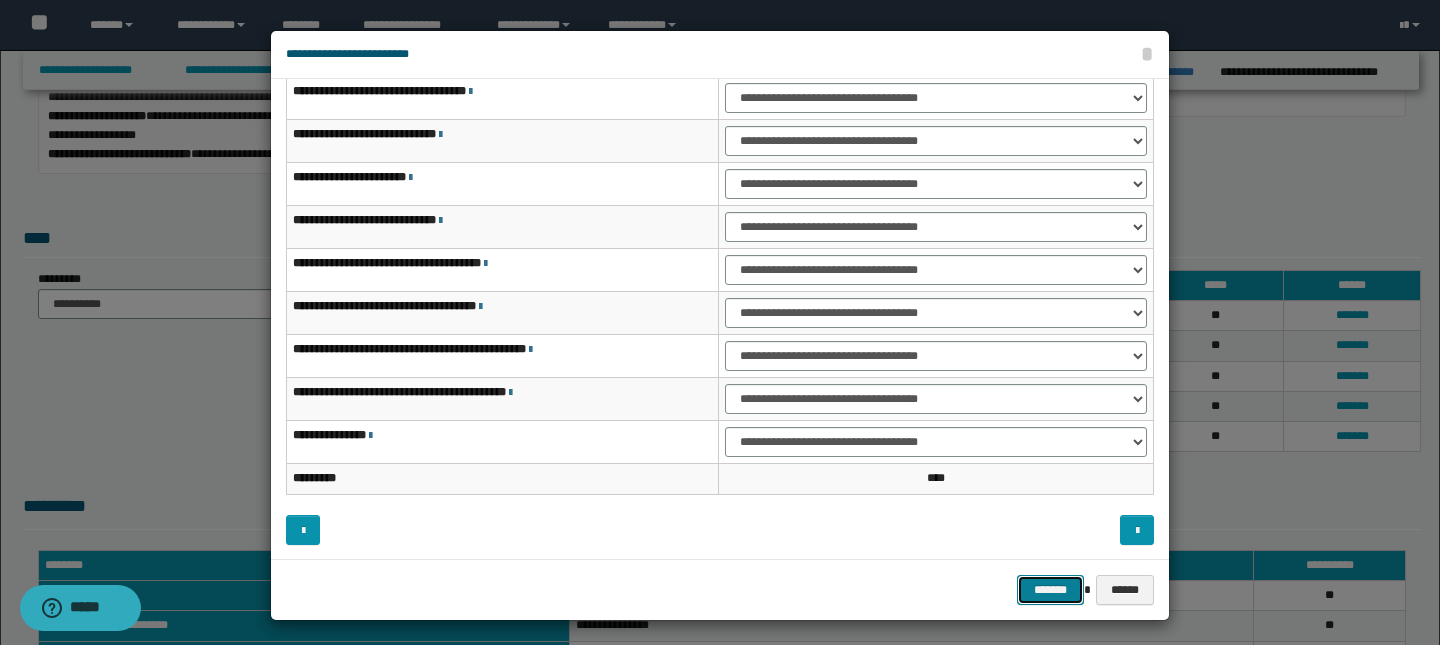 click on "*******" at bounding box center [1051, 590] 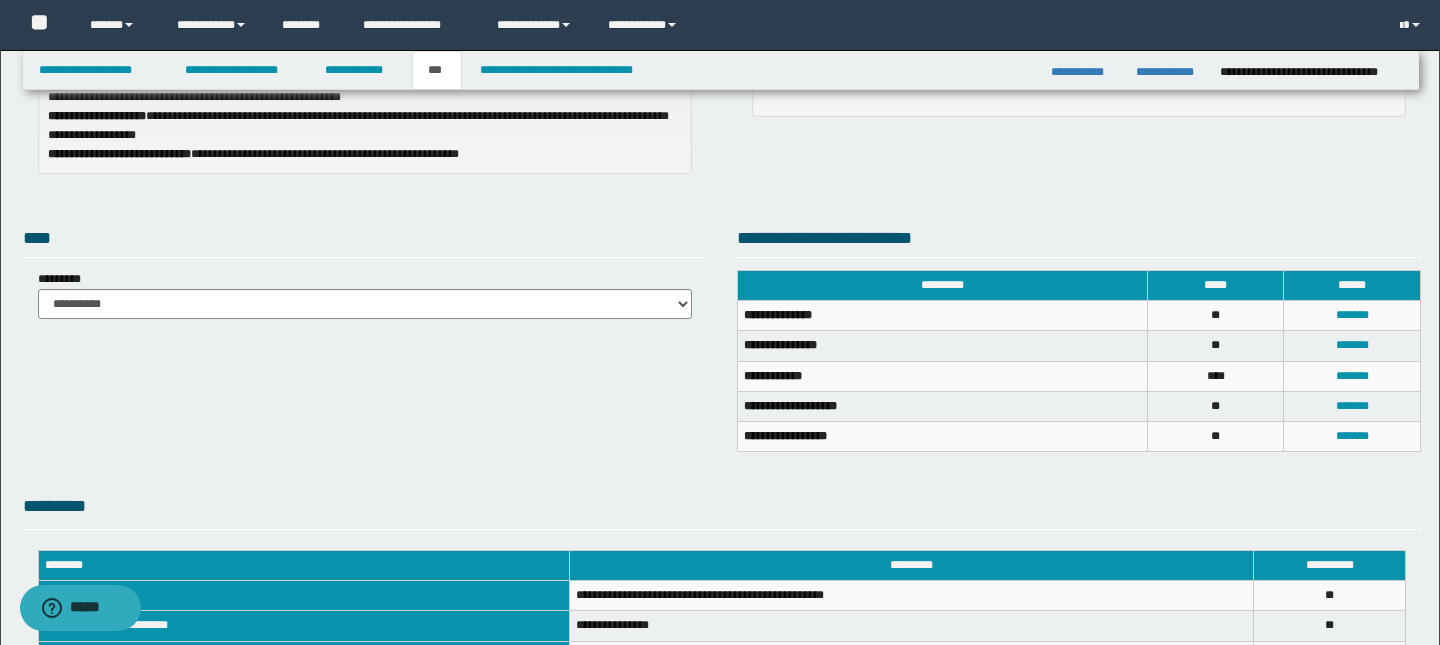 click on "**********" at bounding box center [722, 366] 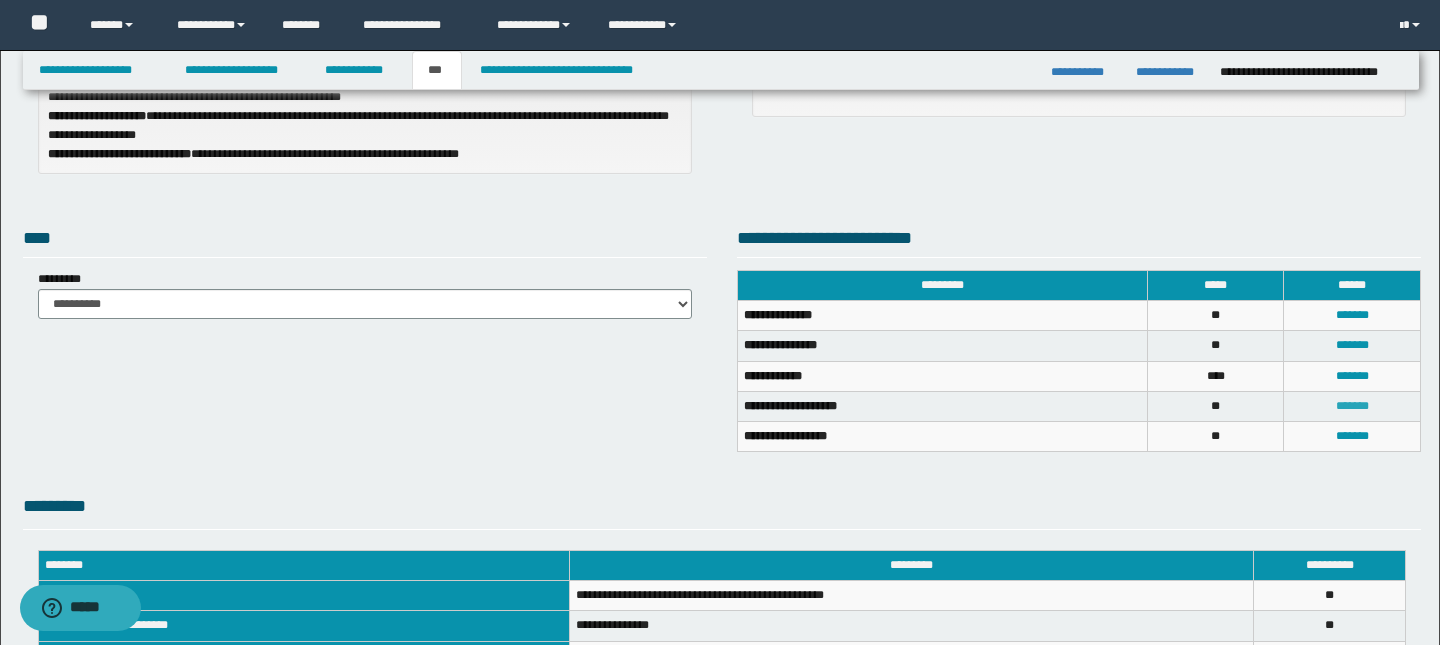 click on "*******" at bounding box center (1352, 406) 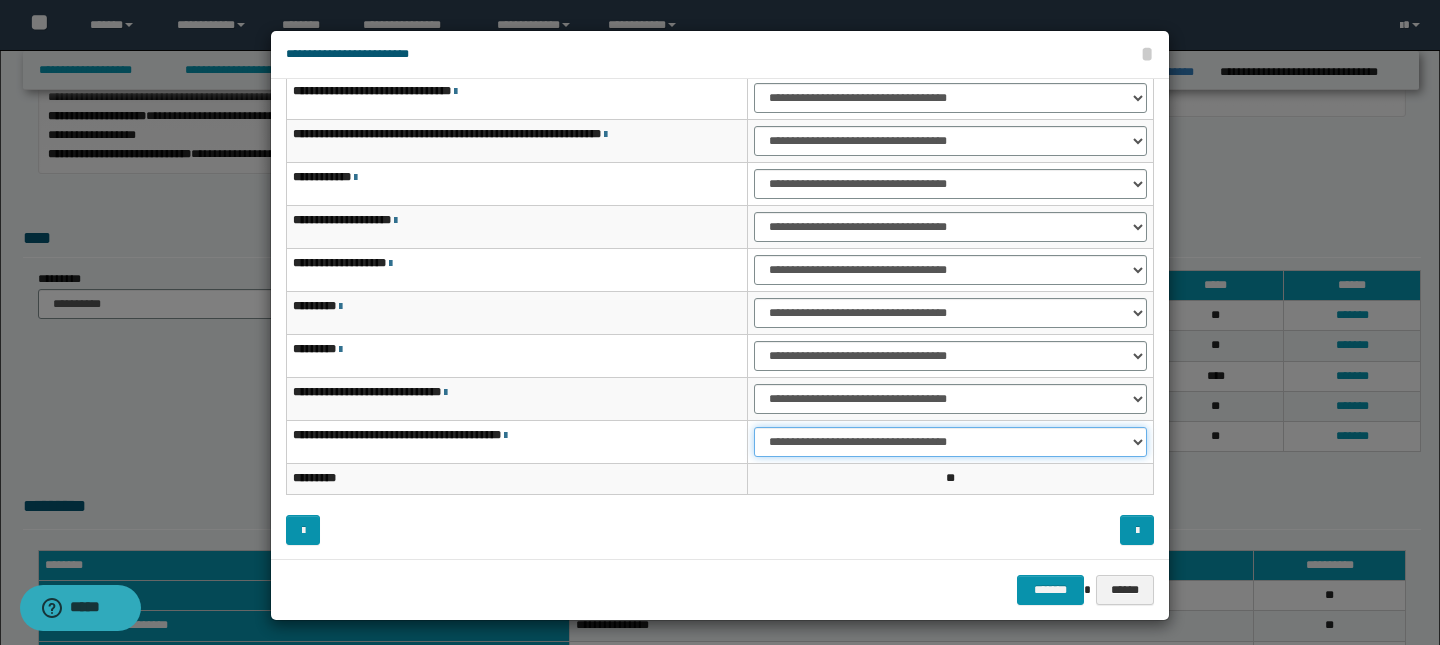 click on "**********" at bounding box center (950, 442) 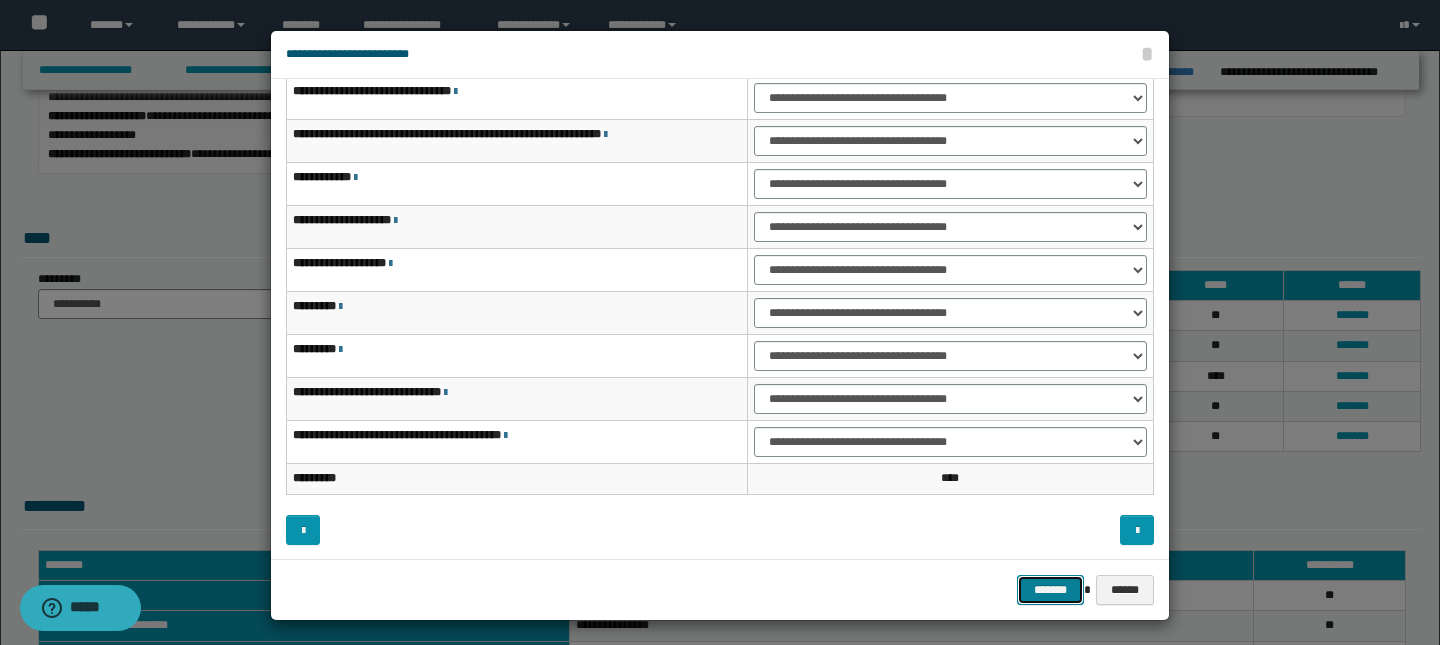 click on "*******" at bounding box center (1051, 590) 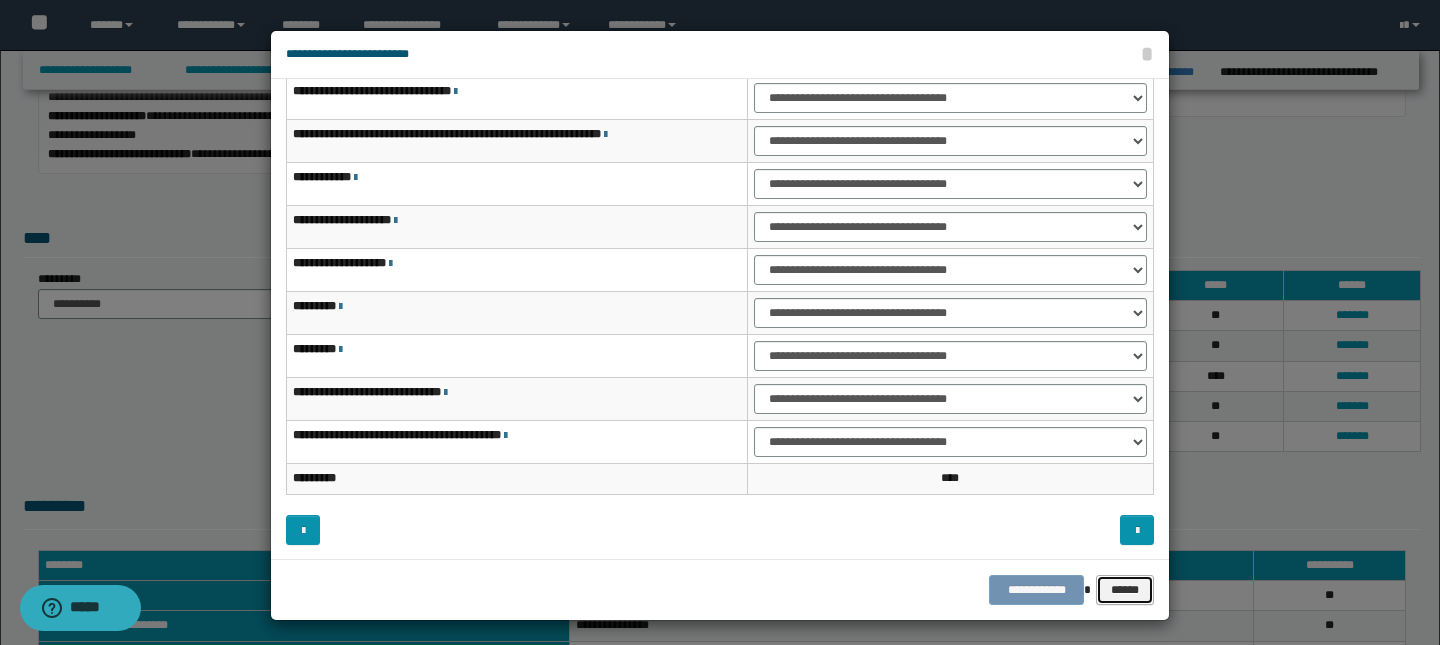 click on "******" at bounding box center (1125, 590) 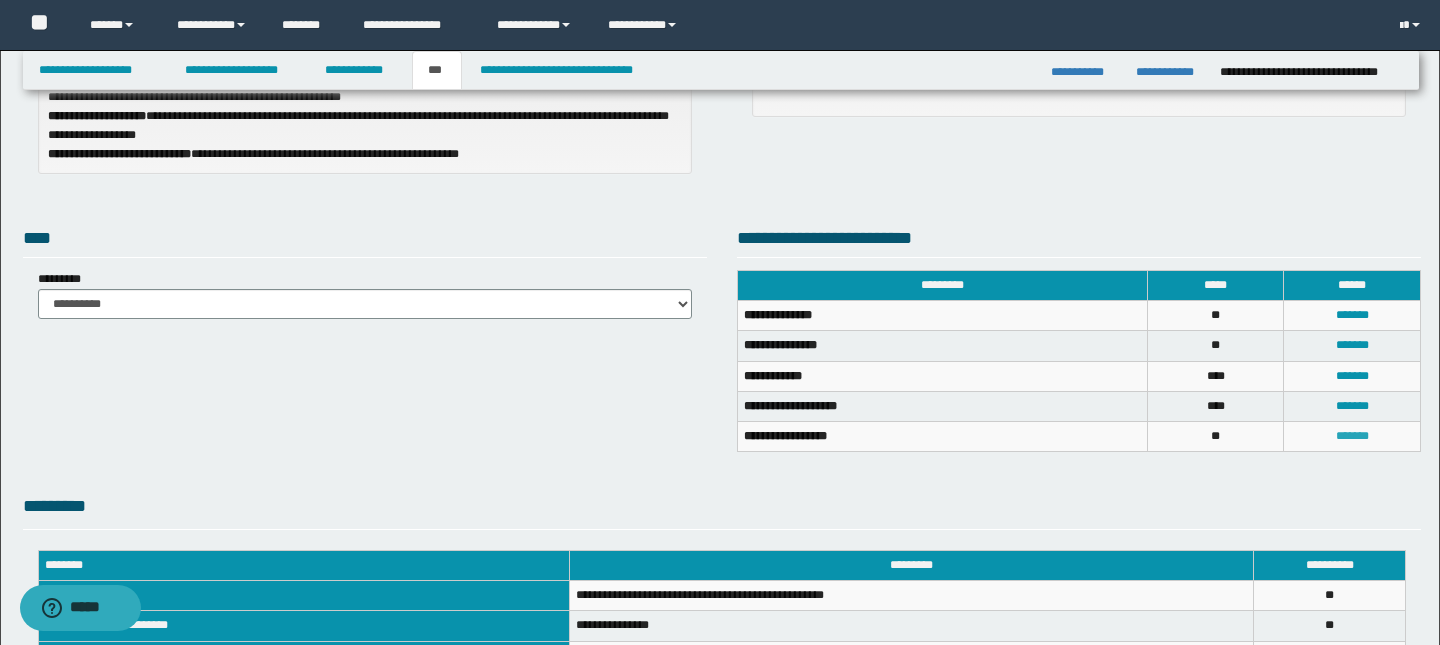 click on "*******" at bounding box center (1352, 436) 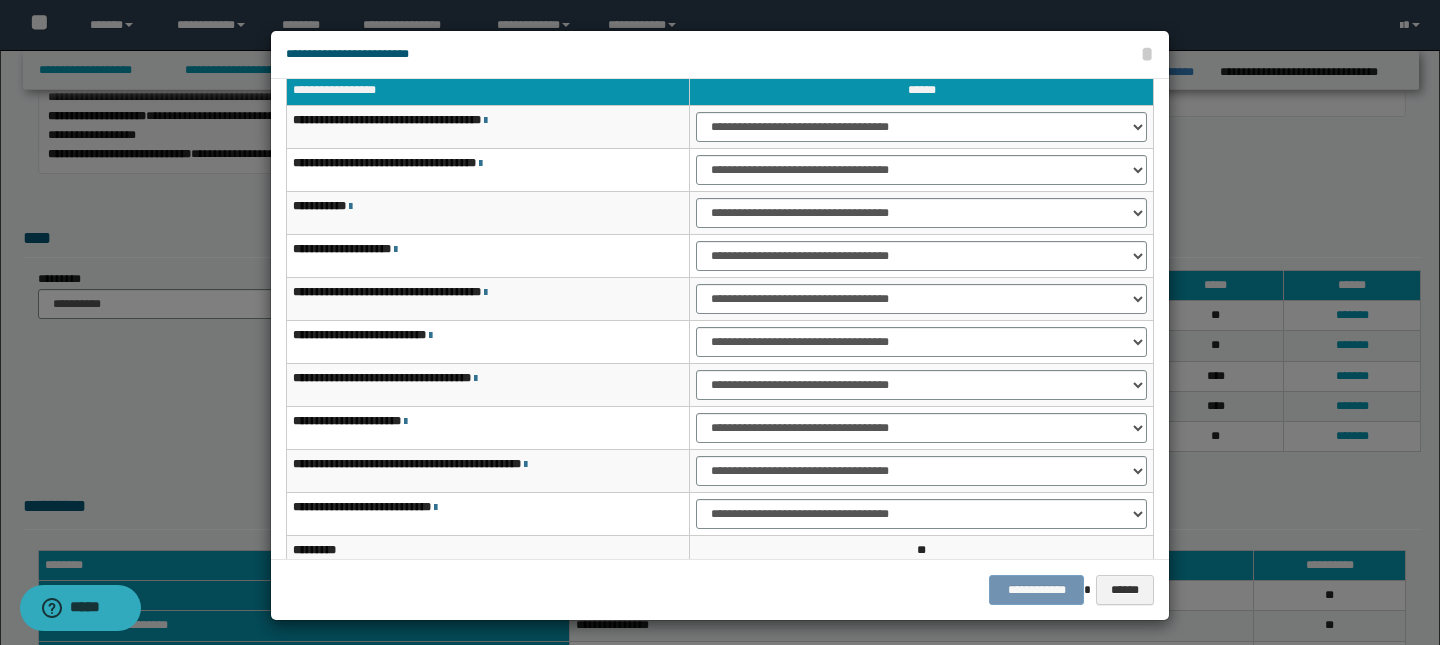 scroll, scrollTop: 62, scrollLeft: 0, axis: vertical 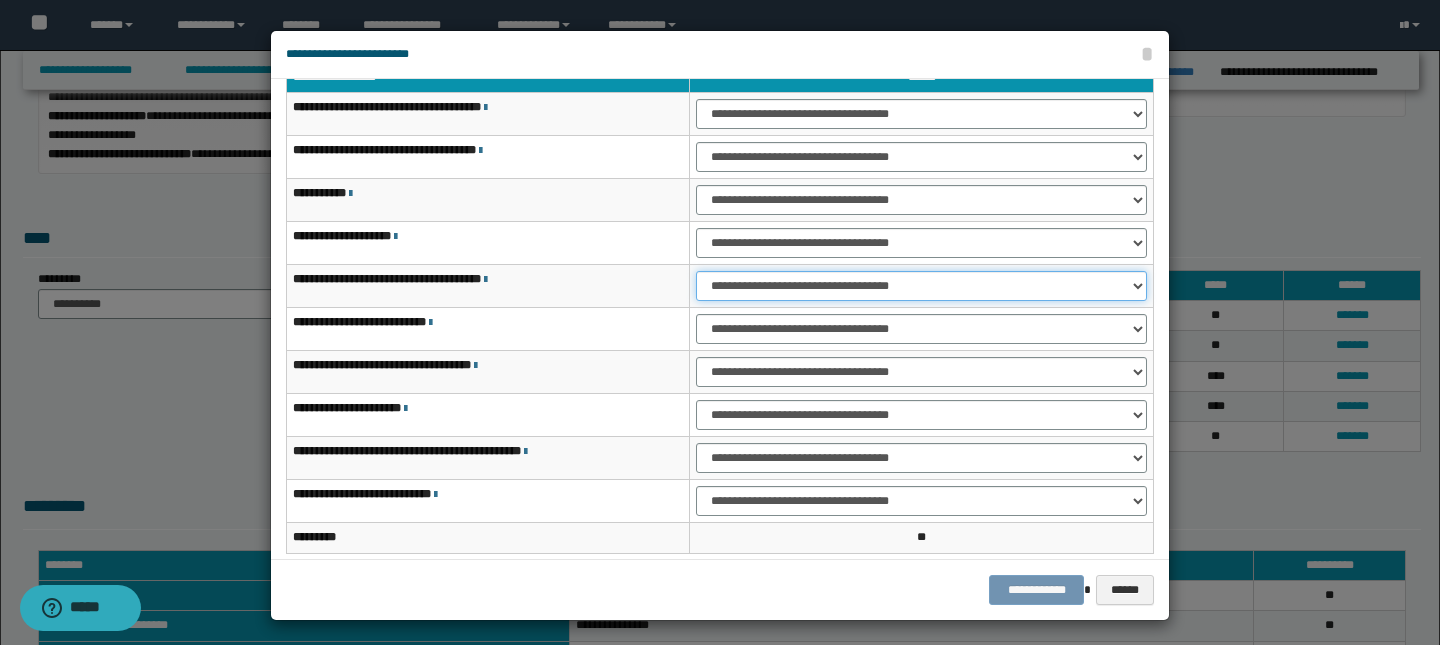 click on "**********" at bounding box center (921, 286) 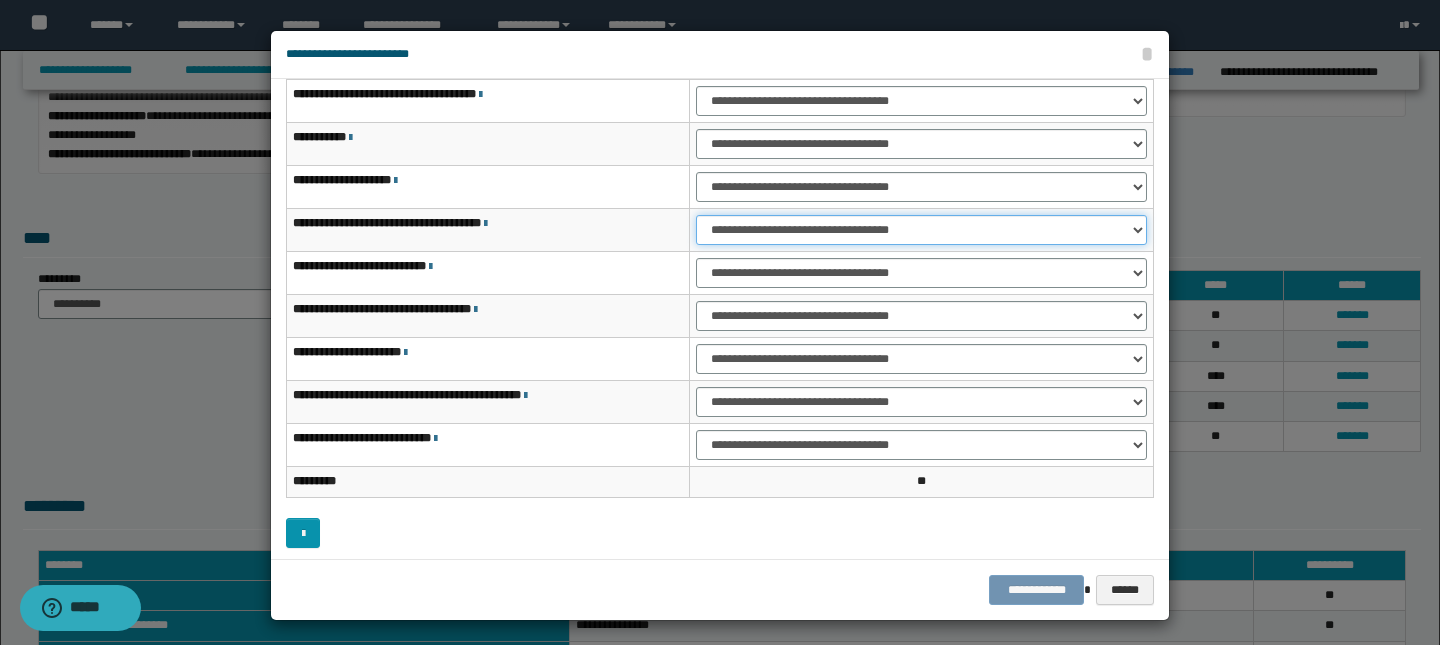 scroll, scrollTop: 121, scrollLeft: 0, axis: vertical 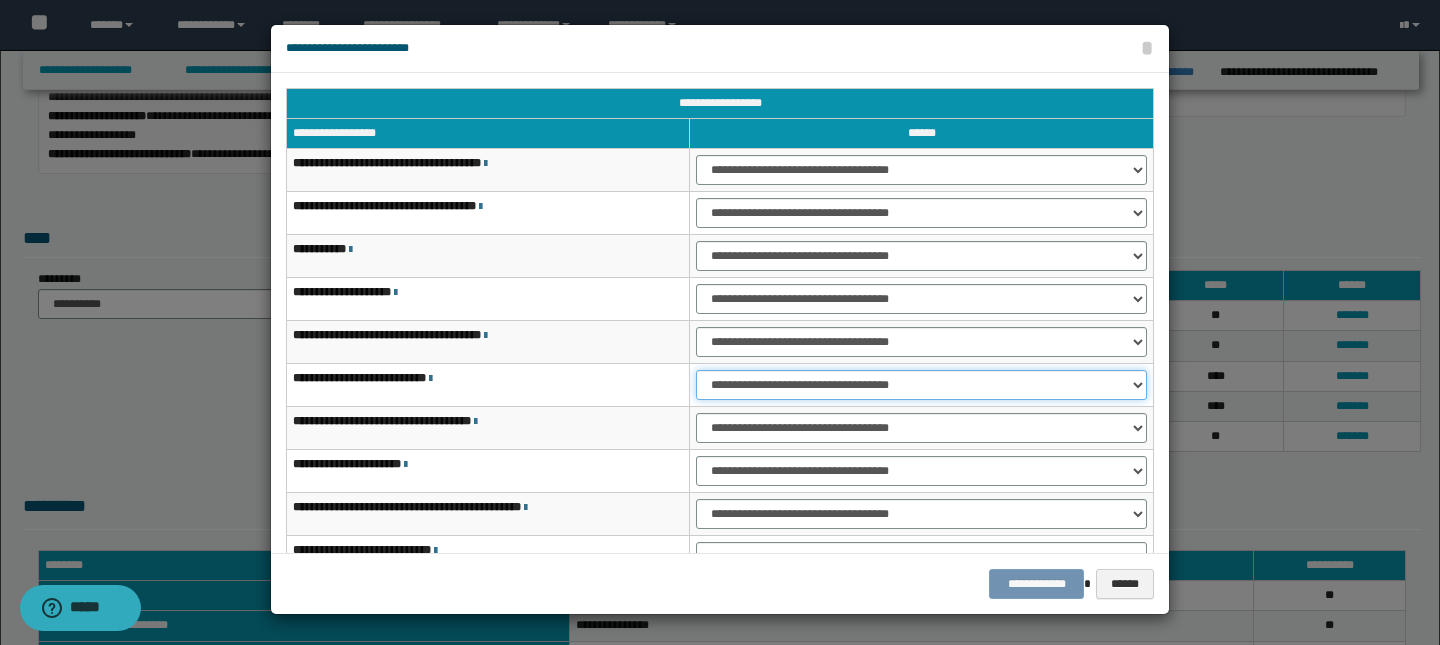 click on "**********" at bounding box center [921, 385] 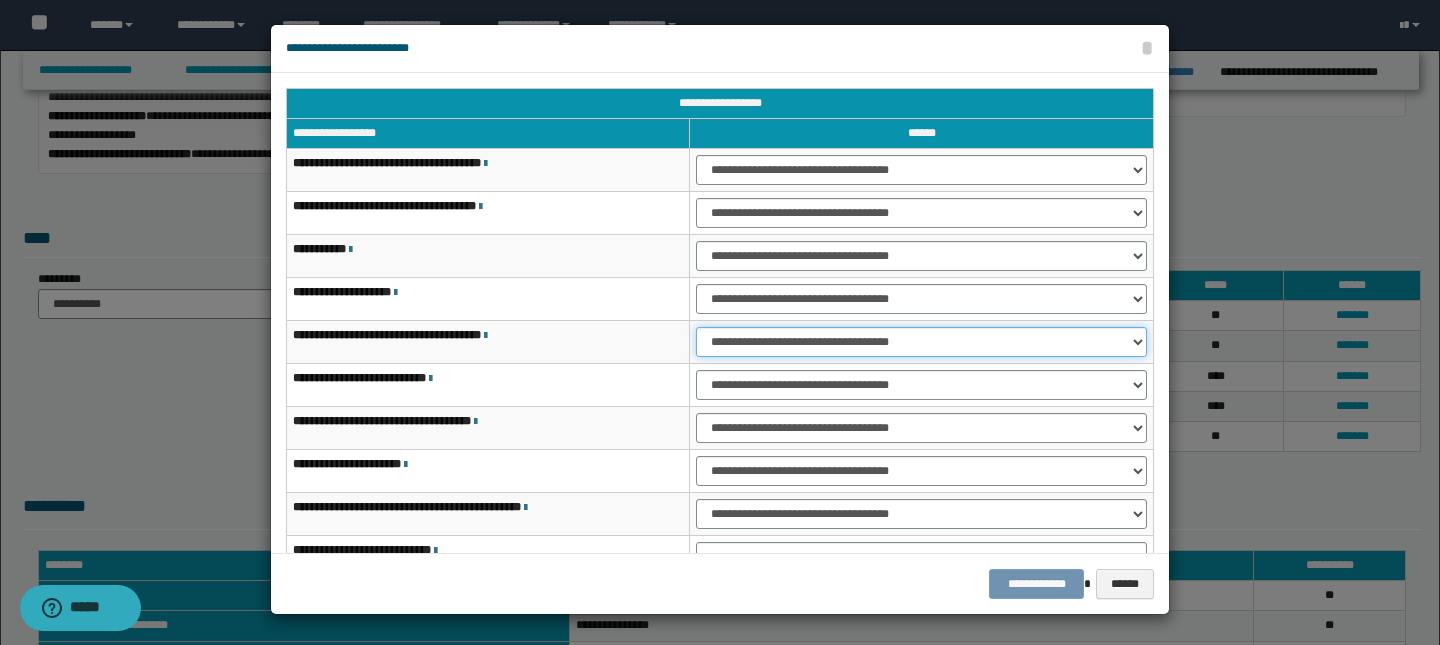 click on "**********" at bounding box center (921, 342) 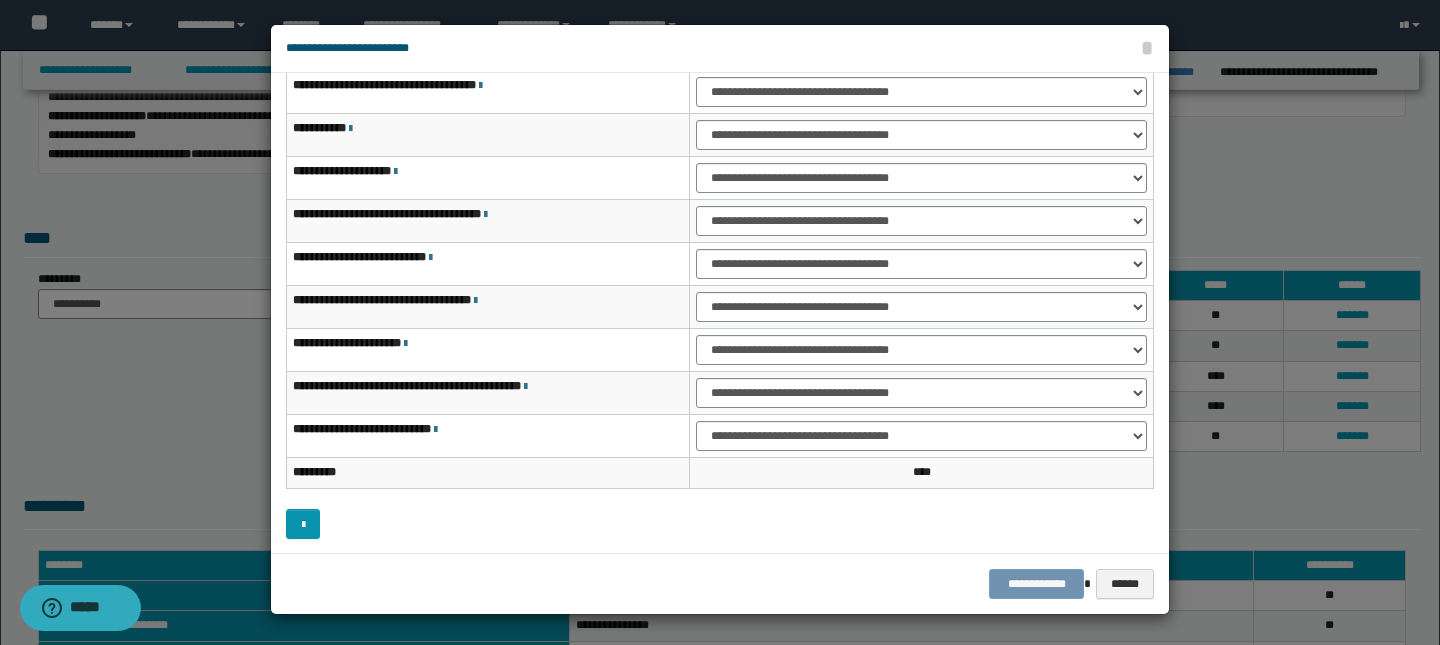 click on "**********" at bounding box center (720, 584) 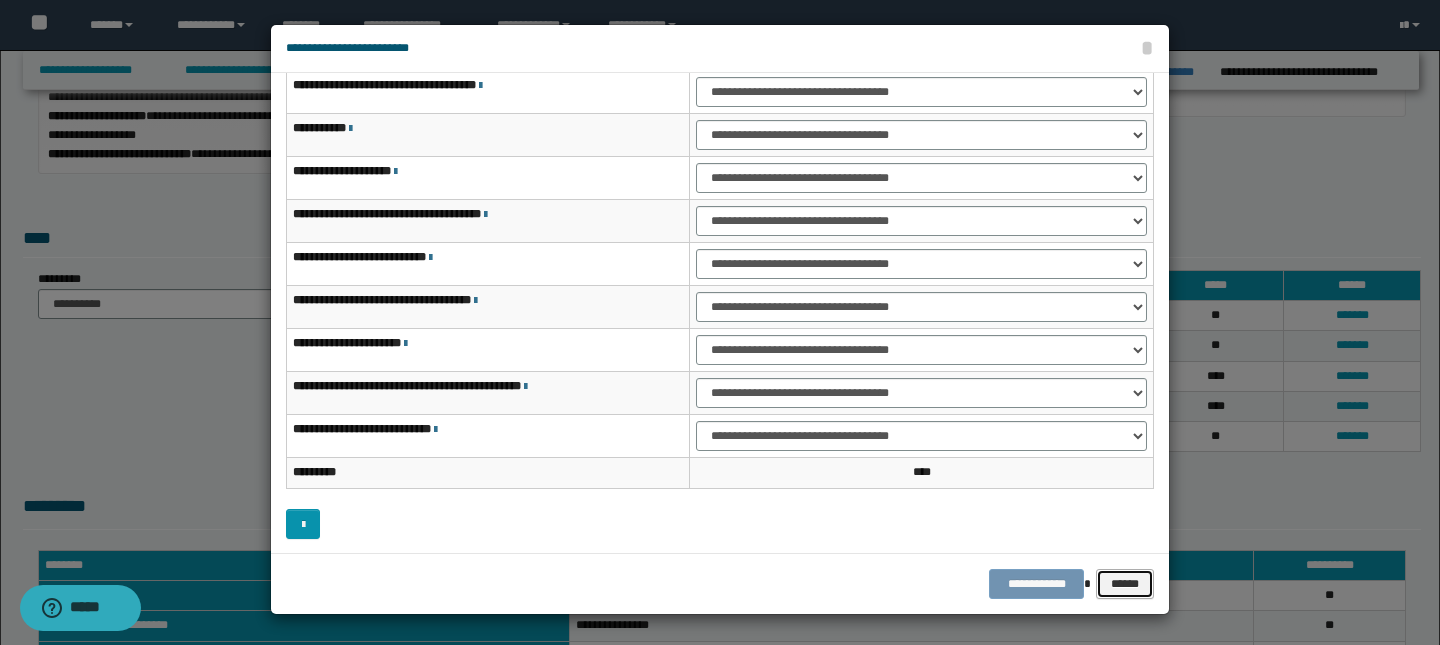 click on "******" at bounding box center [1125, 584] 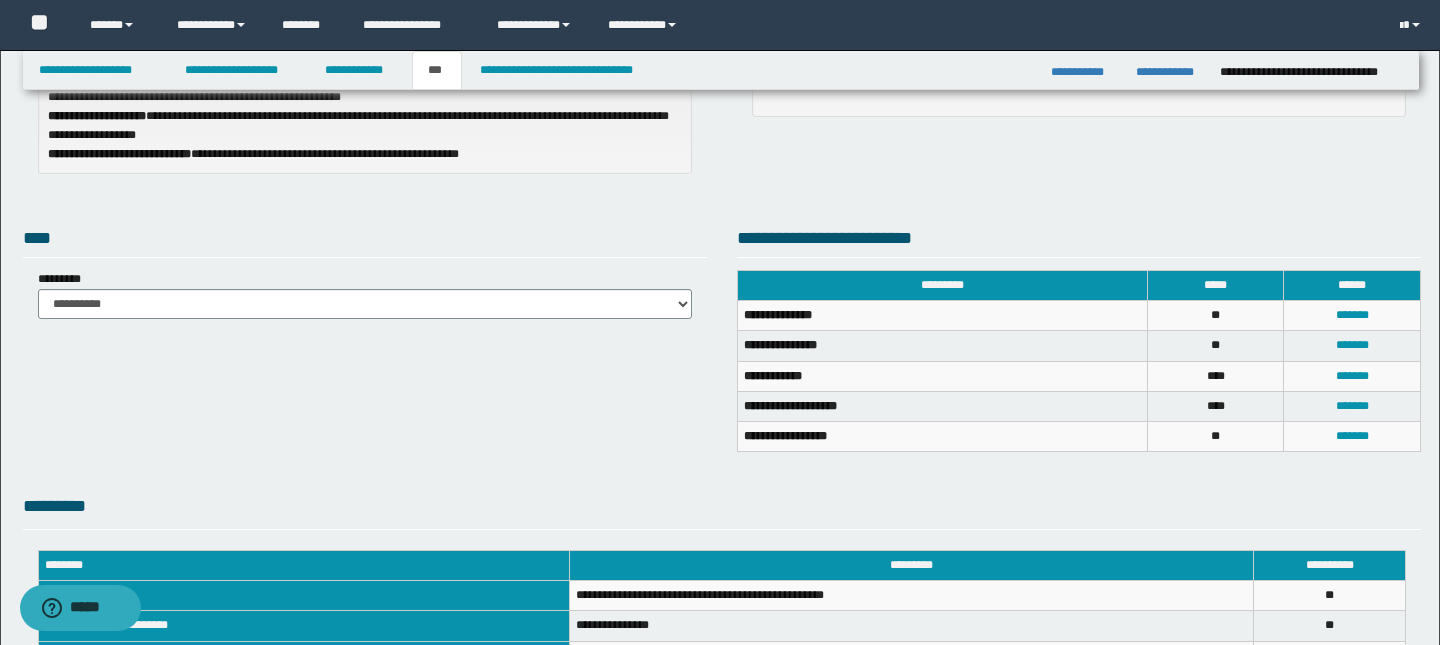 select on "***" 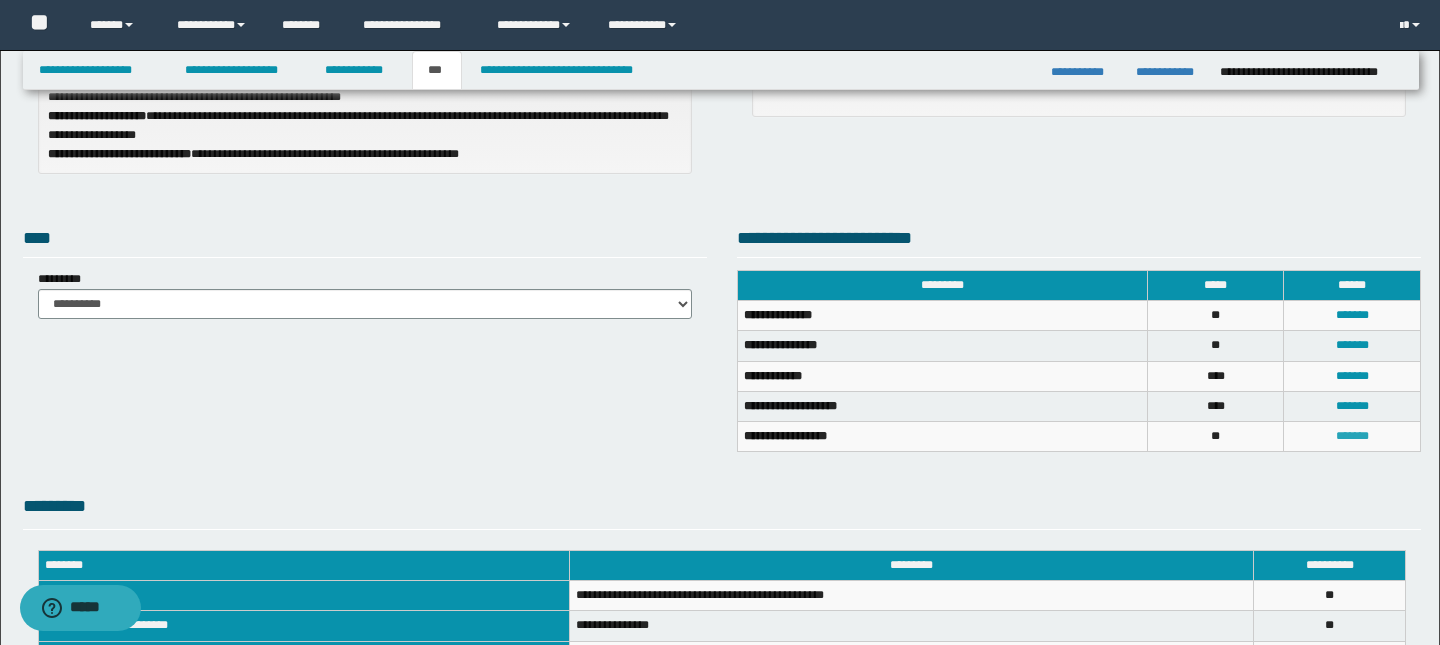 click on "*******" at bounding box center [1352, 436] 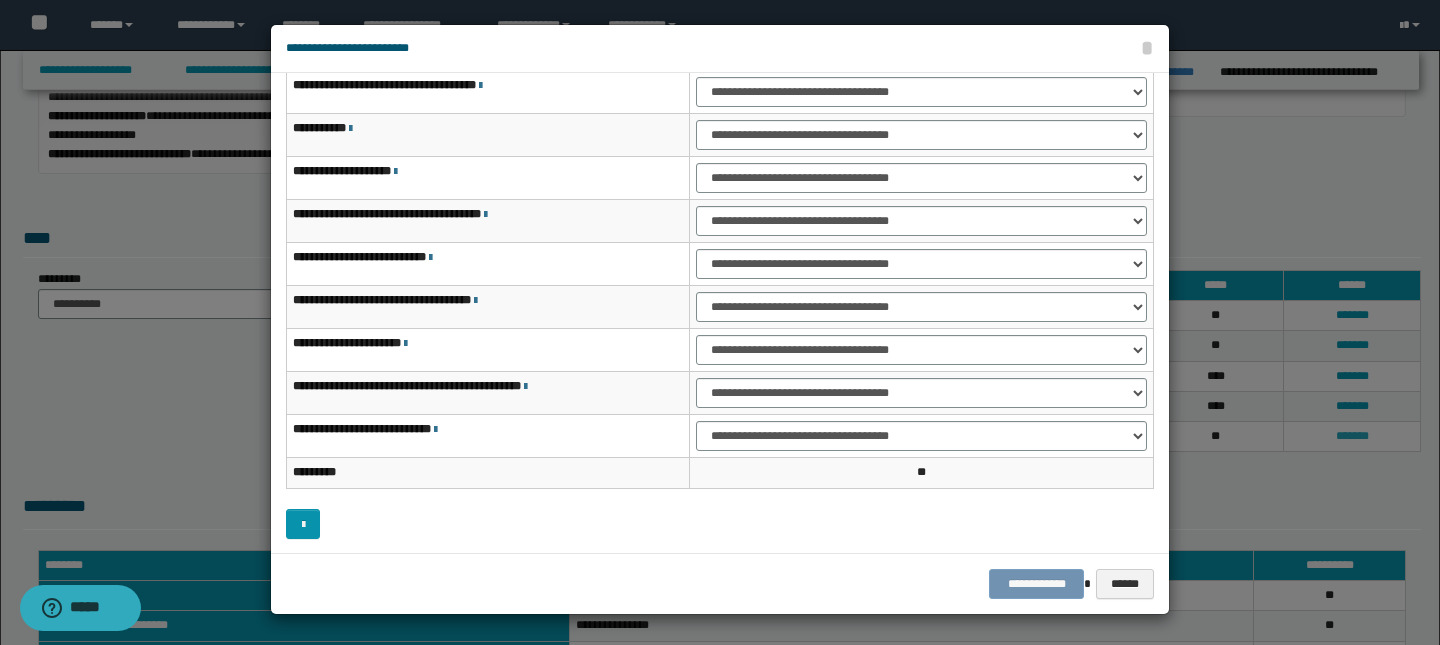 scroll, scrollTop: 0, scrollLeft: 0, axis: both 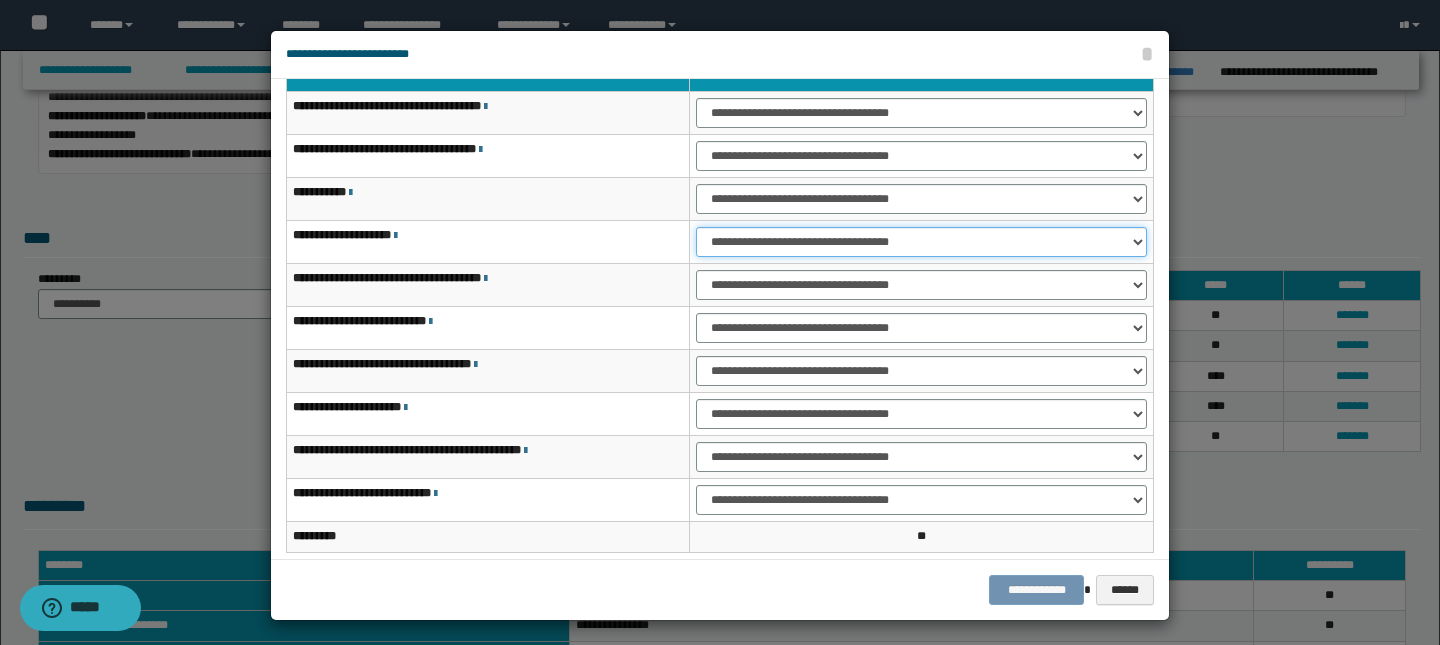 click on "**********" at bounding box center (921, 242) 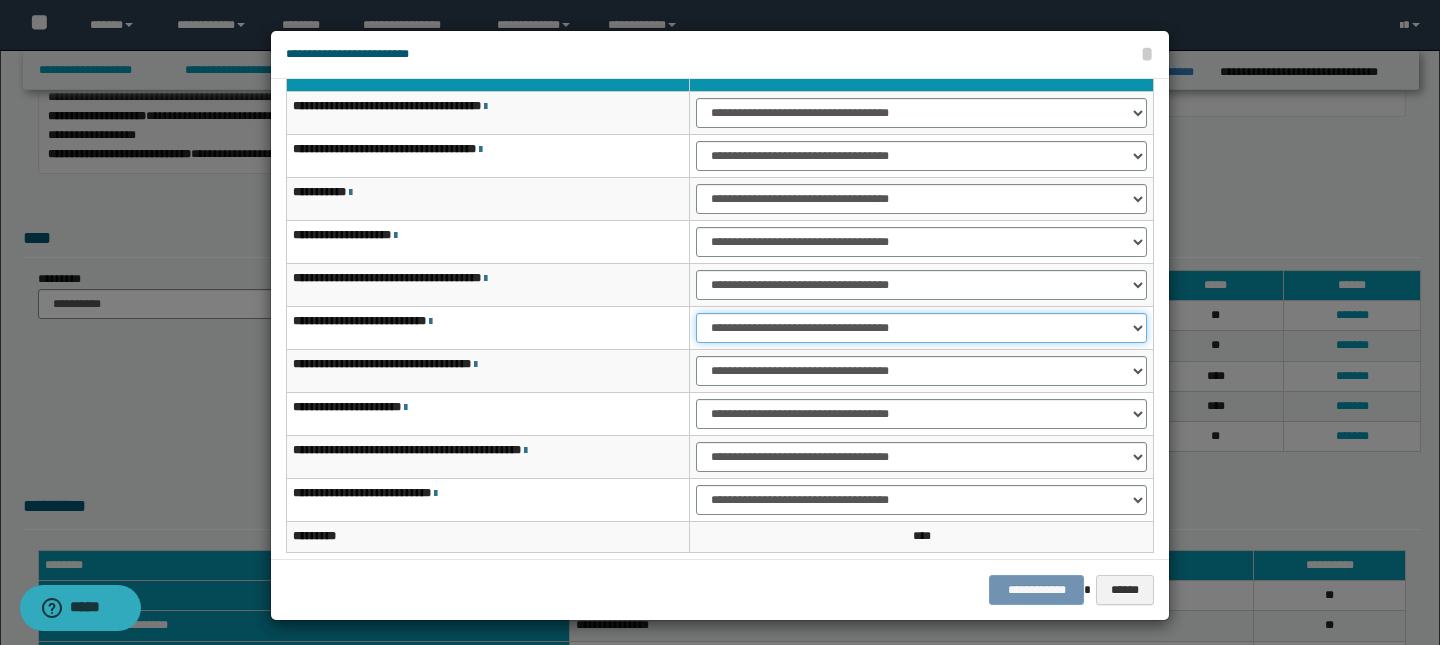 click on "**********" at bounding box center (921, 328) 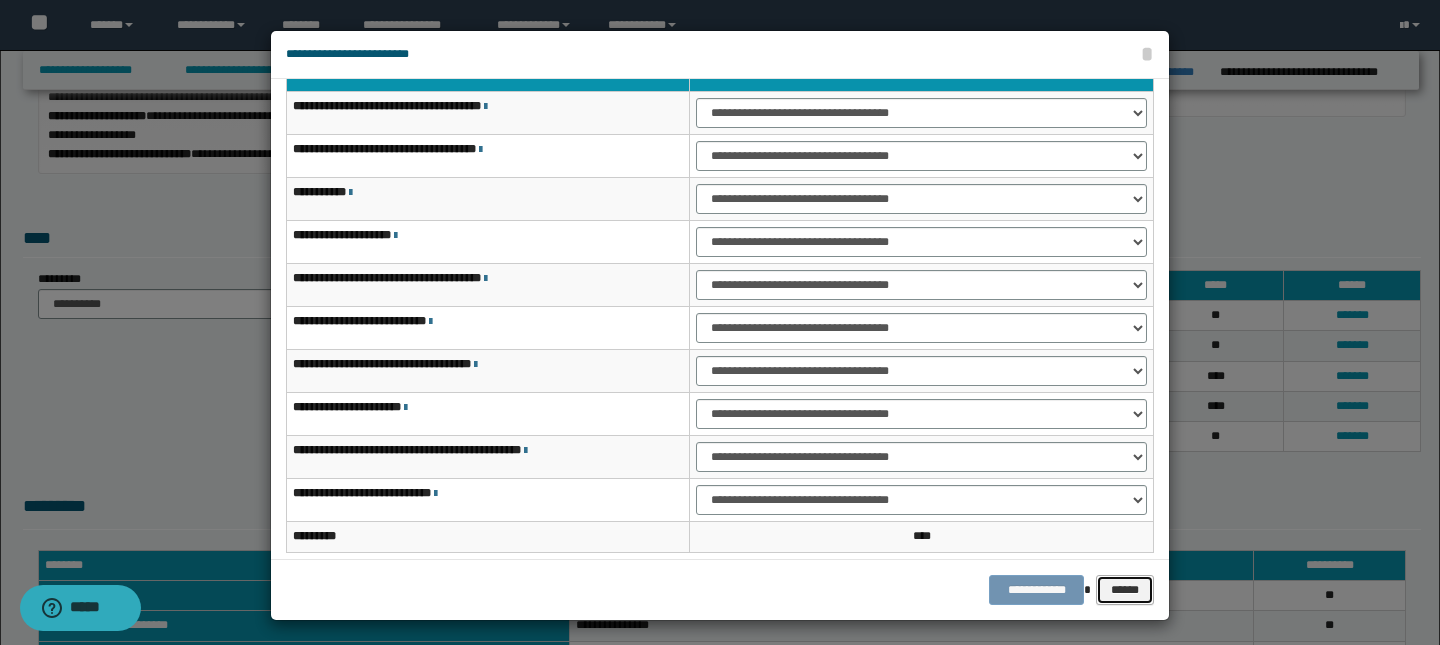 click on "******" at bounding box center [1125, 590] 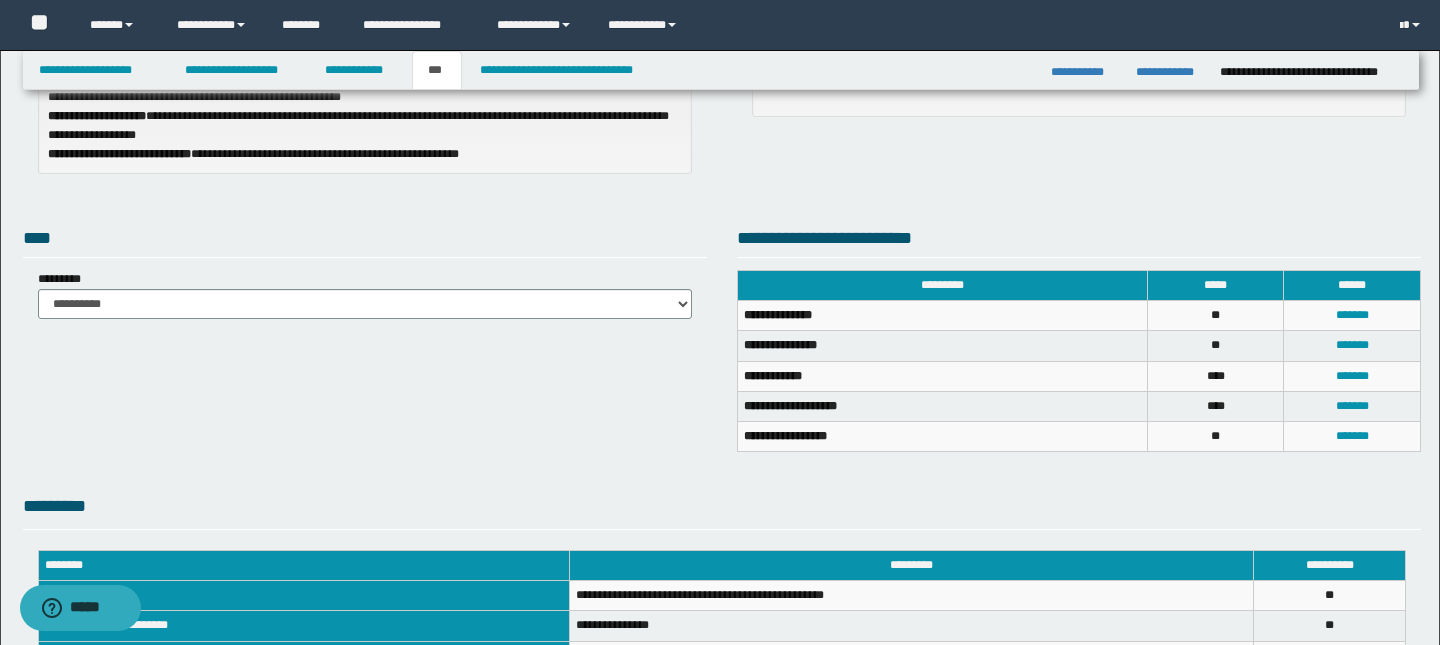 click on "**********" at bounding box center (912, 596) 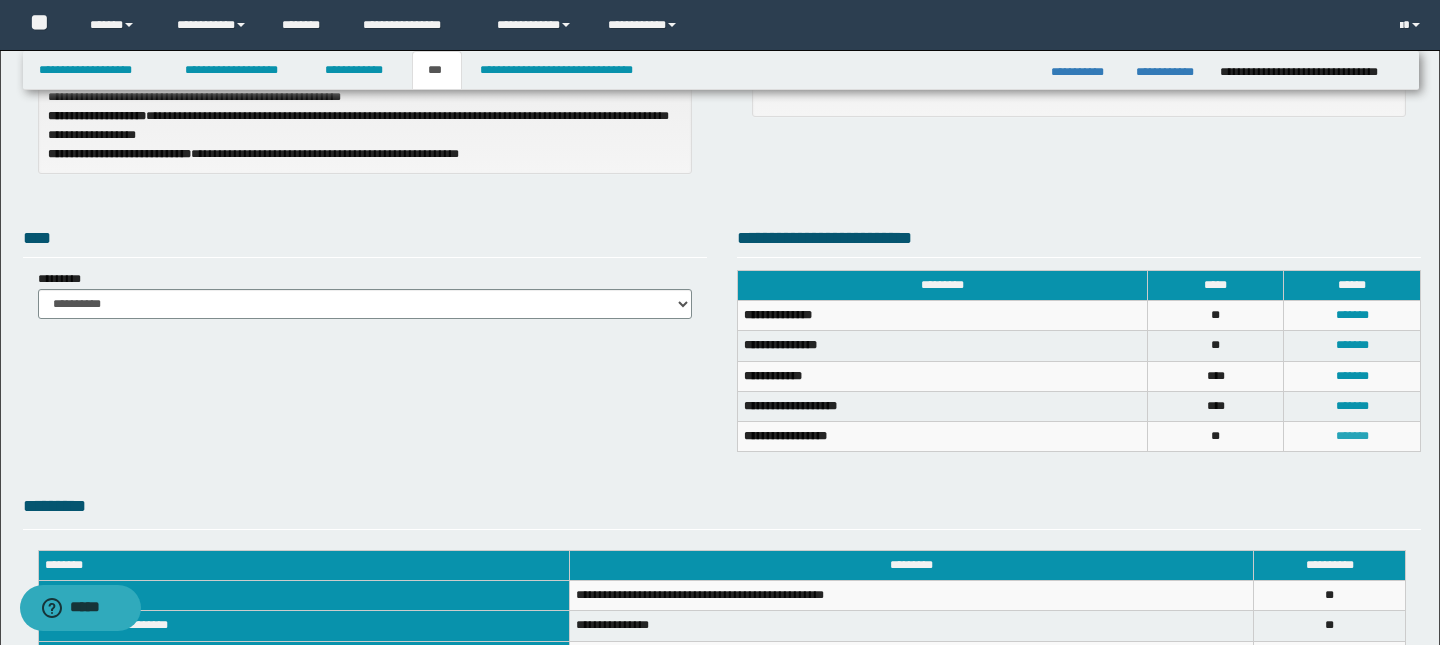 click on "*******" at bounding box center [1352, 436] 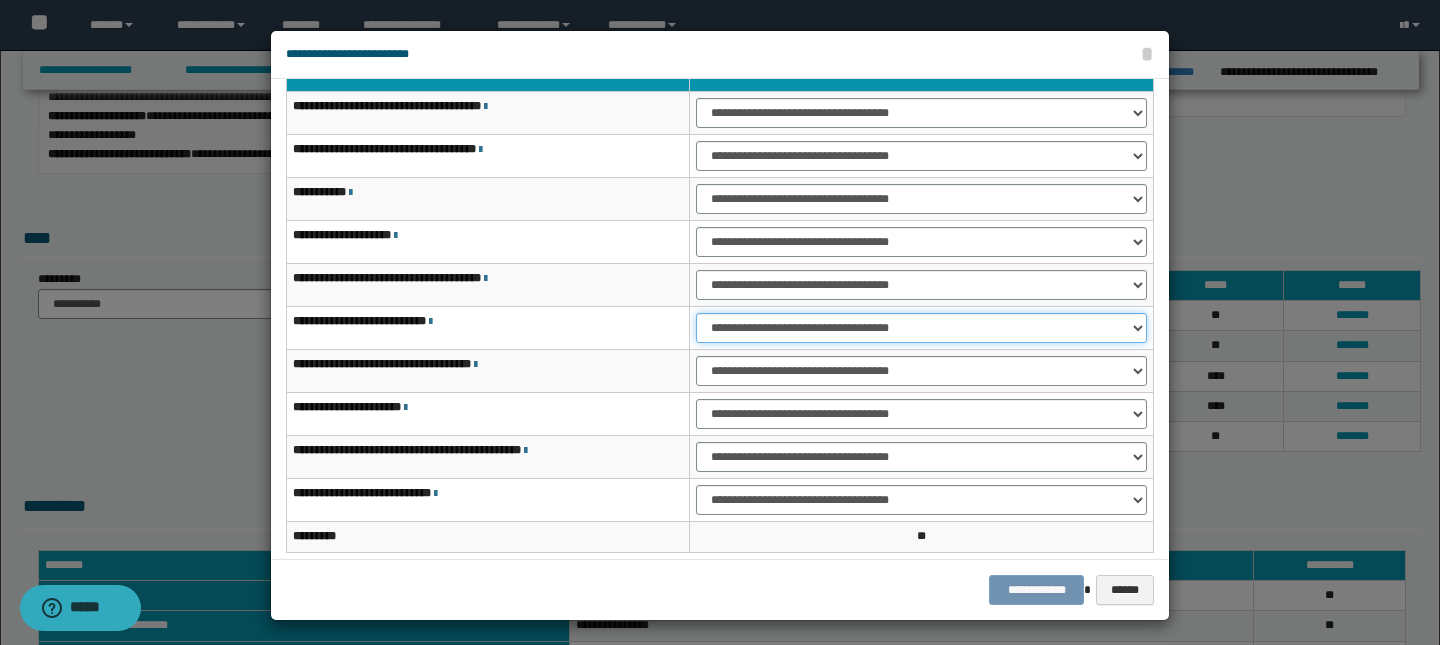 click on "**********" at bounding box center (921, 328) 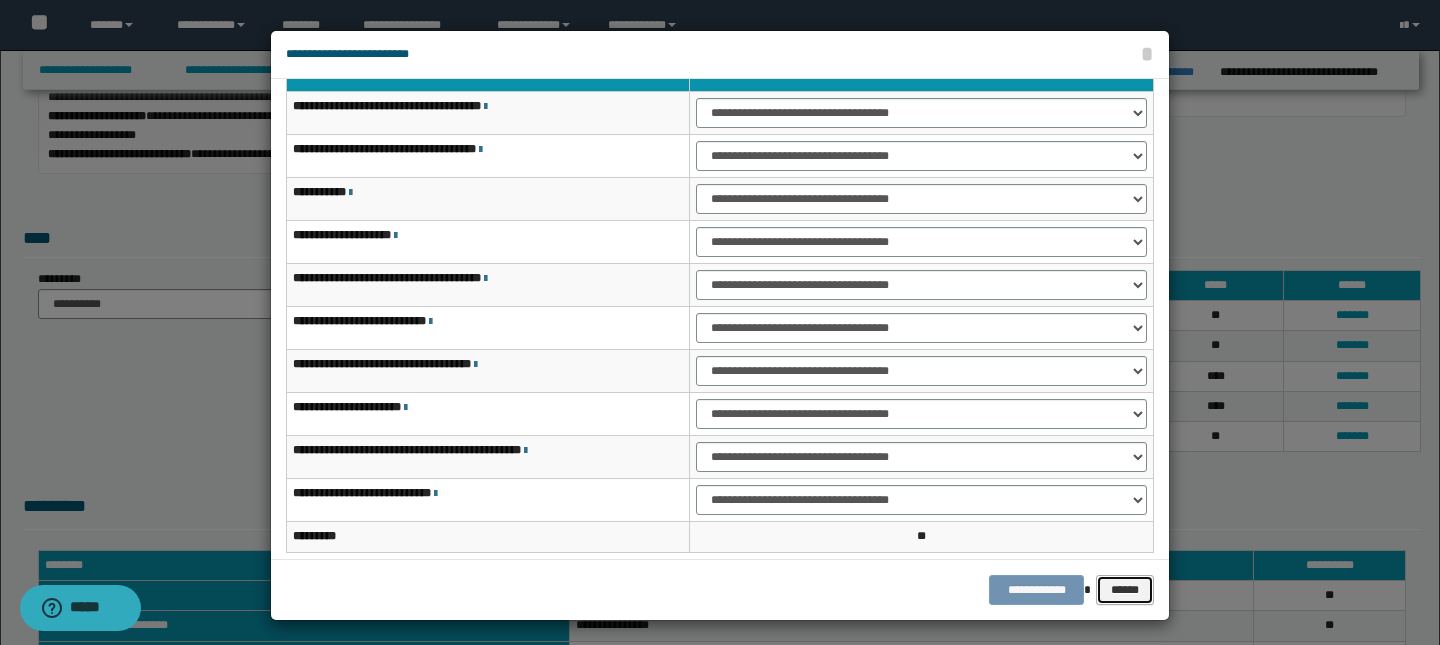 click on "******" at bounding box center [1125, 590] 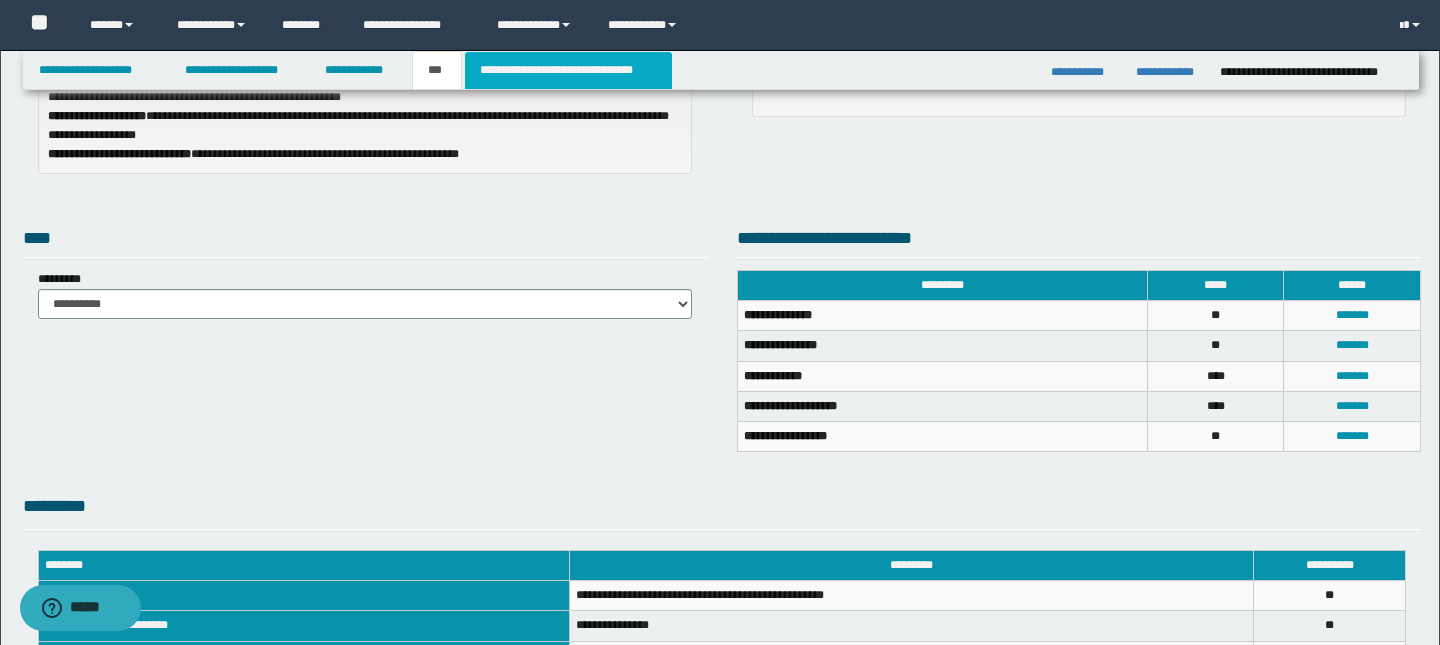 click on "**********" at bounding box center [568, 70] 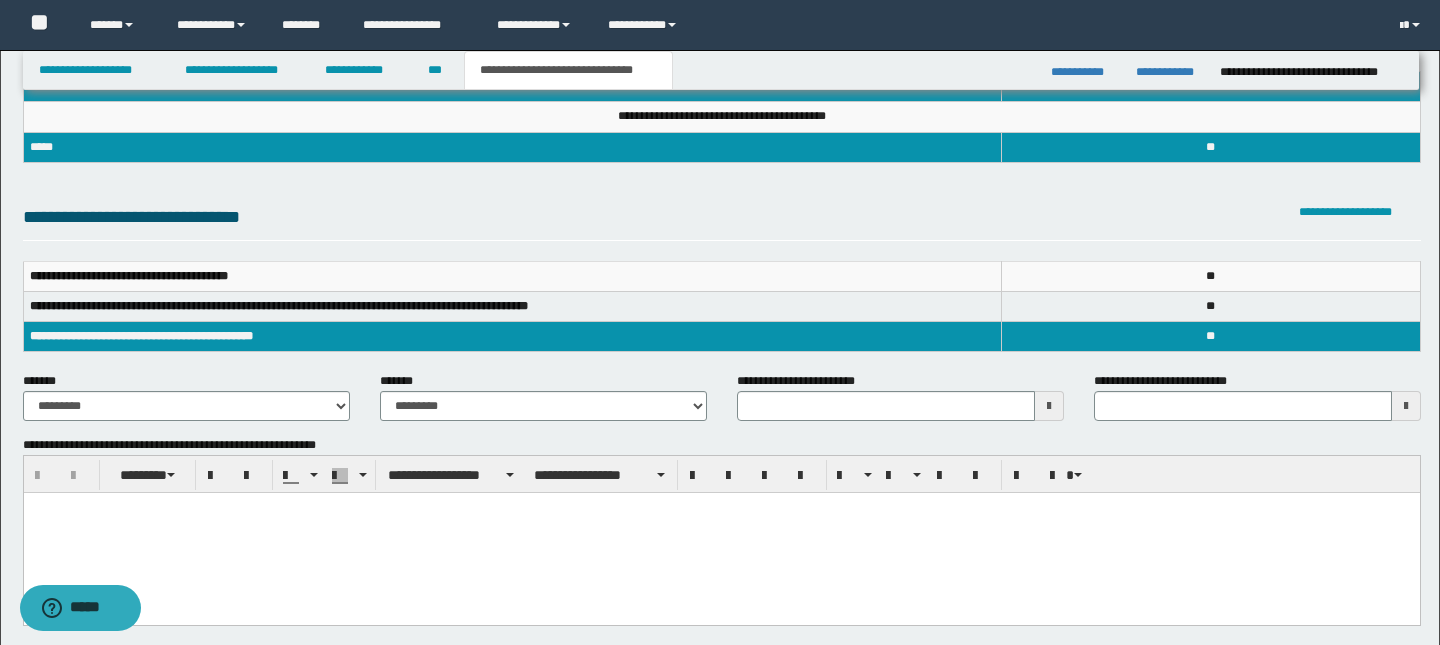 scroll, scrollTop: 0, scrollLeft: 0, axis: both 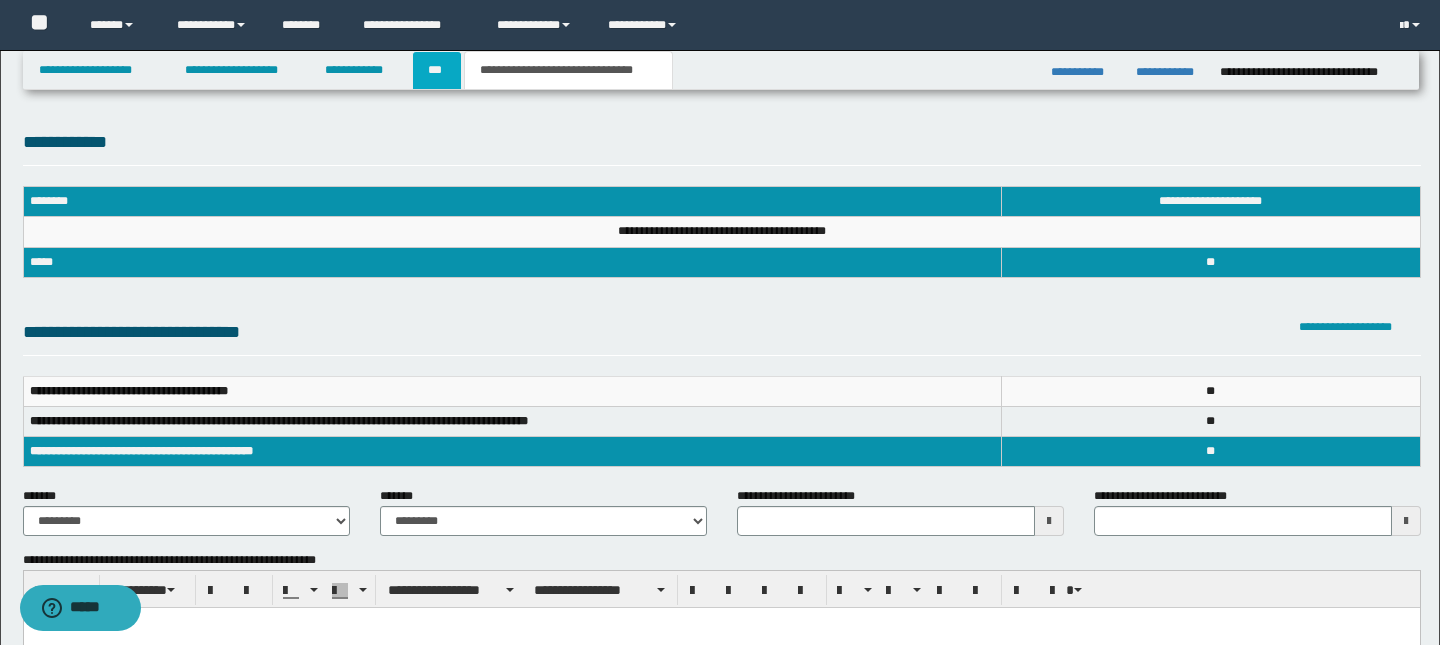click on "***" at bounding box center [437, 70] 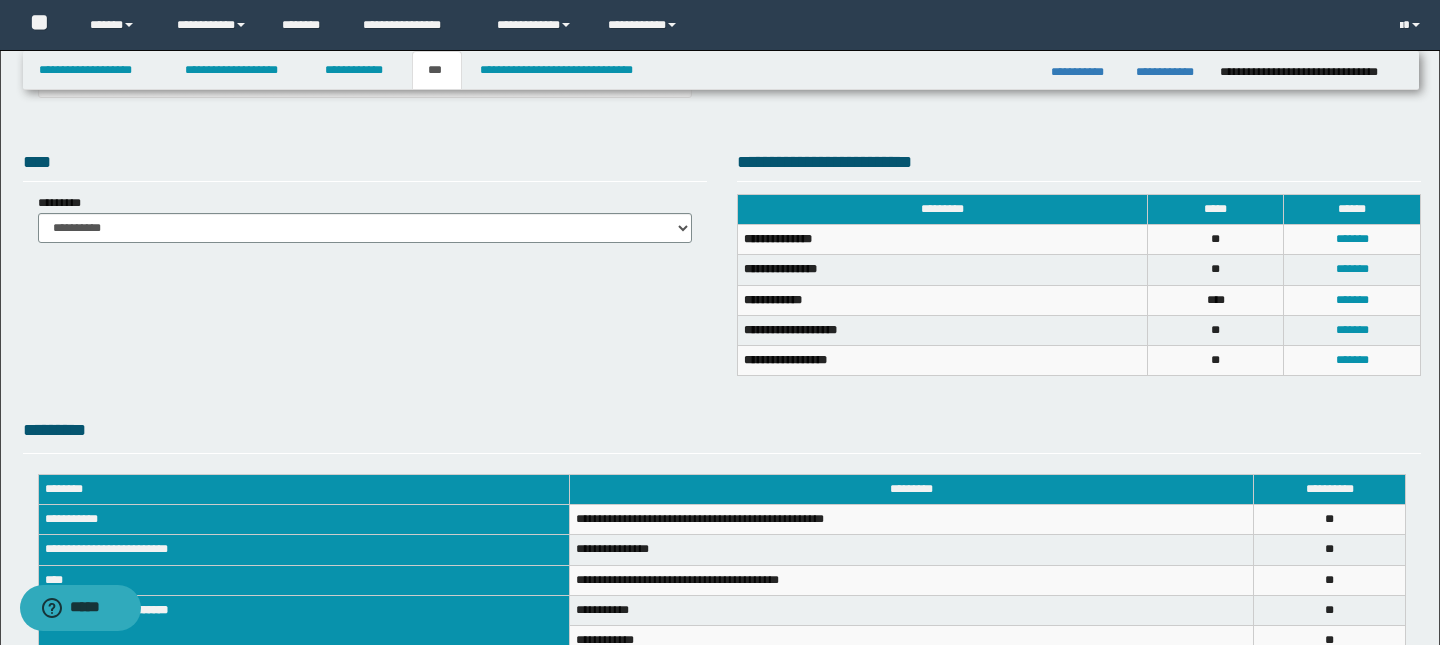 scroll, scrollTop: 369, scrollLeft: 0, axis: vertical 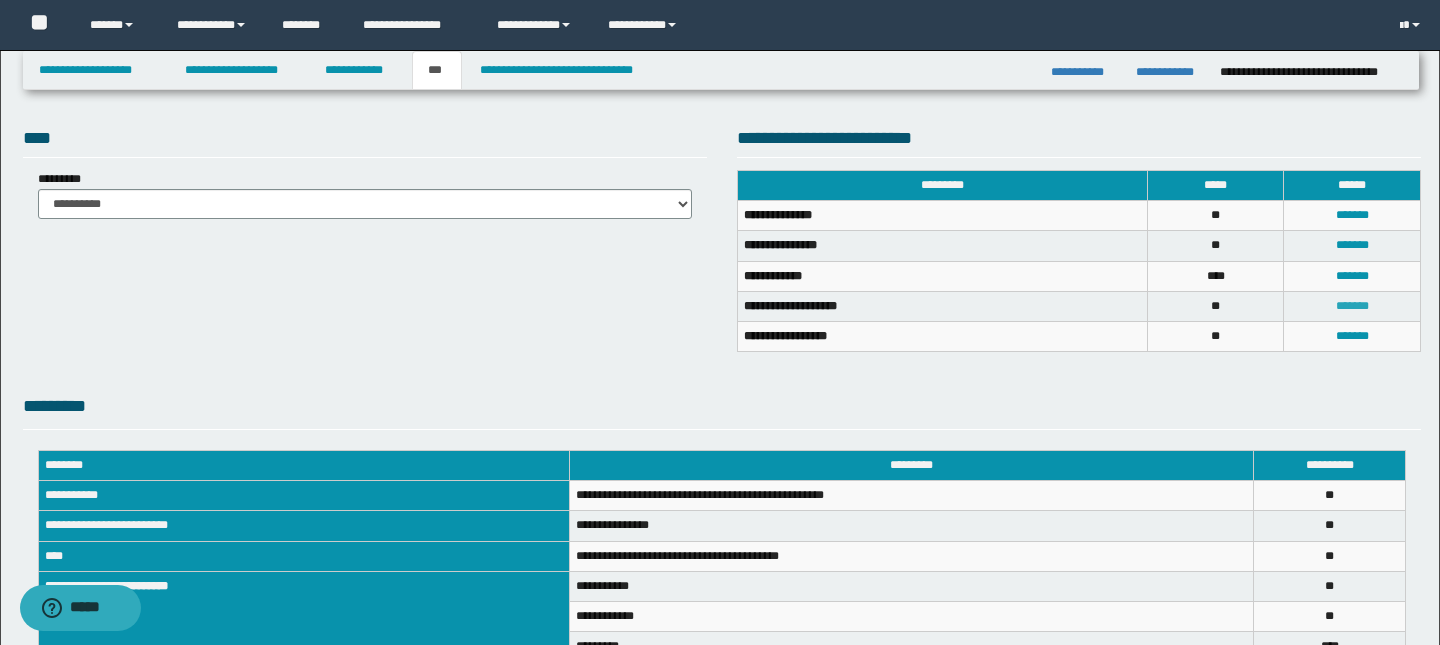 click on "*******" at bounding box center [1352, 306] 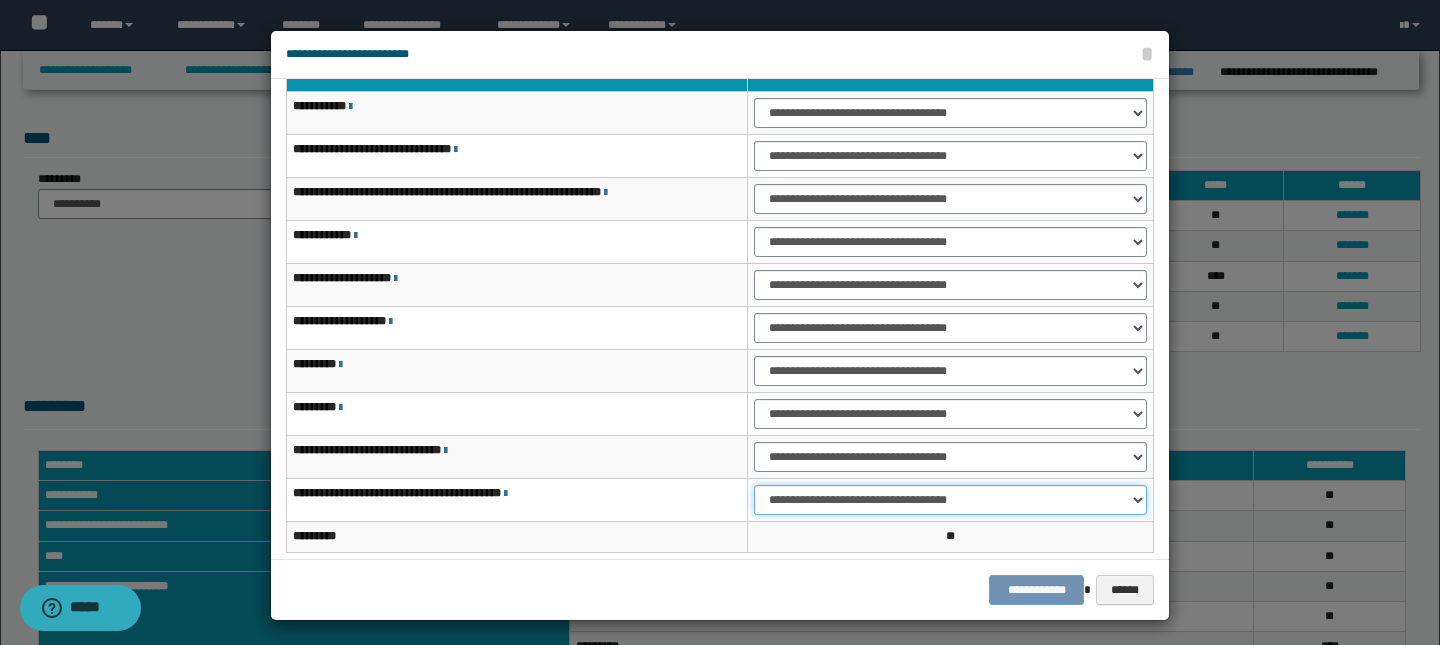 click on "**********" at bounding box center (950, 500) 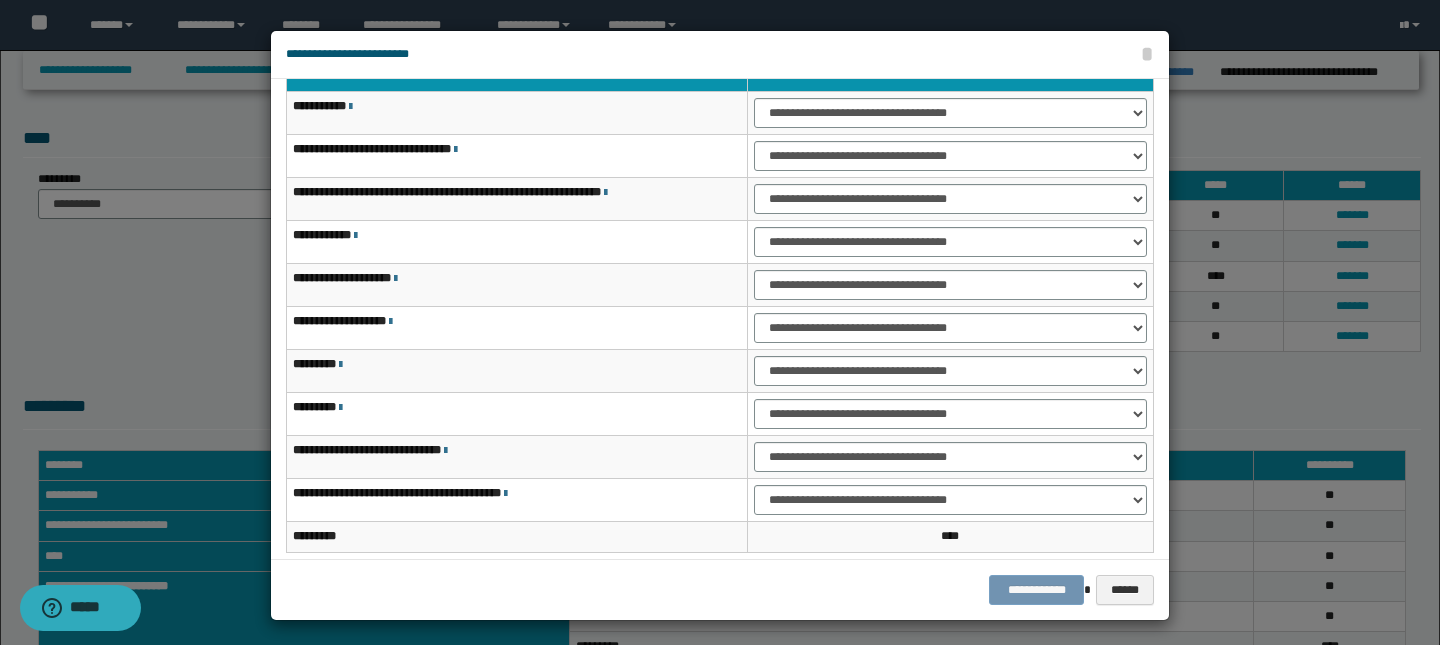 click on "**********" at bounding box center [720, 590] 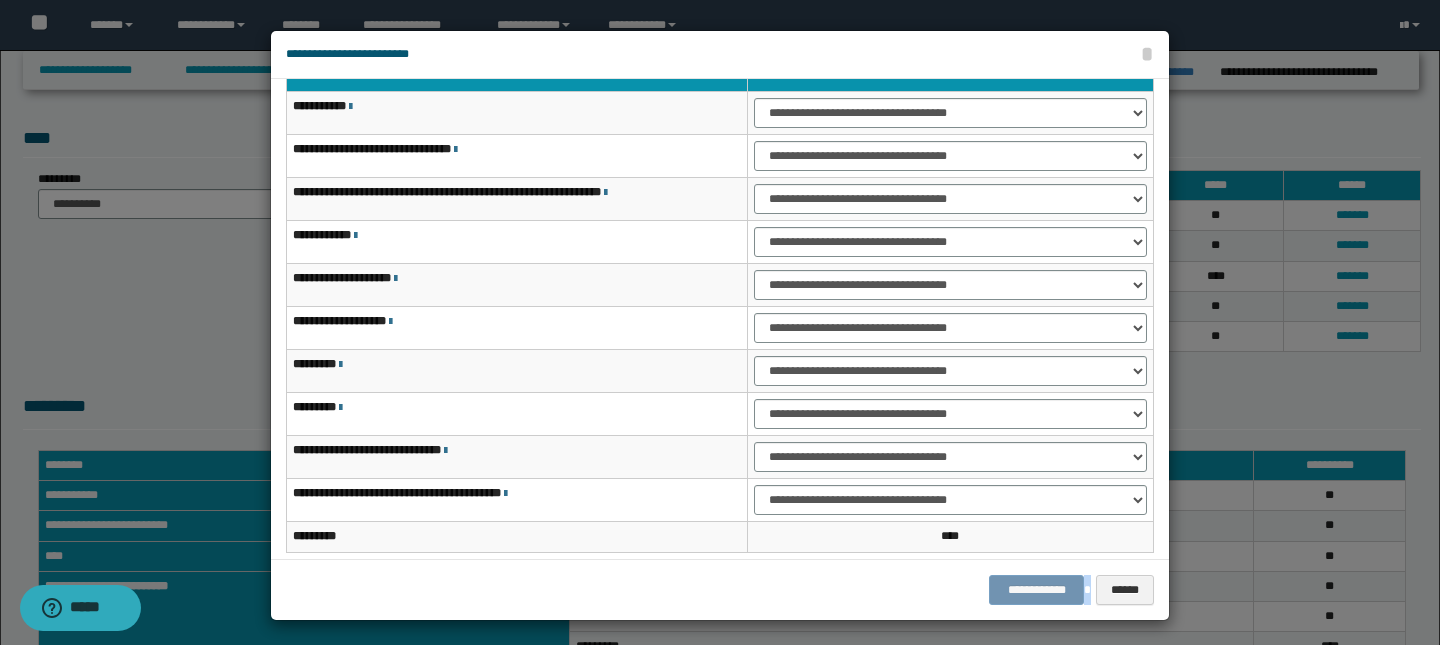 click on "**********" at bounding box center [720, 590] 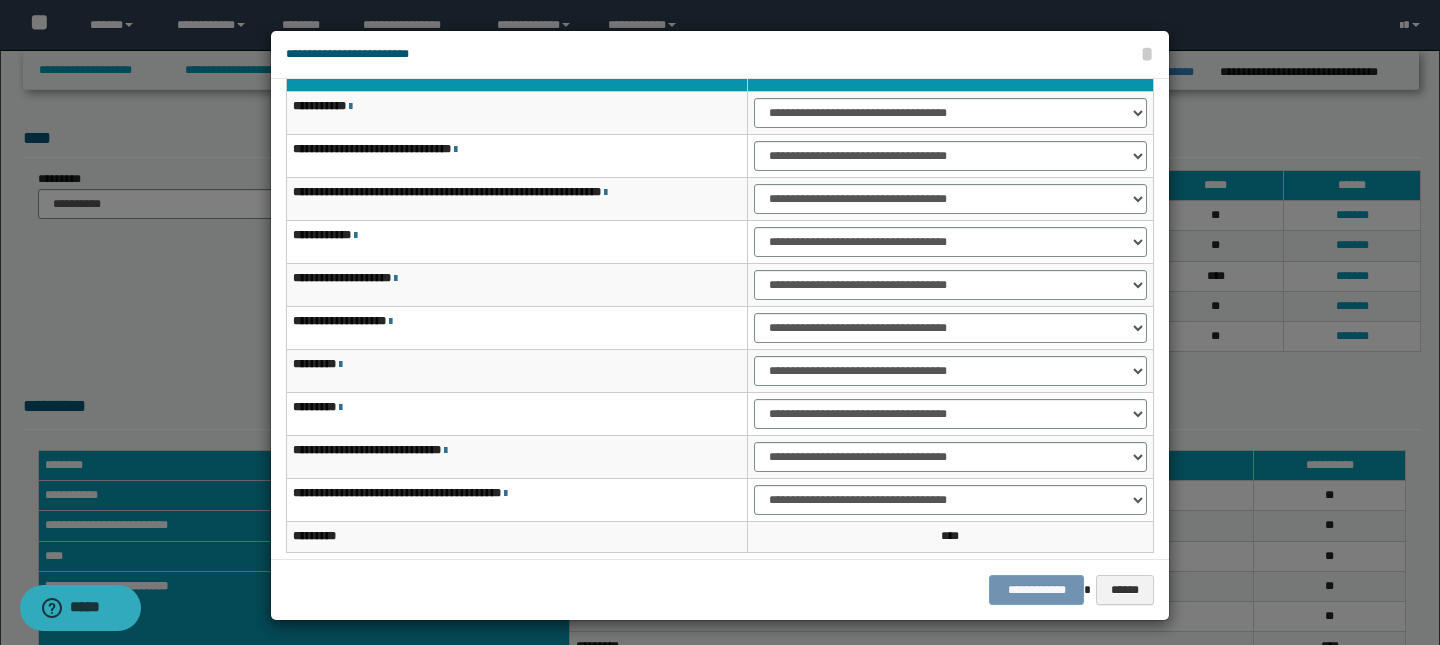 click on "**********" at bounding box center [720, 590] 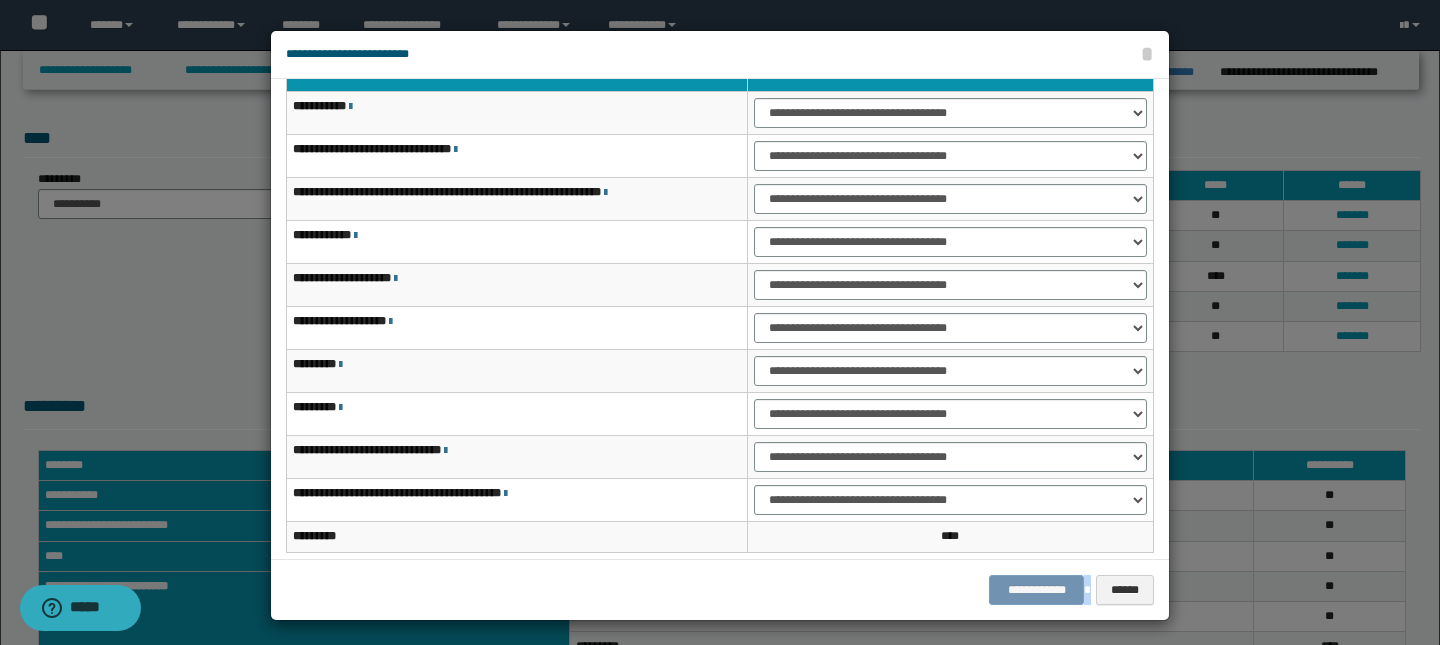 click on "**********" at bounding box center (720, 590) 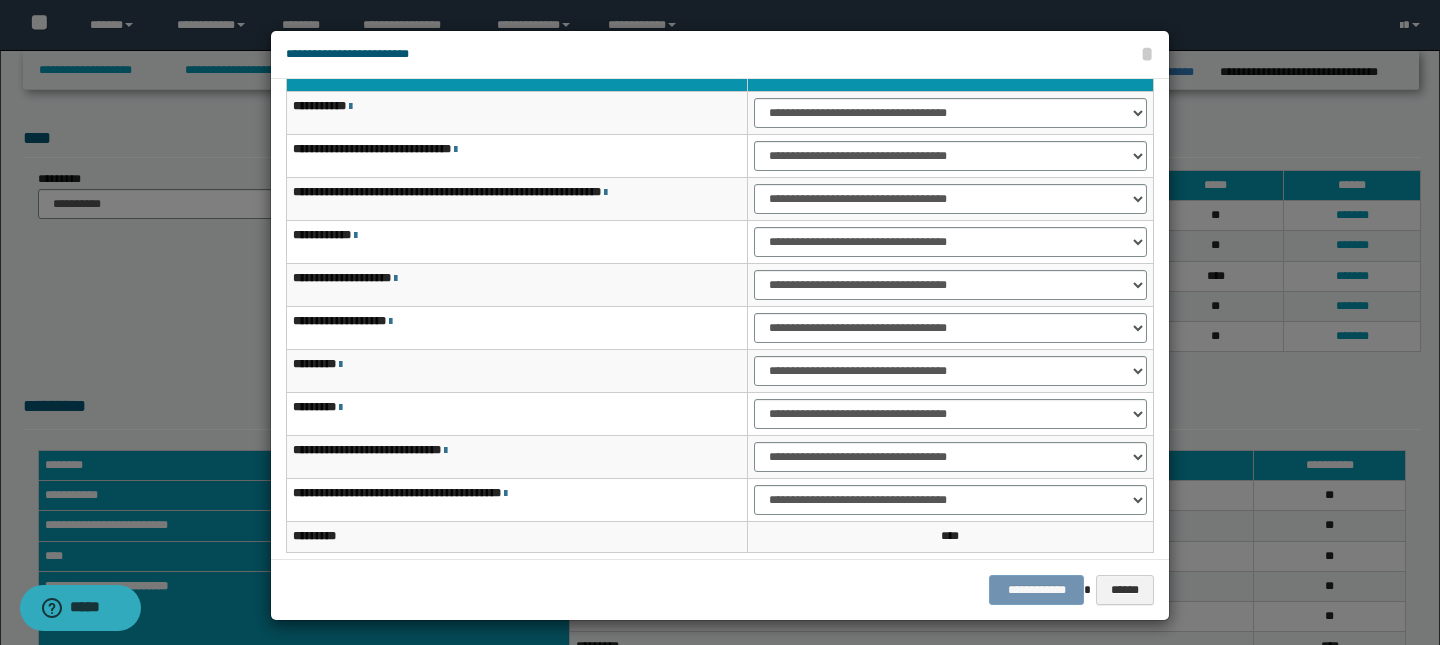 click at bounding box center [720, 325] 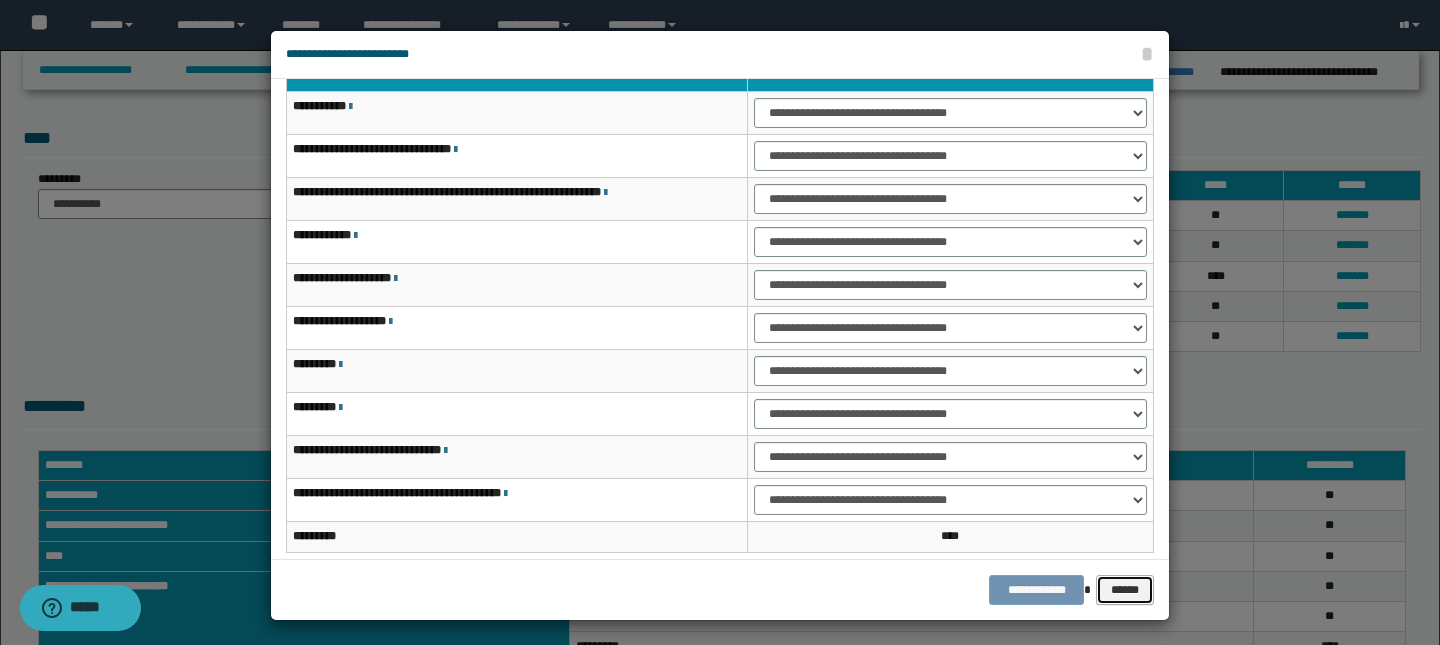 click on "******" at bounding box center [1125, 590] 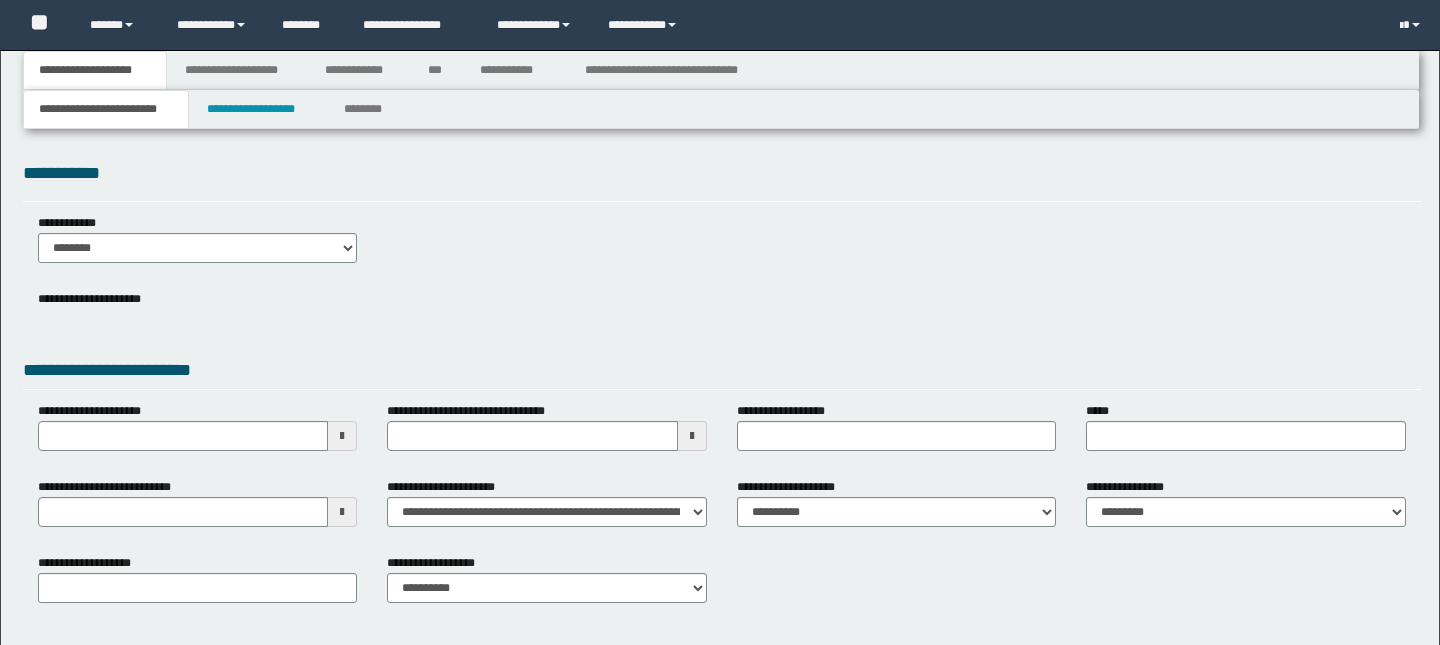 scroll, scrollTop: 0, scrollLeft: 0, axis: both 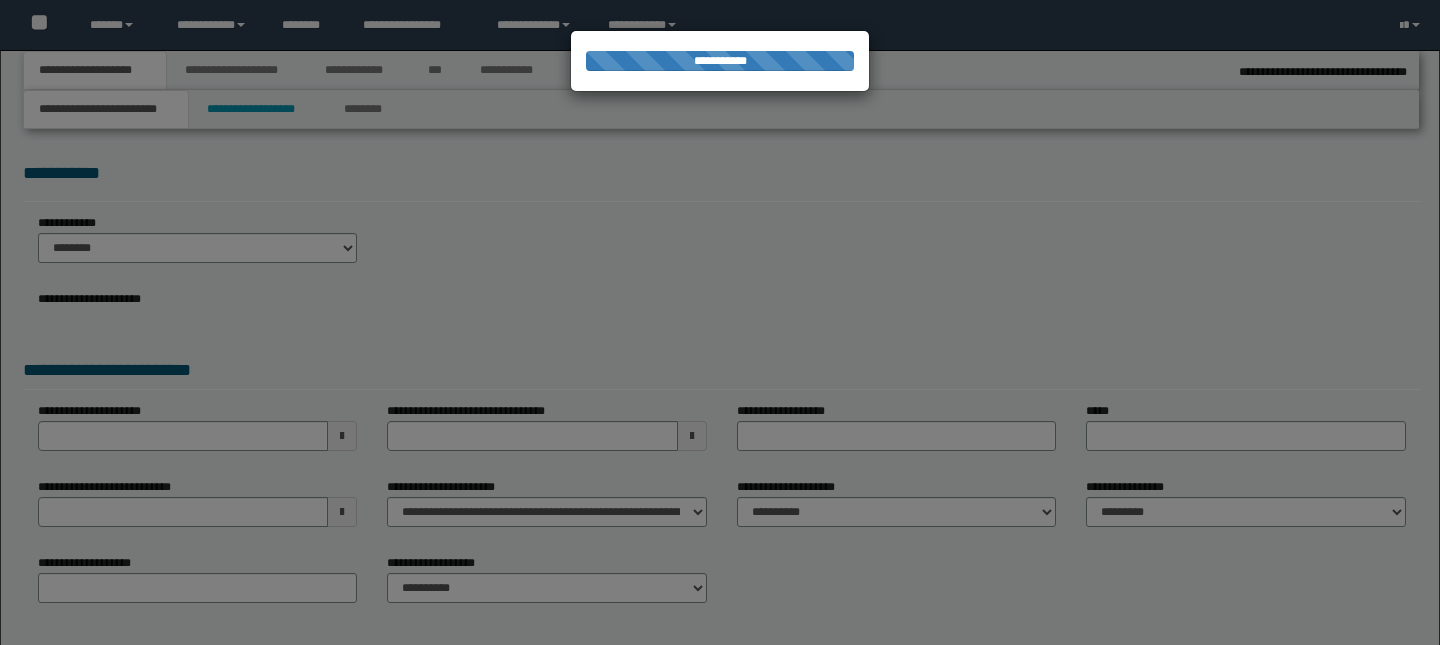 type on "**********" 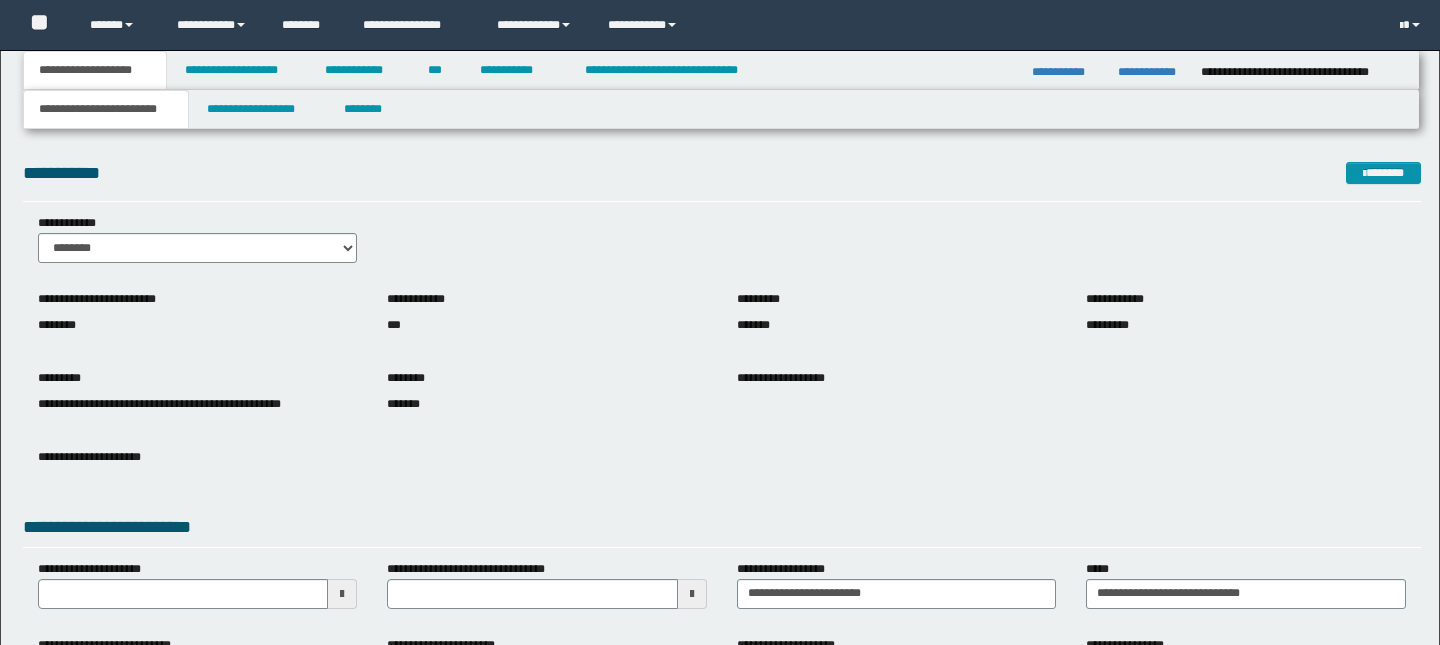 scroll, scrollTop: 0, scrollLeft: 0, axis: both 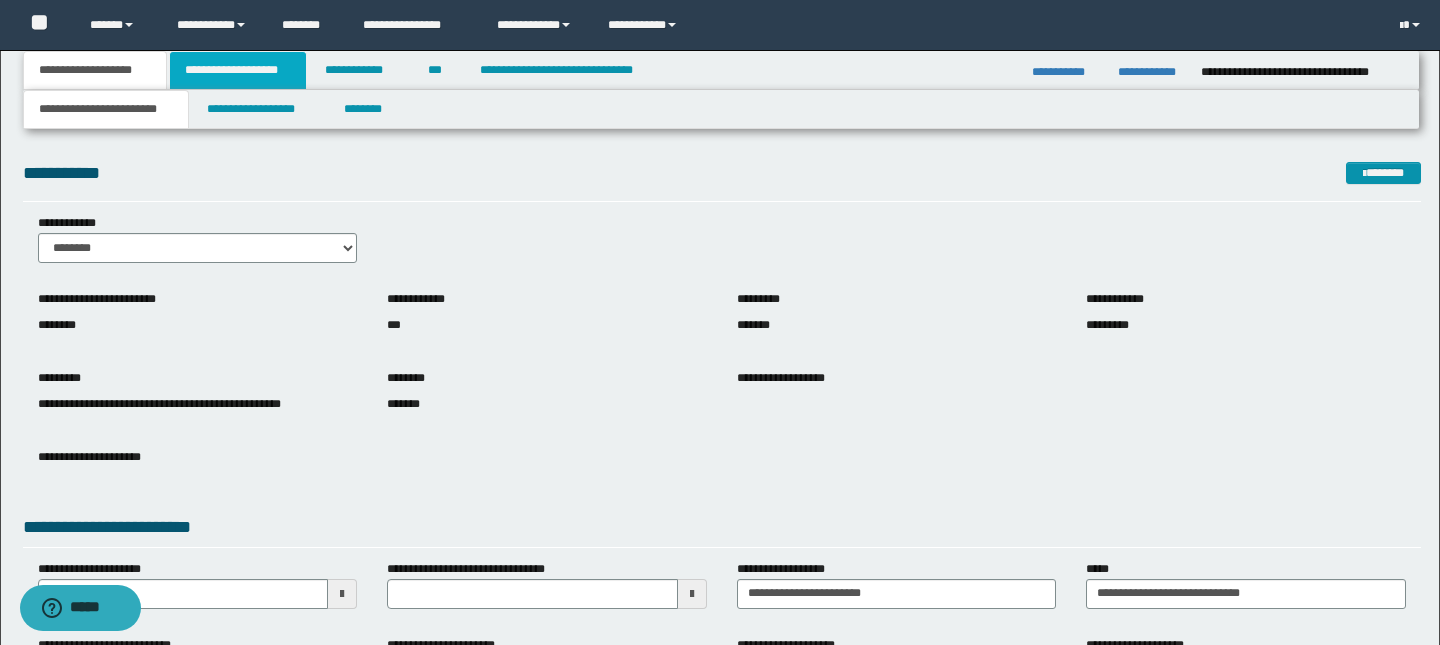 click on "**********" at bounding box center (238, 70) 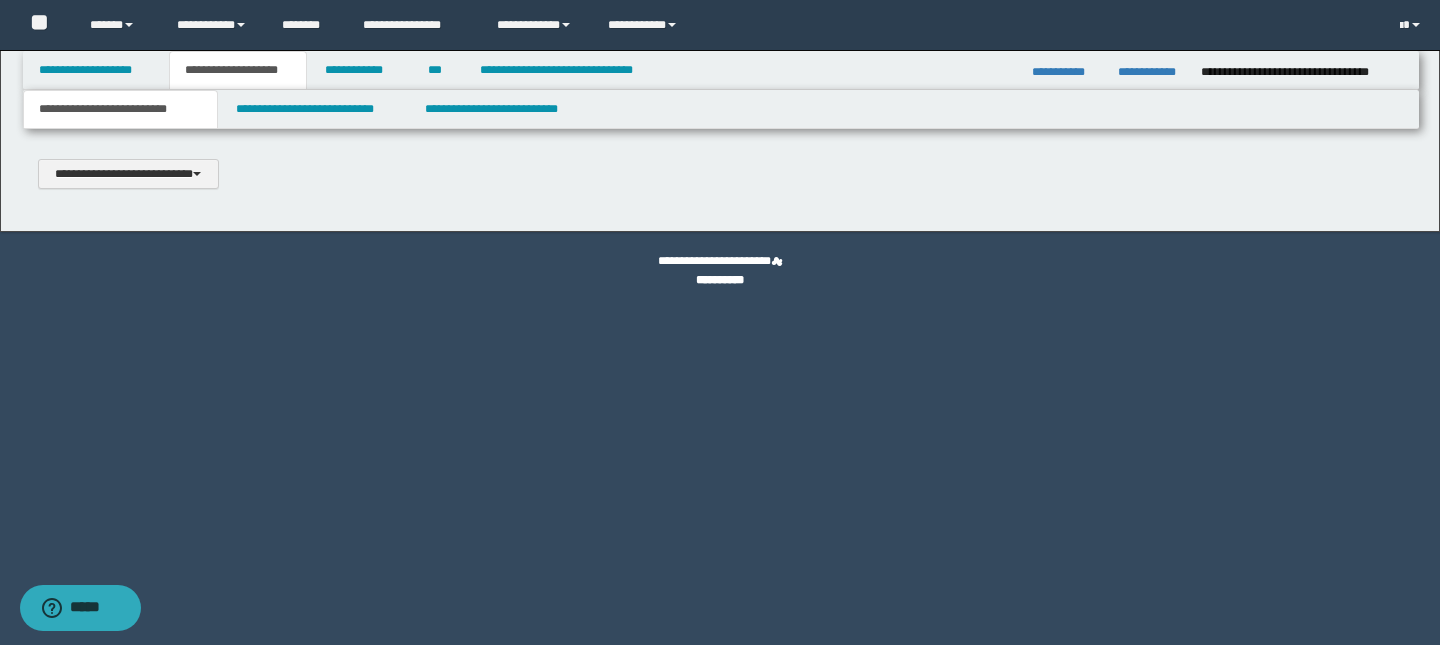 scroll, scrollTop: 0, scrollLeft: 0, axis: both 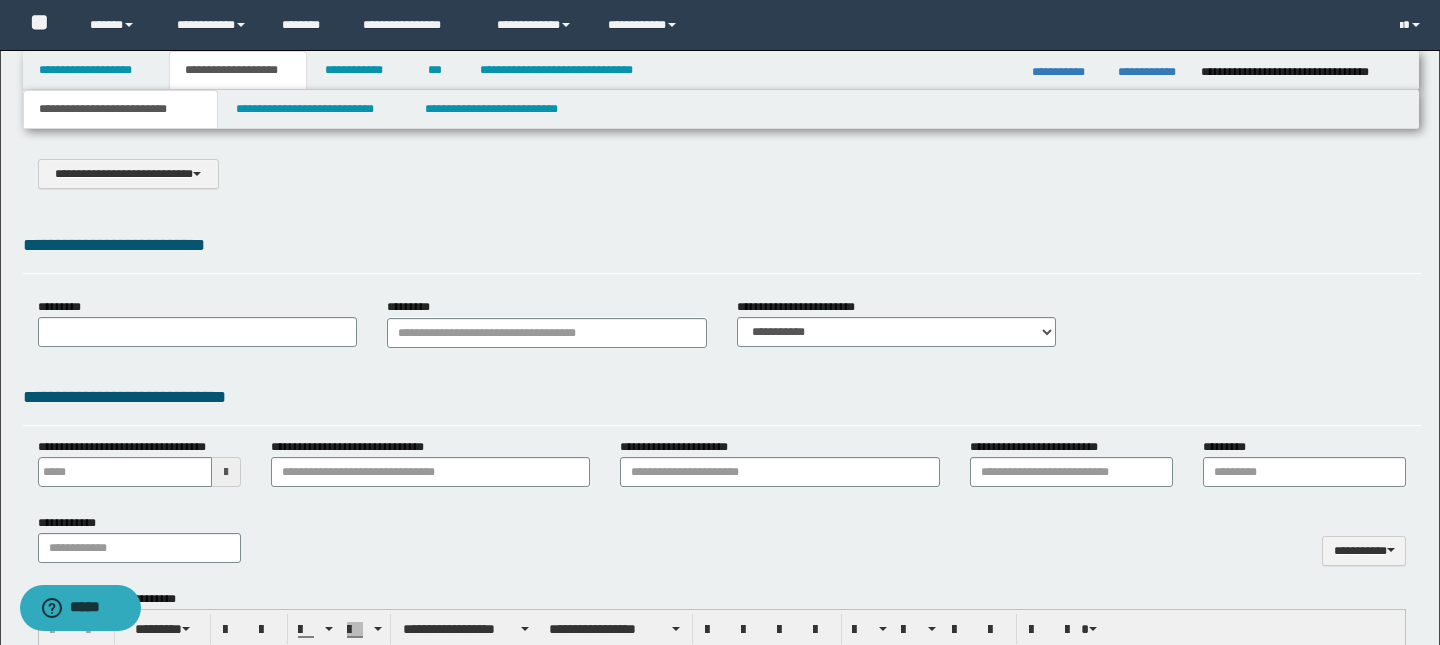 select on "*" 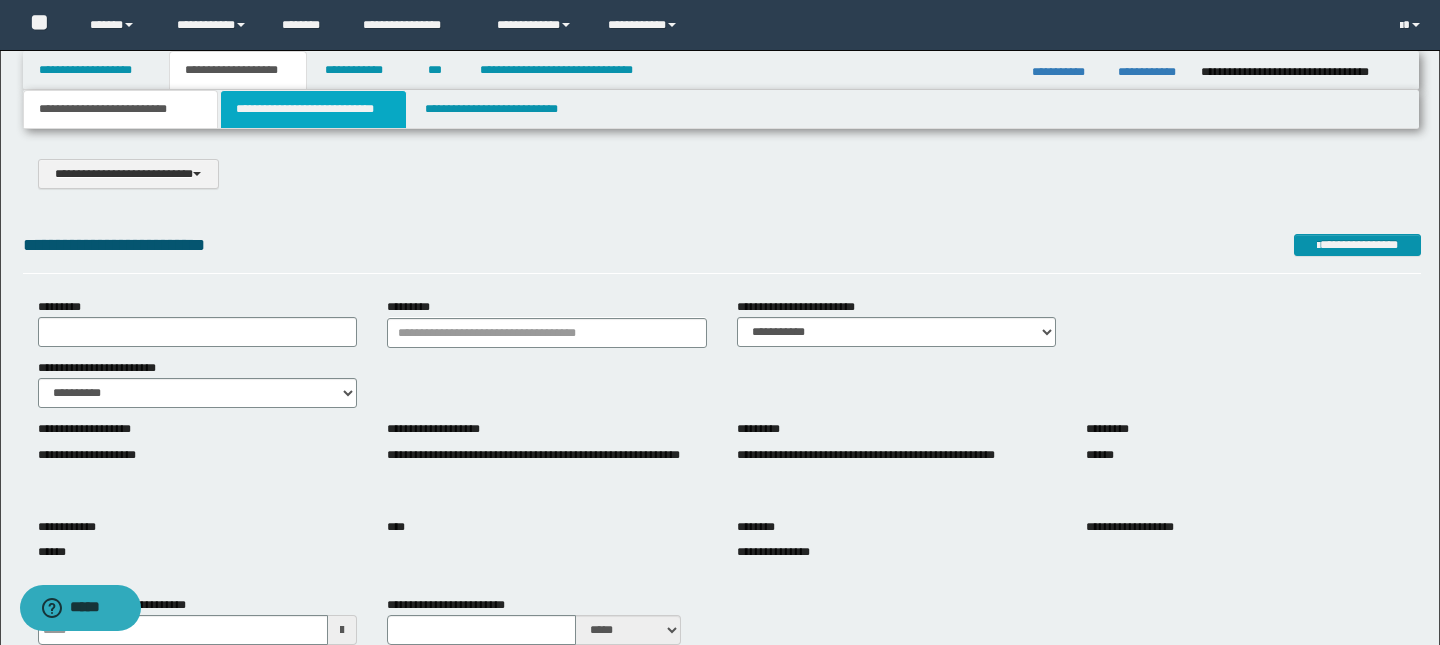 click on "**********" at bounding box center (314, 109) 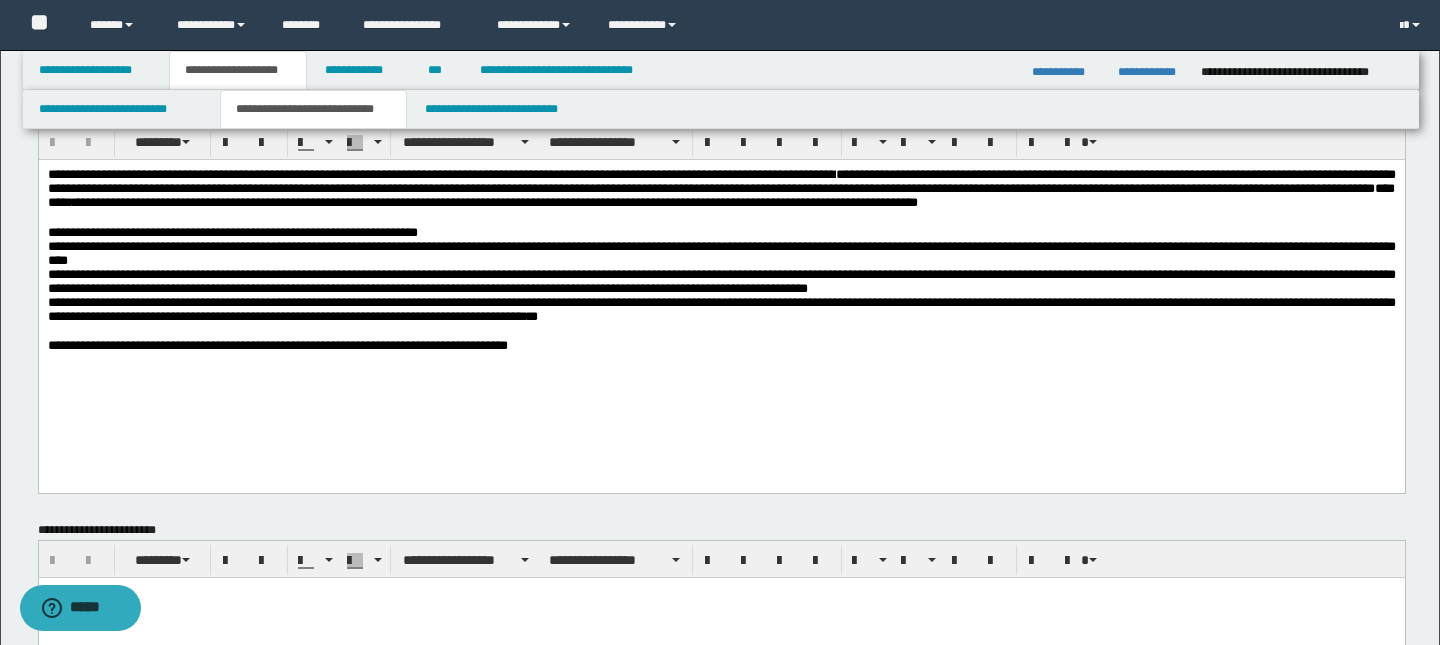 scroll, scrollTop: 59, scrollLeft: 0, axis: vertical 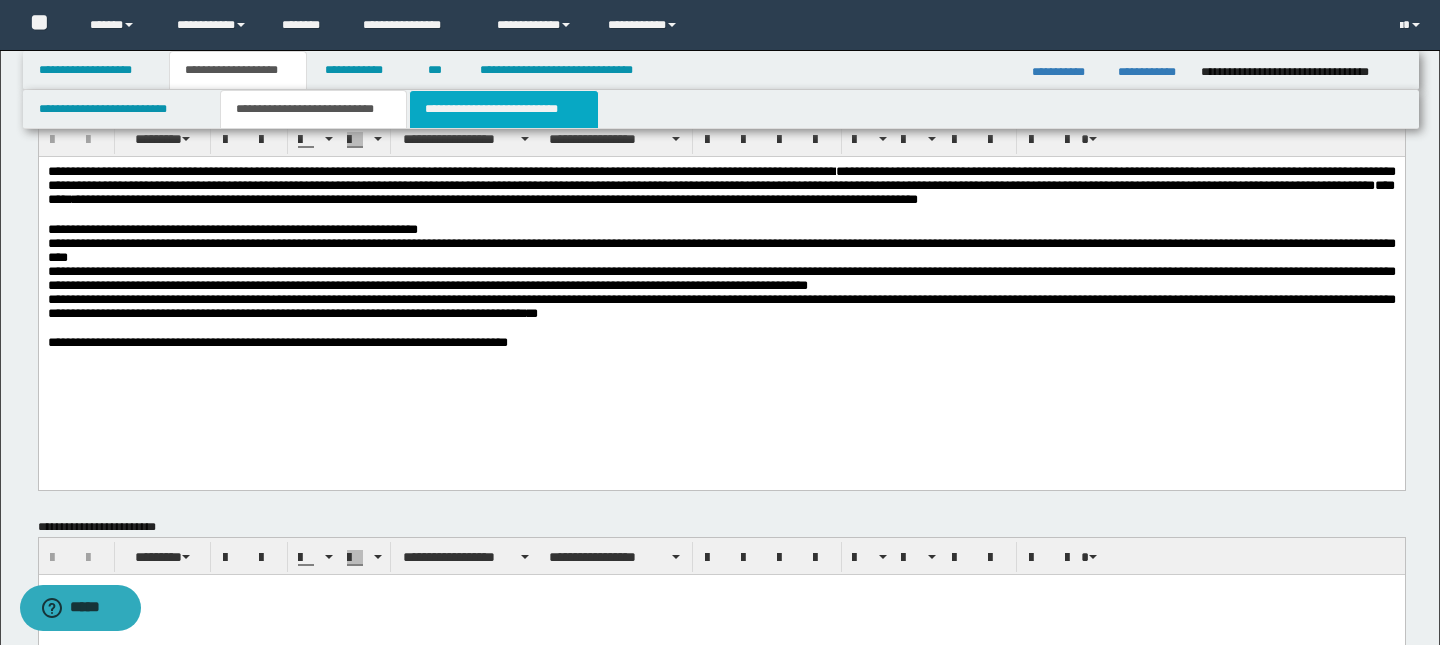 click on "**********" at bounding box center (504, 109) 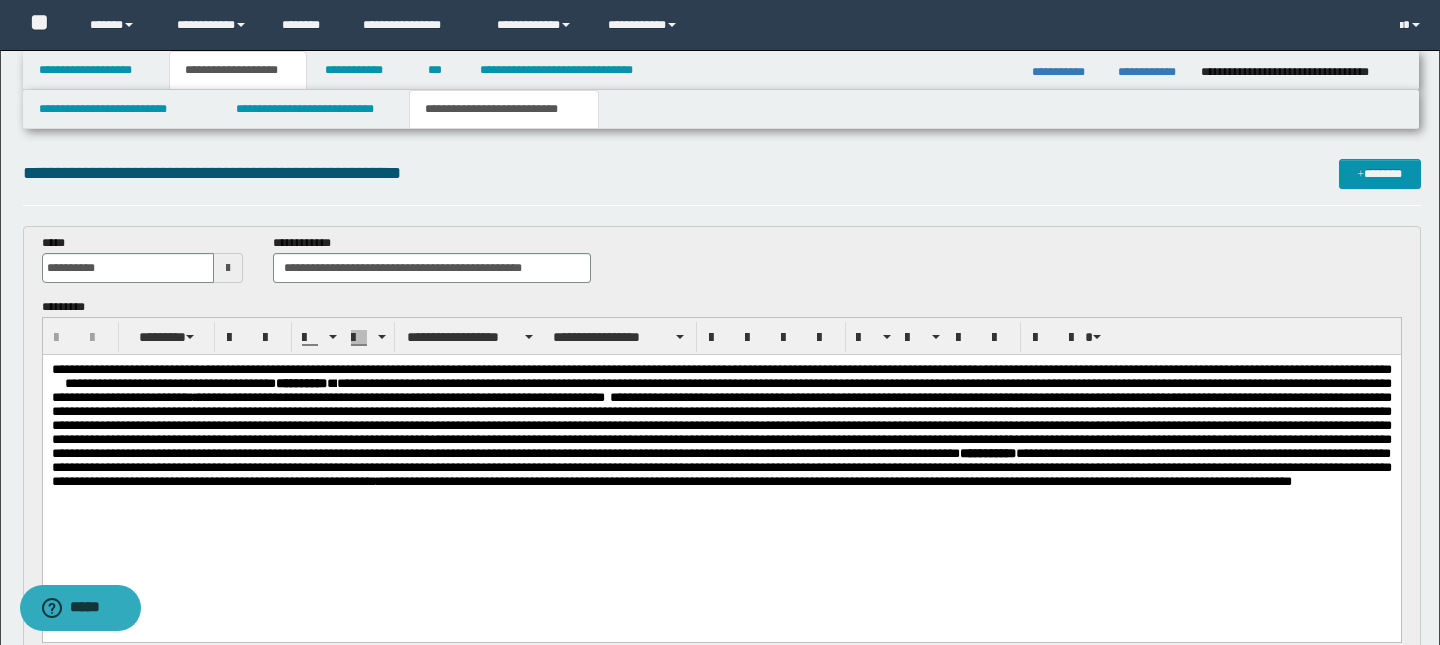 scroll, scrollTop: 0, scrollLeft: 0, axis: both 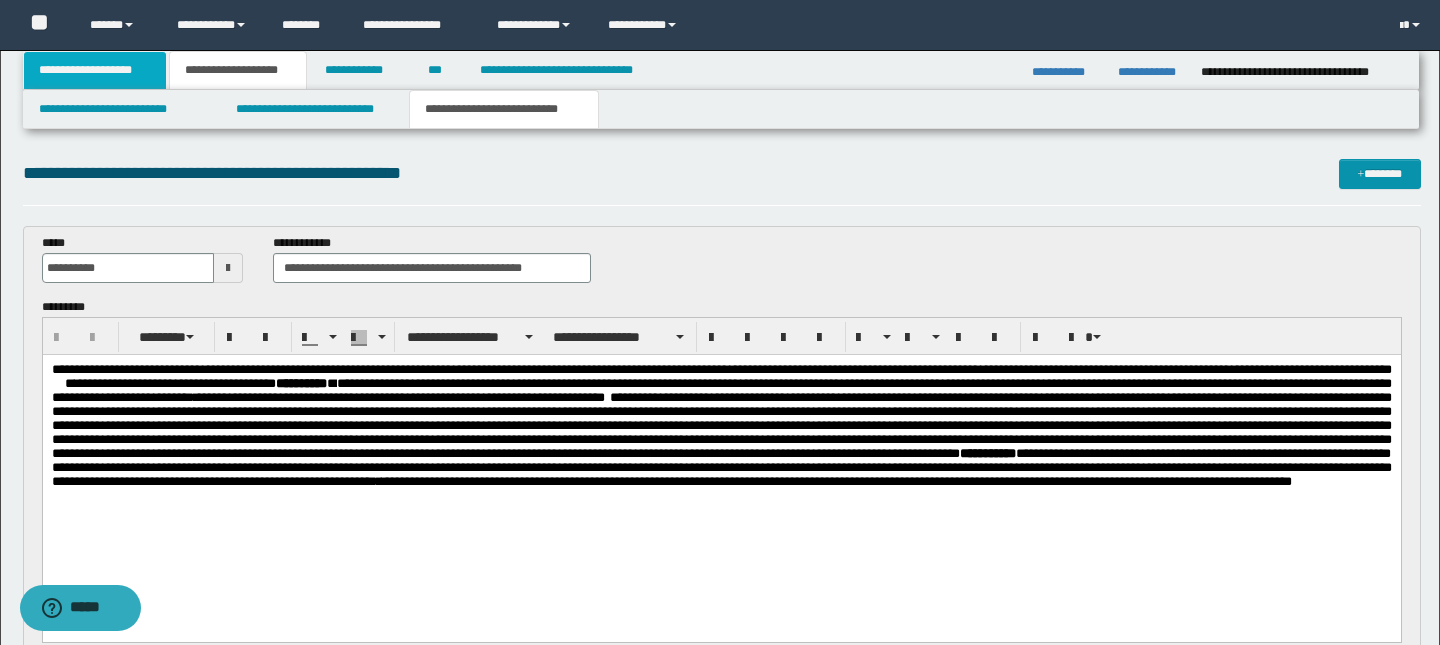 click on "**********" at bounding box center (95, 70) 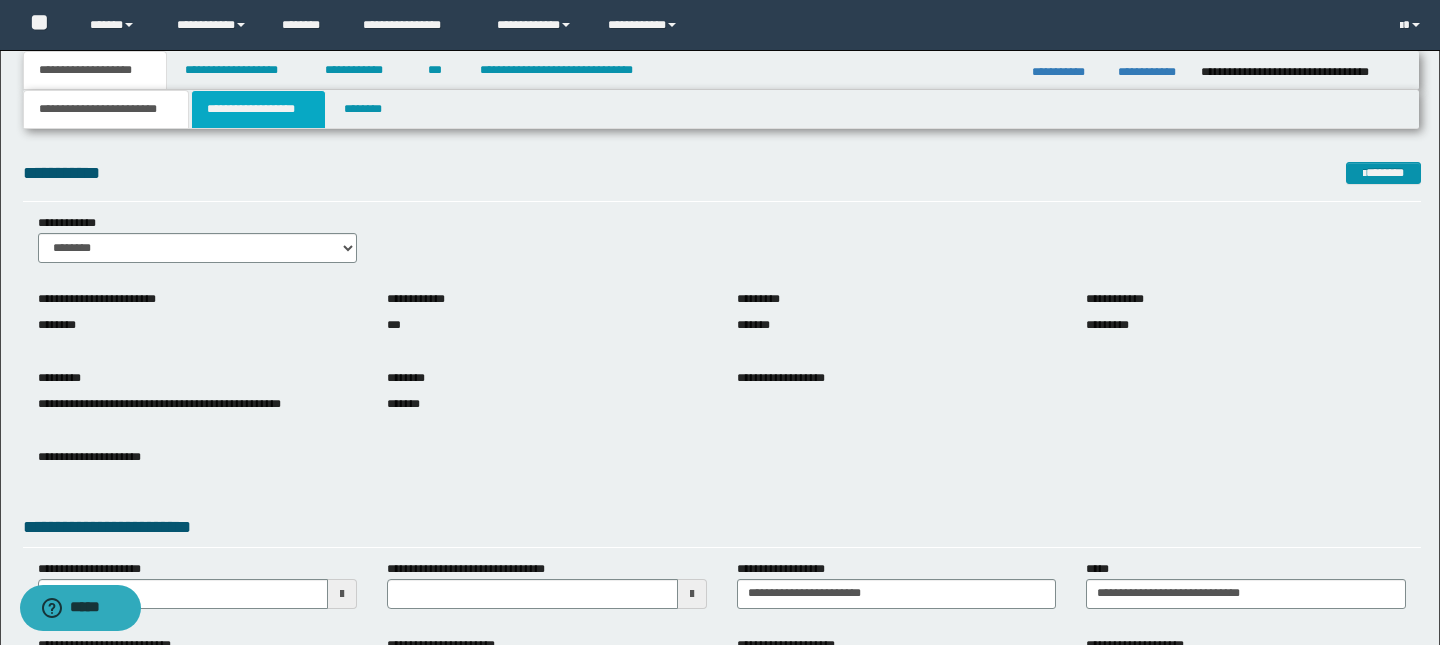 click on "**********" at bounding box center (258, 109) 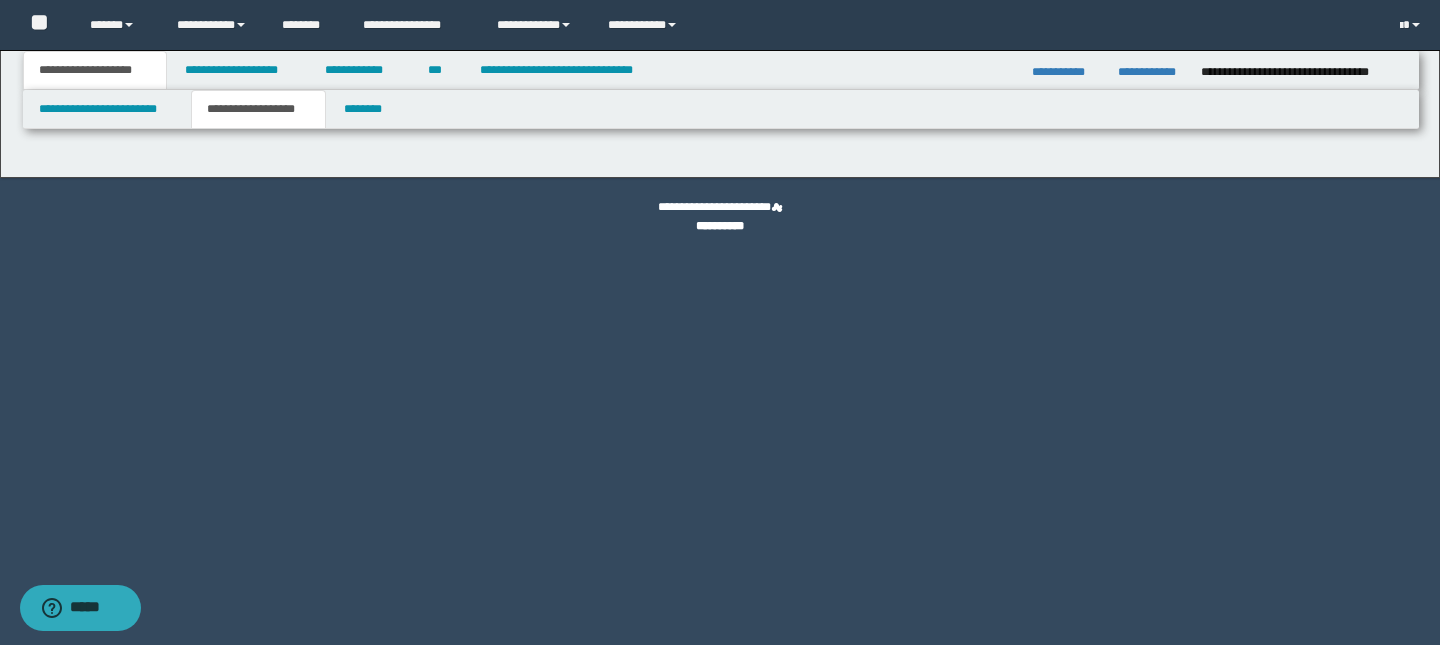 type on "*******" 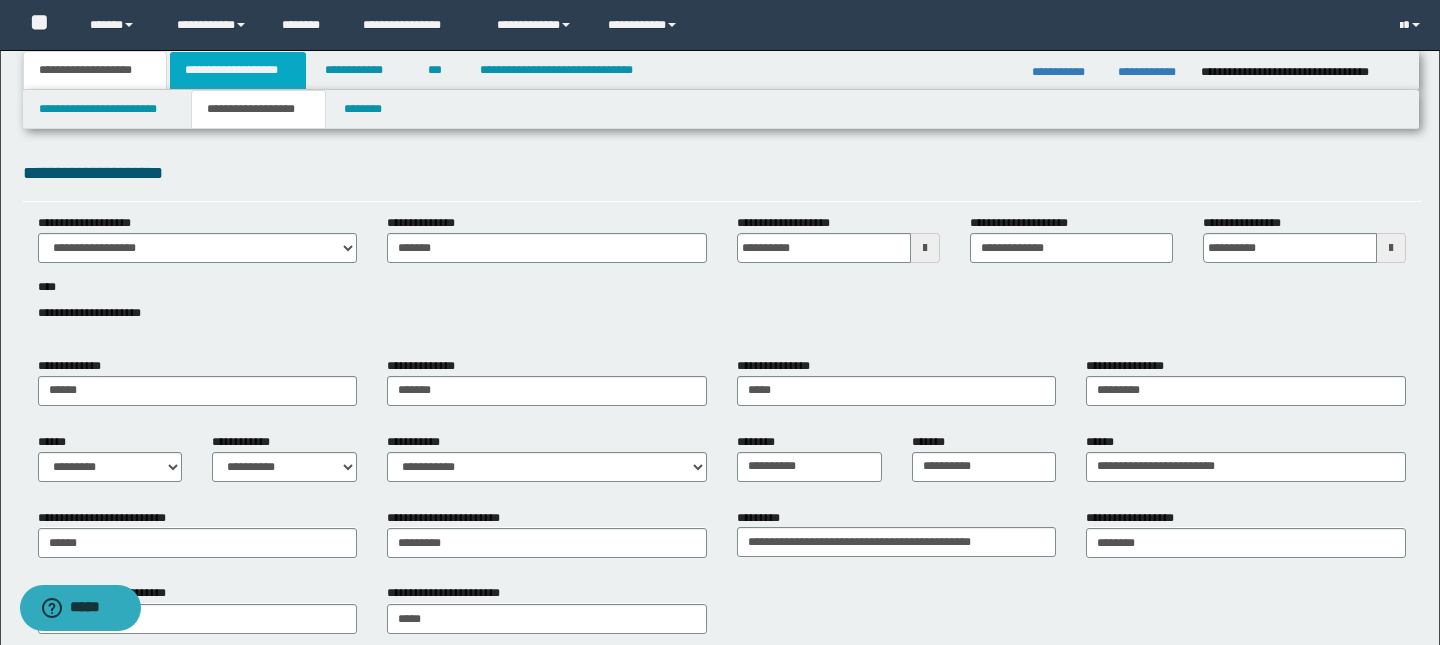 click on "**********" at bounding box center (238, 70) 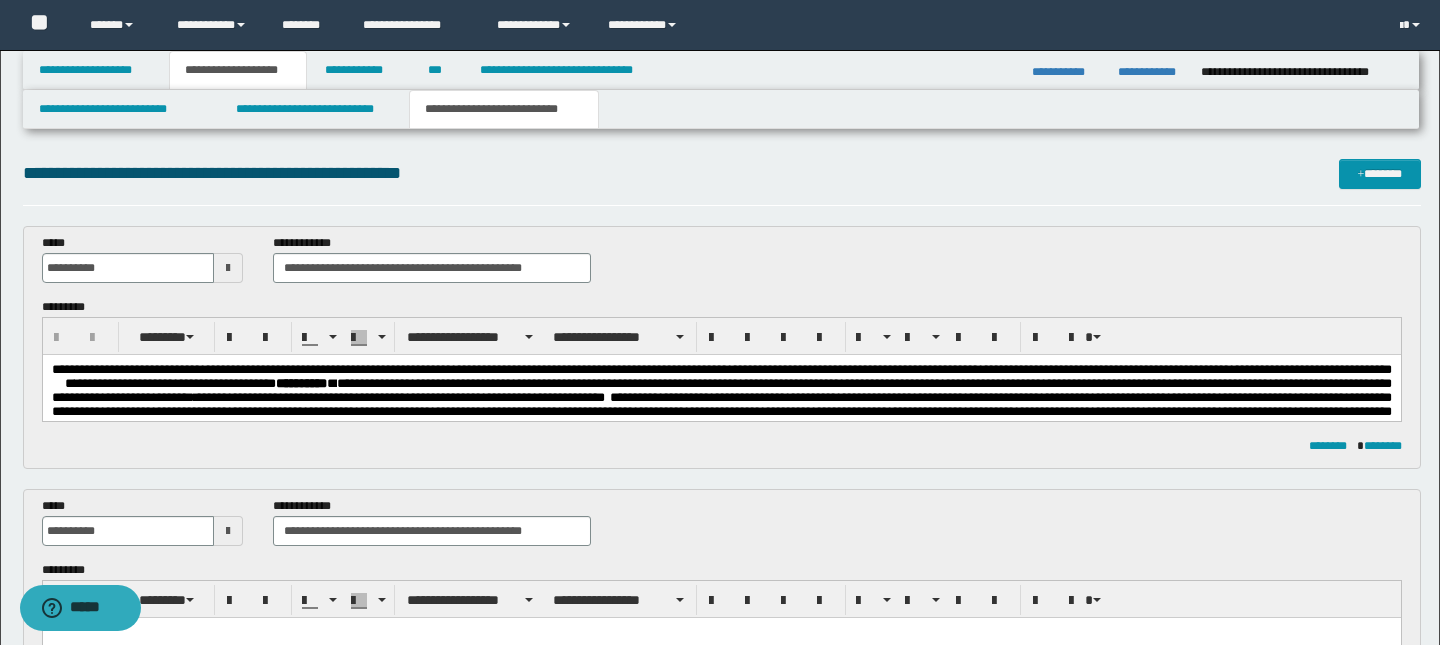 click on "**********" at bounding box center (403, 397) 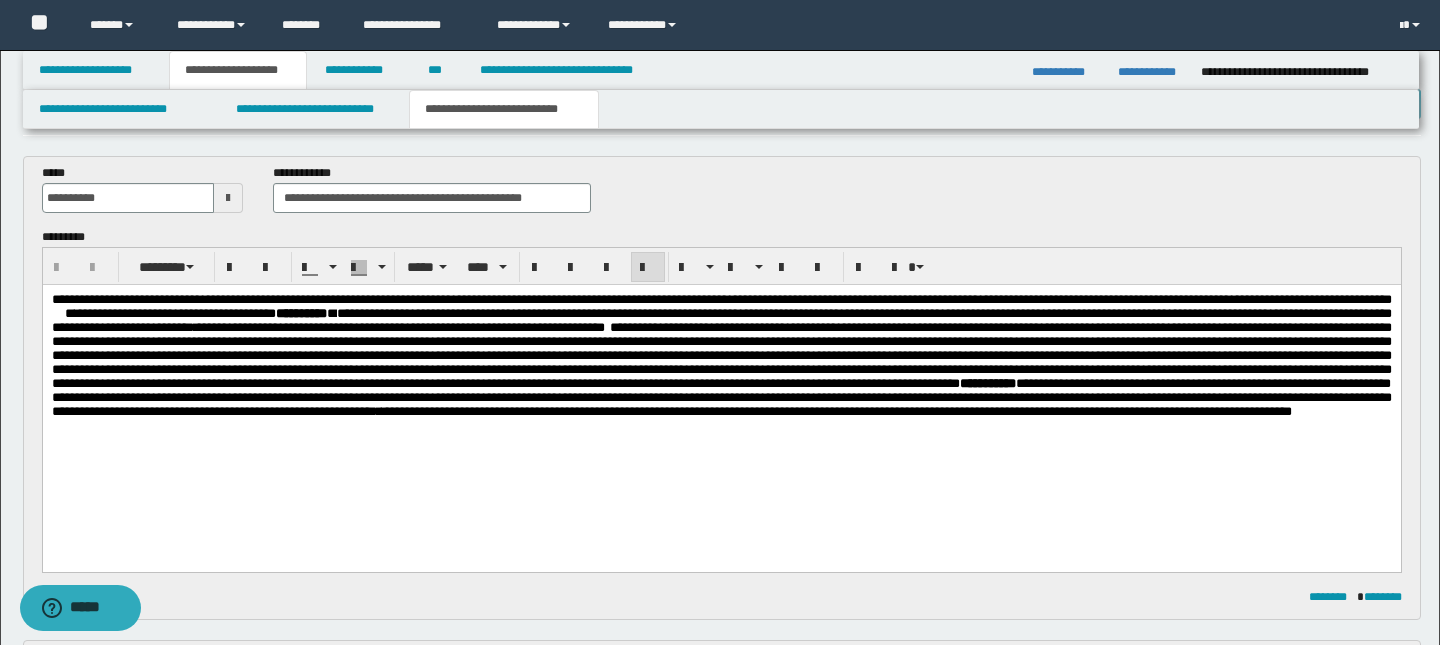 scroll, scrollTop: 86, scrollLeft: 0, axis: vertical 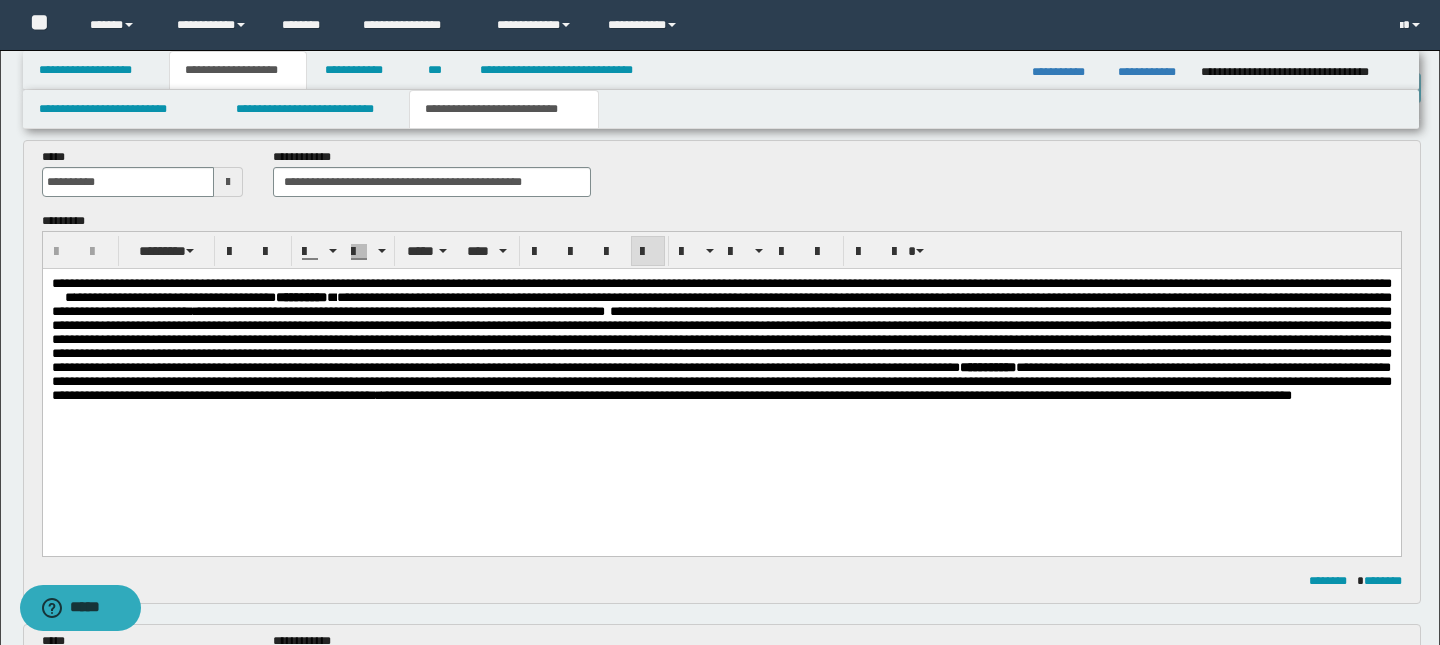 click on "**********" at bounding box center [663, 283] 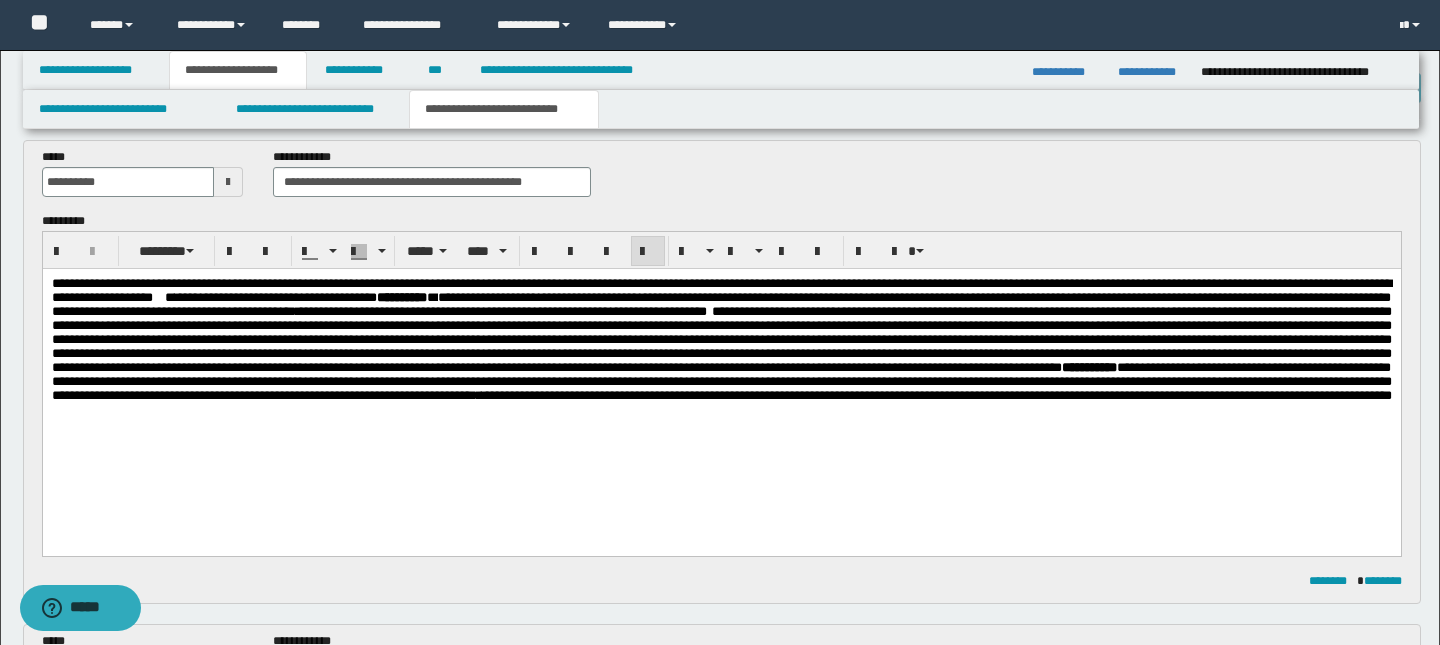 click on "**********" at bounding box center (718, 283) 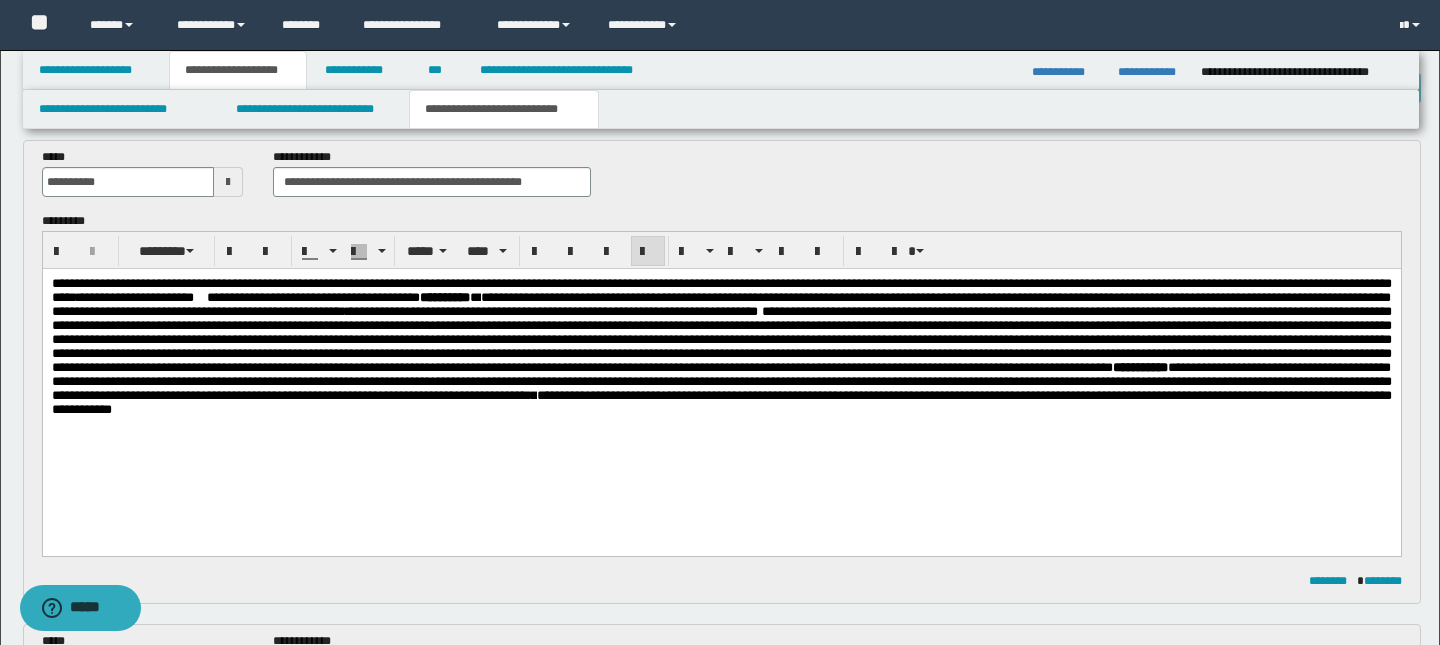 scroll, scrollTop: 121, scrollLeft: 0, axis: vertical 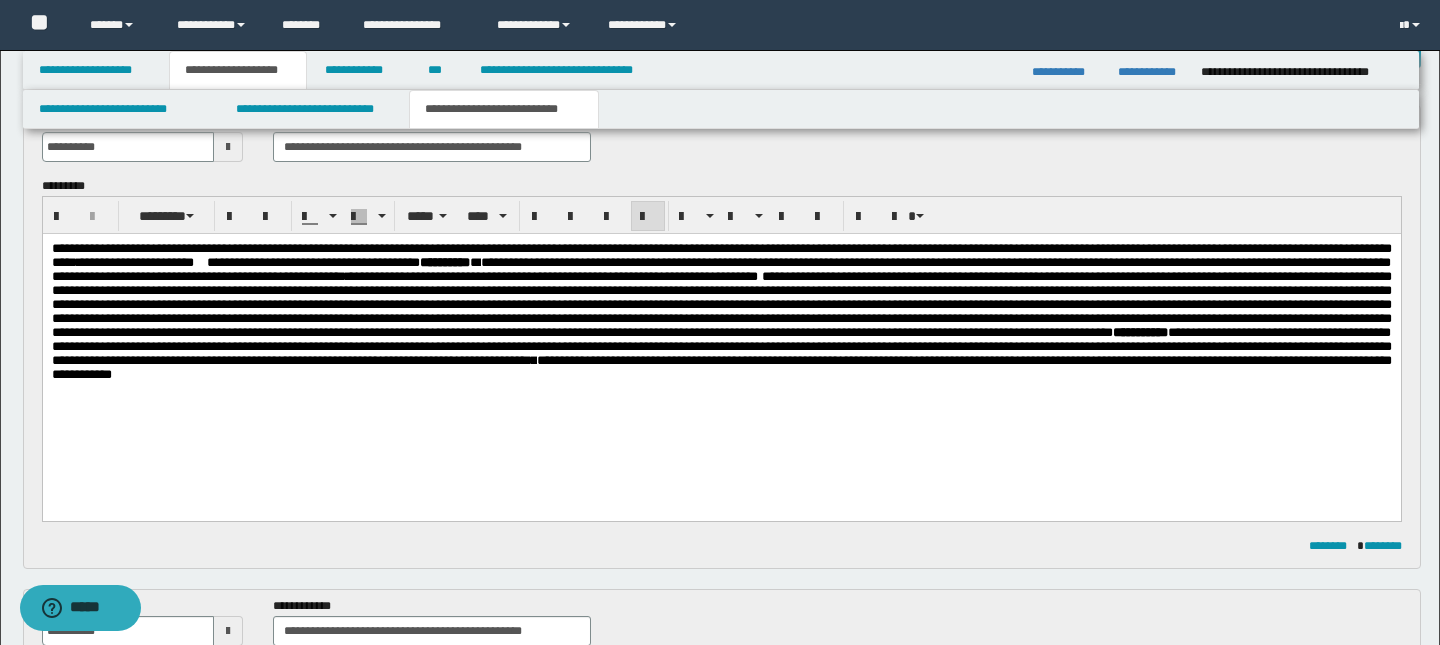 click on "**********" at bounding box center (136, 262) 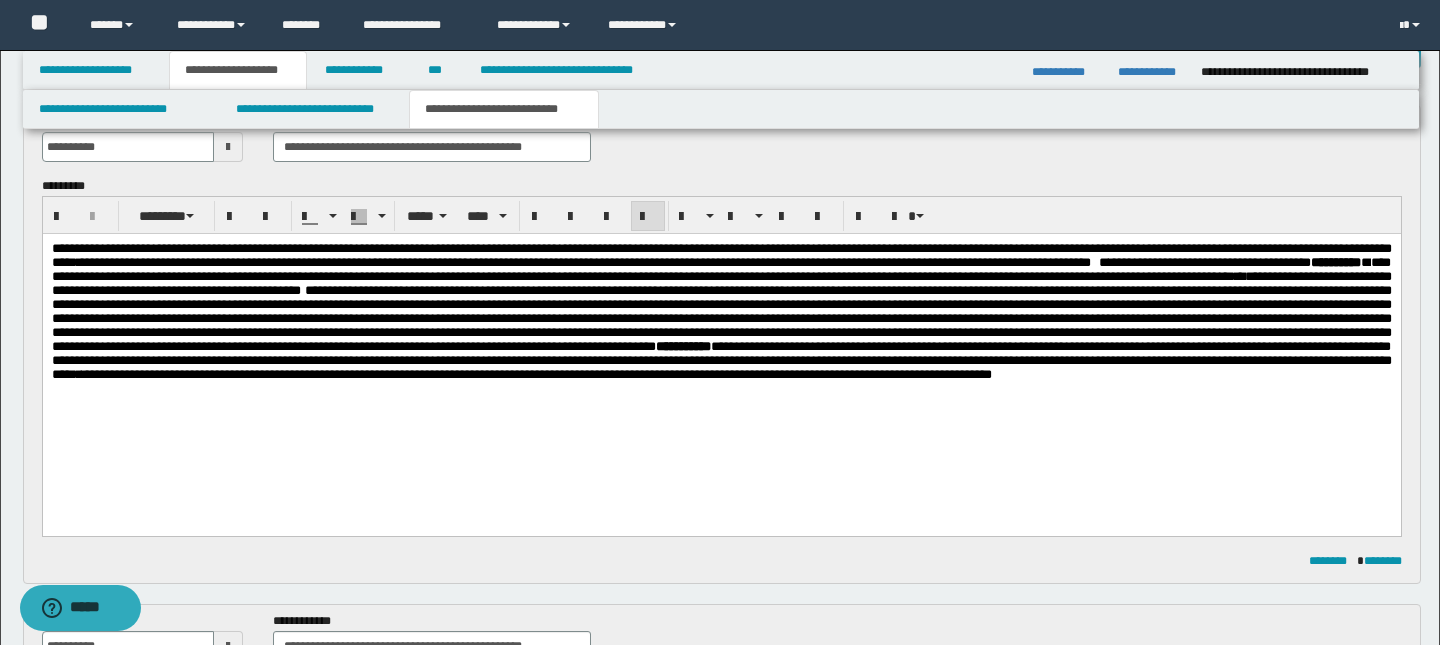 click on "*" at bounding box center [1103, 262] 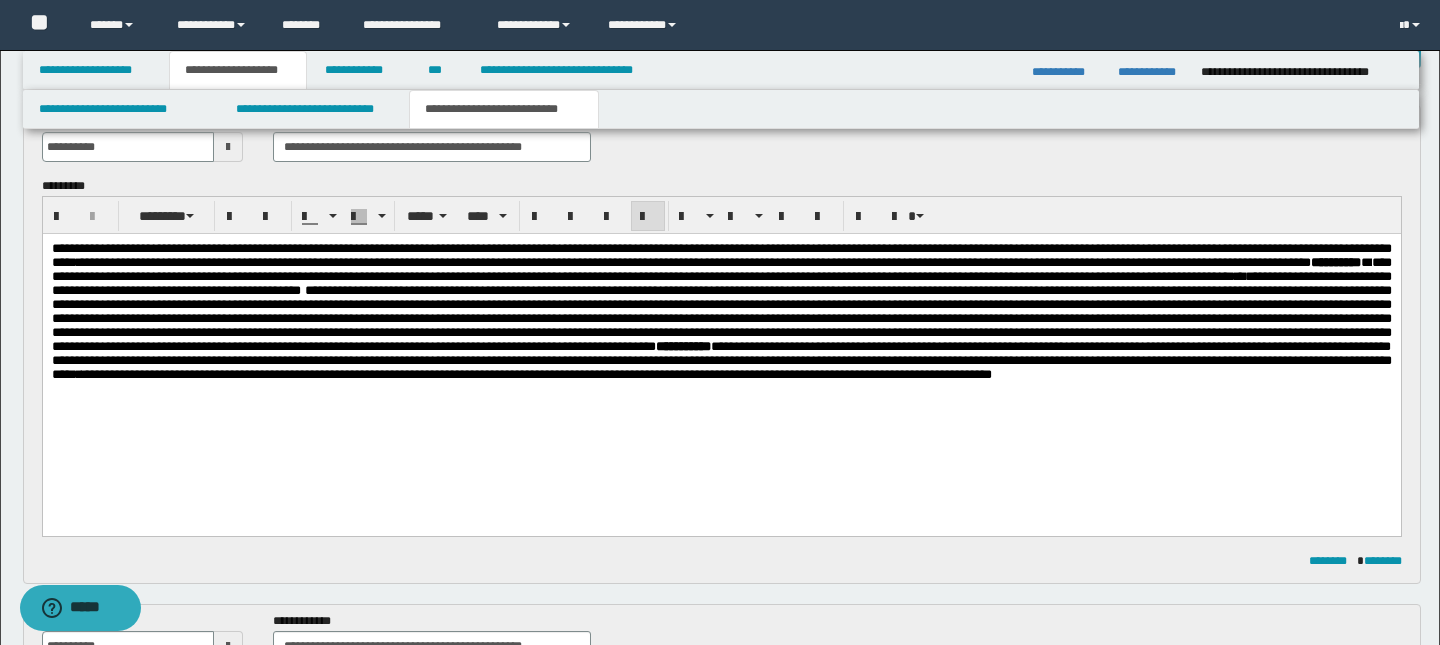 click on "**********" at bounding box center [721, 269] 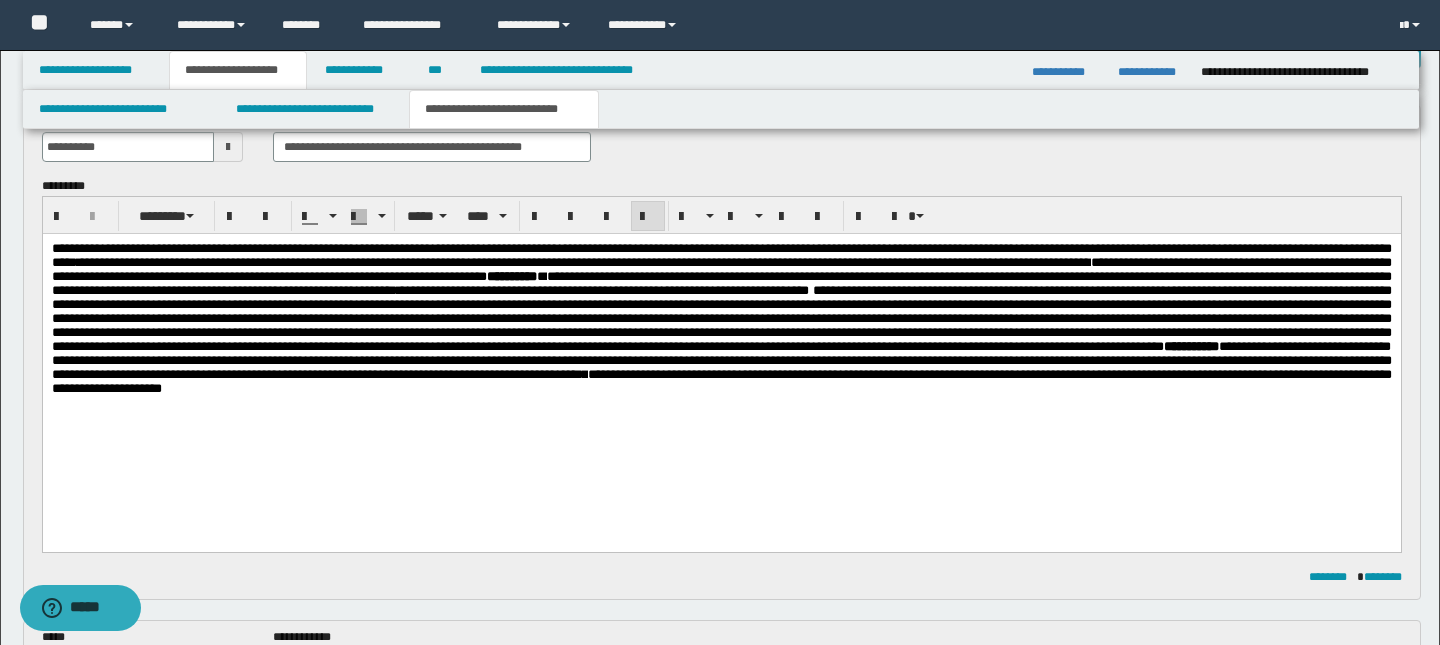 click on "**********" at bounding box center (721, 276) 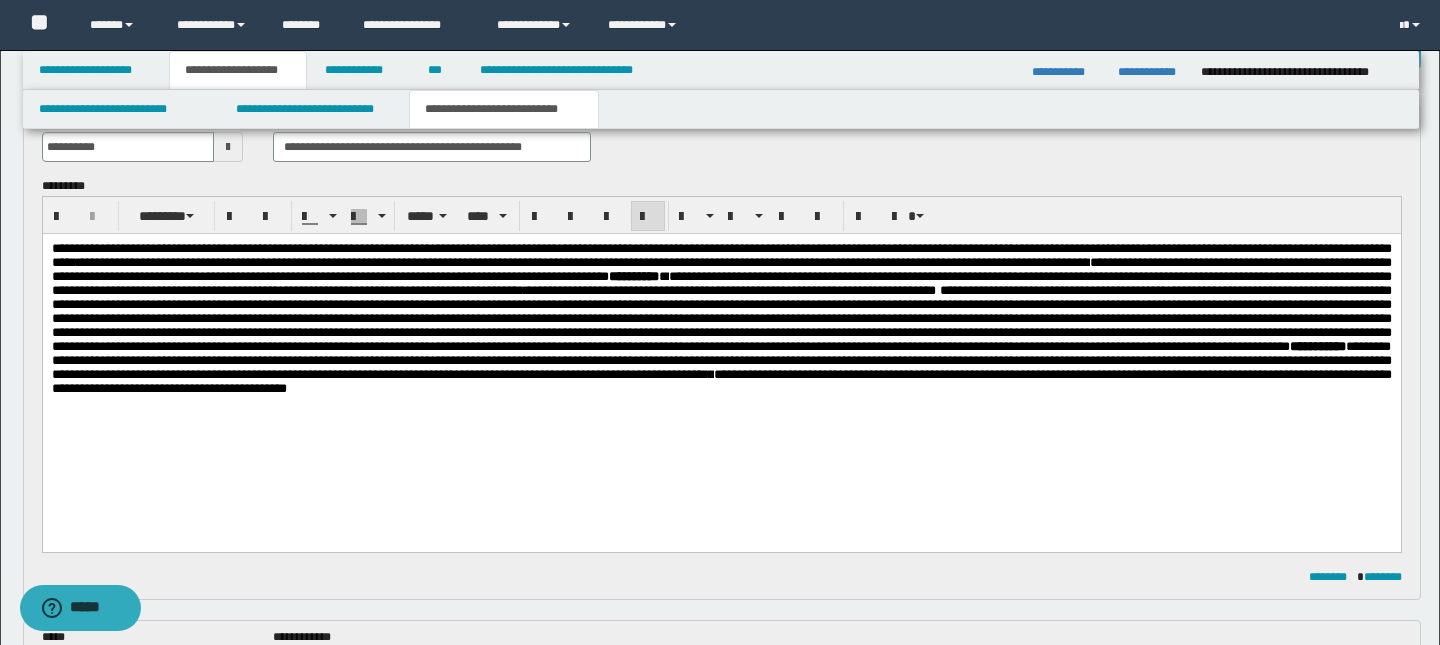 click on "**********" at bounding box center [721, 344] 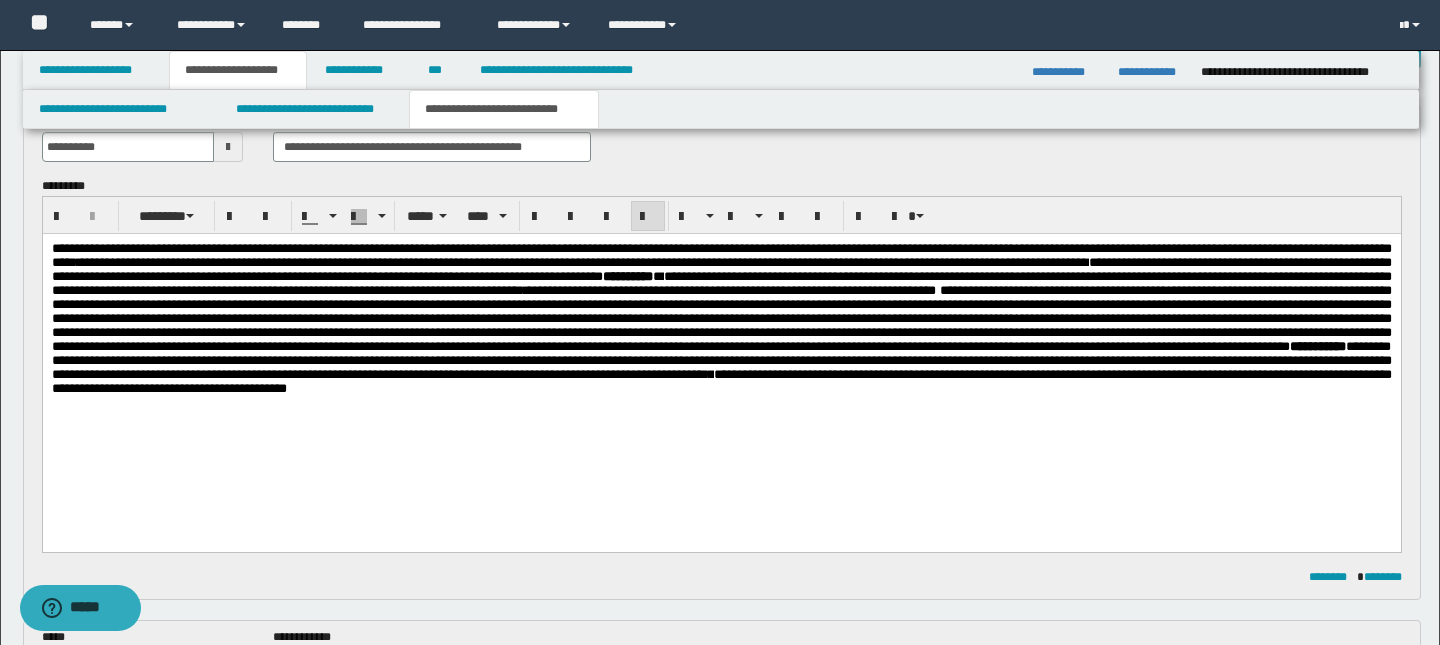 click on "**********" at bounding box center (721, 276) 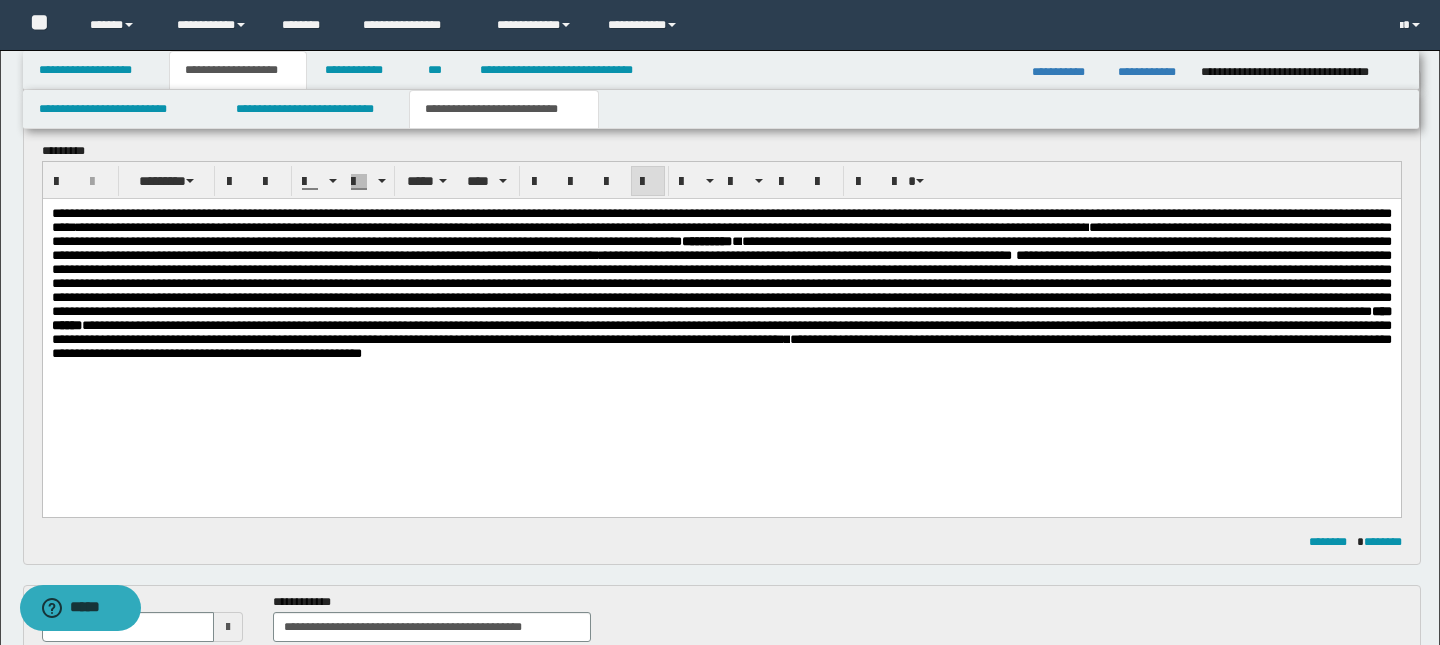 scroll, scrollTop: 157, scrollLeft: 0, axis: vertical 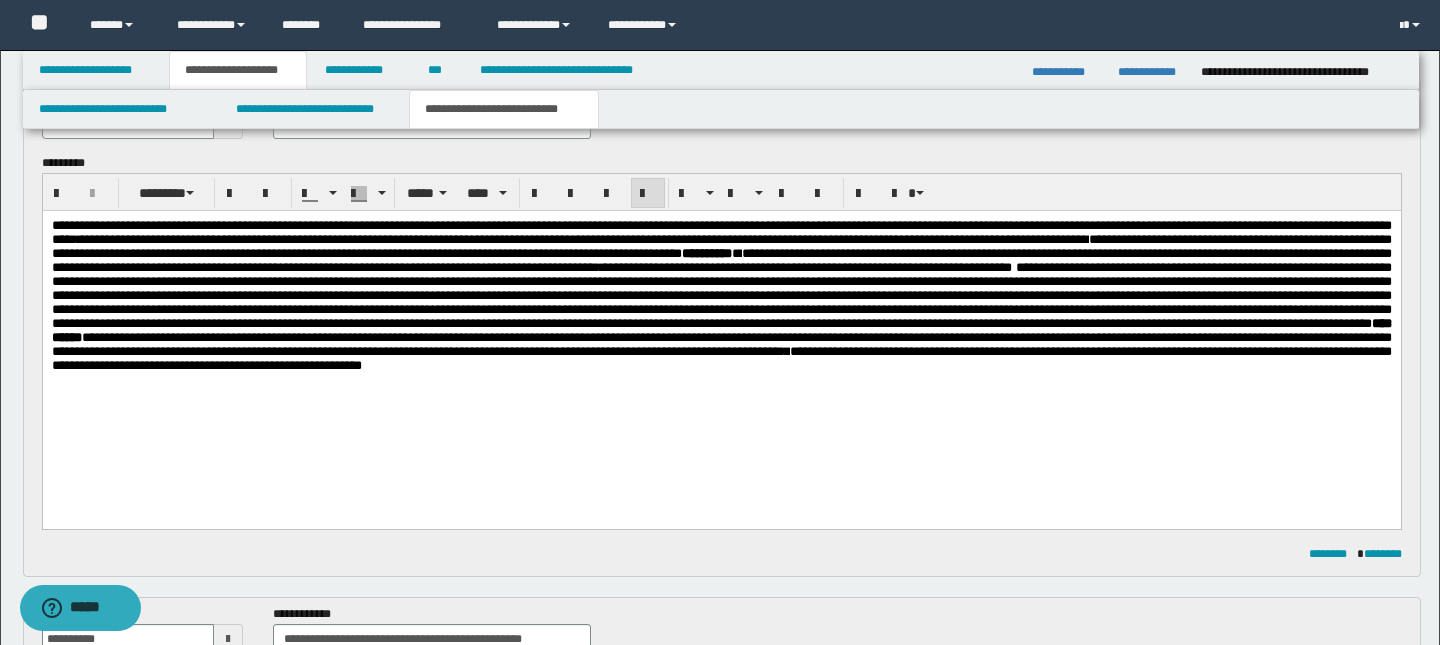 click on "**********" at bounding box center [721, 321] 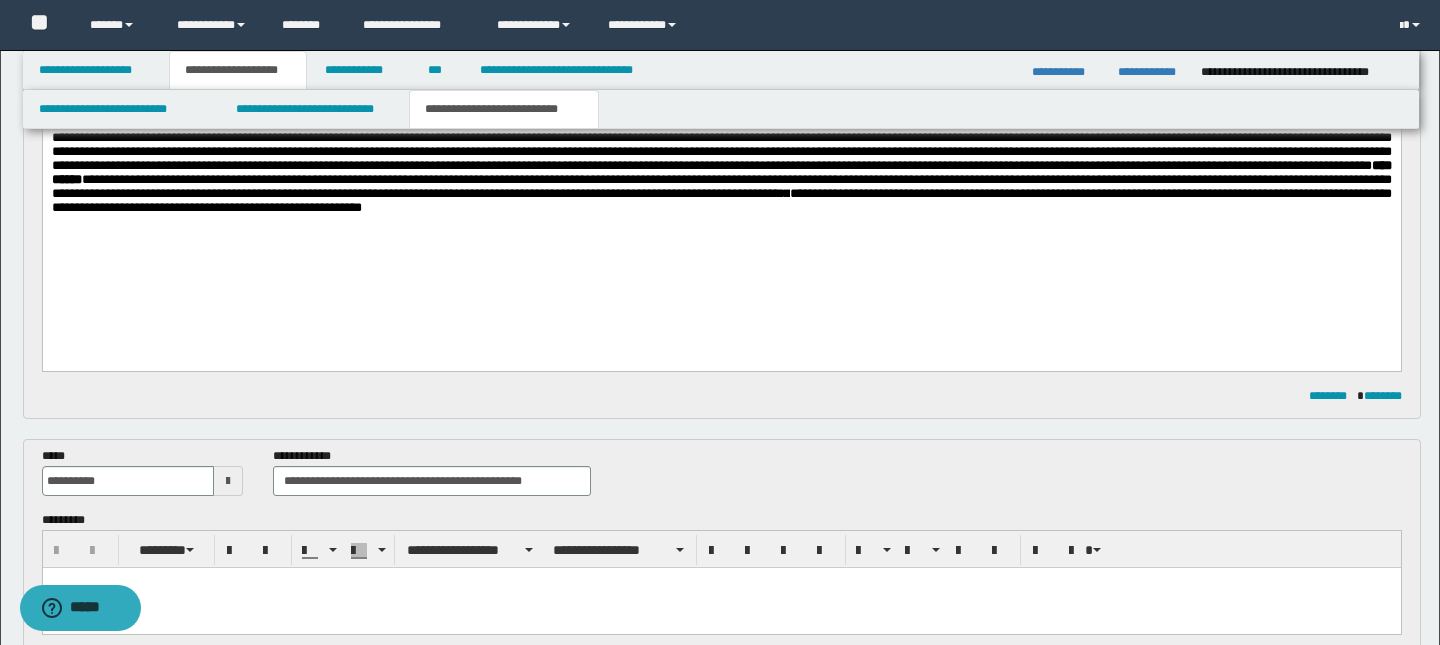 scroll, scrollTop: 293, scrollLeft: 0, axis: vertical 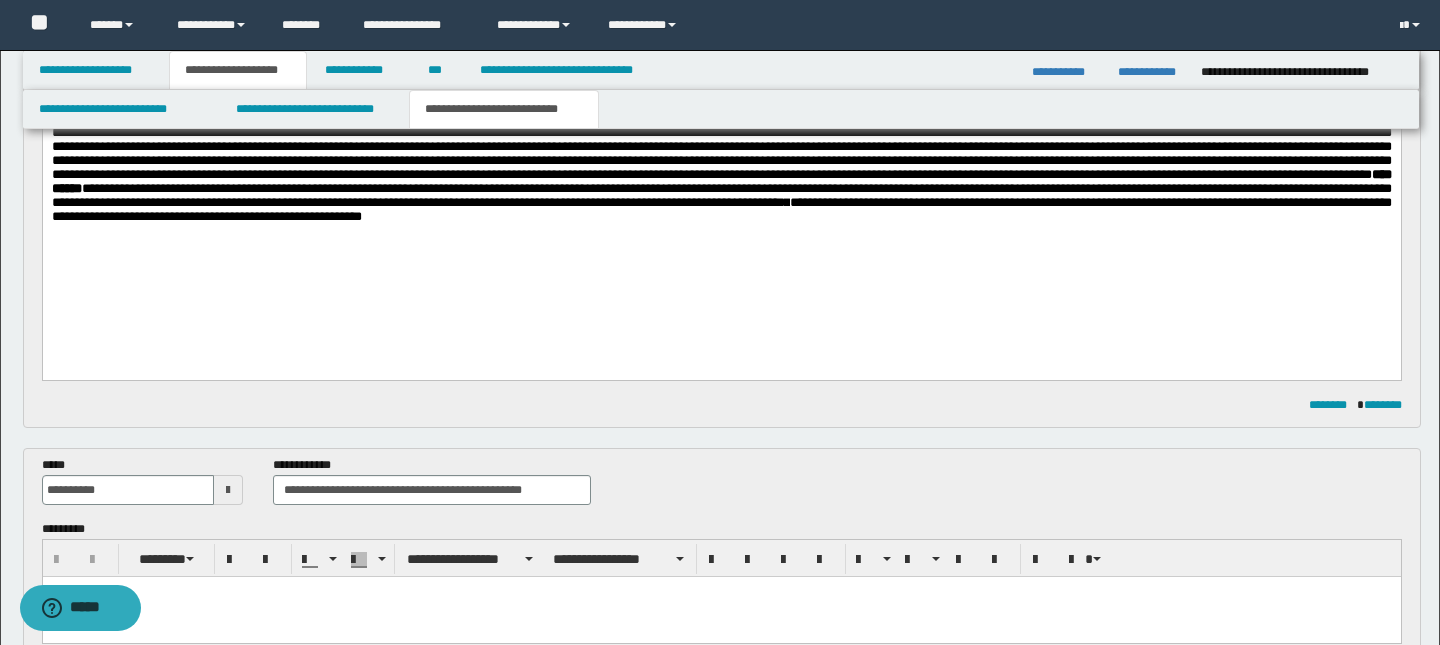 click on "**********" at bounding box center [721, 209] 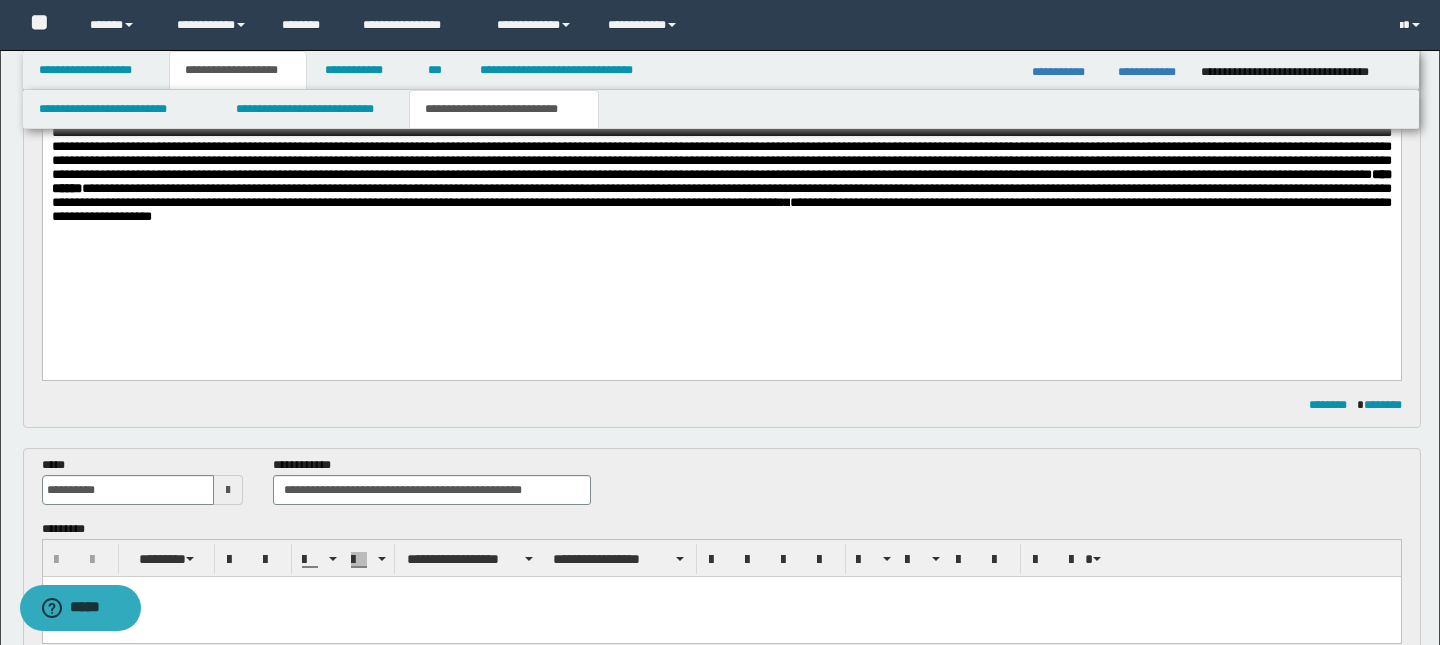 click on "**********" at bounding box center (721, 209) 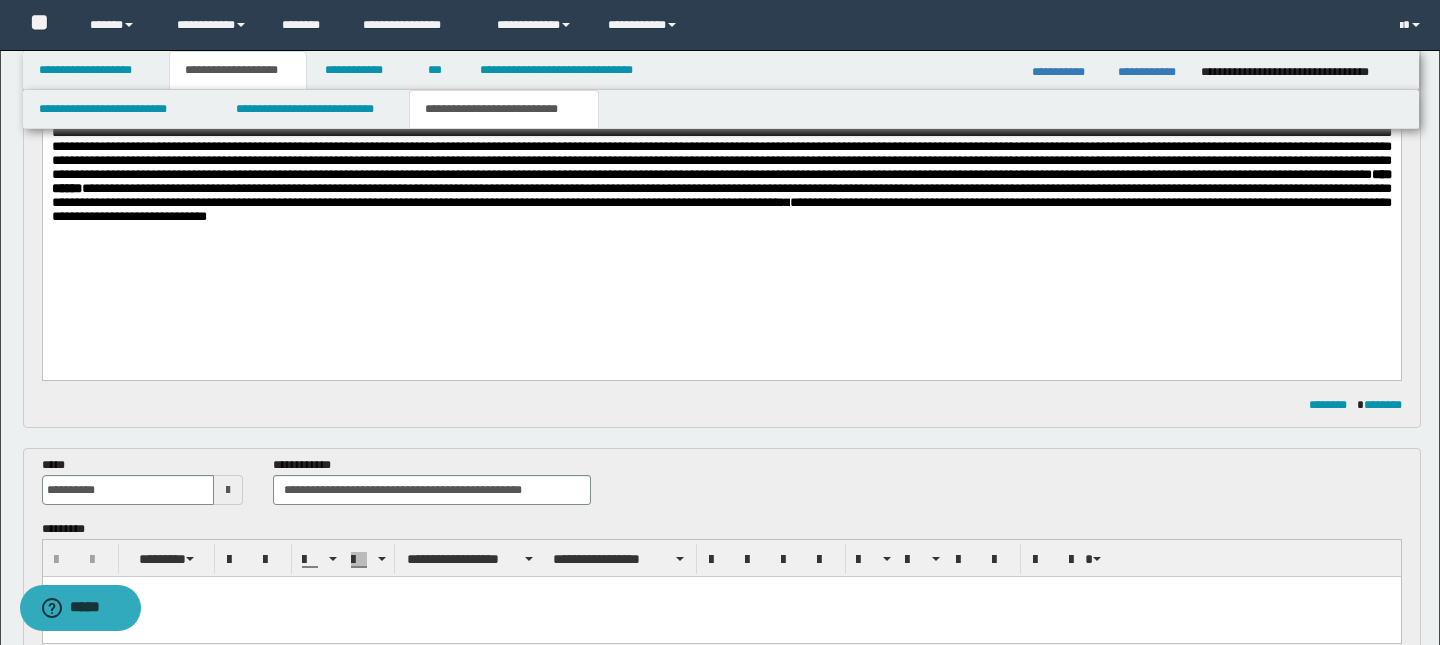 click on "**********" at bounding box center (721, 209) 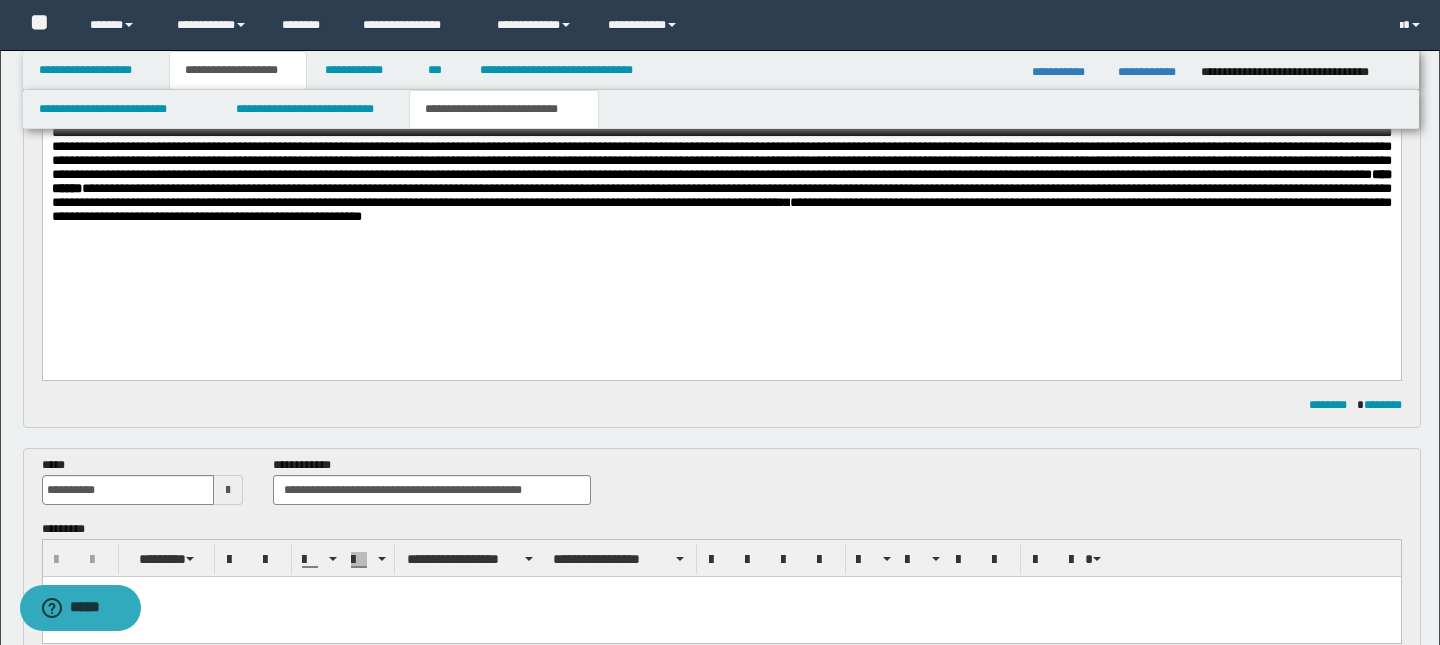 click on "**********" at bounding box center [721, 209] 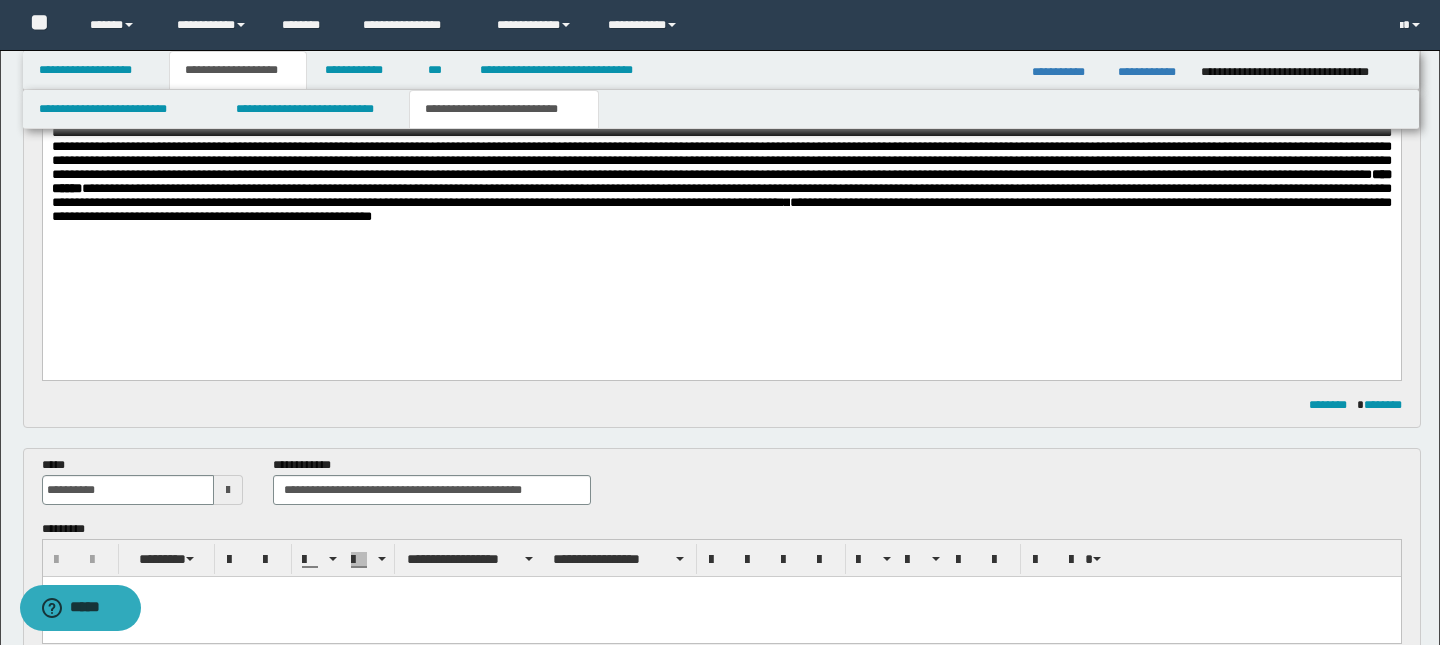 click on "**********" at bounding box center [721, 209] 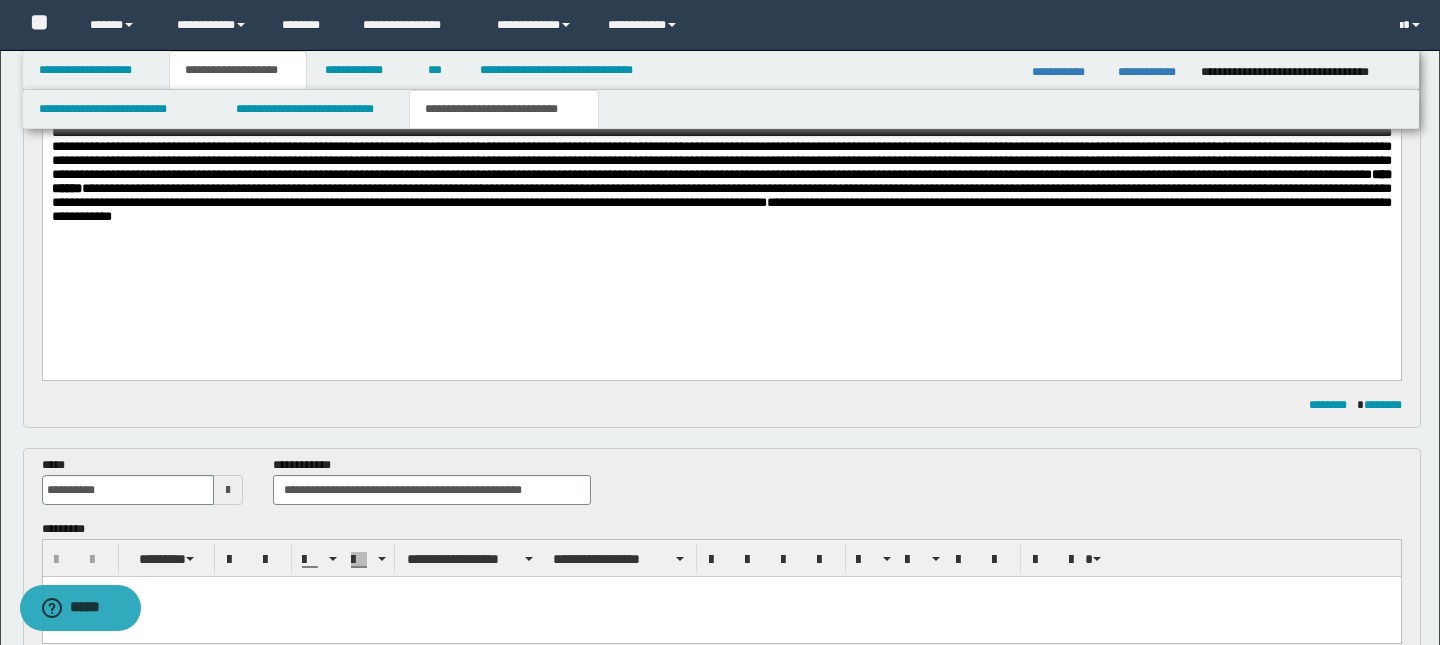 scroll, scrollTop: 0, scrollLeft: 0, axis: both 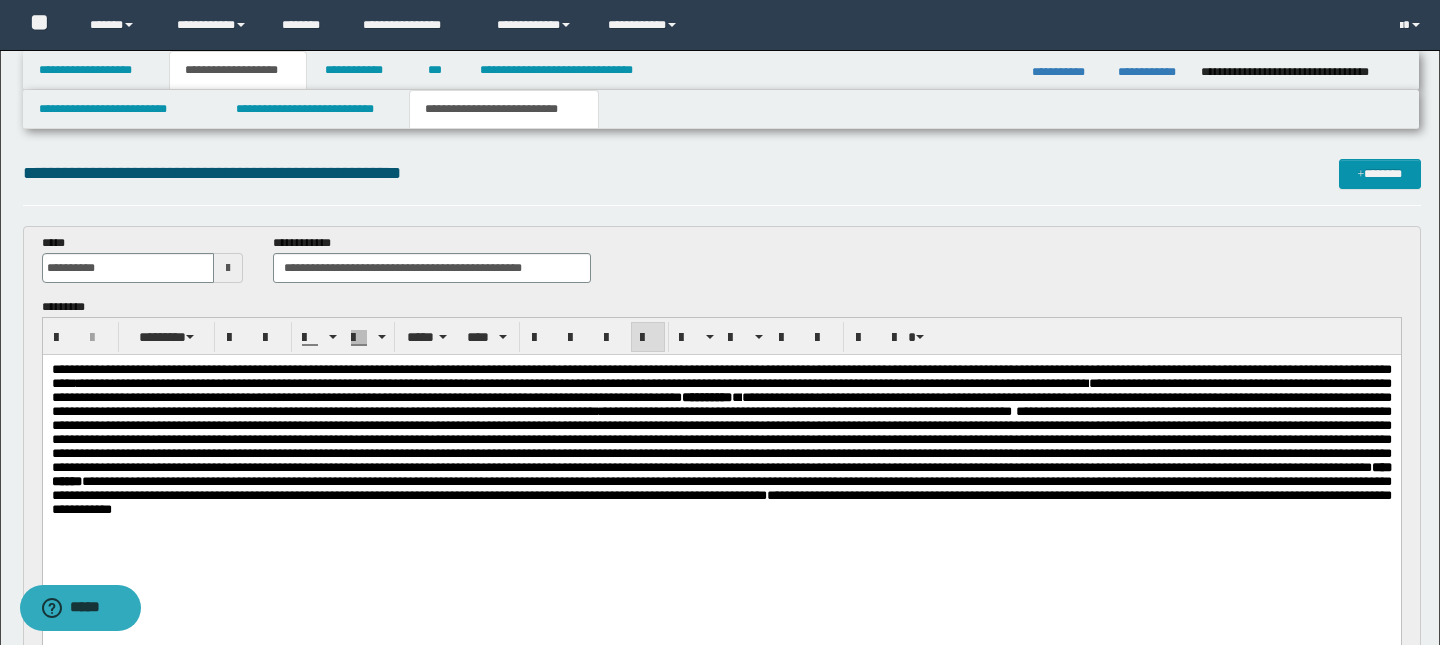 click on "**********" at bounding box center [721, 502] 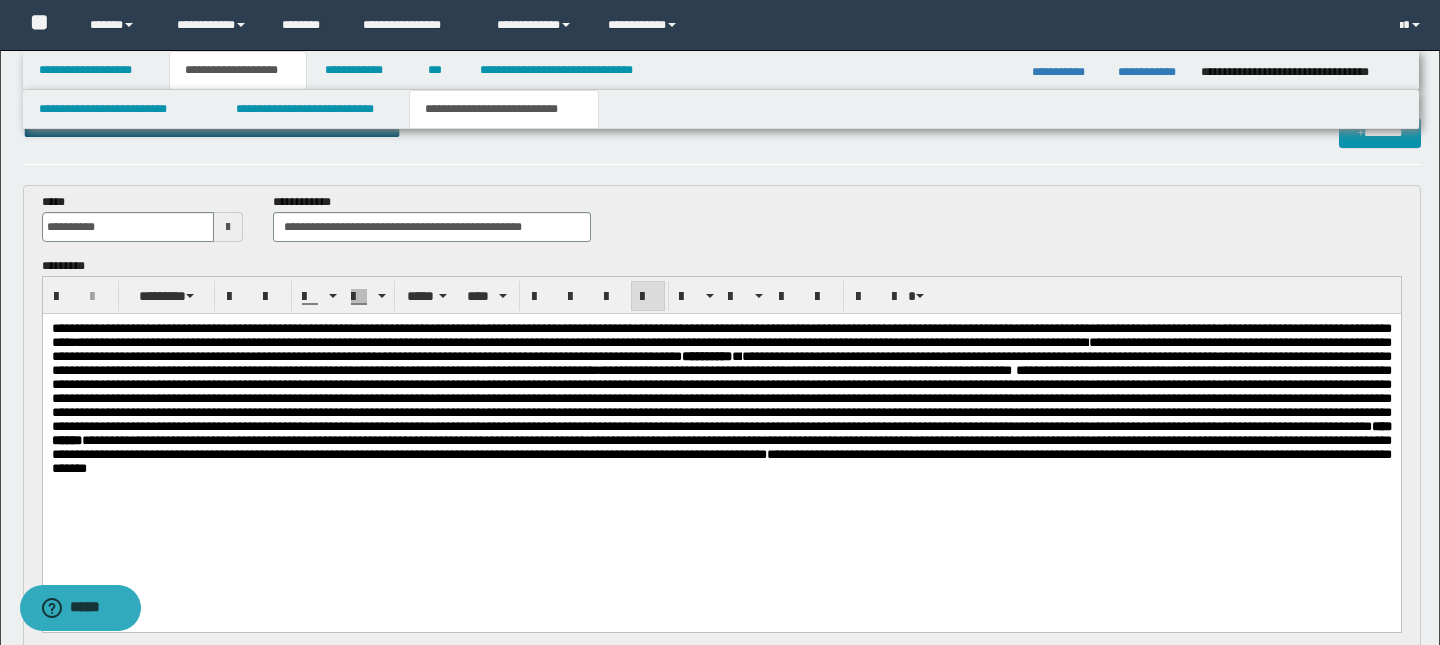 scroll, scrollTop: 45, scrollLeft: 0, axis: vertical 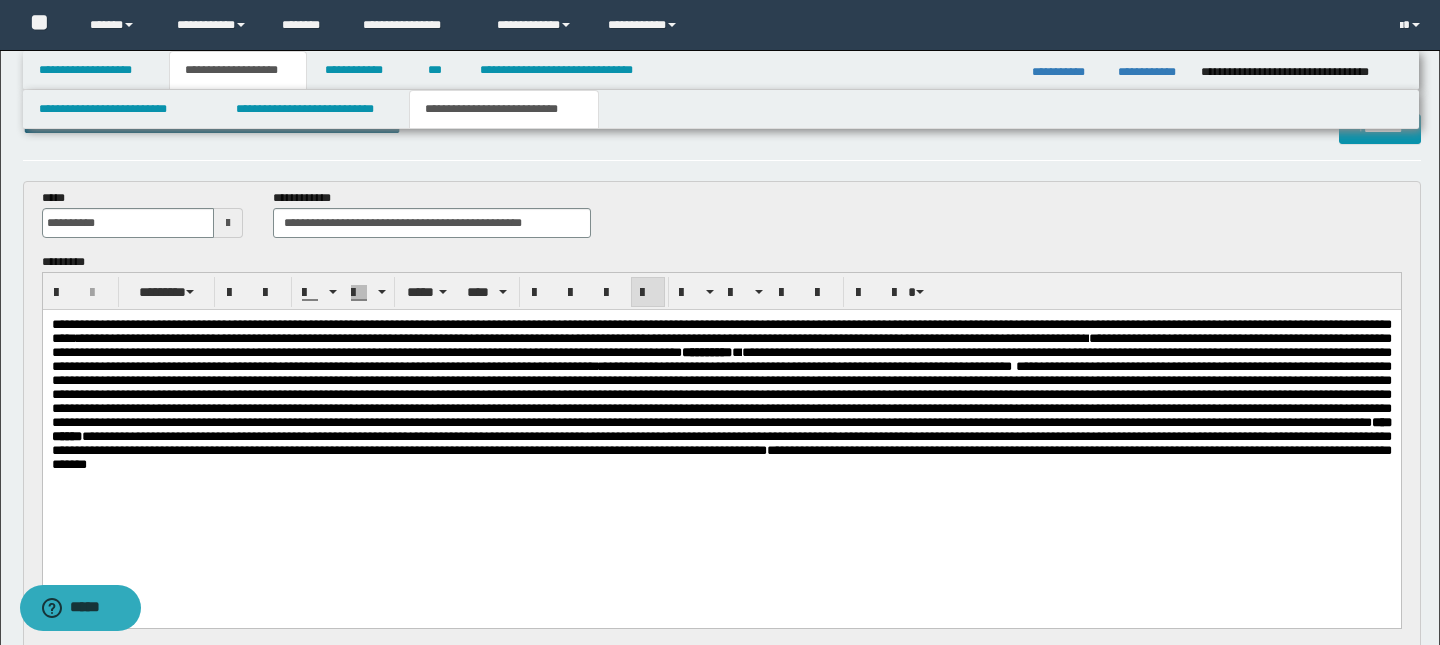 click on "**********" at bounding box center [721, 457] 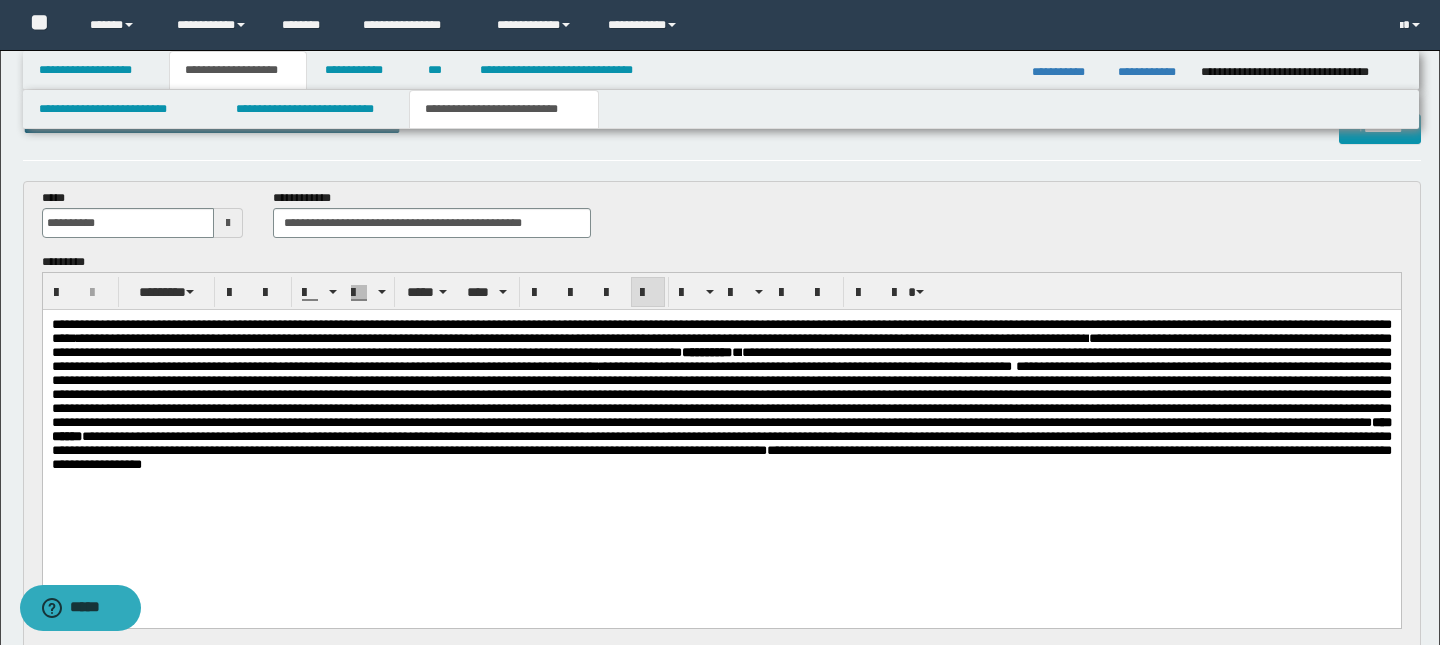 click on "**********" at bounding box center [721, 457] 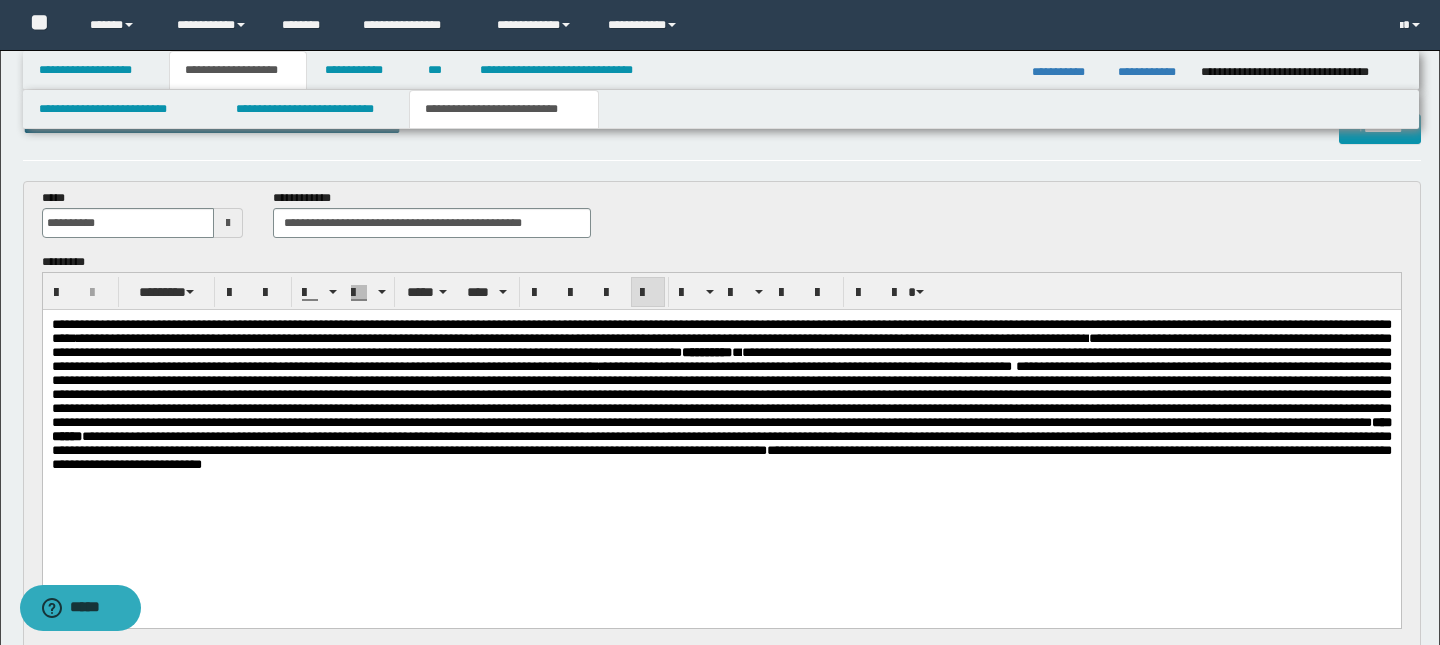 scroll, scrollTop: 38, scrollLeft: 0, axis: vertical 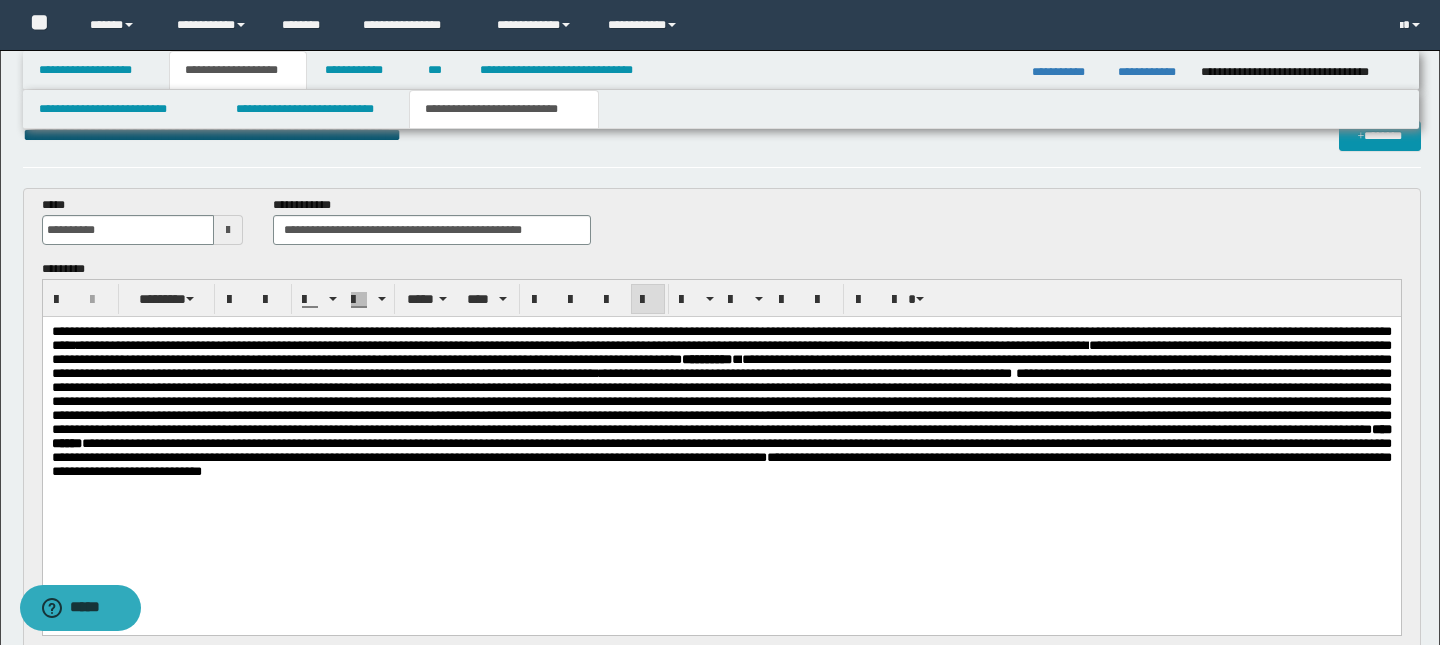 click on "**********" at bounding box center (721, 464) 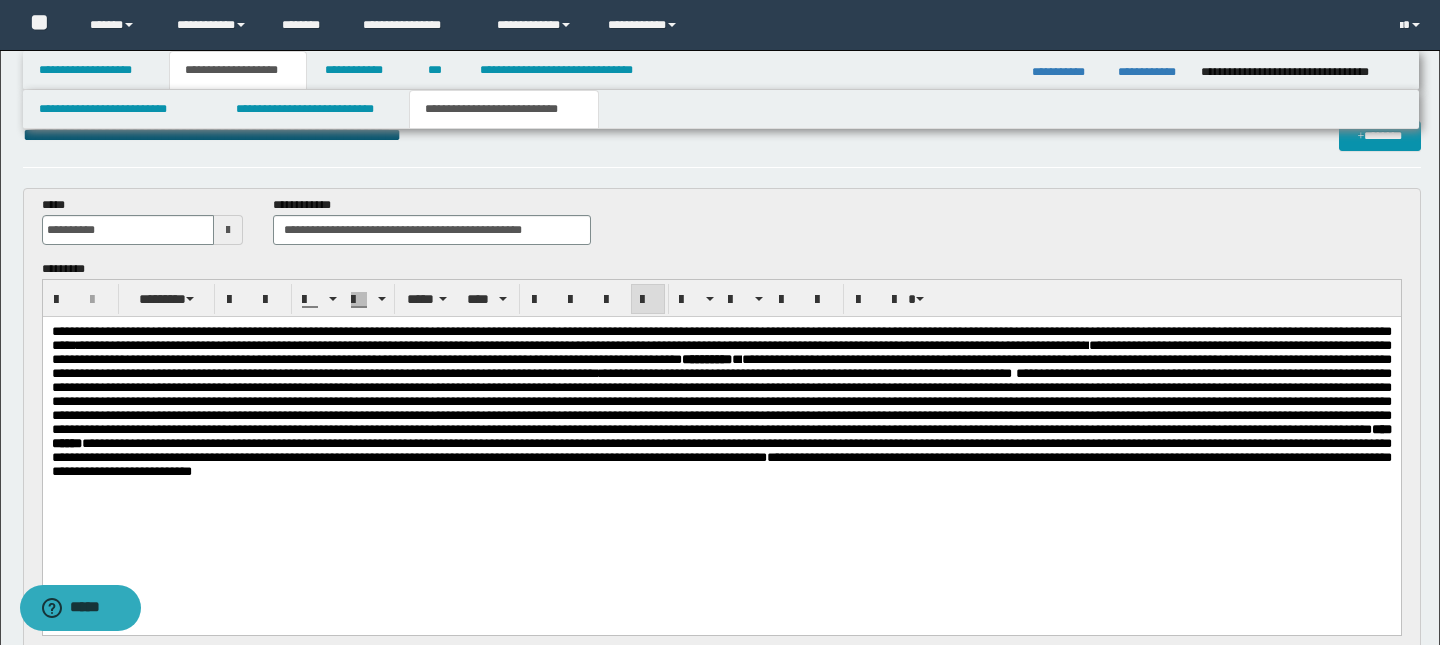 click on "**********" at bounding box center (721, 427) 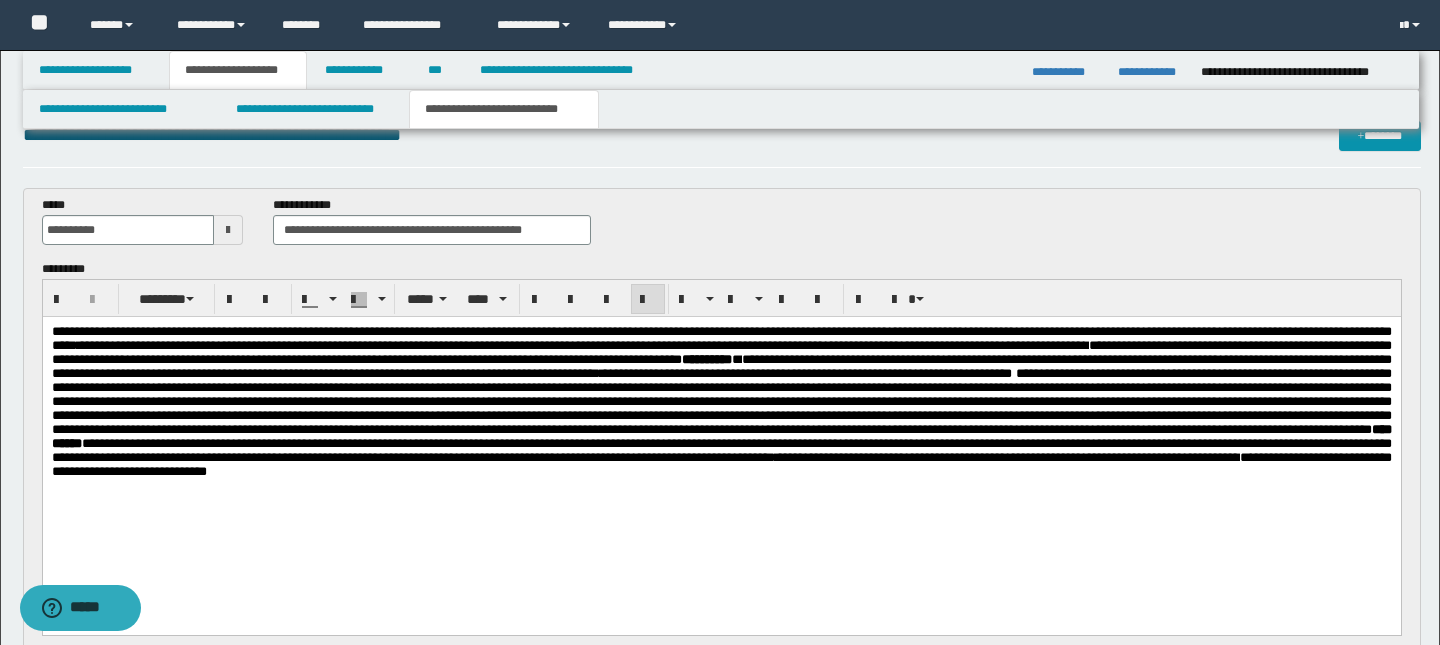 scroll, scrollTop: 0, scrollLeft: 0, axis: both 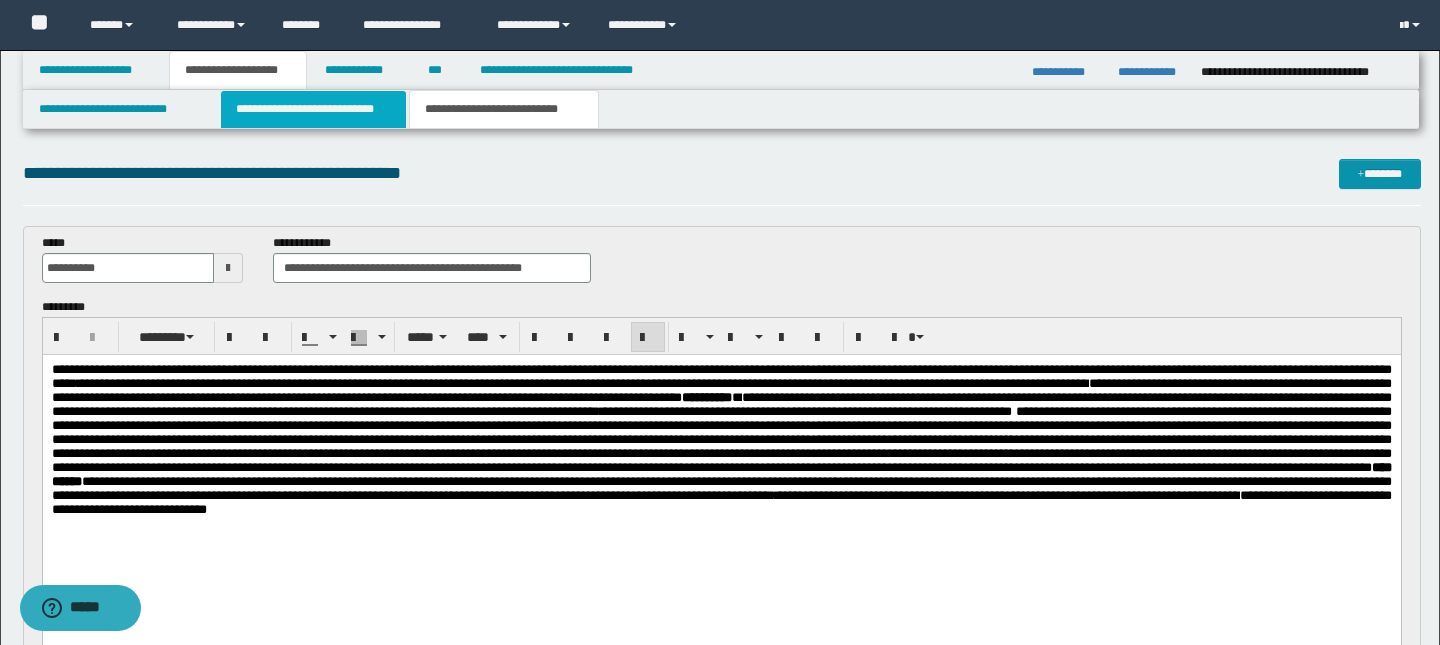 click on "**********" at bounding box center [314, 109] 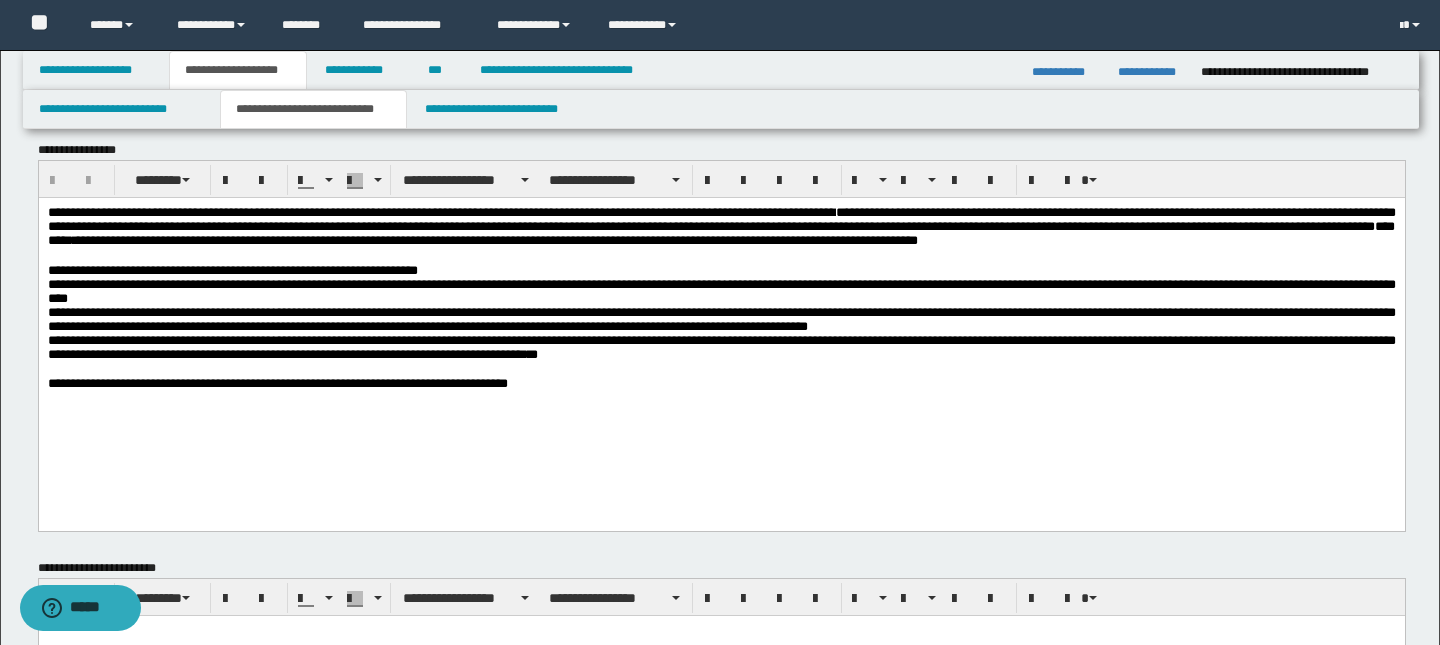 scroll, scrollTop: 20, scrollLeft: 0, axis: vertical 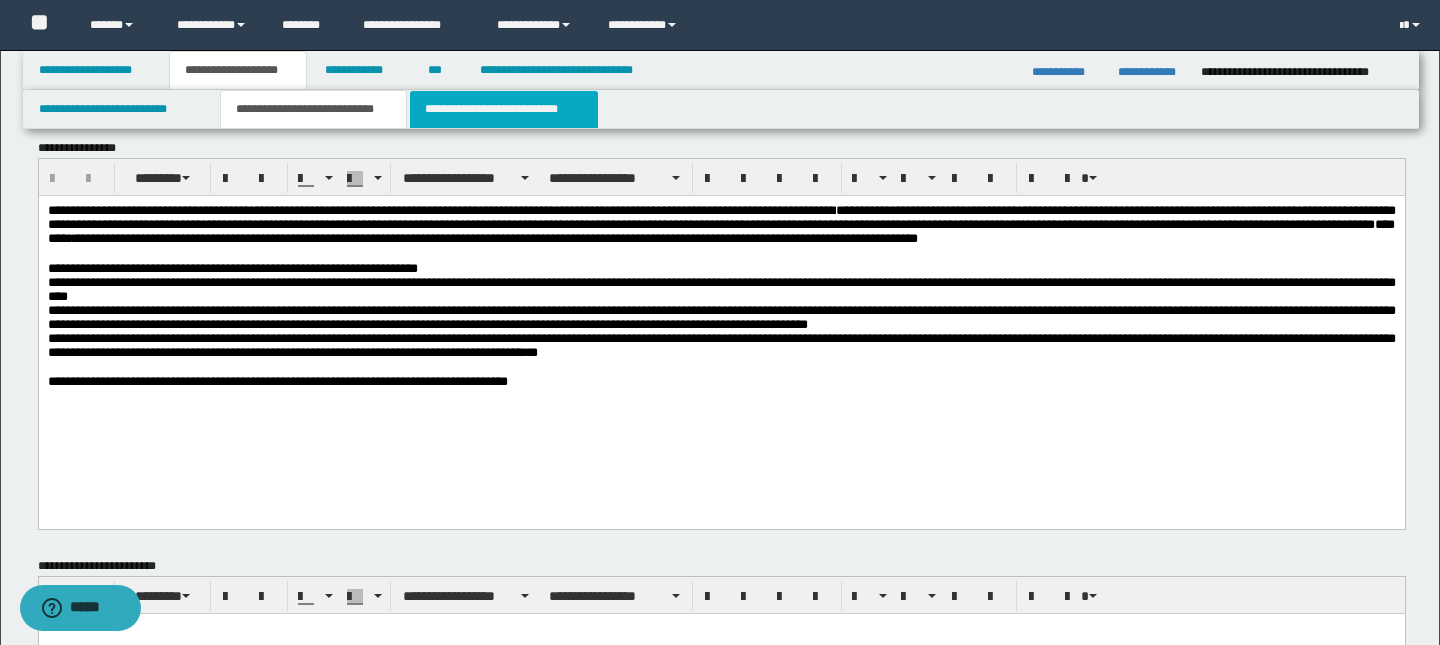 click on "**********" at bounding box center (504, 109) 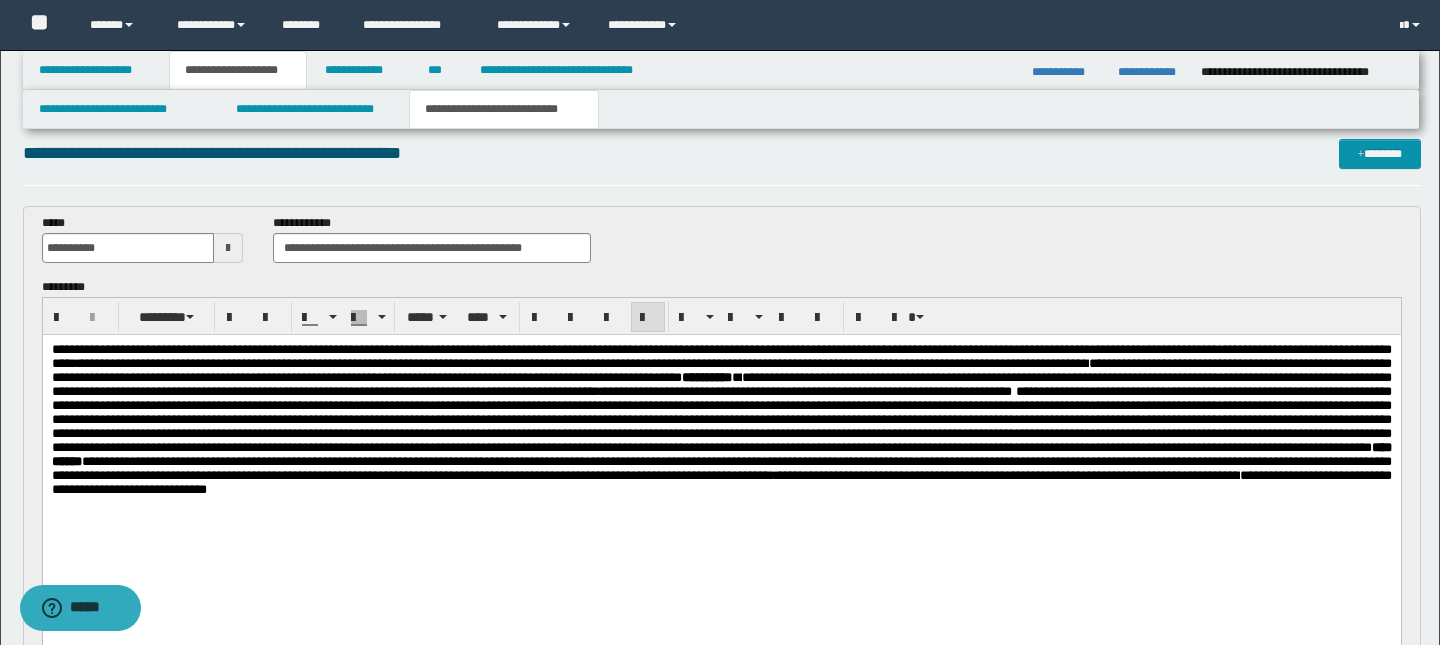 click on "**********" at bounding box center [721, 377] 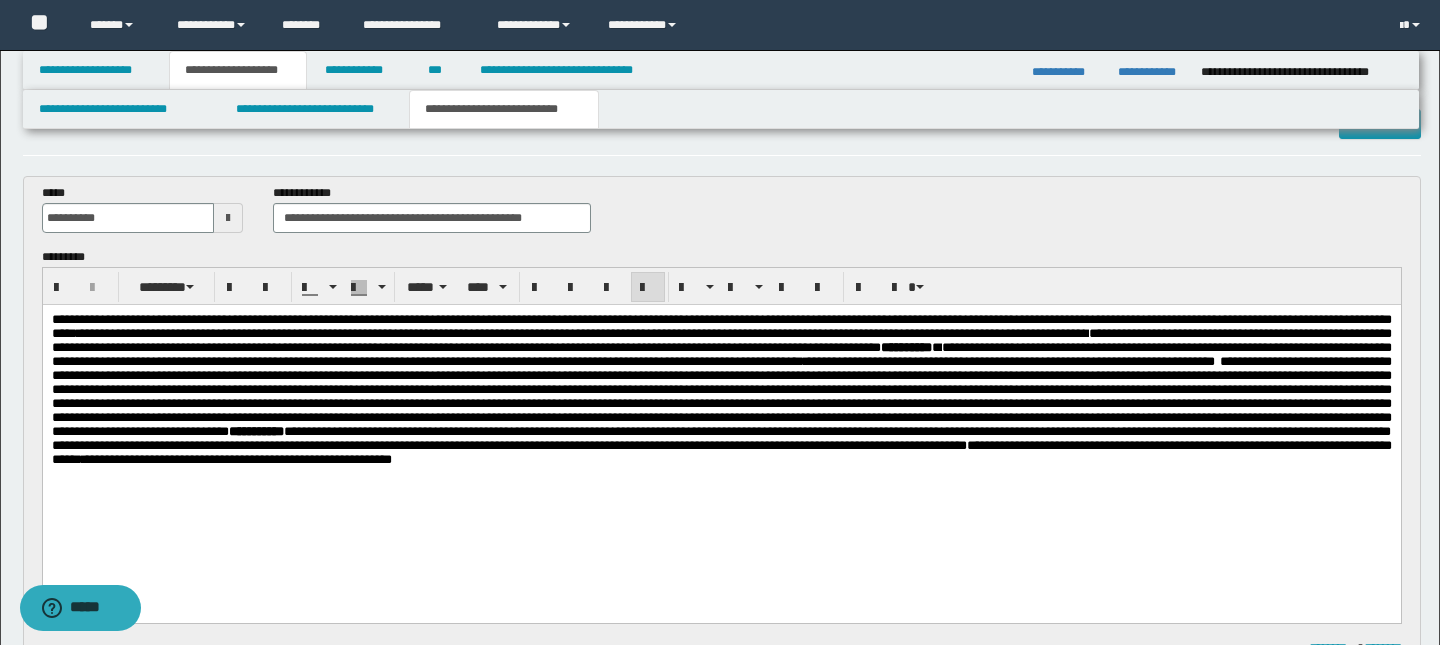 scroll, scrollTop: 54, scrollLeft: 0, axis: vertical 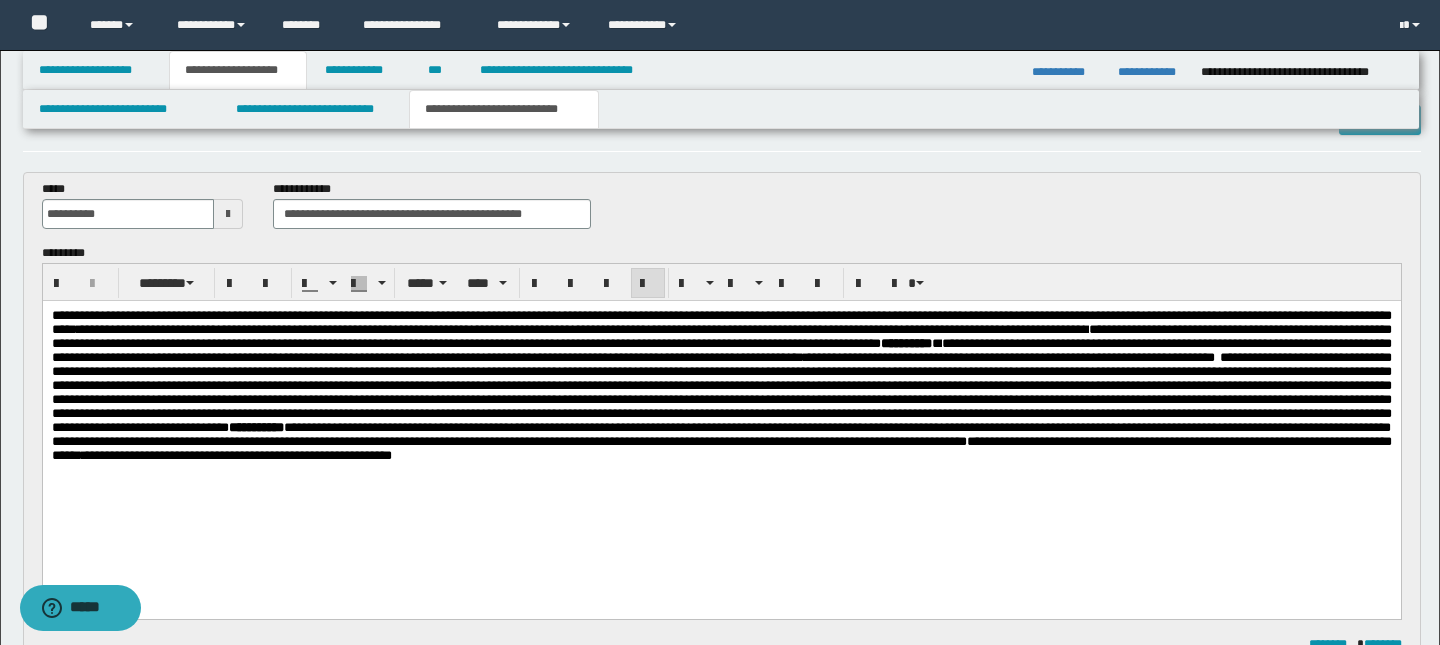 click on "**********" at bounding box center [721, 386] 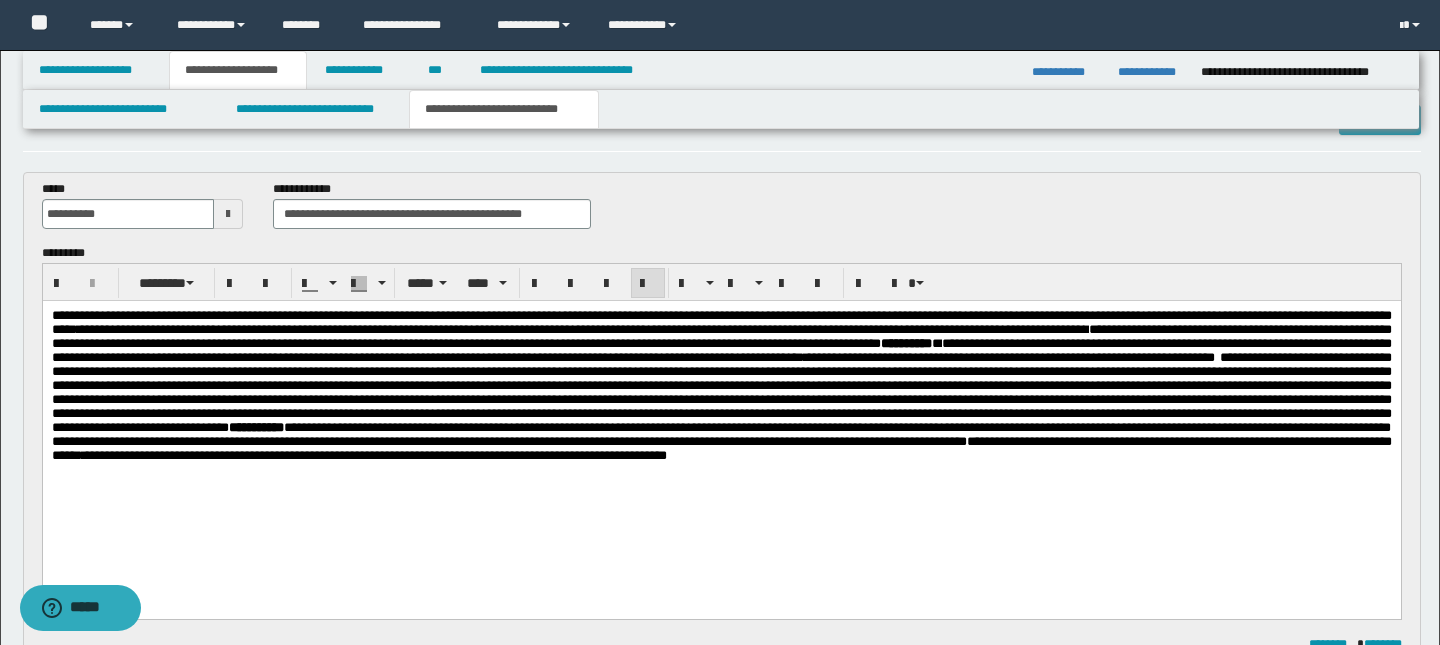 click on "**********" at bounding box center [721, 343] 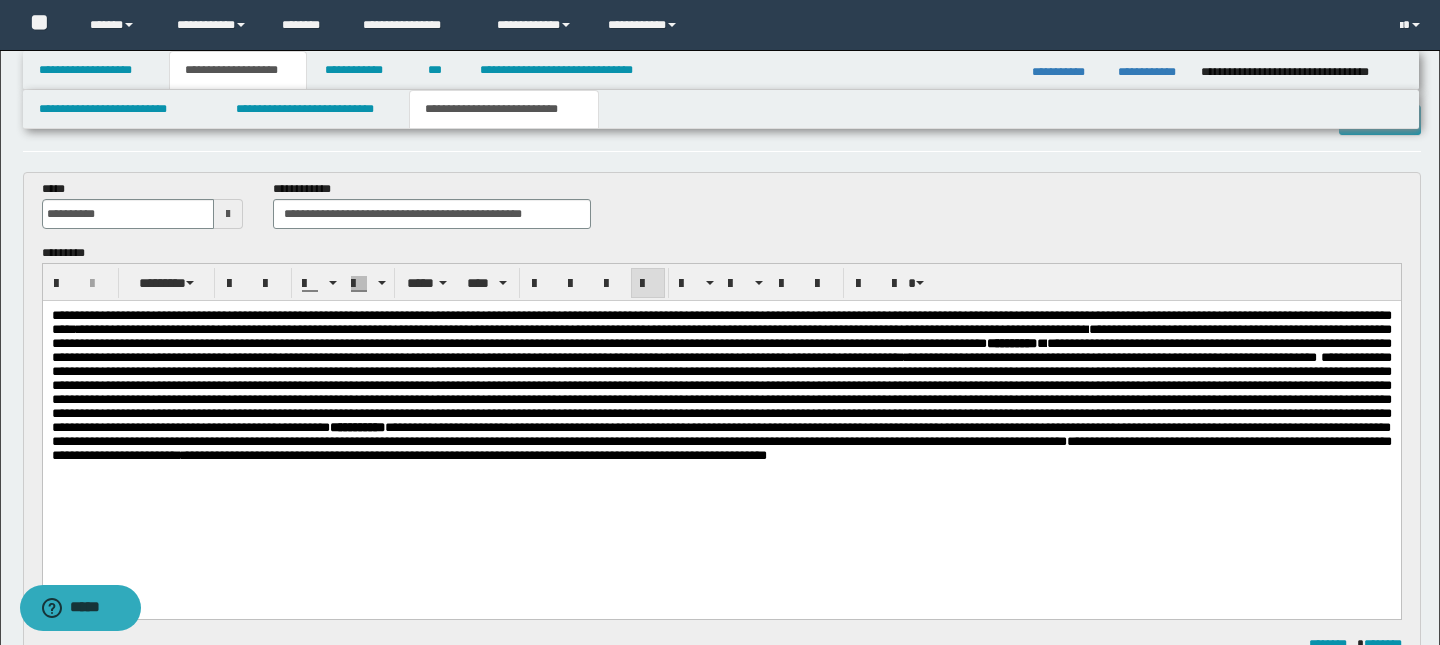 scroll, scrollTop: 108, scrollLeft: 0, axis: vertical 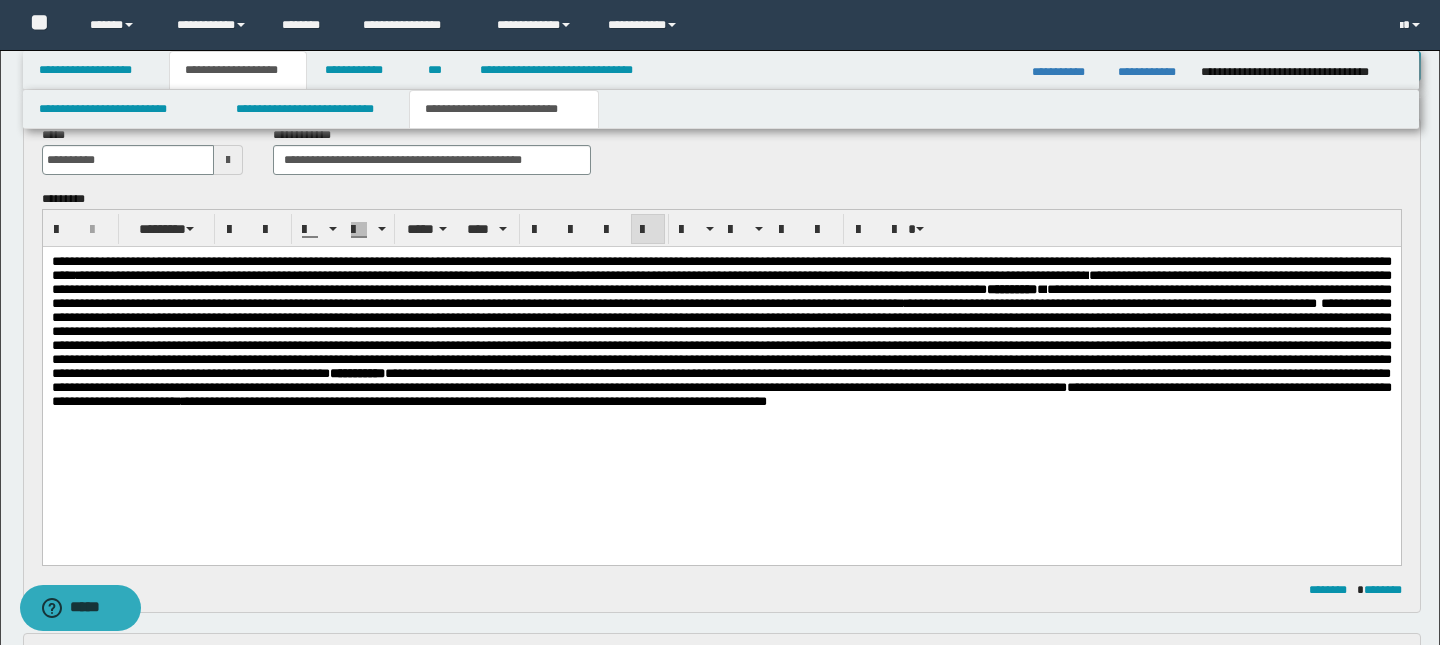 click on "**********" at bounding box center (721, 332) 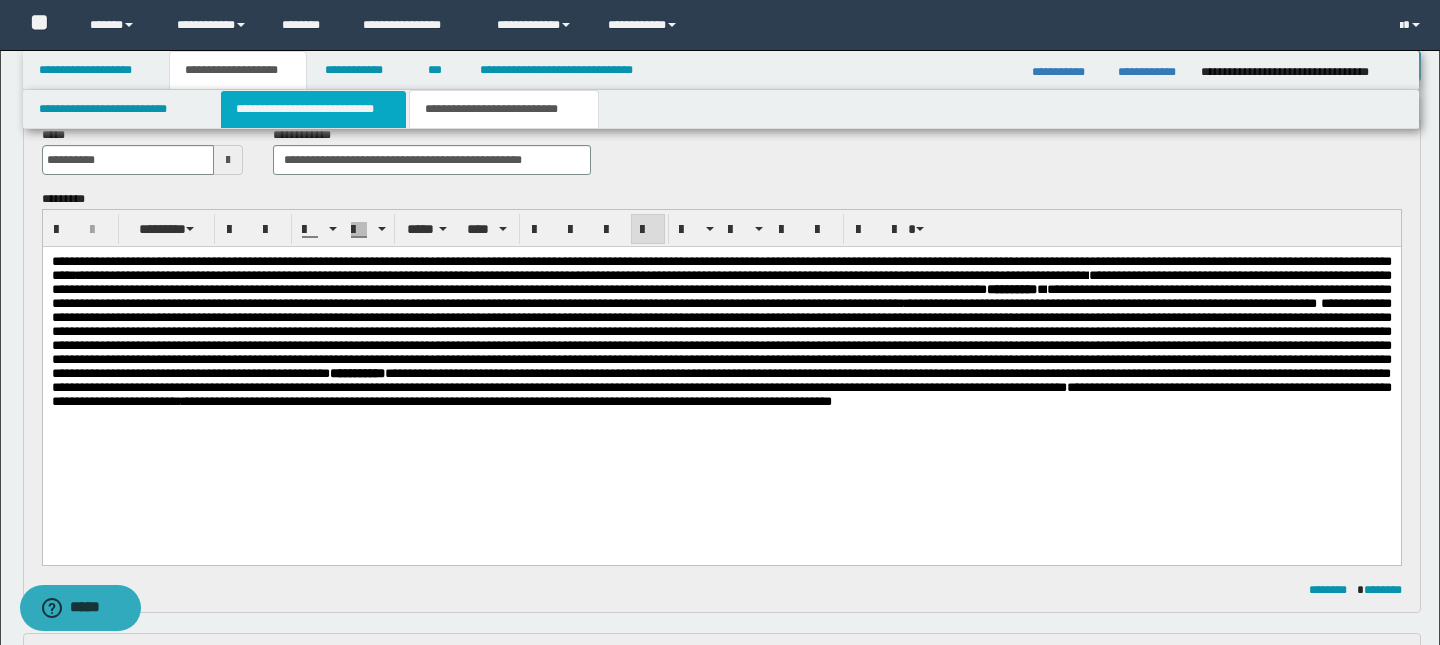click on "**********" at bounding box center [314, 109] 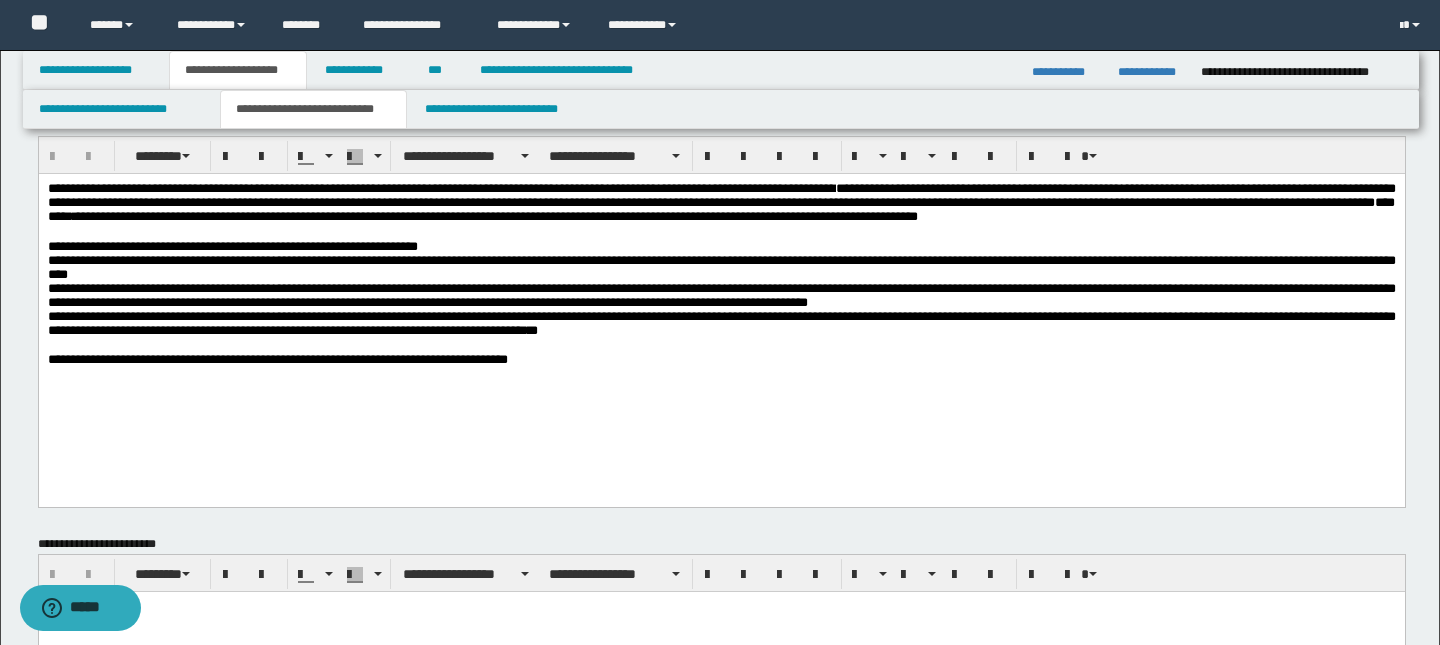 scroll, scrollTop: 0, scrollLeft: 0, axis: both 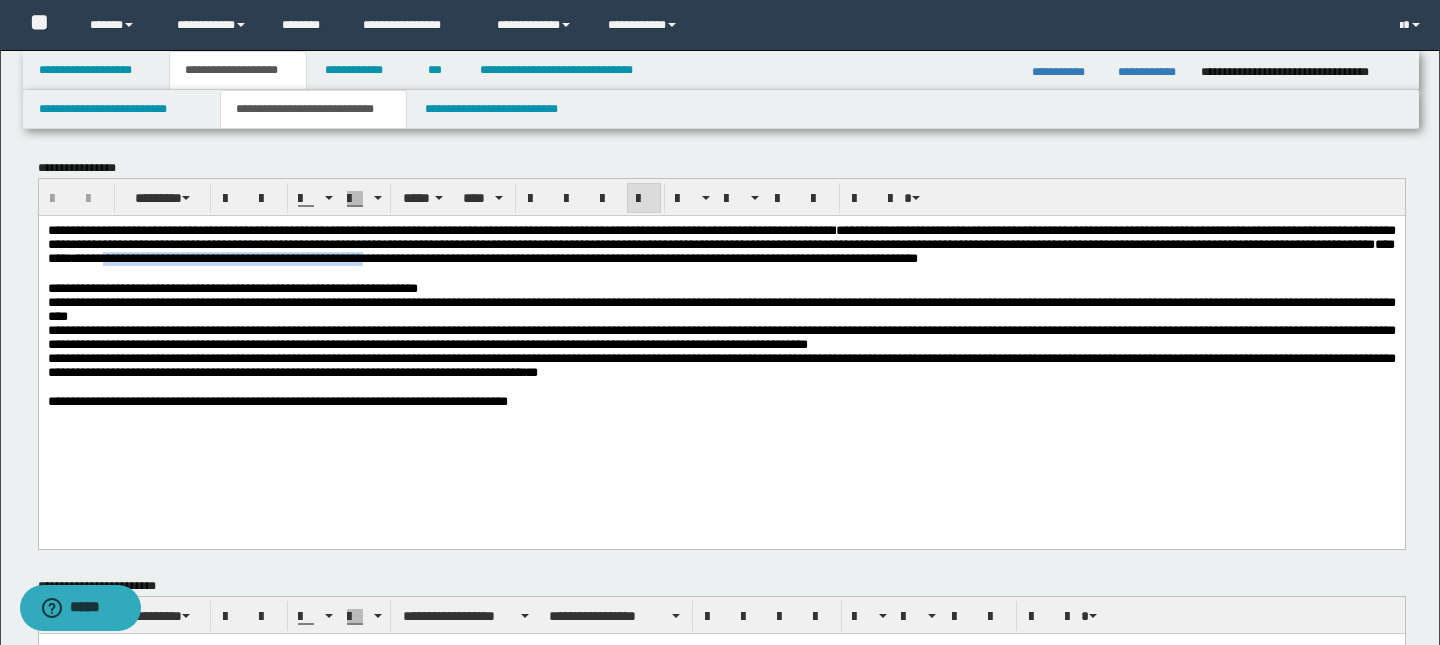 drag, startPoint x: 701, startPoint y: 263, endPoint x: 1022, endPoint y: 255, distance: 321.09967 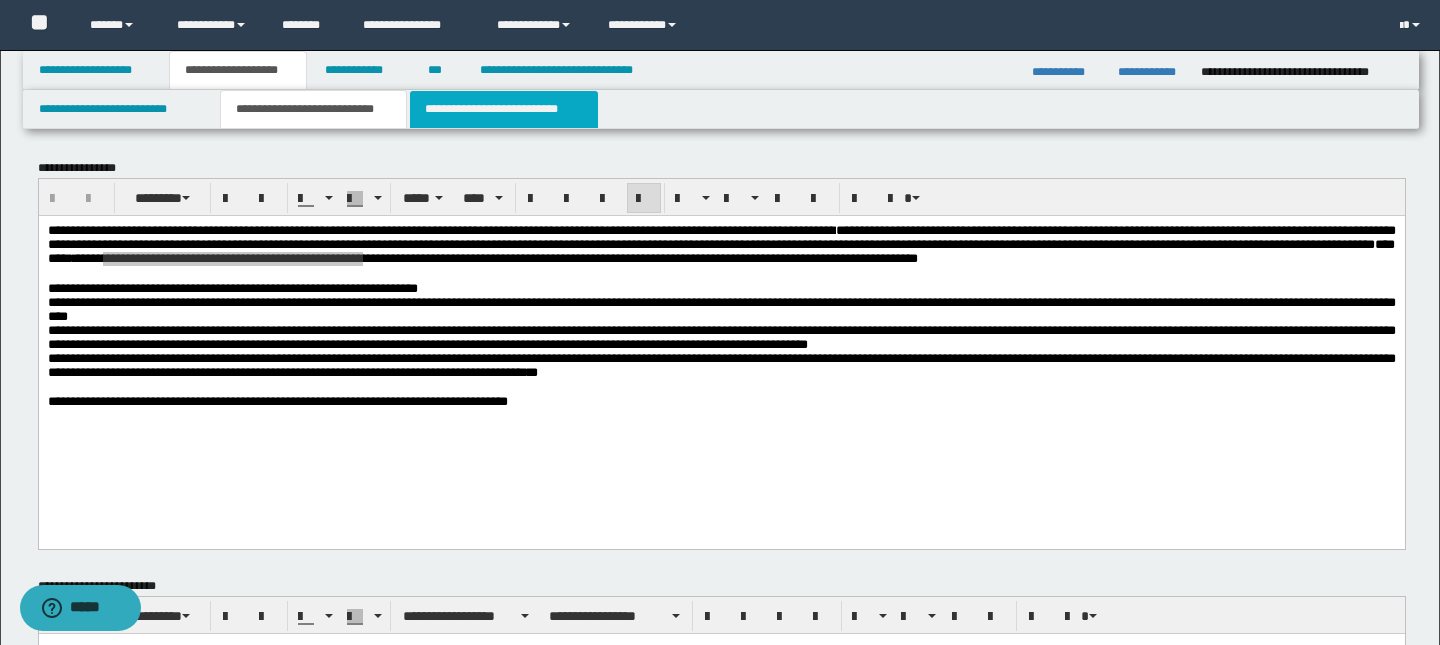 click on "**********" at bounding box center (504, 109) 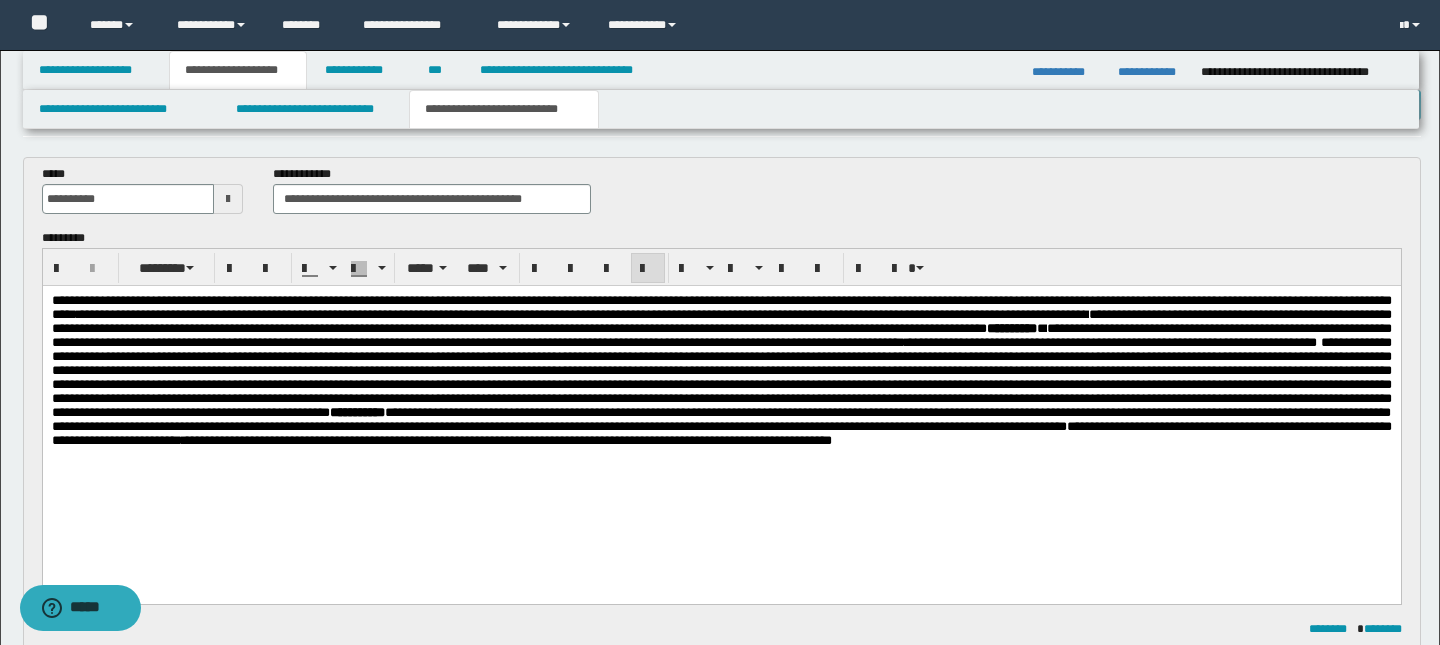 scroll, scrollTop: 70, scrollLeft: 0, axis: vertical 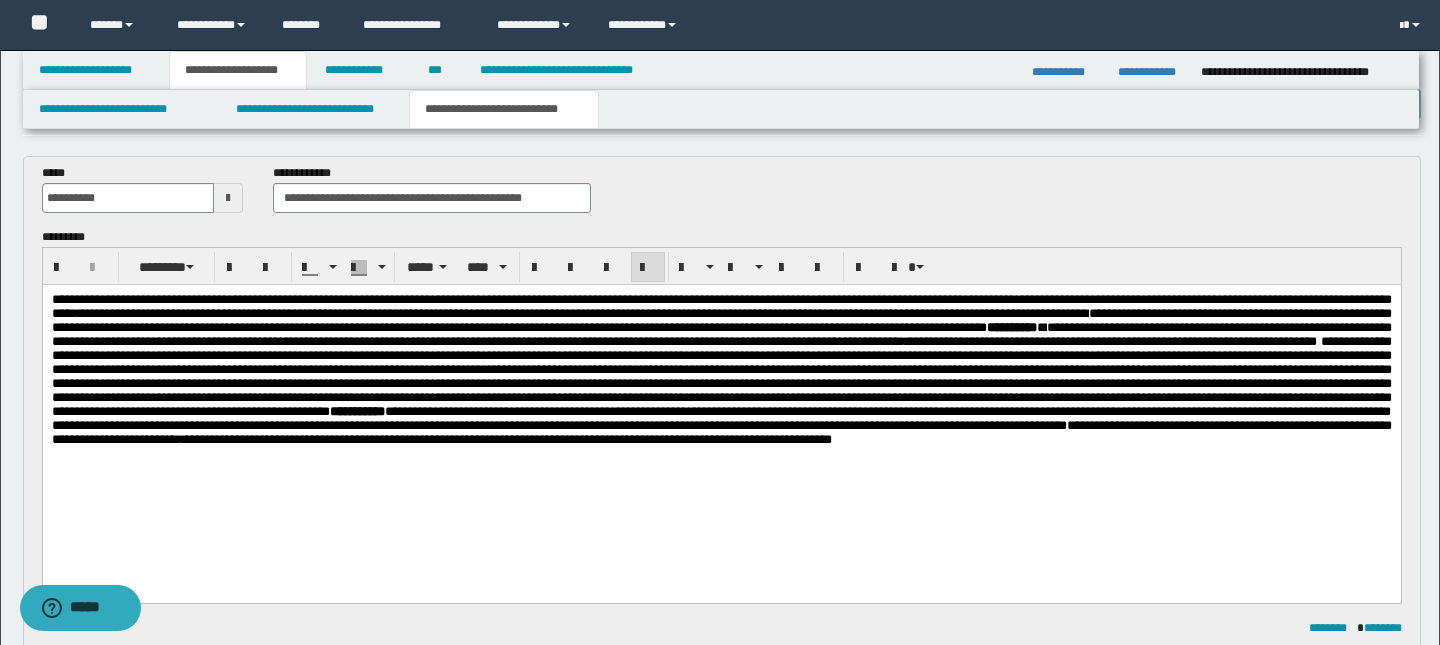 click on "**********" at bounding box center (721, 370) 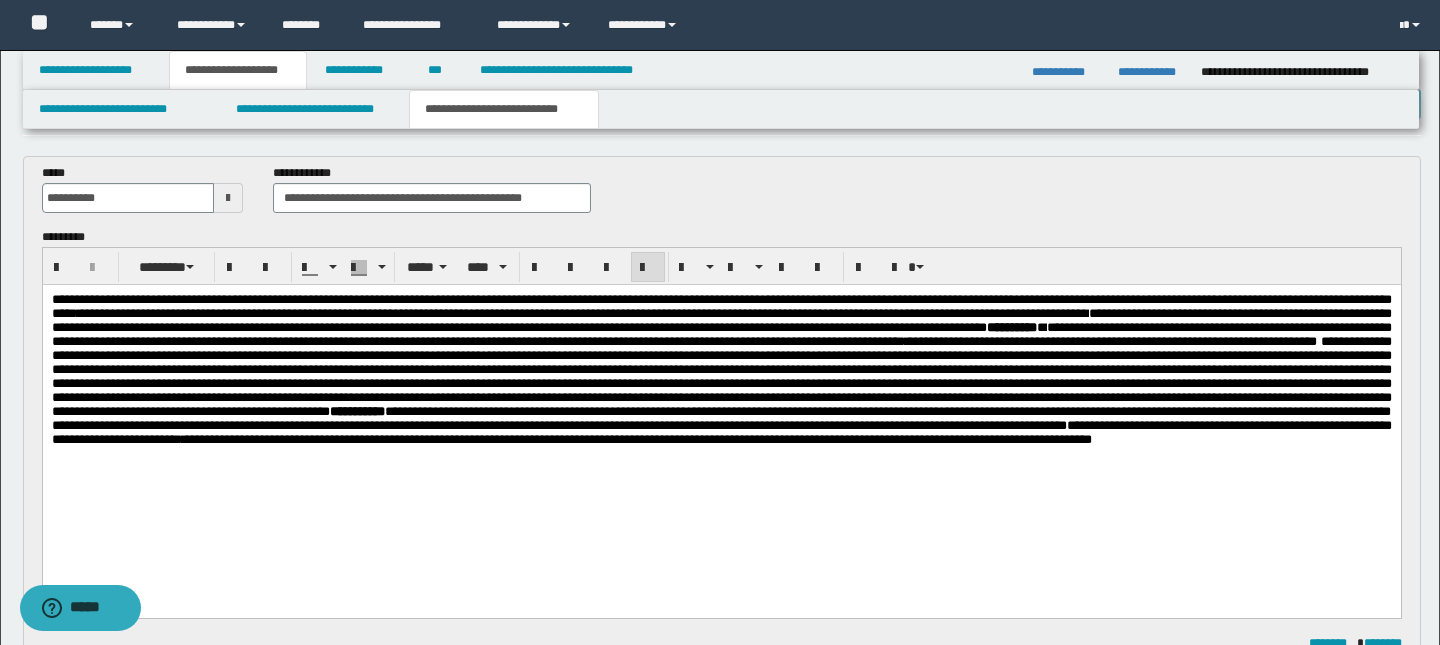 click on "**********" at bounding box center [721, 370] 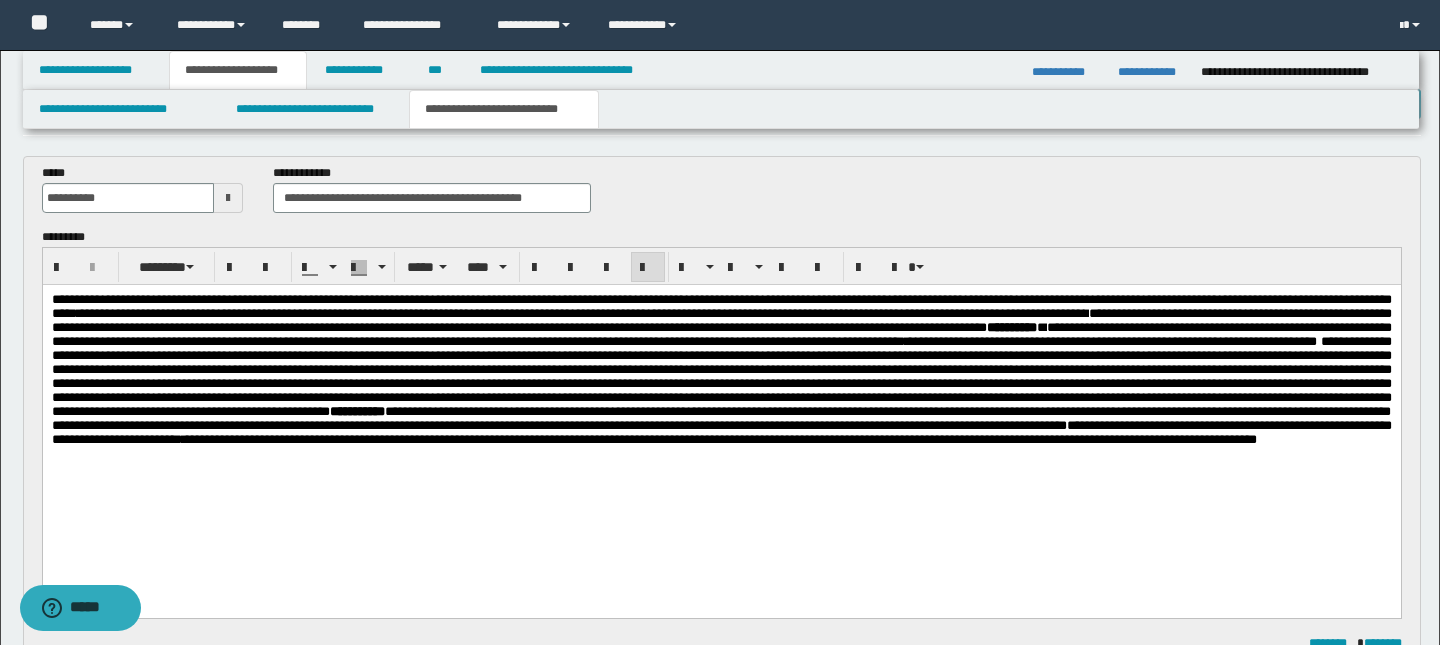 click on "**********" at bounding box center [721, 370] 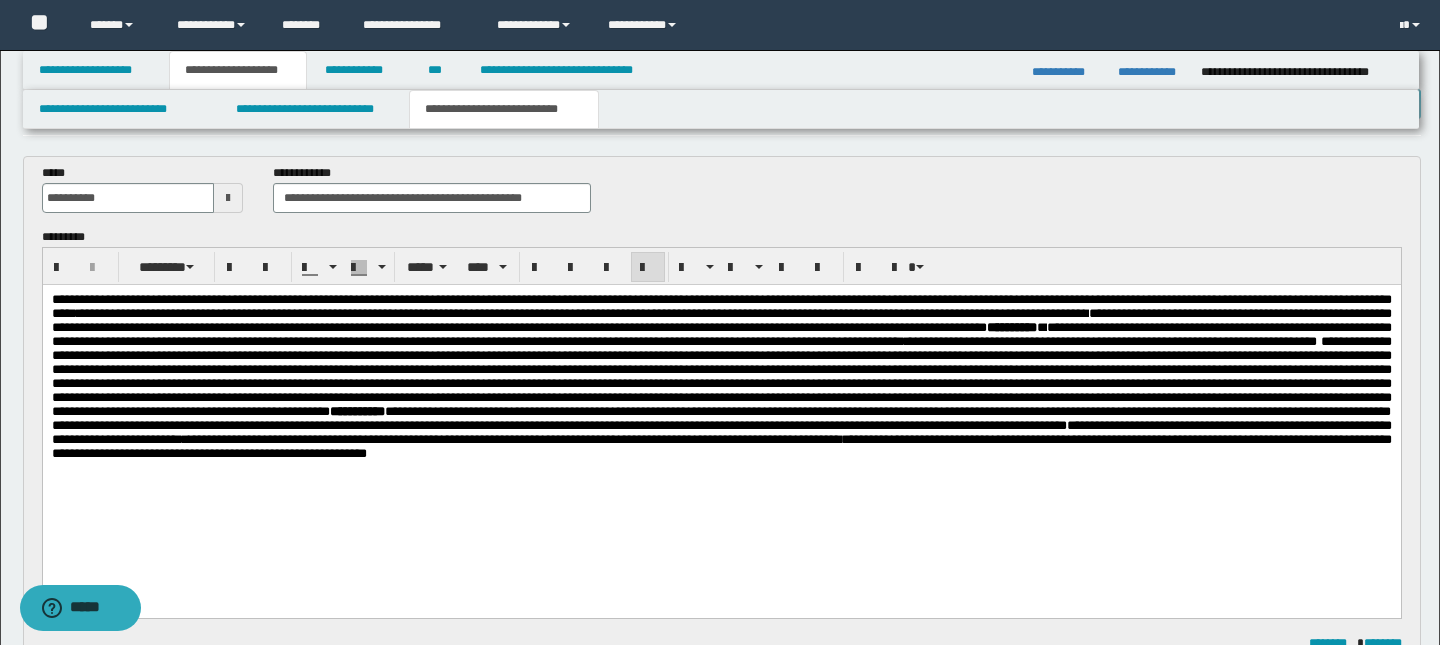 click on "**********" at bounding box center (721, 377) 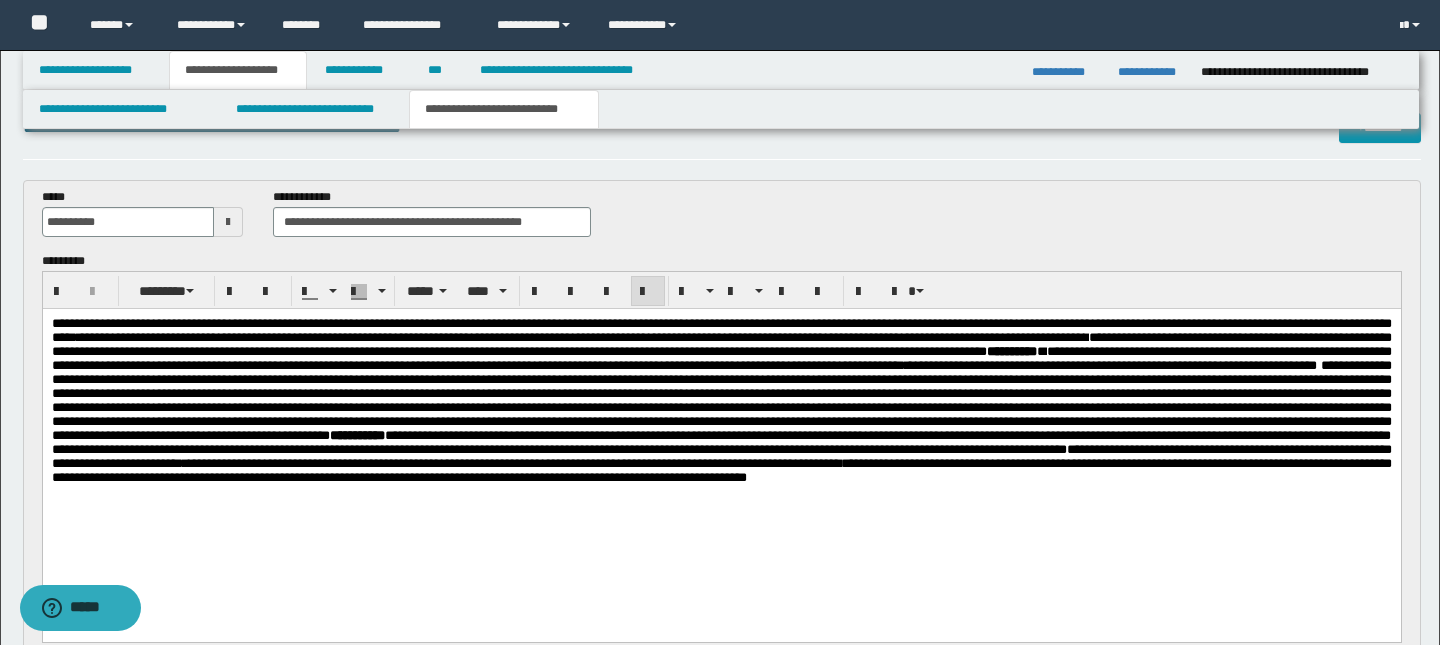 scroll, scrollTop: 36, scrollLeft: 0, axis: vertical 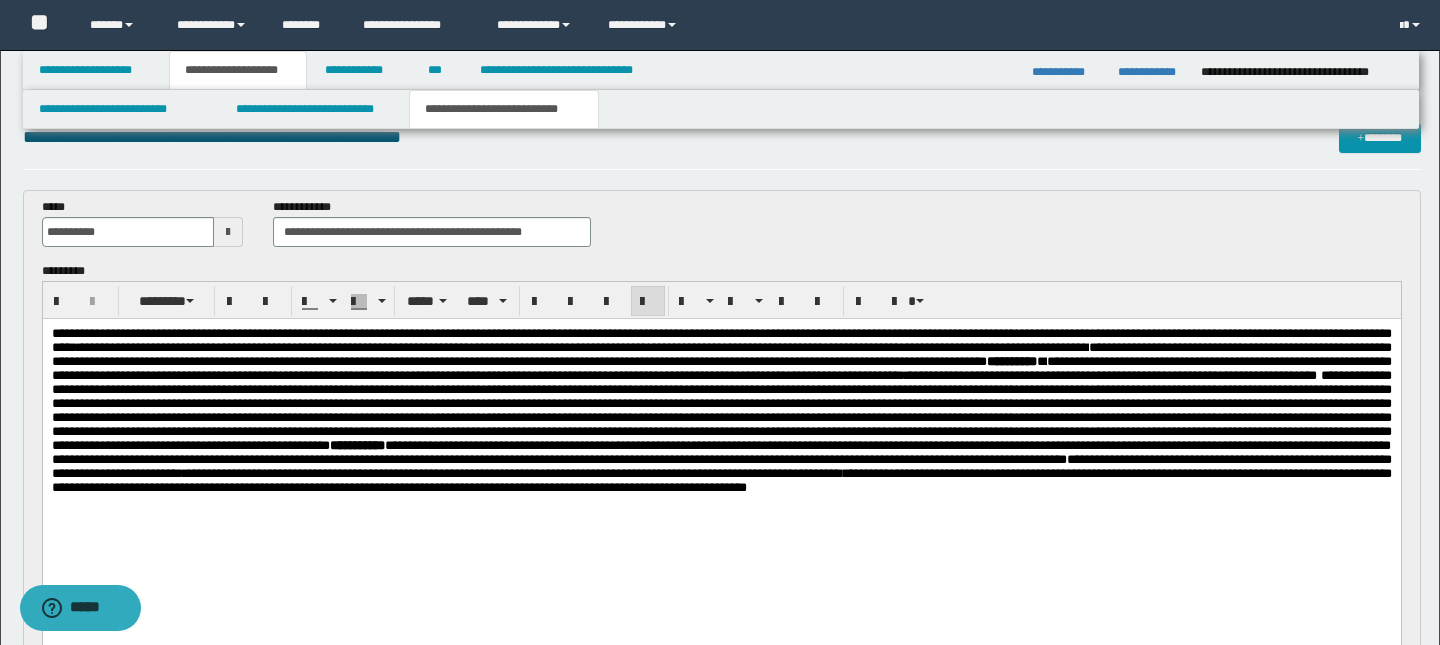 click on "**********" at bounding box center (721, 340) 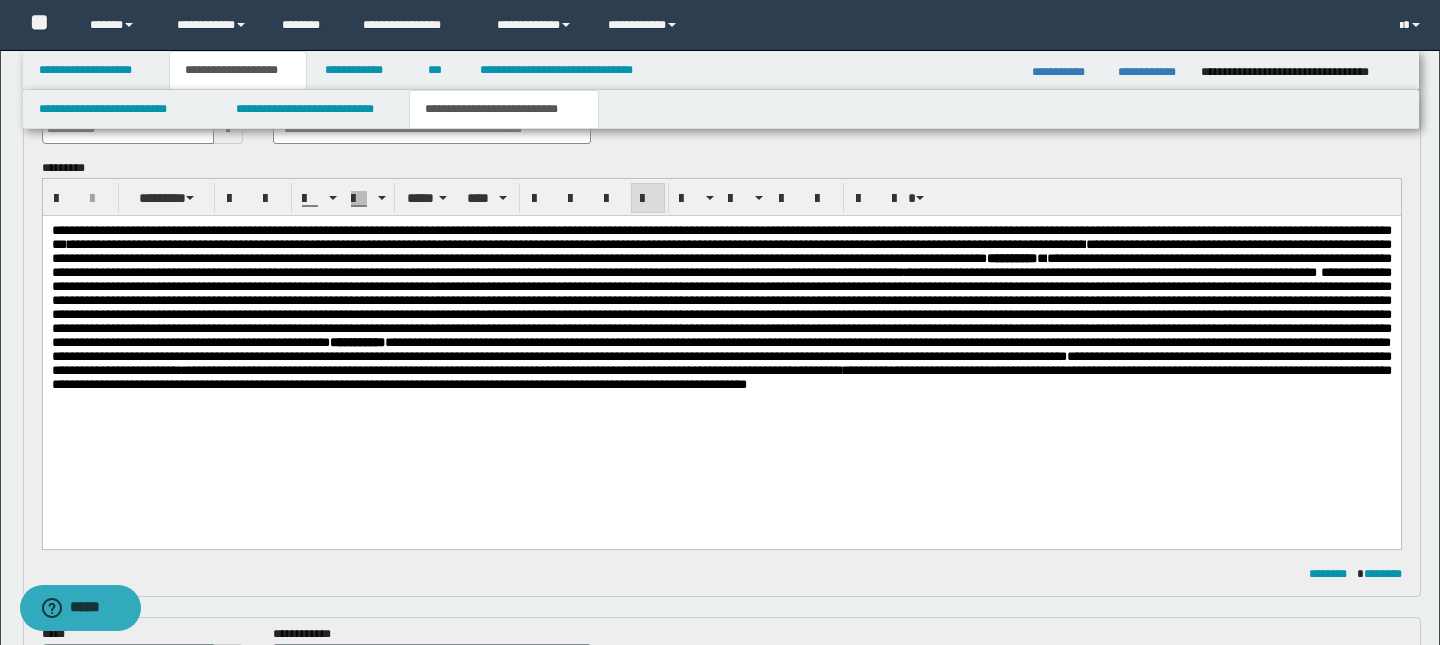 scroll, scrollTop: 141, scrollLeft: 0, axis: vertical 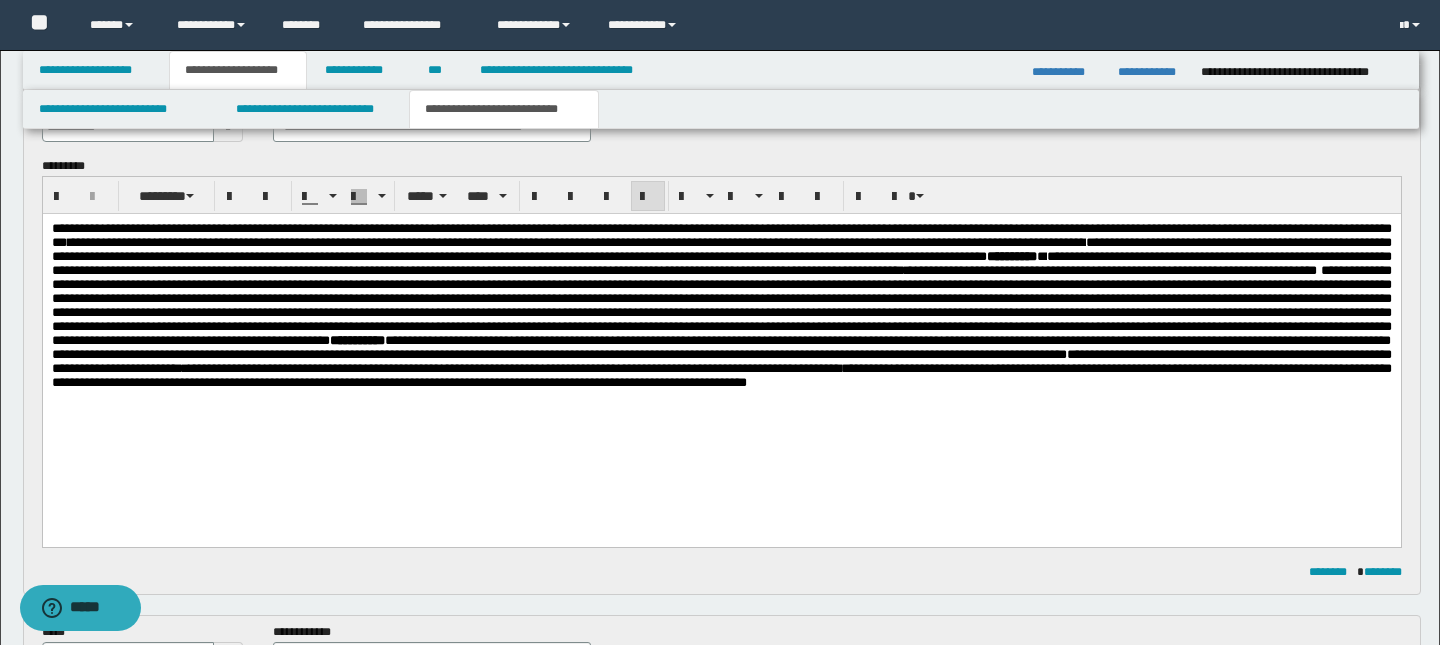 click on "**********" at bounding box center (721, 375) 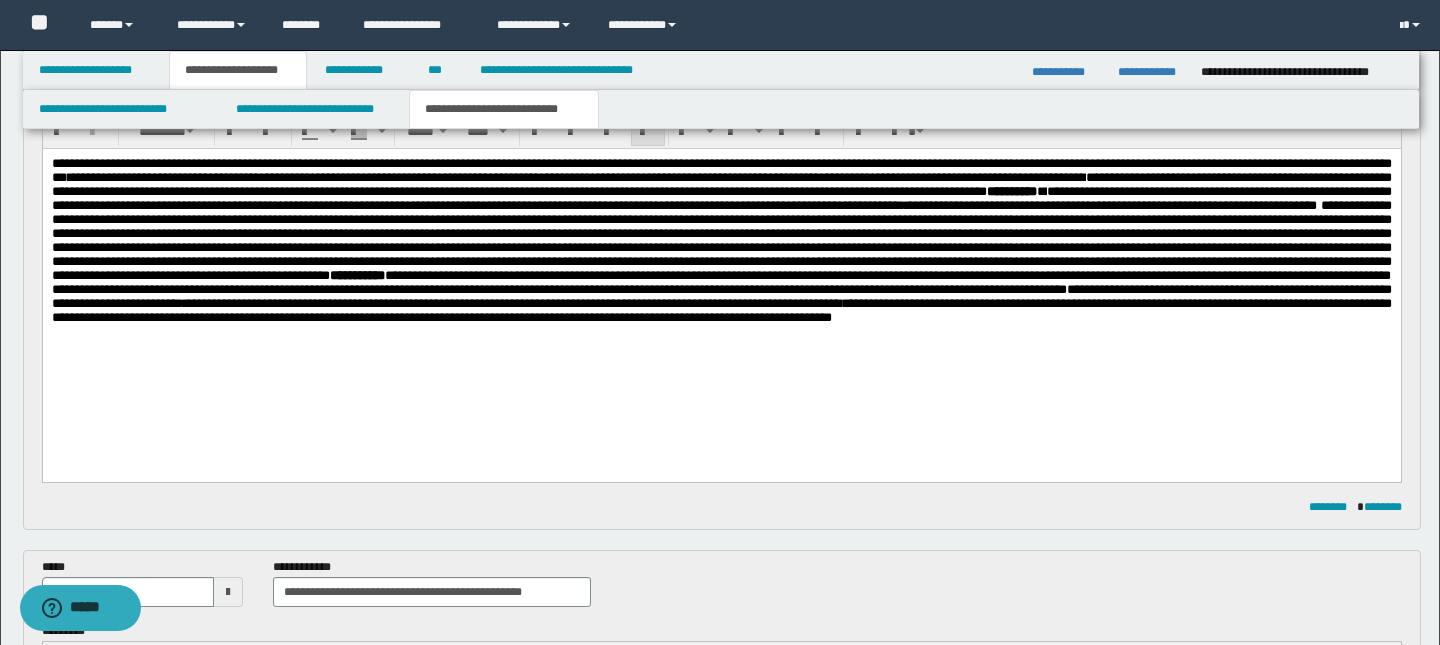 scroll, scrollTop: 211, scrollLeft: 0, axis: vertical 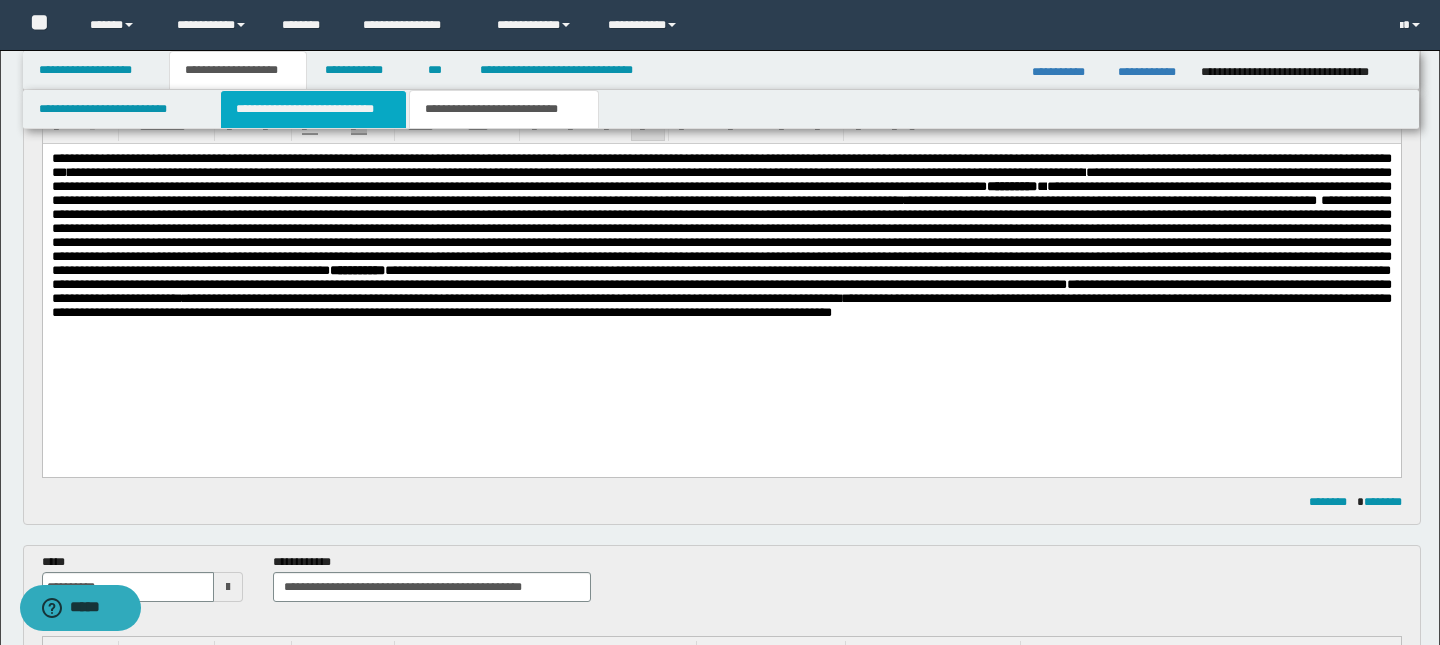click on "**********" at bounding box center [314, 109] 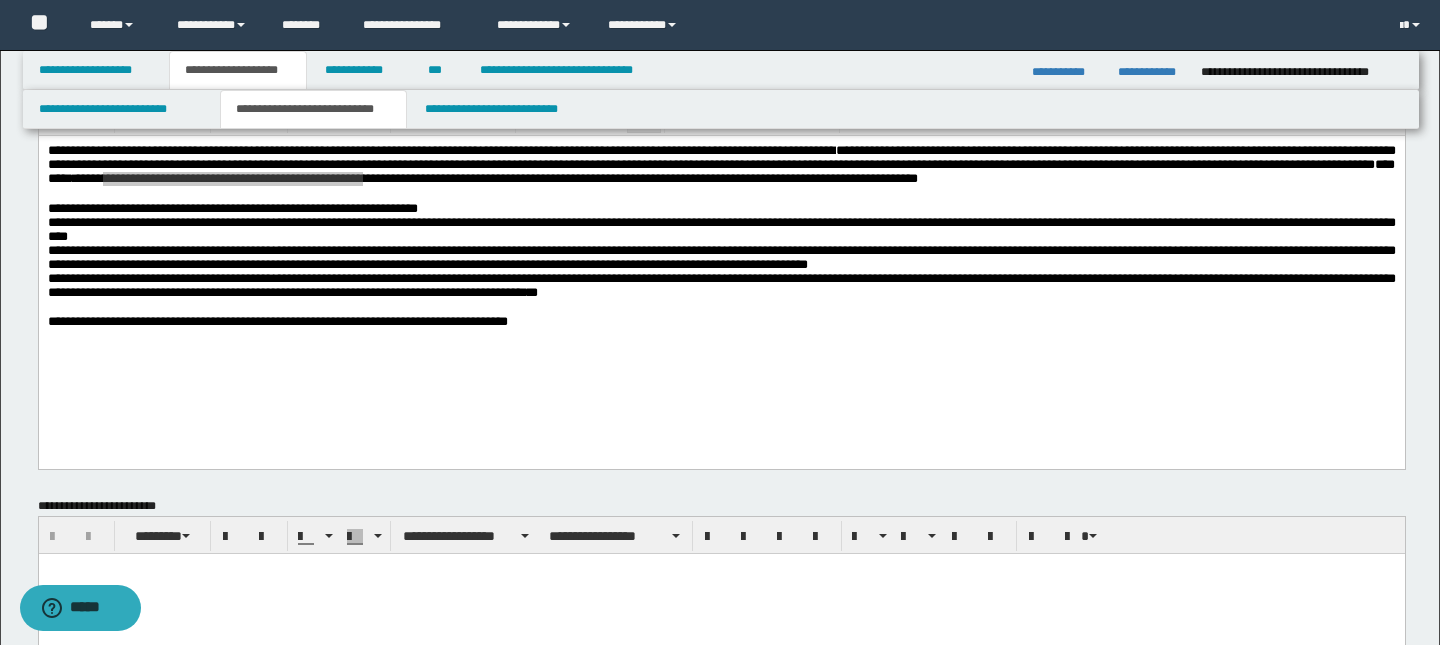 scroll, scrollTop: 0, scrollLeft: 0, axis: both 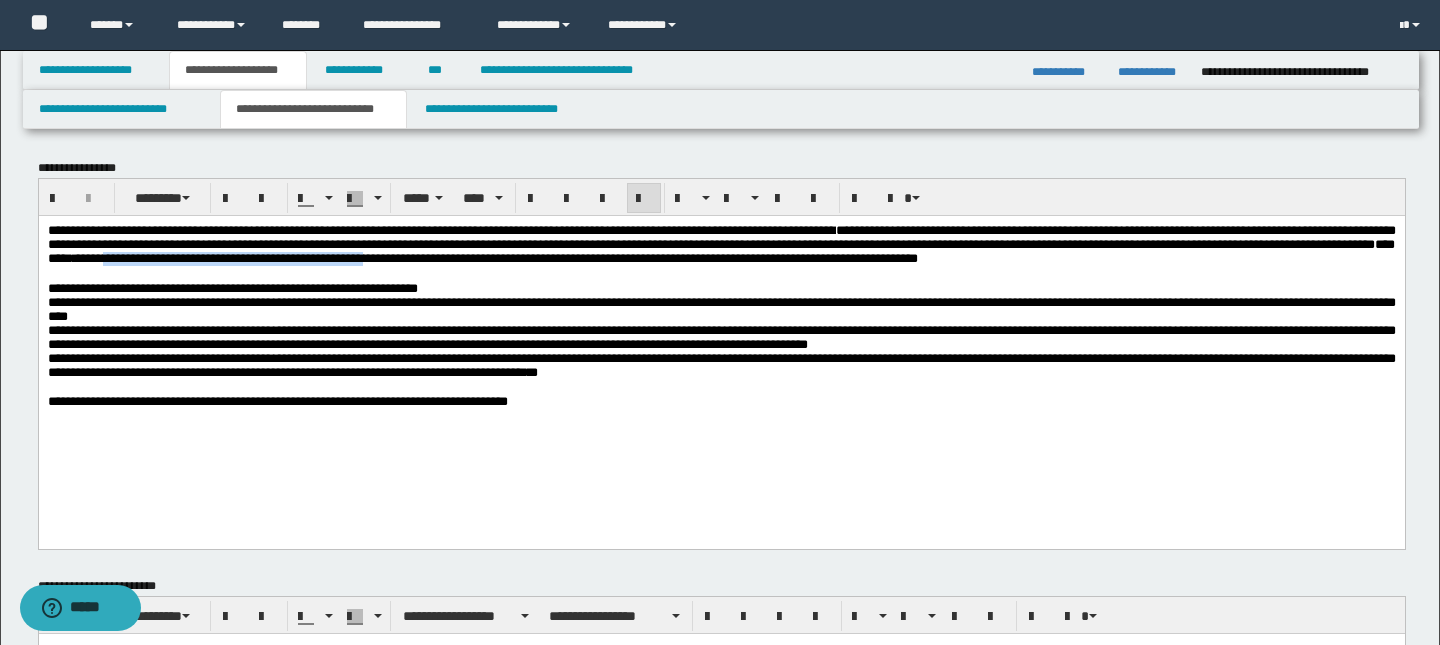 click at bounding box center (721, 273) 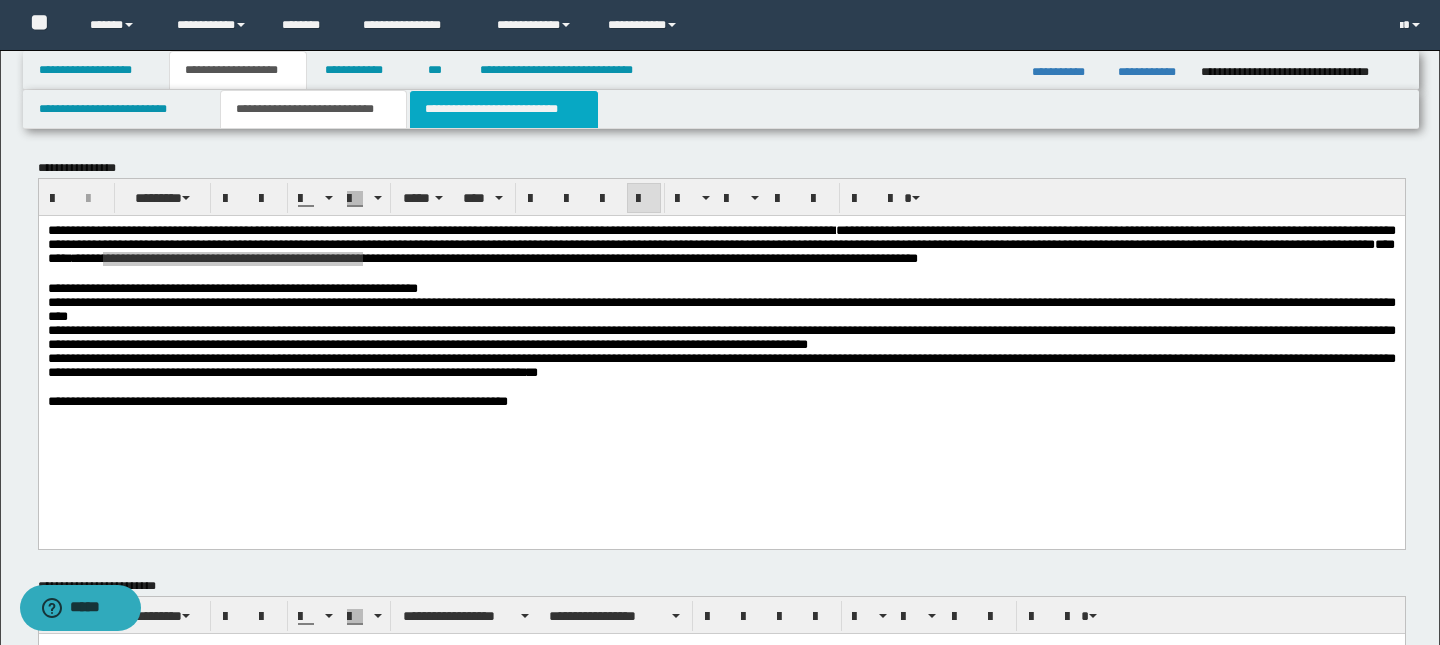 click on "**********" at bounding box center [504, 109] 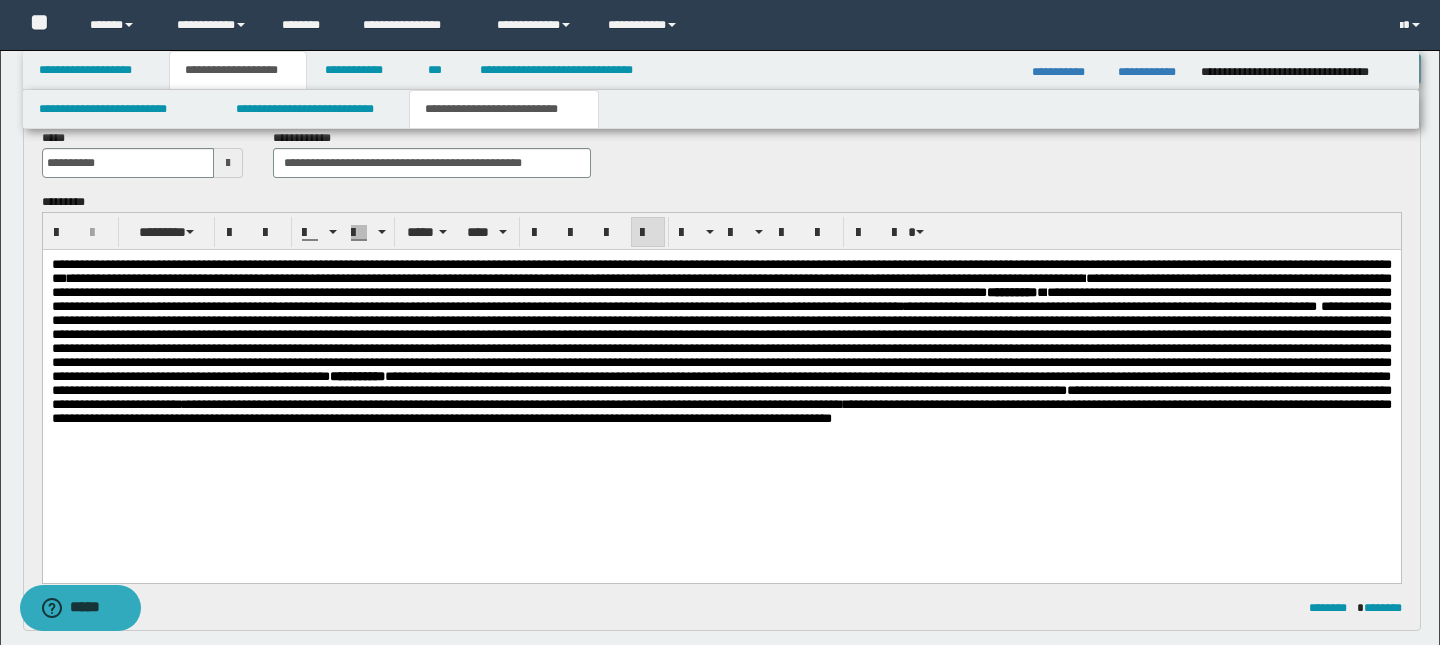 scroll, scrollTop: 112, scrollLeft: 0, axis: vertical 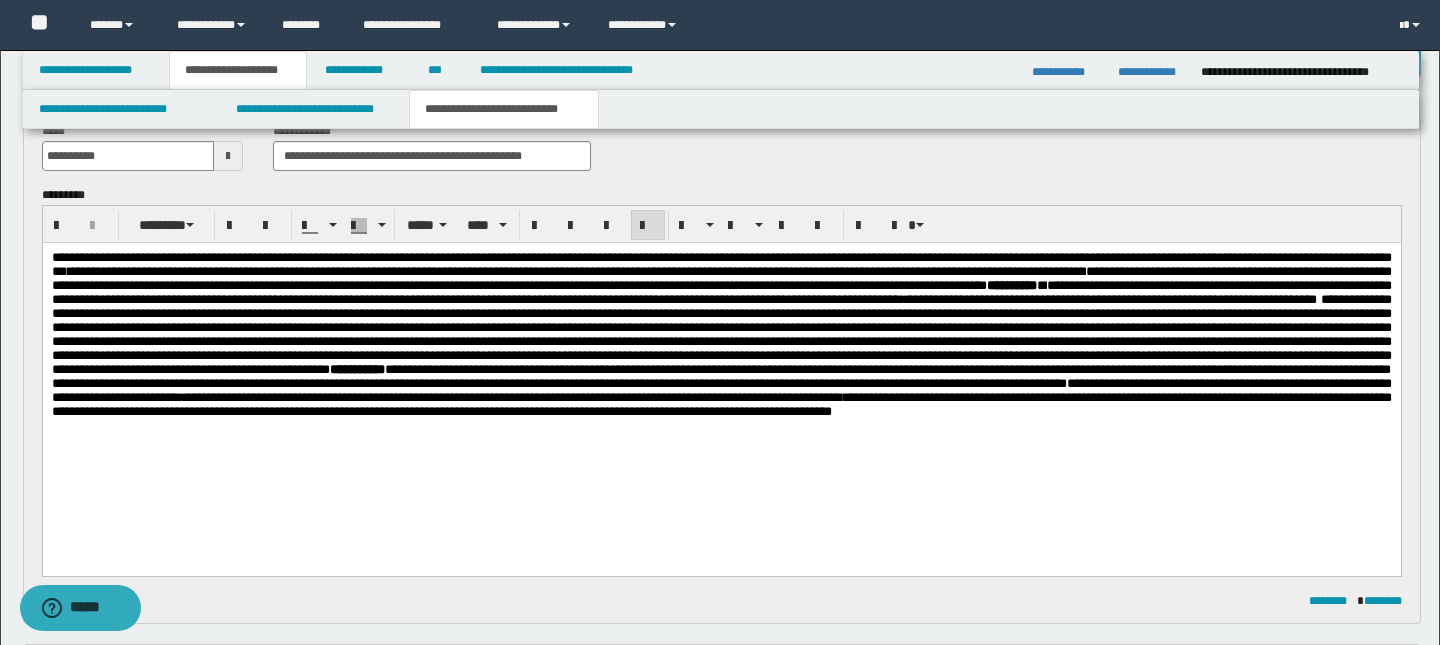 click on "**********" at bounding box center [721, 335] 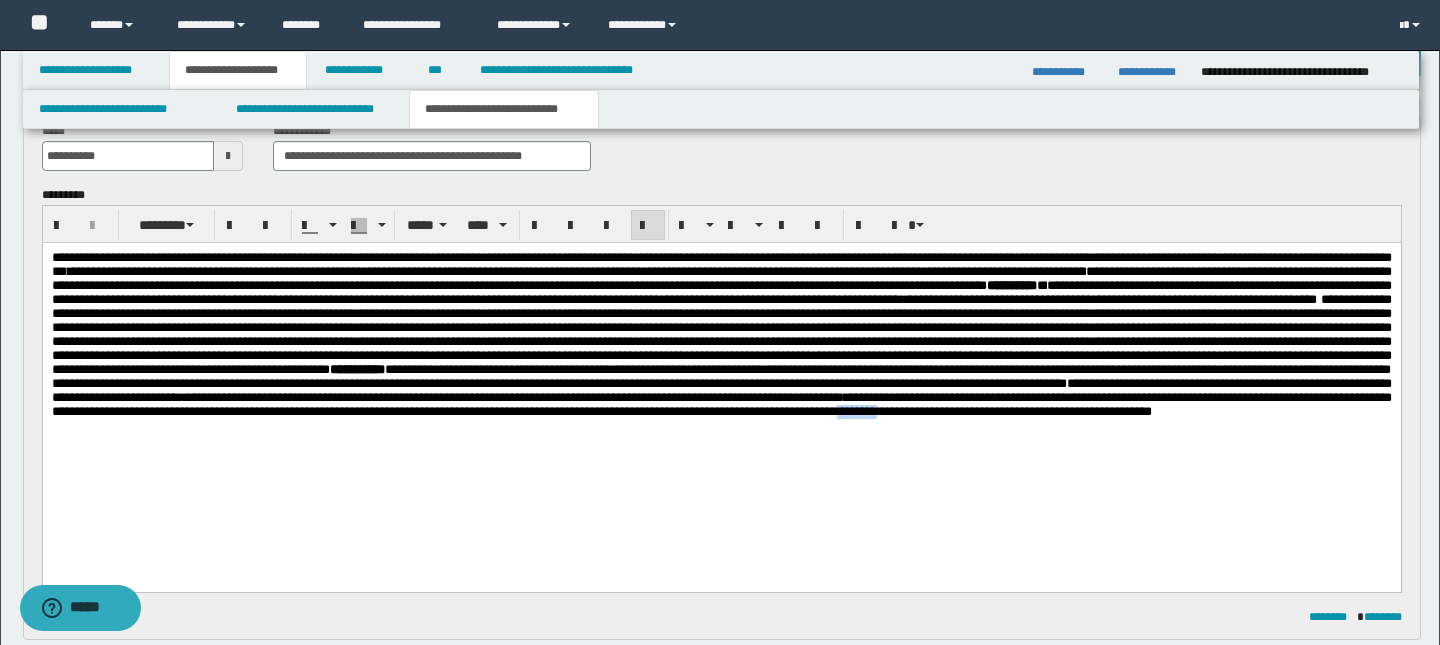 click on "**********" at bounding box center (721, 404) 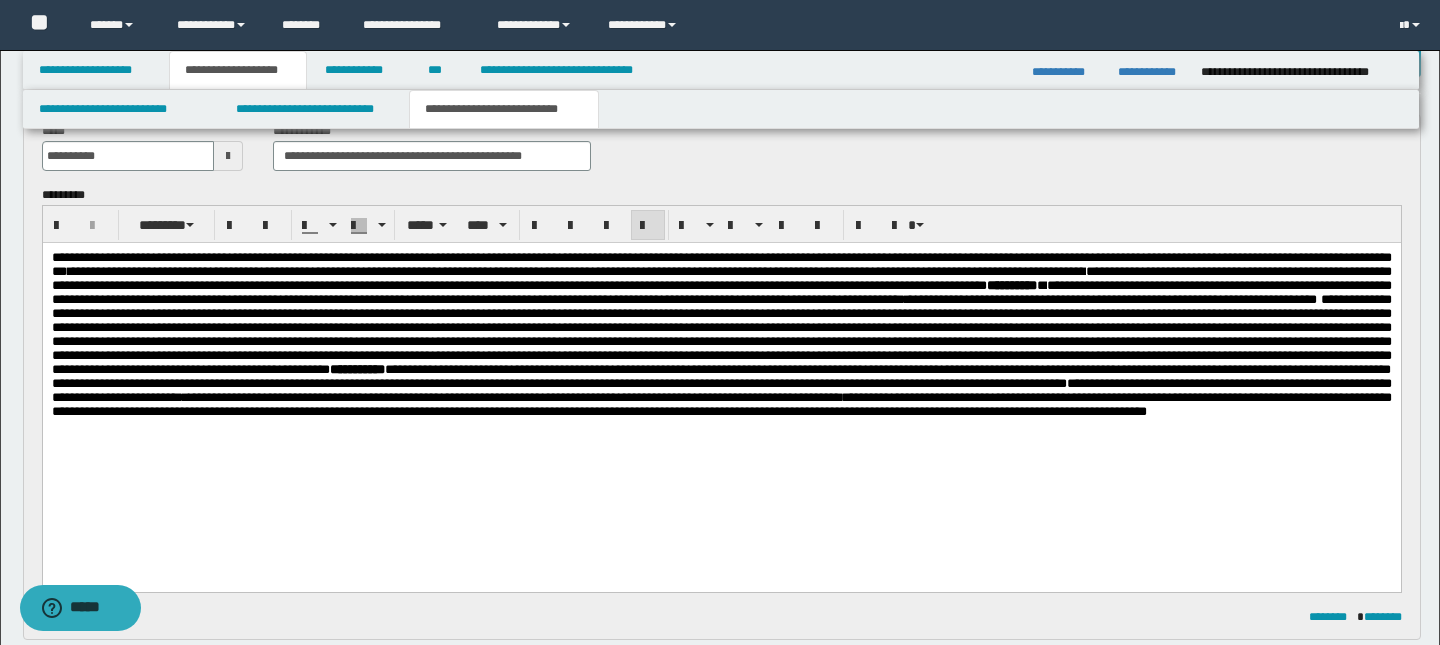 click on "**********" at bounding box center (721, 404) 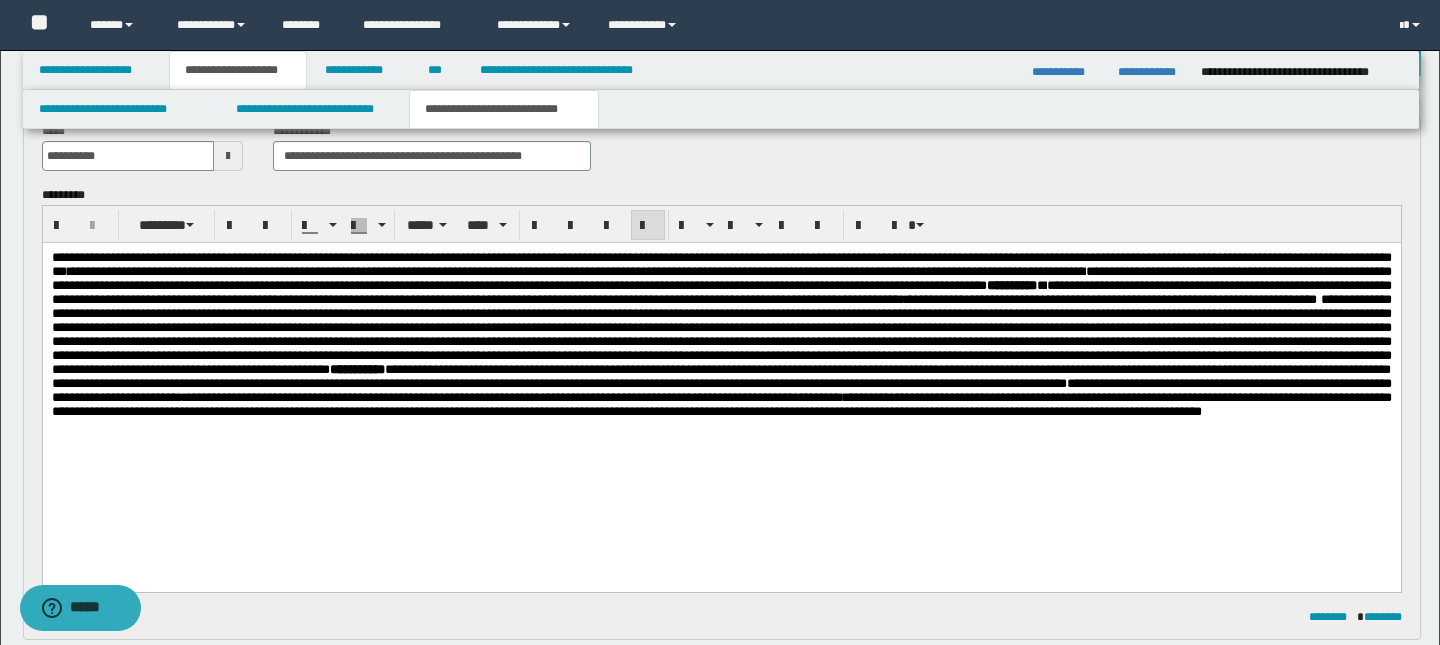 click on "**********" at bounding box center [721, 404] 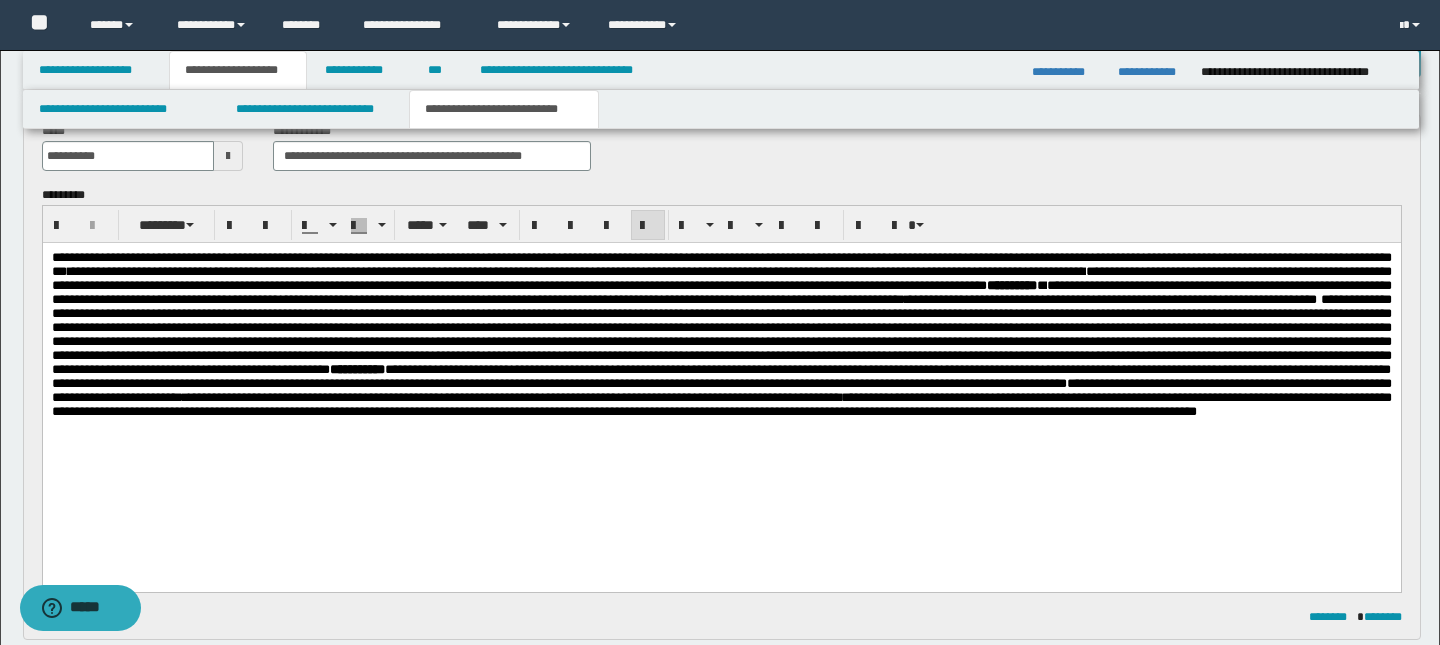 click on "**********" at bounding box center [721, 404] 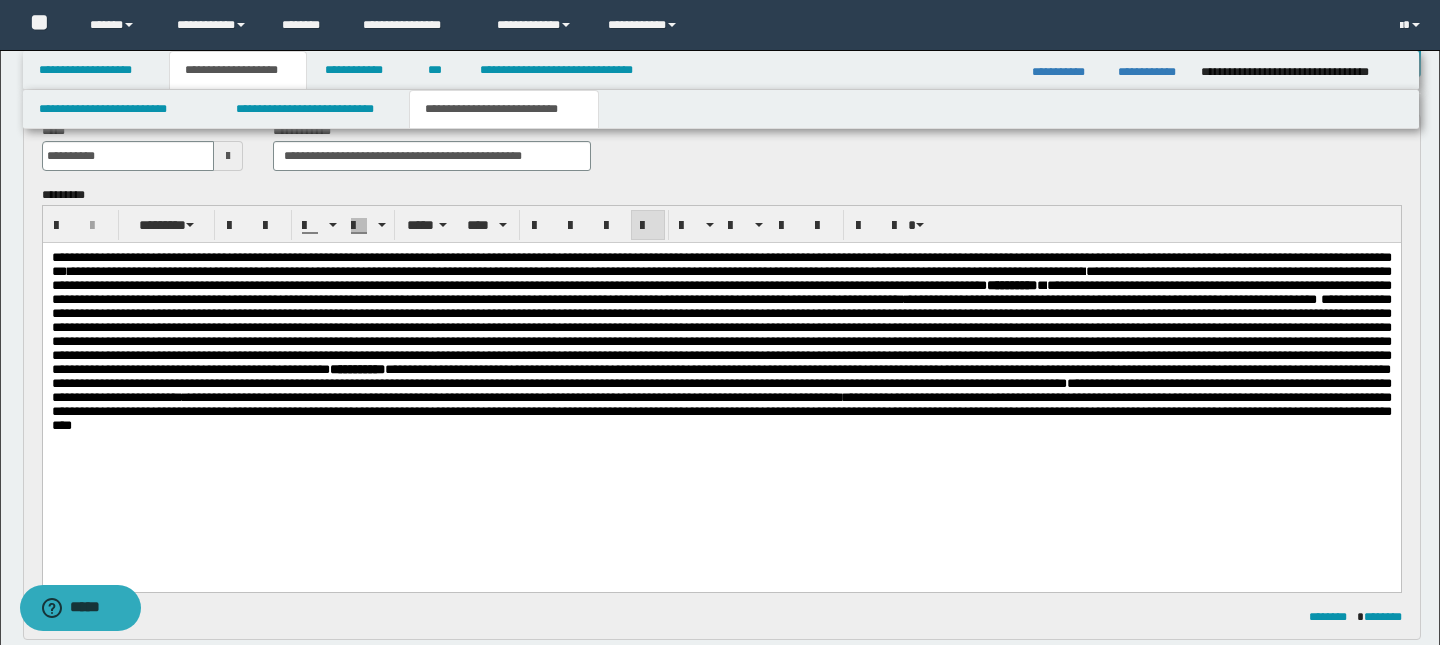 click on "**********" at bounding box center (721, 411) 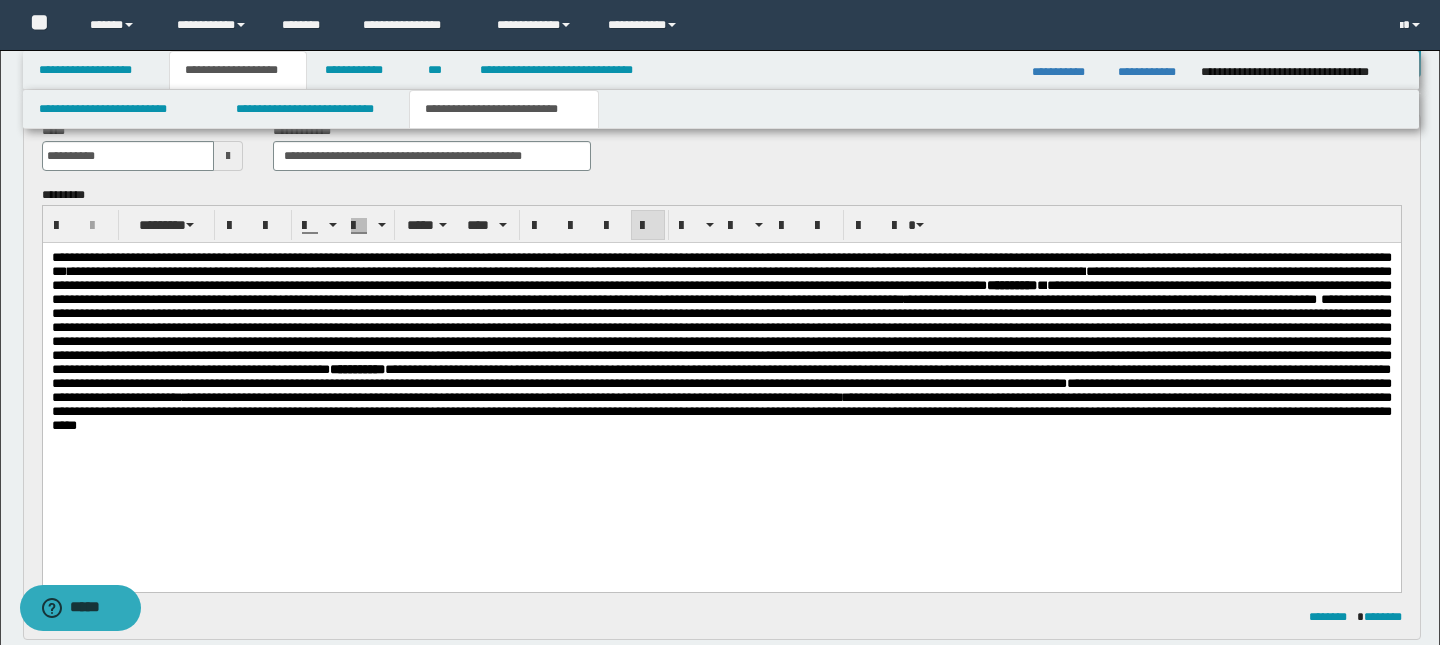 click on "**********" at bounding box center [721, 411] 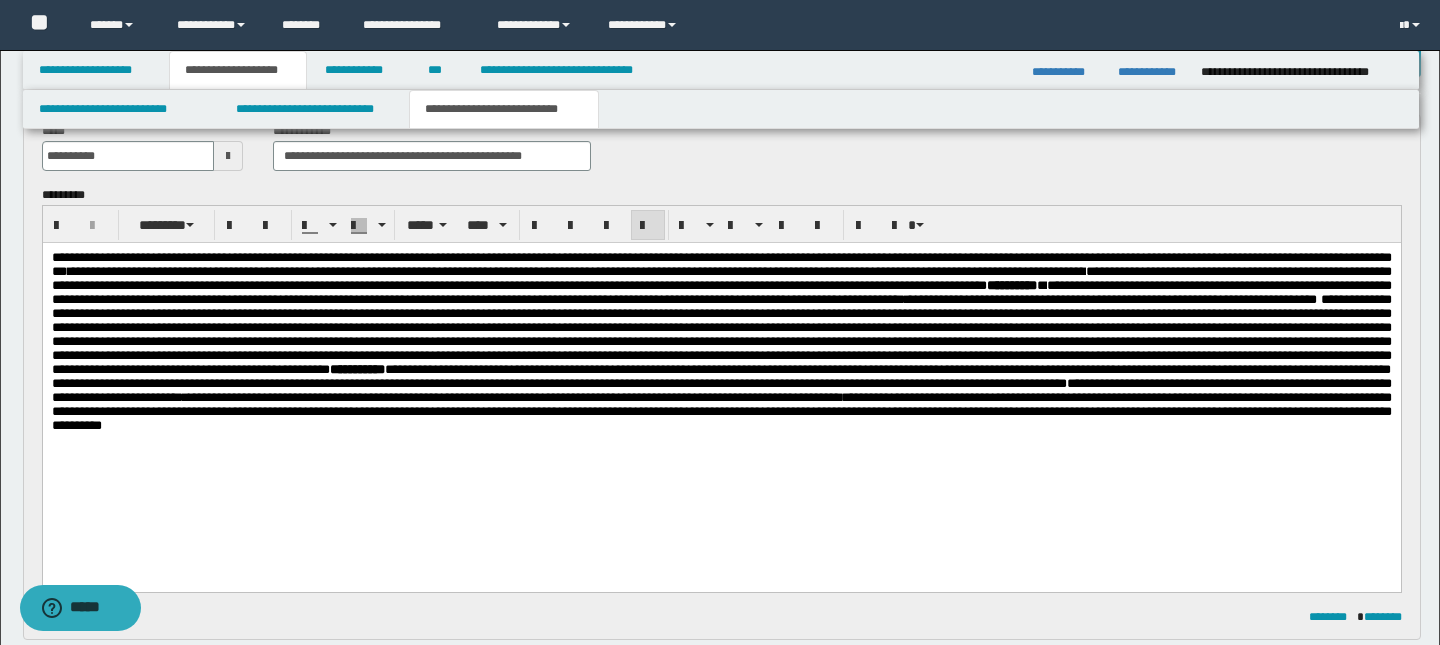 click on "**********" at bounding box center (721, 342) 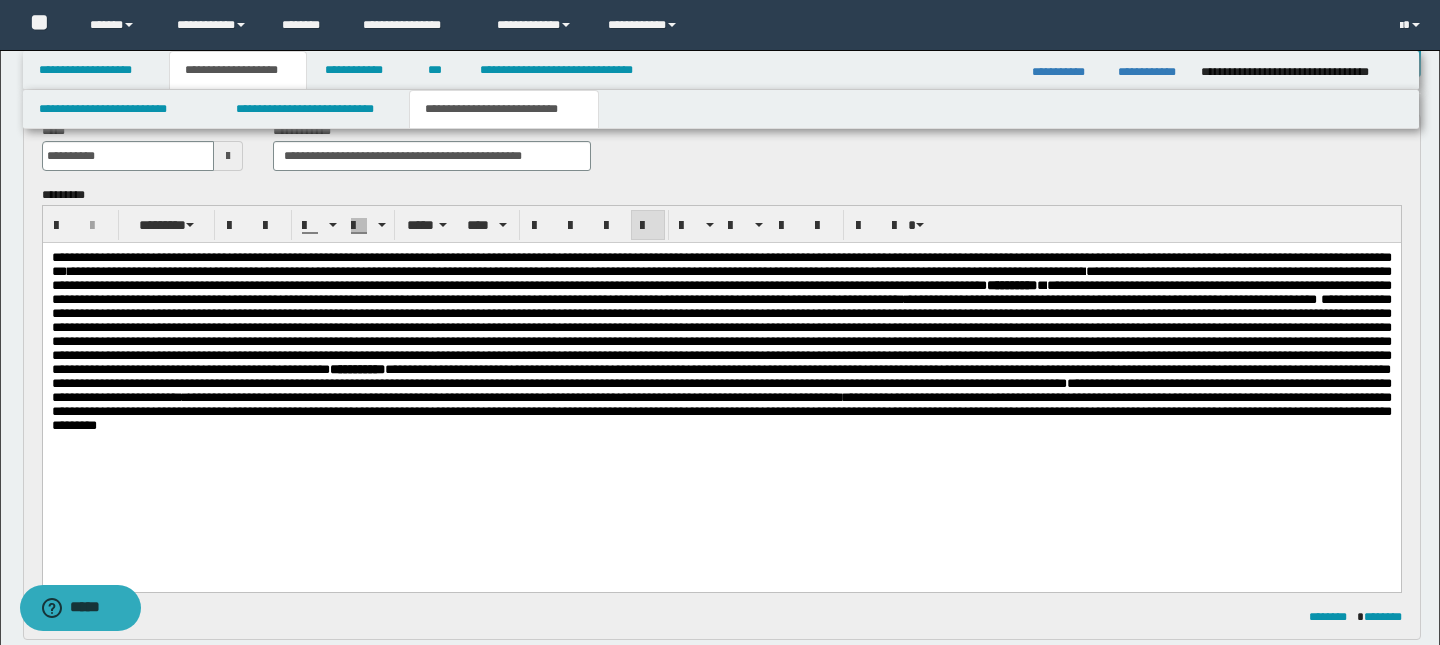 click on "**********" at bounding box center [721, 411] 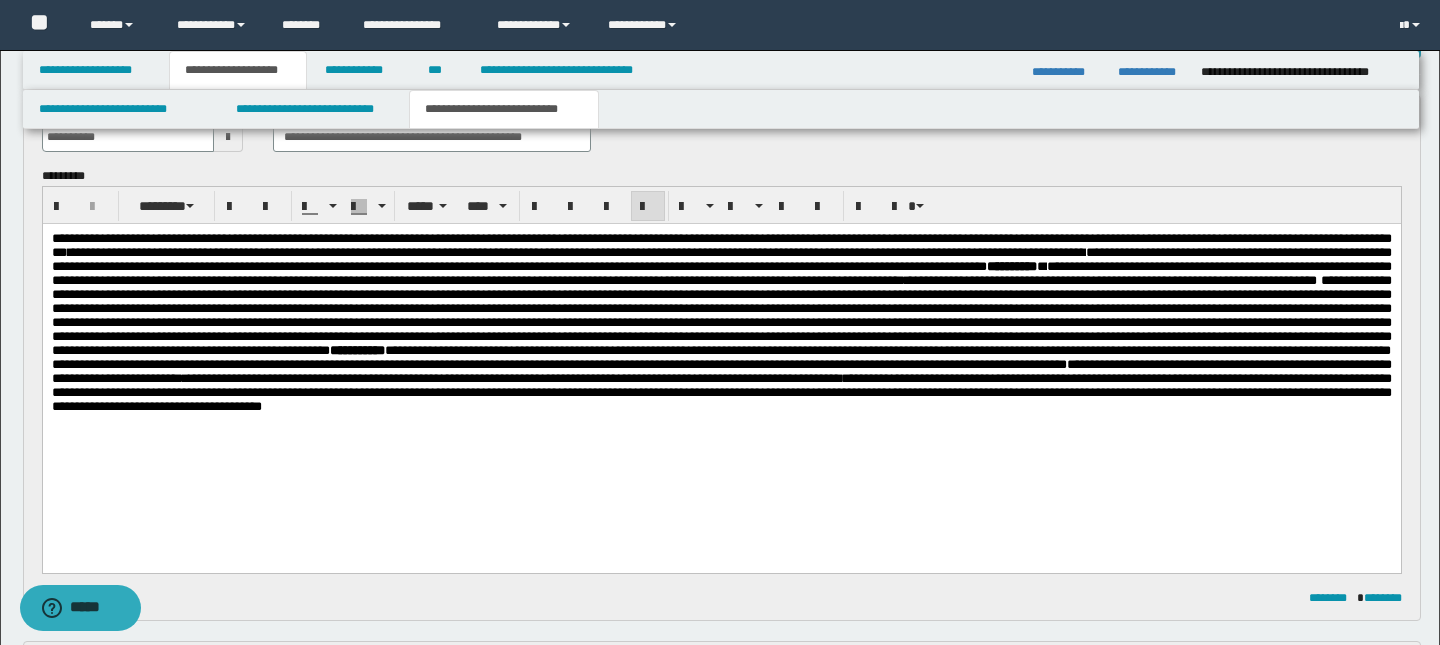 scroll, scrollTop: 134, scrollLeft: 0, axis: vertical 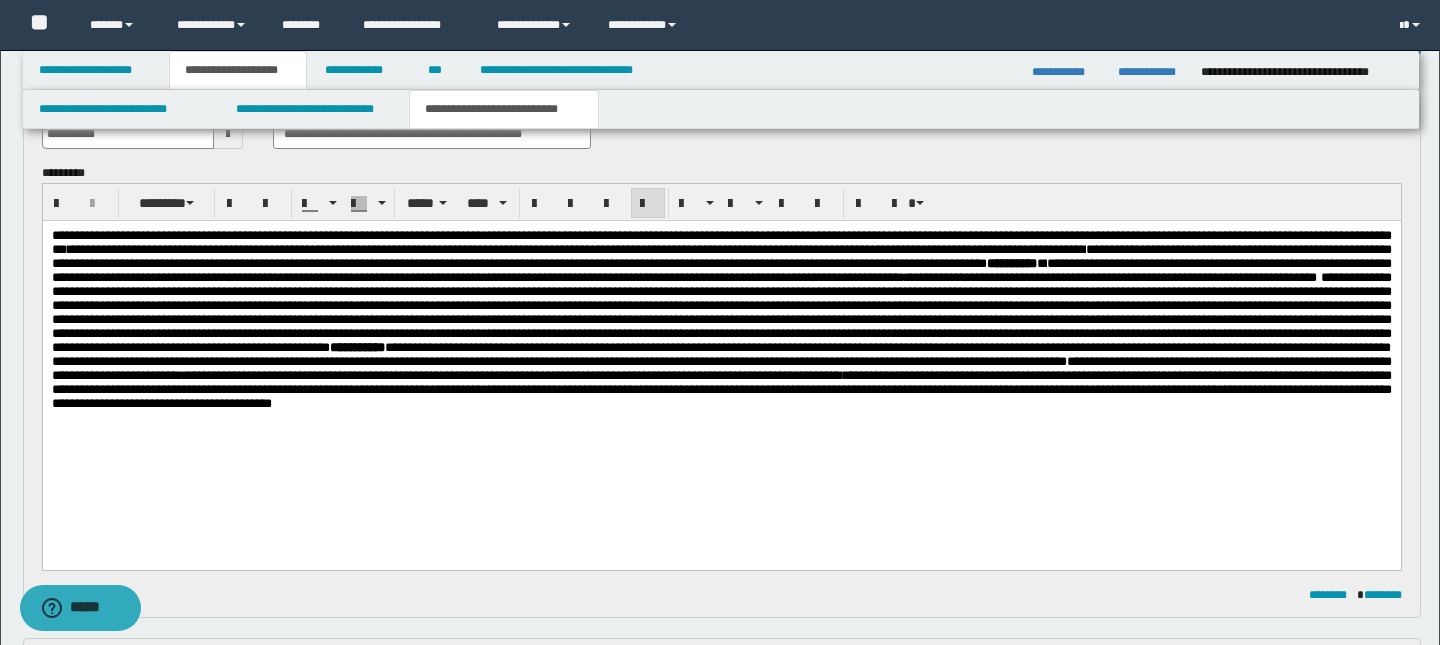 click on "**********" at bounding box center [721, 320] 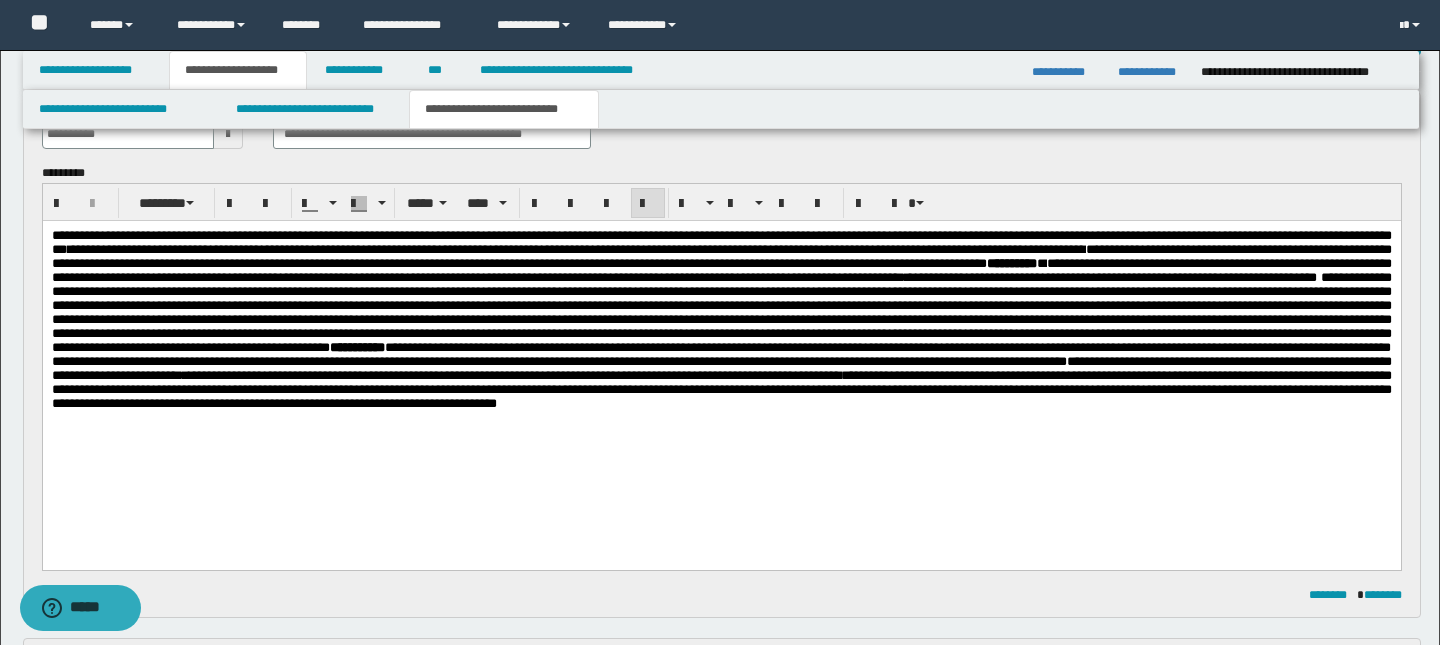 click on "**********" at bounding box center [721, 389] 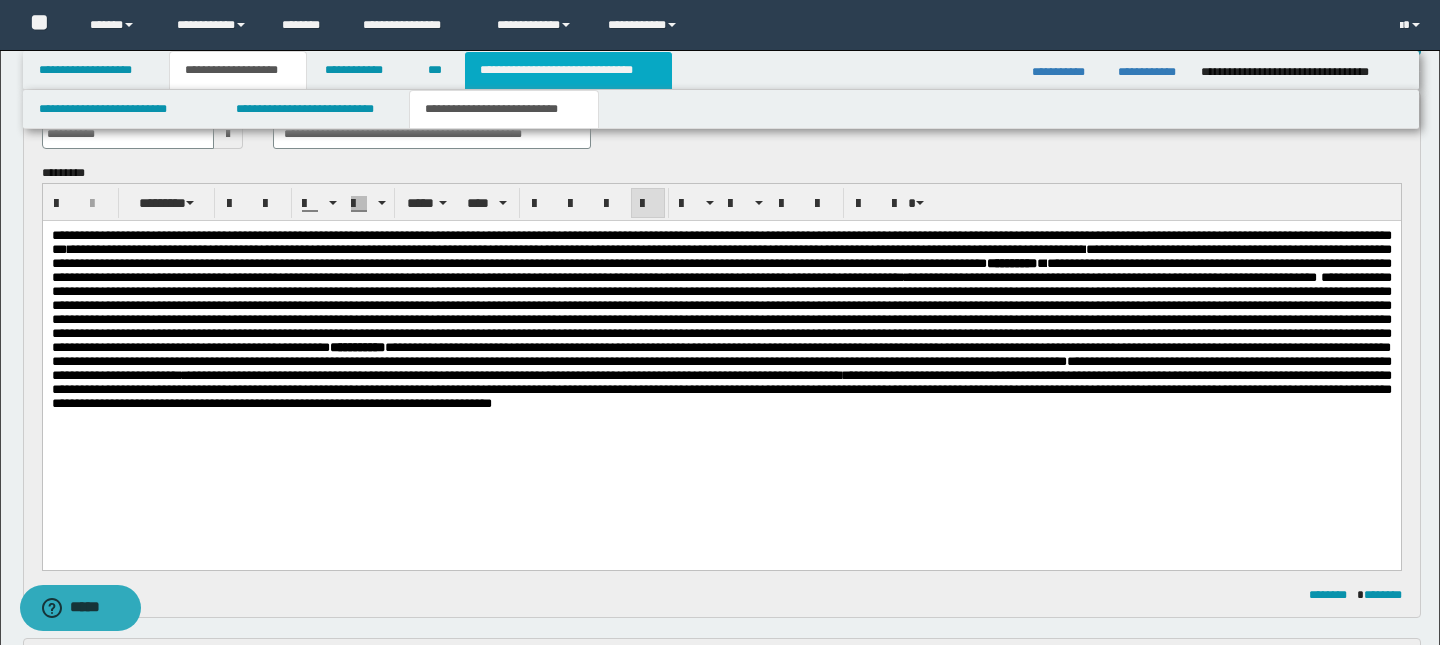 click on "**********" at bounding box center (568, 70) 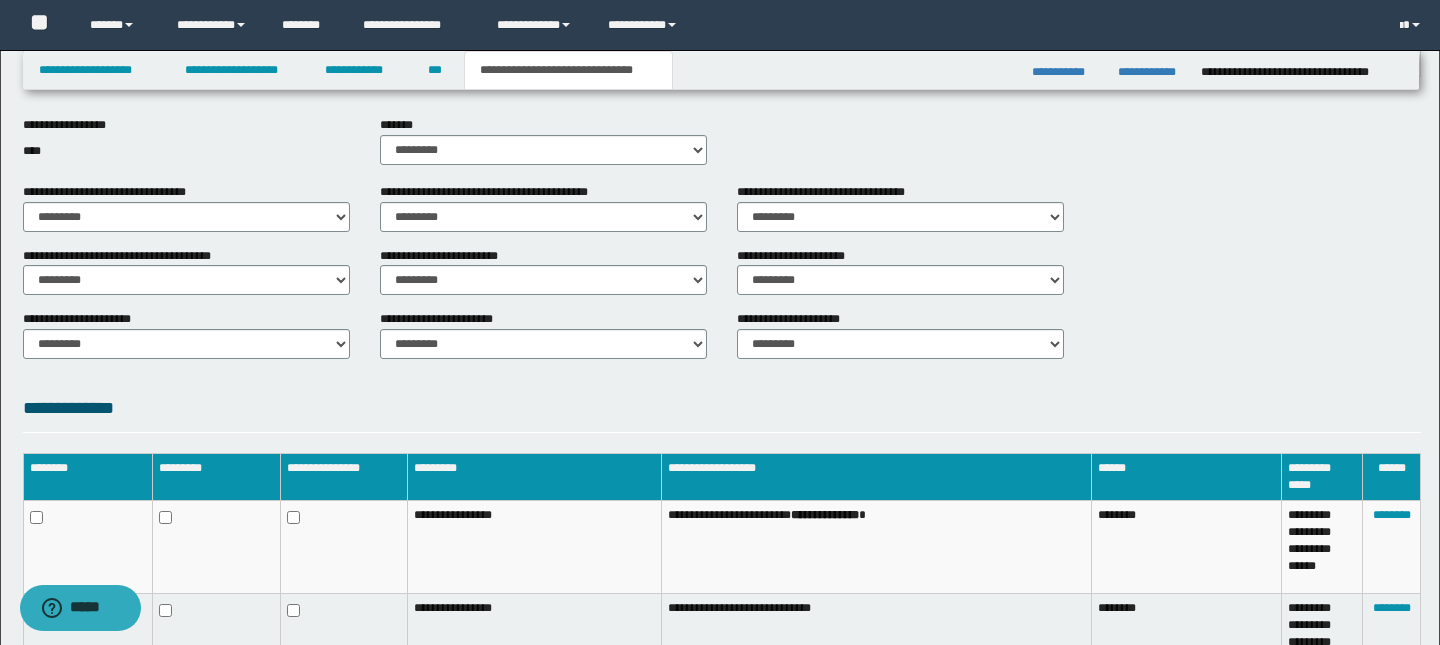 scroll, scrollTop: 964, scrollLeft: 0, axis: vertical 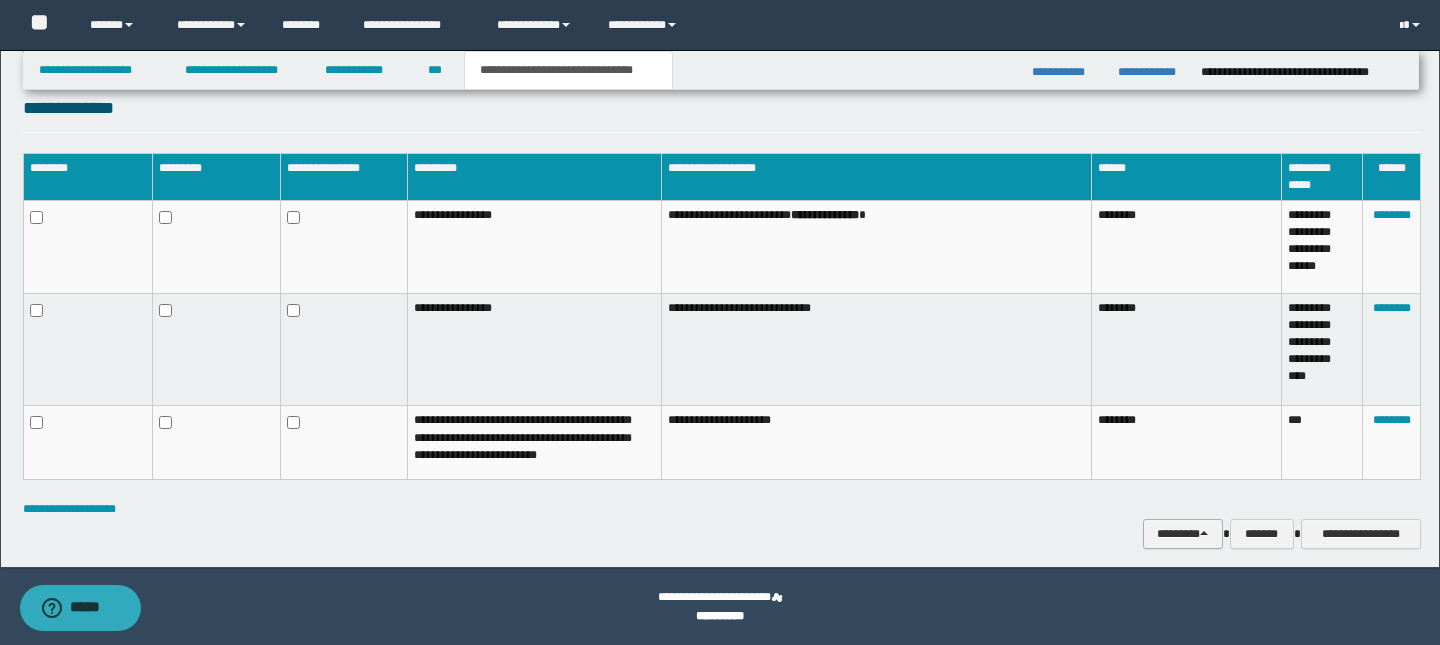 click on "********" at bounding box center [1183, 534] 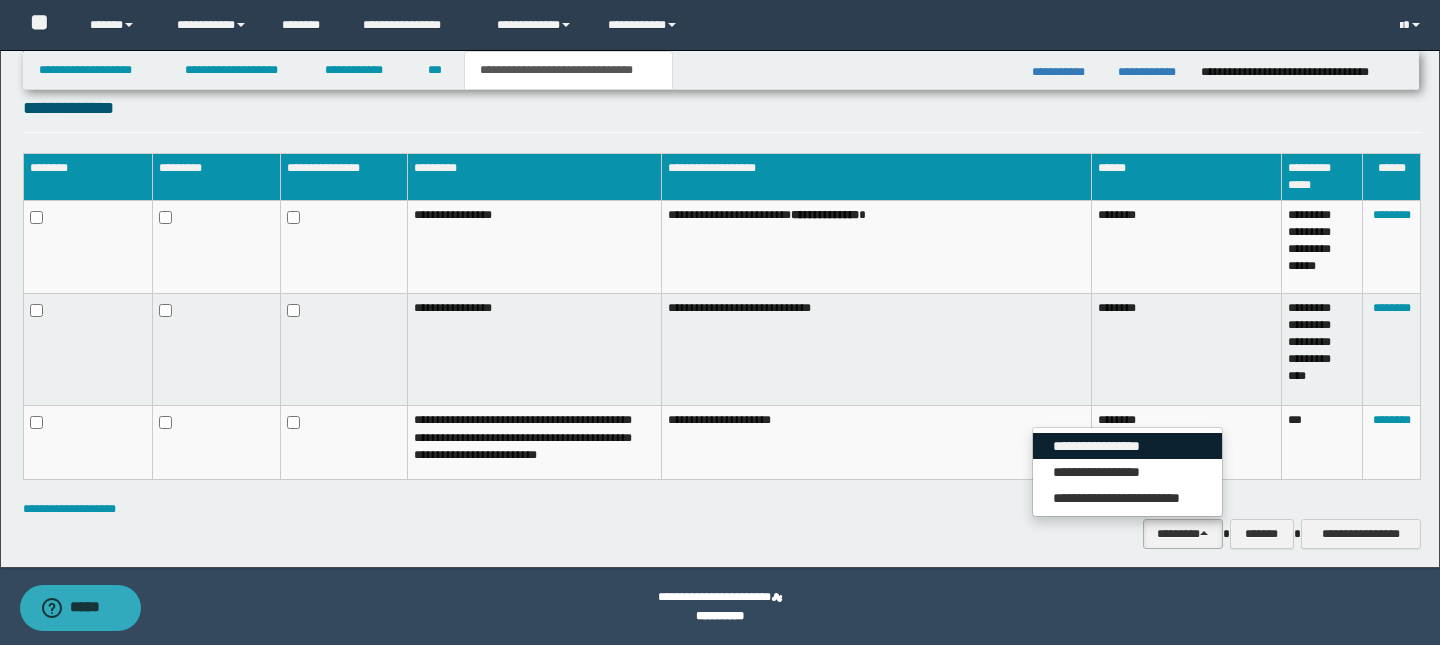 click on "**********" at bounding box center (1127, 446) 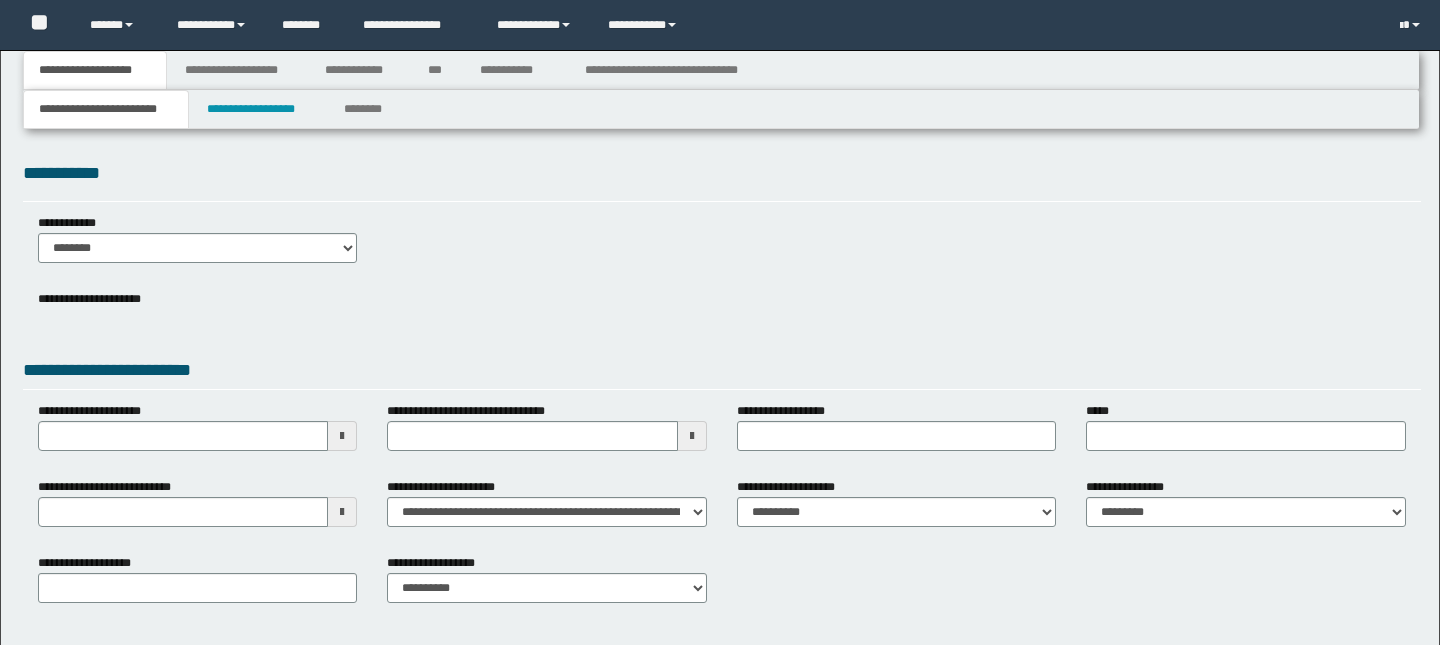 scroll, scrollTop: 0, scrollLeft: 0, axis: both 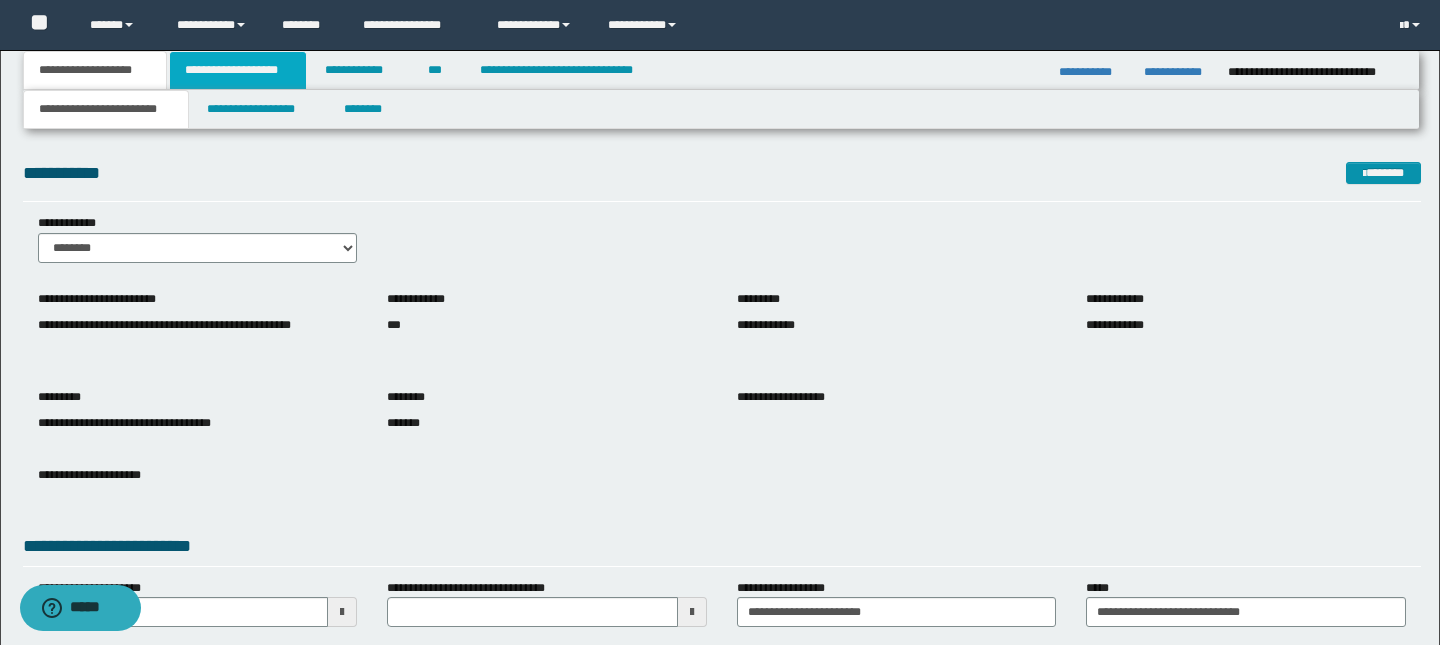 click on "**********" at bounding box center [238, 70] 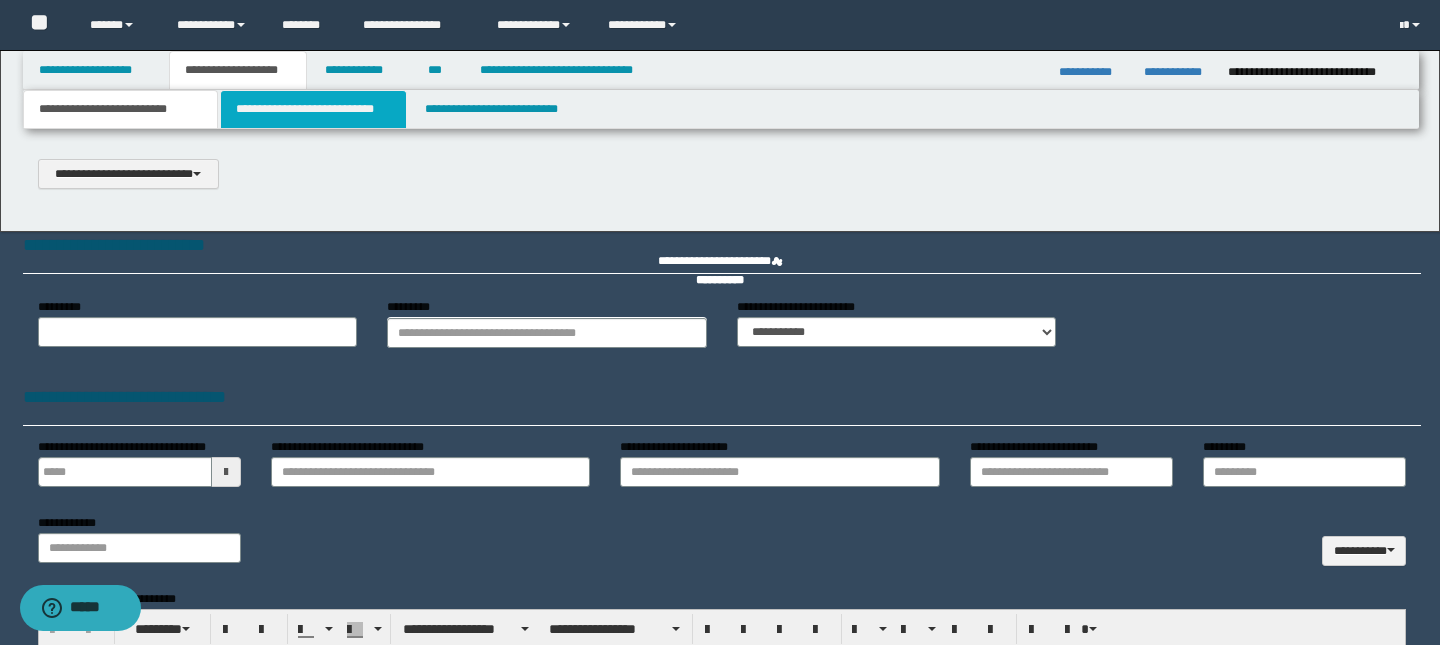 scroll, scrollTop: 0, scrollLeft: 0, axis: both 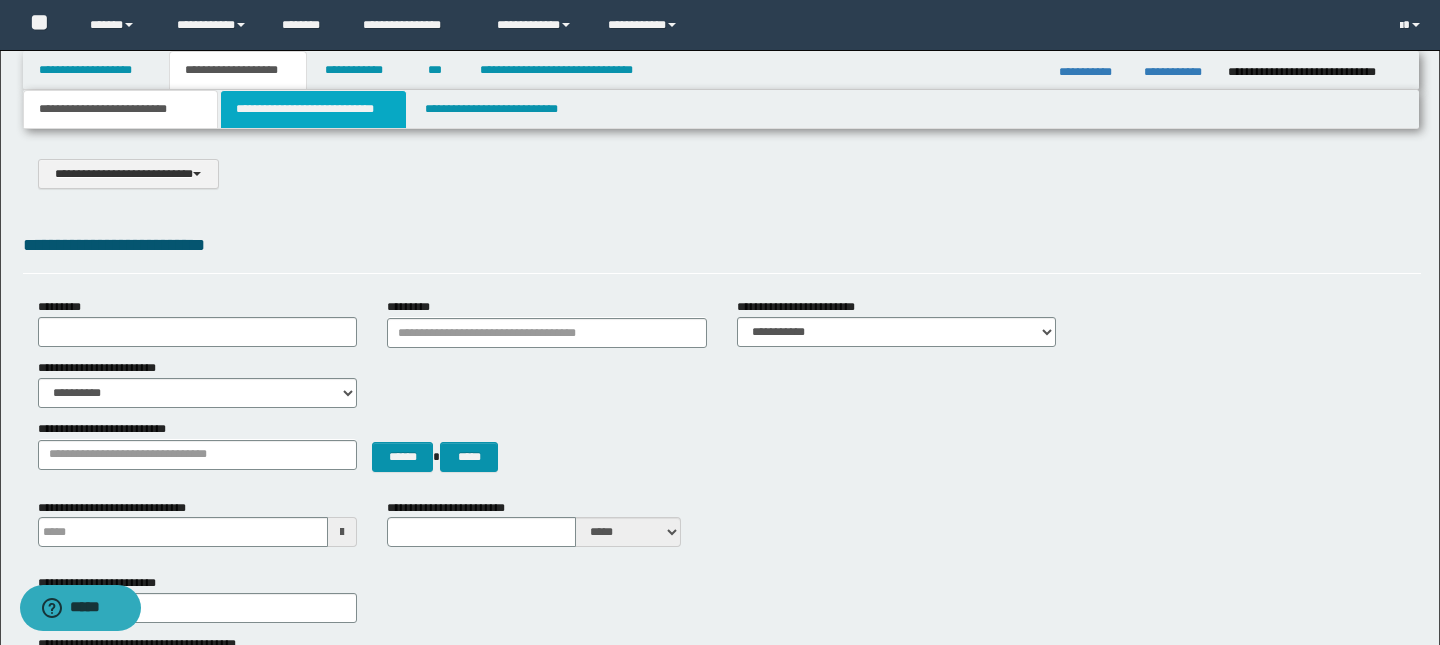 click on "**********" at bounding box center (314, 109) 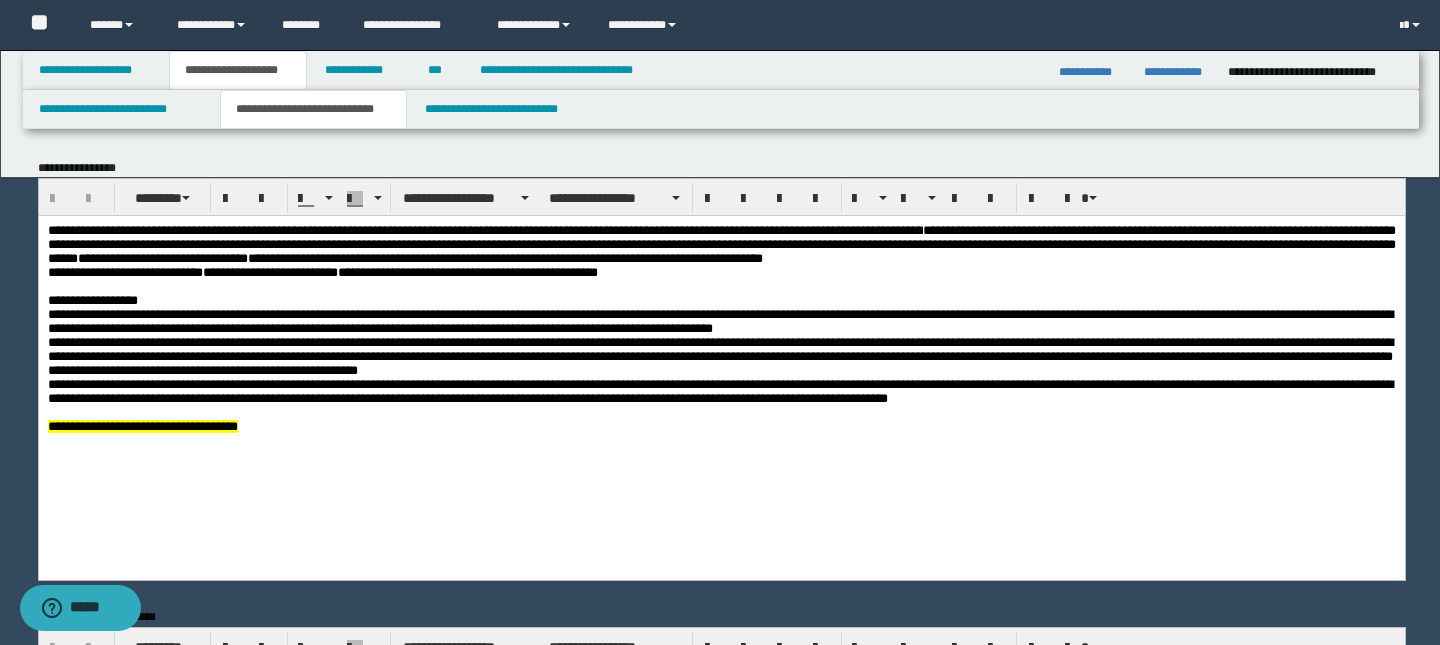 scroll, scrollTop: 0, scrollLeft: 0, axis: both 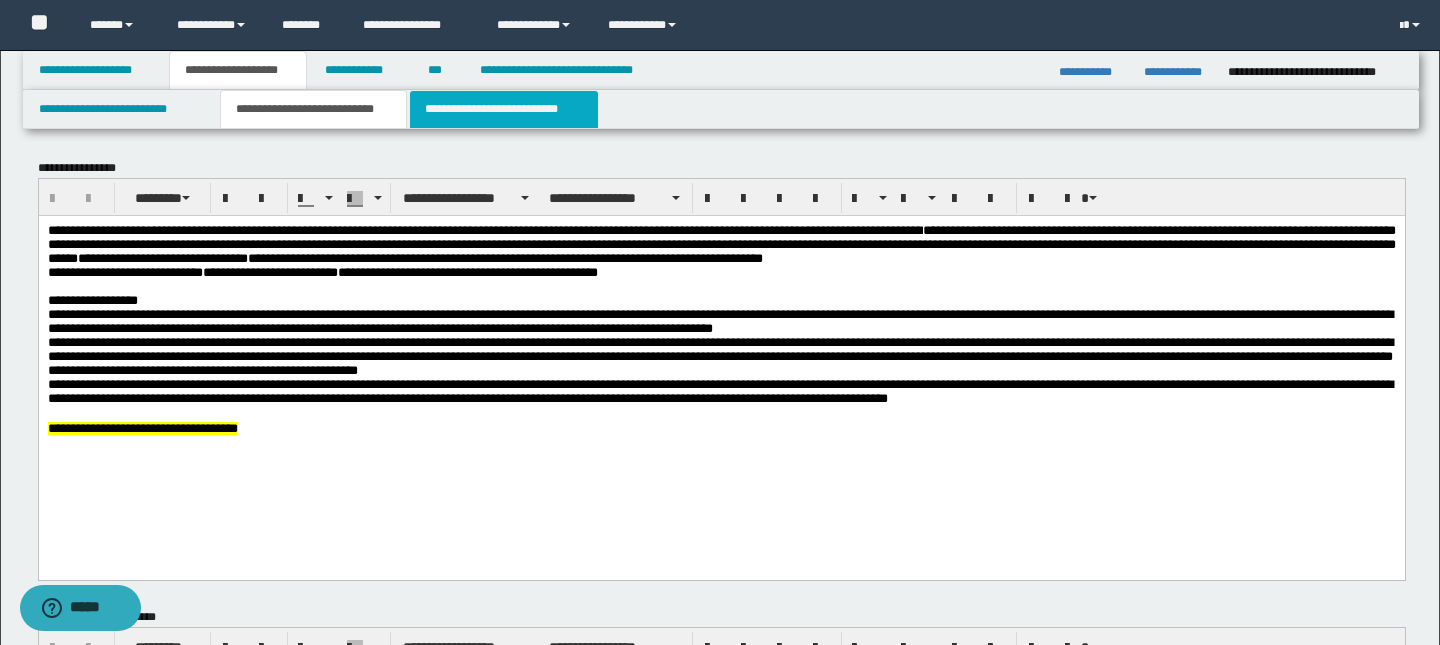 click on "**********" at bounding box center (504, 109) 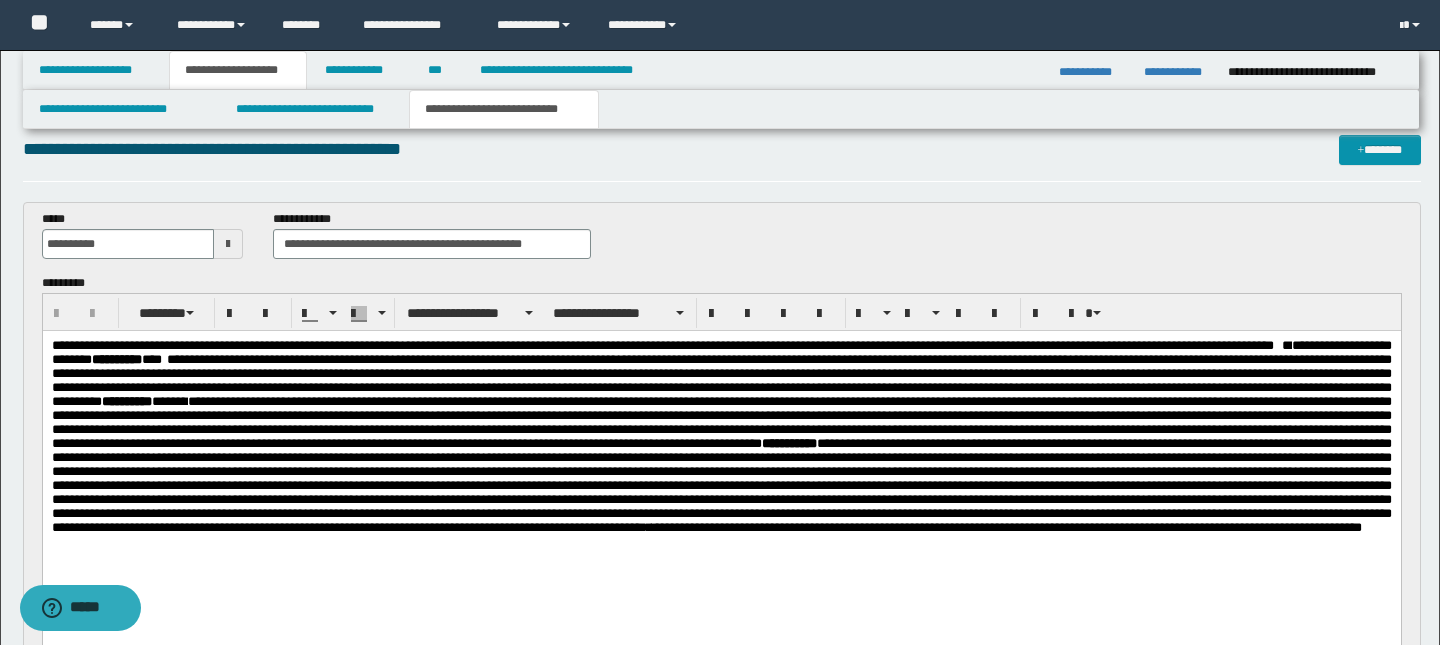 scroll, scrollTop: 27, scrollLeft: 0, axis: vertical 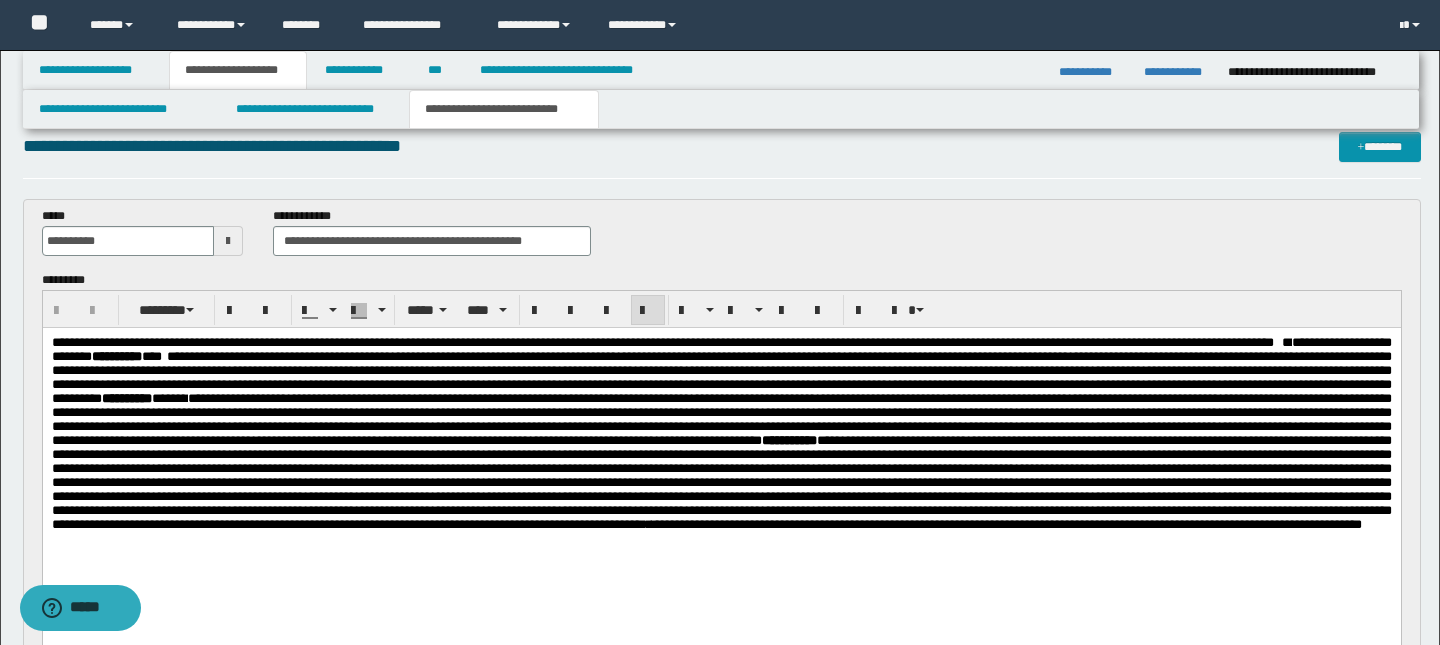click on "**********" at bounding box center (657, 342) 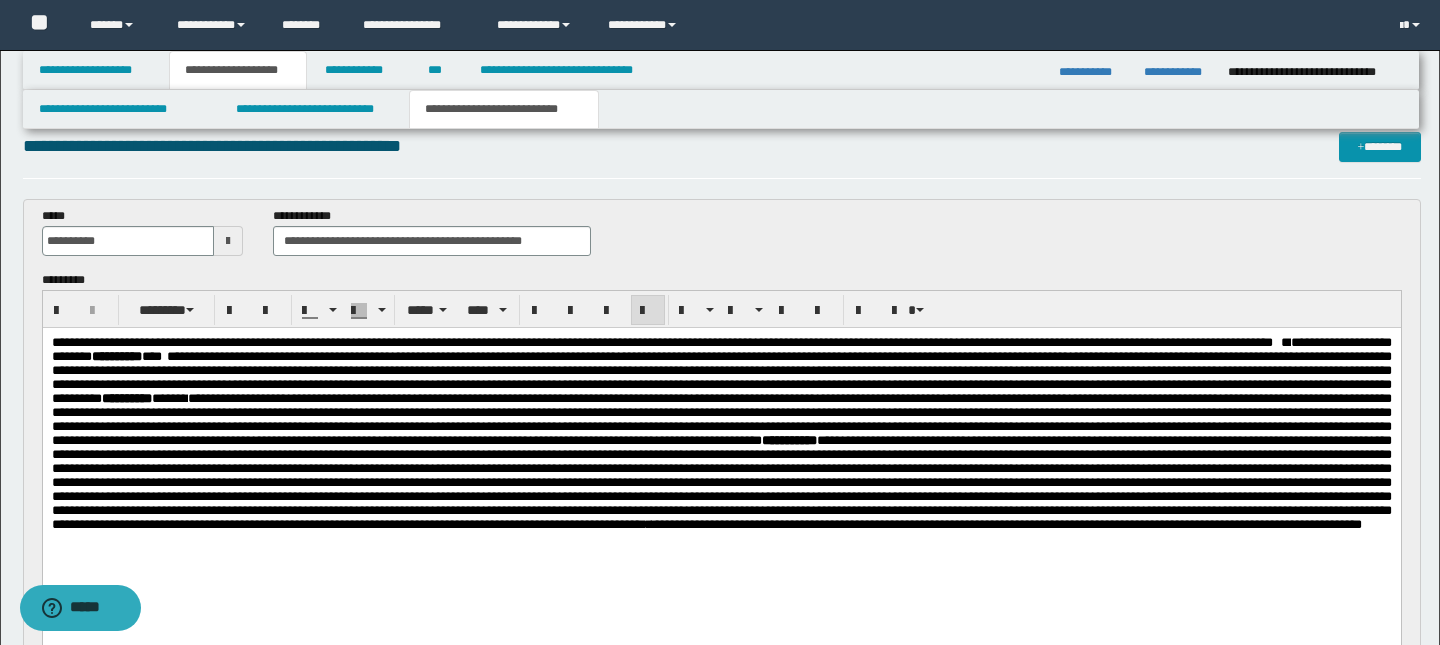 click on "**********" at bounding box center [656, 342] 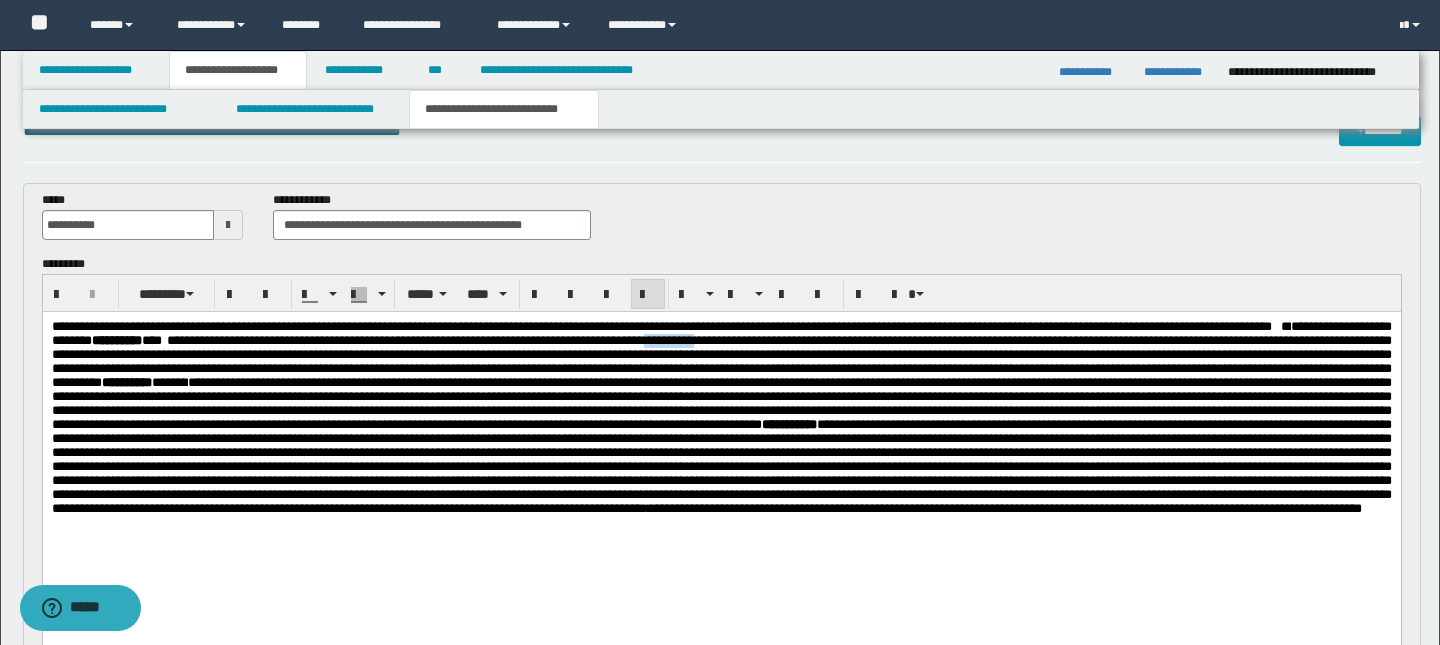 scroll, scrollTop: 47, scrollLeft: 0, axis: vertical 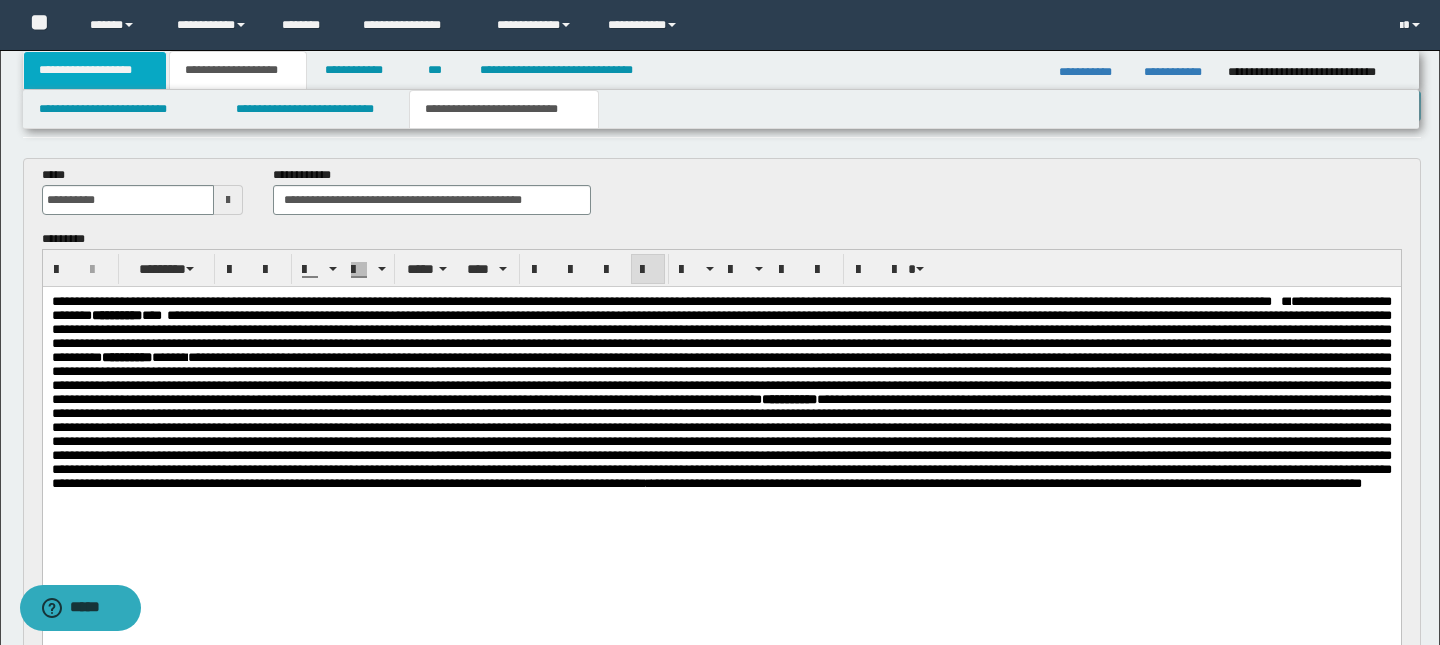 click on "**********" at bounding box center (95, 70) 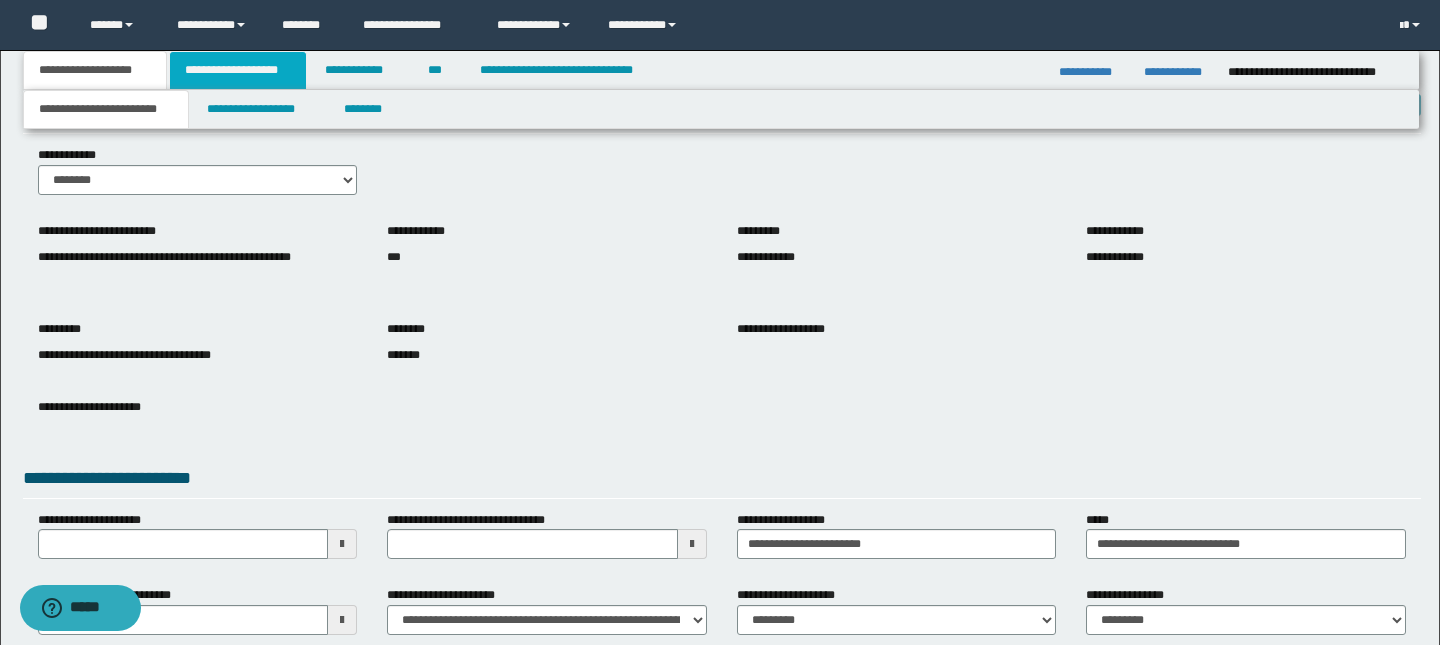 click on "**********" at bounding box center [238, 70] 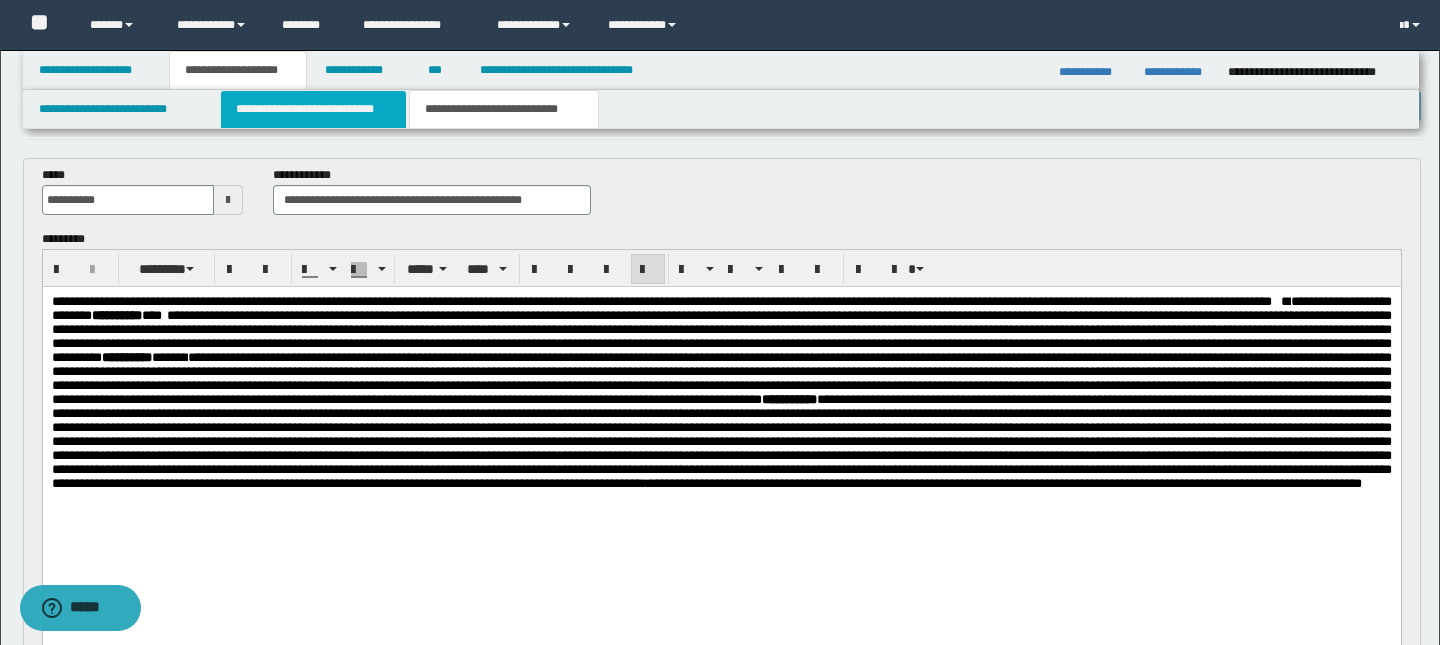click on "**********" at bounding box center [314, 109] 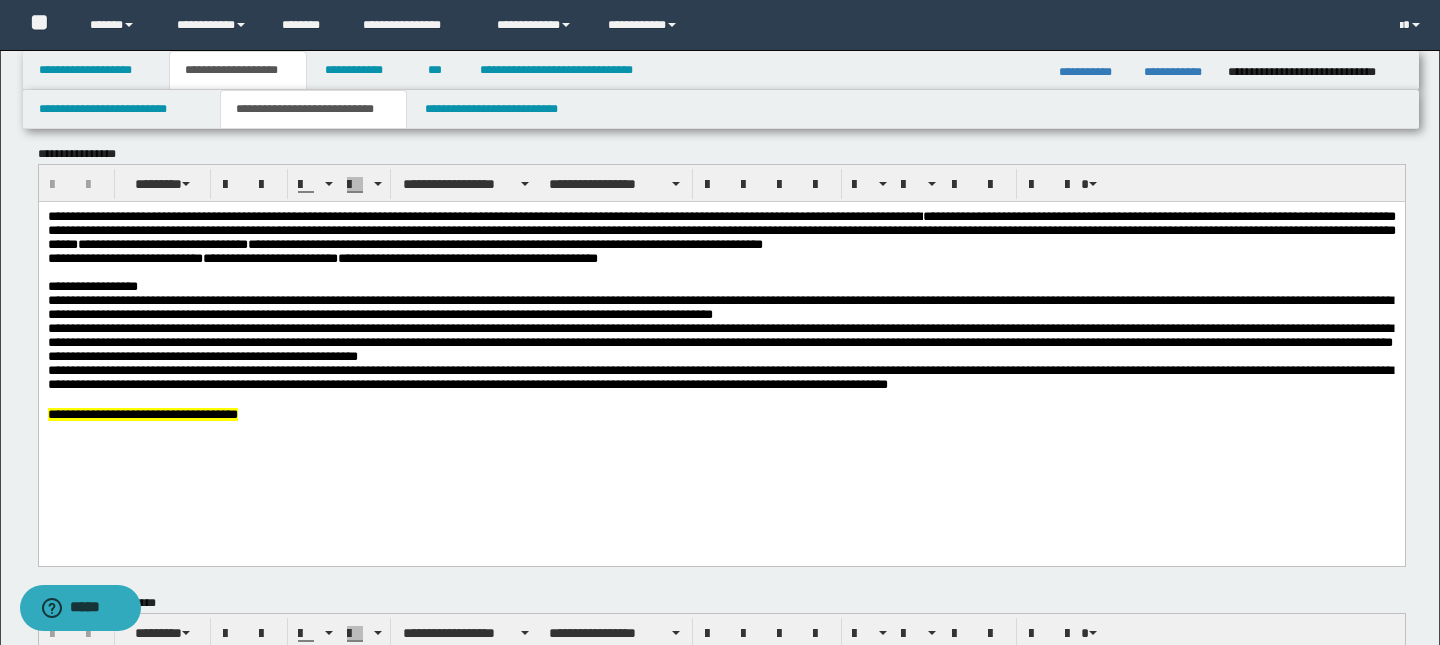 scroll, scrollTop: 12, scrollLeft: 0, axis: vertical 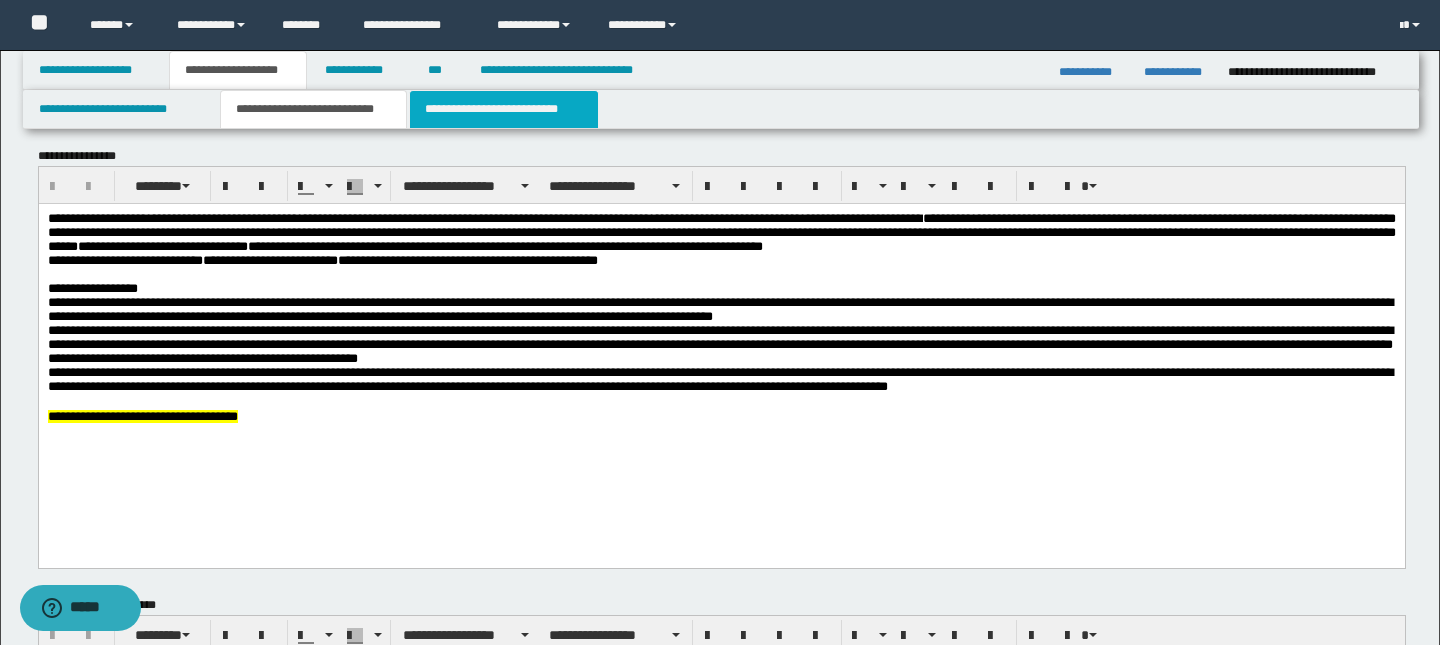click on "**********" at bounding box center (504, 109) 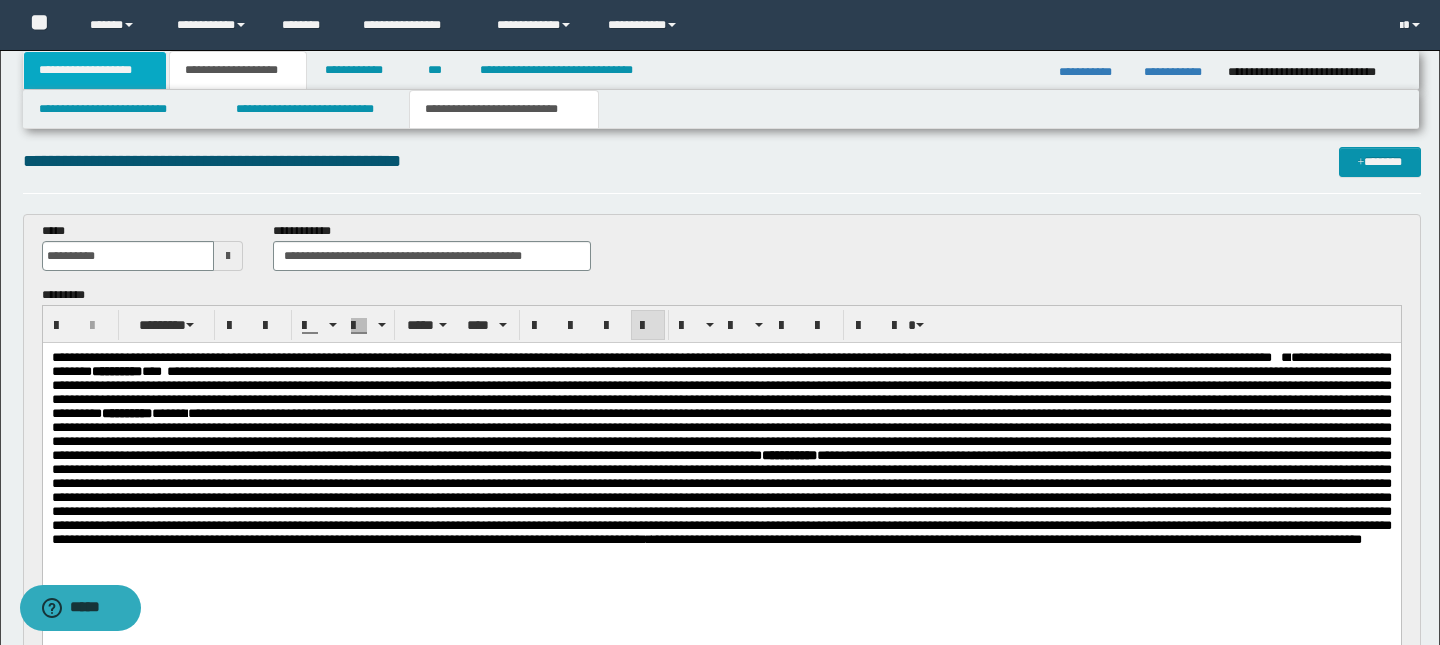 click on "**********" at bounding box center [95, 70] 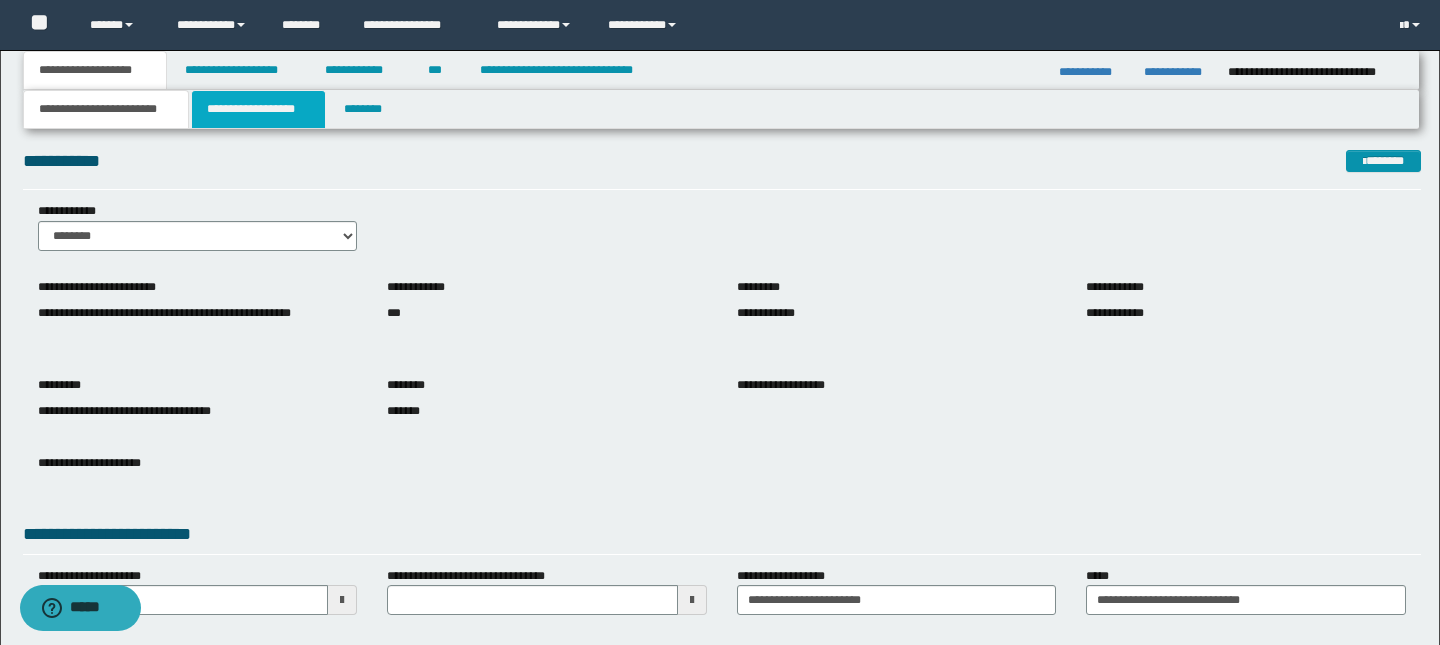 click on "**********" at bounding box center (258, 109) 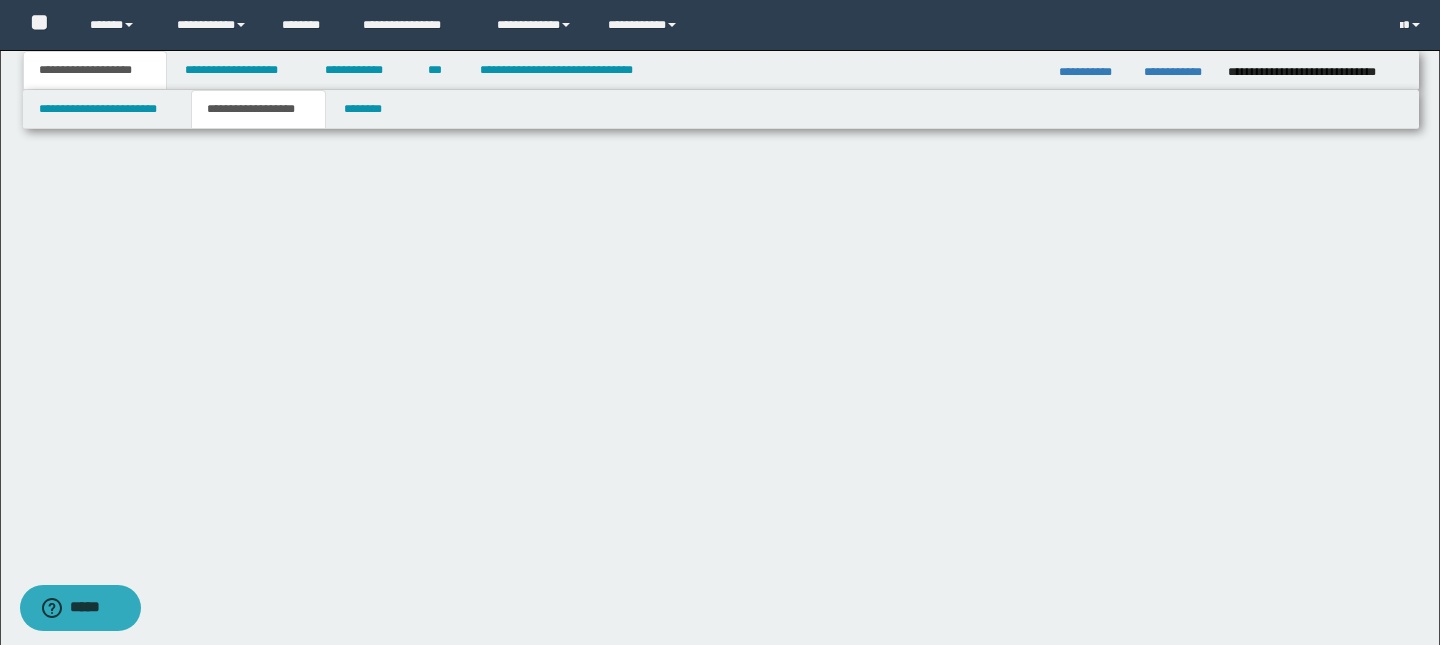 scroll, scrollTop: 0, scrollLeft: 0, axis: both 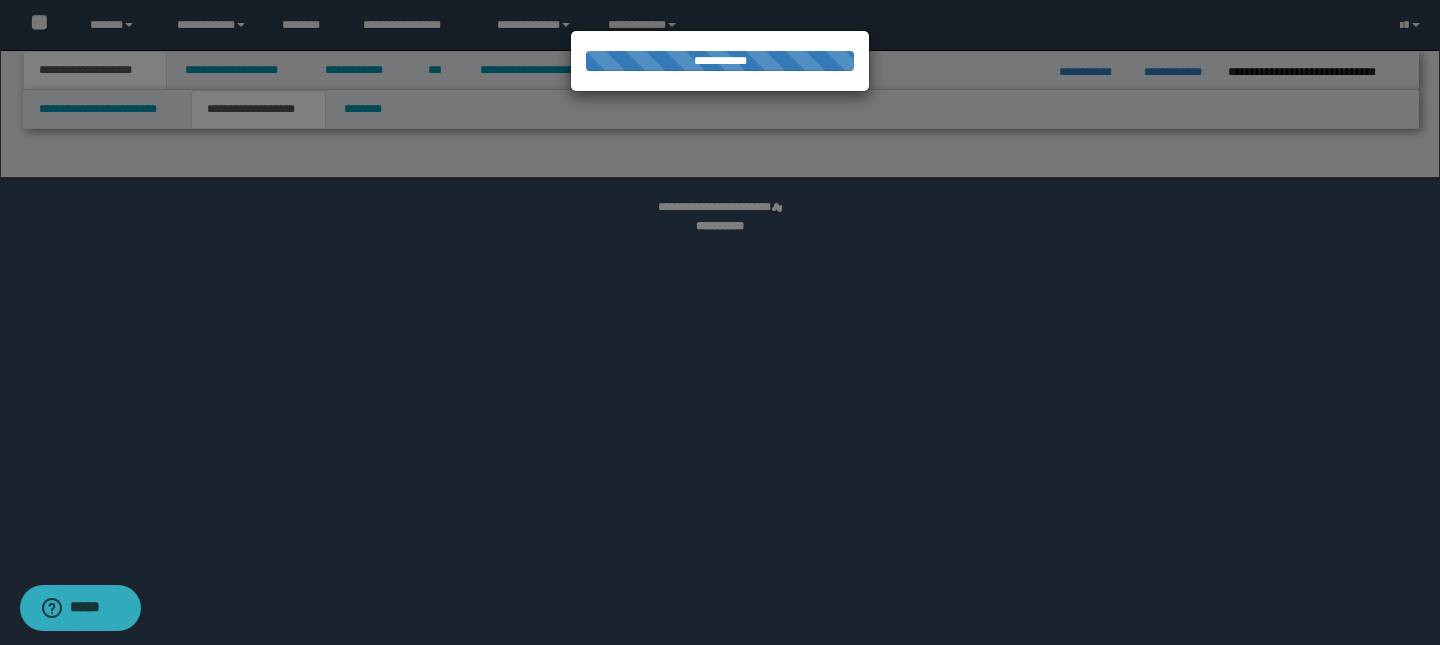 select on "*" 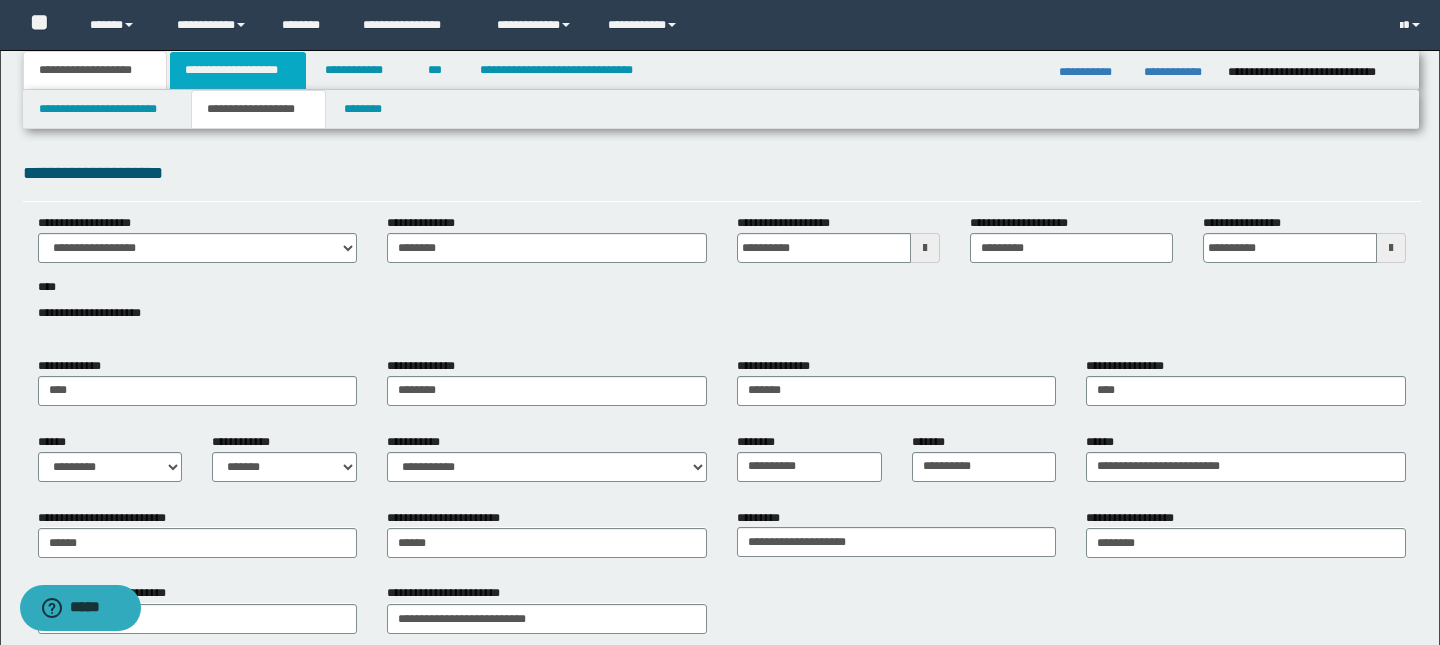 click on "**********" at bounding box center [238, 70] 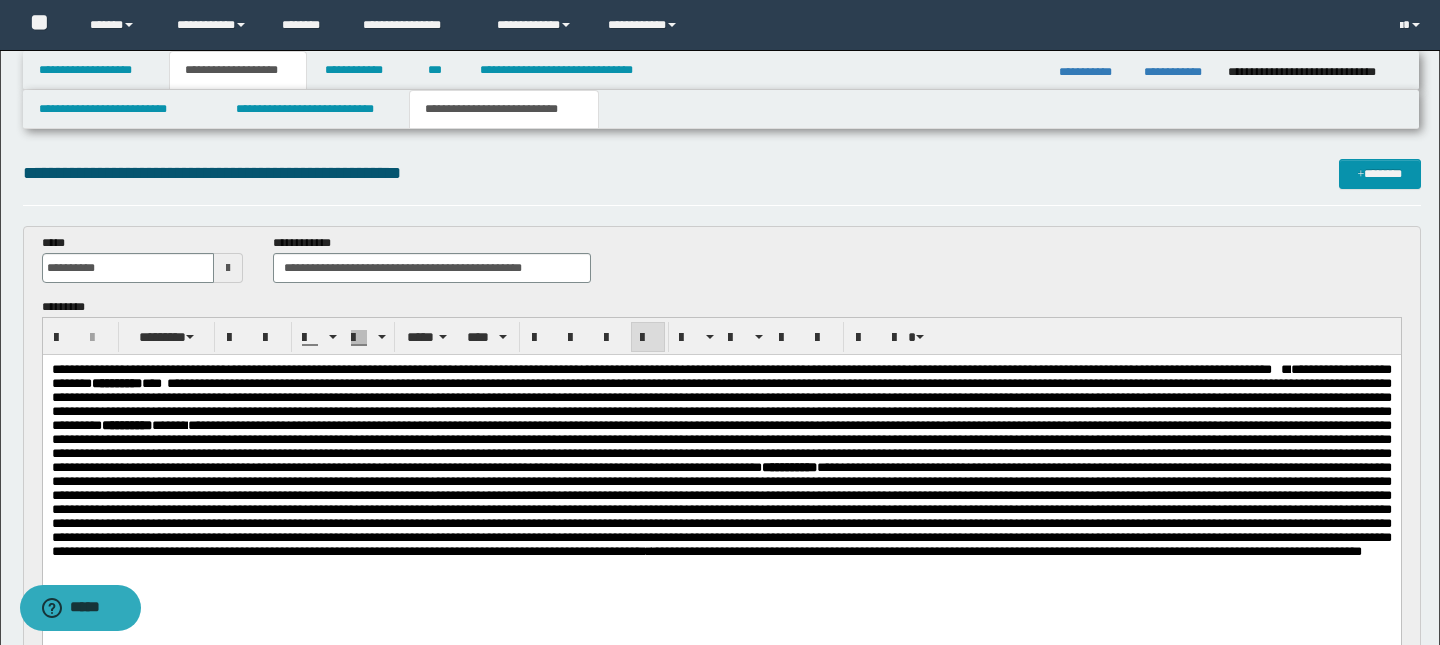 click on "**********" at bounding box center [656, 369] 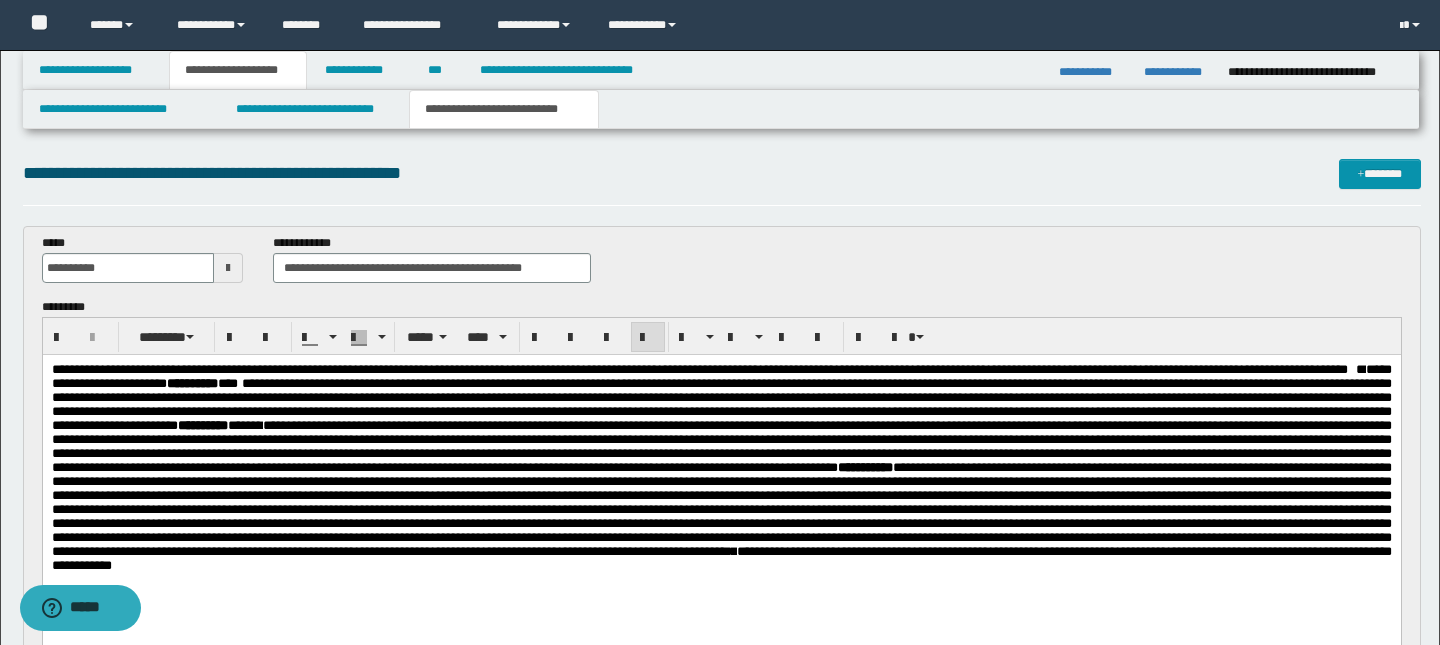 click on "**********" at bounding box center [694, 369] 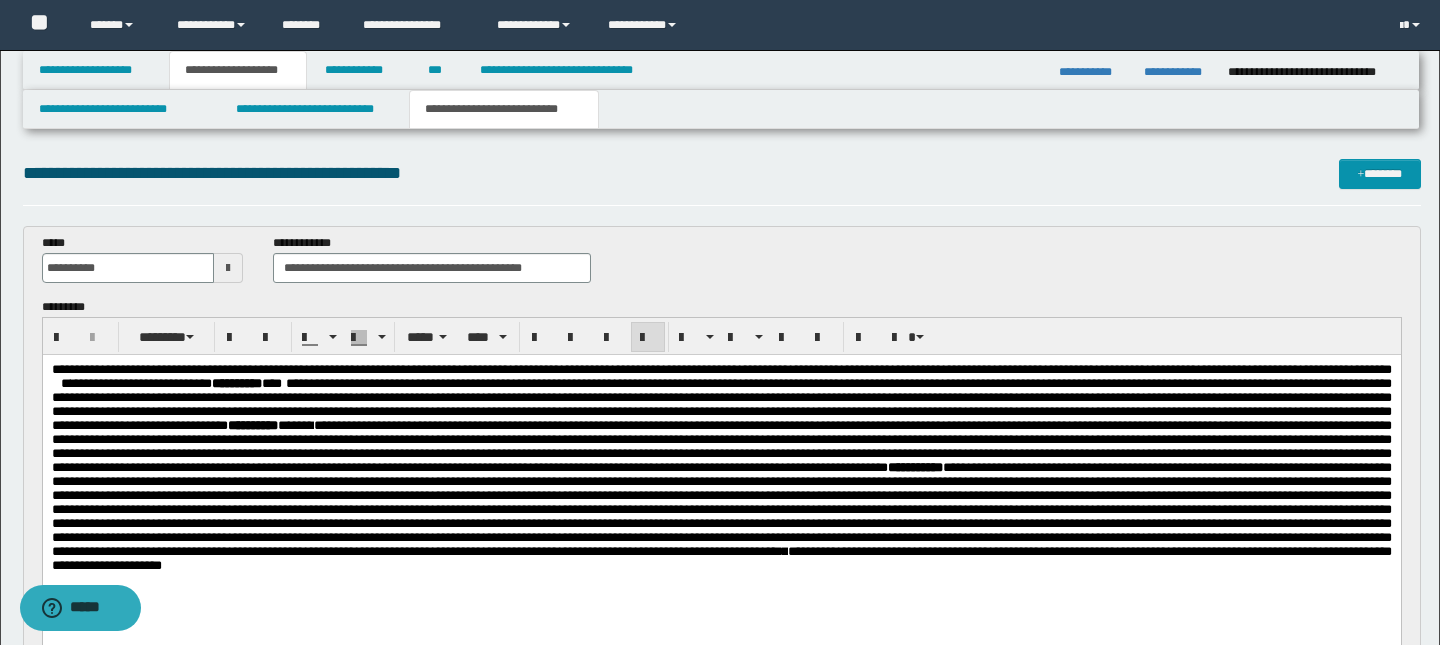 click on "*" at bounding box center (1386, 369) 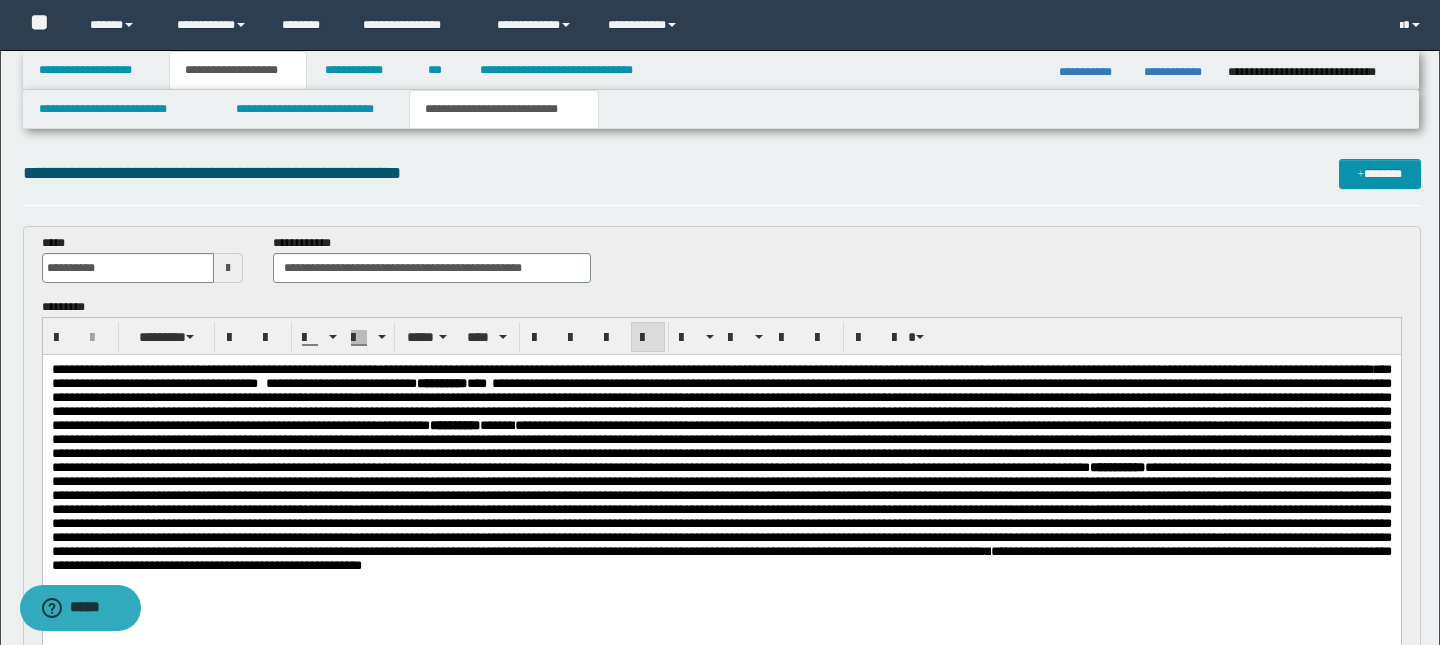 click on "**********" at bounding box center (721, 376) 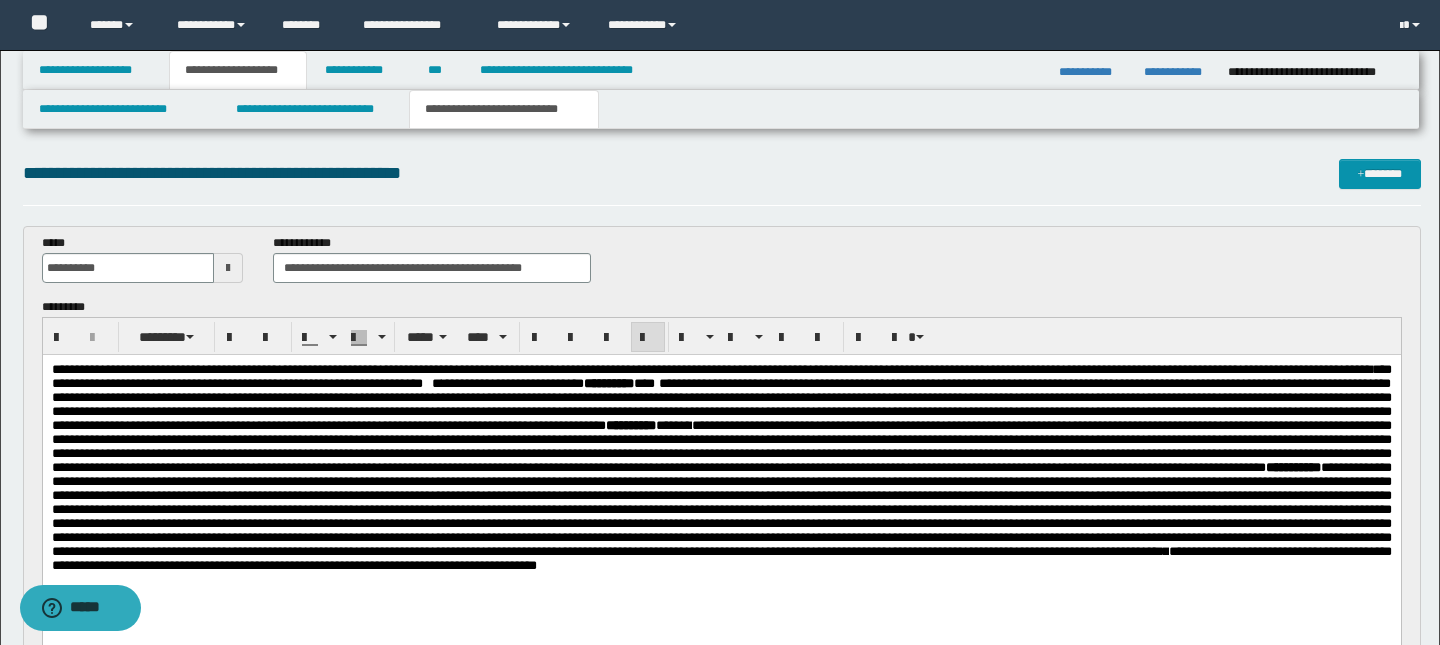 click on "**********" at bounding box center [721, 376] 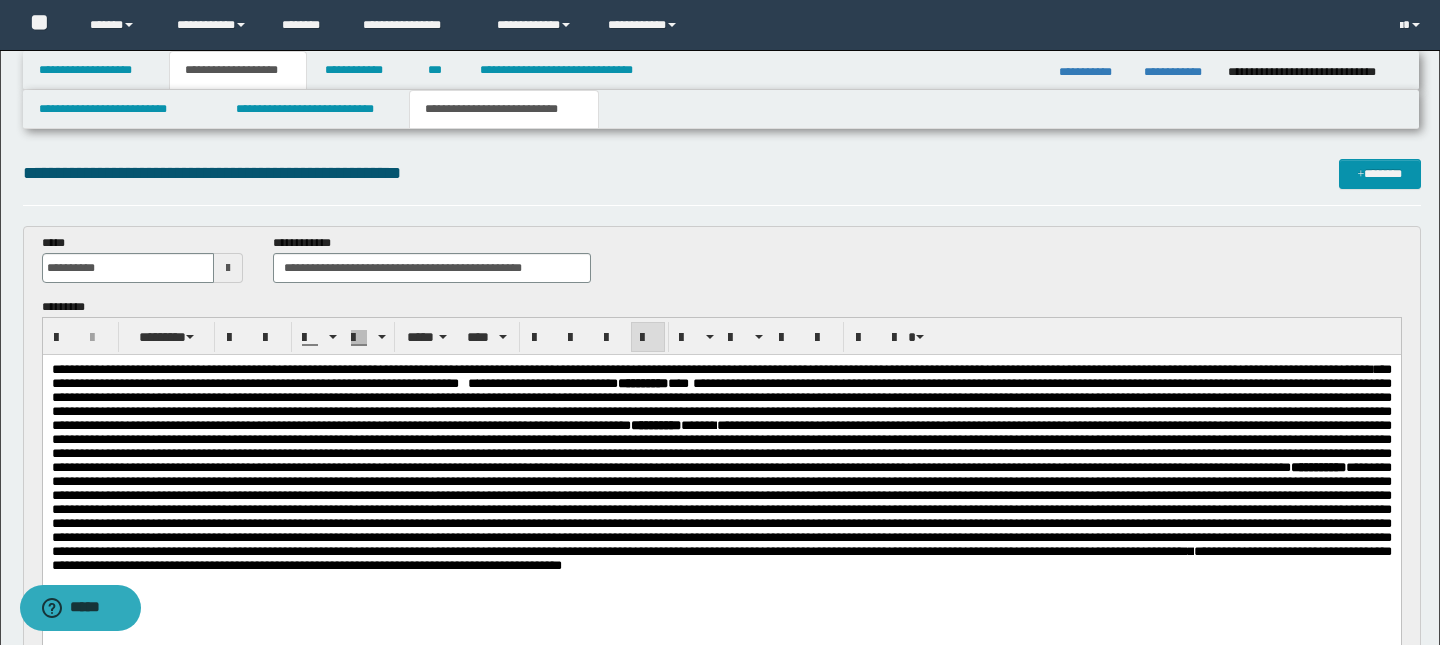 click on "**********" at bounding box center [721, 376] 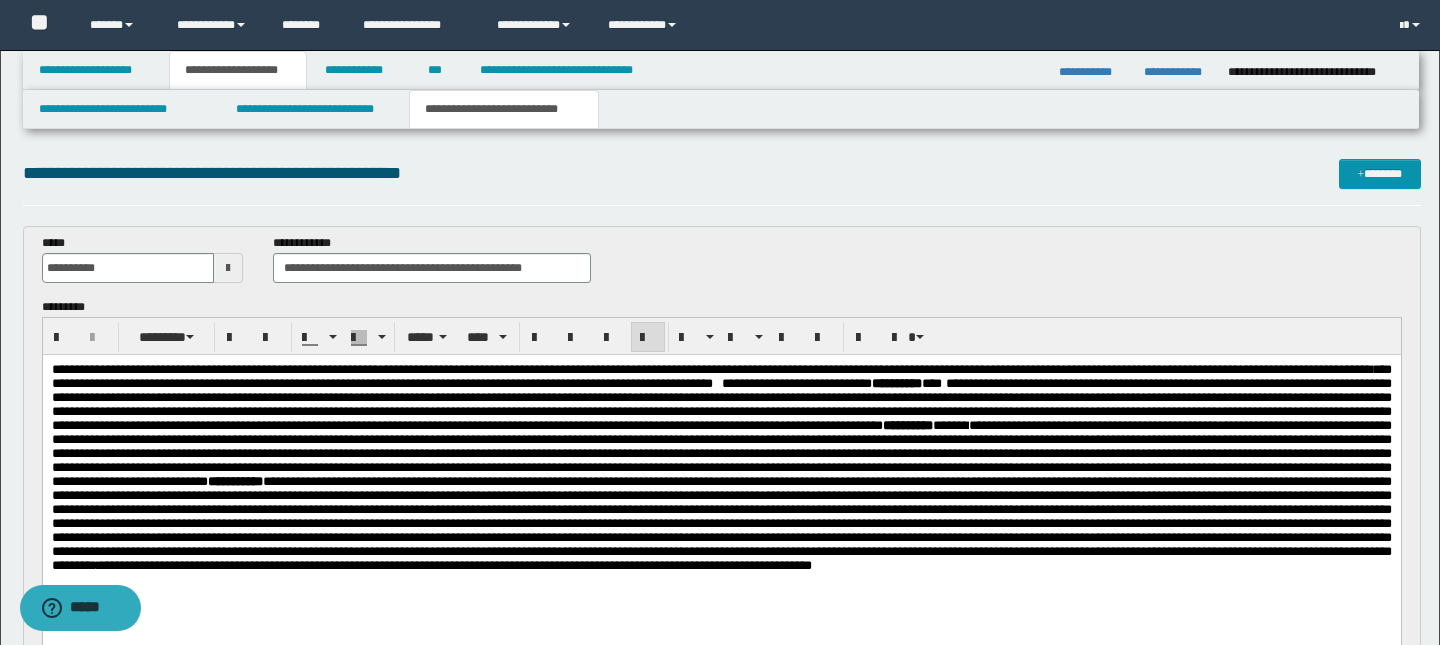 click on "*" at bounding box center (726, 383) 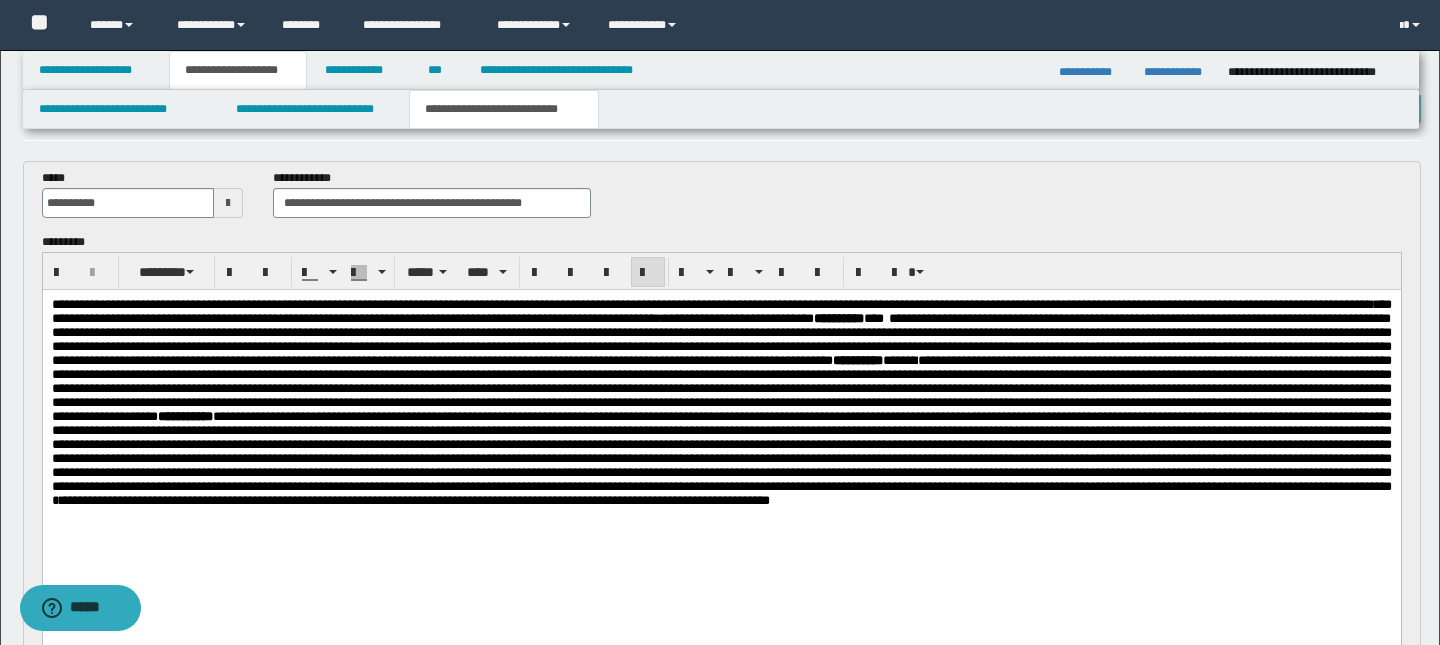 scroll, scrollTop: 67, scrollLeft: 0, axis: vertical 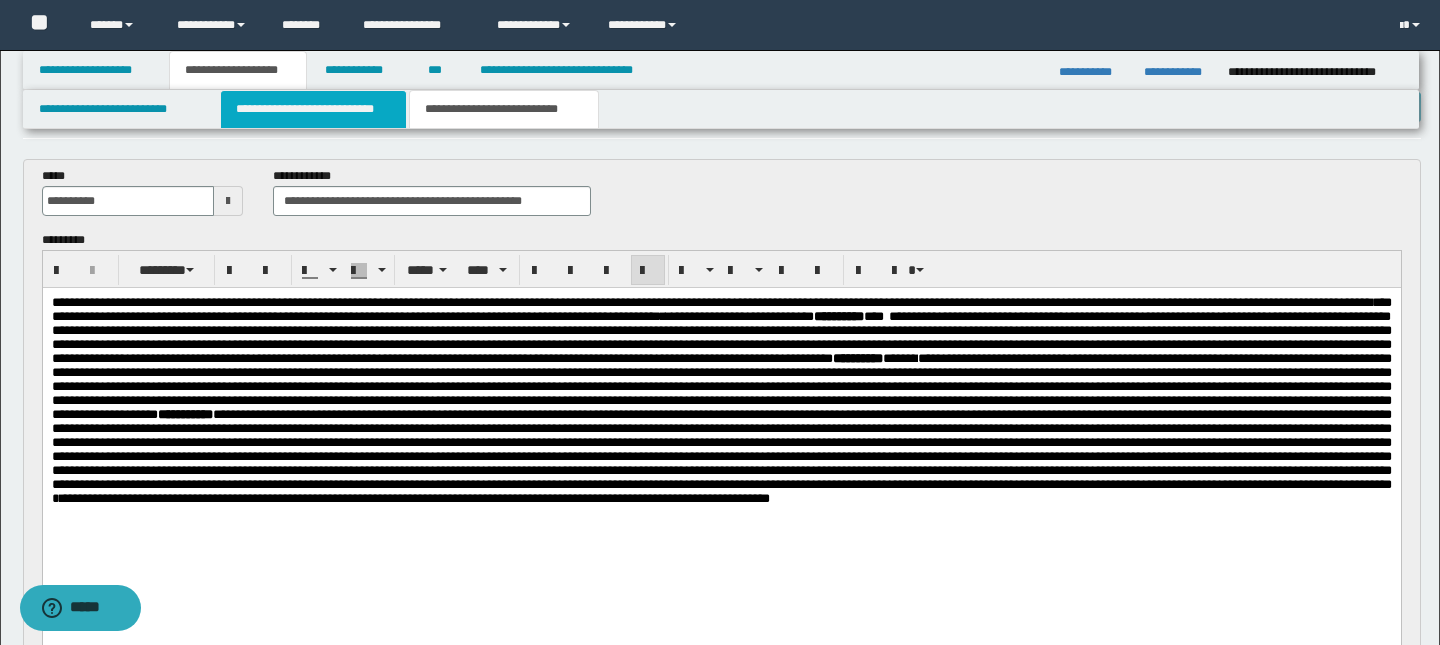 click on "**********" at bounding box center [314, 109] 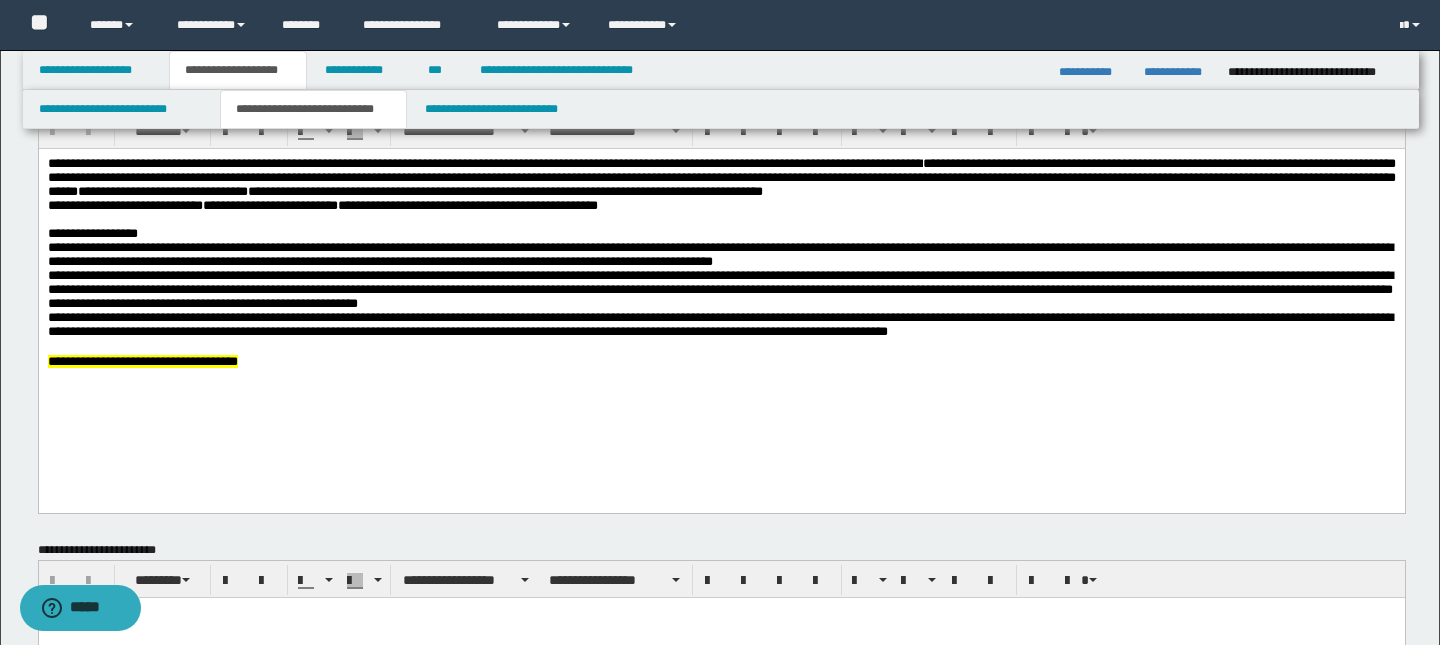 scroll, scrollTop: 0, scrollLeft: 0, axis: both 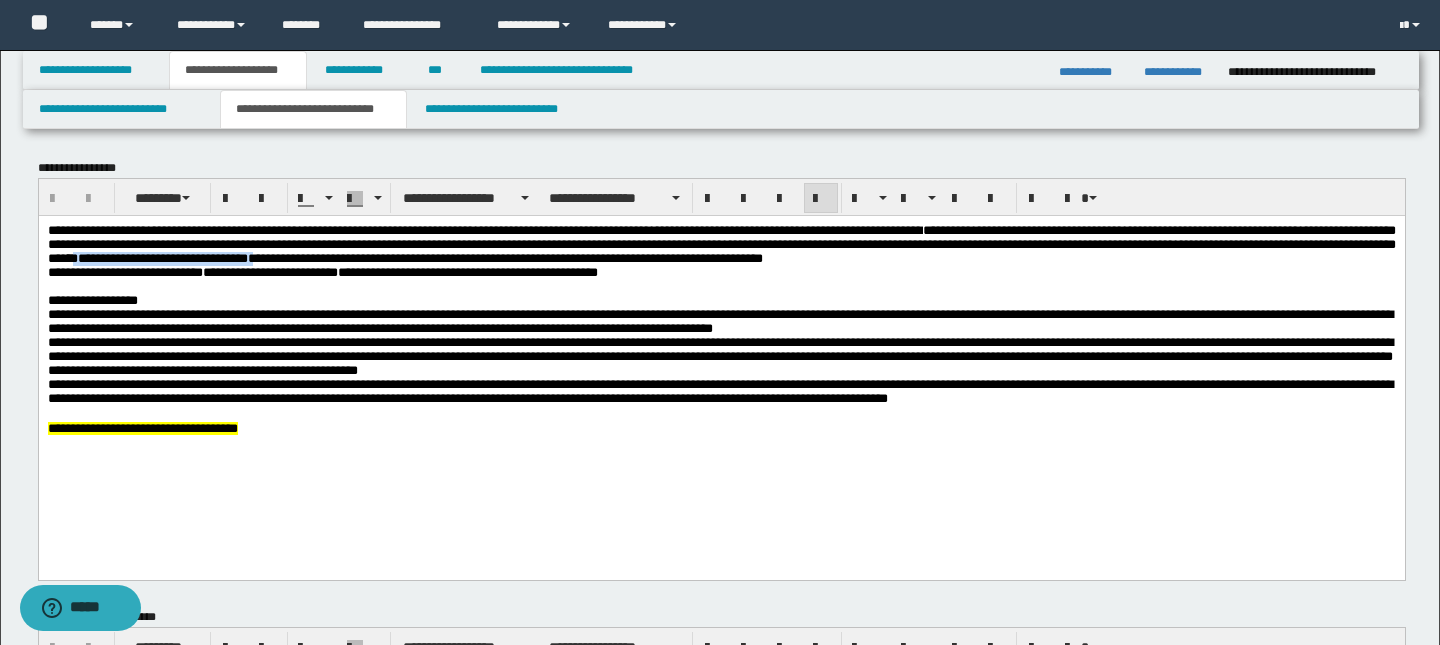 drag, startPoint x: 731, startPoint y: 265, endPoint x: 955, endPoint y: 266, distance: 224.00223 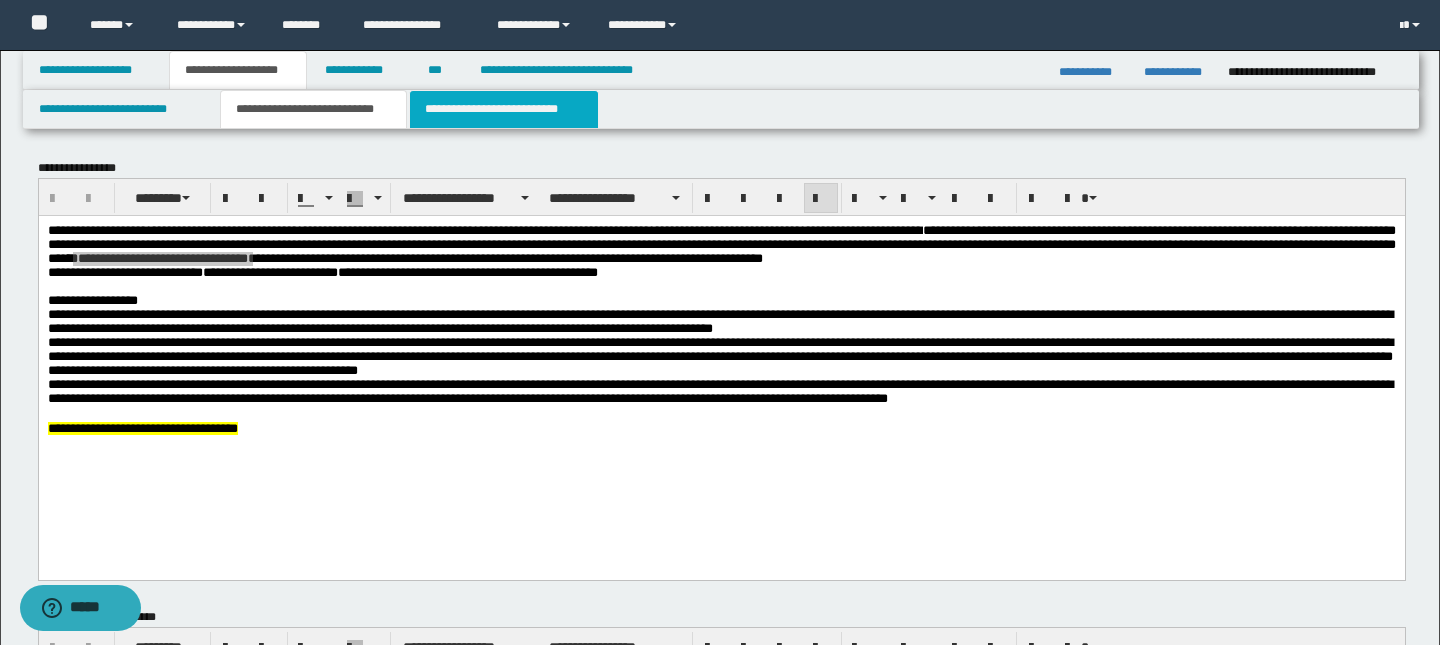click on "**********" at bounding box center [504, 109] 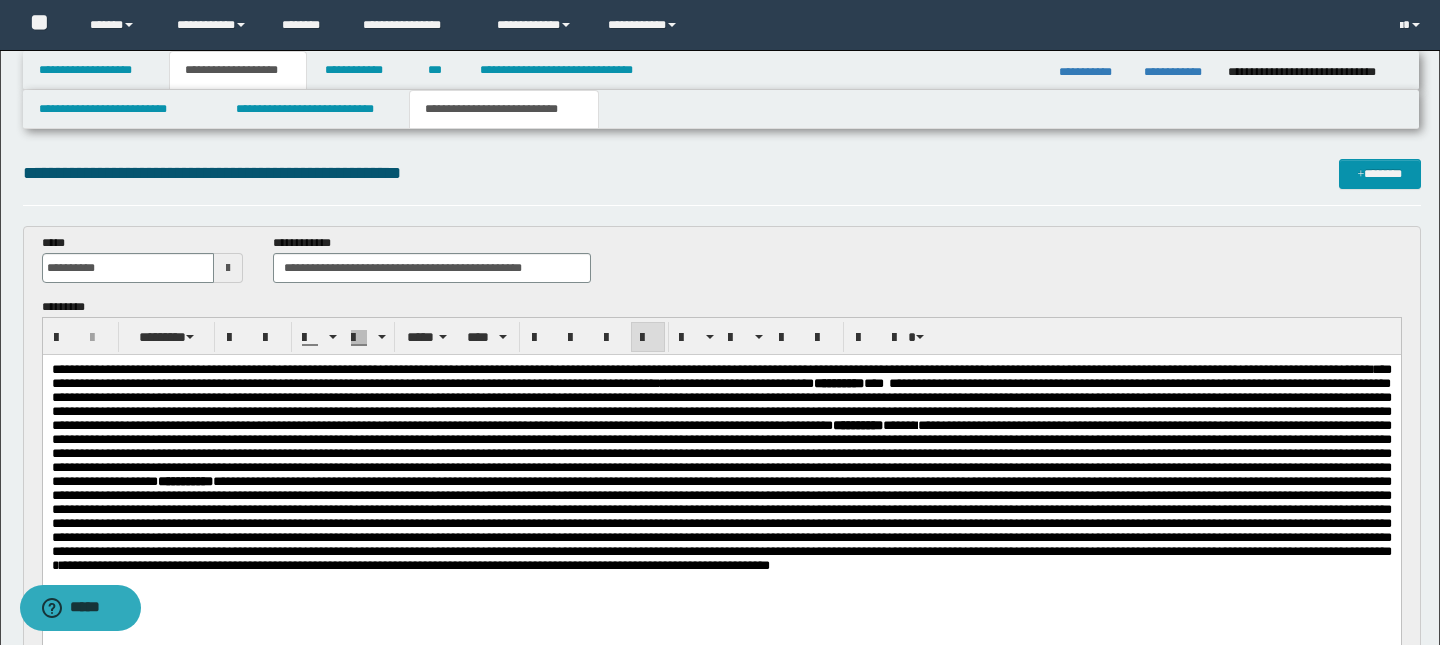 click on "**********" at bounding box center (774, 383) 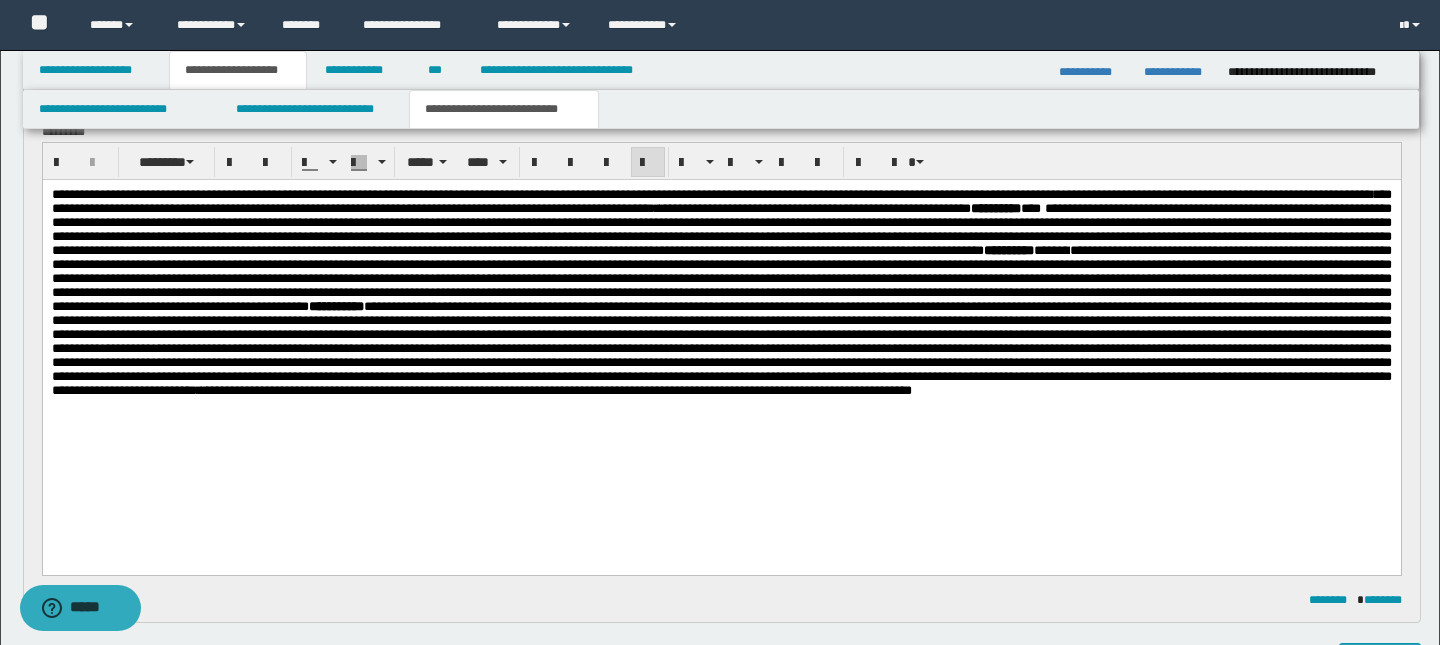 scroll, scrollTop: 180, scrollLeft: 0, axis: vertical 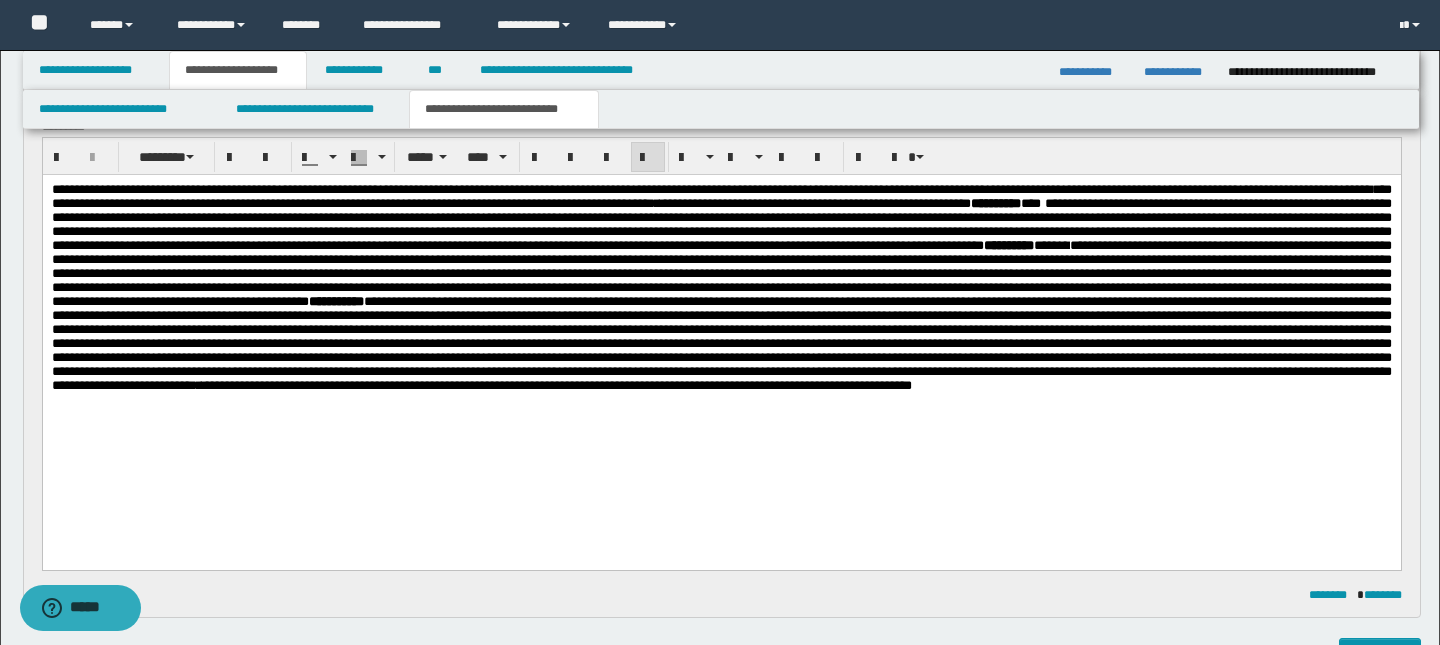 click on "**********" at bounding box center [556, 385] 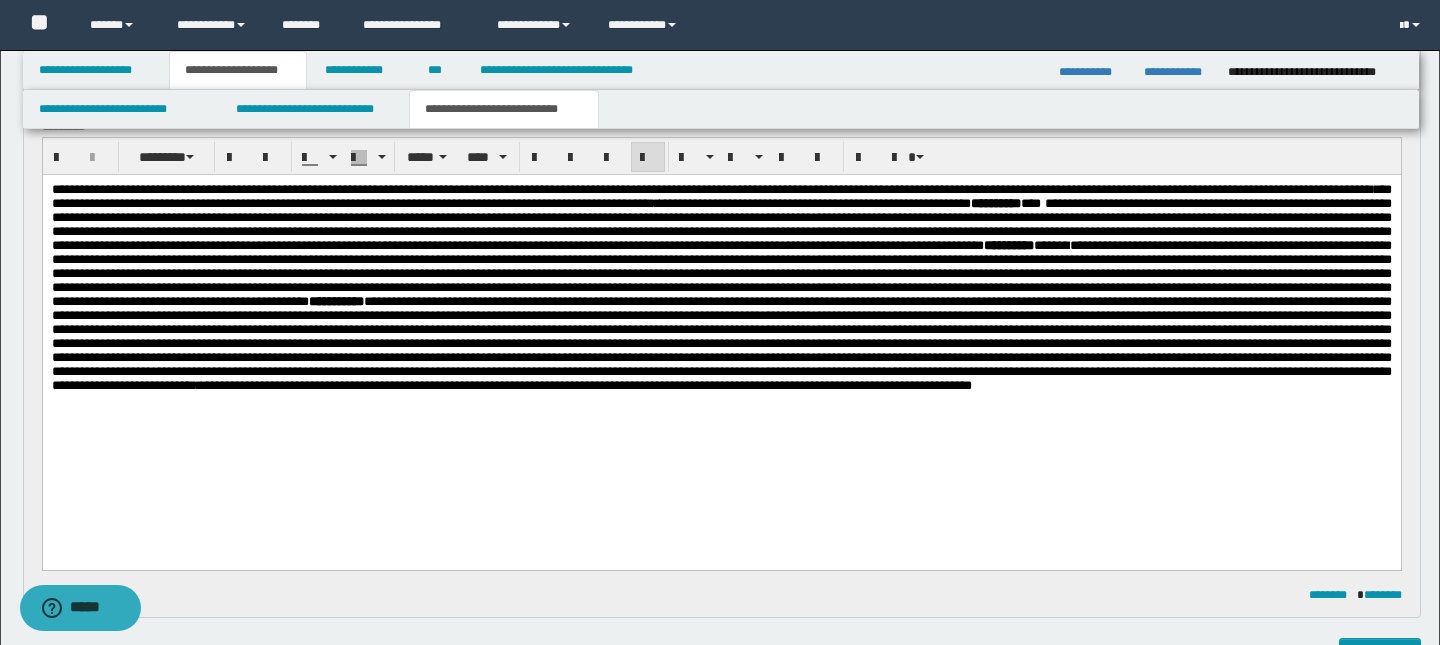 click on "**********" at bounding box center (586, 385) 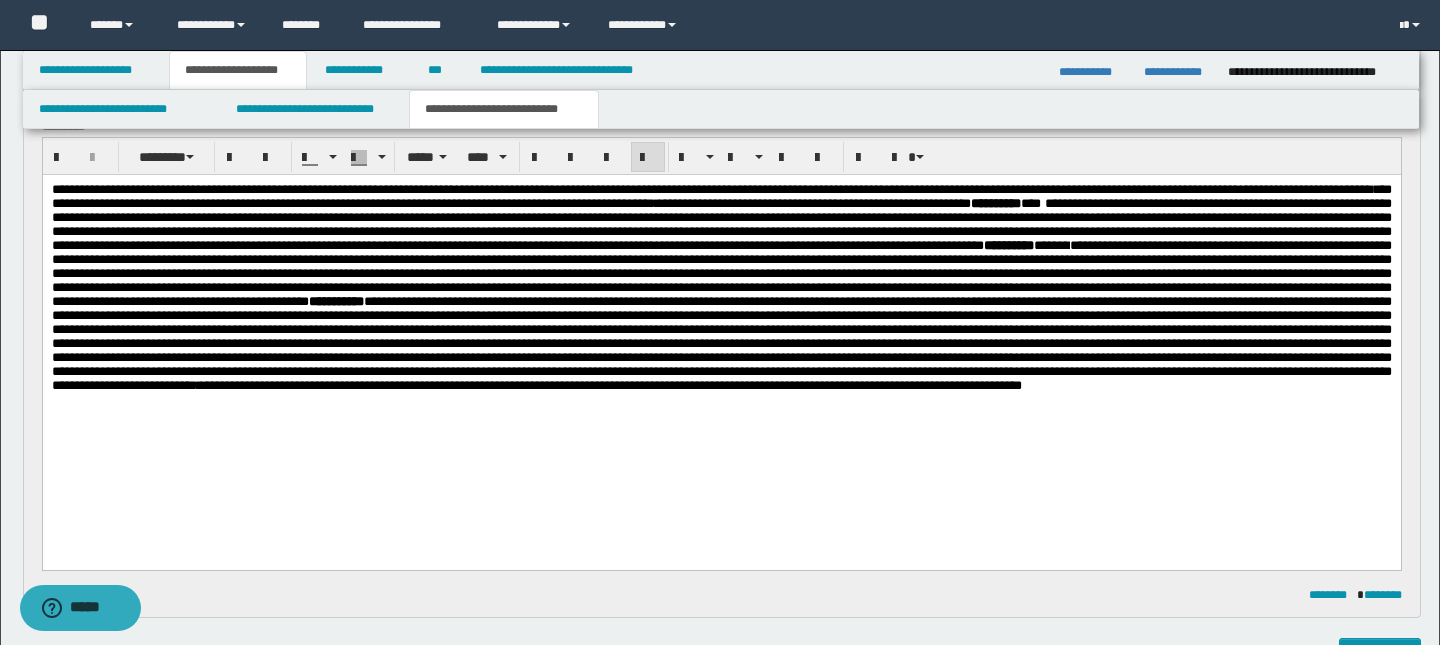 click on "**********" at bounding box center [611, 385] 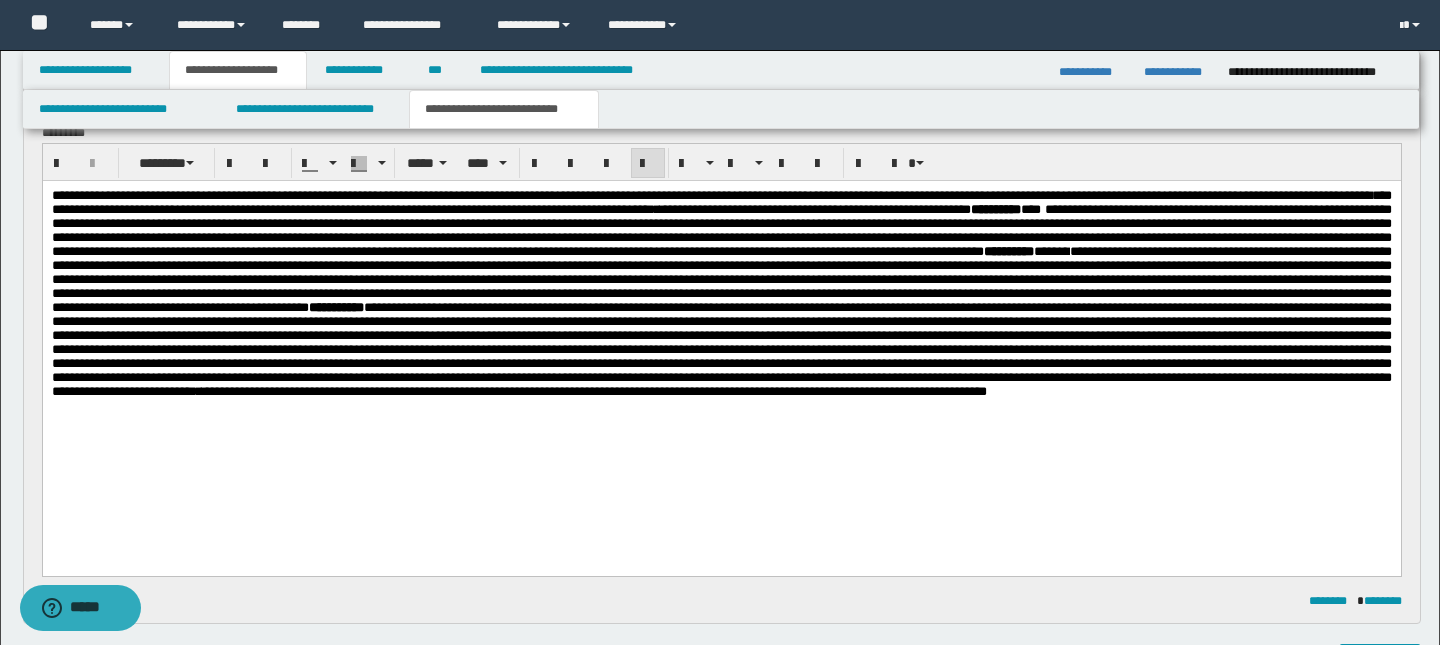 scroll, scrollTop: 159, scrollLeft: 0, axis: vertical 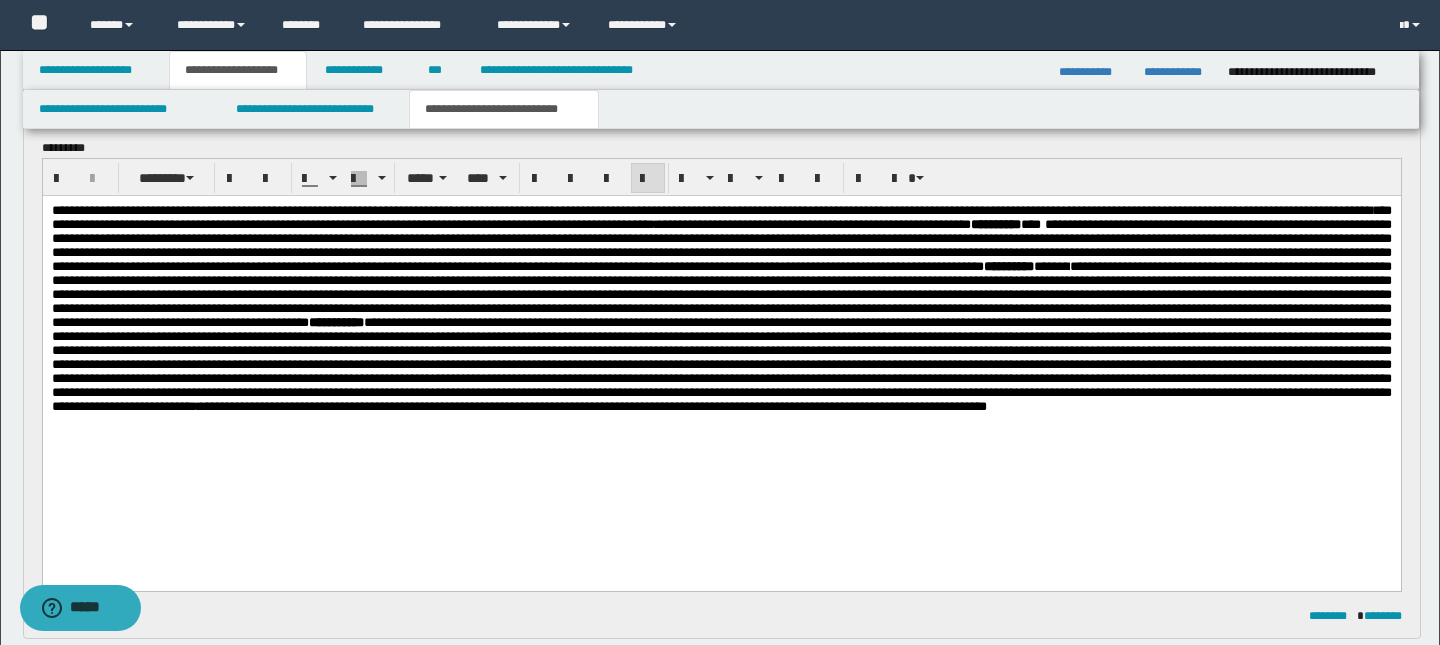 click on "**********" 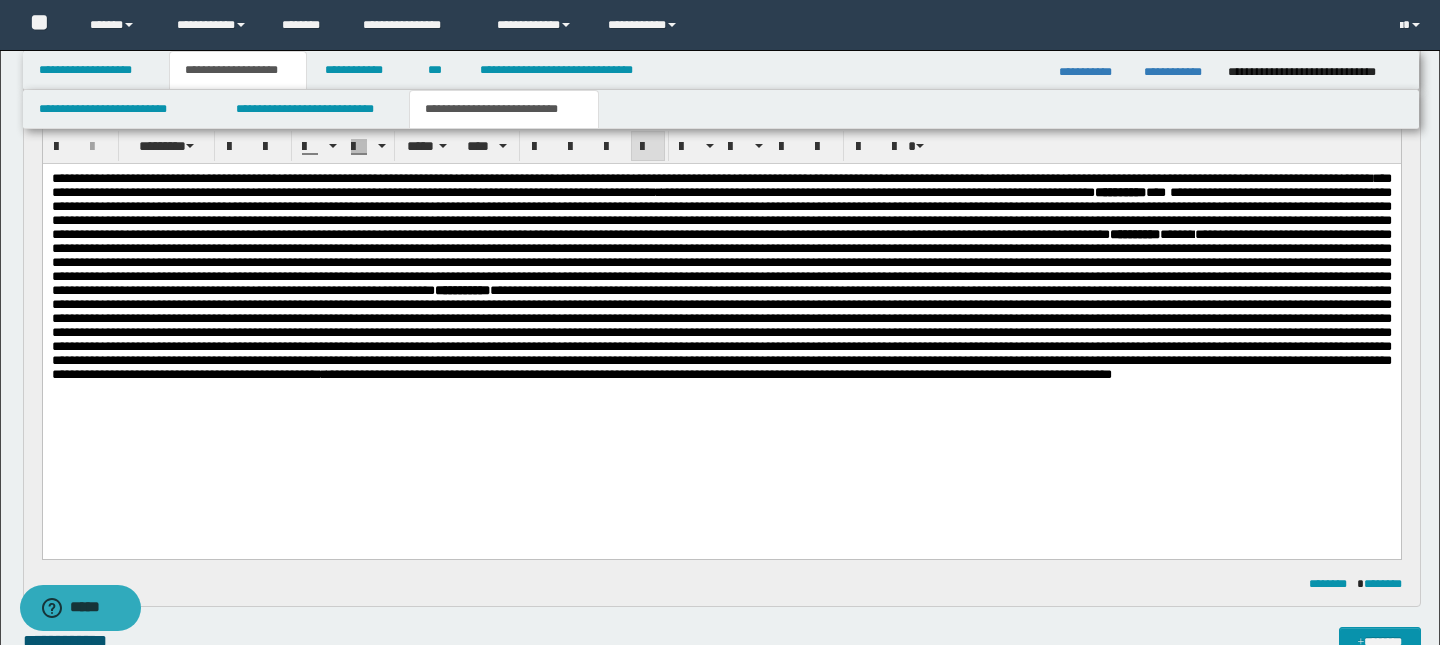 scroll, scrollTop: 194, scrollLeft: 0, axis: vertical 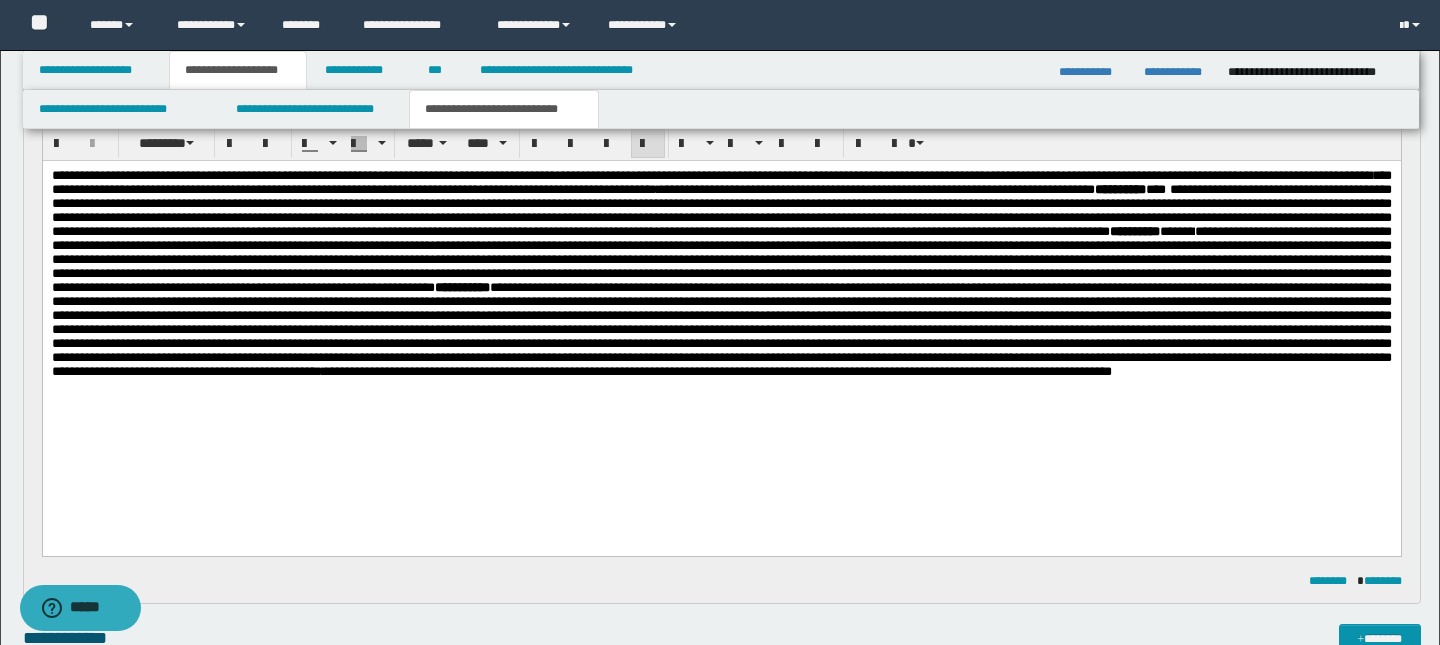 click on "**********" at bounding box center (721, 210) 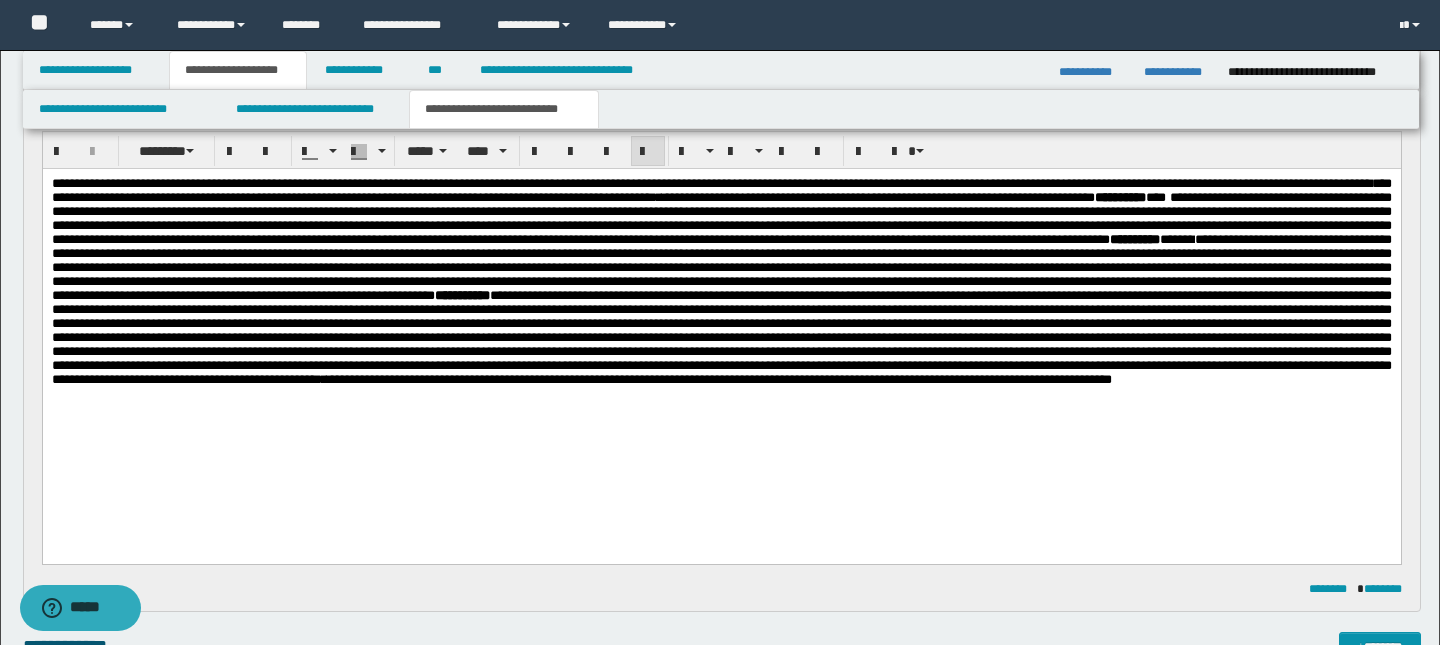 scroll, scrollTop: 179, scrollLeft: 0, axis: vertical 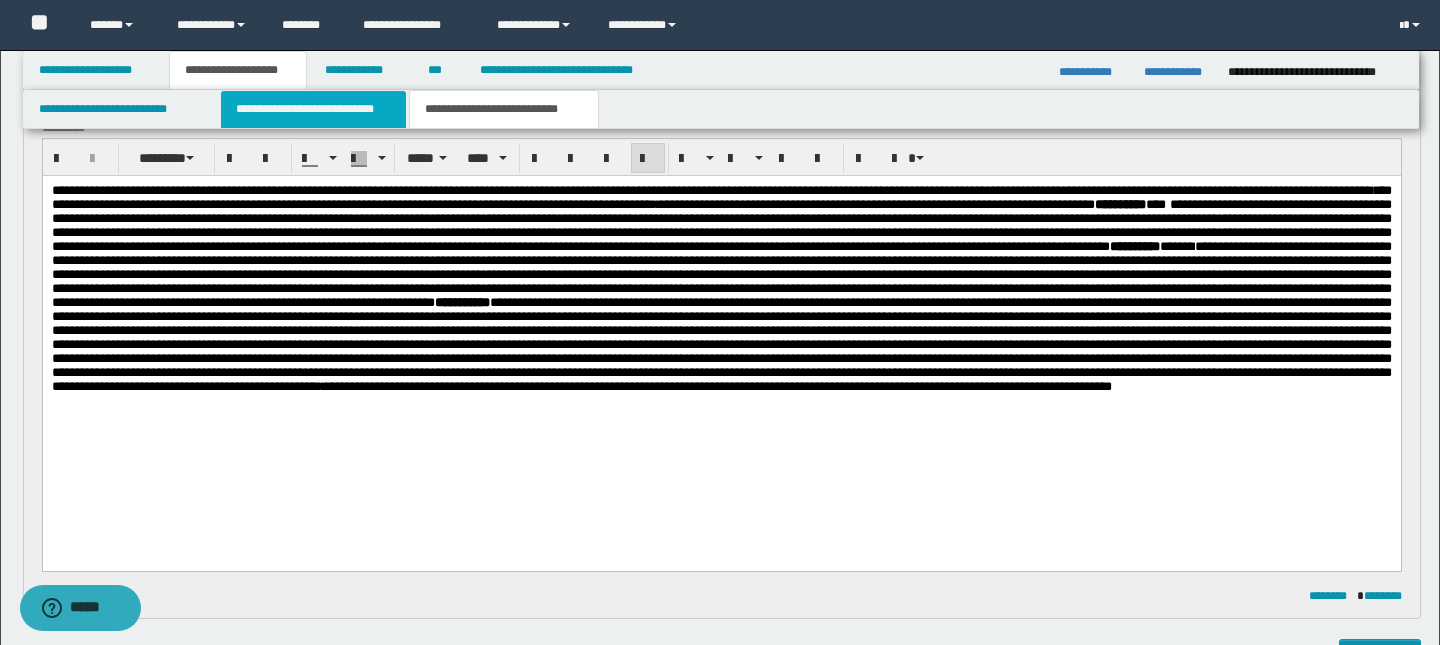 click on "**********" at bounding box center (314, 109) 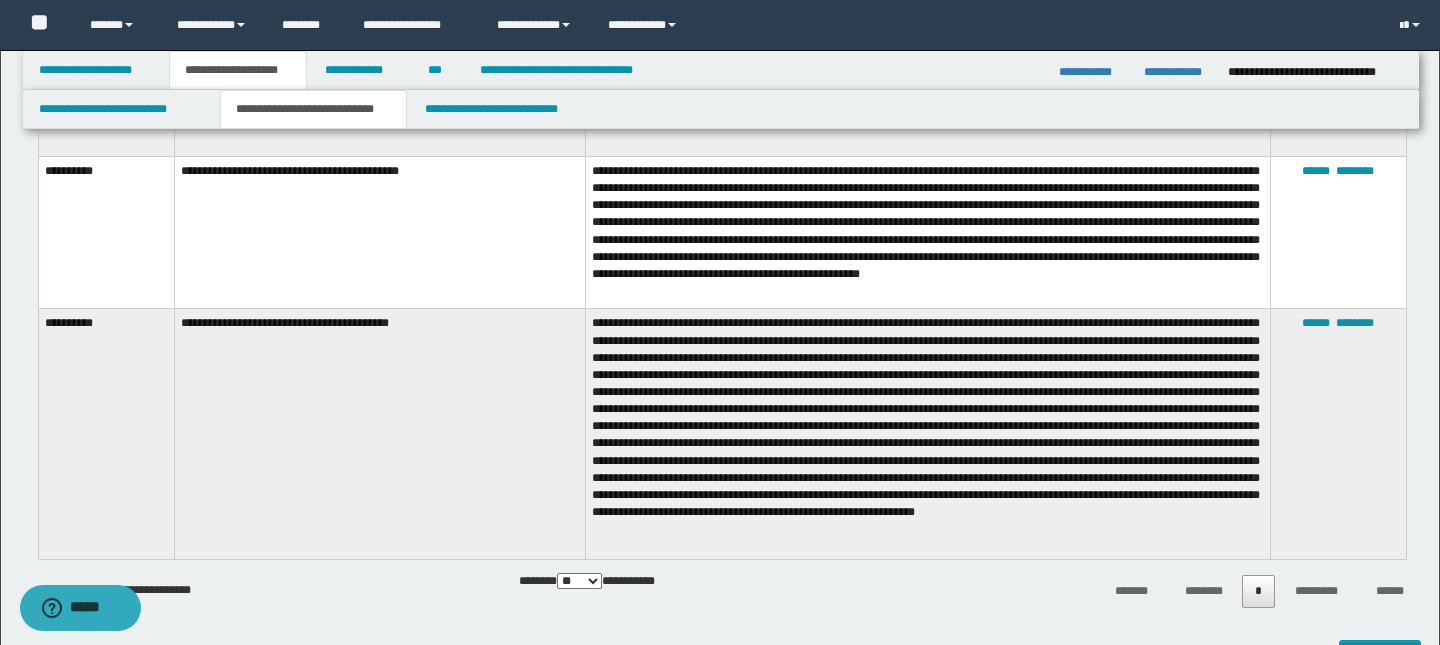 scroll, scrollTop: 921, scrollLeft: 0, axis: vertical 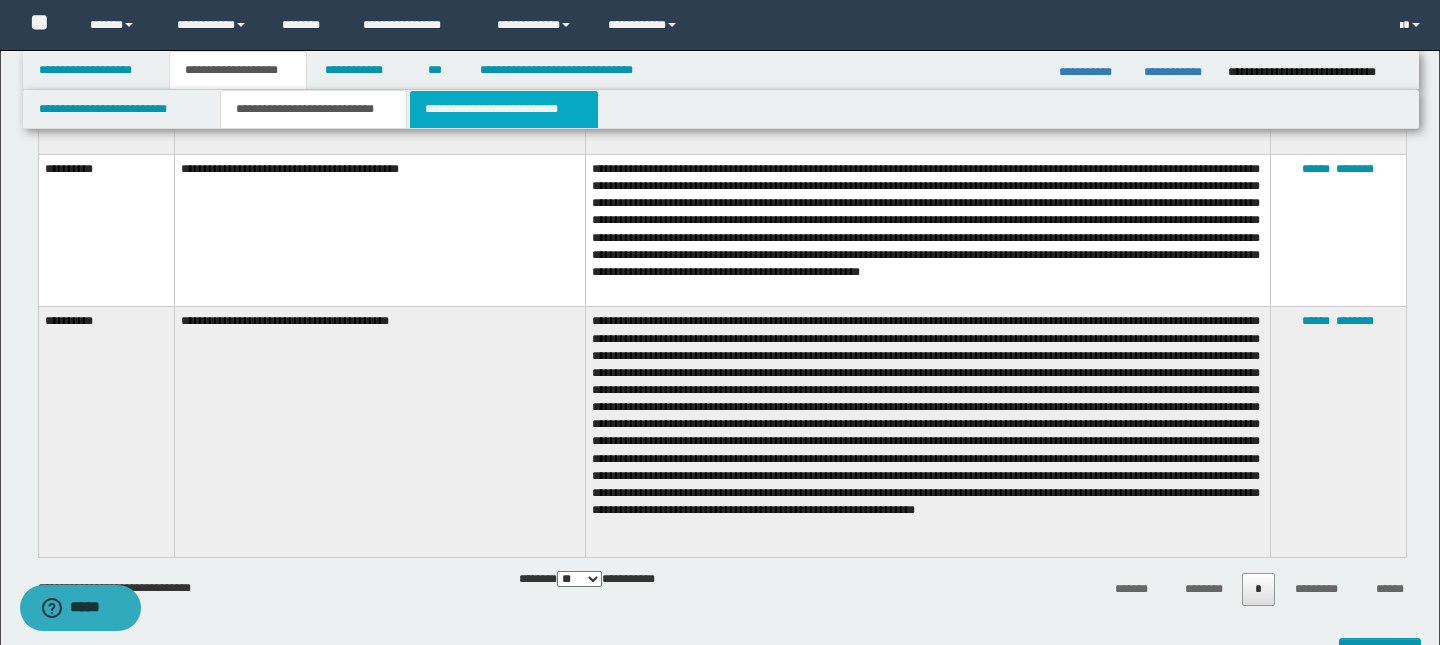 click on "**********" at bounding box center [504, 109] 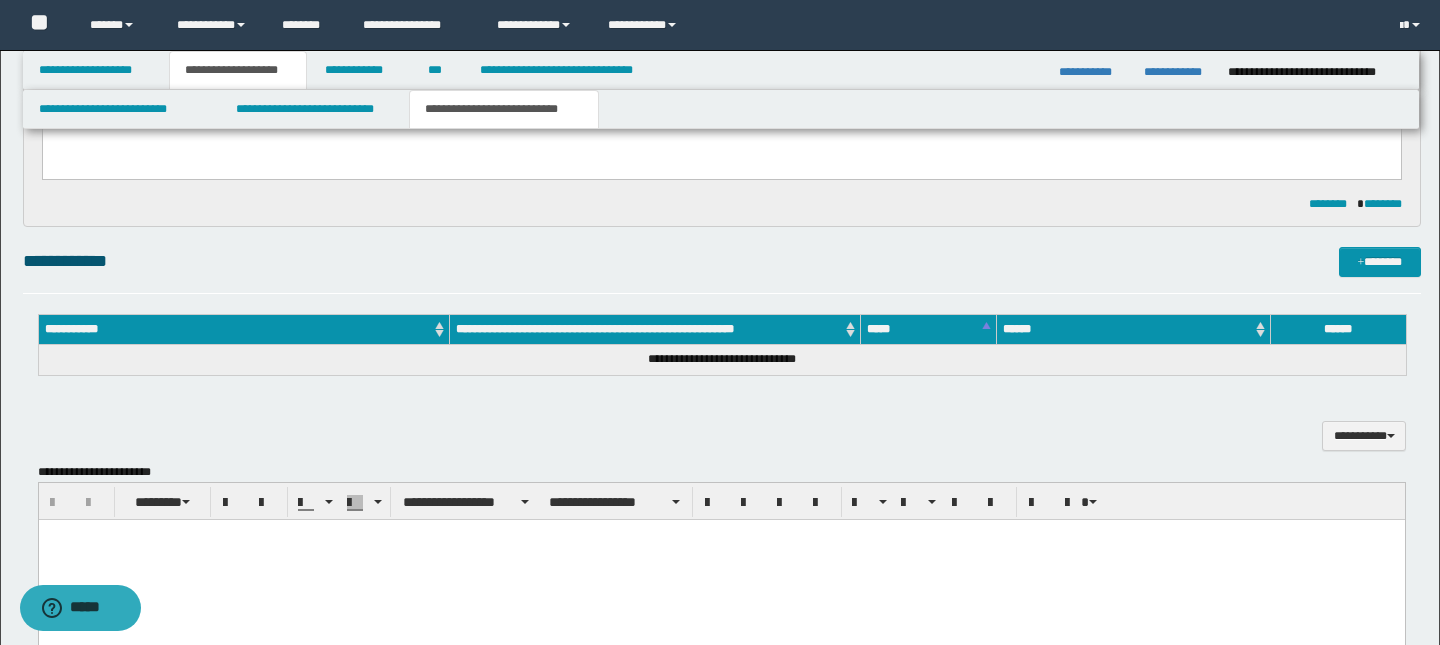 scroll, scrollTop: 272, scrollLeft: 0, axis: vertical 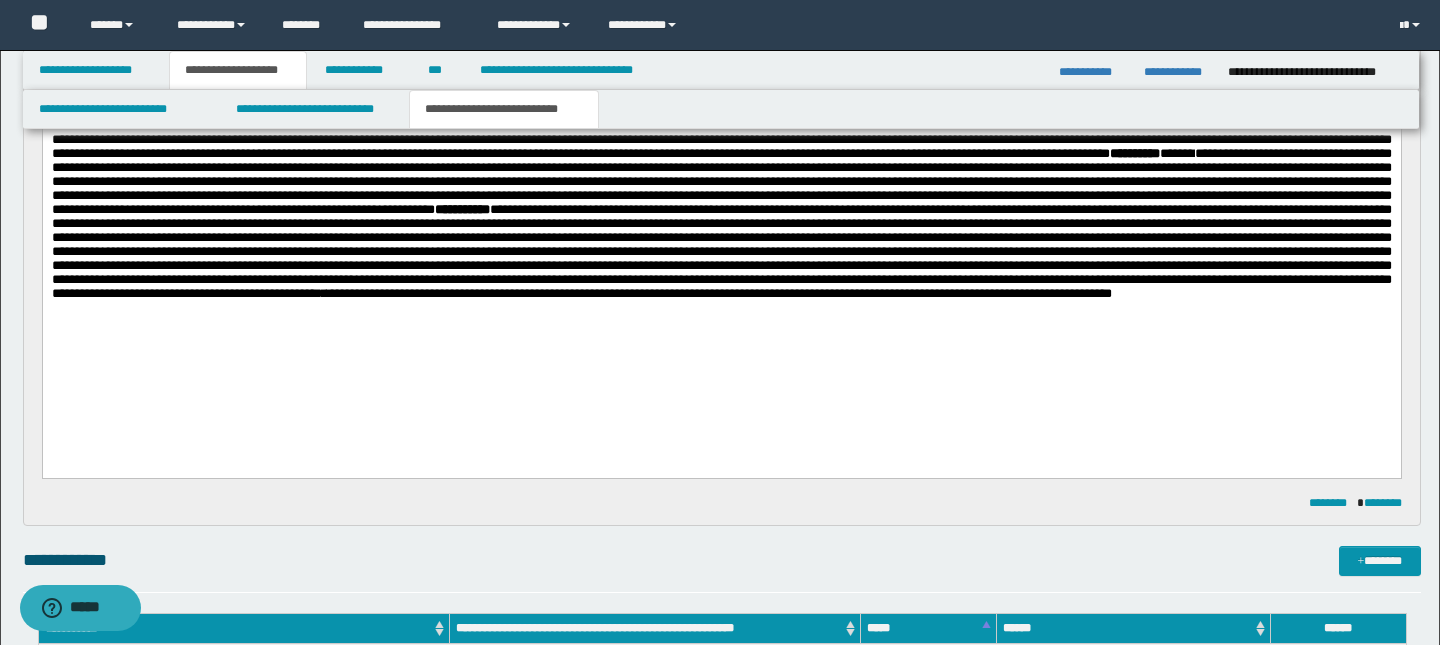 click on "**********" at bounding box center [718, 293] 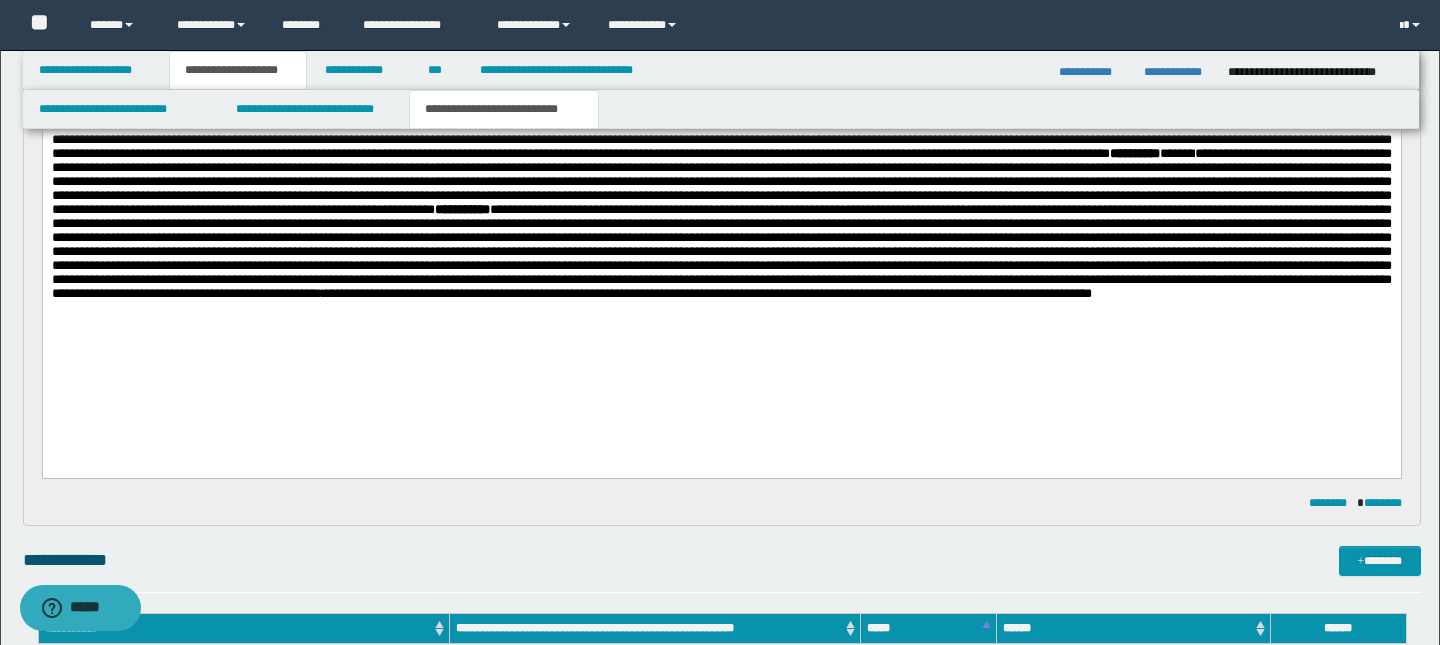 click on "**********" at bounding box center [721, 196] 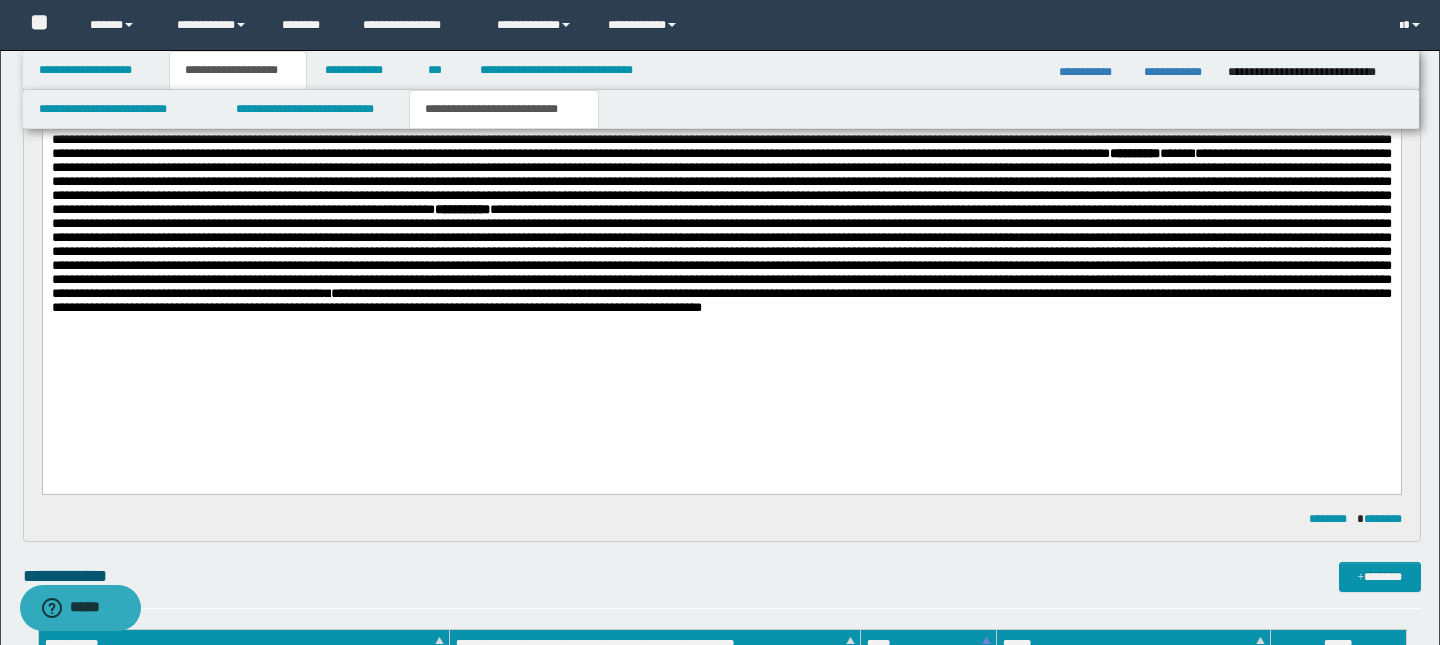 scroll, scrollTop: 278, scrollLeft: 0, axis: vertical 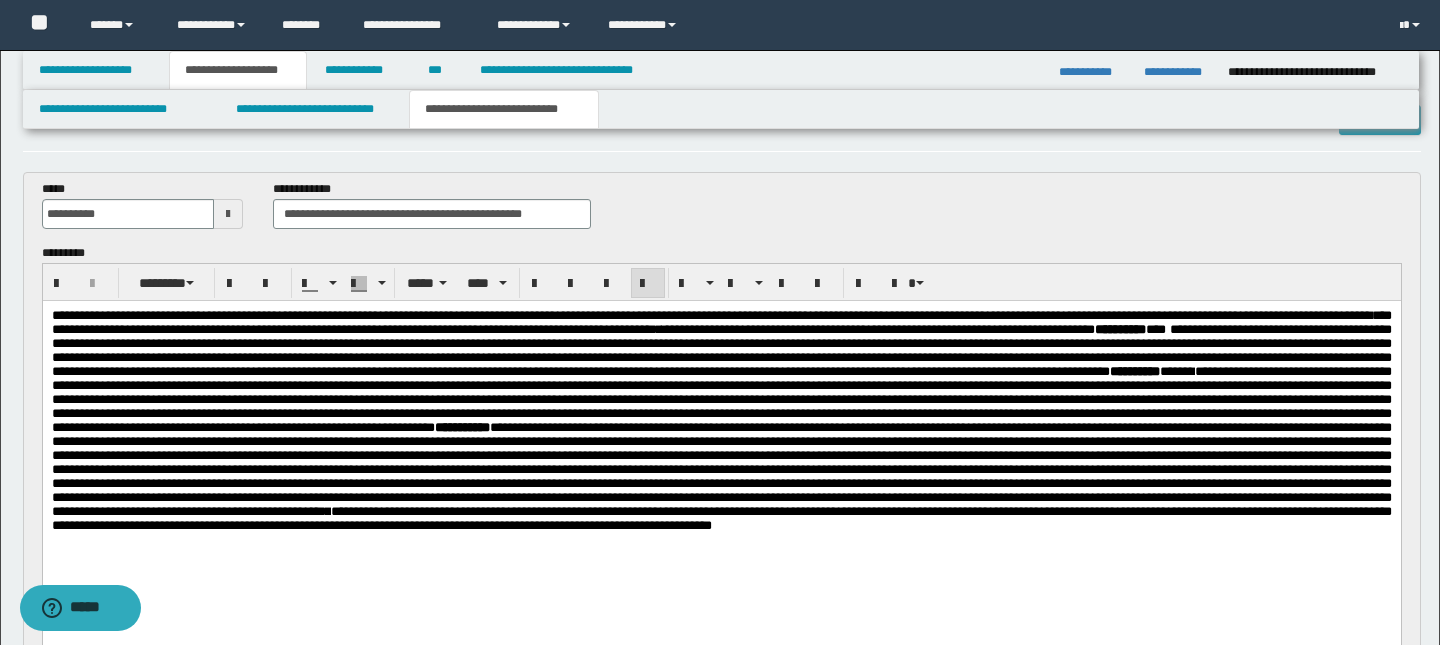 click on "**********" at bounding box center (913, 329) 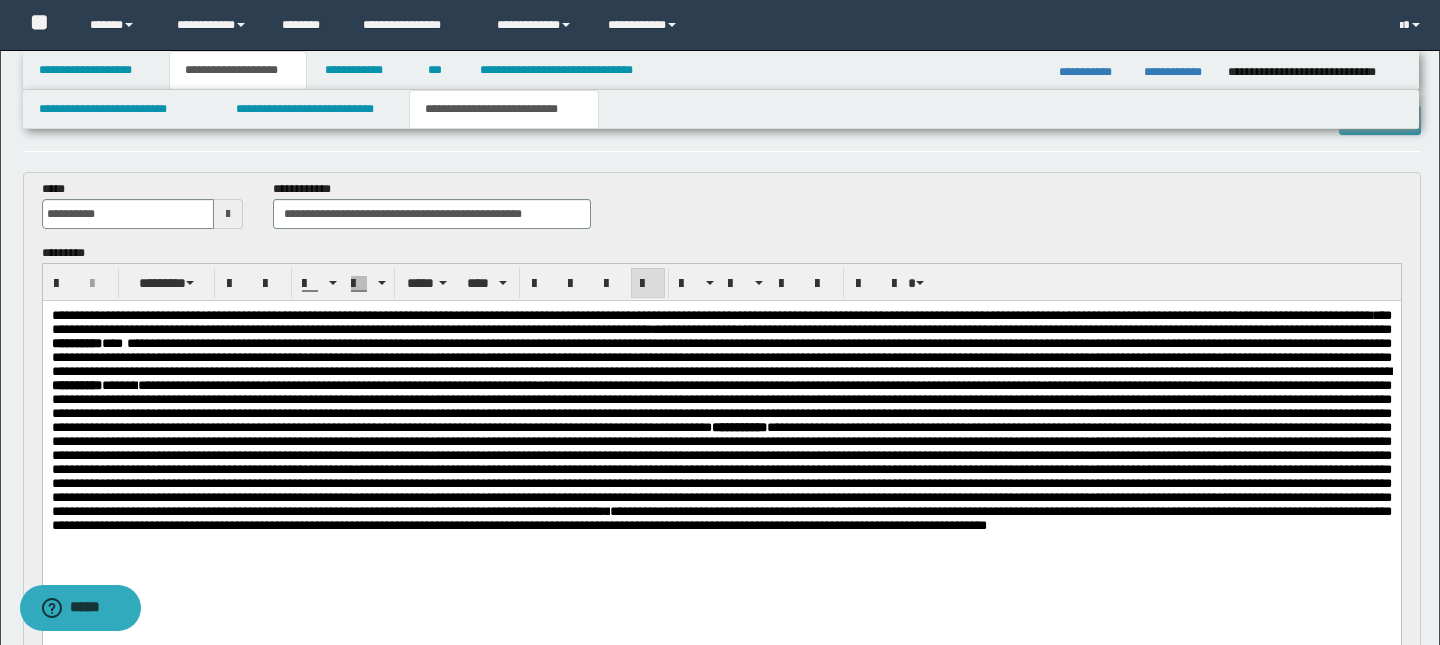 click on "**********" at bounding box center [721, 336] 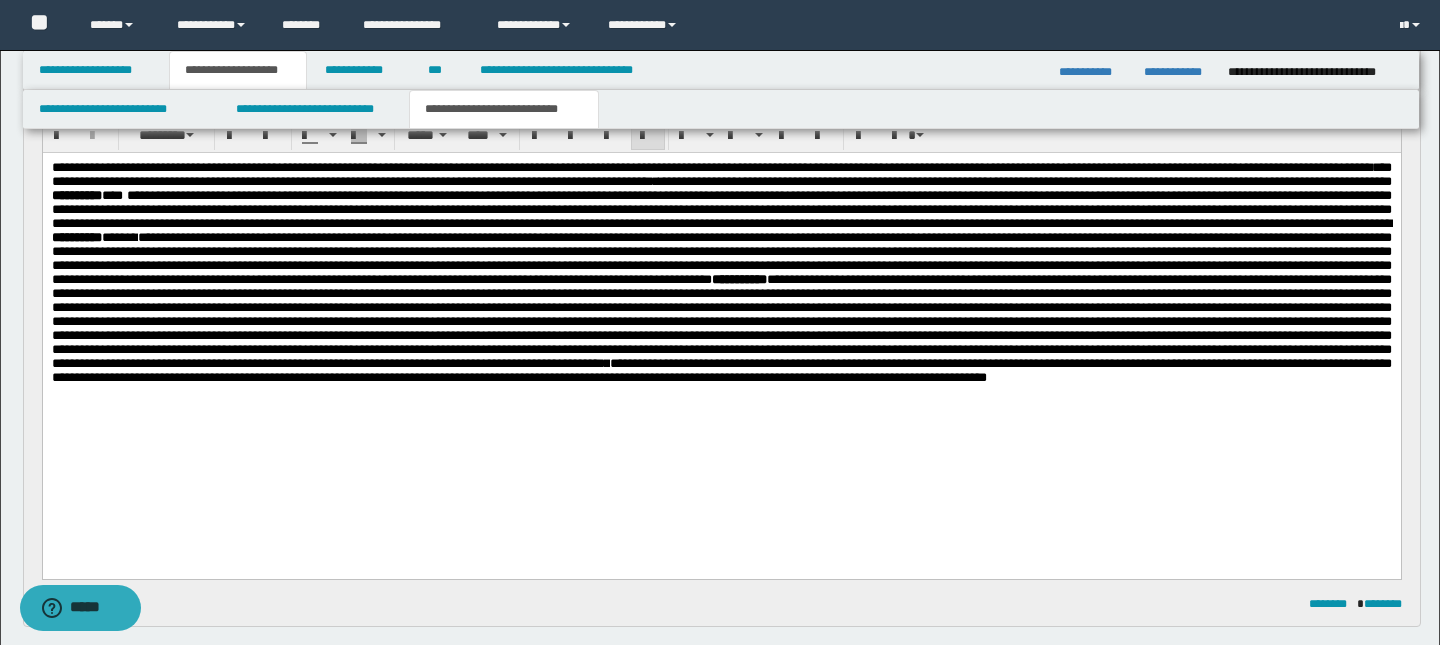 scroll, scrollTop: 205, scrollLeft: 0, axis: vertical 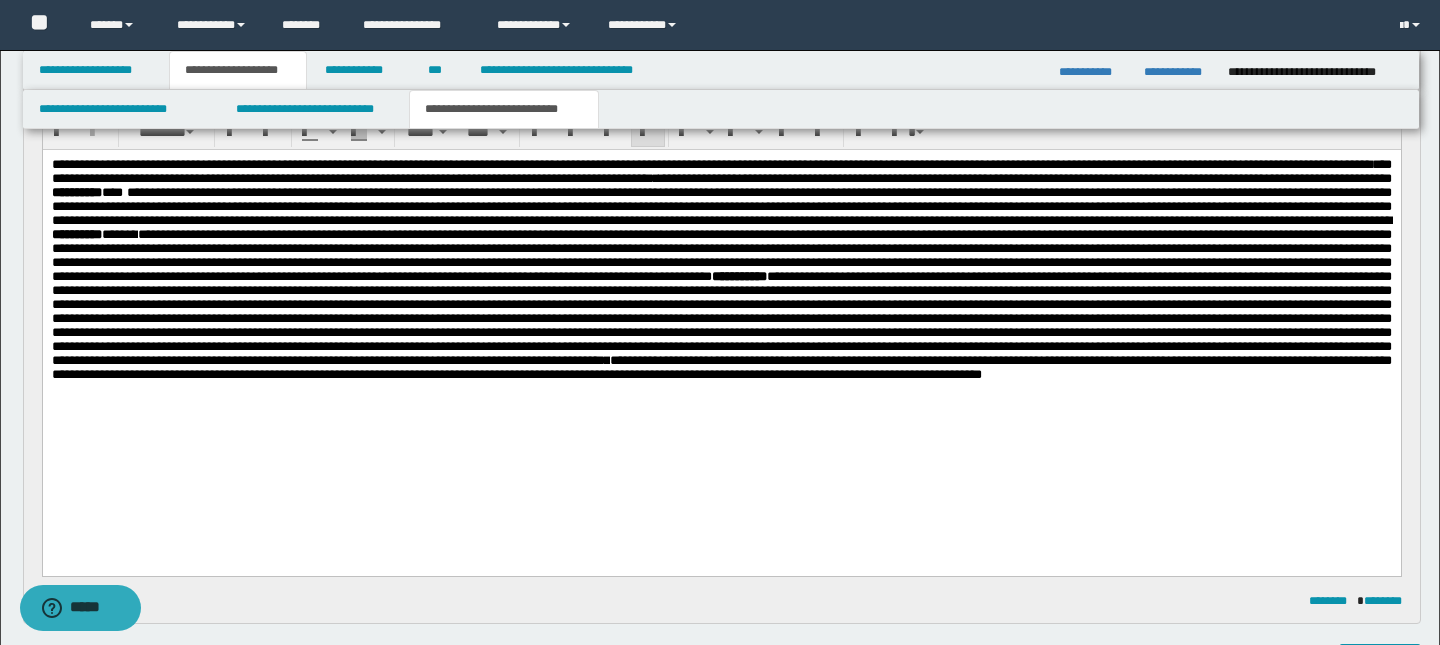 click on "**********" at bounding box center [721, 270] 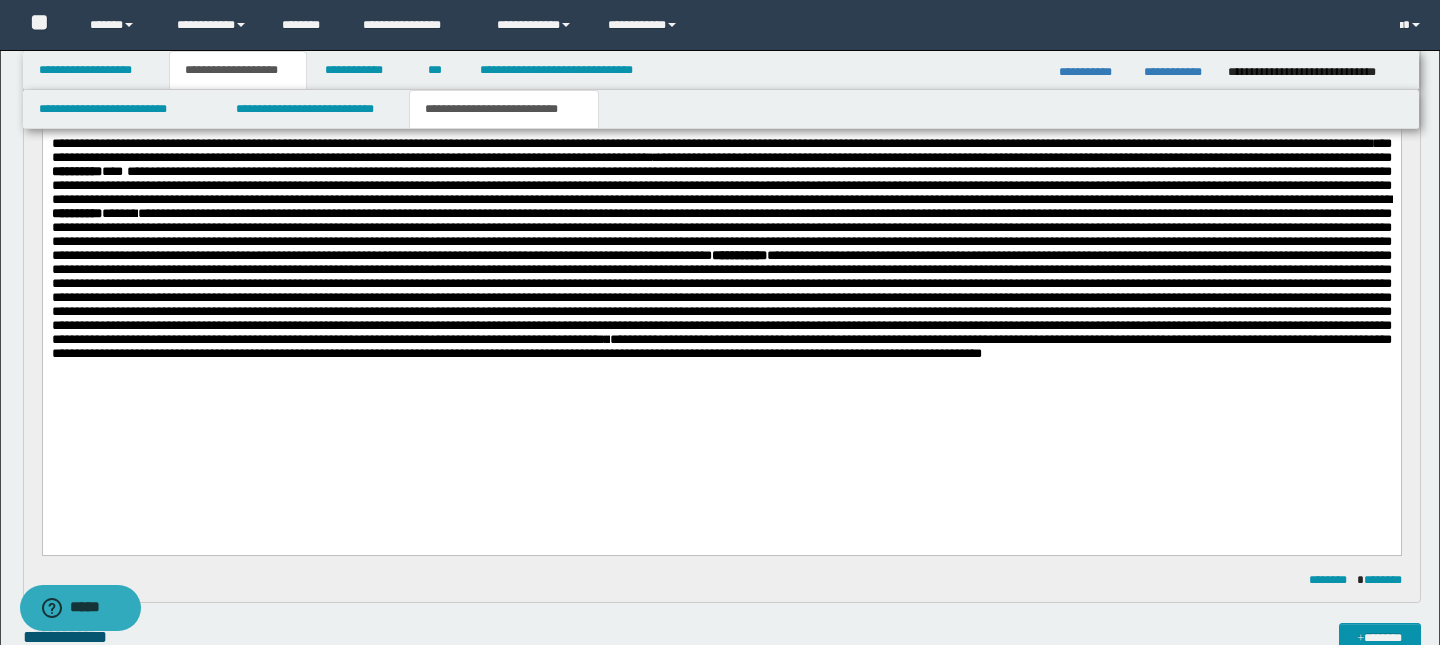 scroll, scrollTop: 227, scrollLeft: 0, axis: vertical 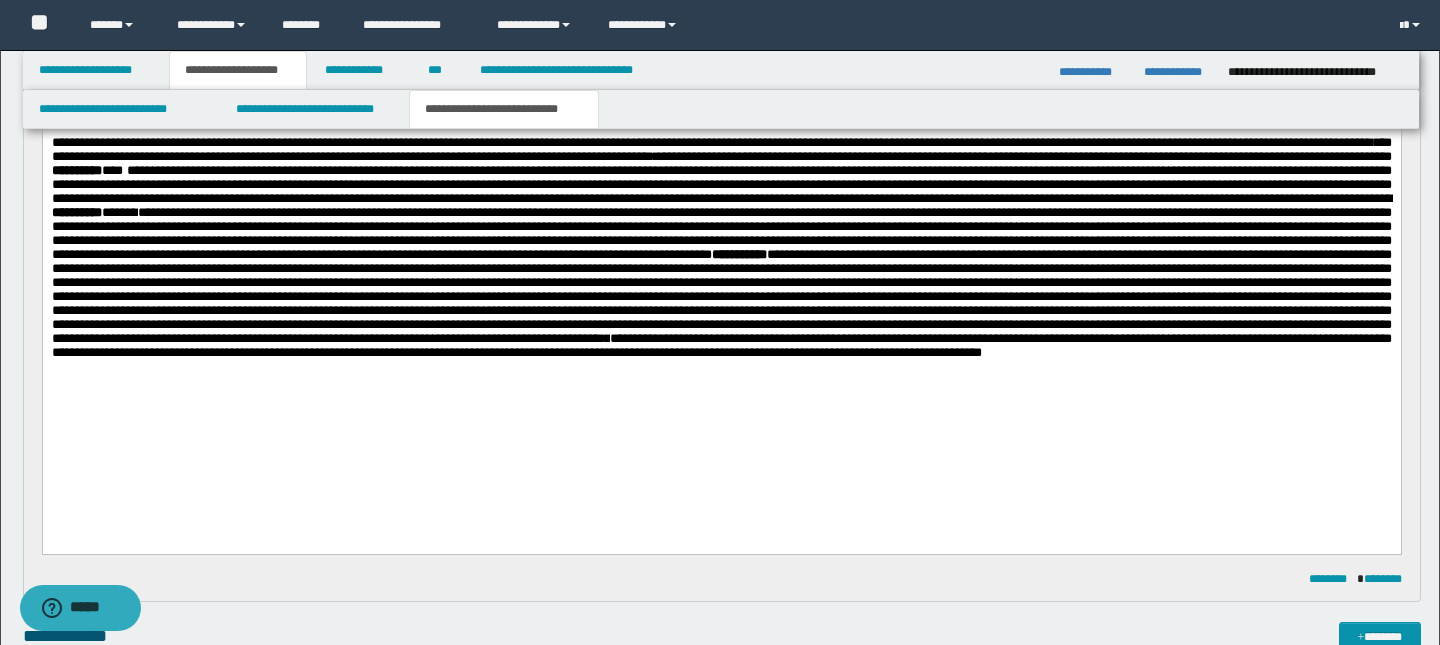 click on "**********" at bounding box center [721, 345] 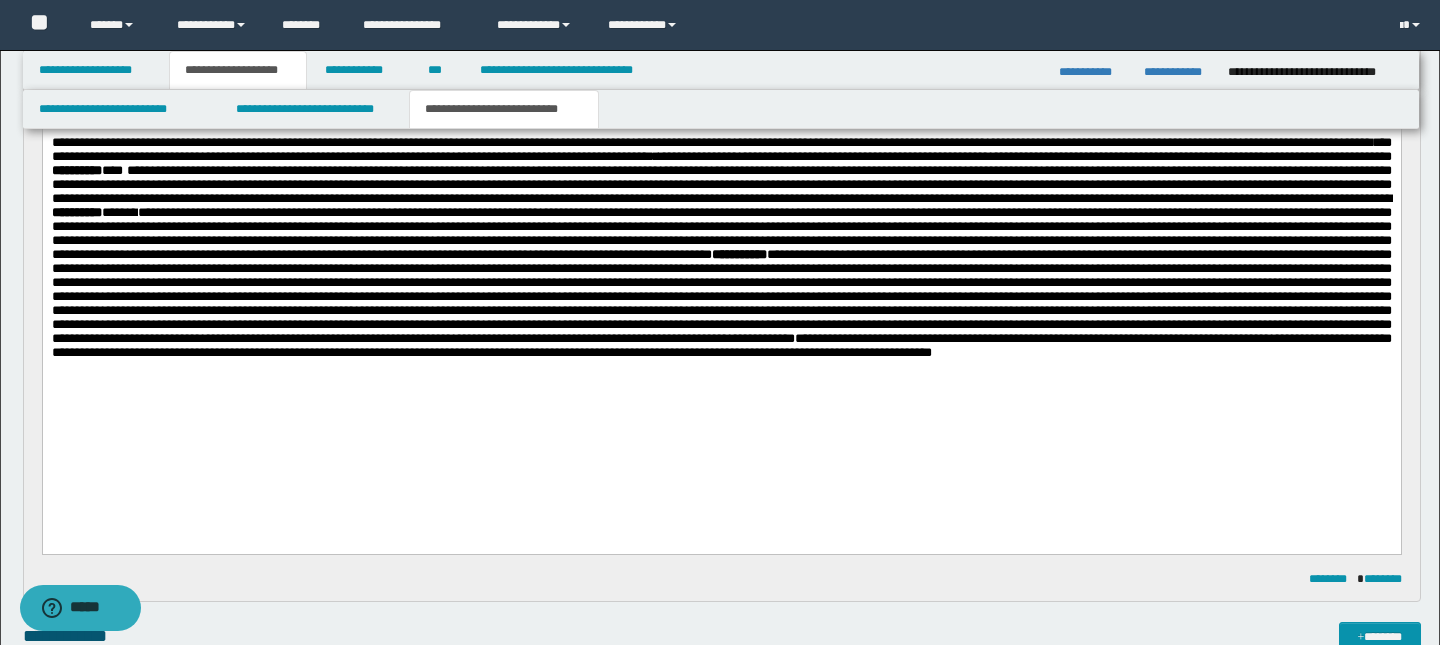 click on "**********" at bounding box center (721, 273) 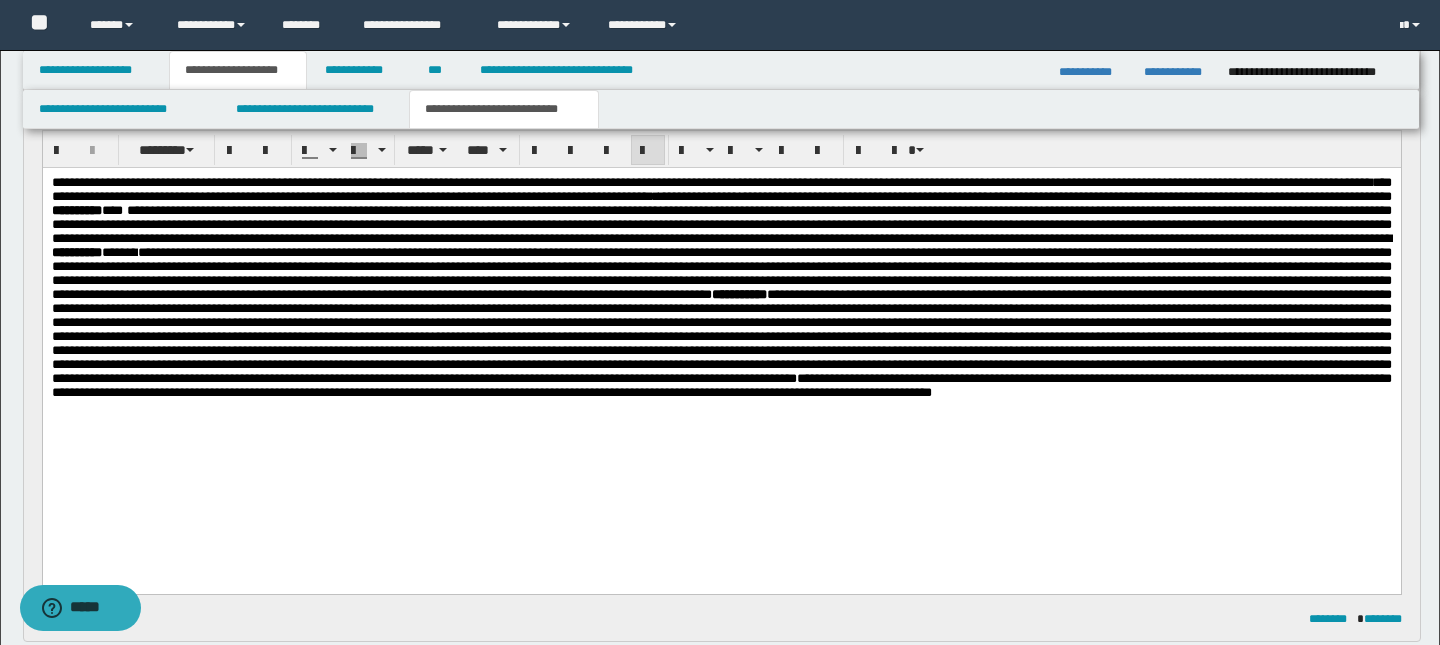 scroll, scrollTop: 196, scrollLeft: 0, axis: vertical 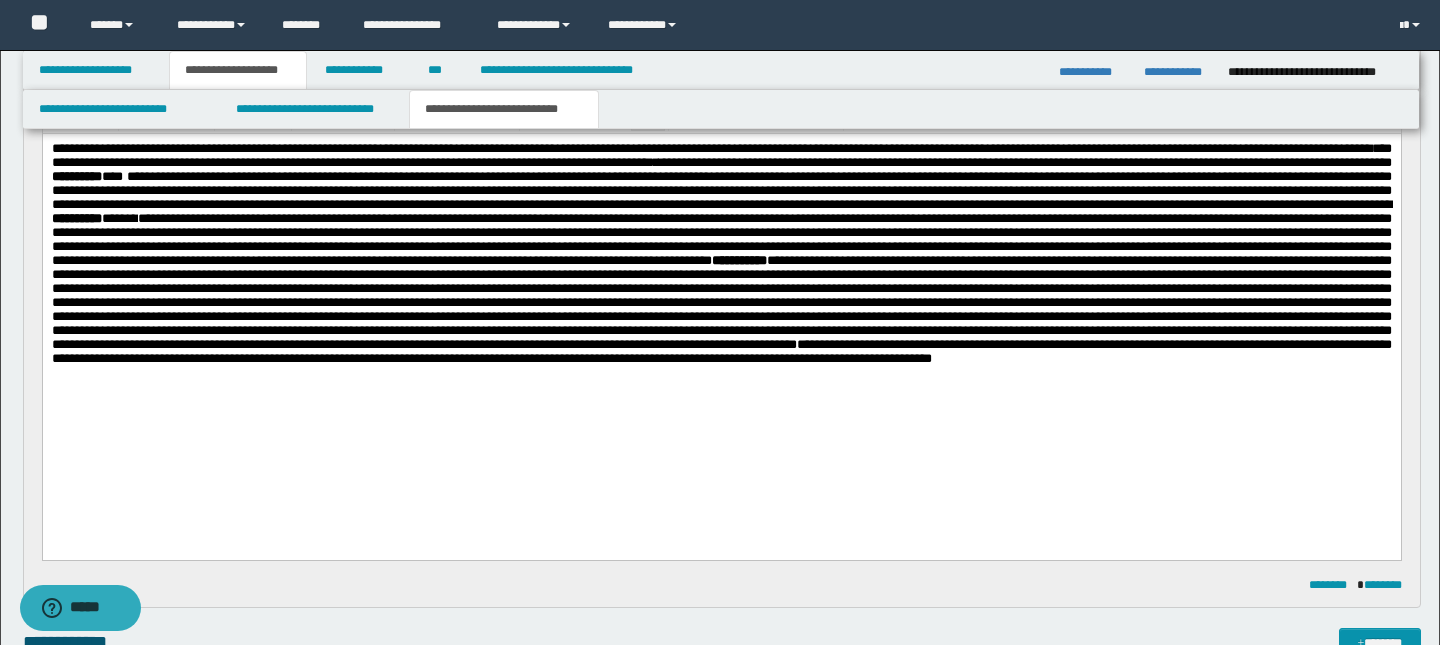 click on "**********" at bounding box center [721, 351] 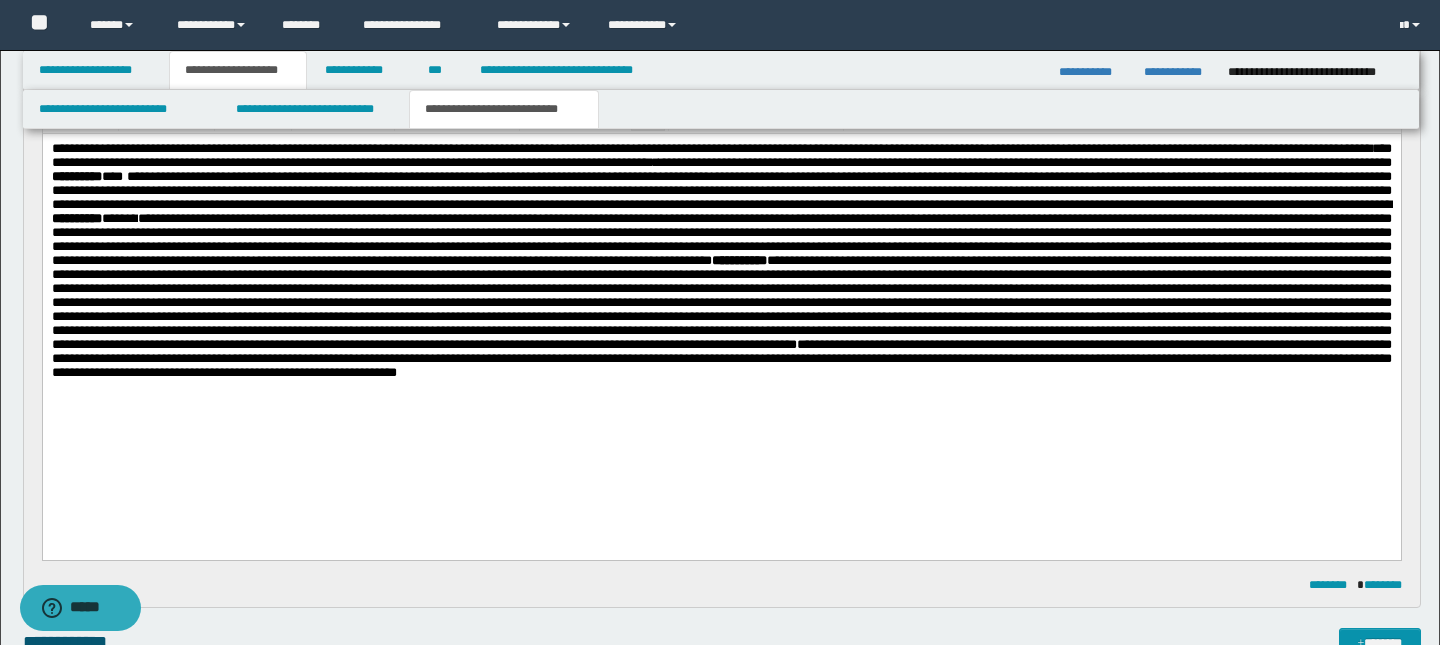 click on "**********" at bounding box center (721, 358) 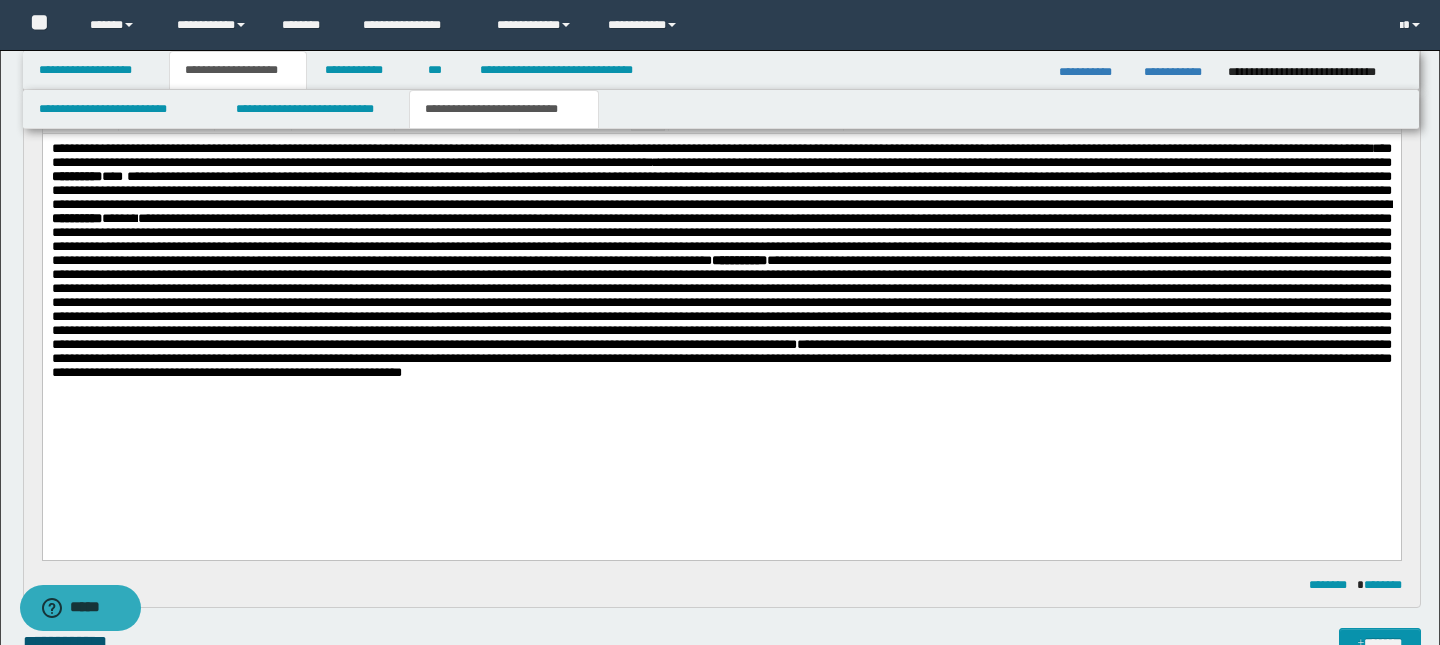 click on "**********" at bounding box center (721, 358) 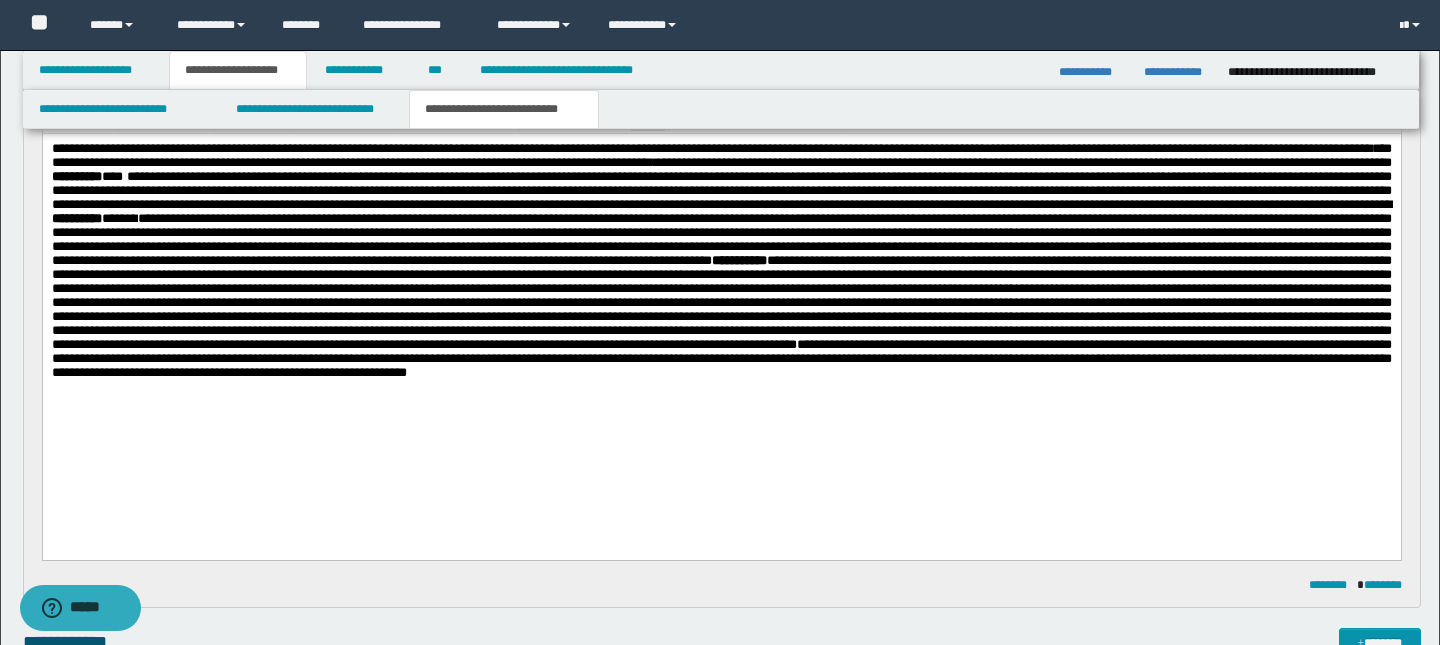 click on "**********" at bounding box center [721, 358] 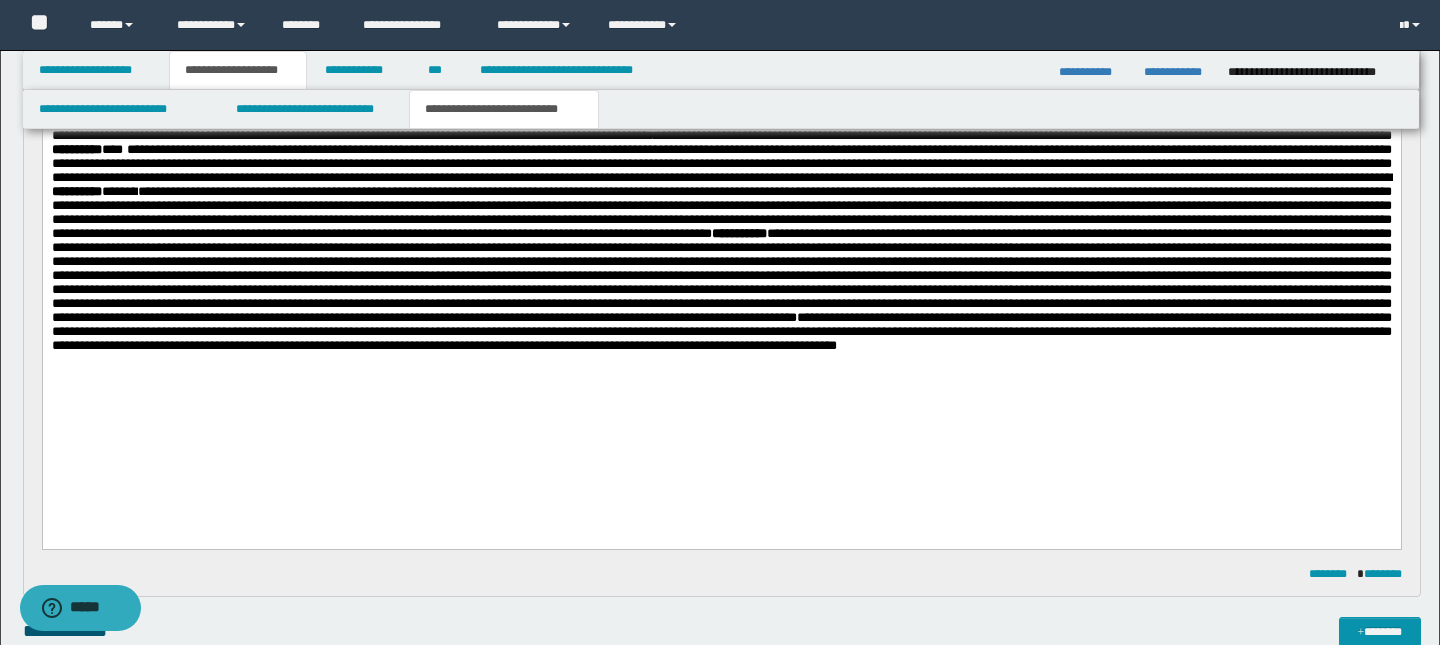 scroll, scrollTop: 251, scrollLeft: 0, axis: vertical 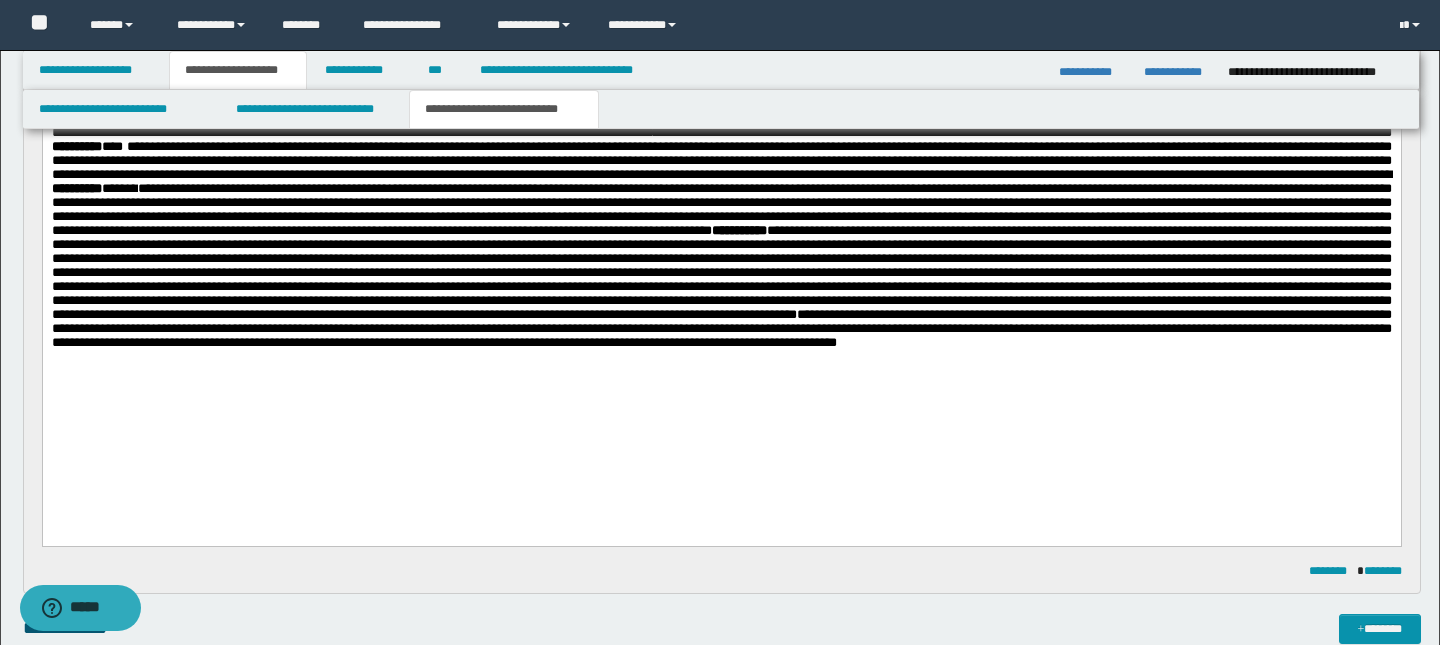 click on "**********" at bounding box center [721, 328] 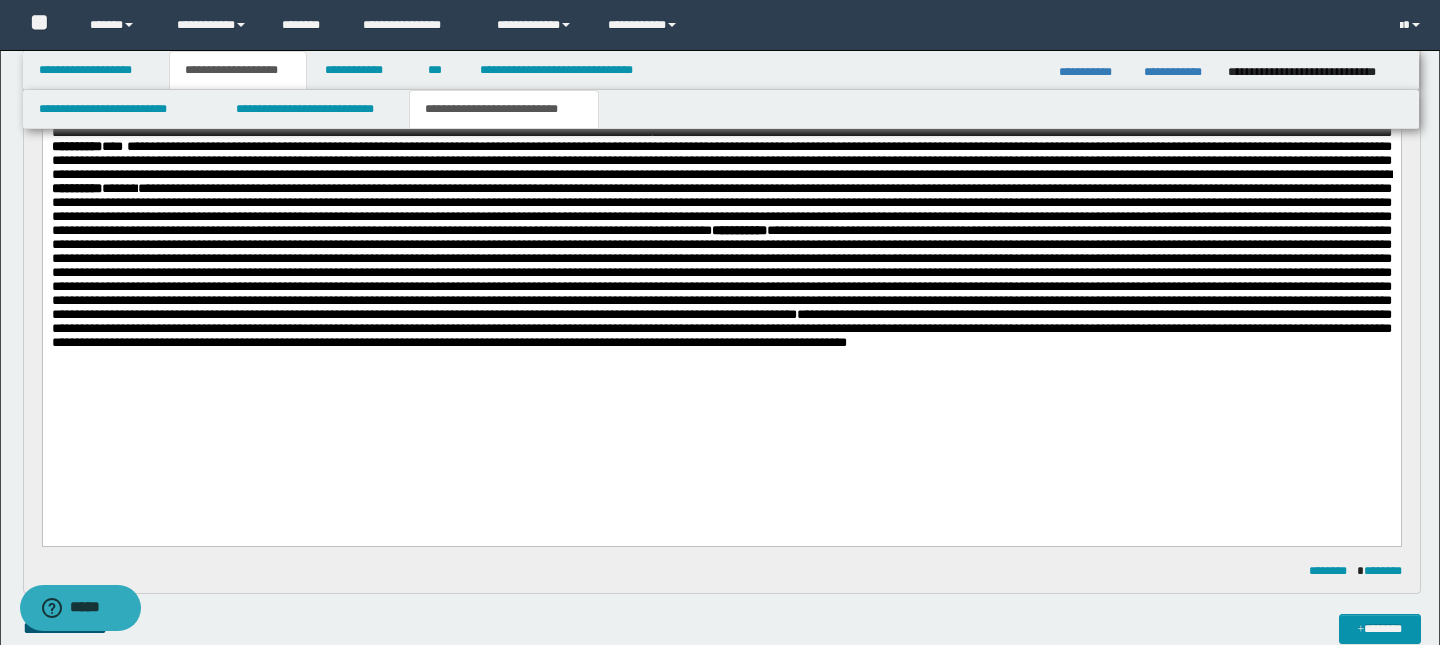 click on "**********" at bounding box center (721, 328) 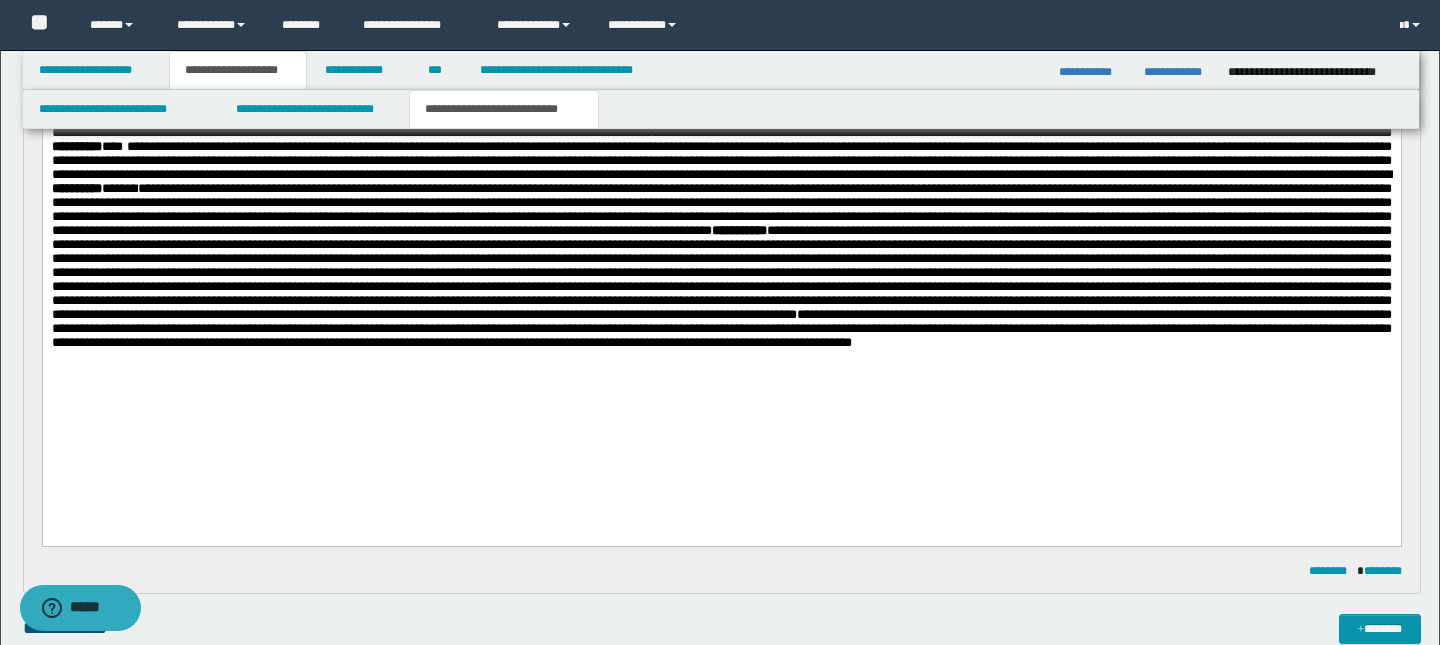 click on "**********" at bounding box center [721, 328] 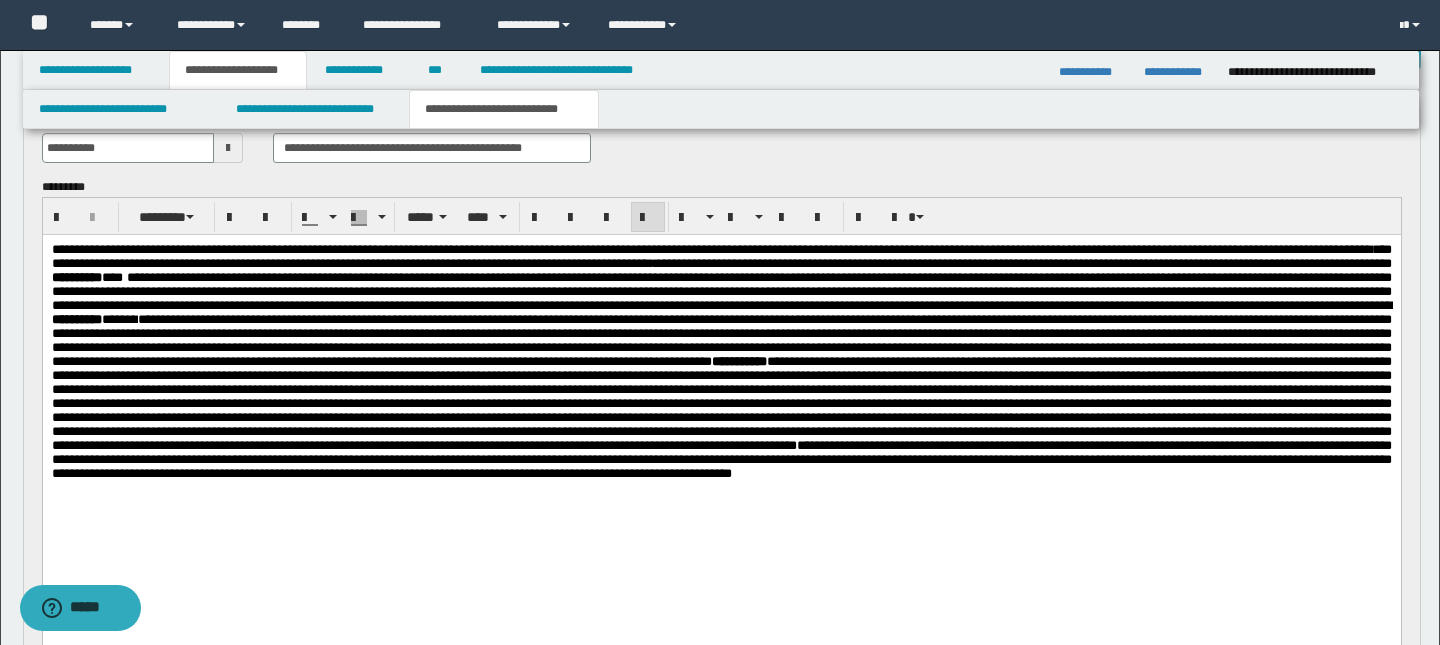 scroll, scrollTop: 0, scrollLeft: 0, axis: both 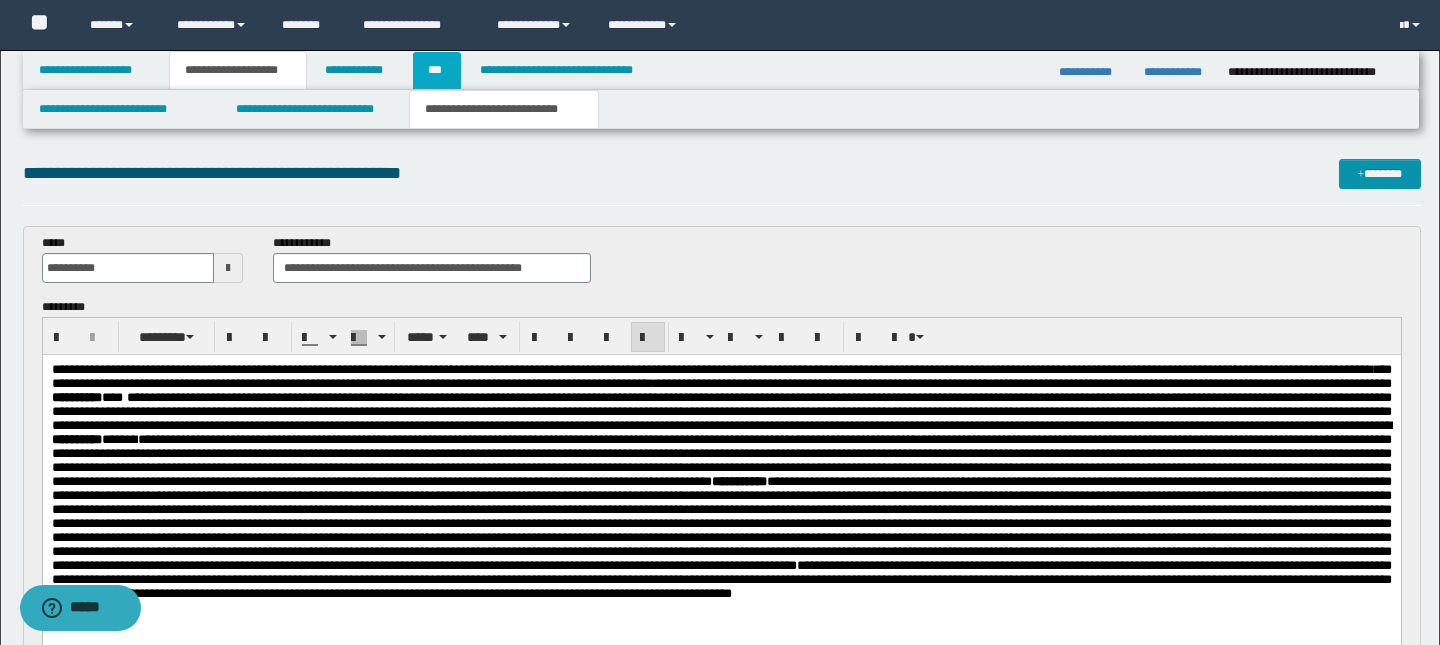 click on "***" at bounding box center (437, 70) 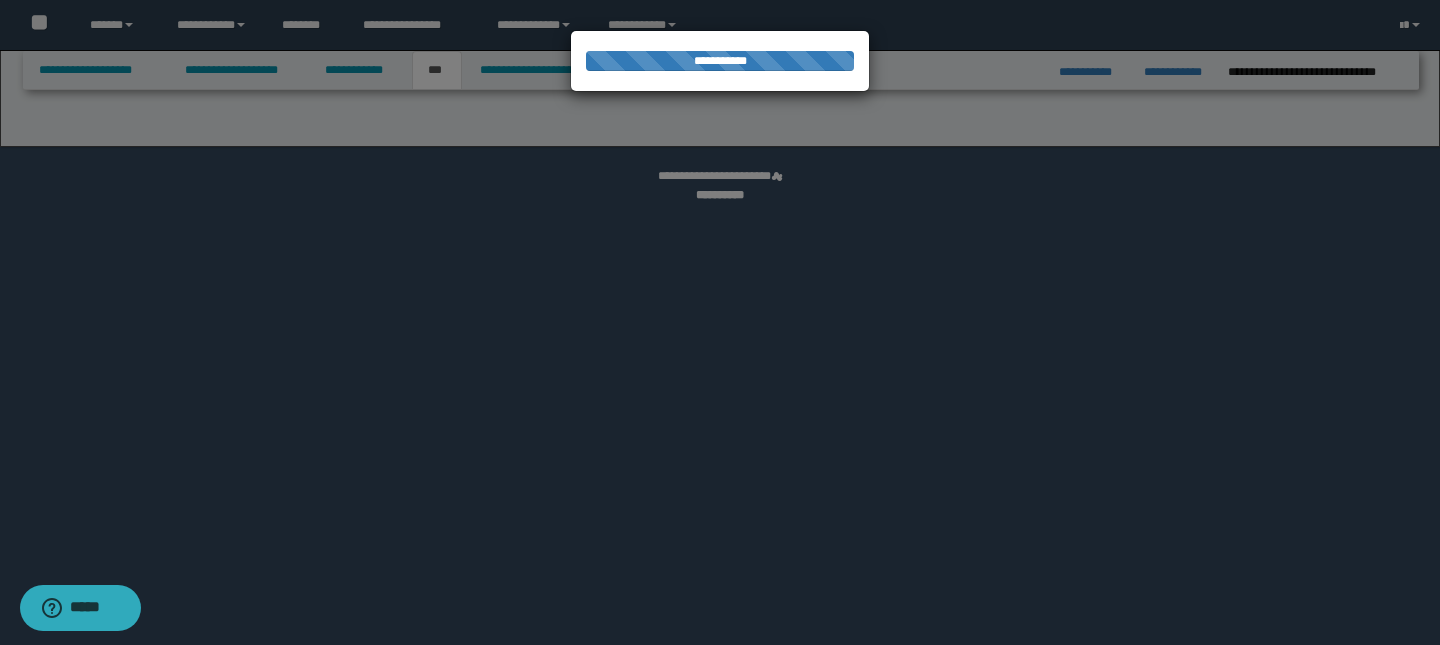 select on "*" 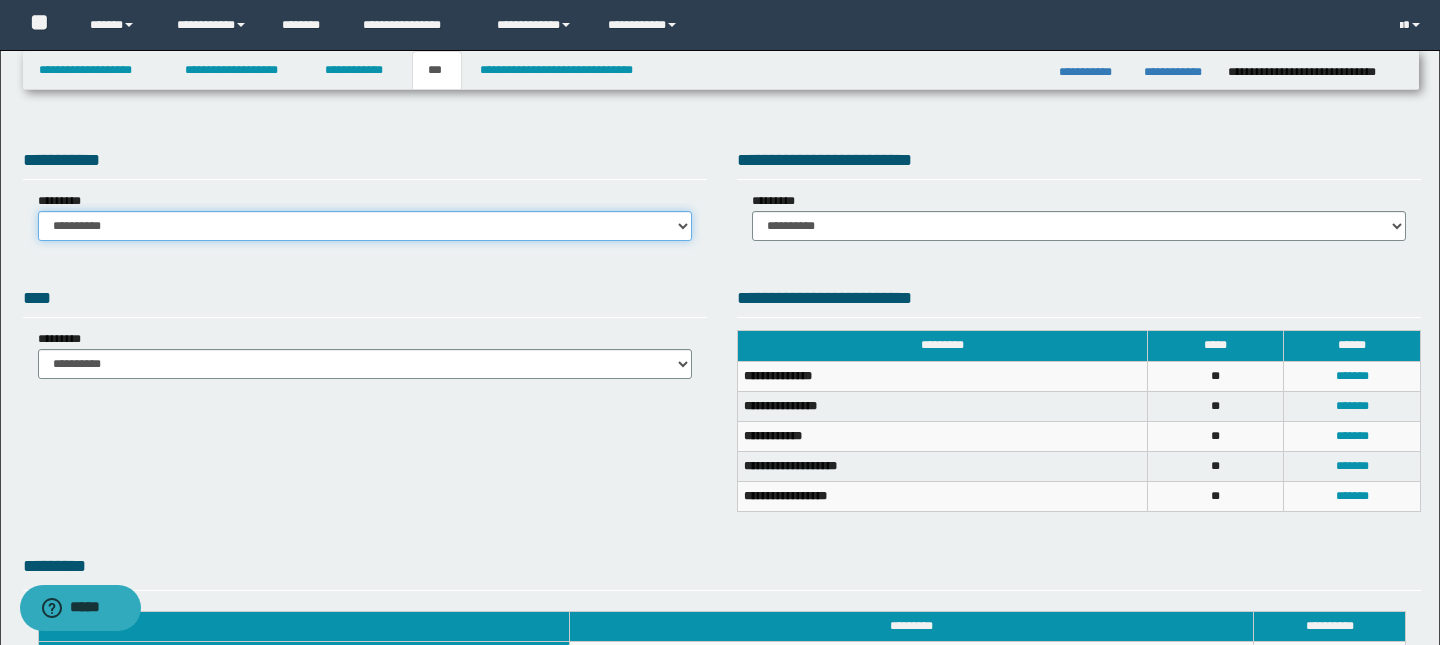 click on "**********" at bounding box center (365, 226) 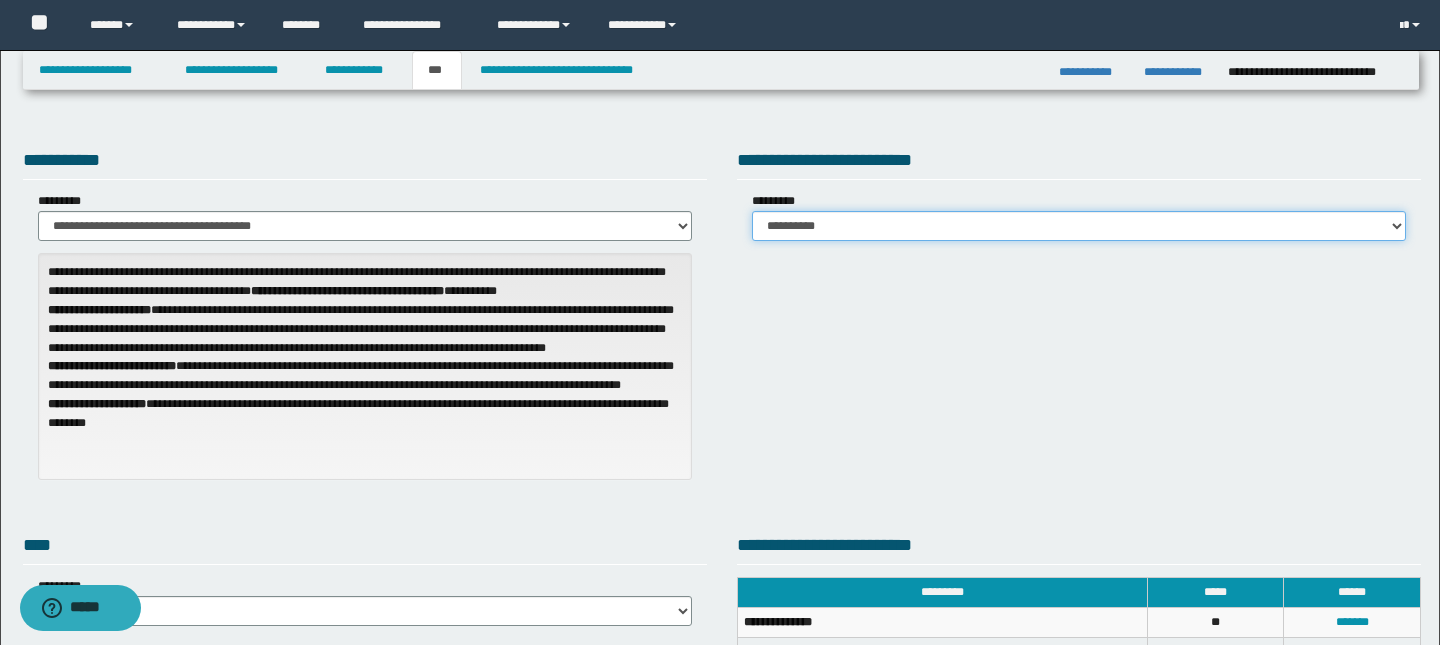 click on "**********" at bounding box center [1079, 226] 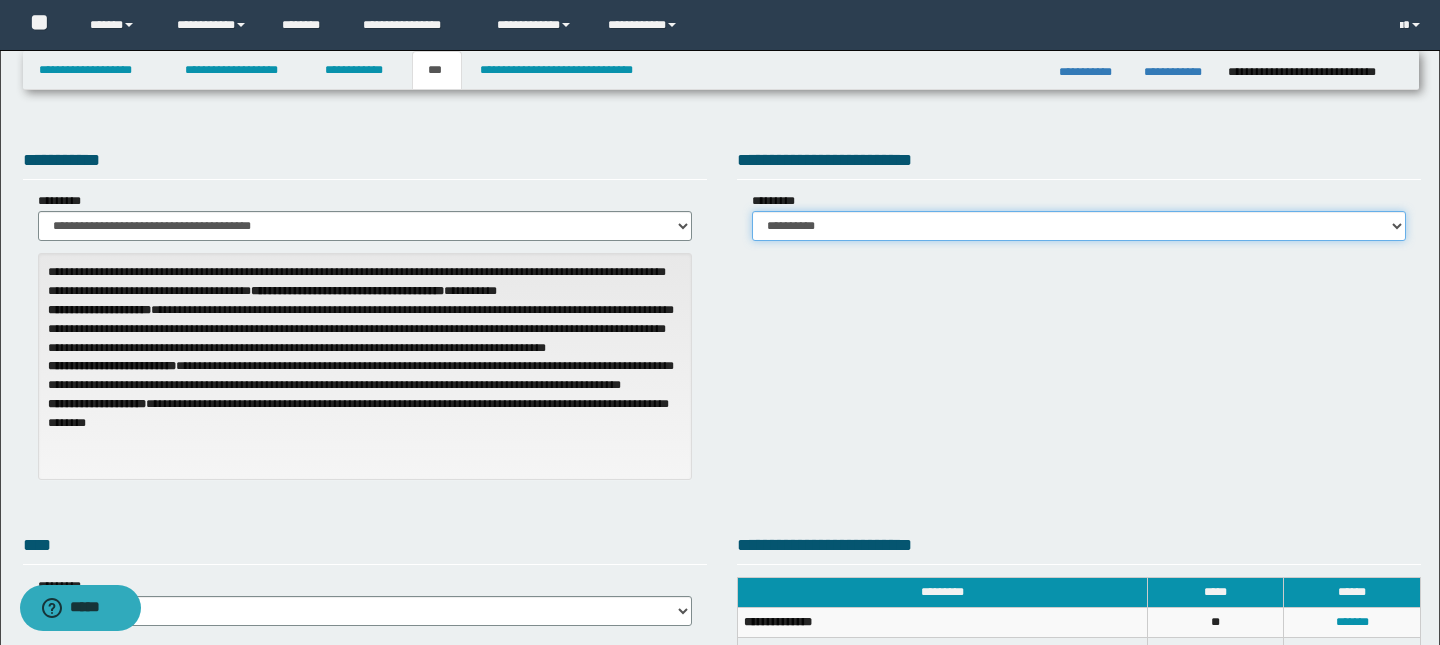 select on "*" 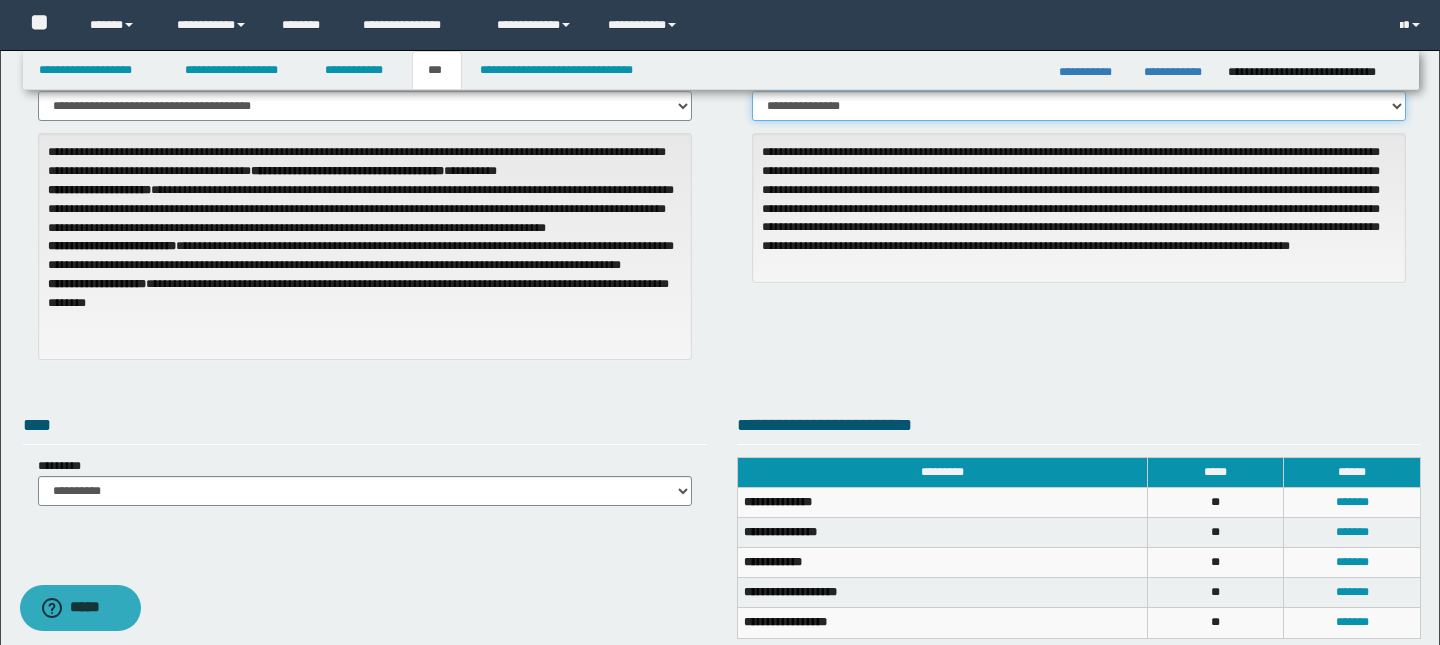 scroll, scrollTop: 159, scrollLeft: 0, axis: vertical 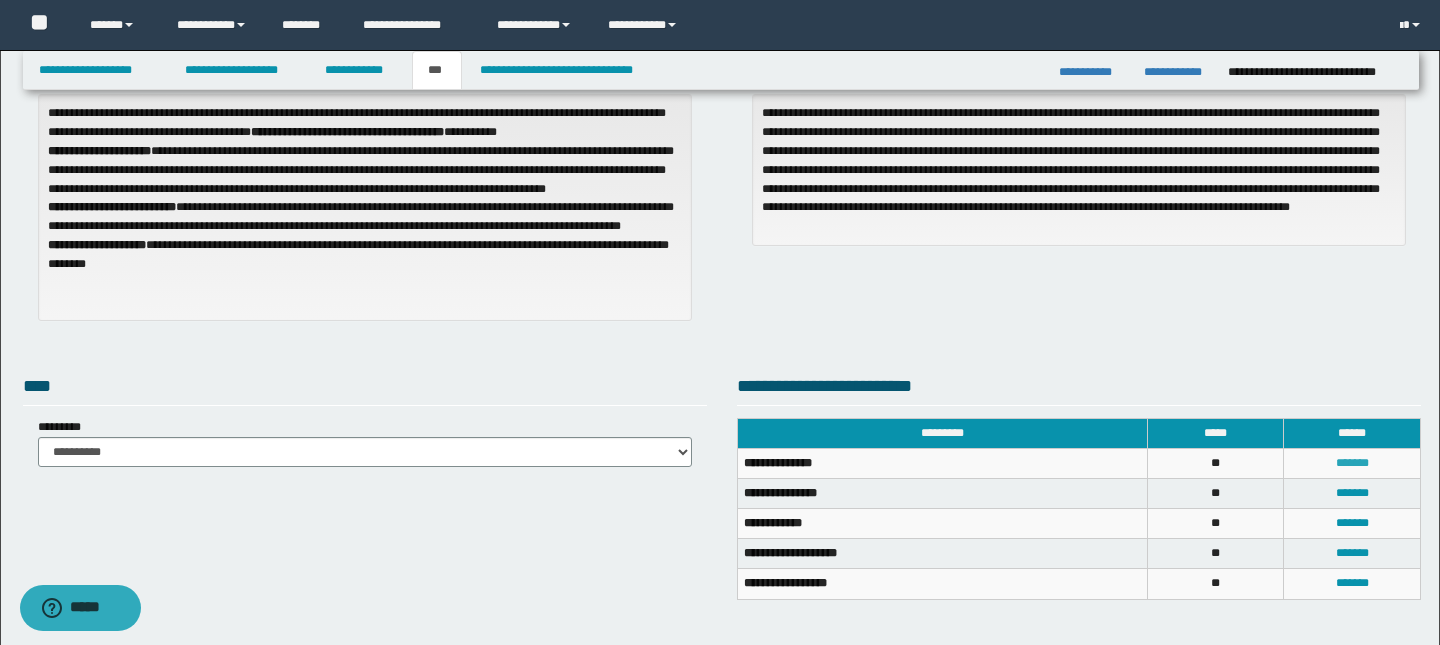 click on "*******" at bounding box center [1352, 463] 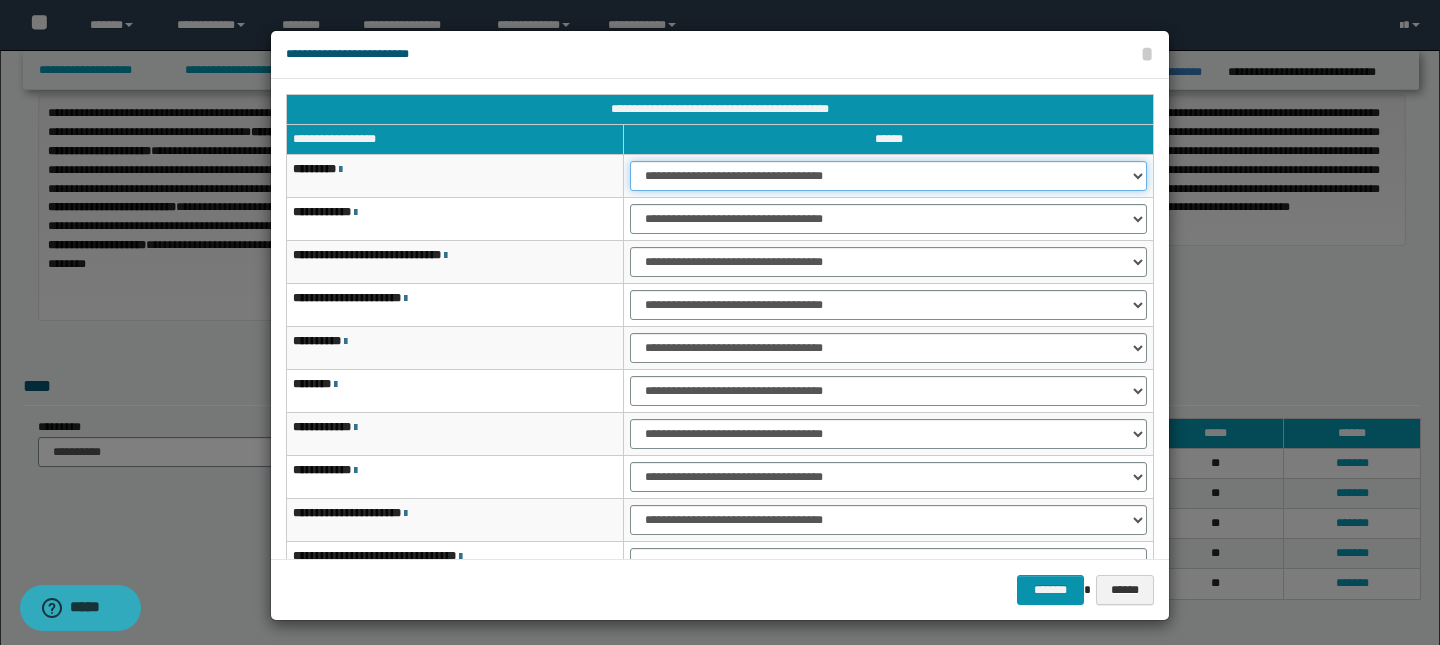 click on "**********" at bounding box center [888, 176] 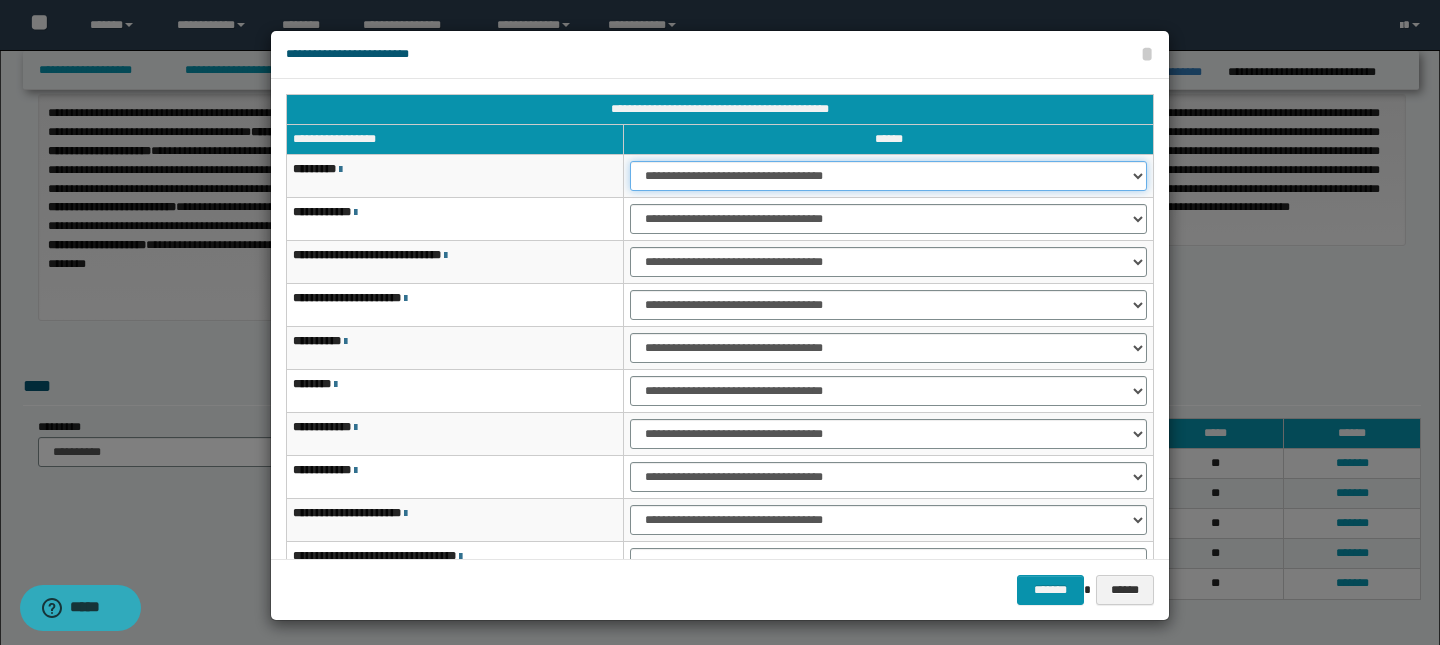 select on "***" 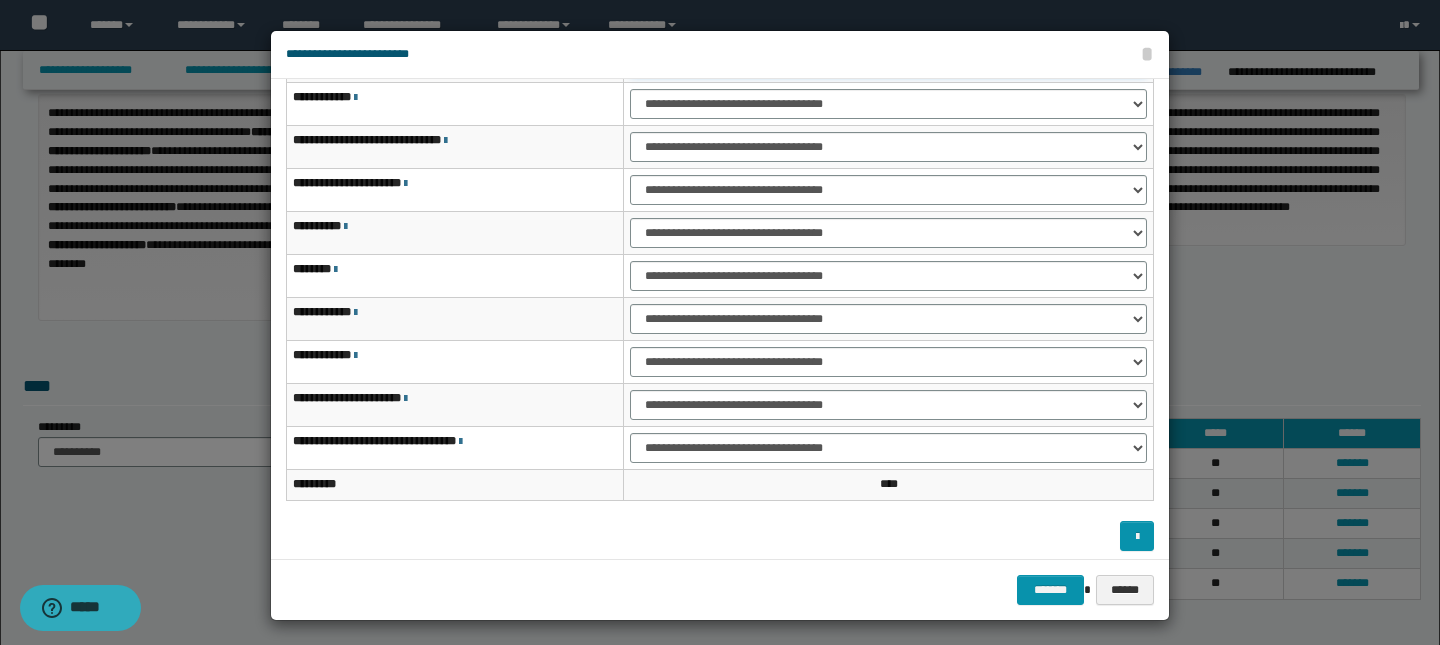 scroll, scrollTop: 121, scrollLeft: 0, axis: vertical 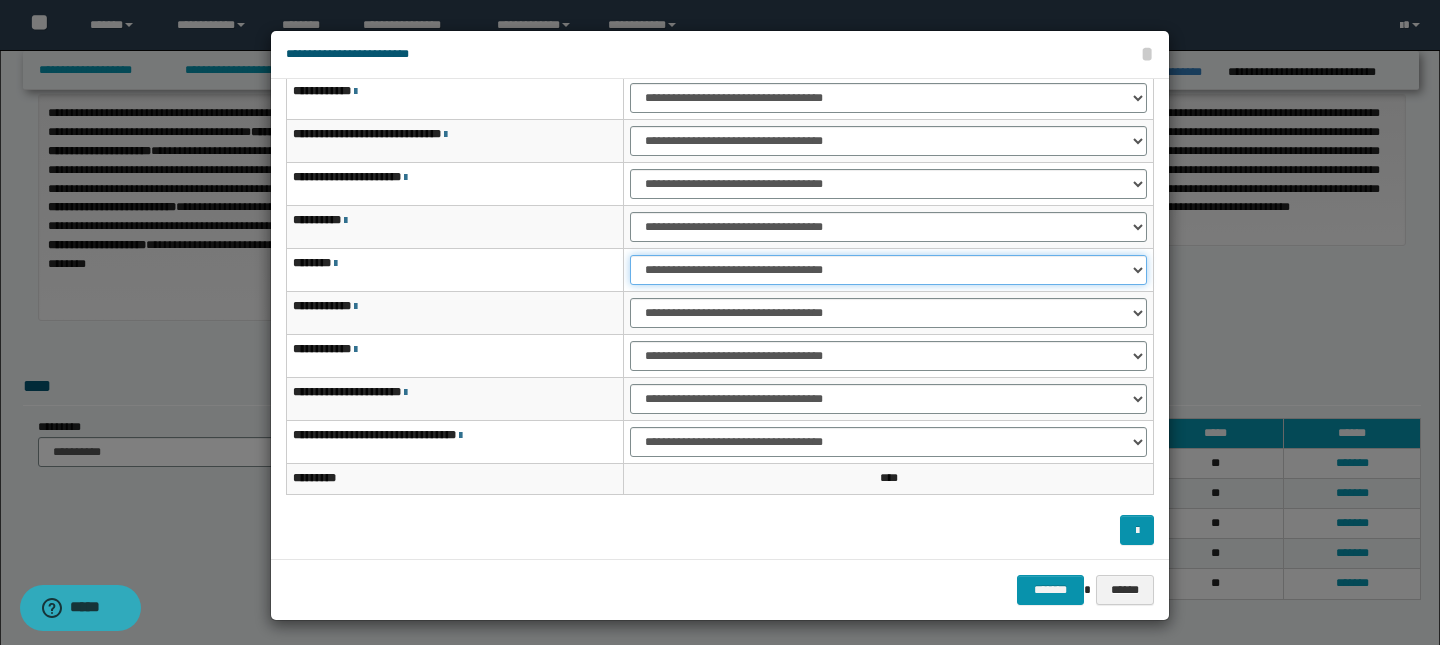 click on "**********" at bounding box center [888, 270] 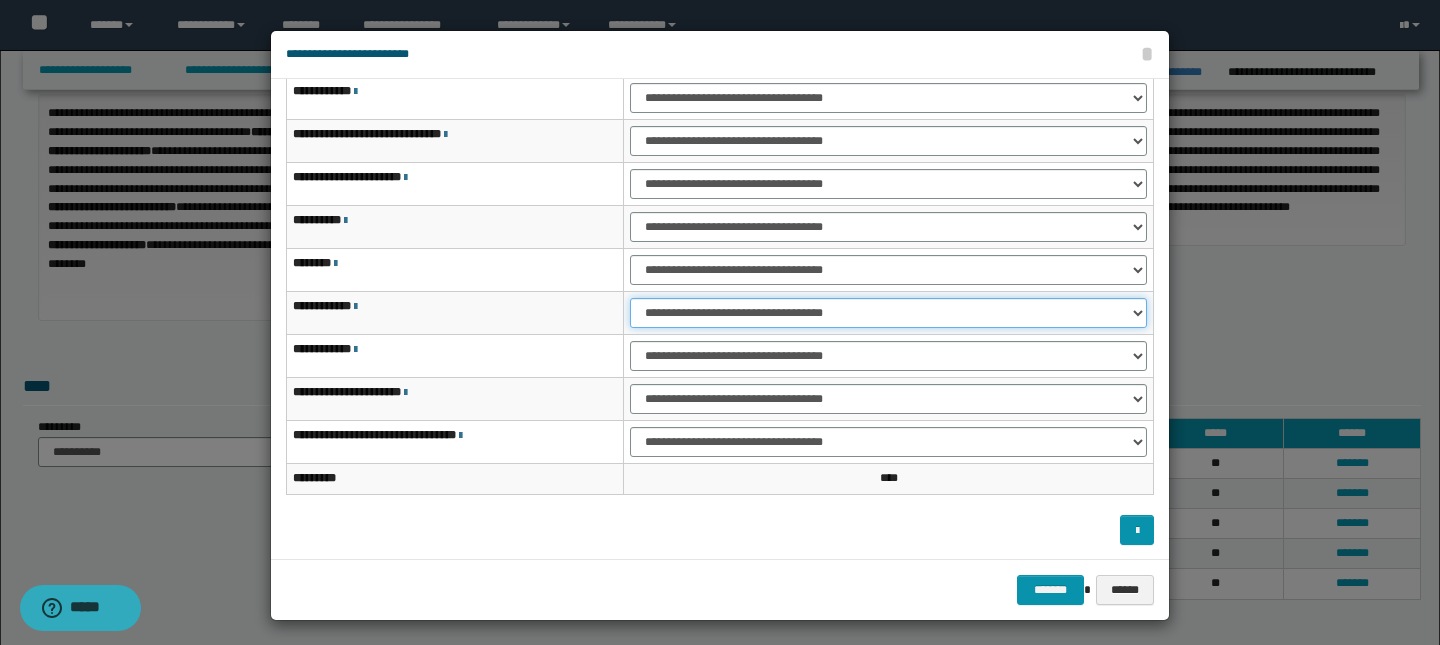 click on "**********" at bounding box center [888, 313] 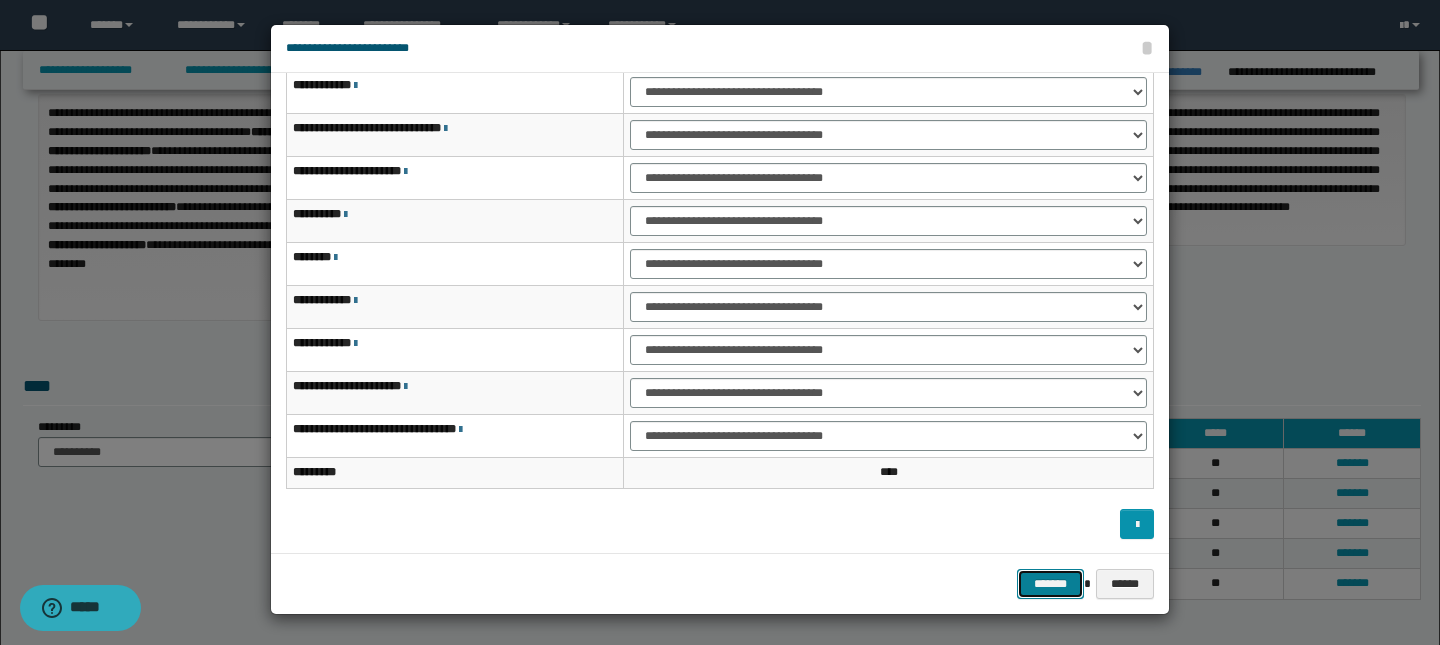 click on "*******" at bounding box center [1051, 584] 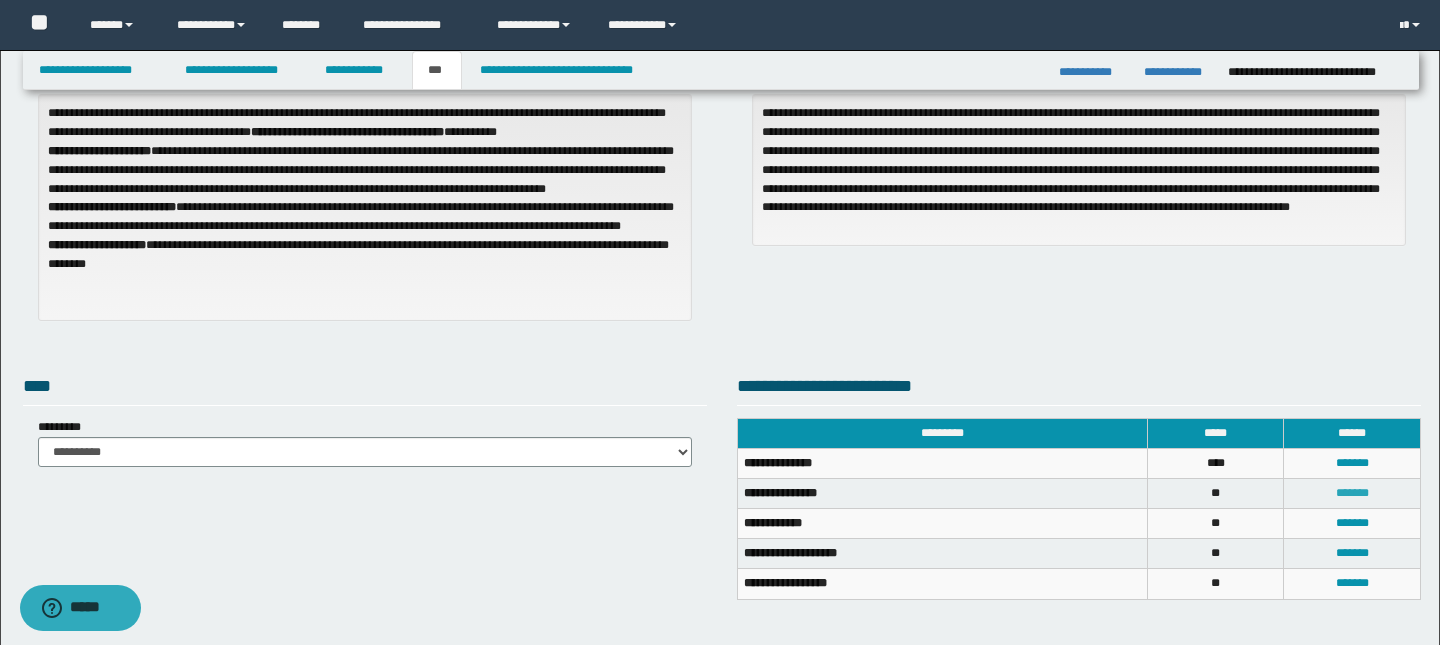 click on "*******" at bounding box center [1352, 493] 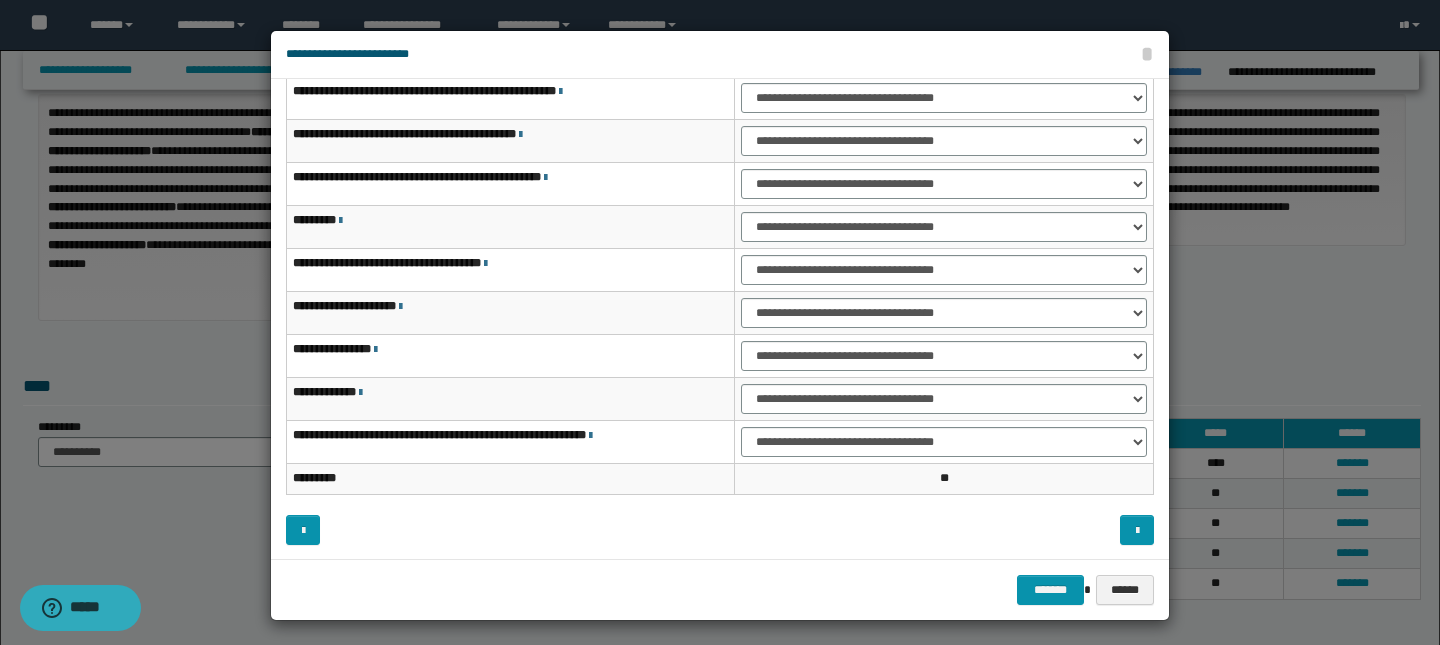 scroll, scrollTop: 0, scrollLeft: 0, axis: both 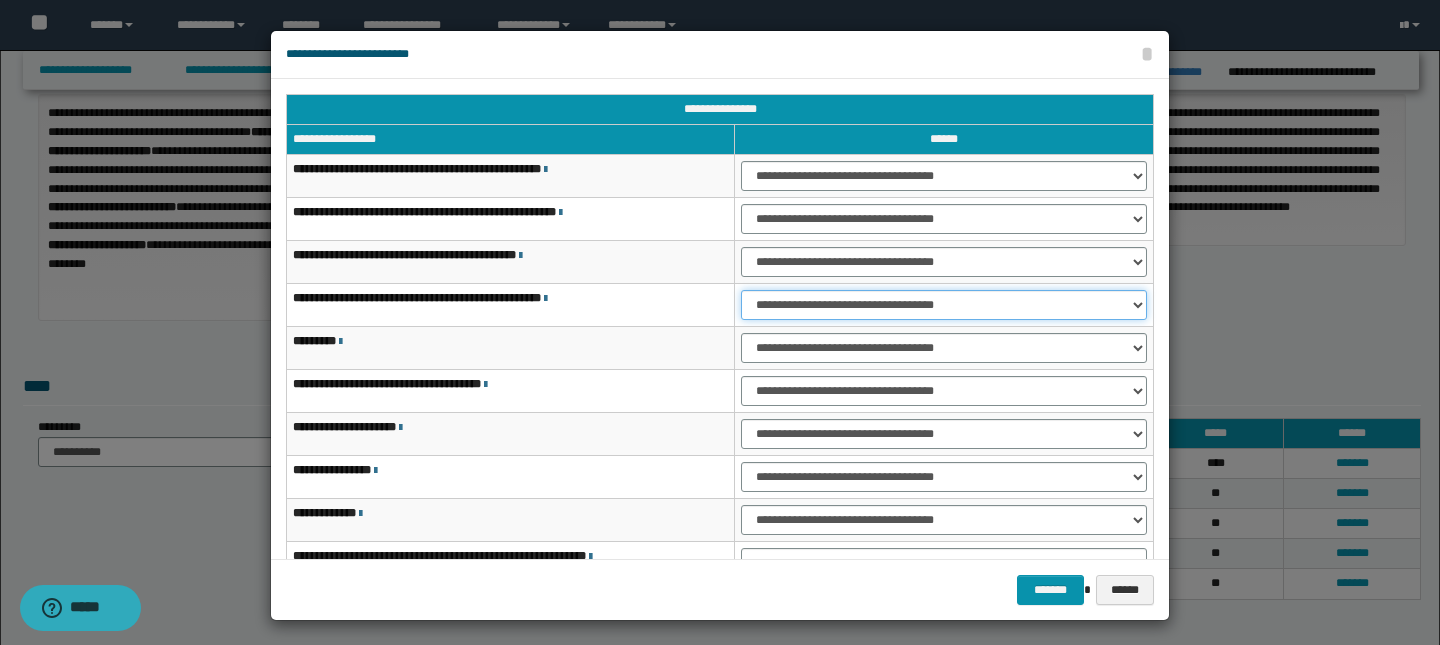 click on "**********" at bounding box center [944, 305] 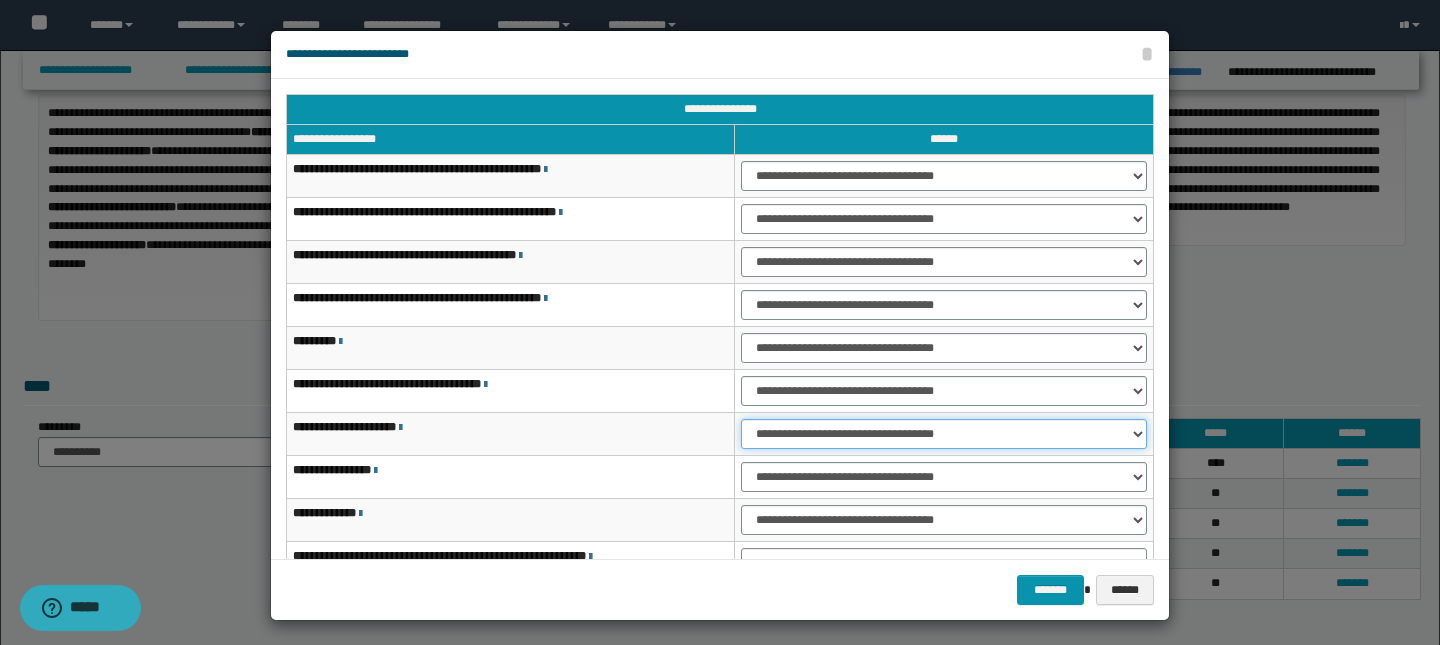 click on "**********" at bounding box center (944, 434) 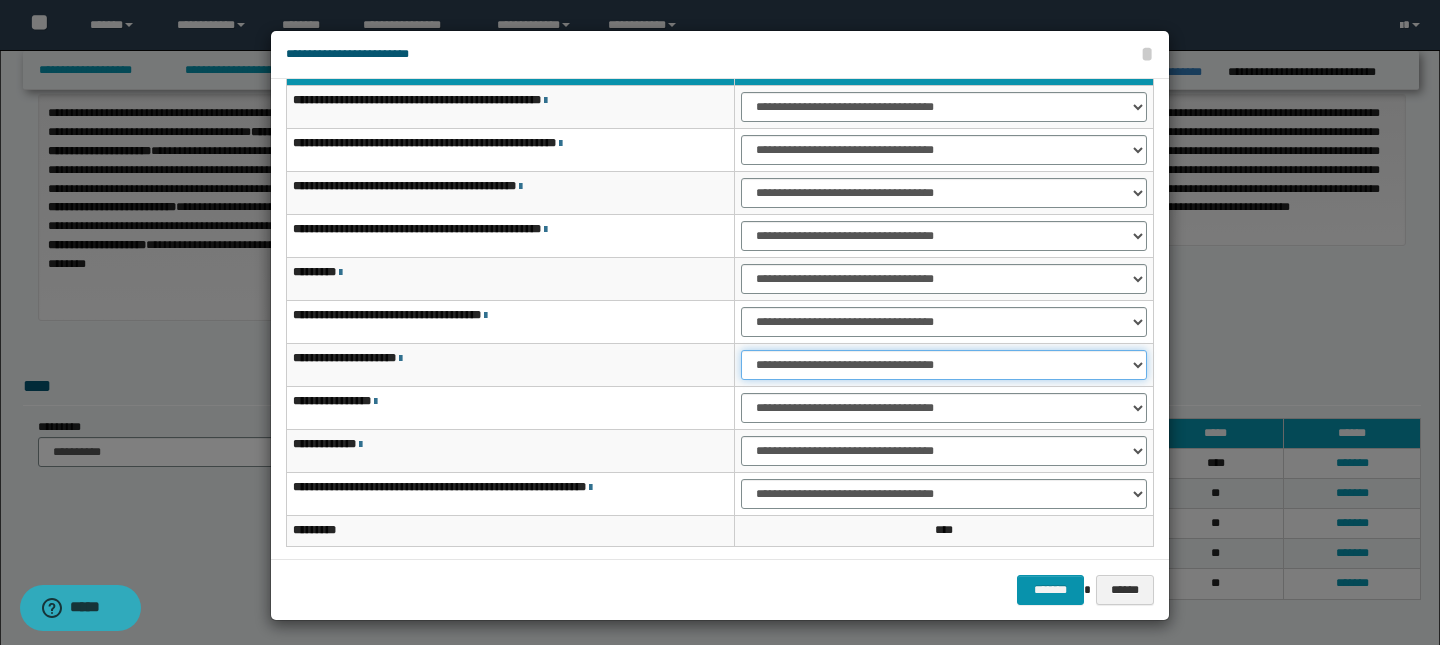 scroll, scrollTop: 73, scrollLeft: 0, axis: vertical 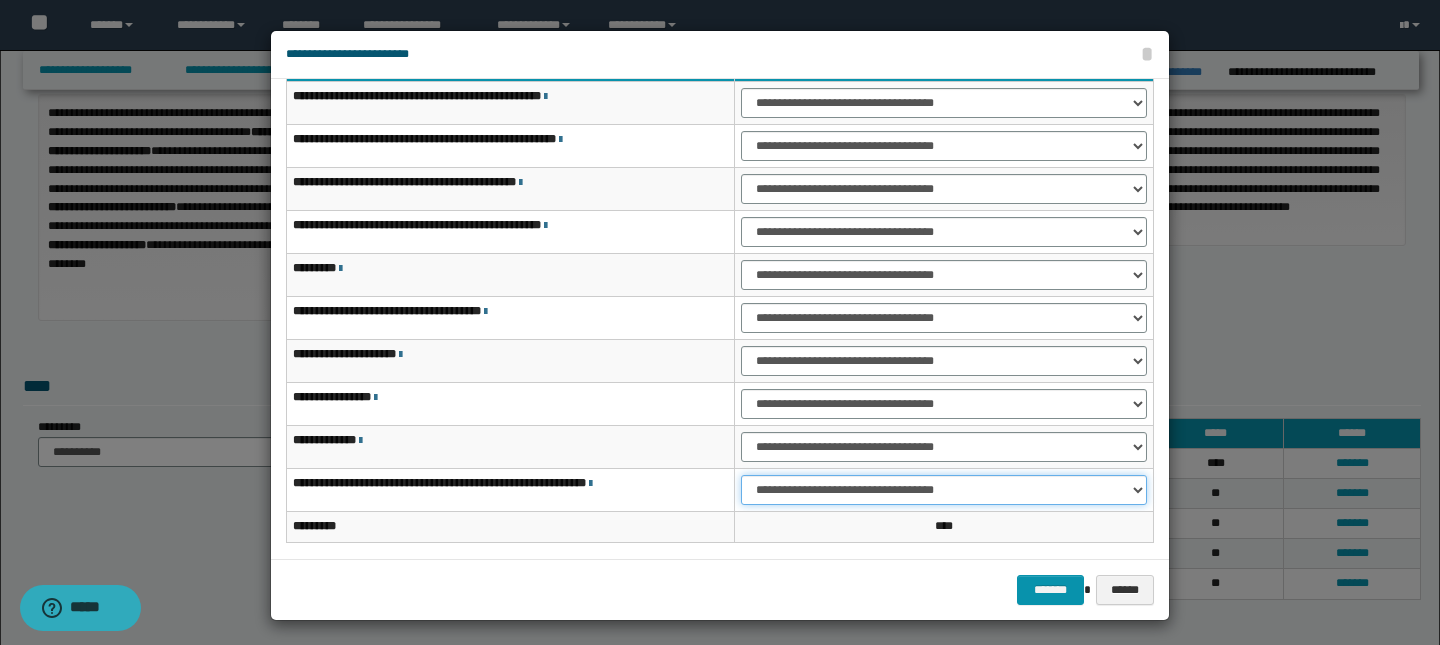 click on "**********" at bounding box center [944, 490] 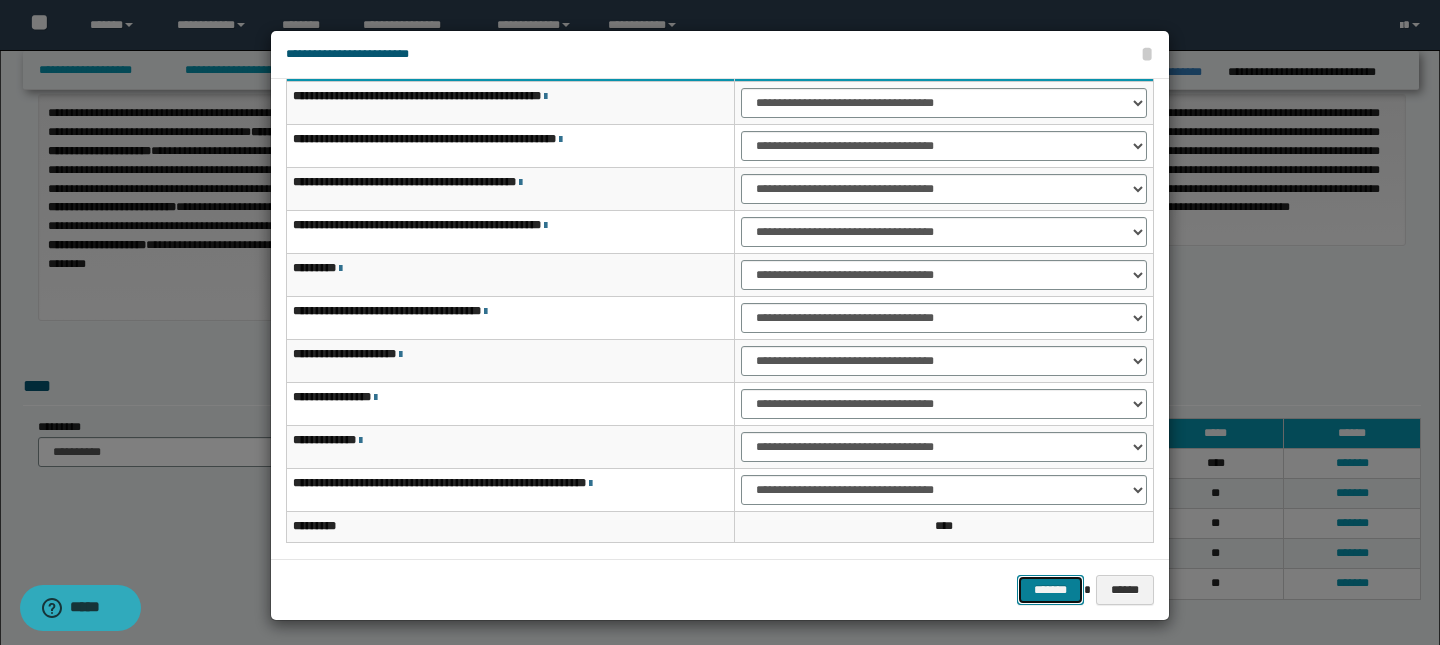 click on "*******" at bounding box center [1051, 590] 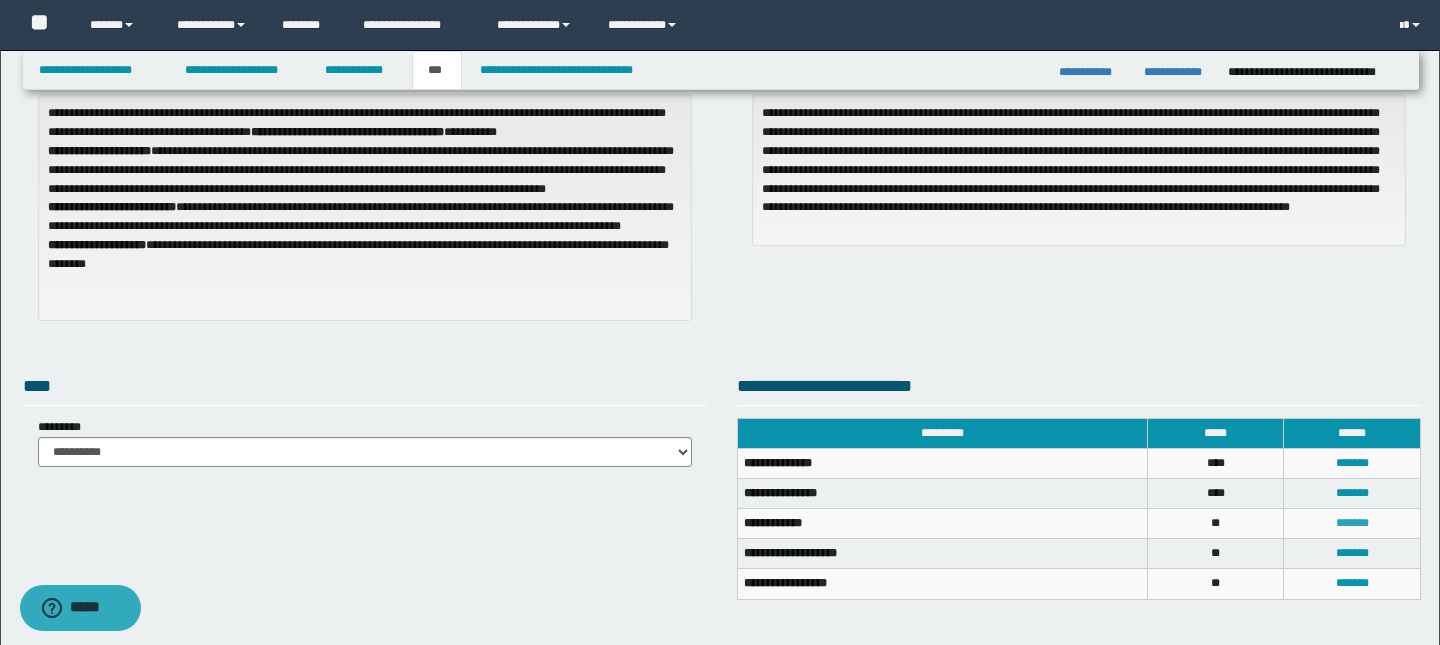 click on "*******" at bounding box center (1352, 523) 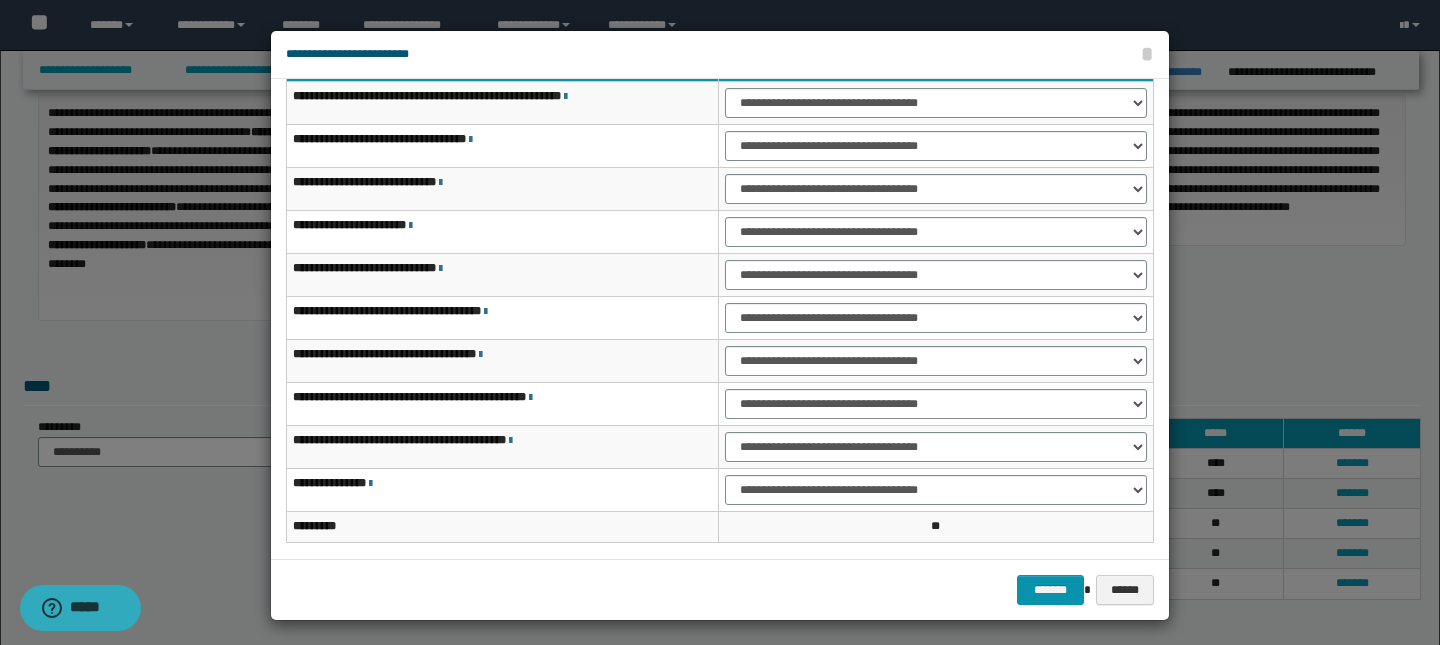 scroll, scrollTop: 0, scrollLeft: 0, axis: both 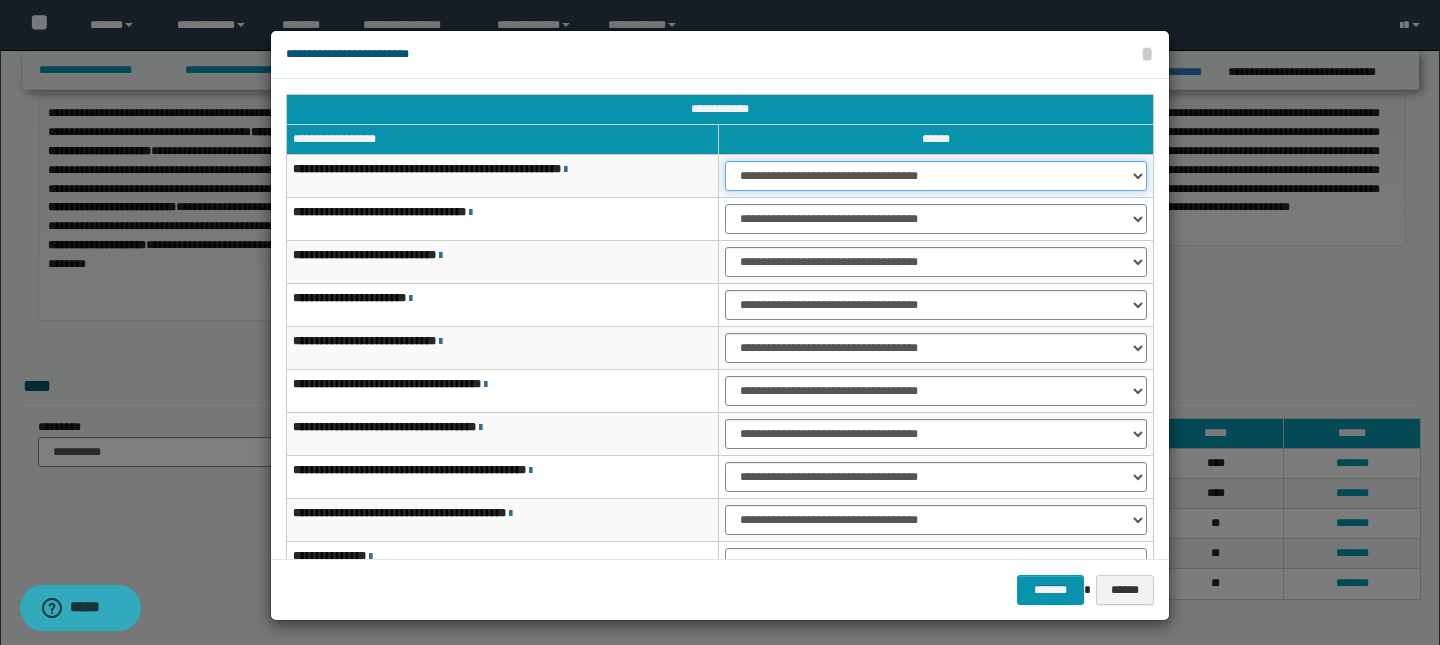 click on "**********" at bounding box center [936, 176] 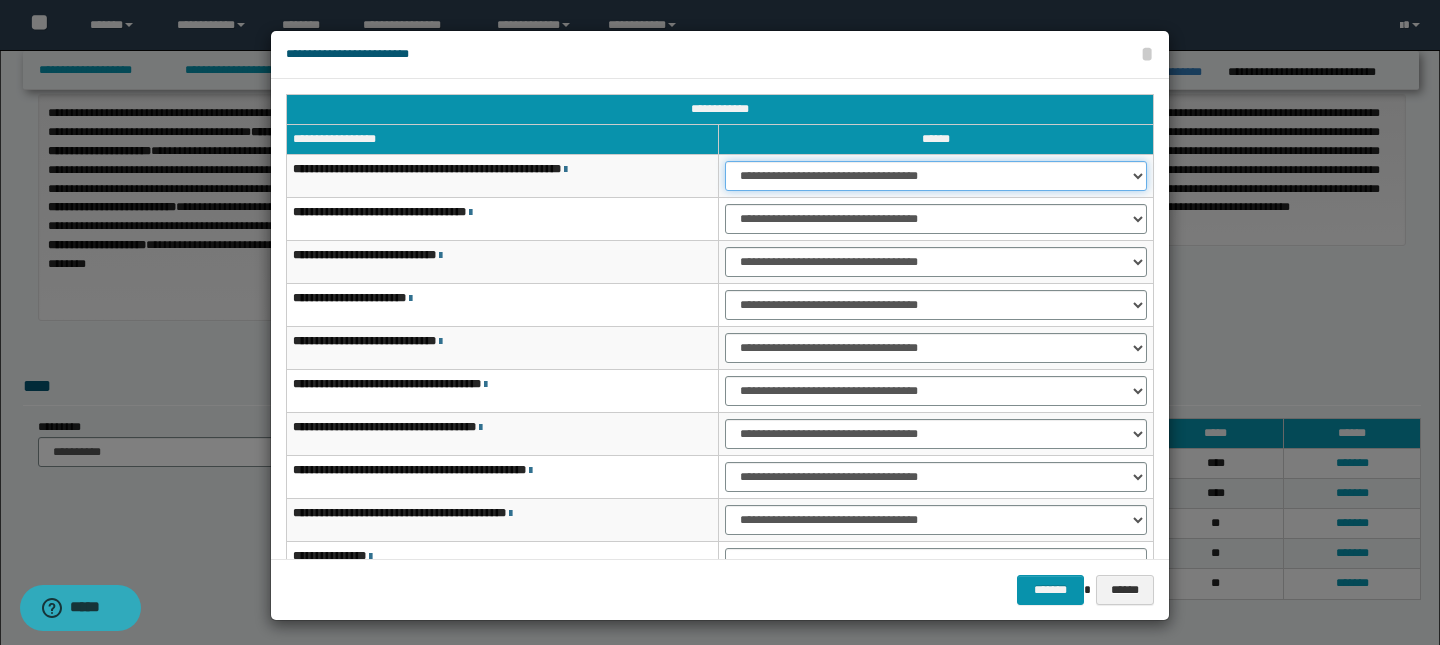 select on "***" 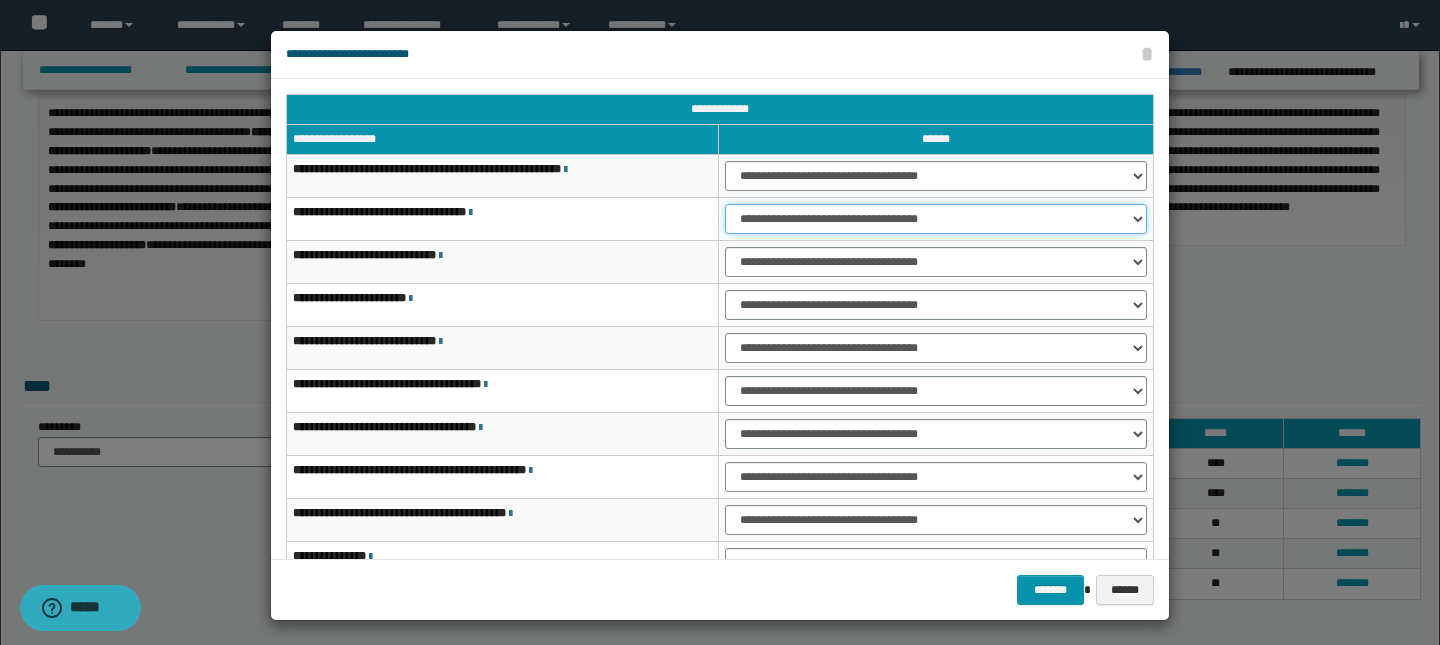 click on "**********" at bounding box center (936, 219) 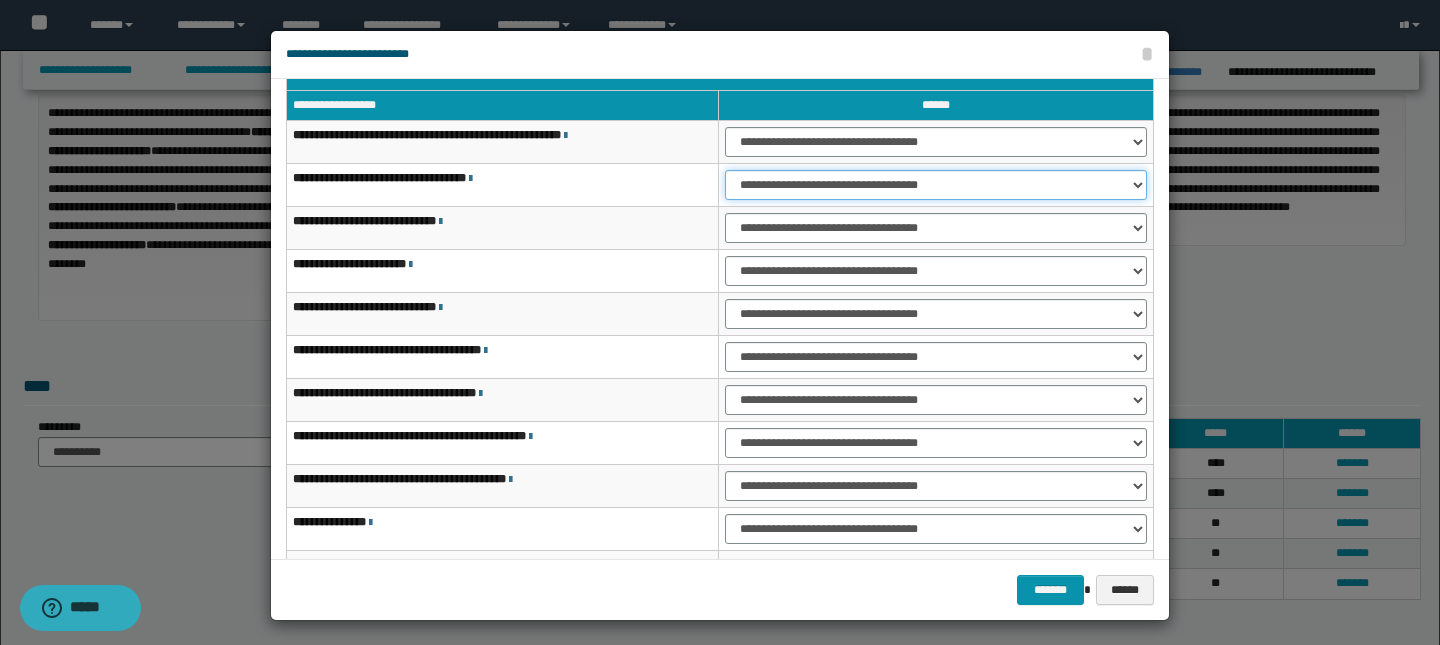 scroll, scrollTop: 35, scrollLeft: 0, axis: vertical 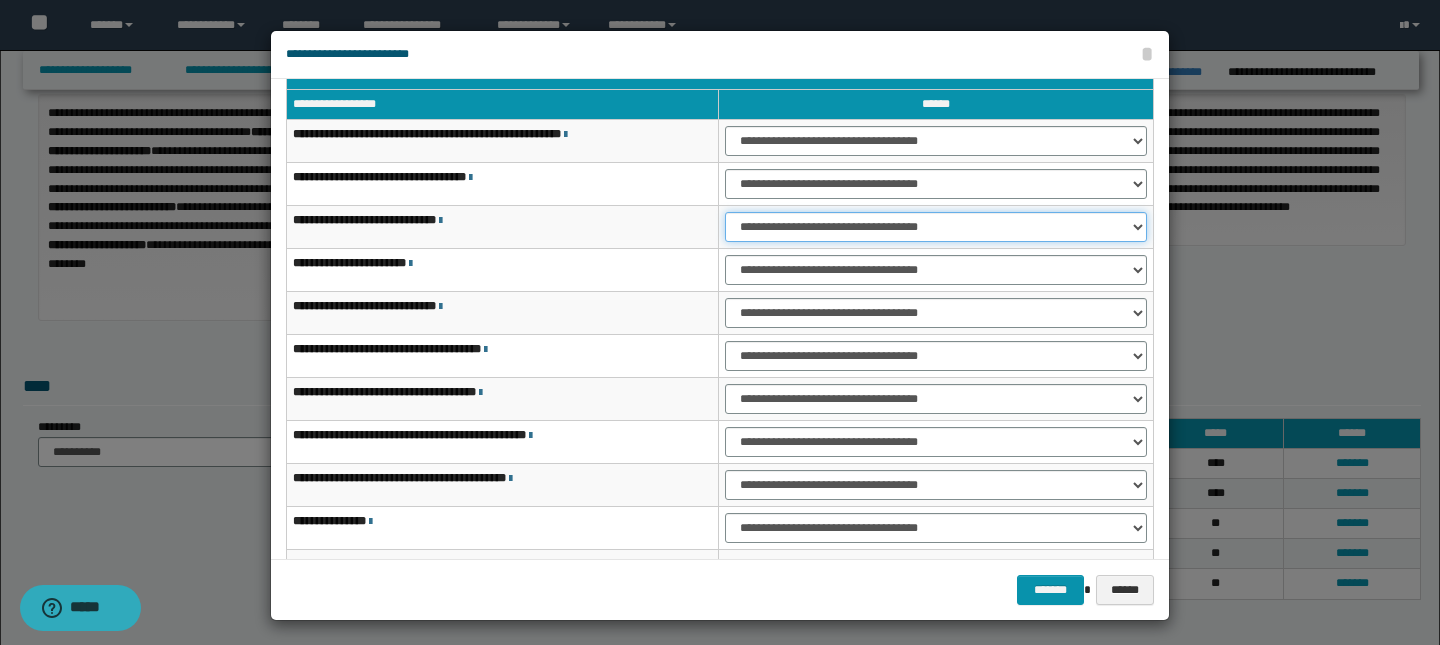 click on "**********" at bounding box center (936, 227) 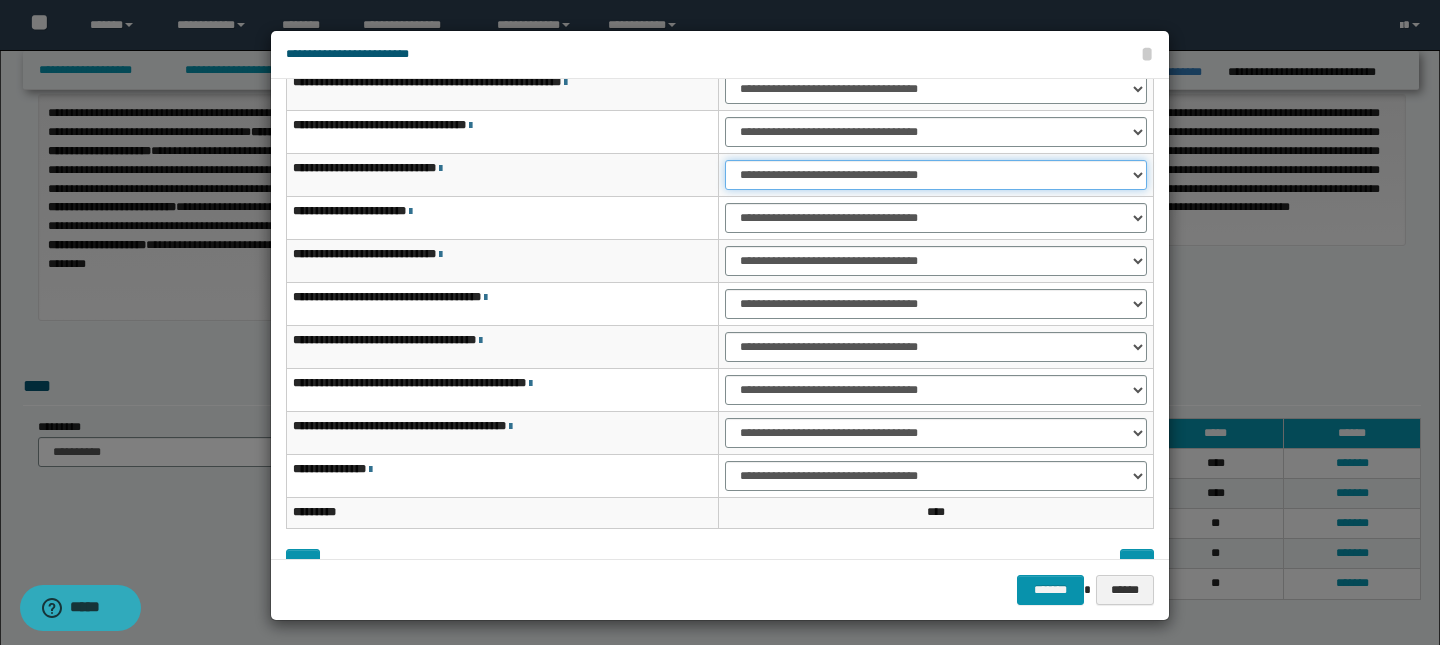 scroll, scrollTop: 90, scrollLeft: 0, axis: vertical 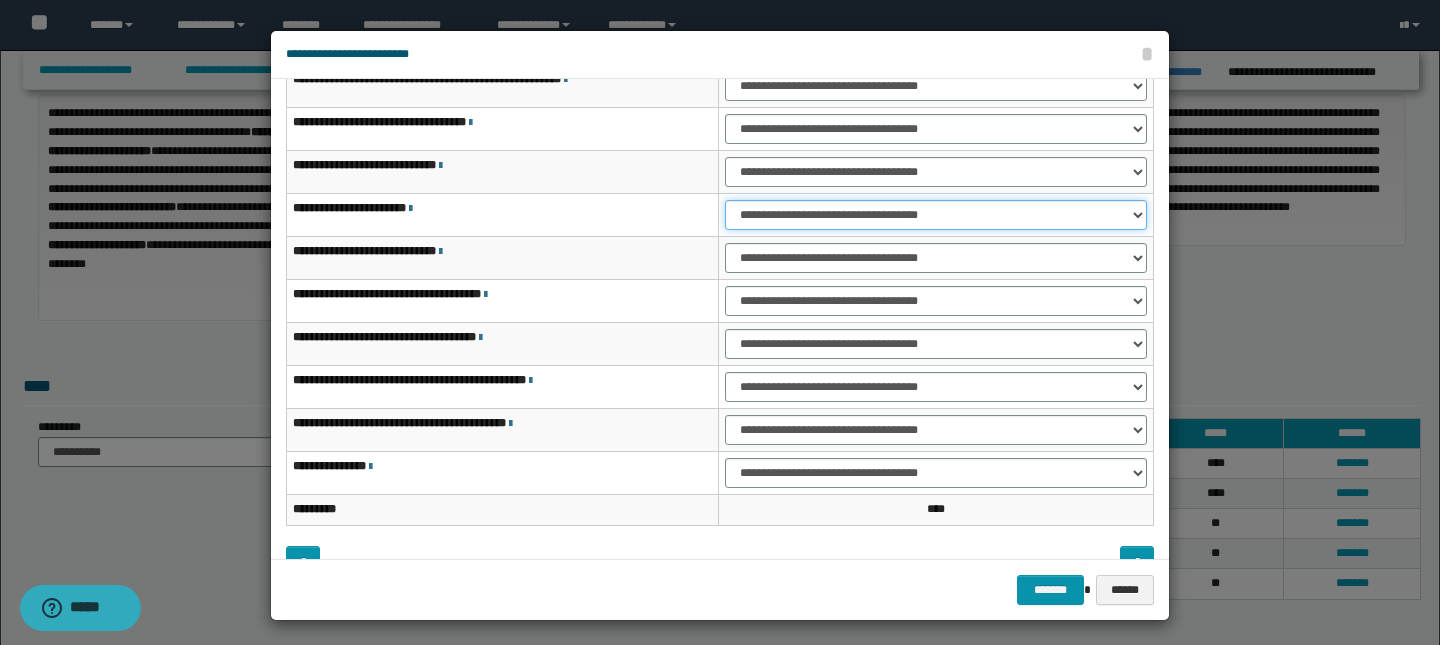 click on "**********" at bounding box center [936, 215] 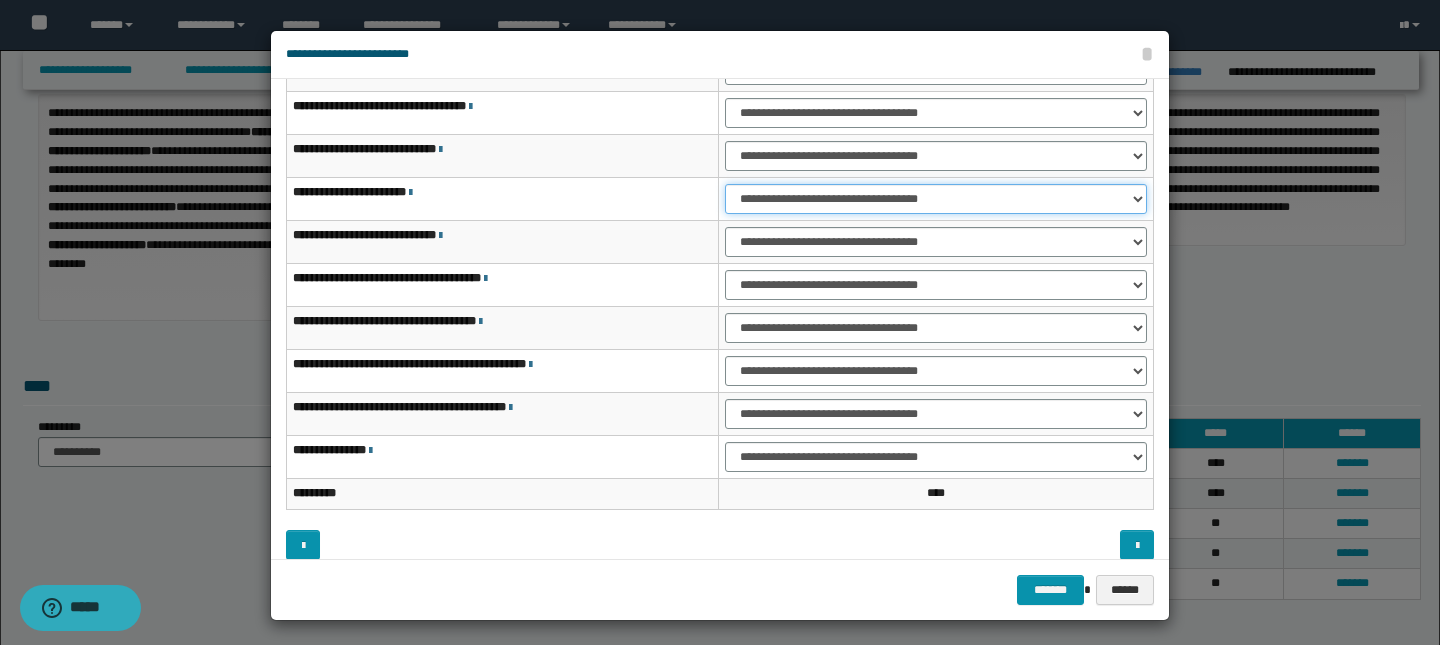 scroll, scrollTop: 121, scrollLeft: 0, axis: vertical 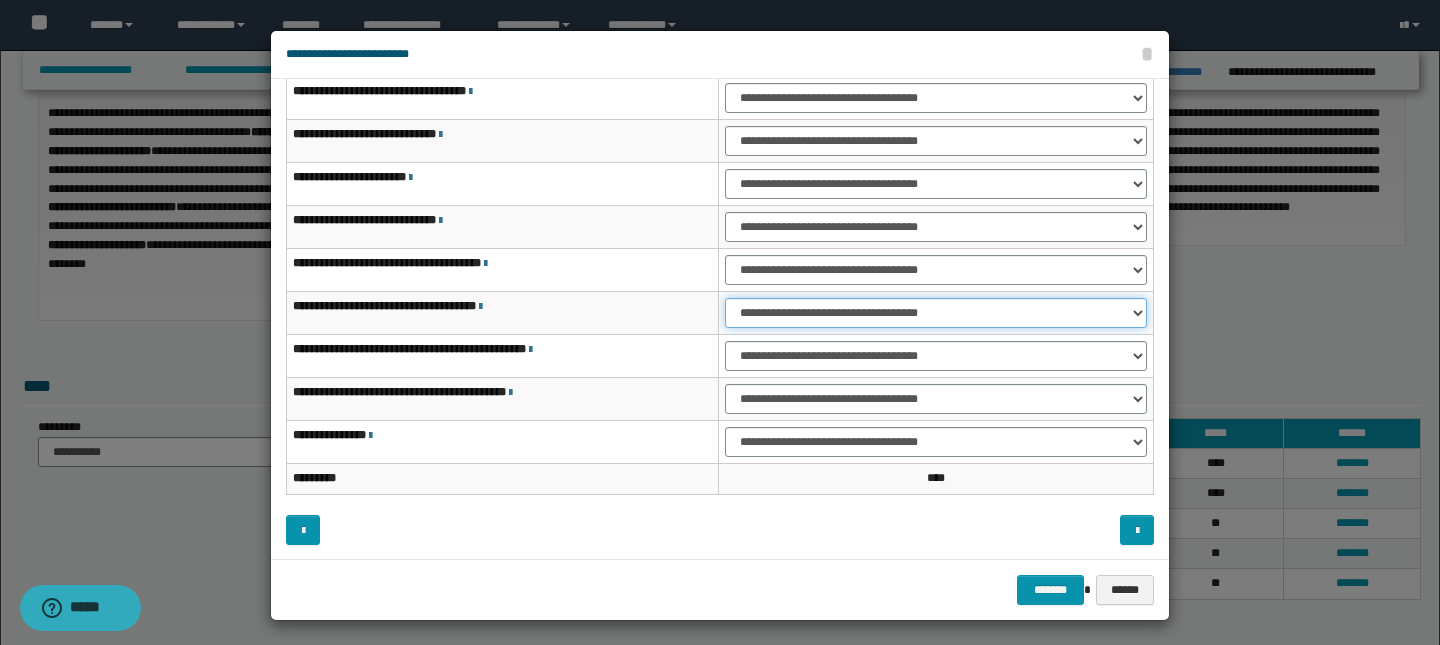 click on "**********" at bounding box center (936, 313) 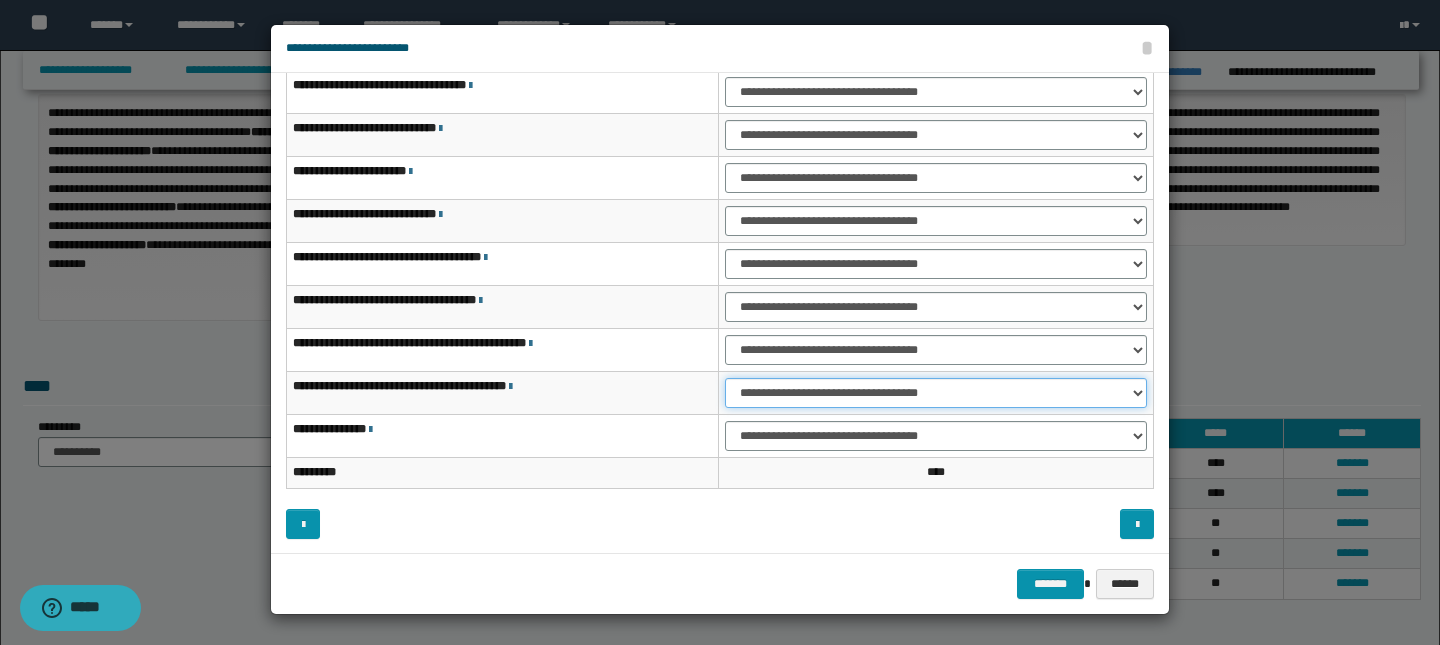 click on "**********" at bounding box center [936, 393] 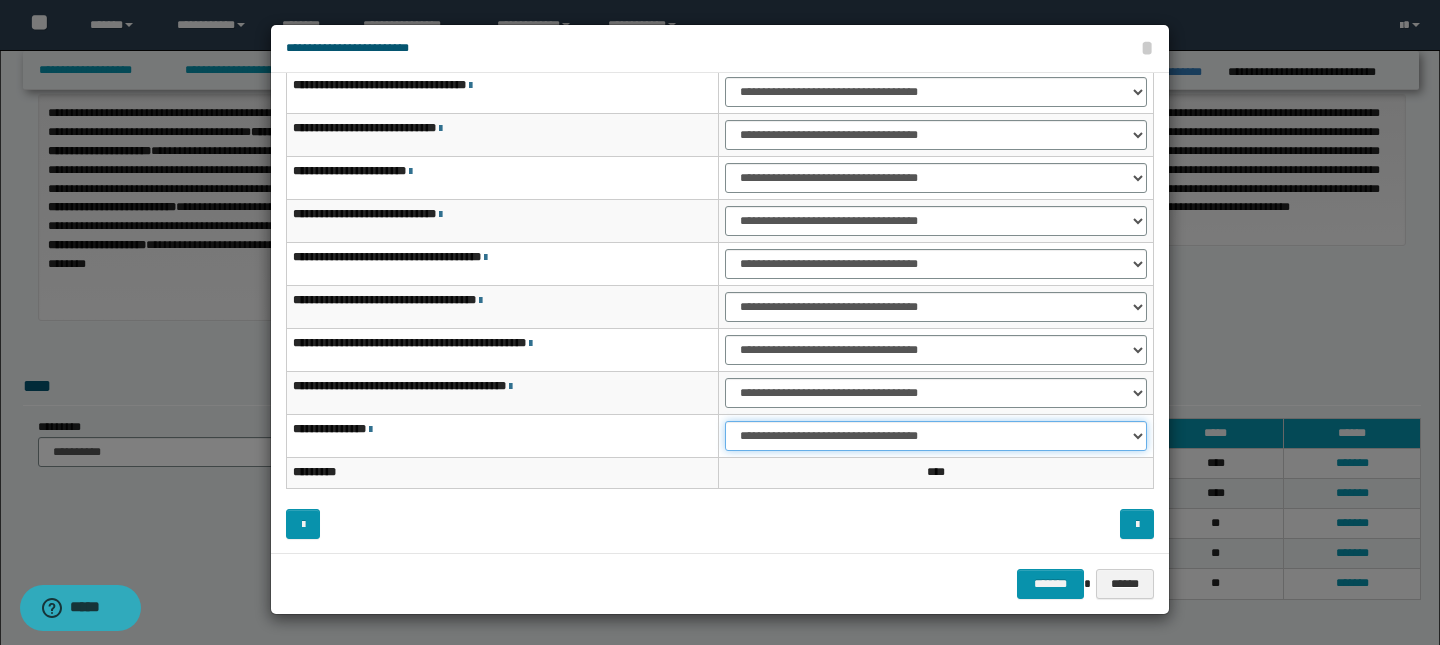 click on "**********" at bounding box center [936, 436] 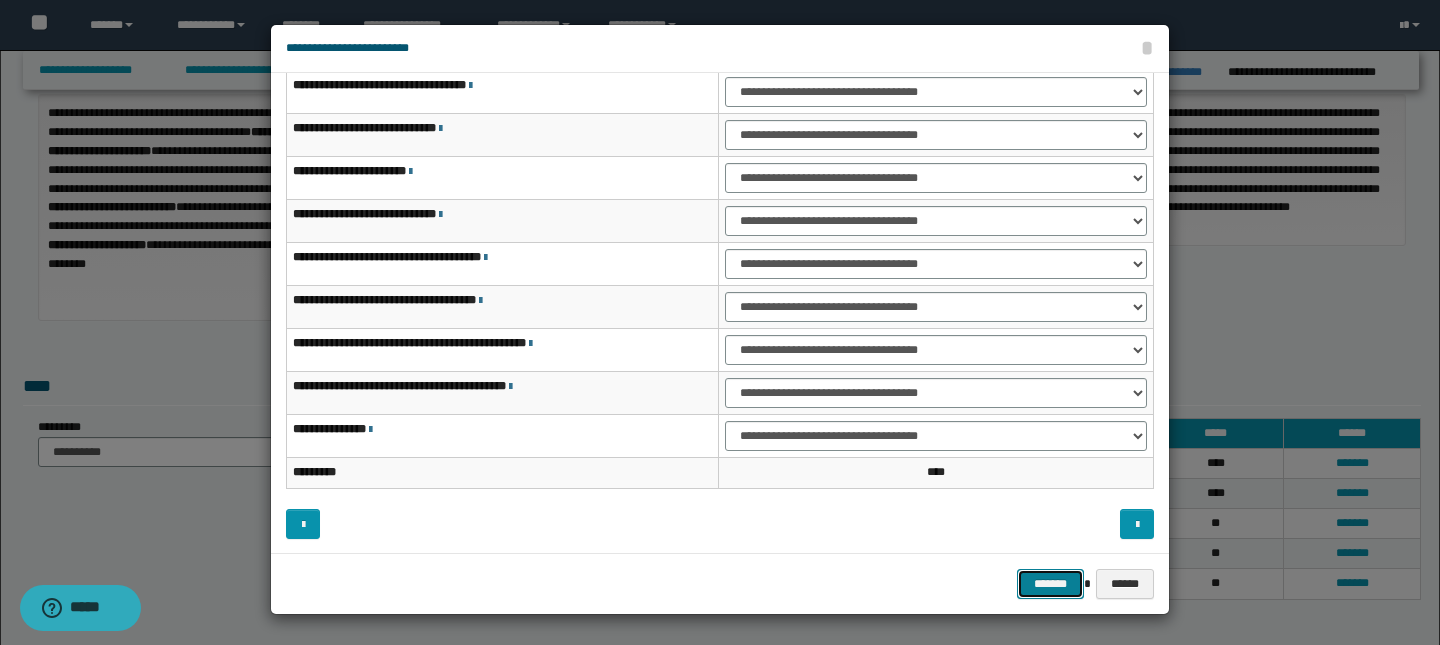 click on "*******" at bounding box center [1051, 584] 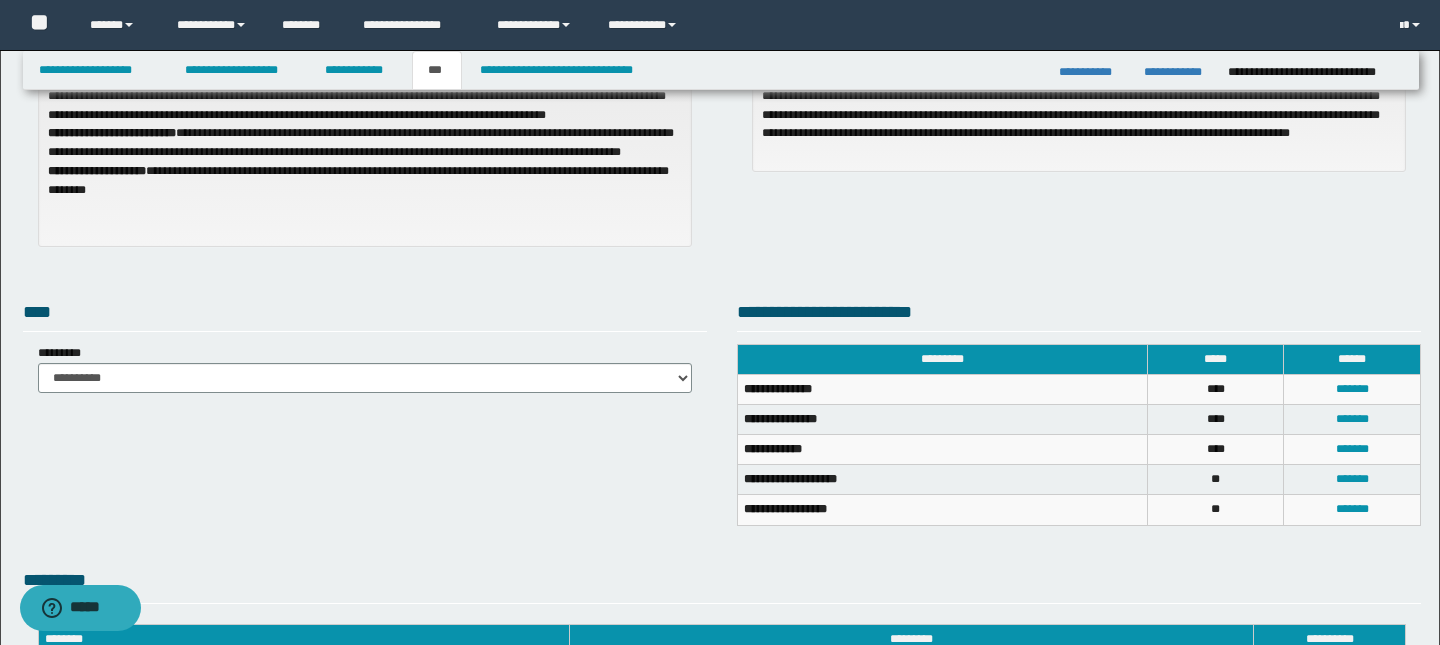scroll, scrollTop: 243, scrollLeft: 0, axis: vertical 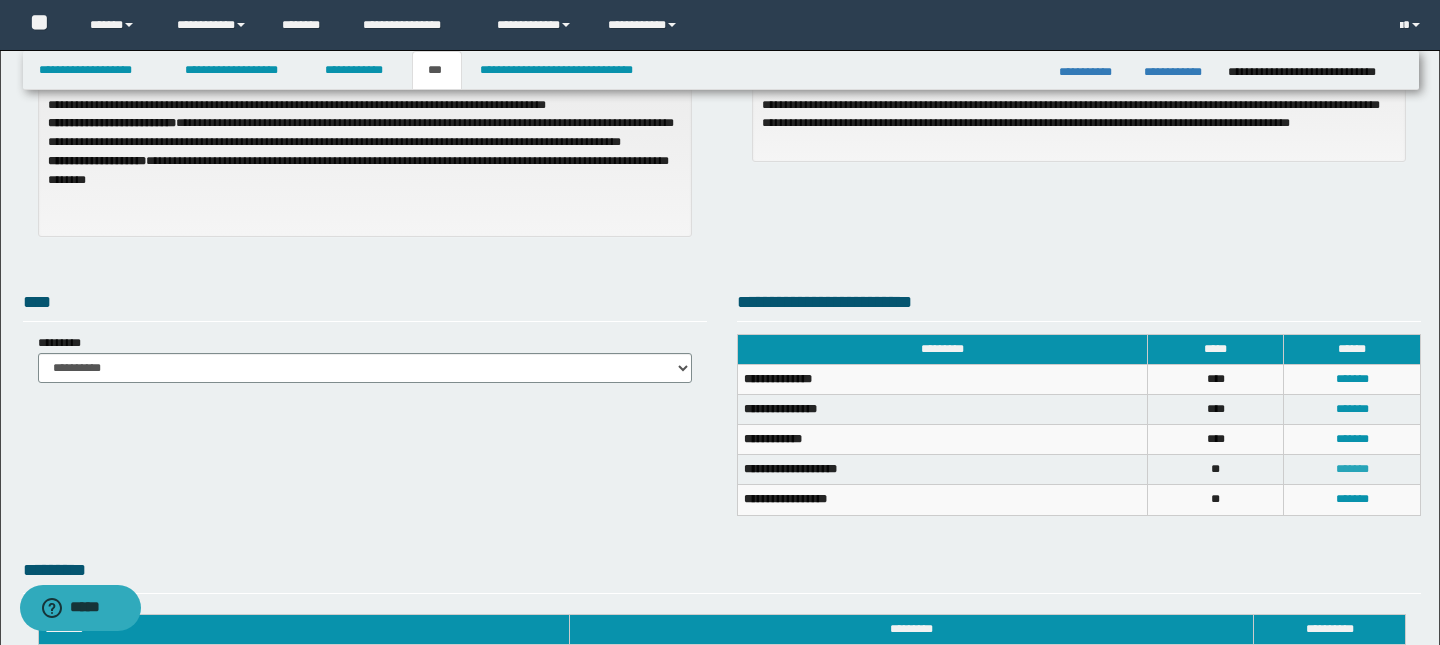 click on "*******" at bounding box center (1352, 469) 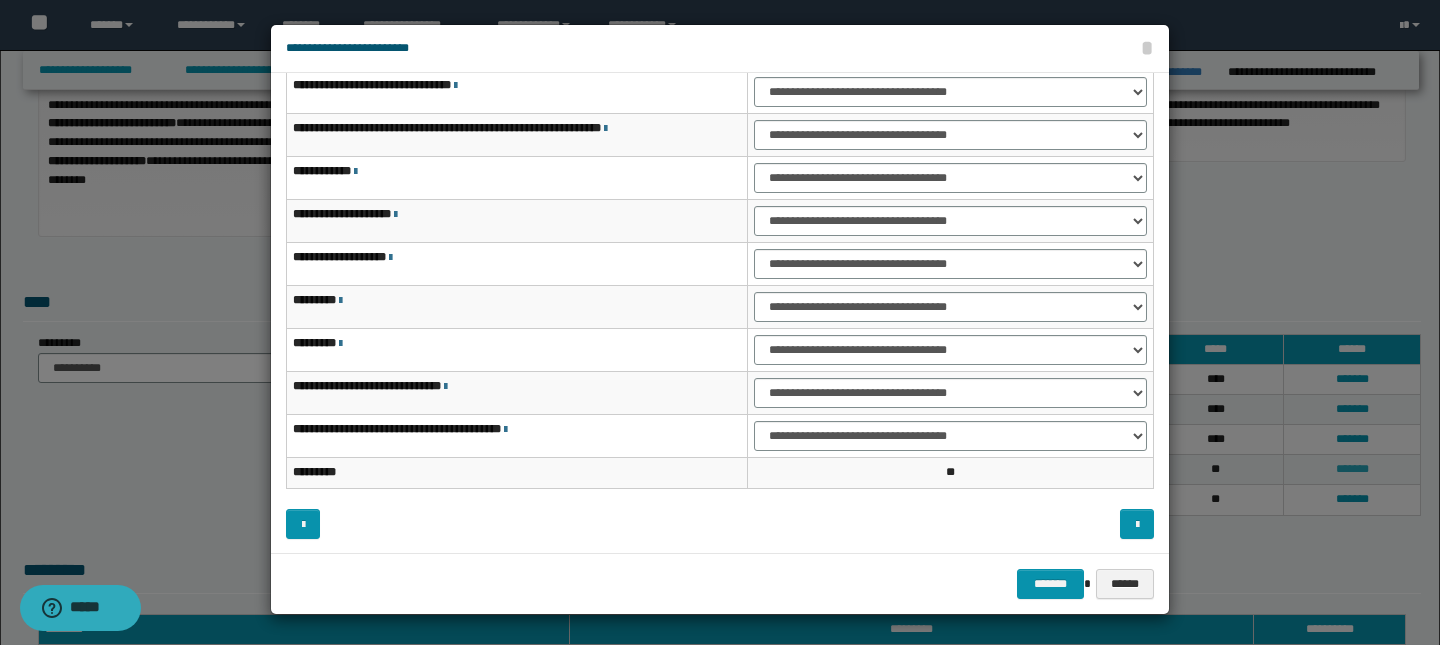scroll, scrollTop: 0, scrollLeft: 0, axis: both 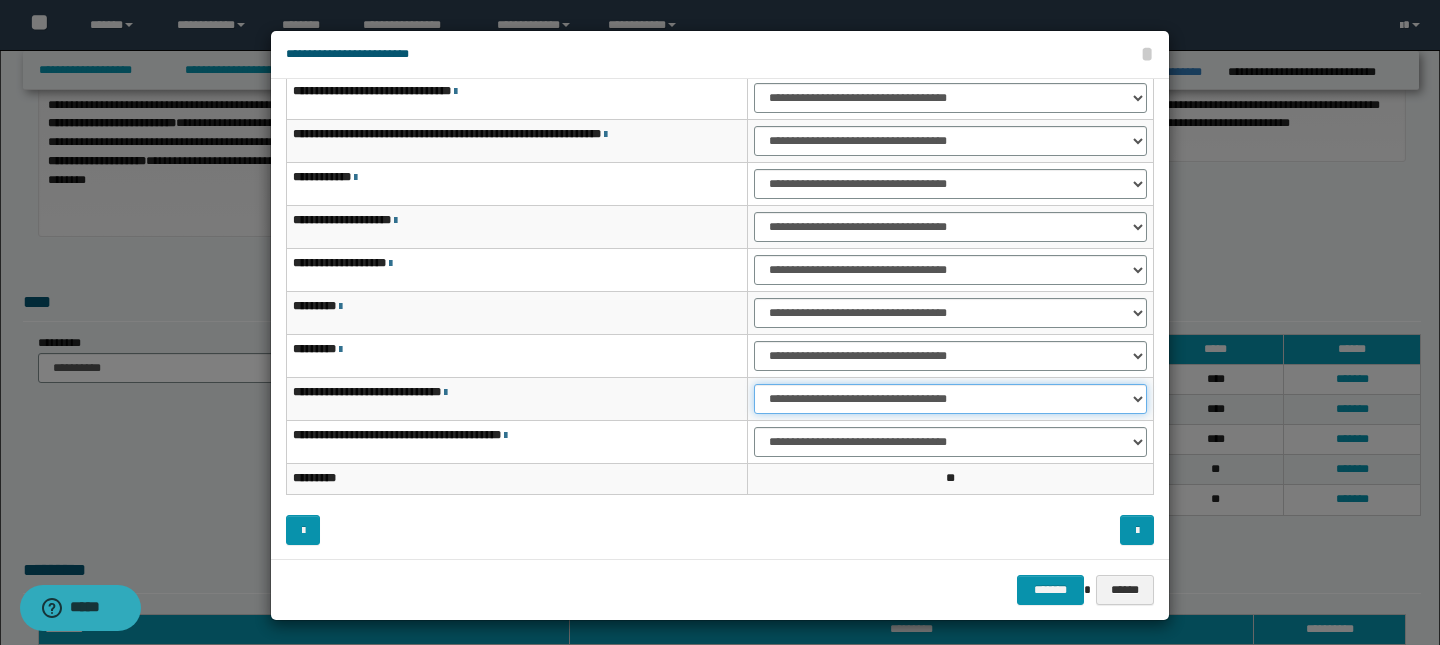 click on "**********" at bounding box center [950, 399] 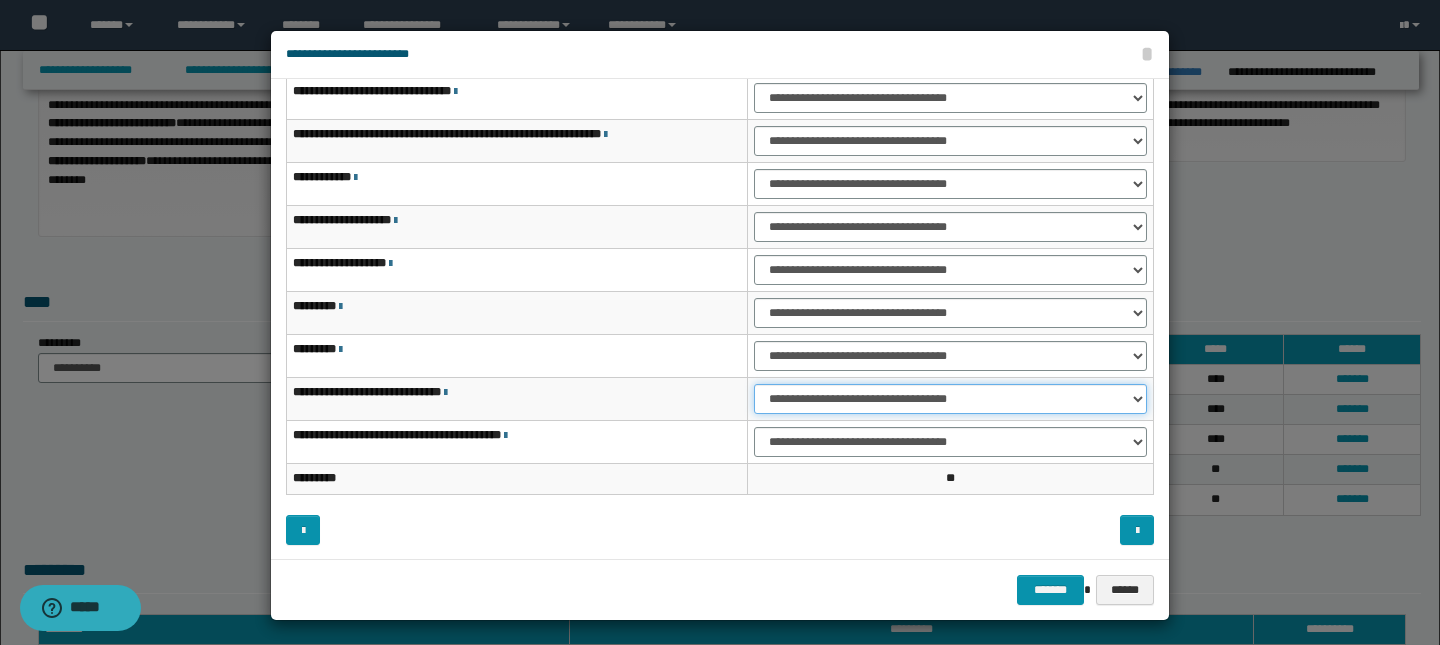 select on "***" 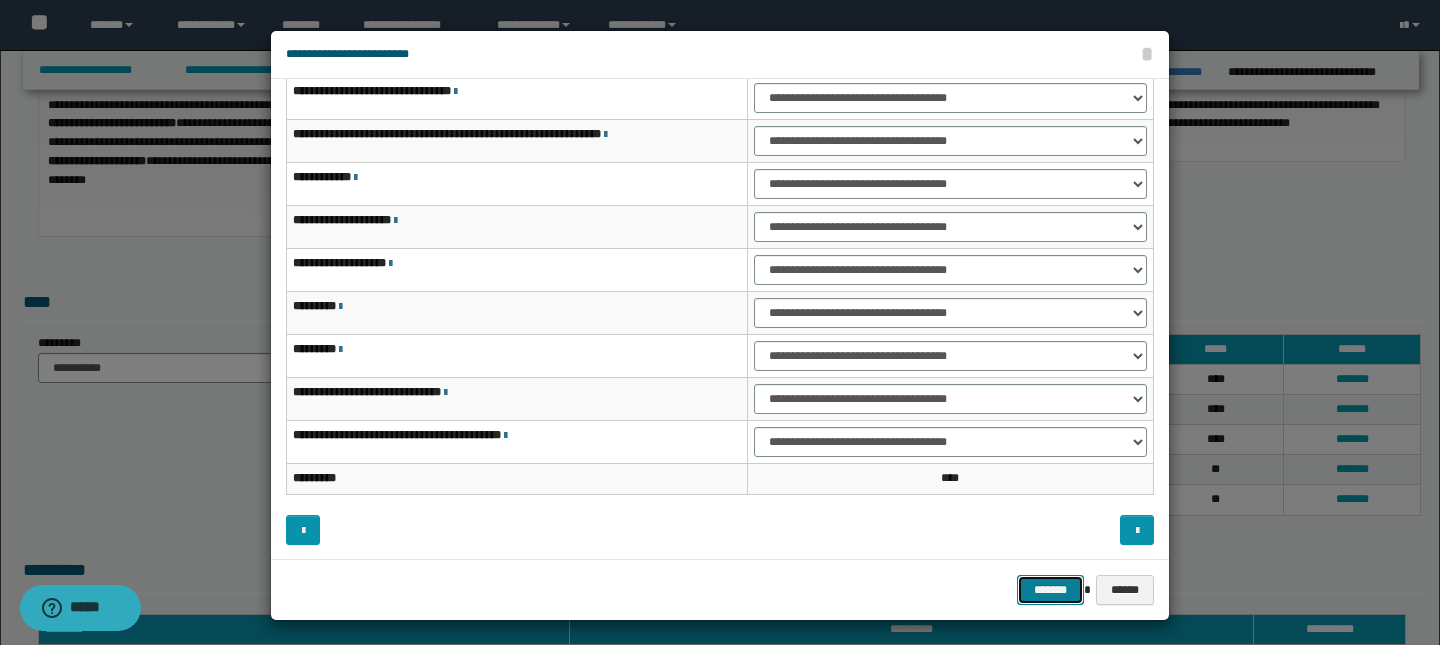 click on "*******" at bounding box center [1051, 590] 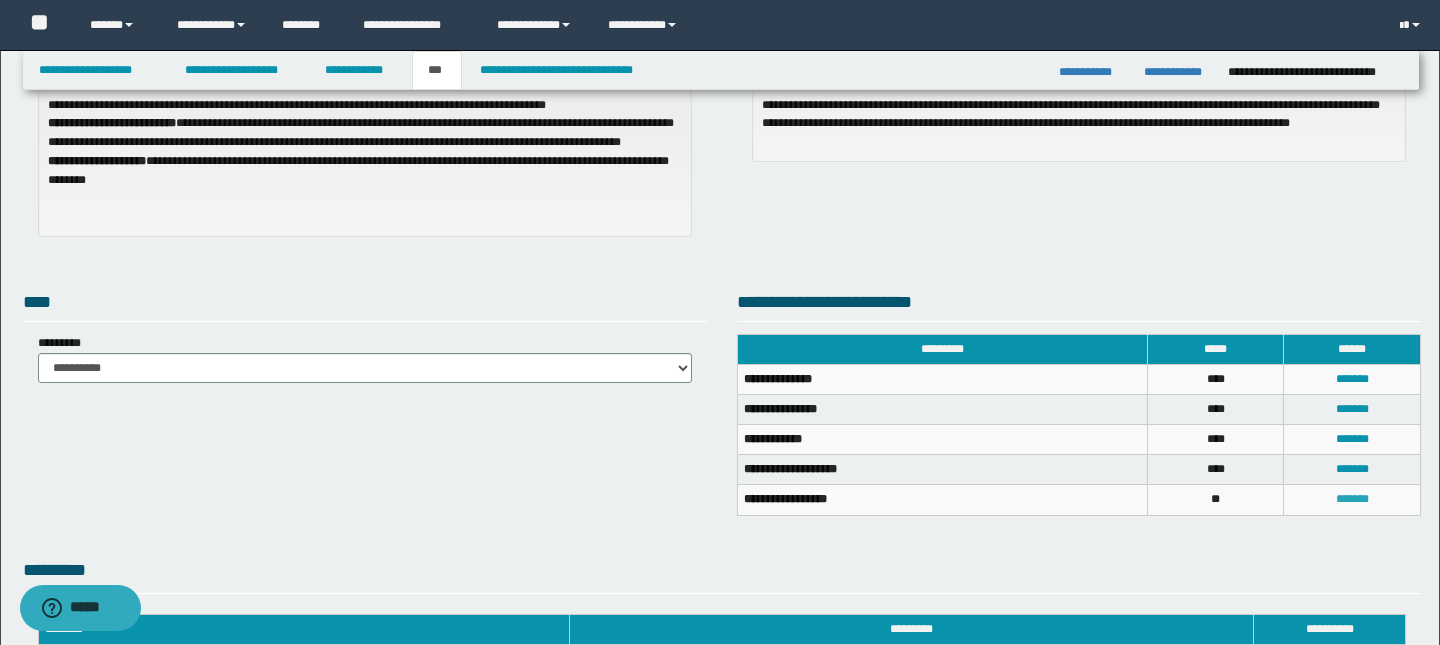 click on "*******" at bounding box center [1352, 499] 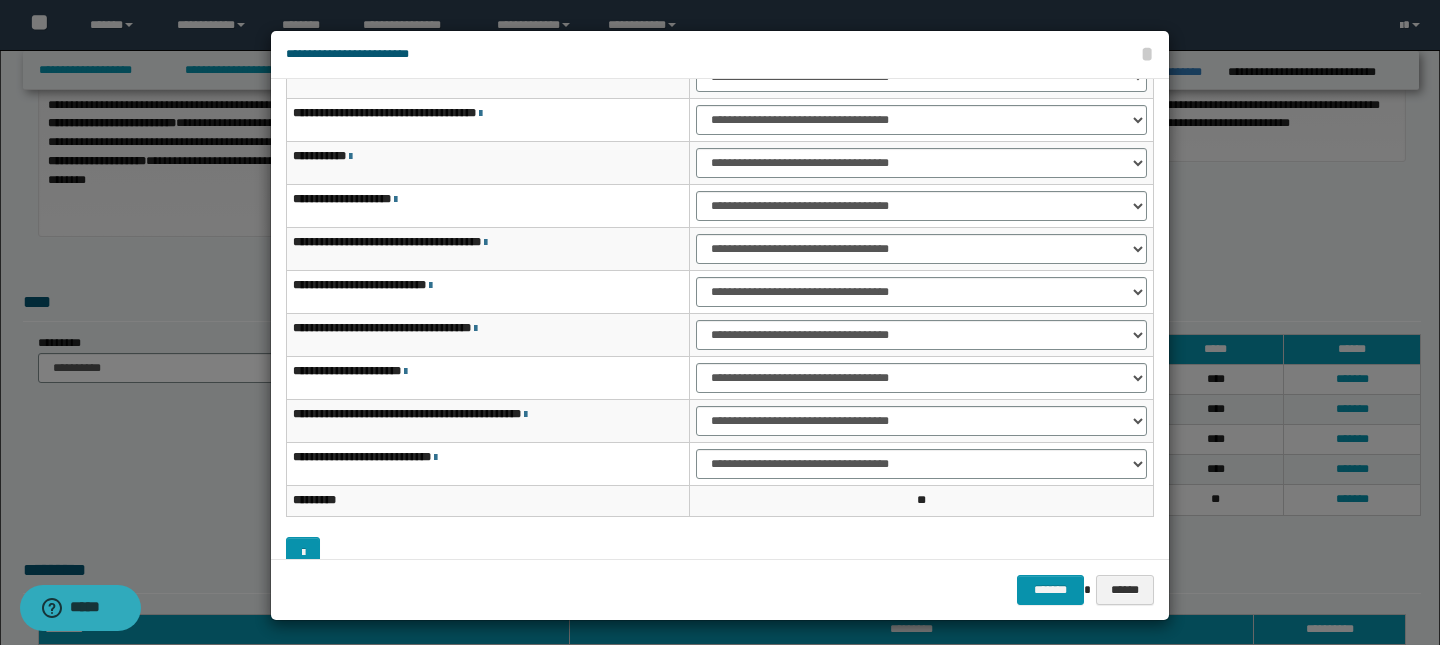 scroll, scrollTop: 89, scrollLeft: 0, axis: vertical 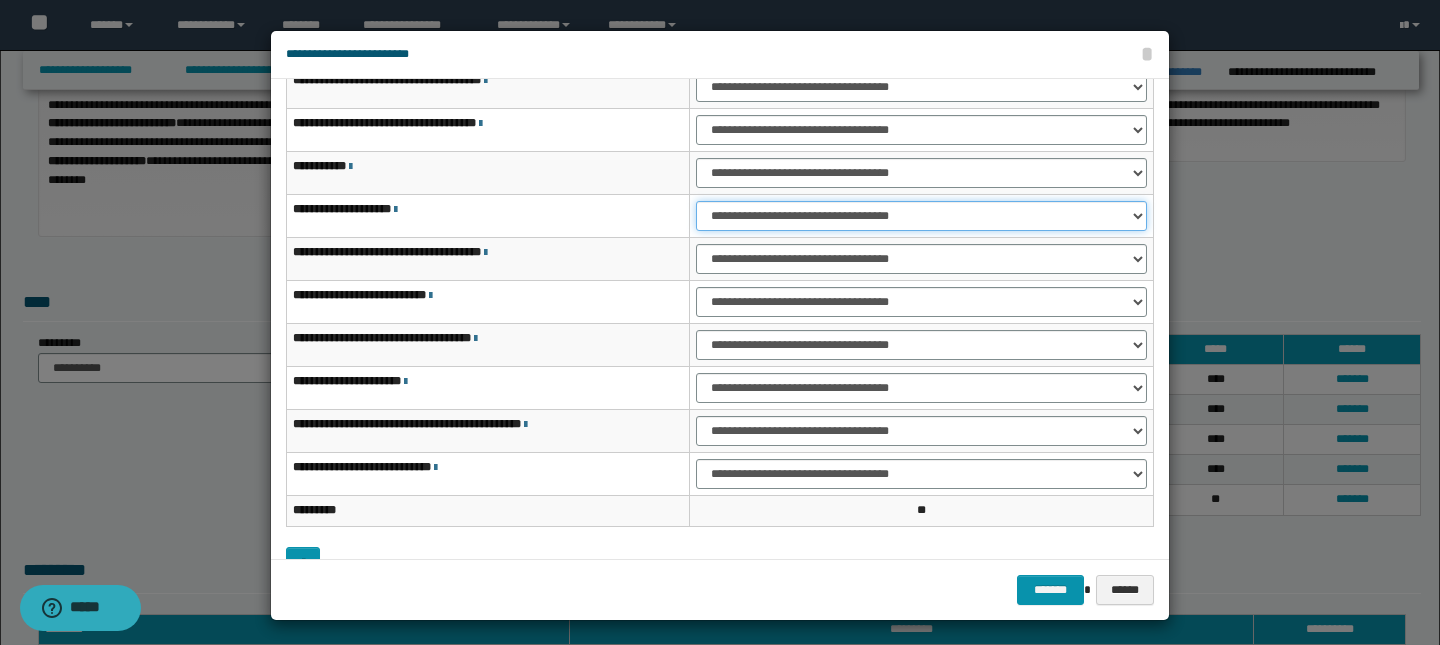 click on "**********" at bounding box center [921, 216] 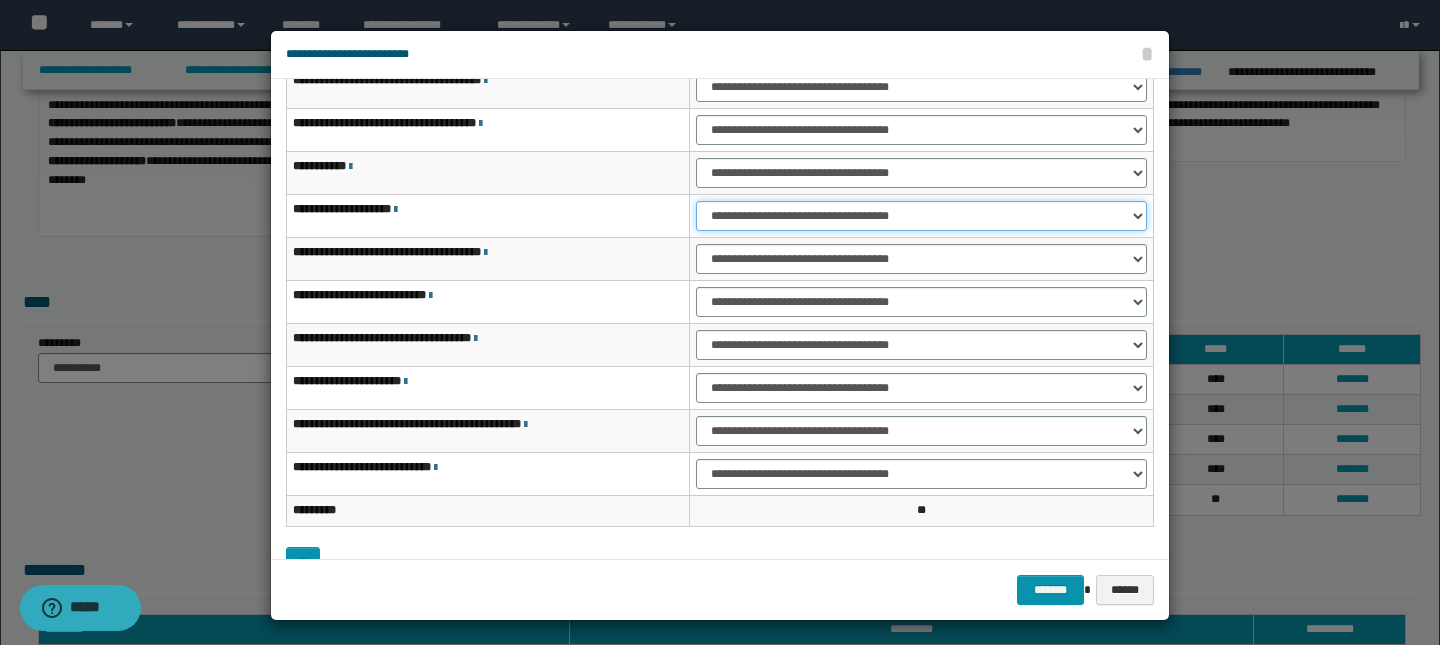 select on "***" 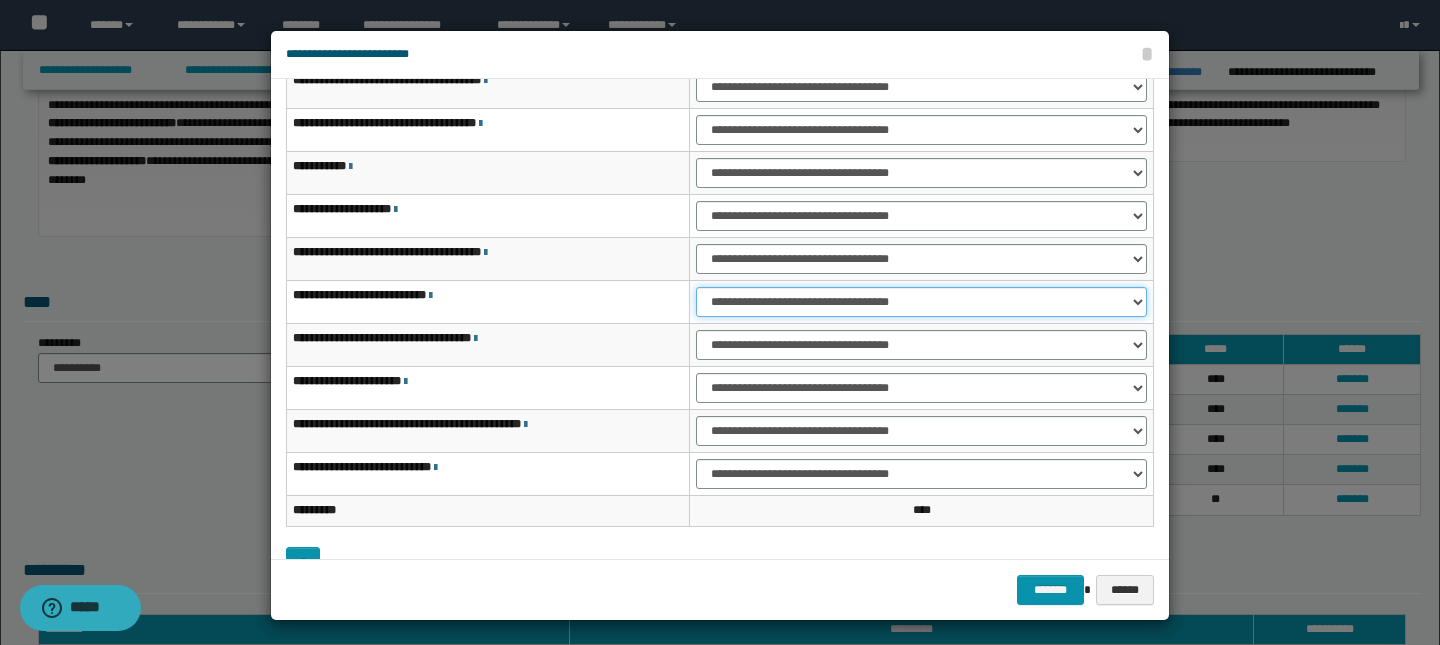 click on "**********" at bounding box center [921, 302] 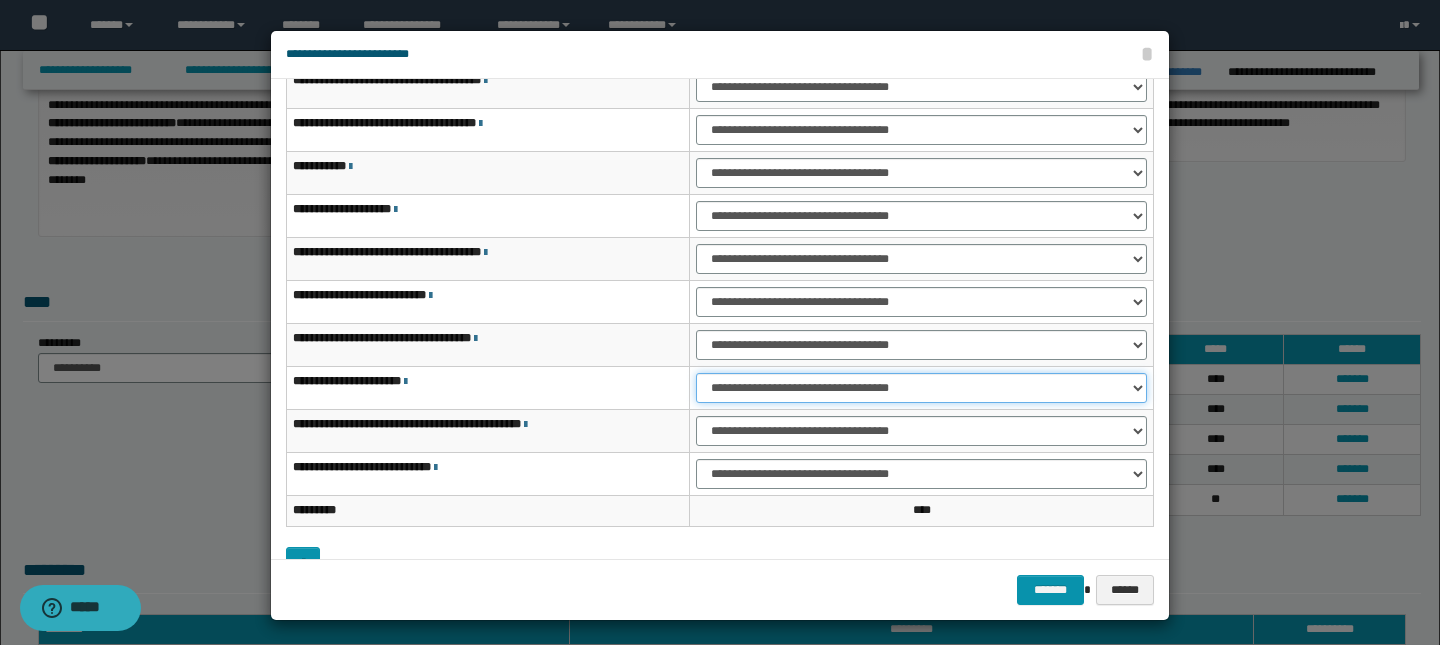 click on "**********" at bounding box center [921, 388] 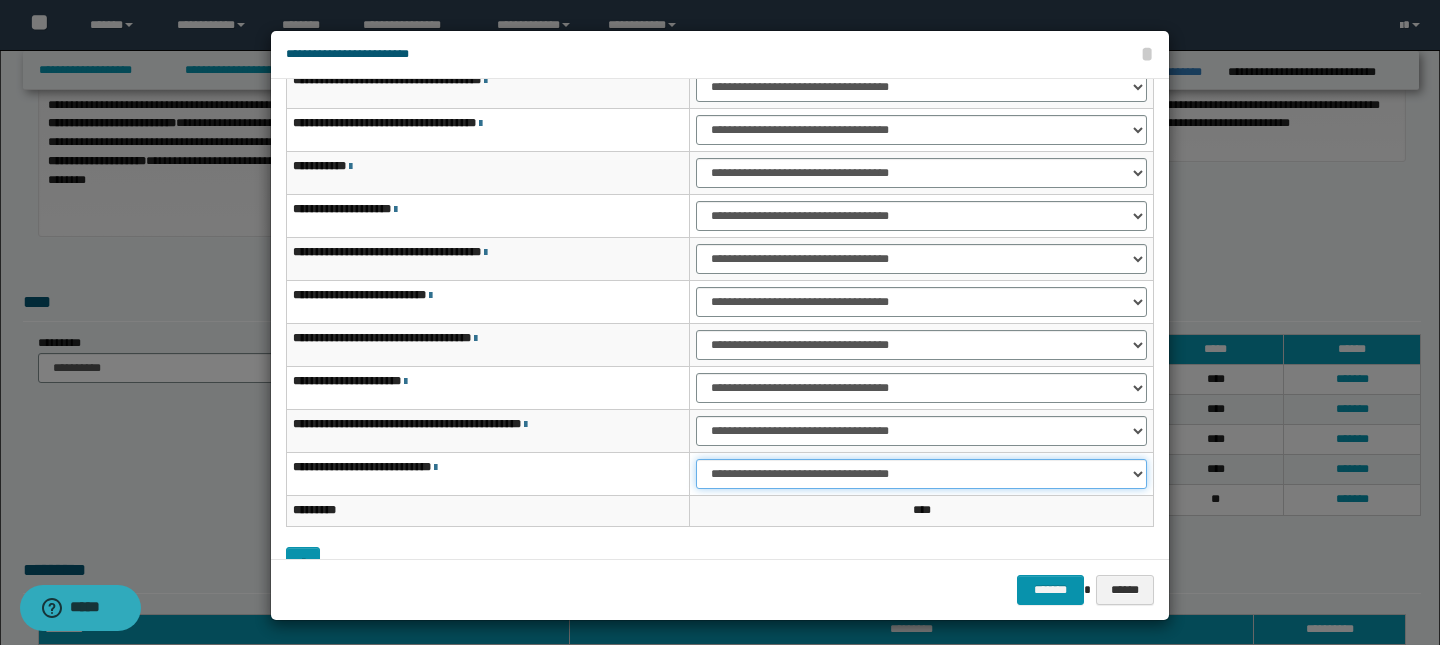 click on "**********" at bounding box center [921, 474] 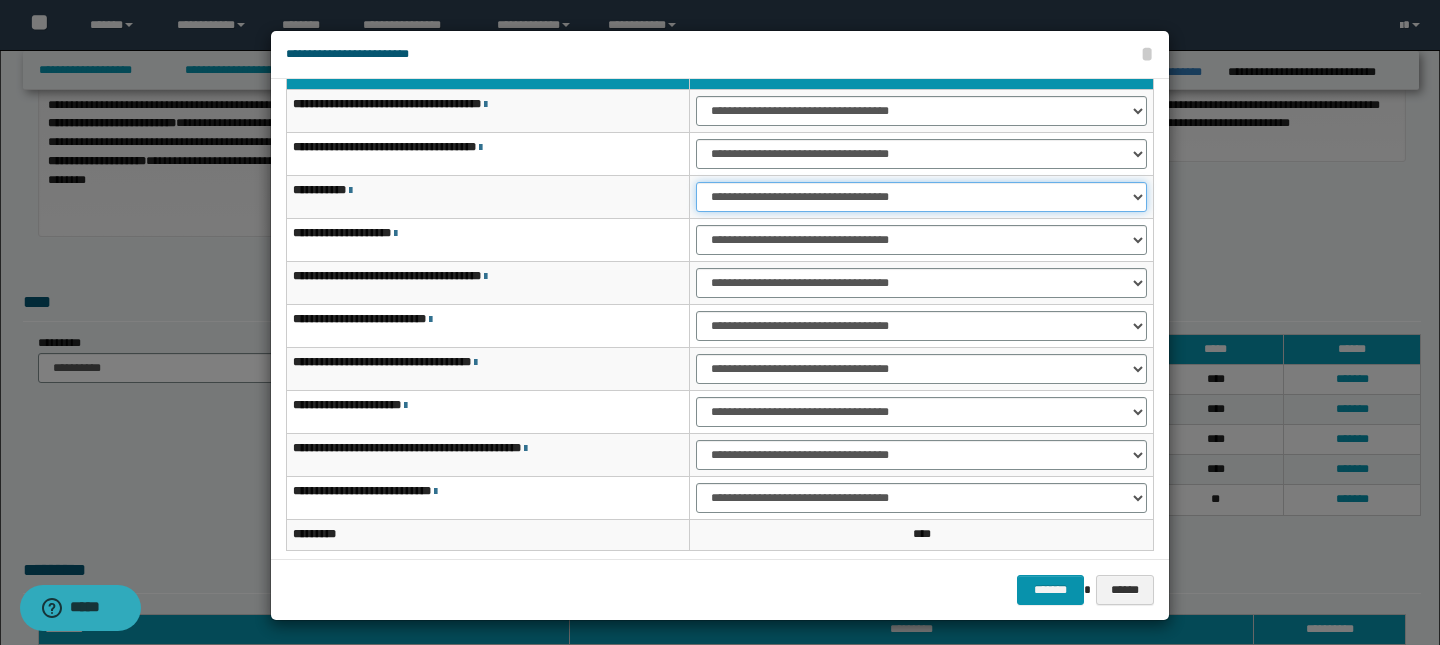 click on "**********" at bounding box center (921, 197) 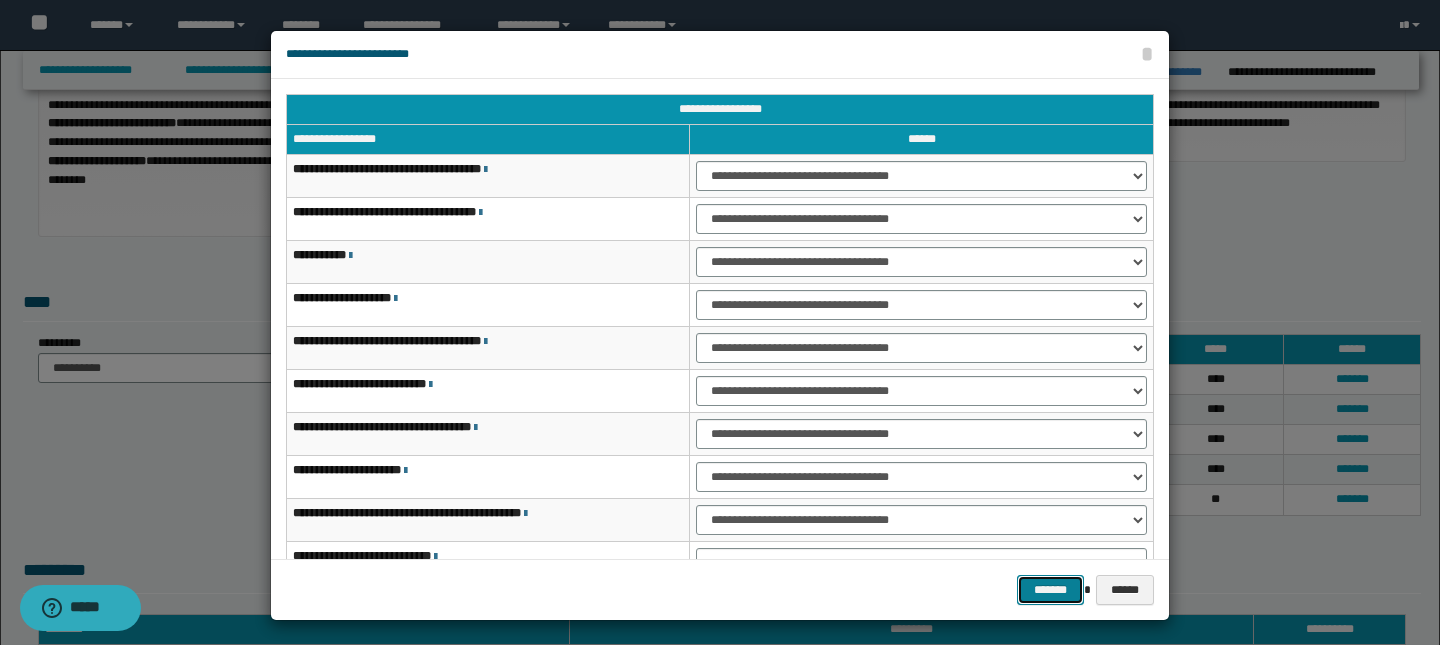 click on "*******" at bounding box center [1051, 590] 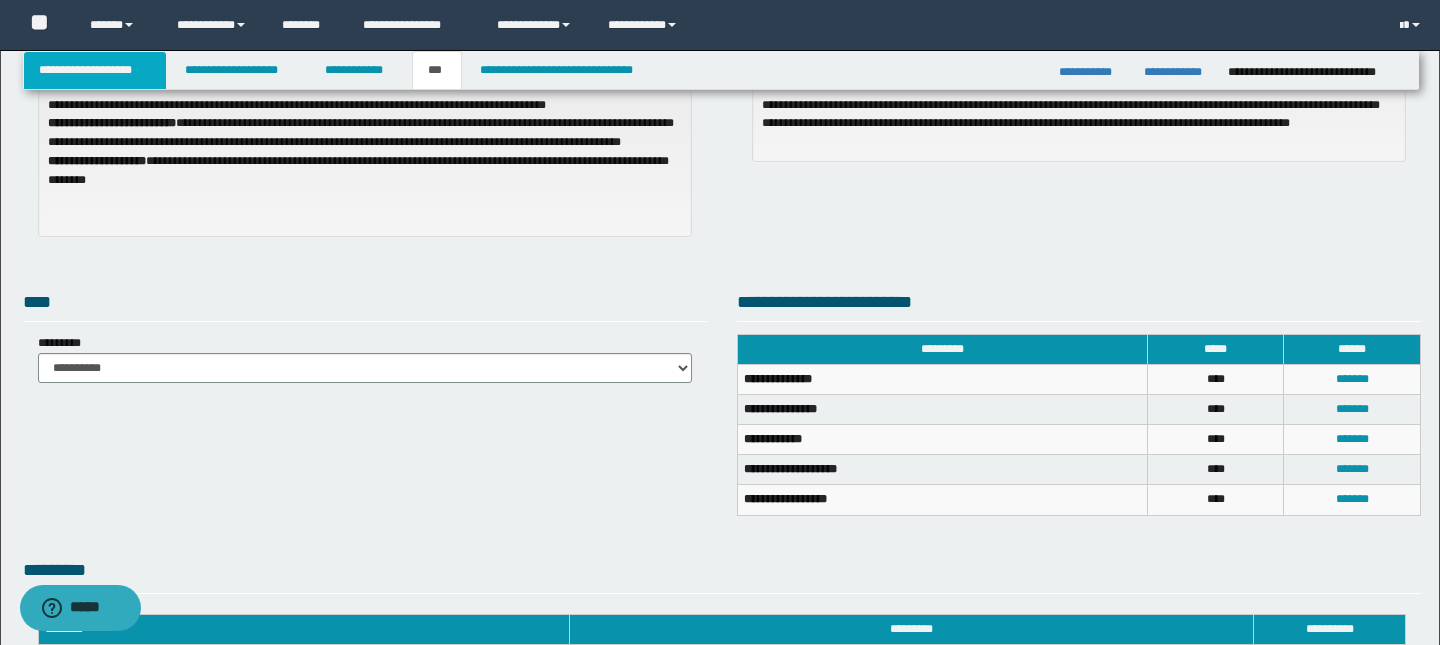 click on "**********" at bounding box center (95, 70) 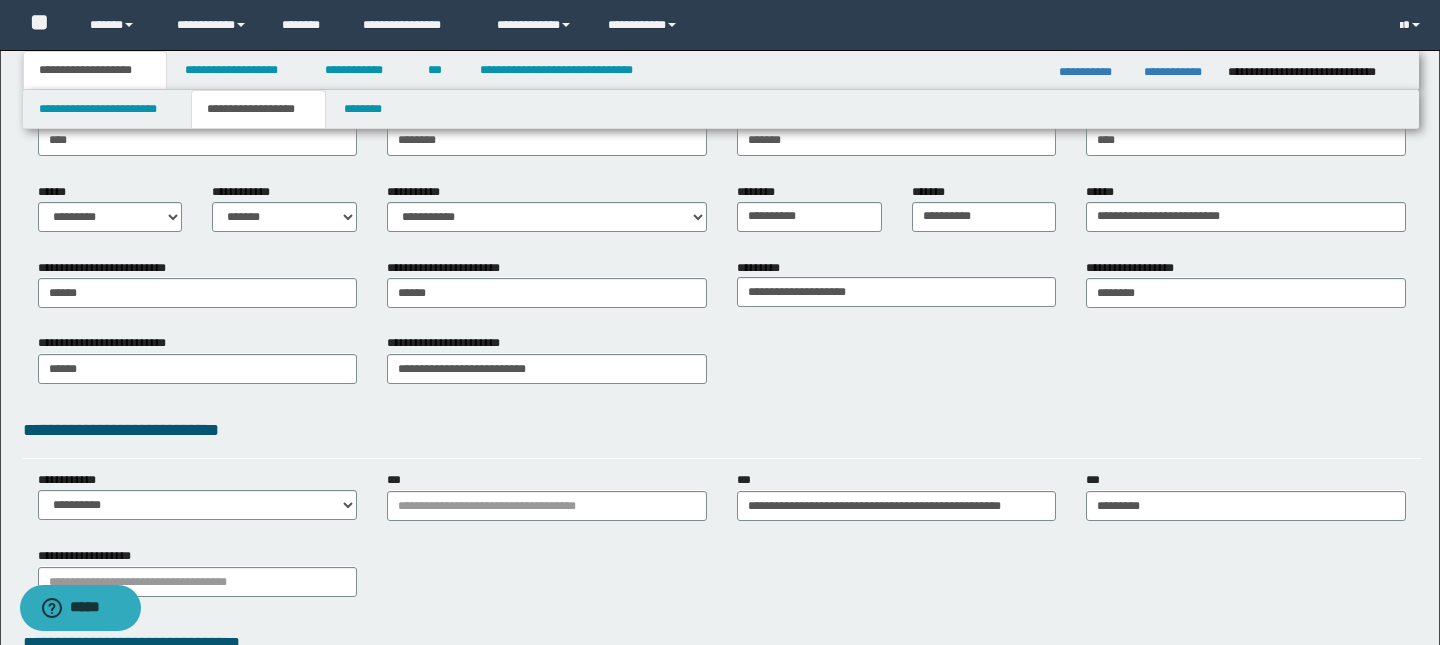 scroll, scrollTop: 249, scrollLeft: 0, axis: vertical 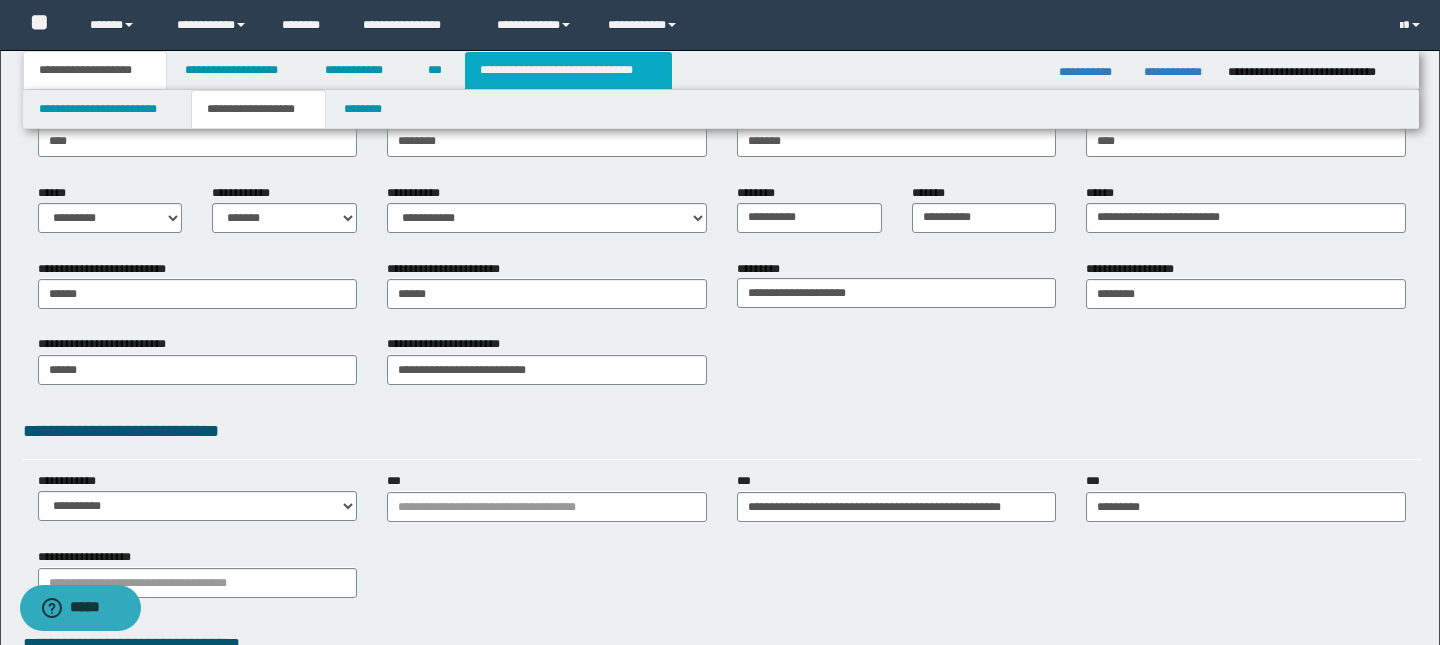 click on "**********" at bounding box center [568, 70] 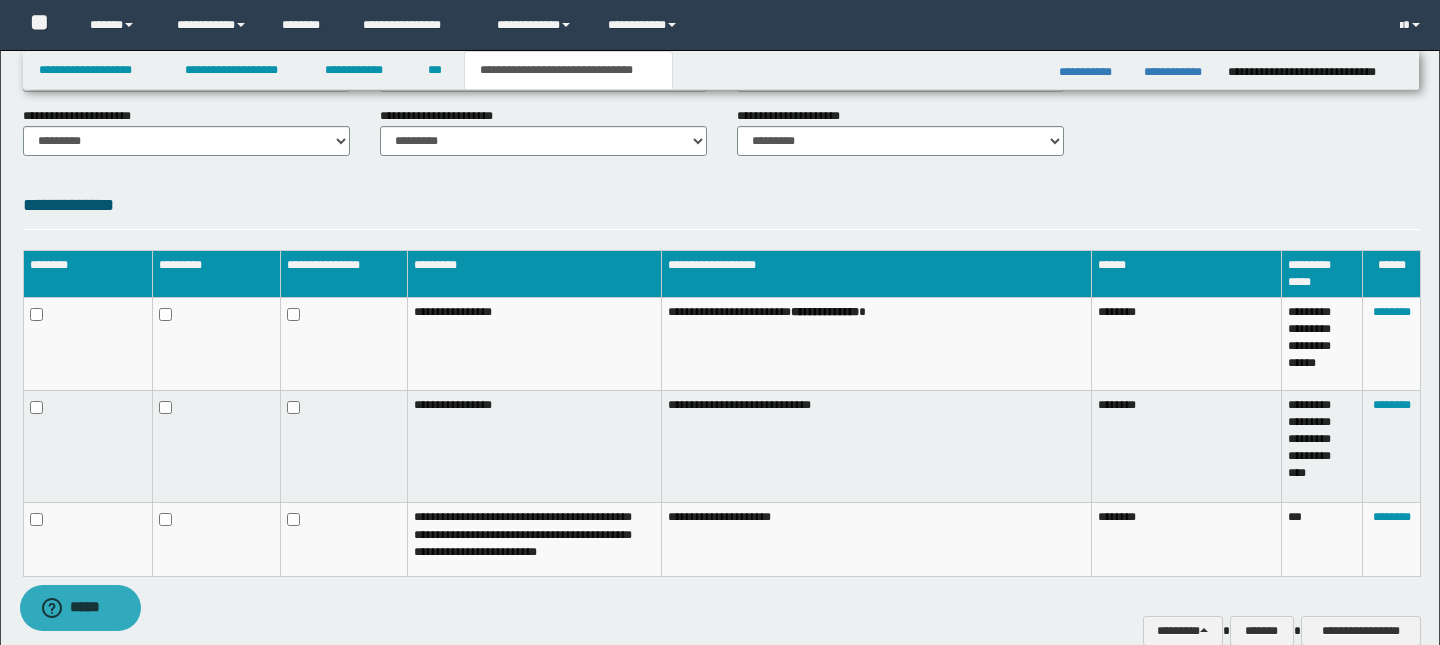 scroll, scrollTop: 964, scrollLeft: 0, axis: vertical 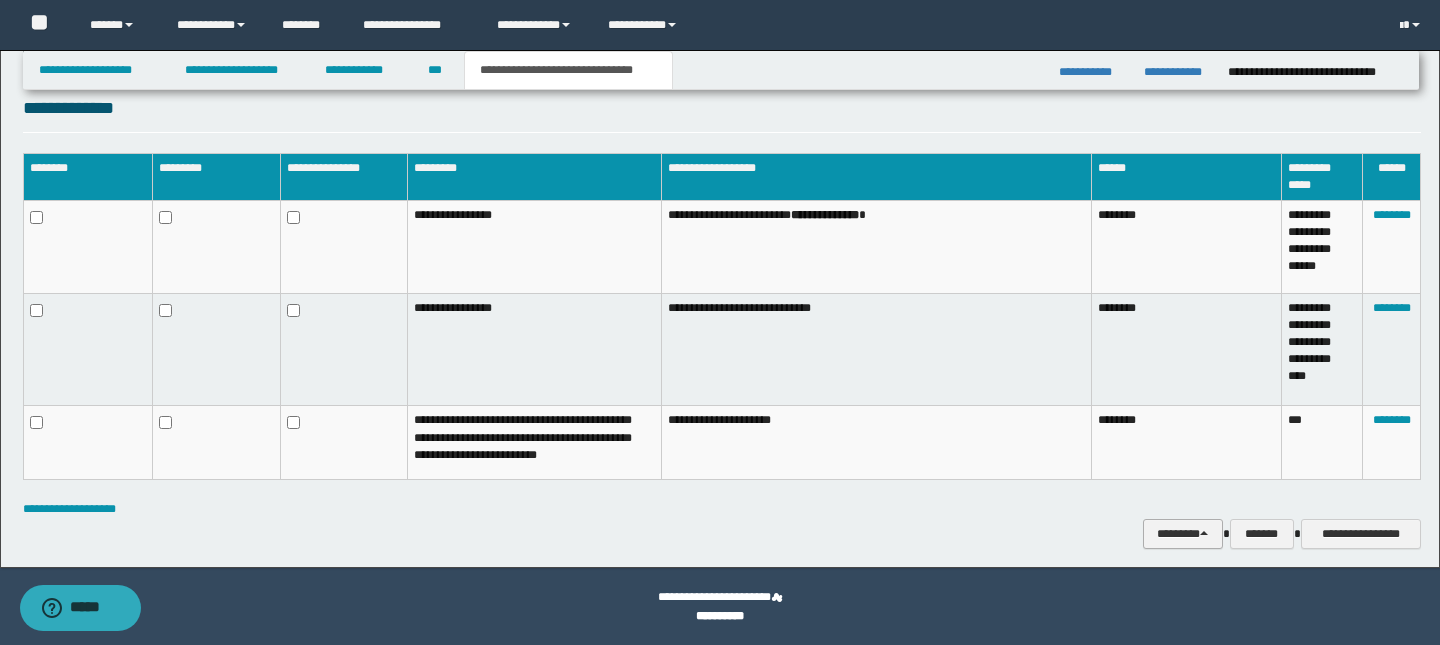 click on "********" at bounding box center (1183, 534) 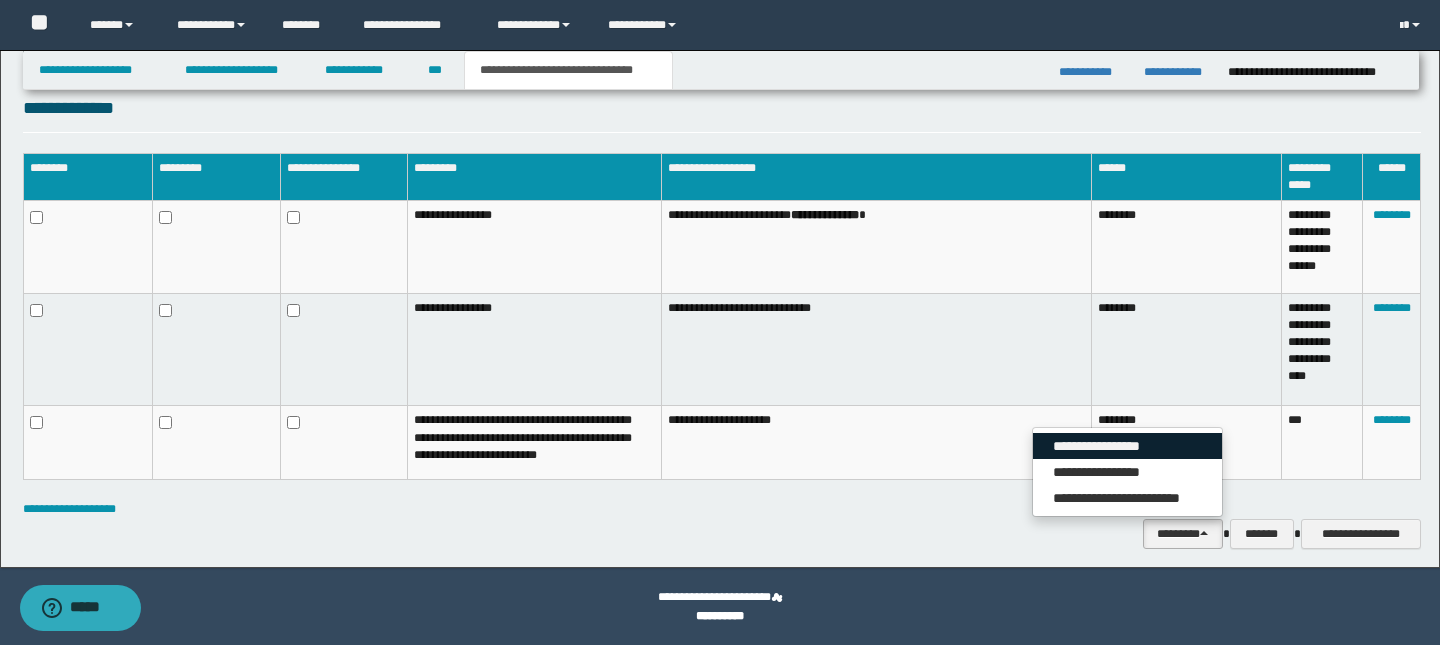 click on "**********" at bounding box center (1127, 446) 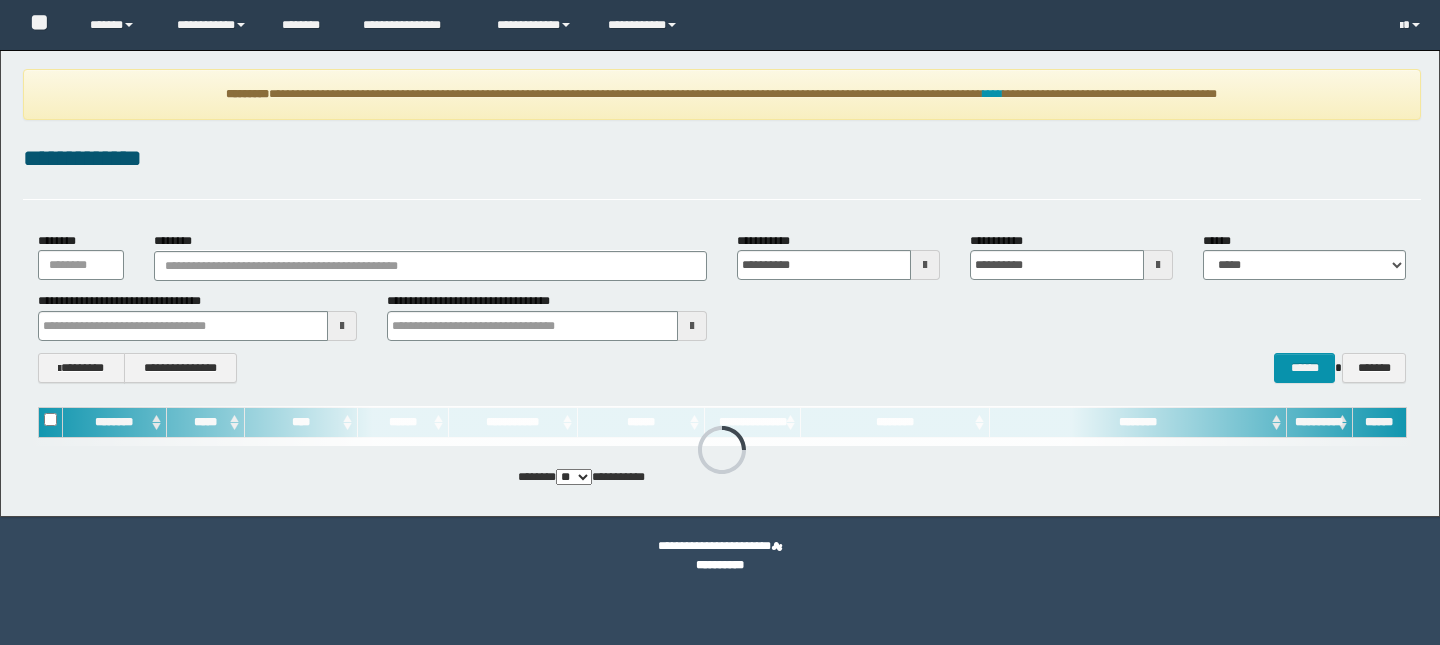 scroll, scrollTop: 0, scrollLeft: 0, axis: both 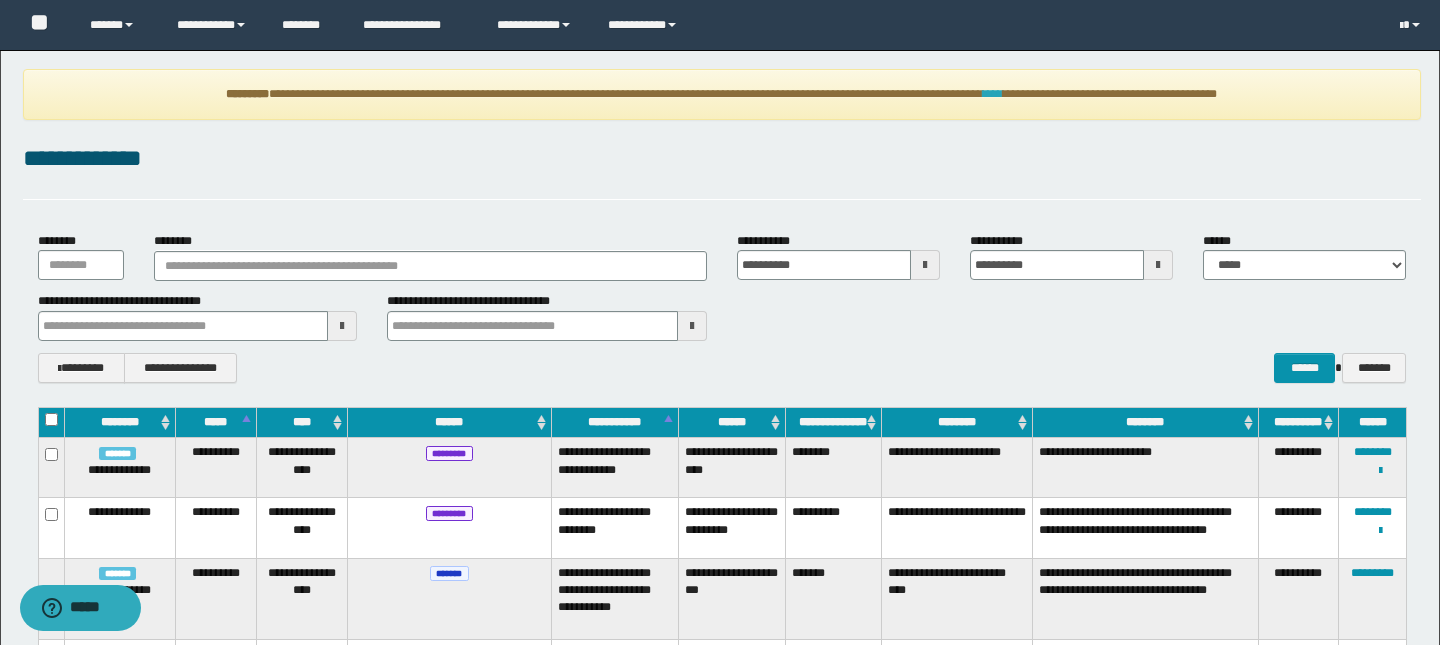 click on "****" at bounding box center [993, 94] 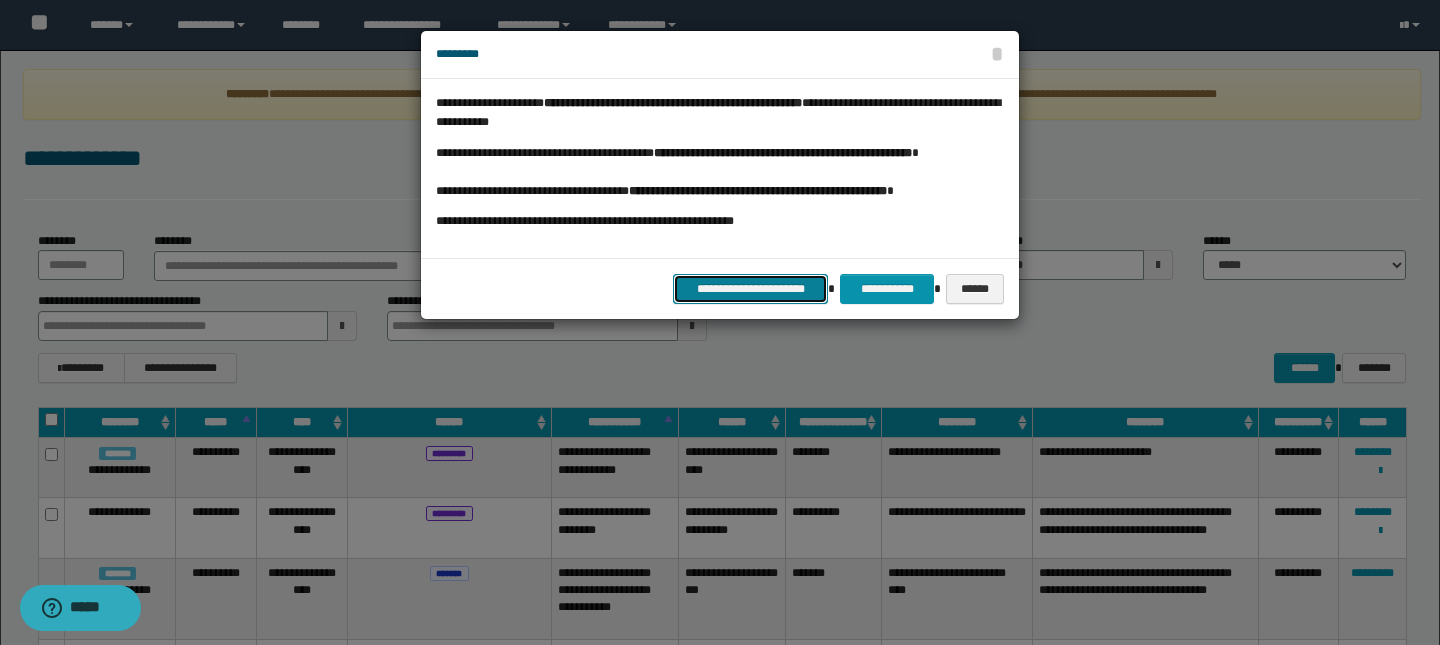click on "**********" at bounding box center (750, 289) 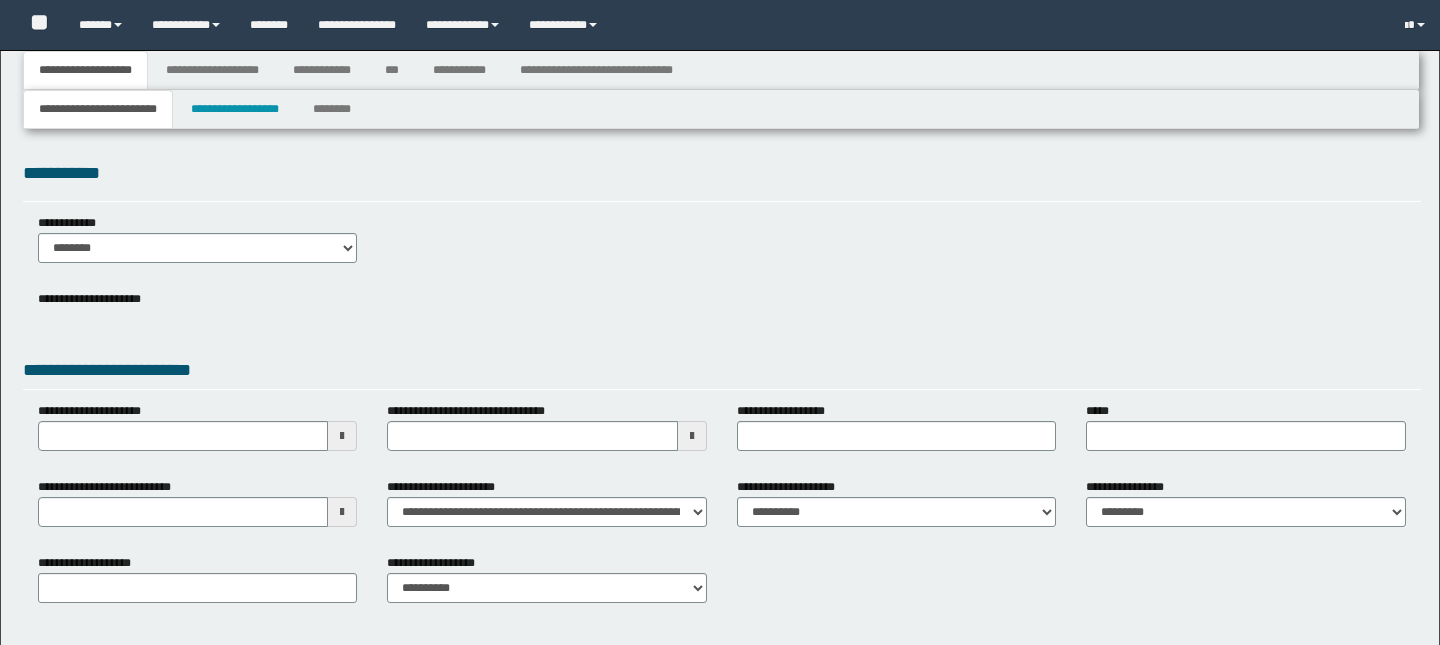 scroll, scrollTop: 0, scrollLeft: 0, axis: both 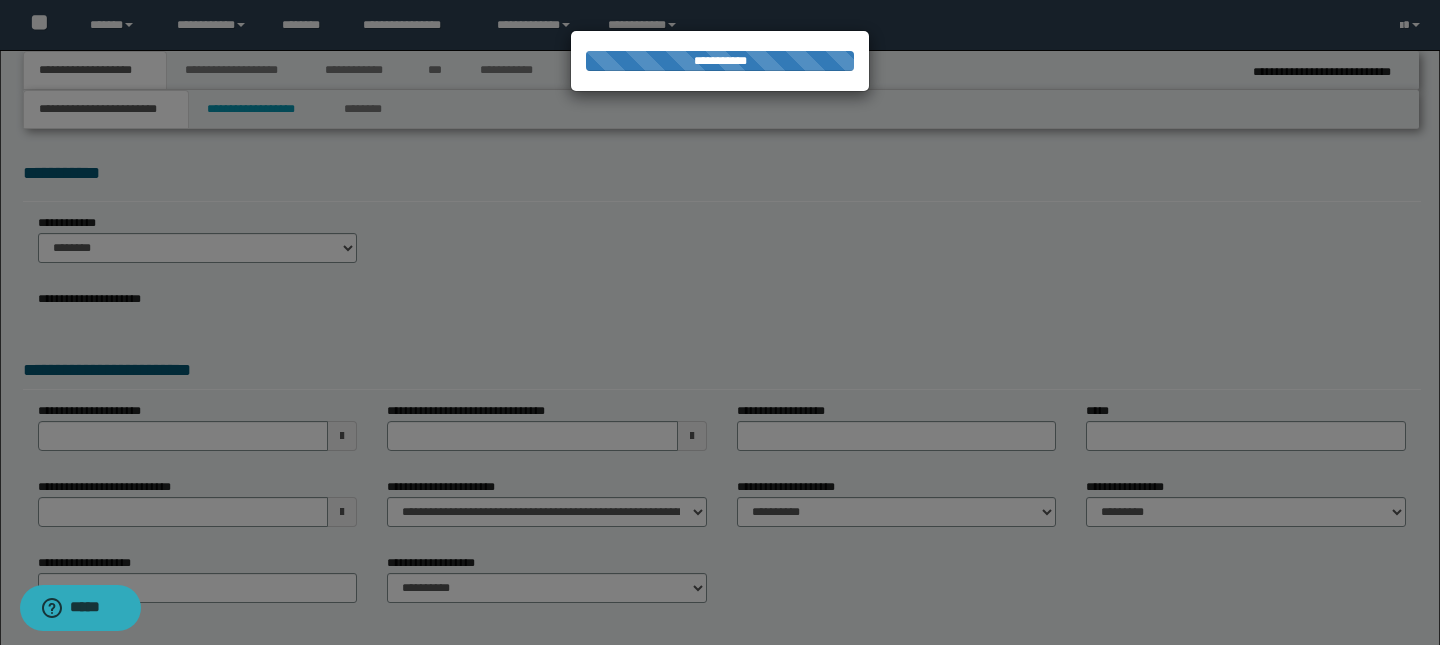 select on "*" 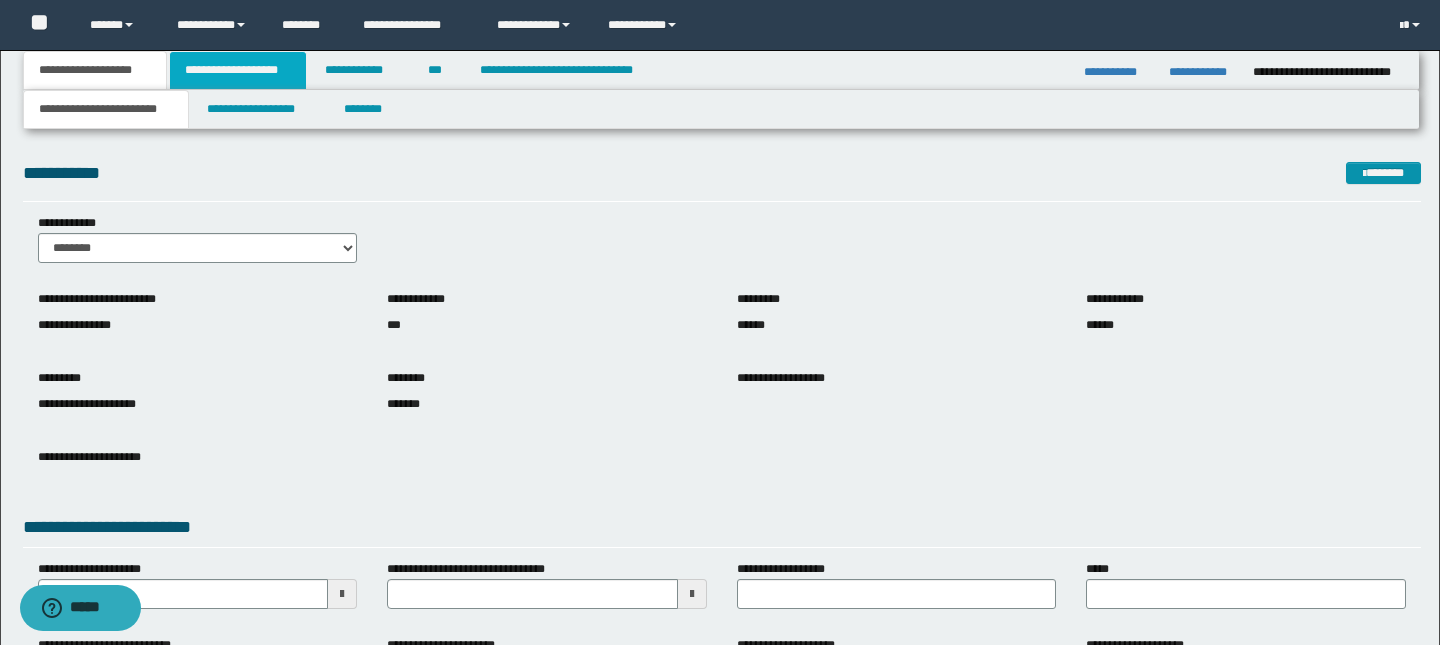 click on "**********" at bounding box center [238, 70] 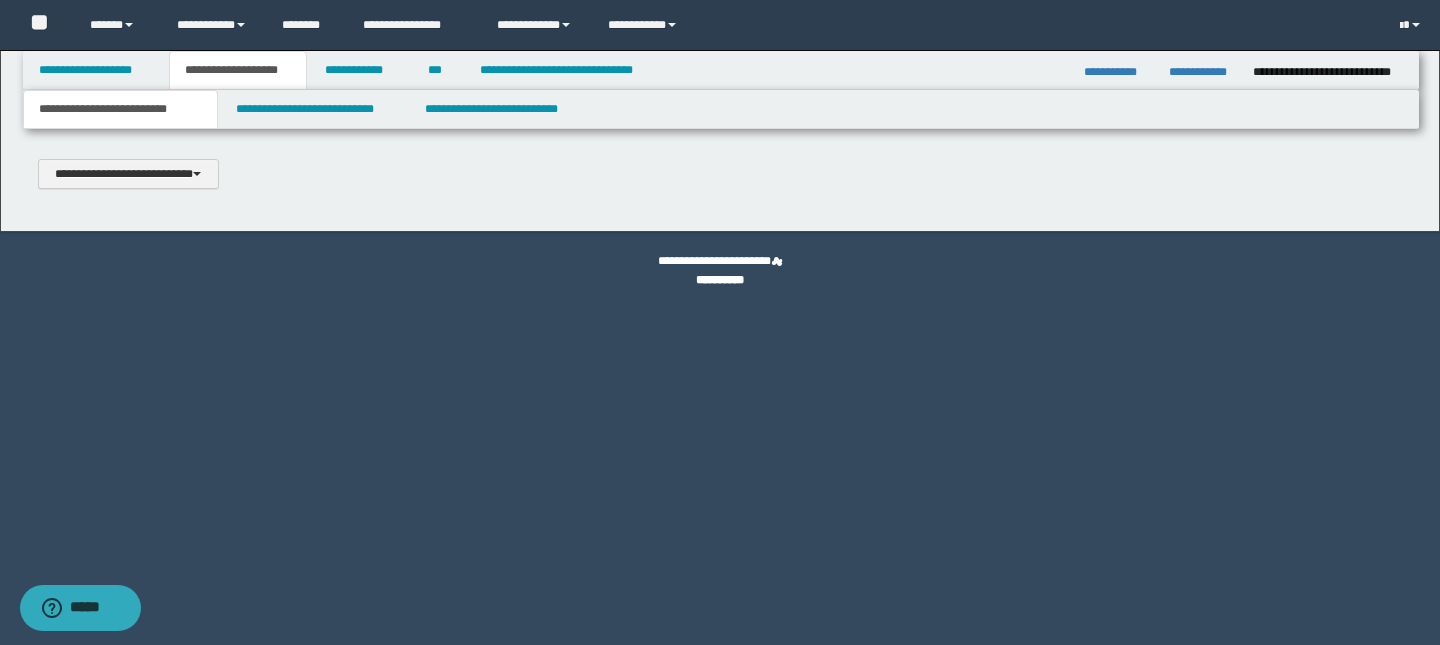 type 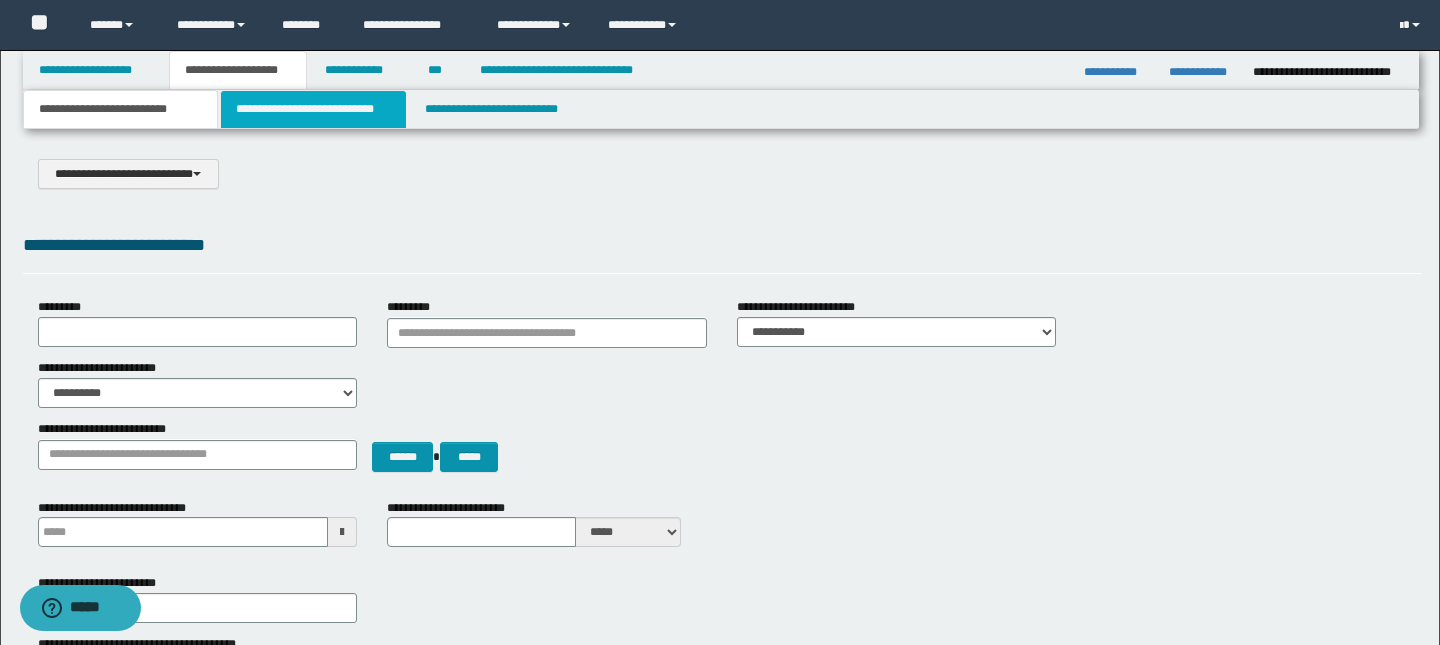 click on "**********" at bounding box center (314, 109) 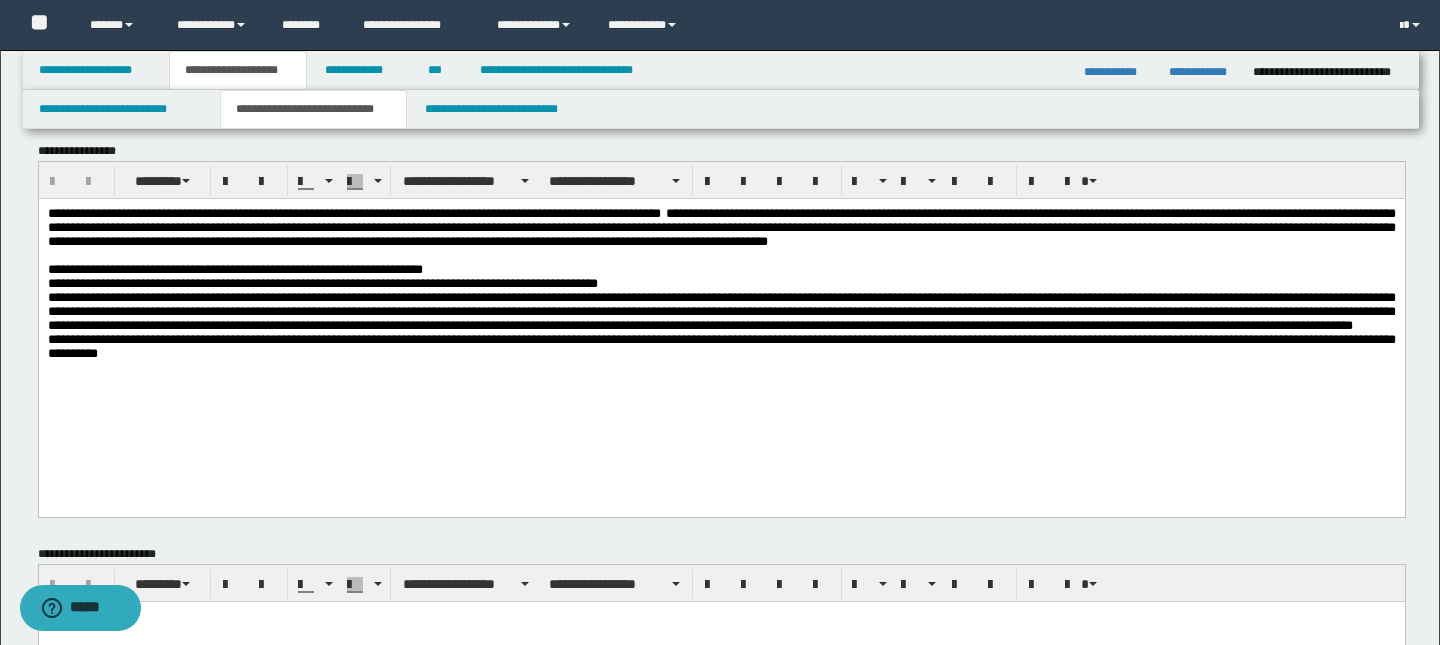 scroll, scrollTop: 22, scrollLeft: 0, axis: vertical 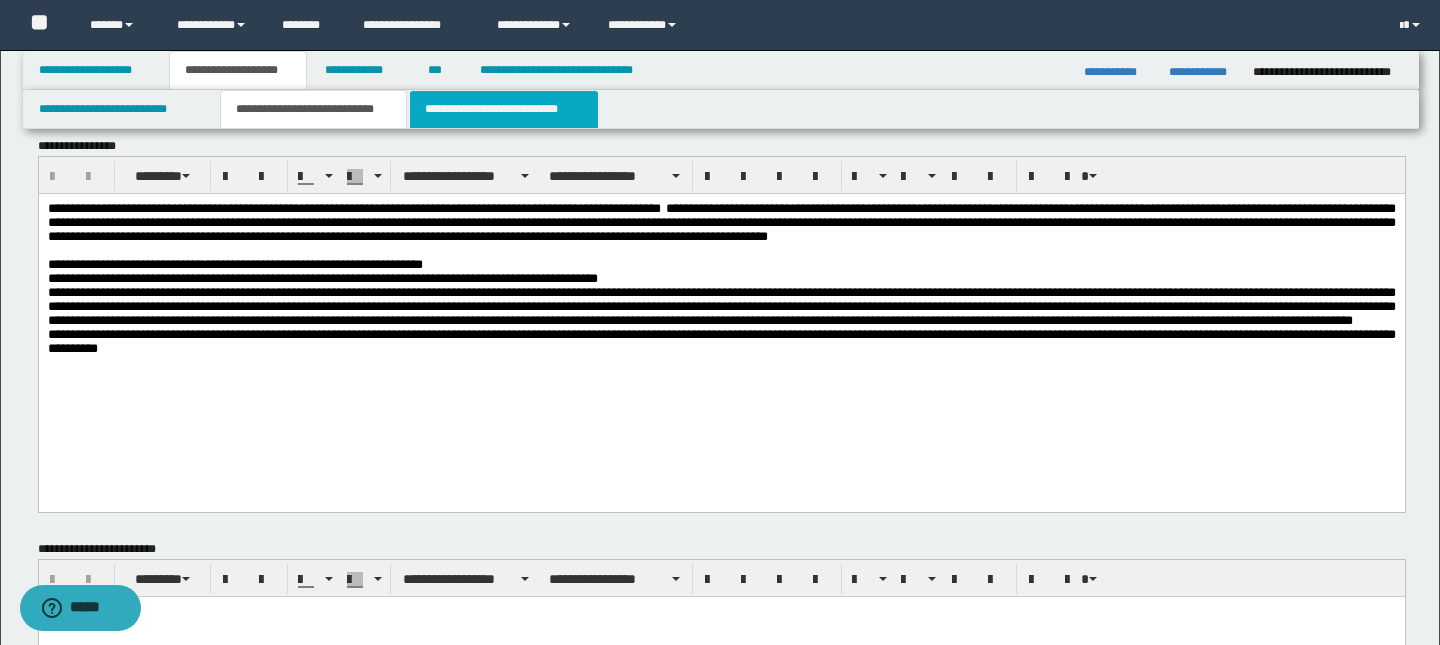 click on "**********" at bounding box center (504, 109) 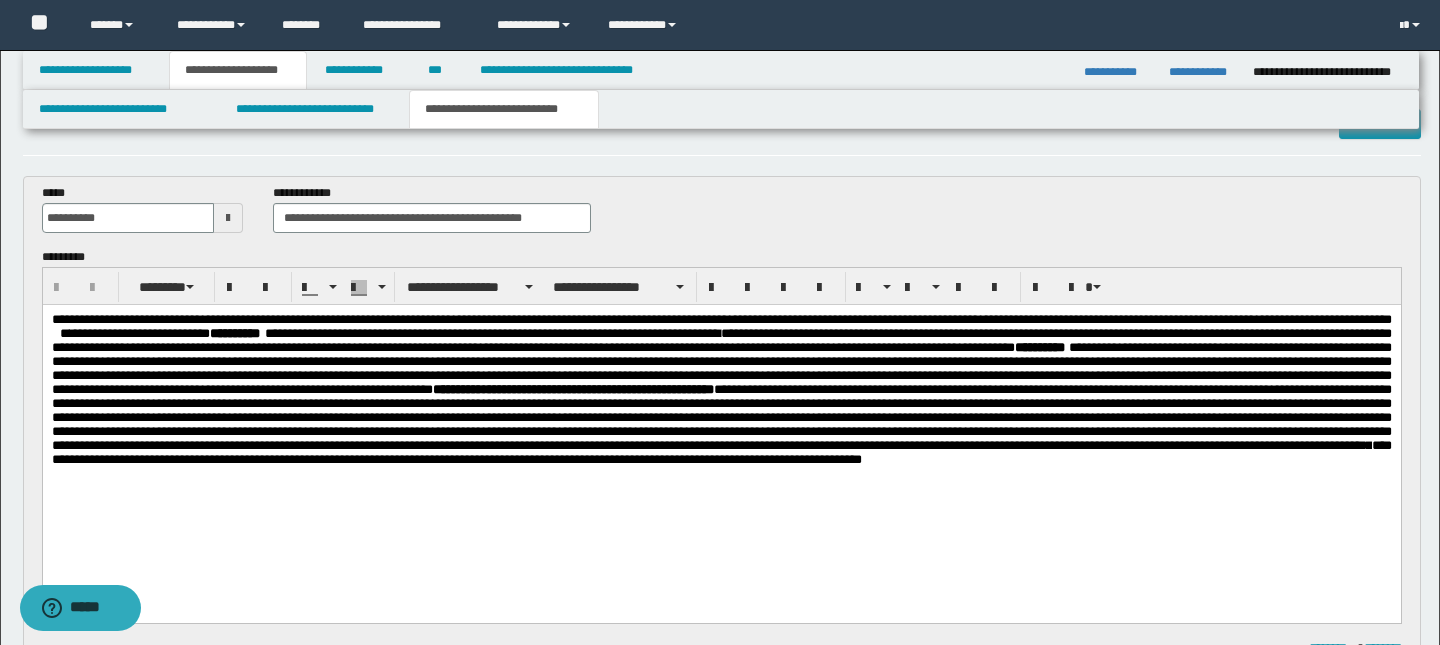 scroll, scrollTop: 52, scrollLeft: 0, axis: vertical 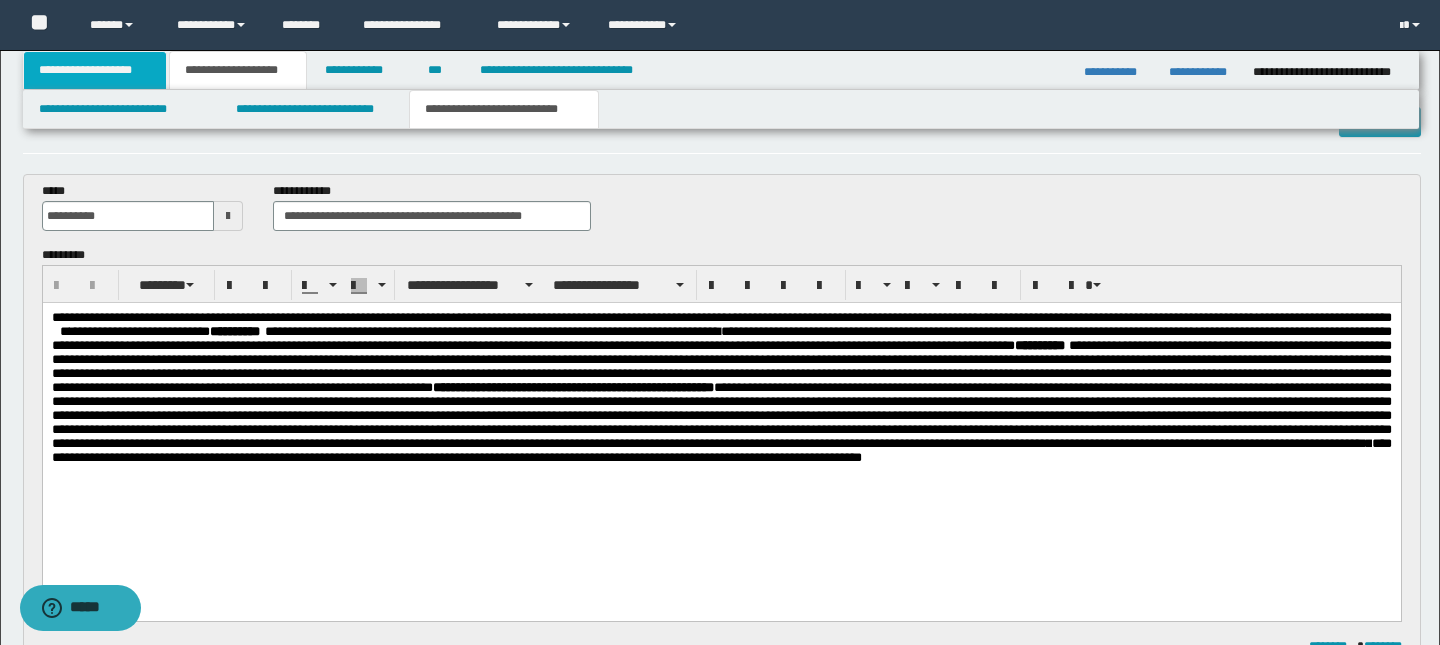 click on "**********" at bounding box center [95, 70] 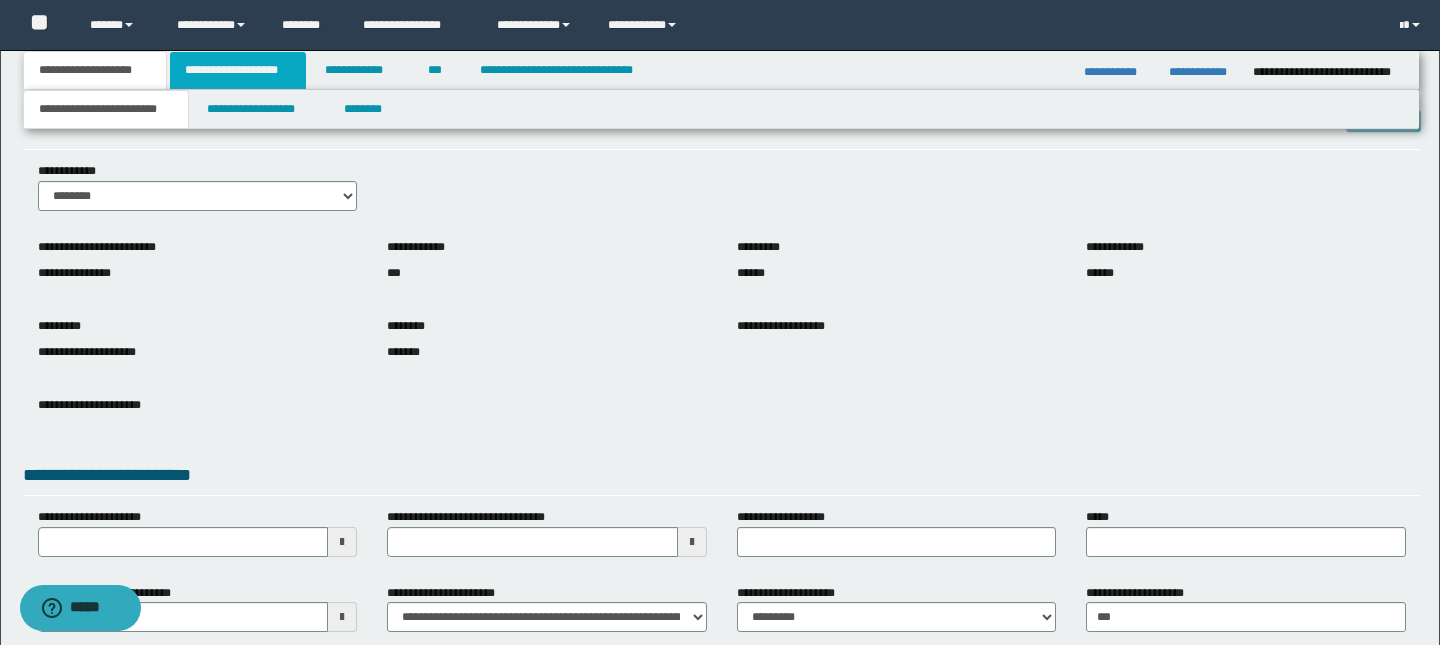 click on "**********" at bounding box center [238, 70] 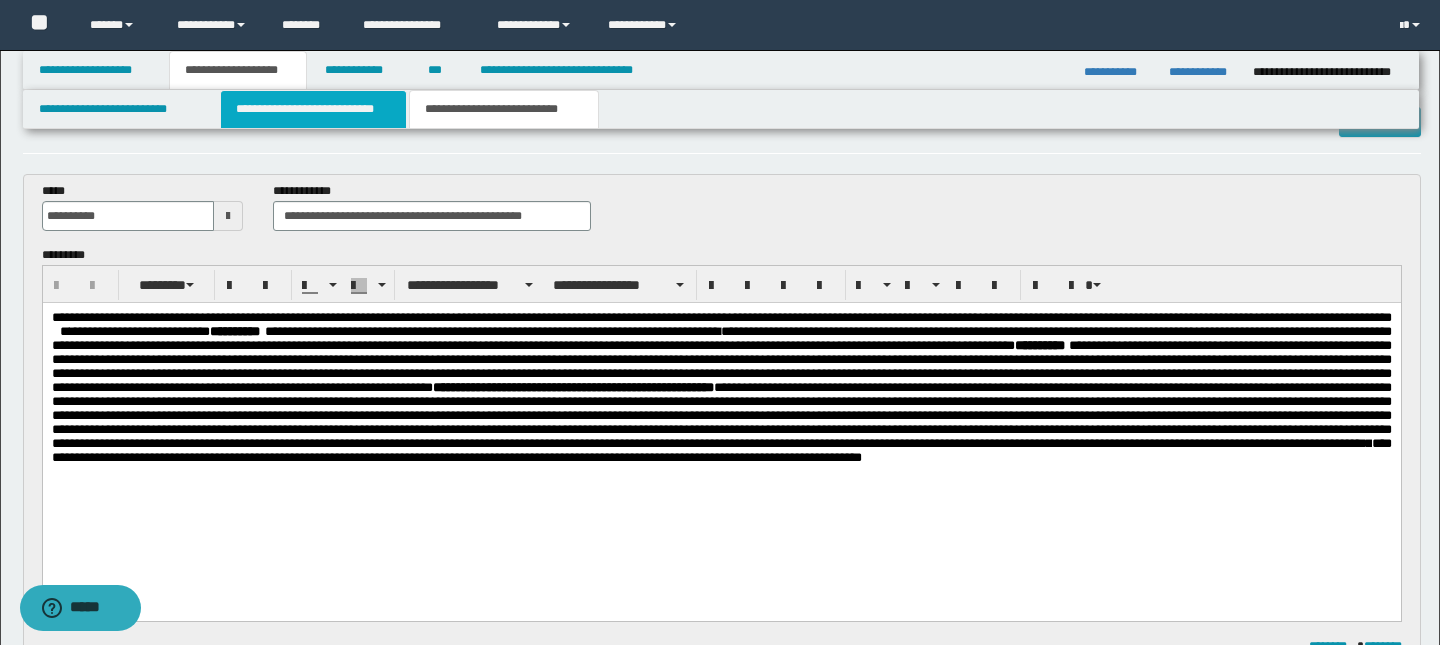 click on "**********" at bounding box center (314, 109) 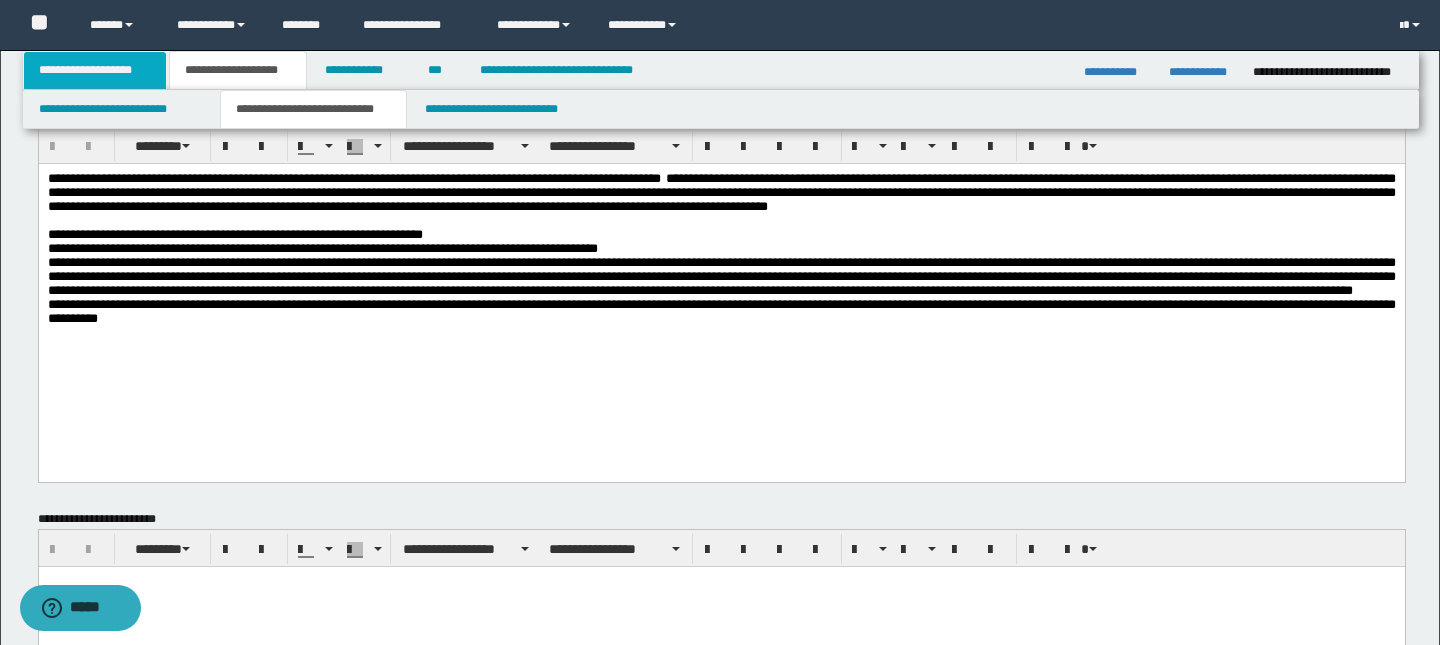 click on "**********" at bounding box center [95, 70] 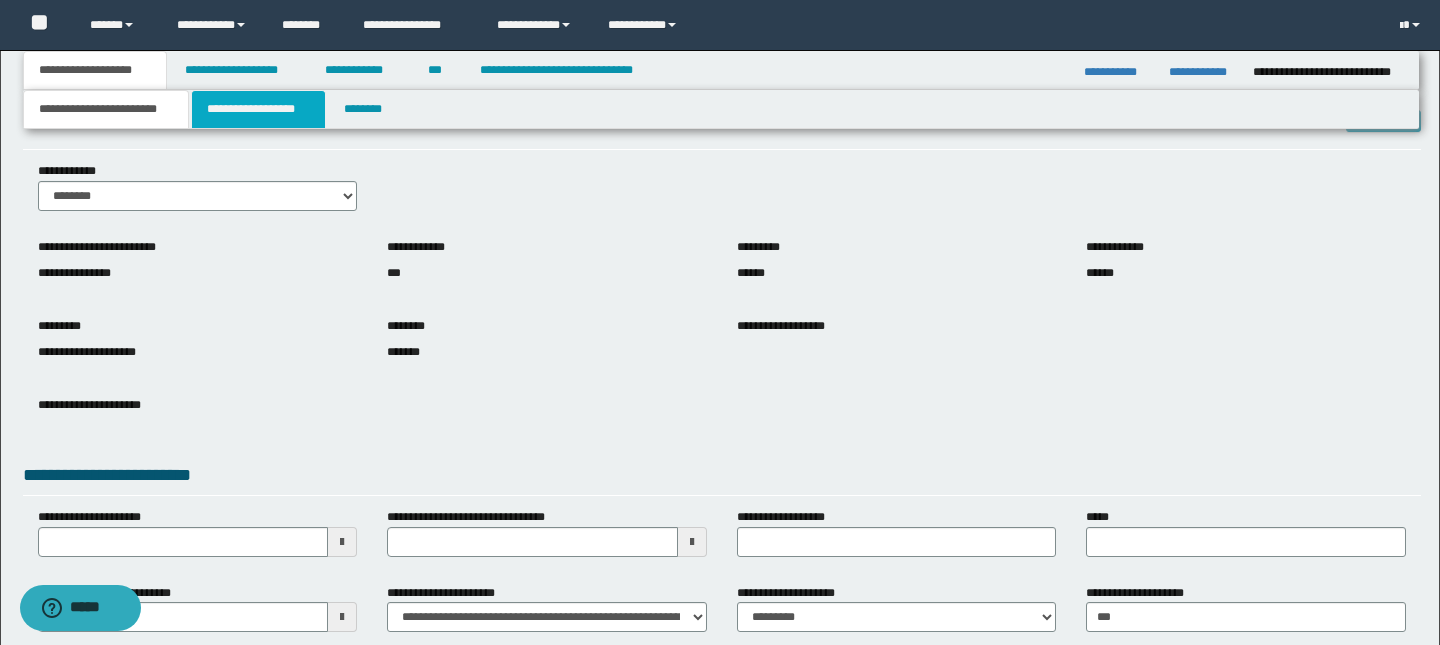 click on "**********" at bounding box center (258, 109) 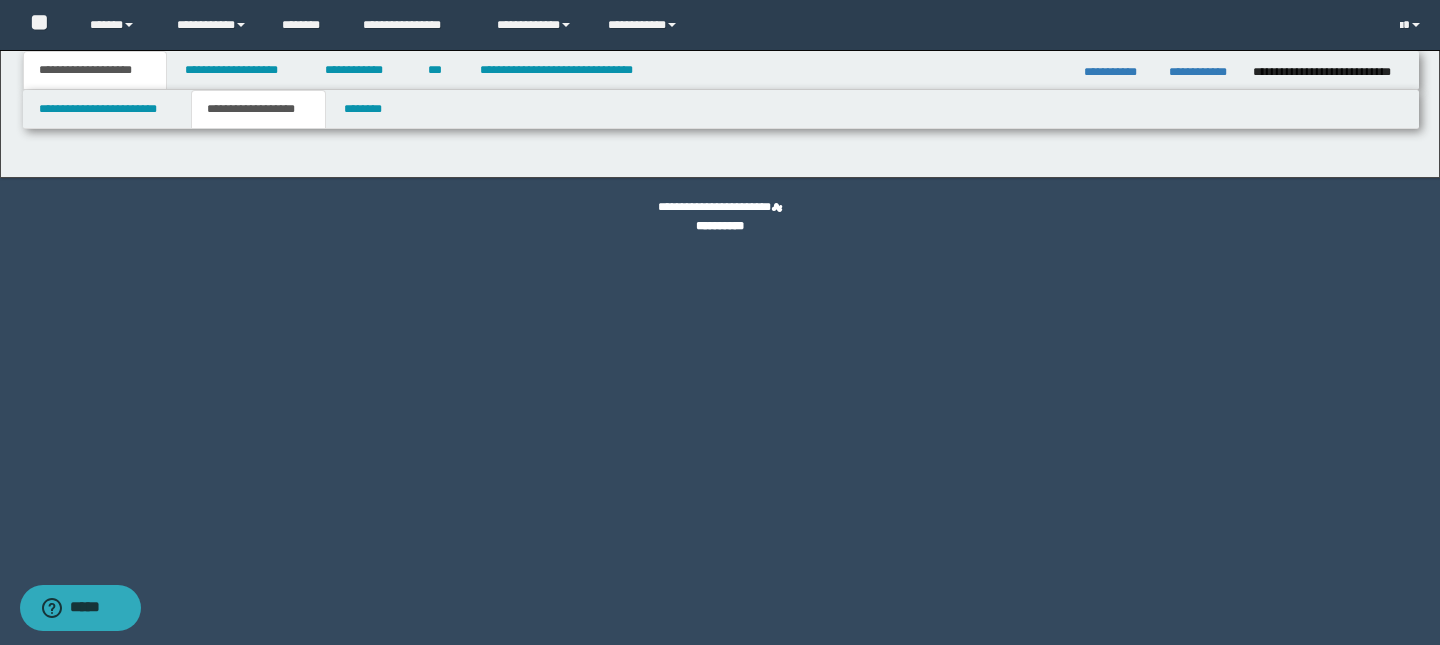 select on "*" 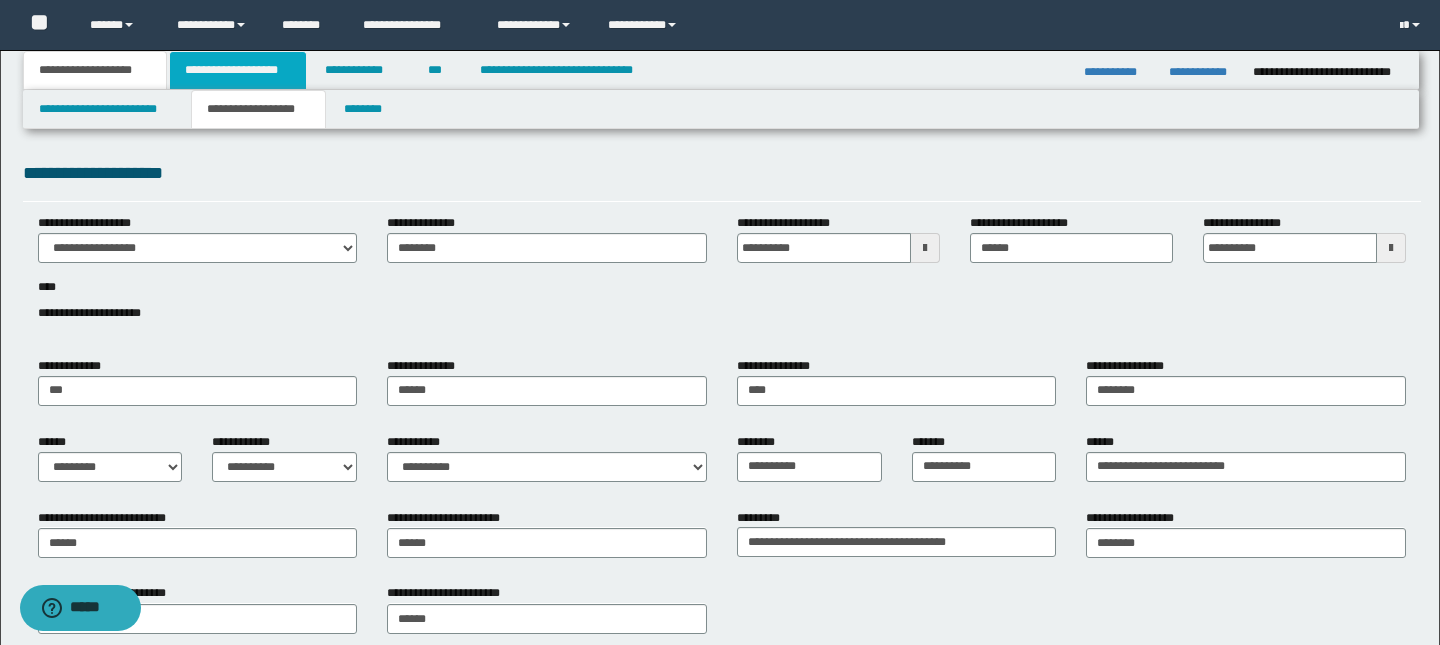 click on "**********" at bounding box center (238, 70) 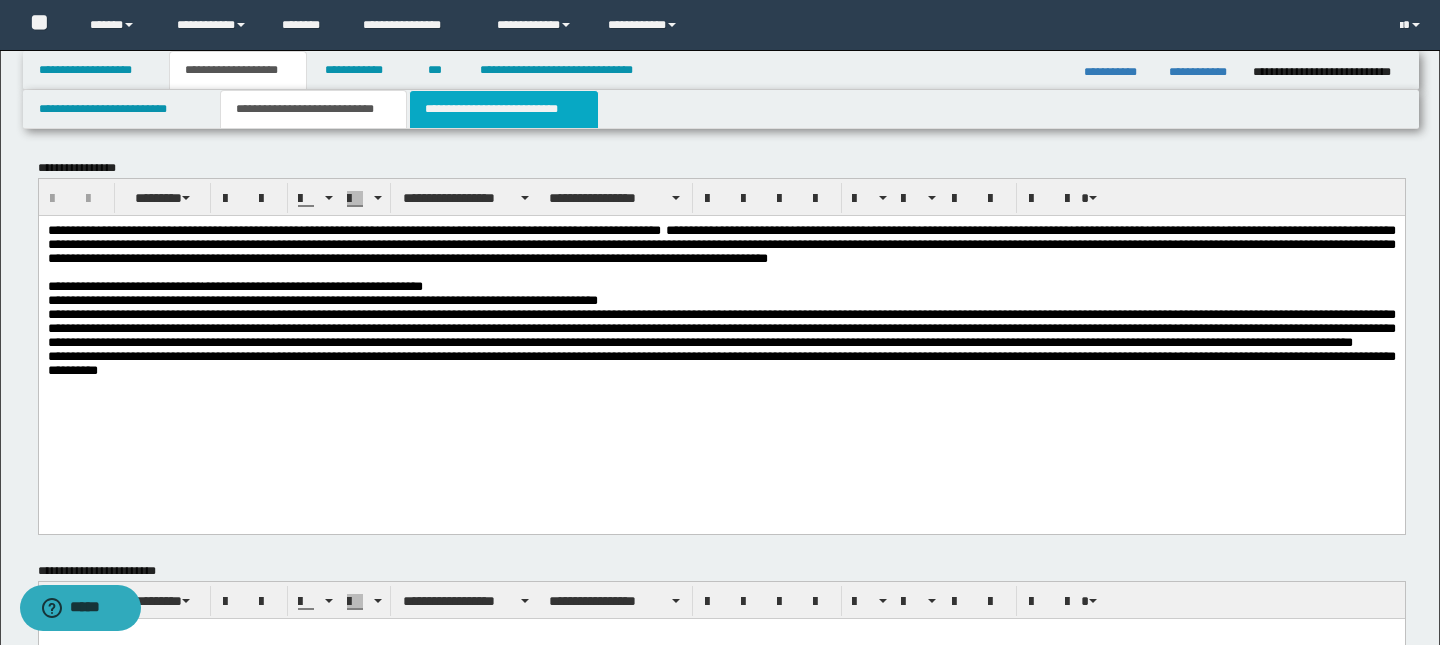 click on "**********" at bounding box center (504, 109) 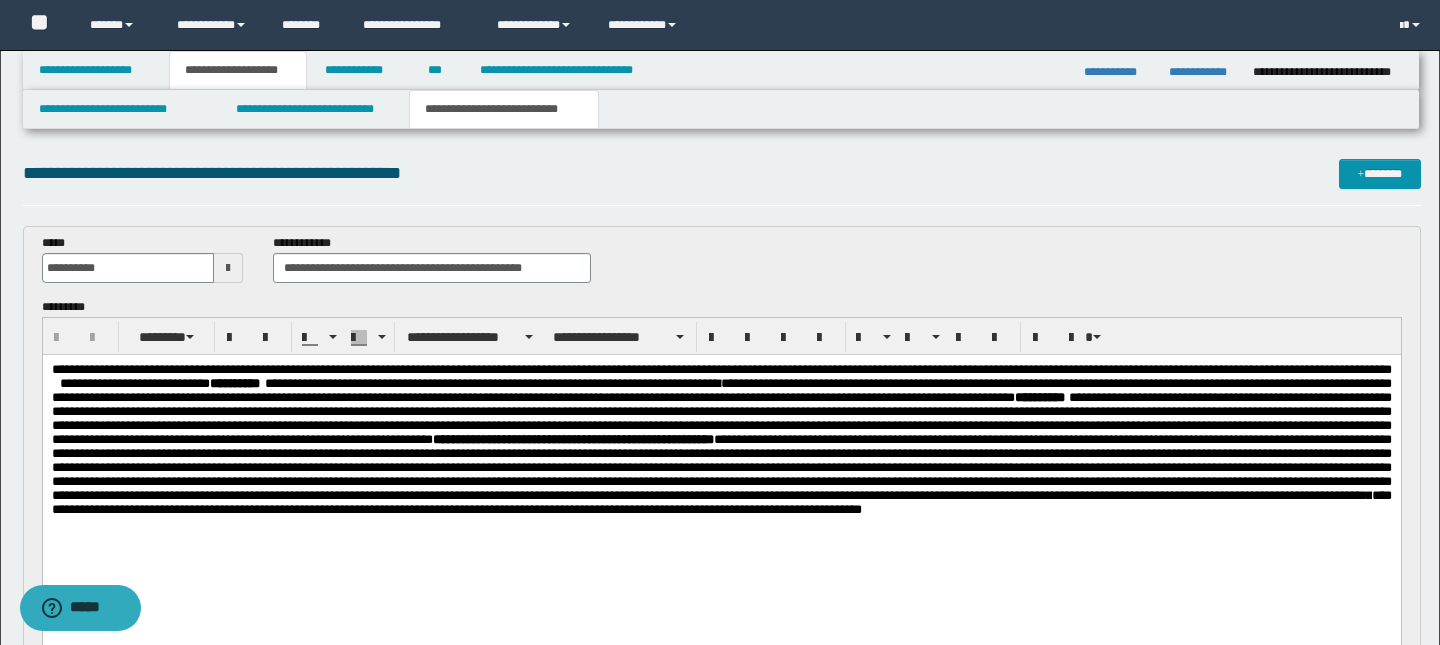 click on "**********" at bounding box center [628, 369] 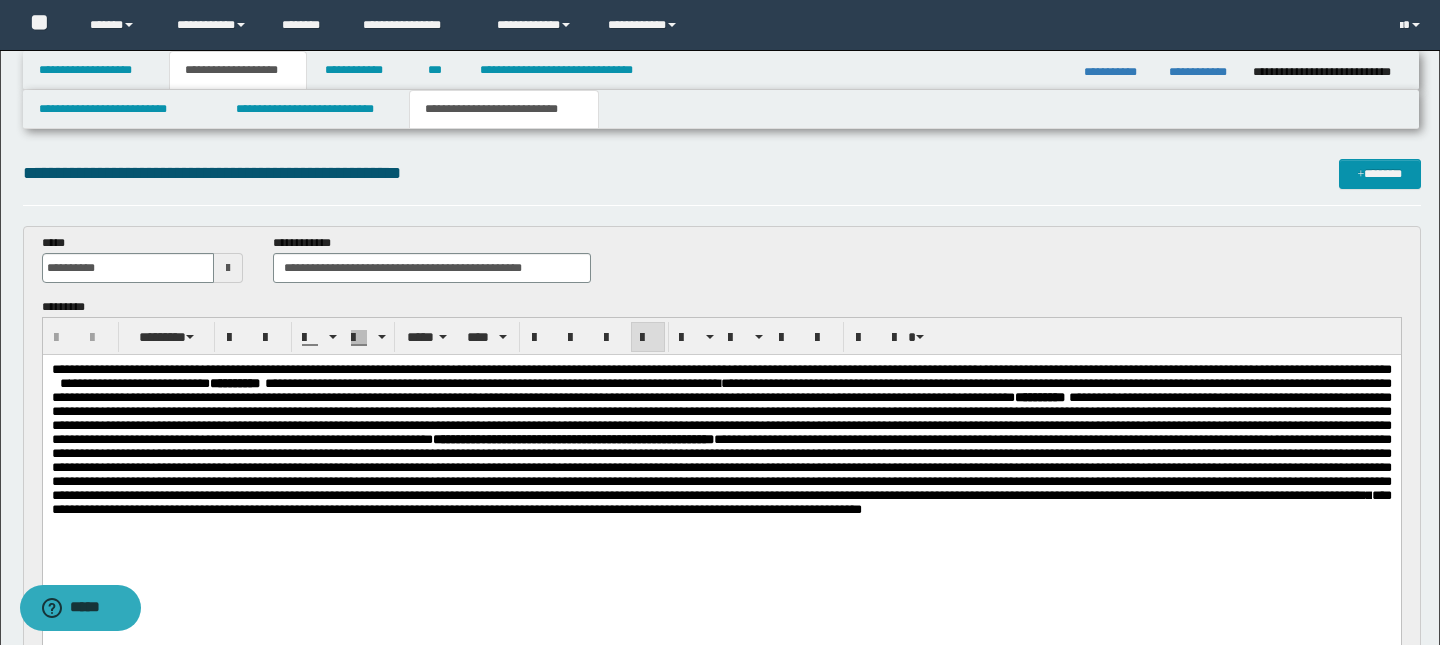 type 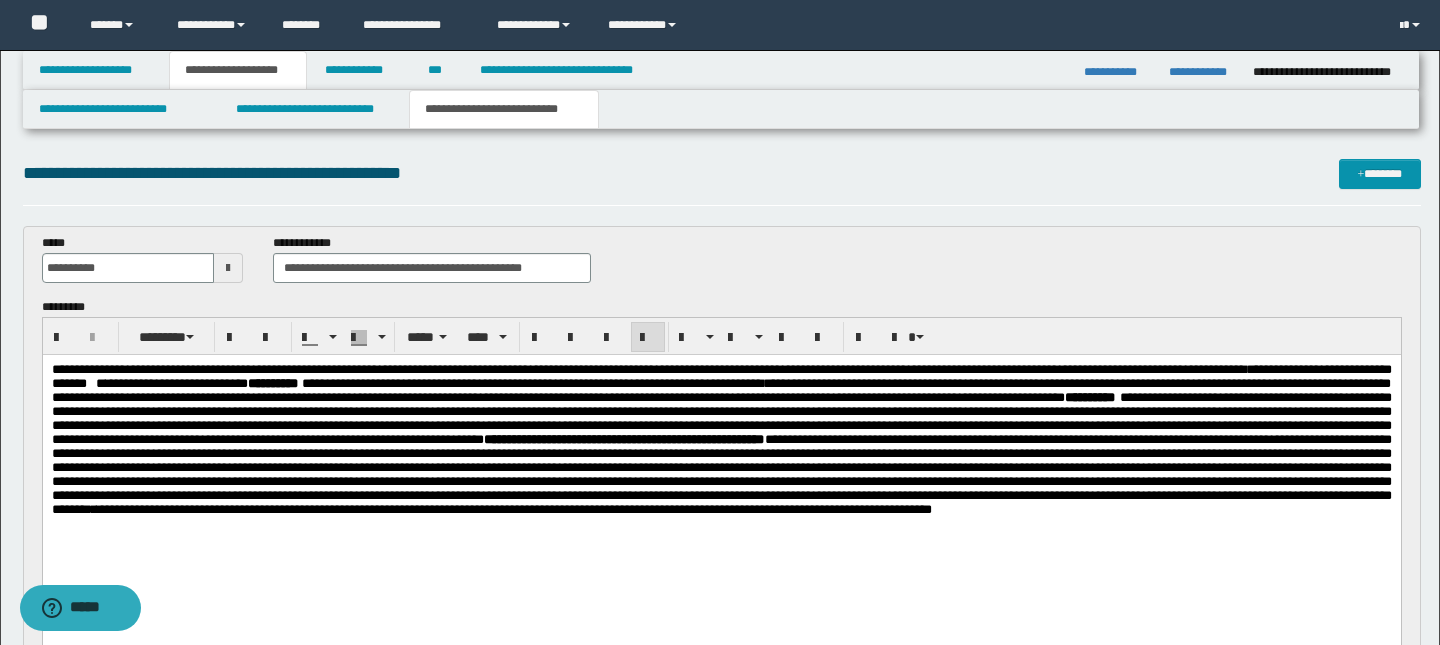 click on "**********" at bounding box center [648, 369] 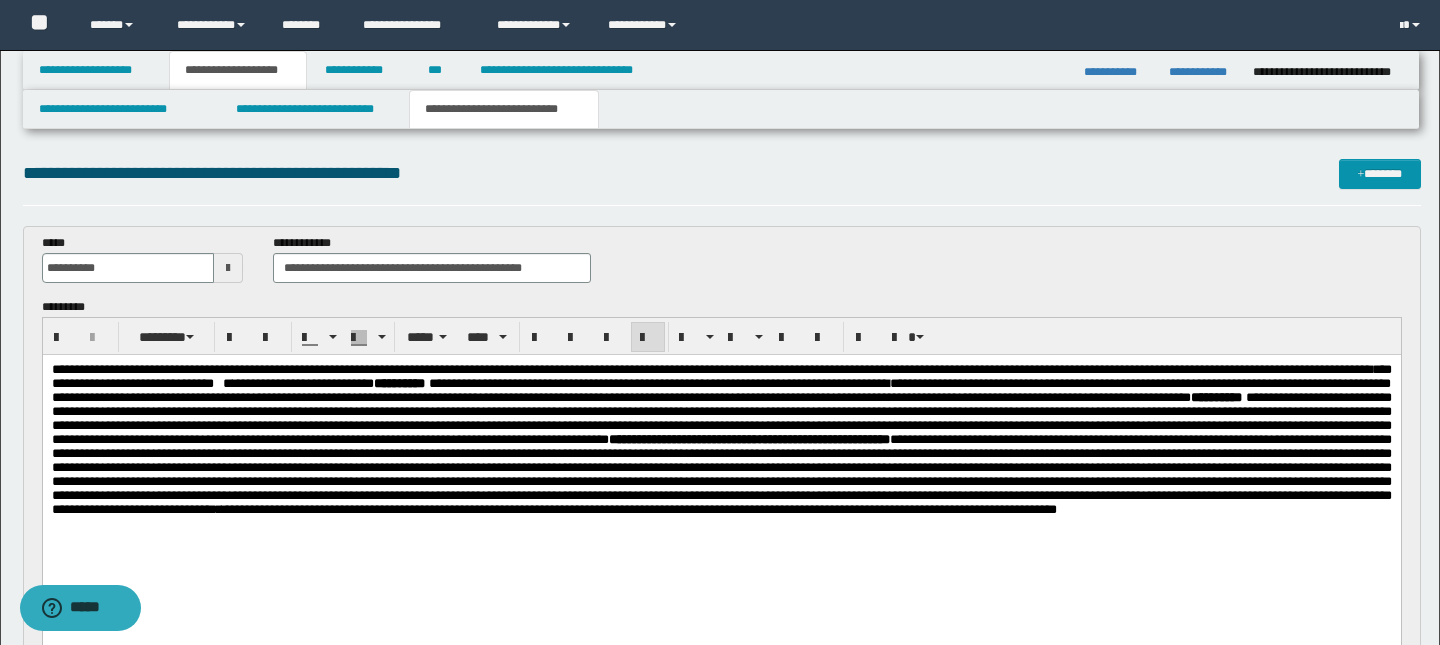 click on "**********" at bounding box center [711, 369] 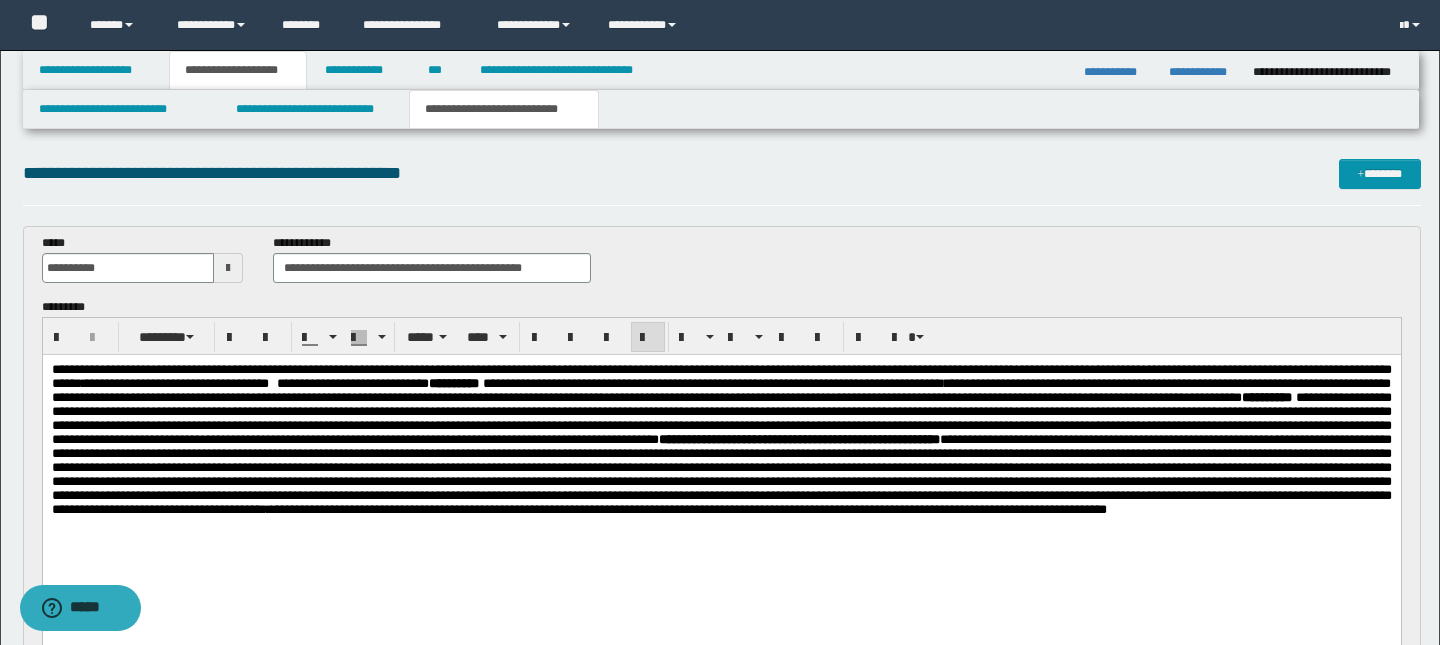 click on "**********" at bounding box center (174, 383) 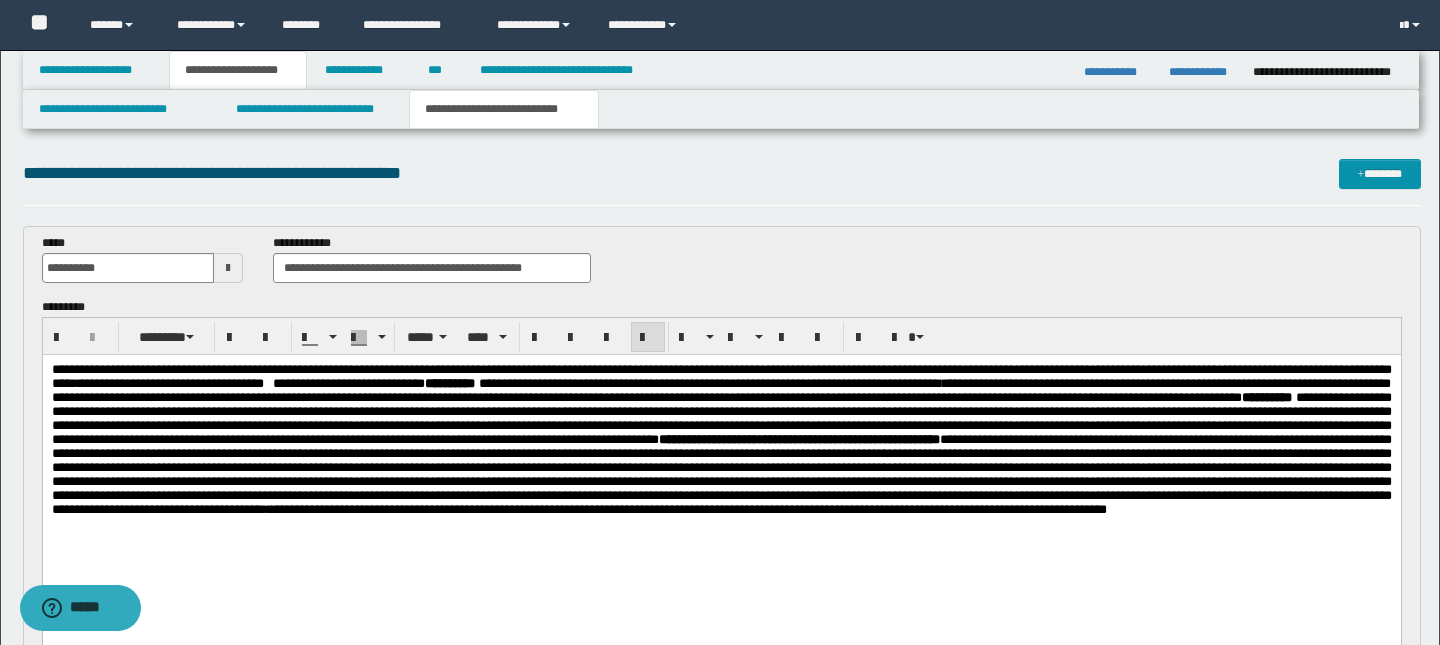 click on "**********" at bounding box center (169, 383) 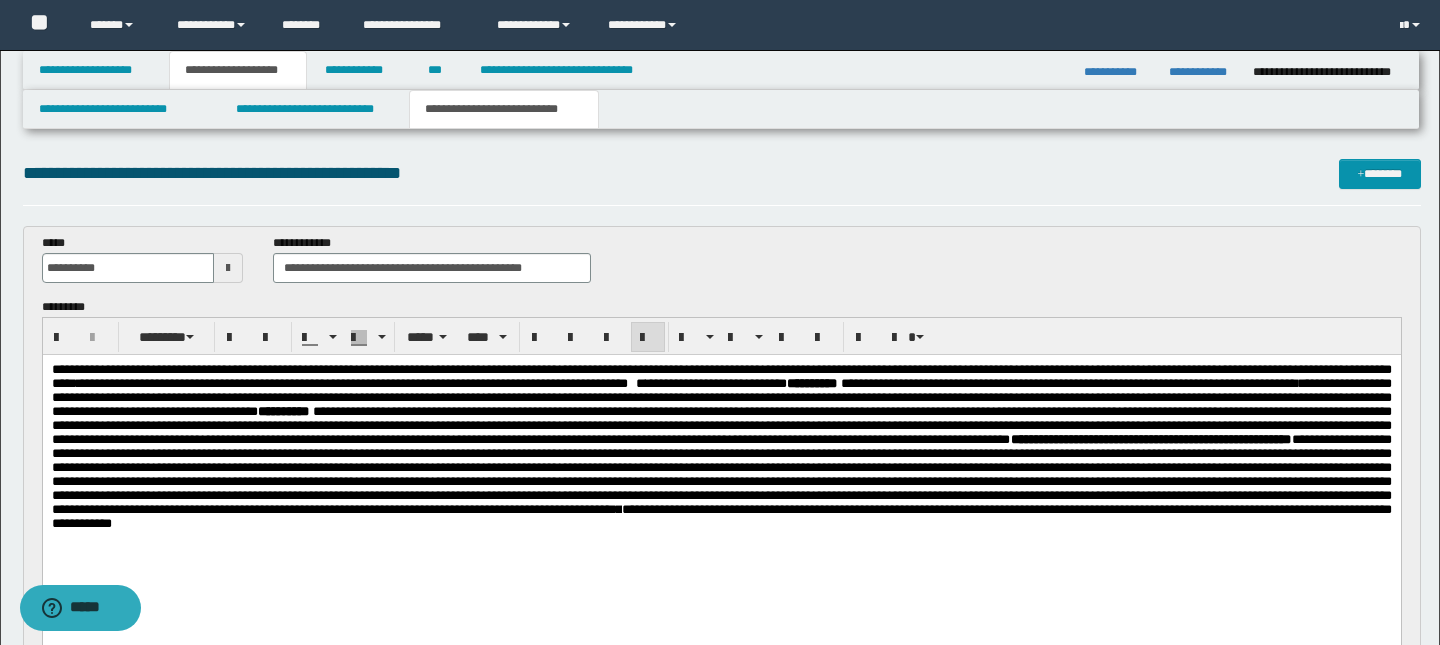 click on "**********" at bounding box center (351, 383) 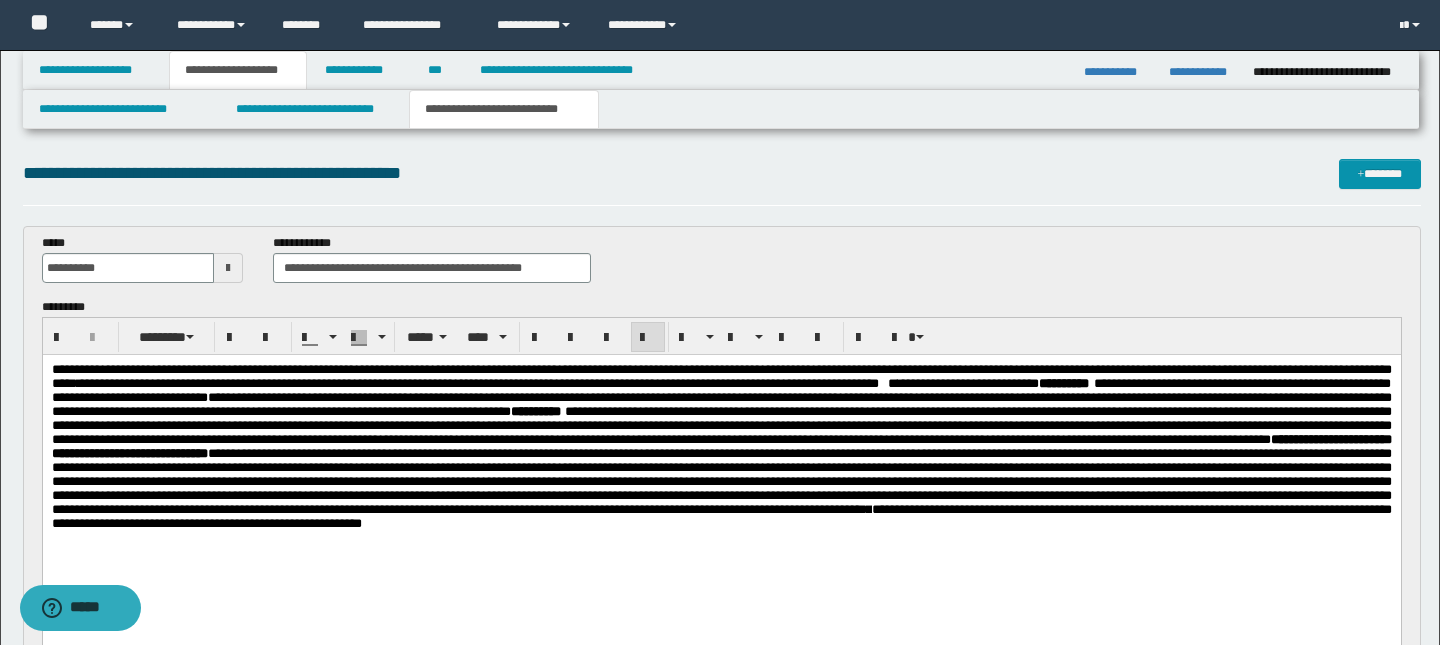 click on "**********" at bounding box center [477, 383] 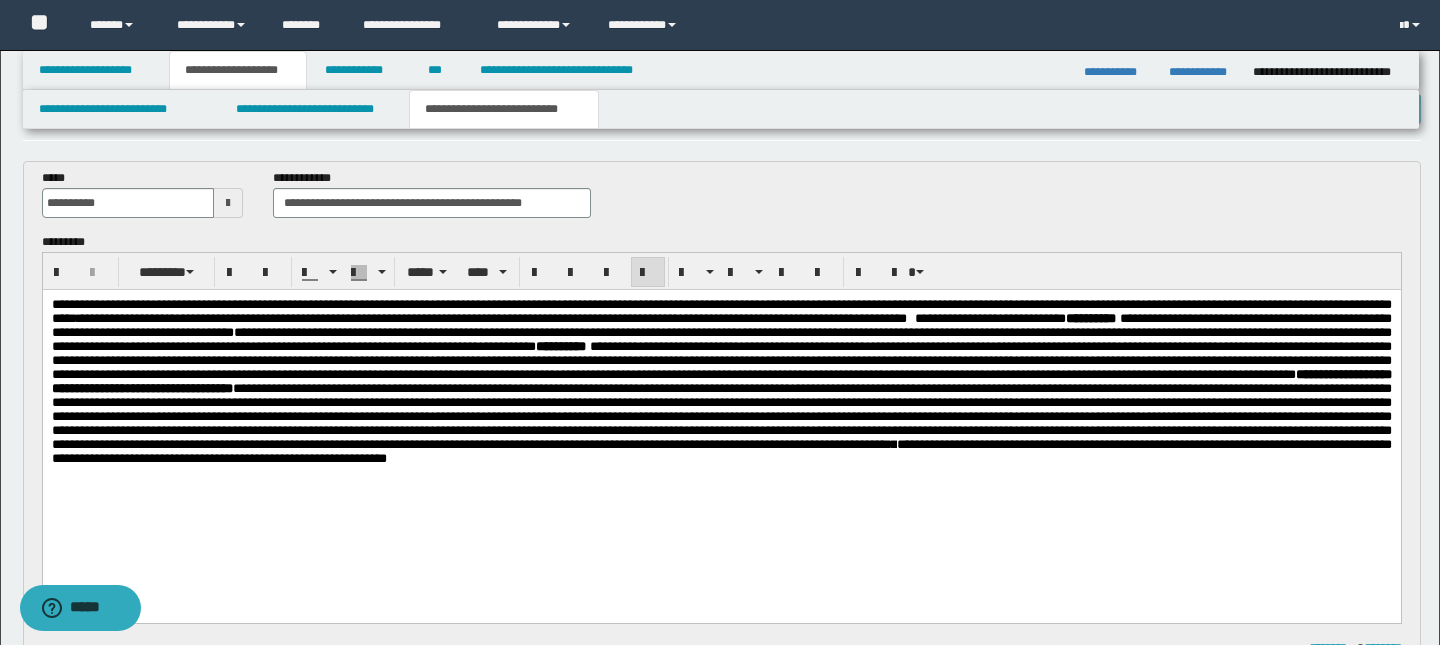scroll, scrollTop: 69, scrollLeft: 0, axis: vertical 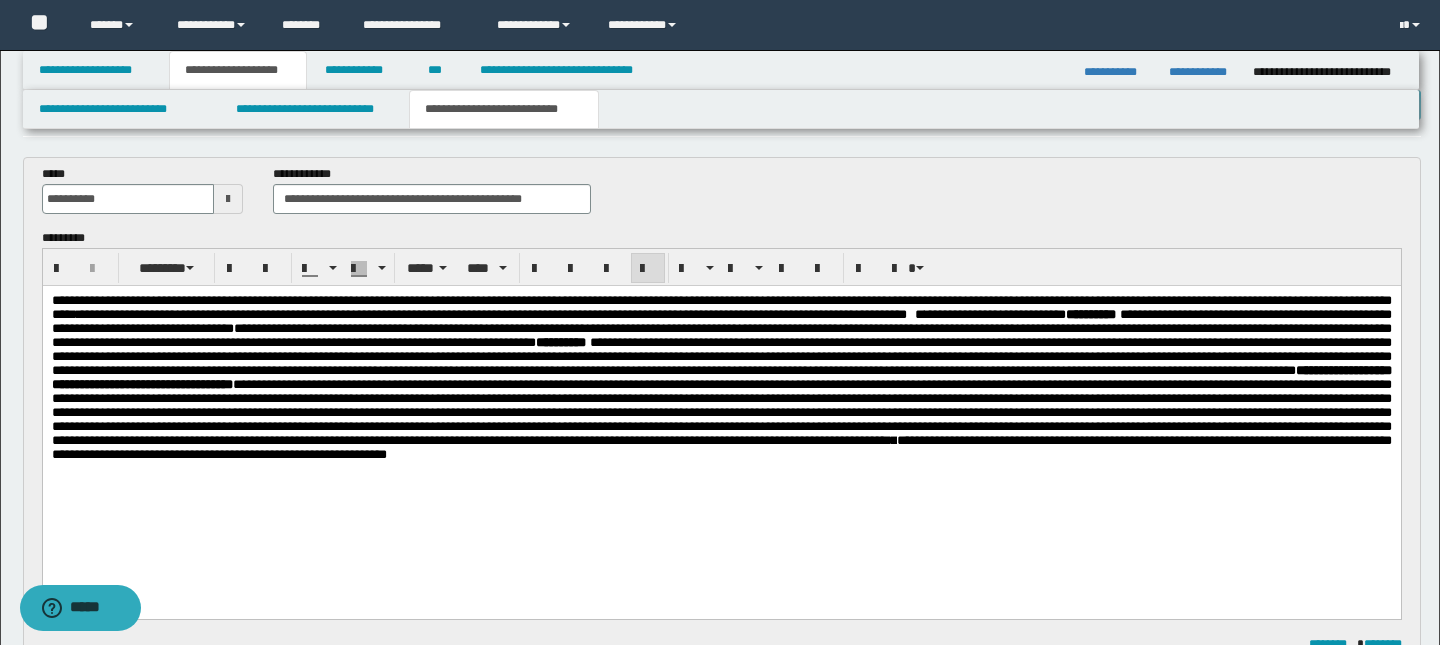 click on "**********" at bounding box center (721, 307) 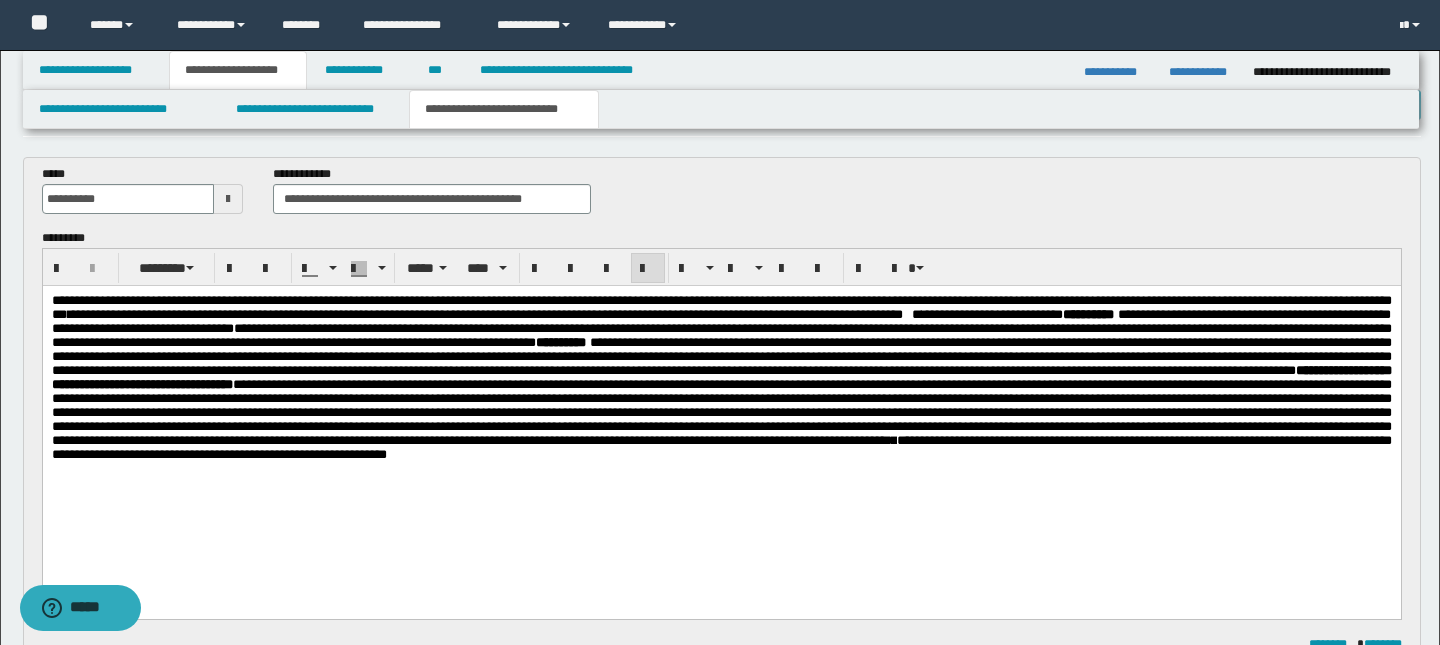 click on "**********" at bounding box center [721, 307] 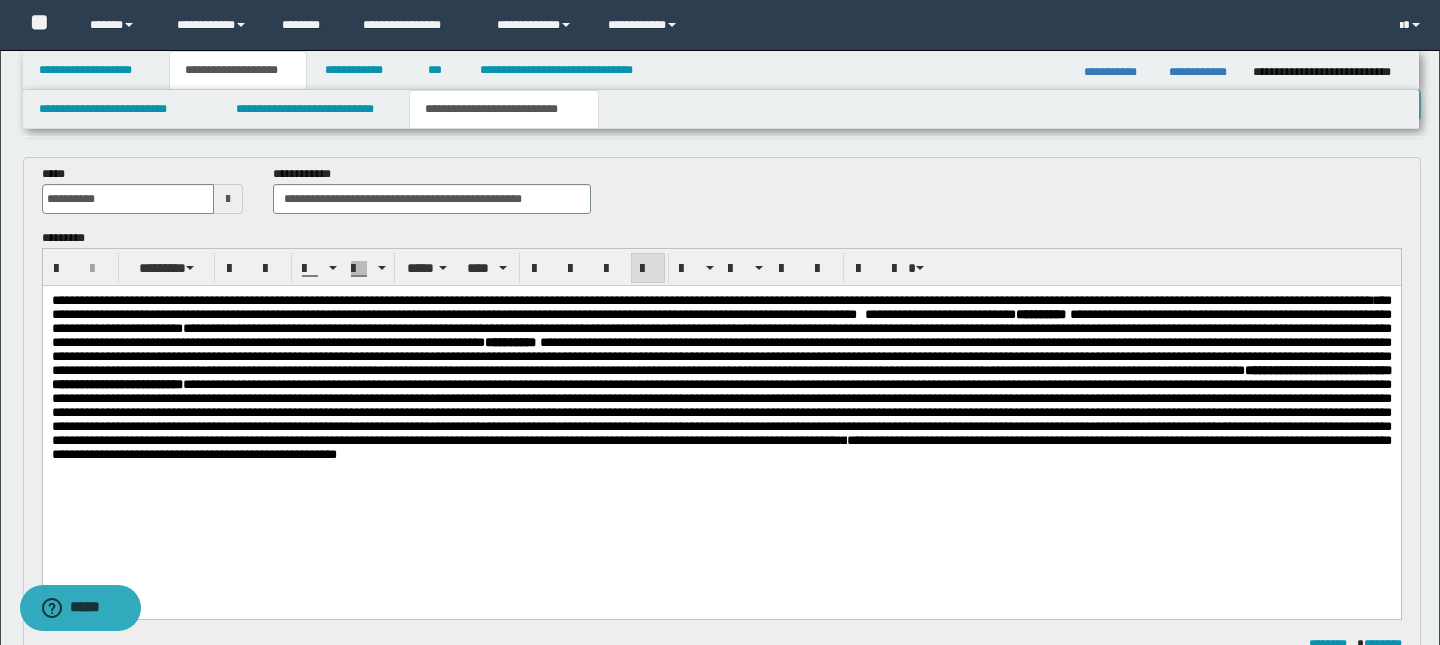 click at bounding box center [862, 314] 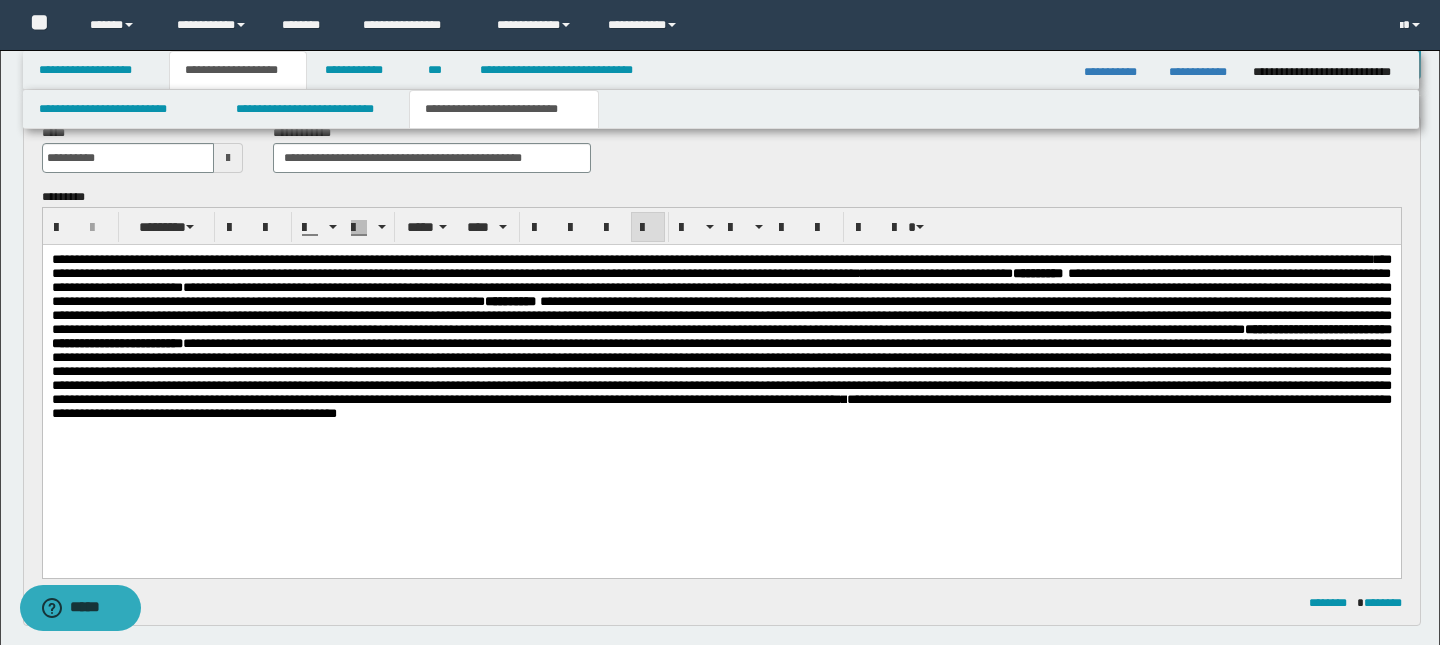 scroll, scrollTop: 114, scrollLeft: 0, axis: vertical 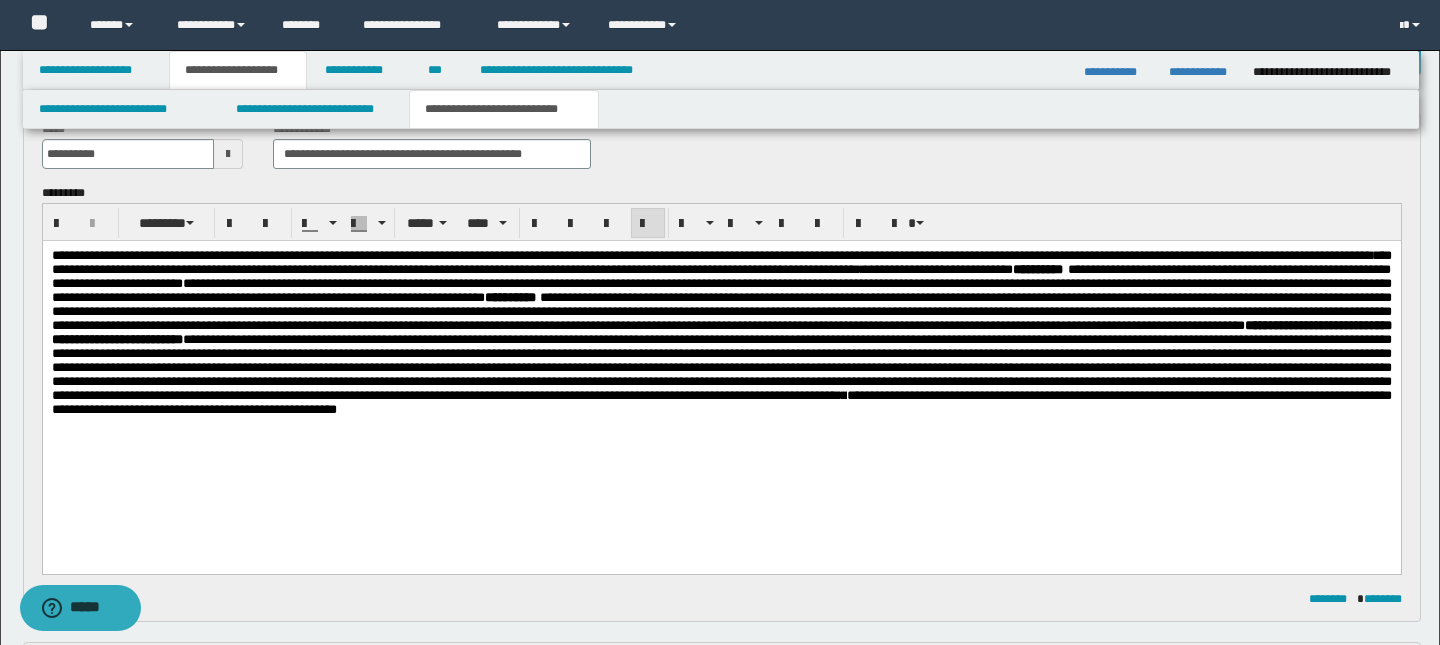 click on "**********" at bounding box center (963, 269) 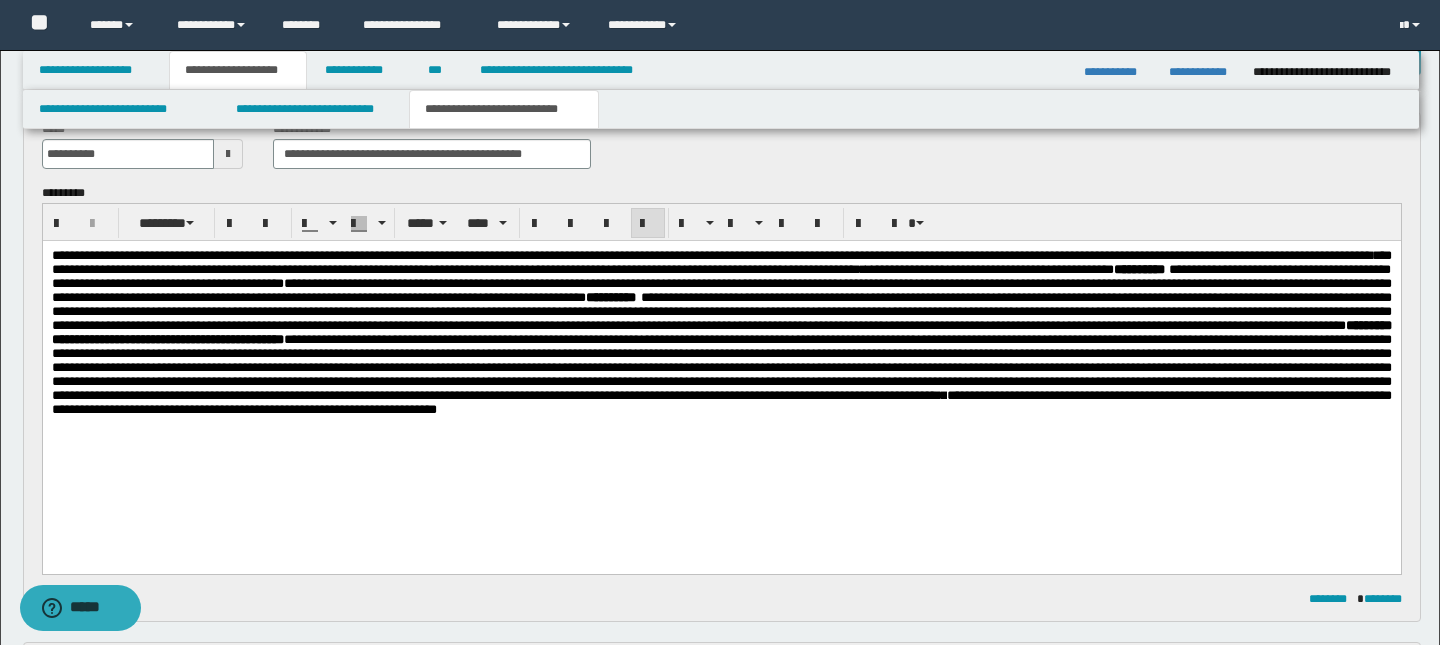click on "**********" at bounding box center [721, 402] 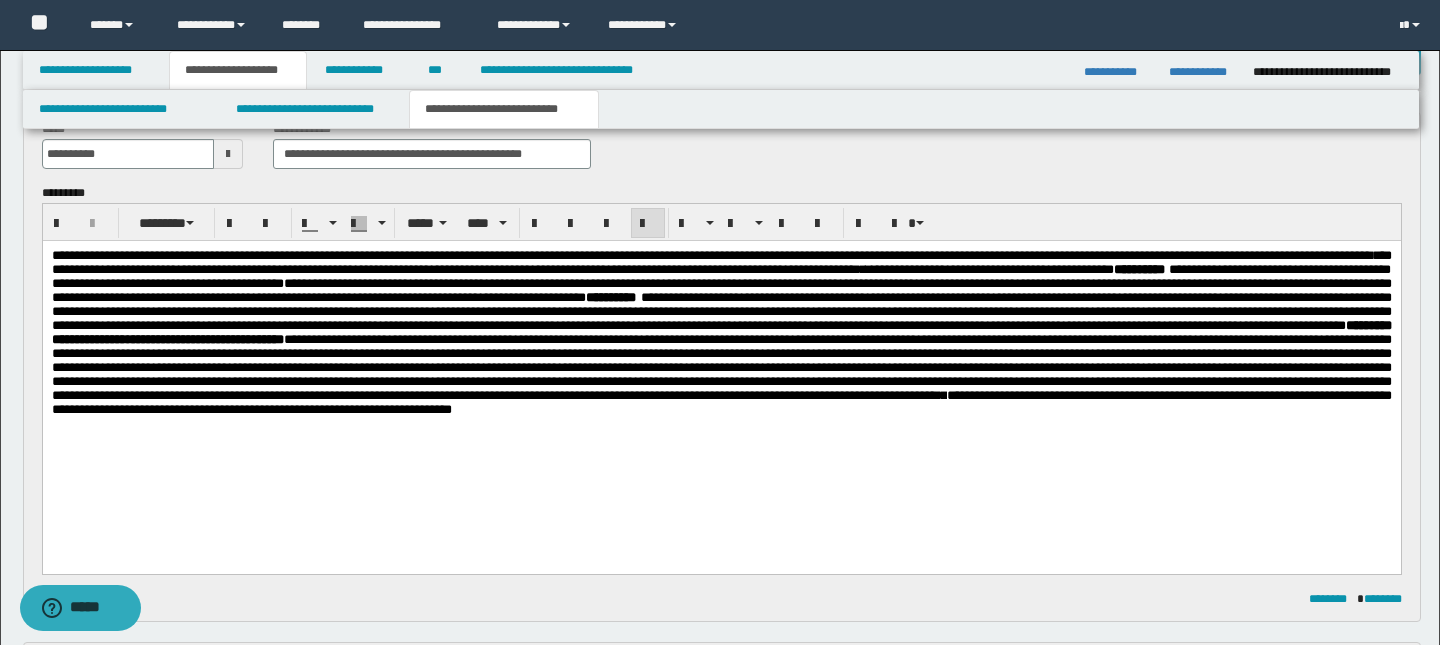 click on "**********" at bounding box center [721, 402] 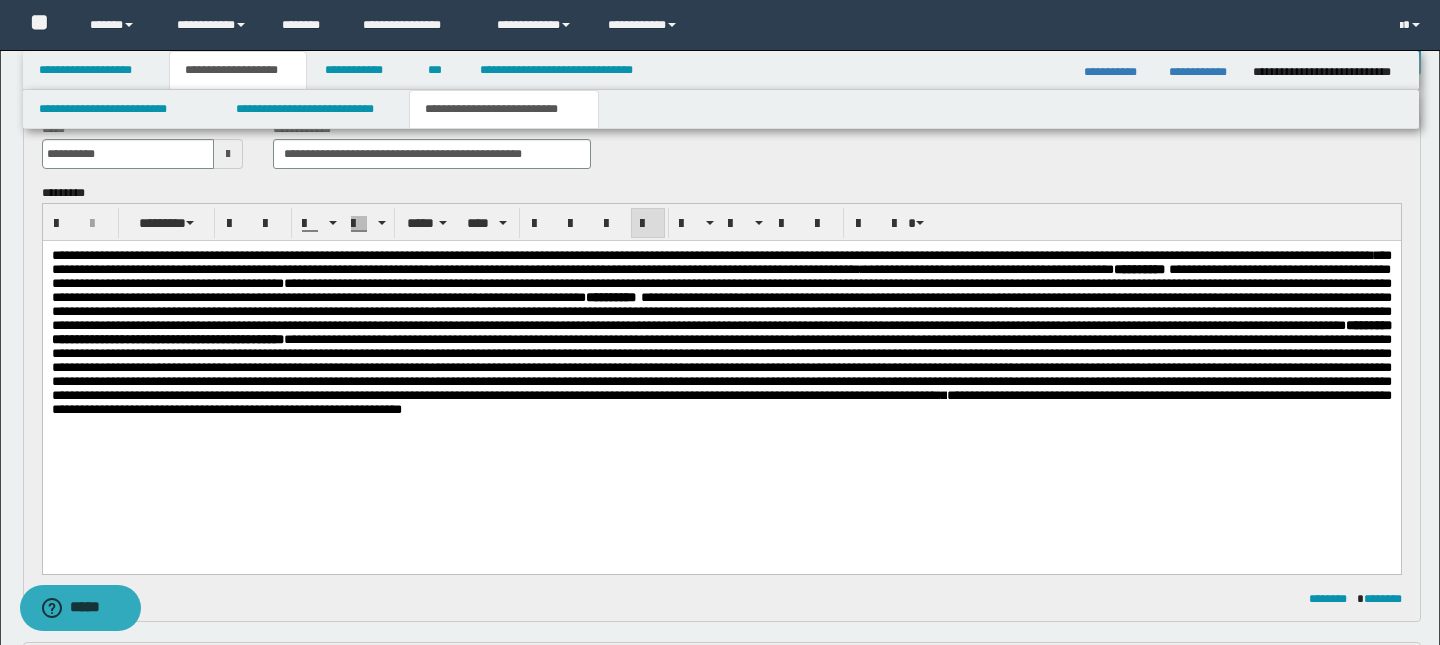 click on "**********" at bounding box center [721, 402] 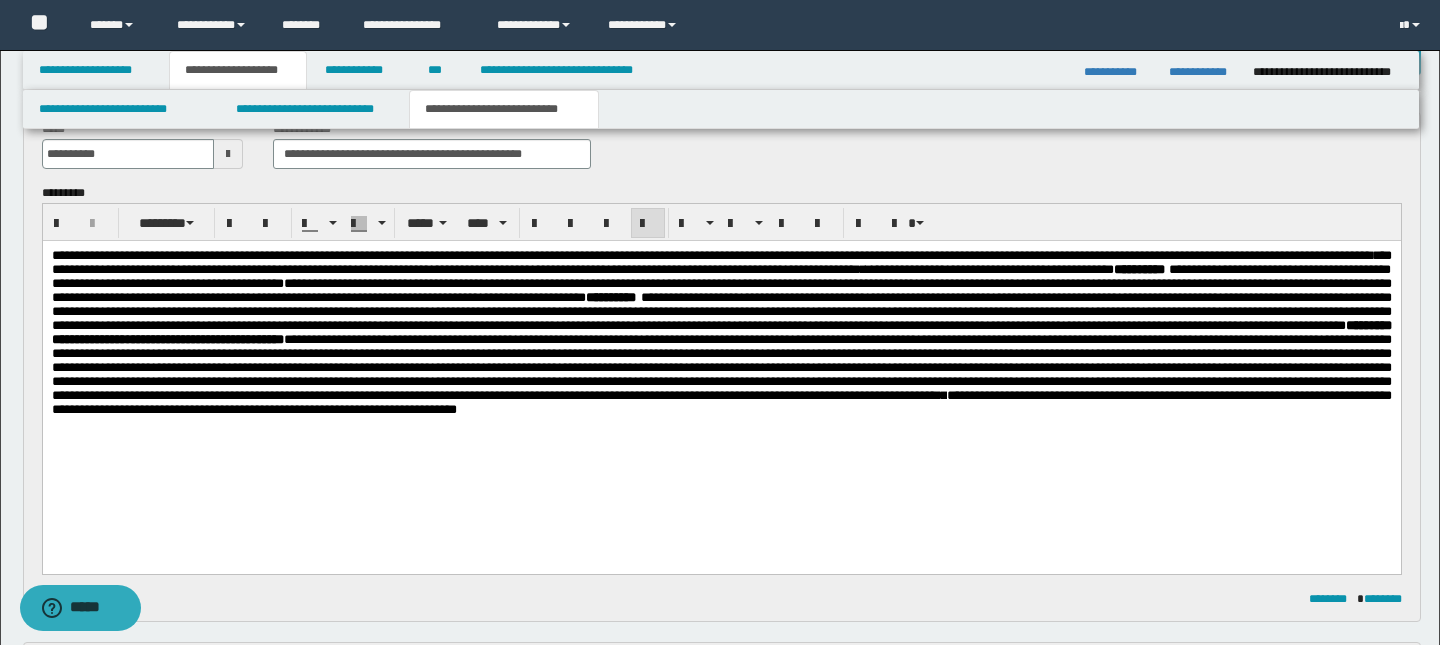click on "**********" at bounding box center (721, 402) 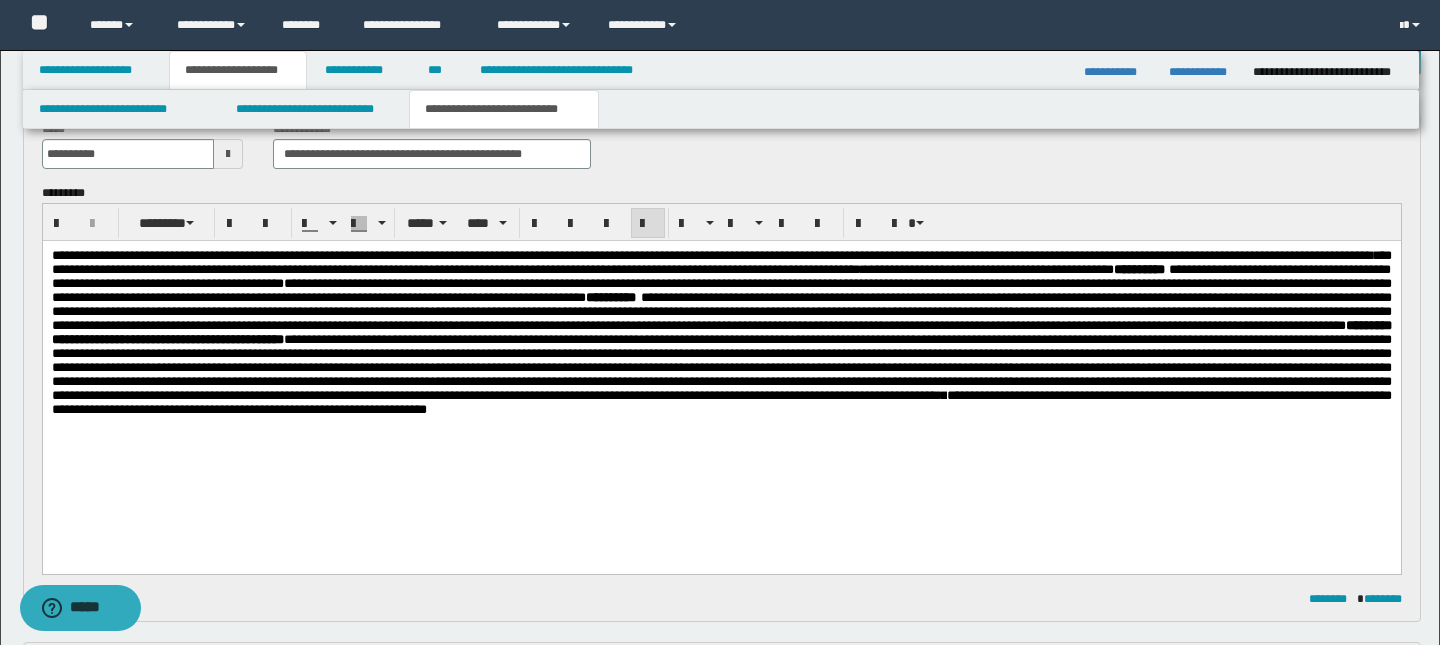 drag, startPoint x: 1389, startPoint y: 267, endPoint x: 684, endPoint y: 463, distance: 731.73834 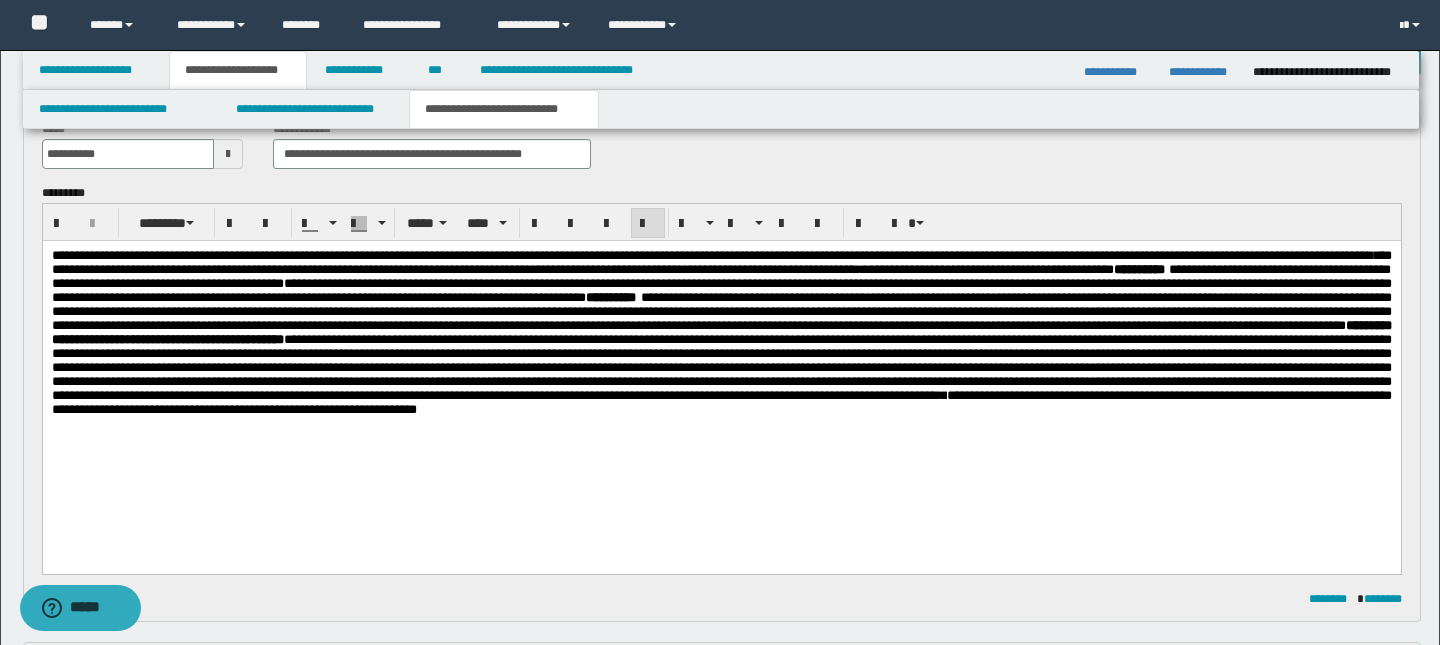 click on "**********" at bounding box center [721, 402] 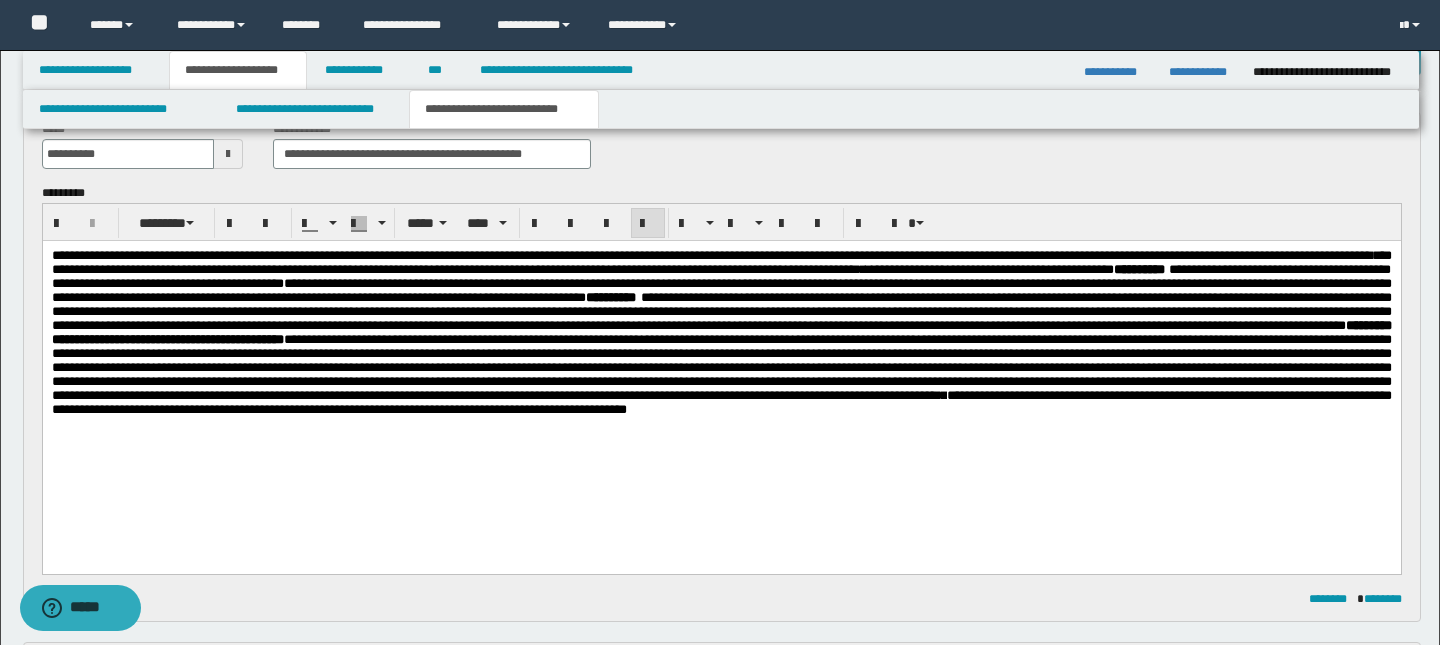 click on "**********" at bounding box center (314, 109) 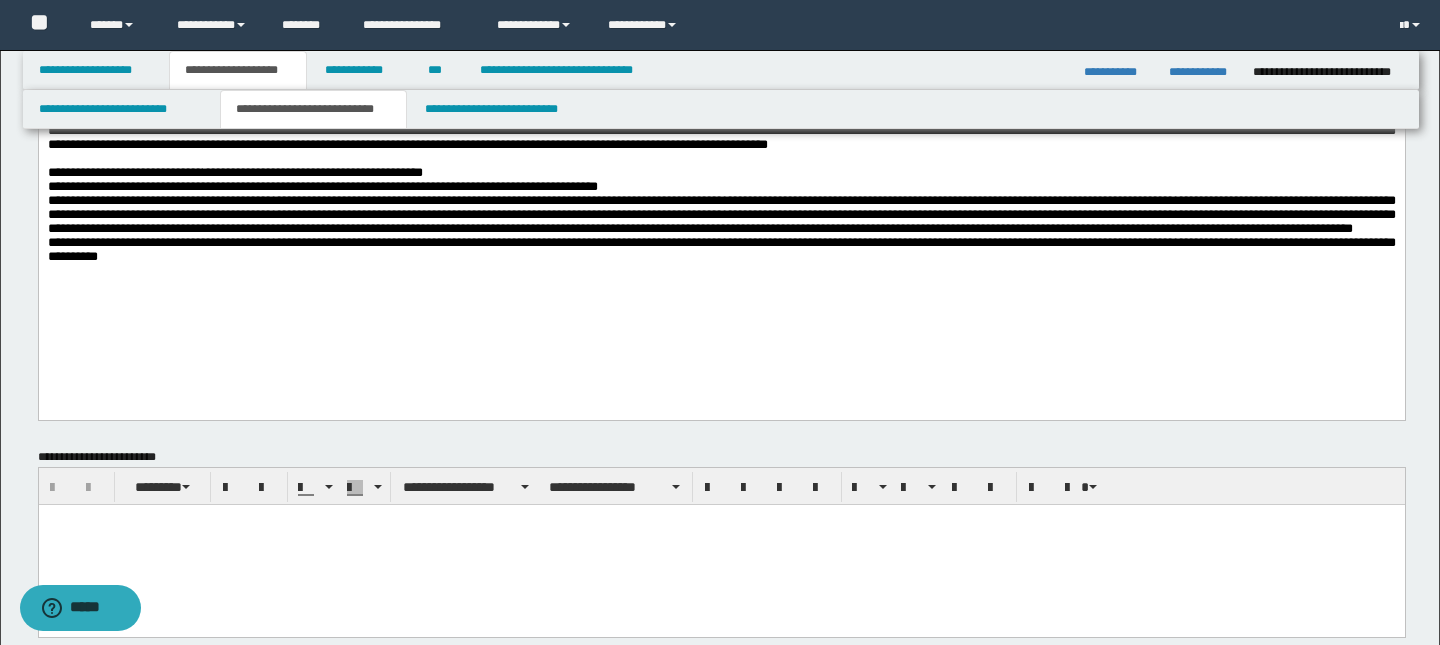 scroll, scrollTop: 0, scrollLeft: 0, axis: both 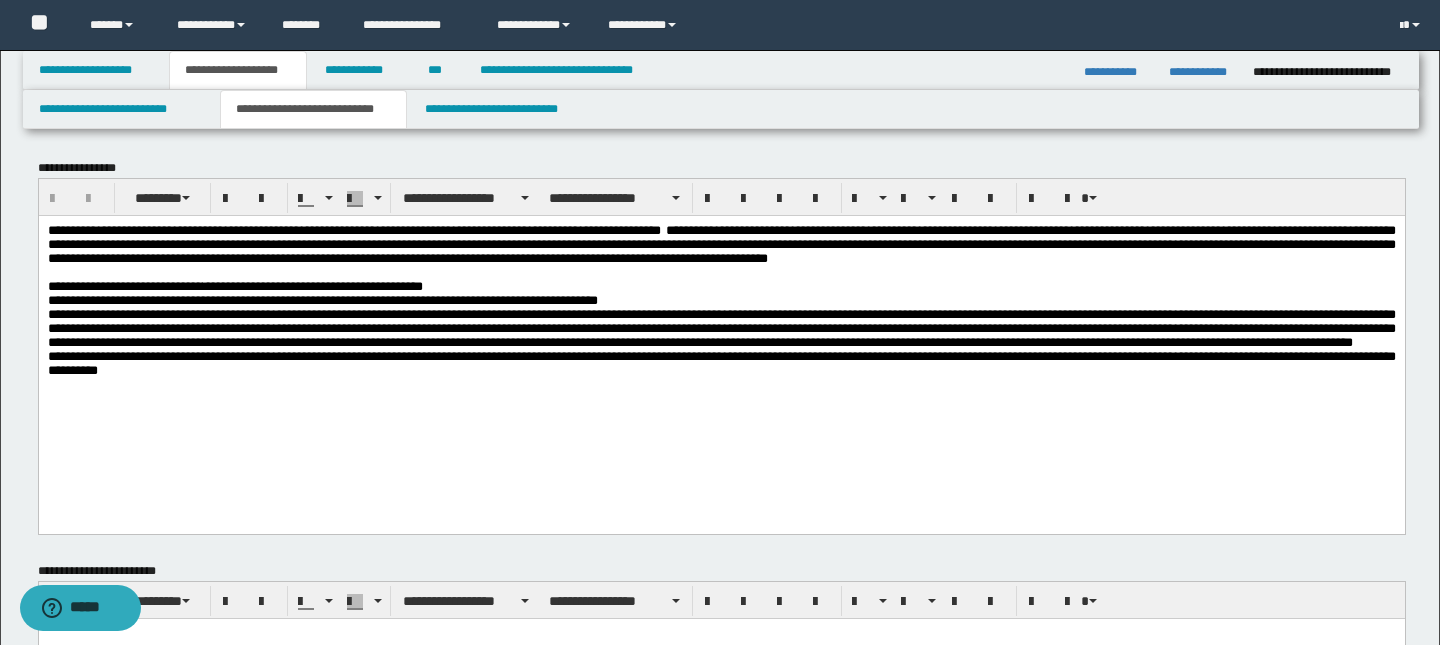 click on "**********" at bounding box center (721, 244) 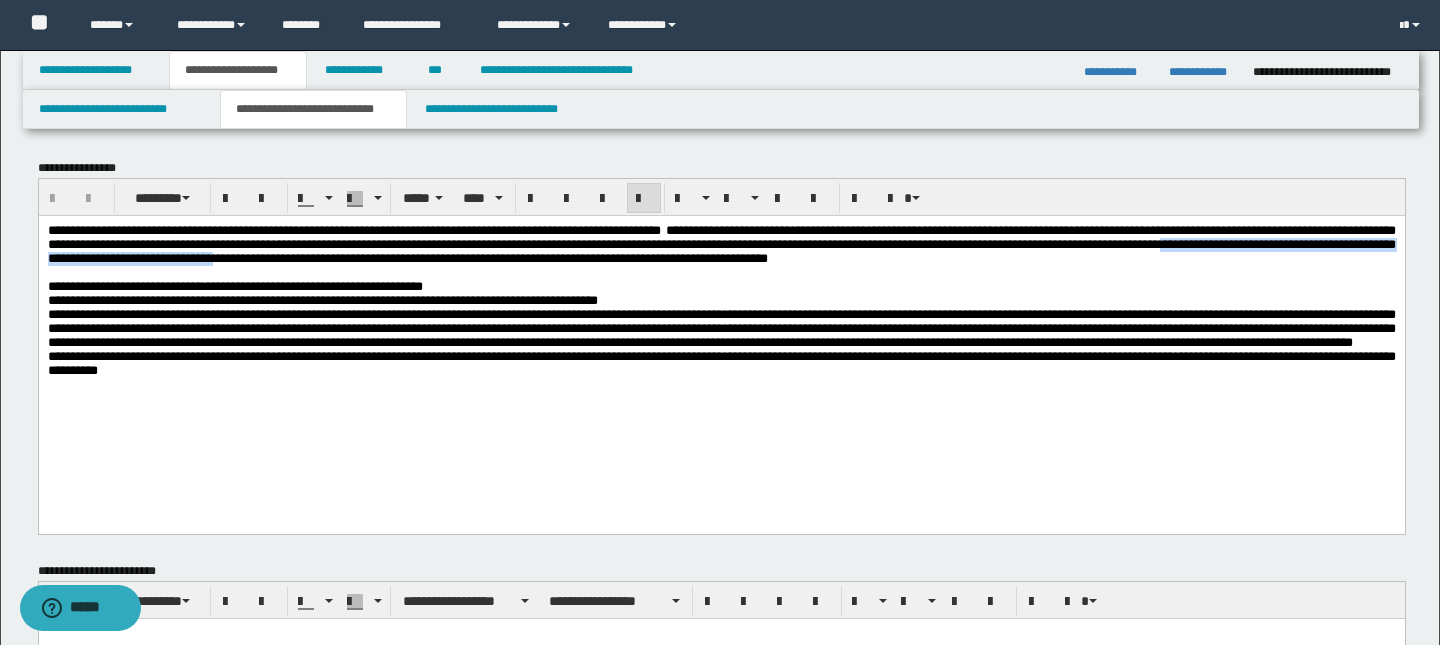 drag, startPoint x: 680, startPoint y: 437, endPoint x: 939, endPoint y: 258, distance: 314.83646 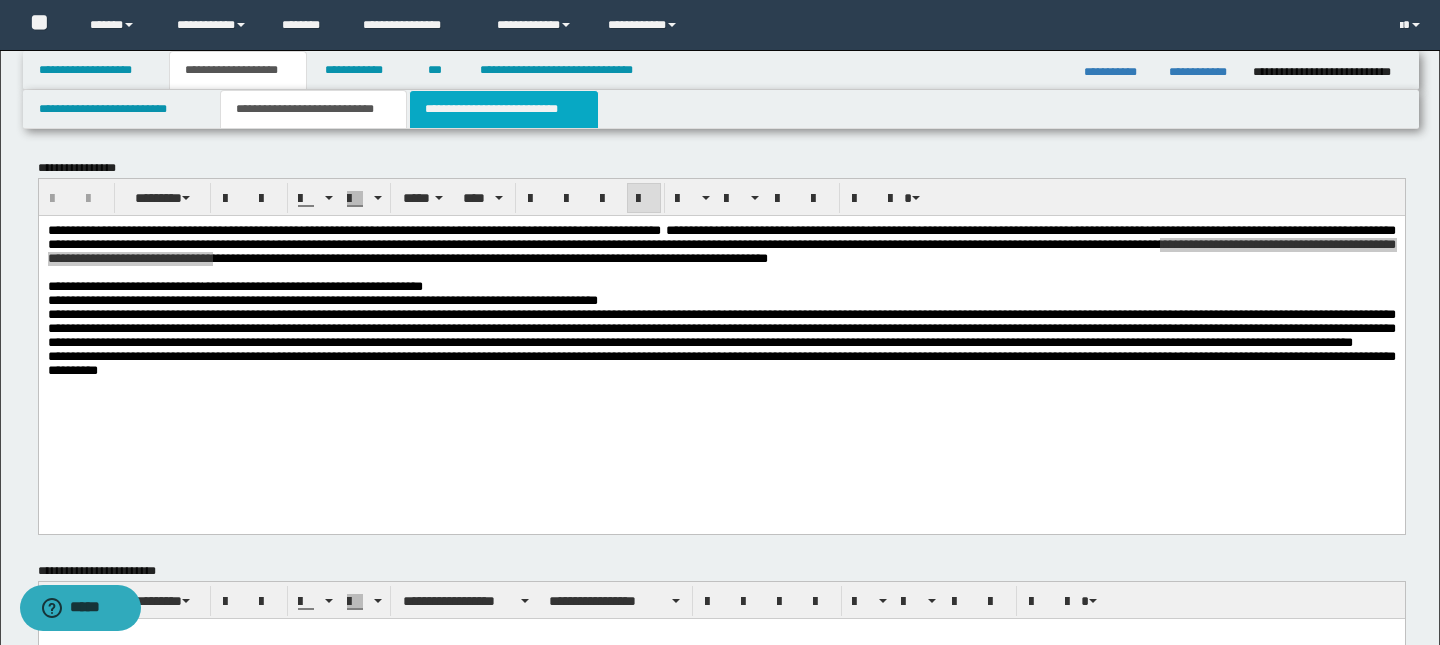click on "**********" at bounding box center (504, 109) 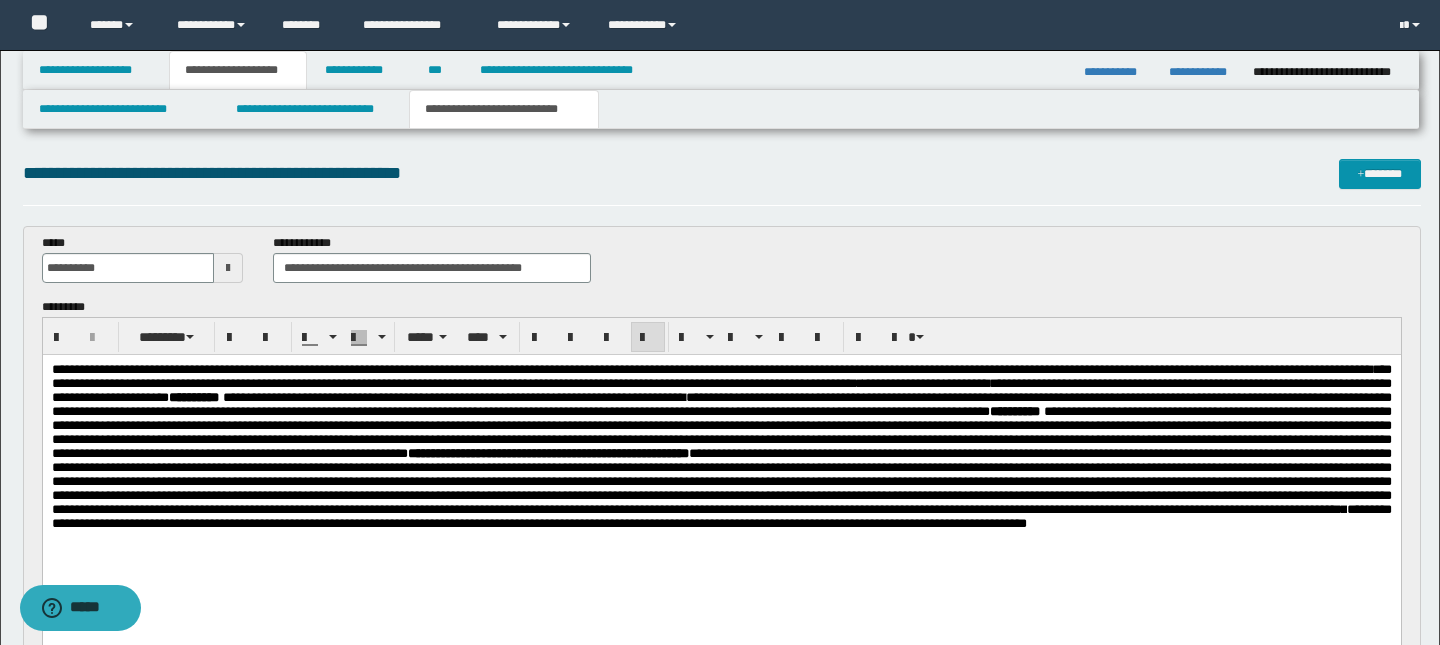 click on "**********" at bounding box center [721, 390] 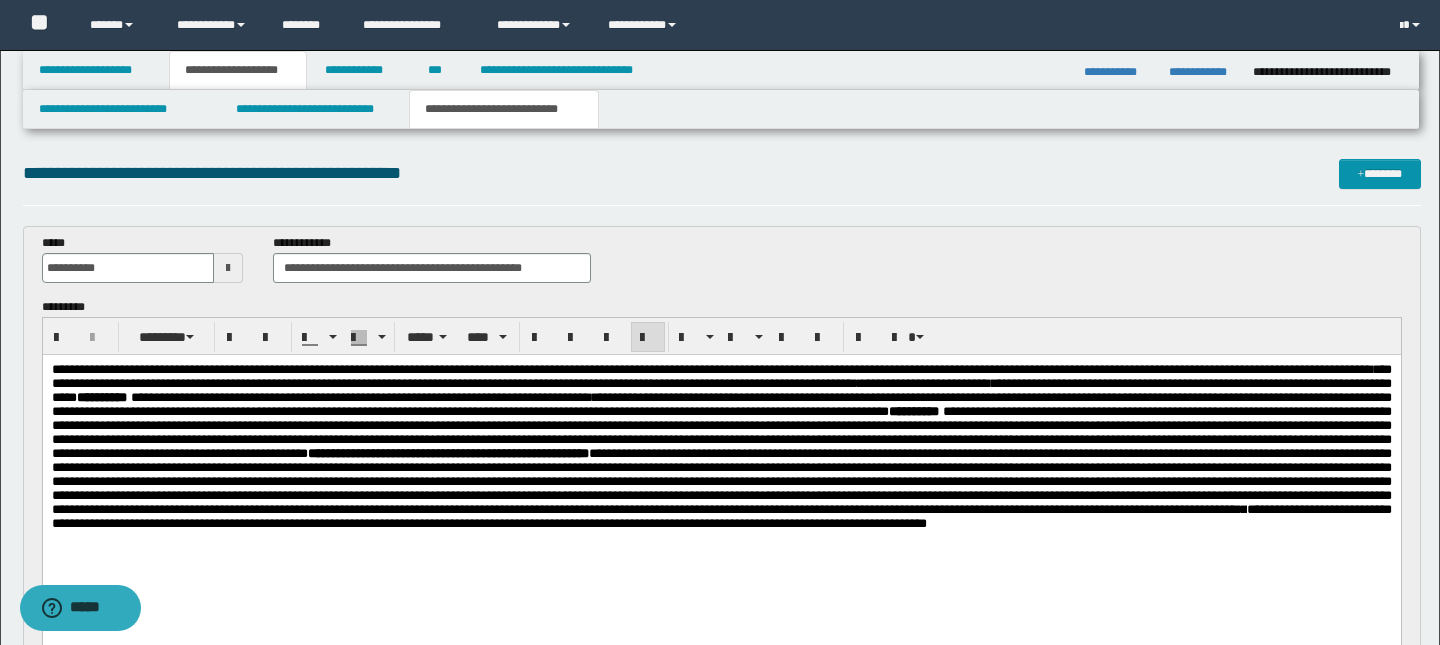 click on "**********" at bounding box center (721, 516) 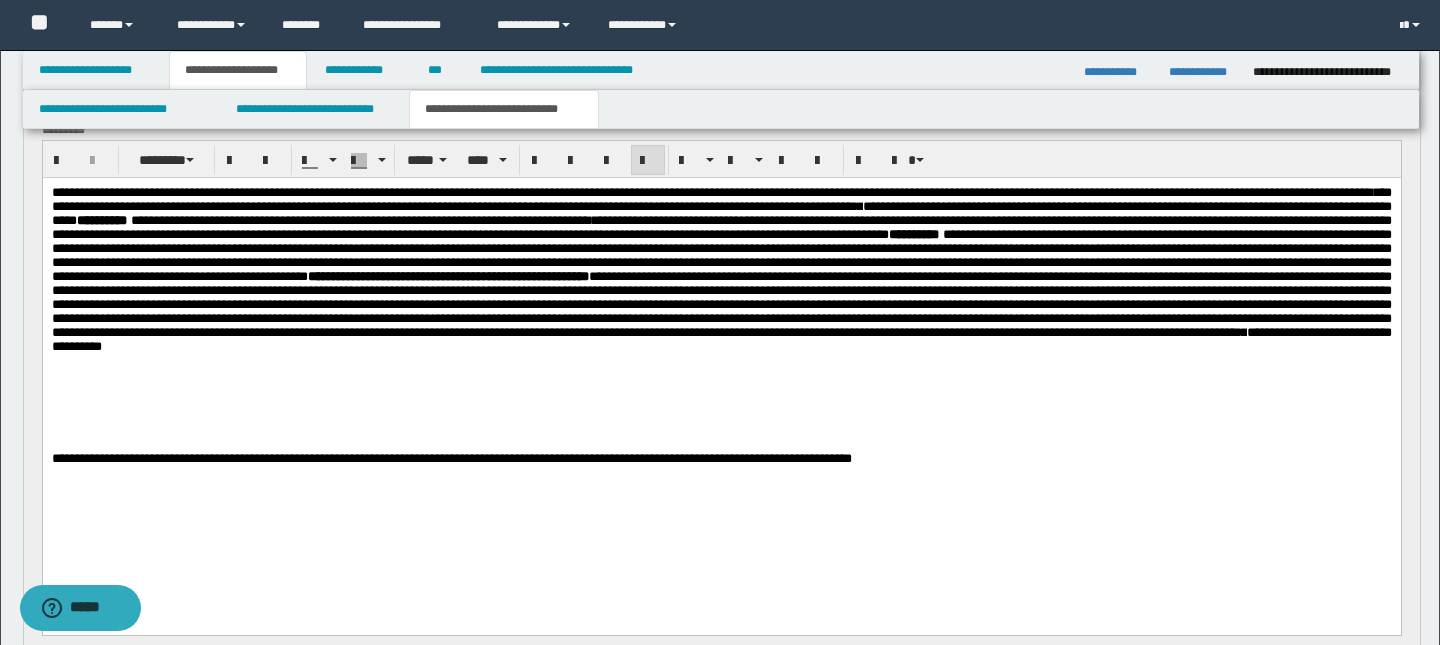 scroll, scrollTop: 175, scrollLeft: 0, axis: vertical 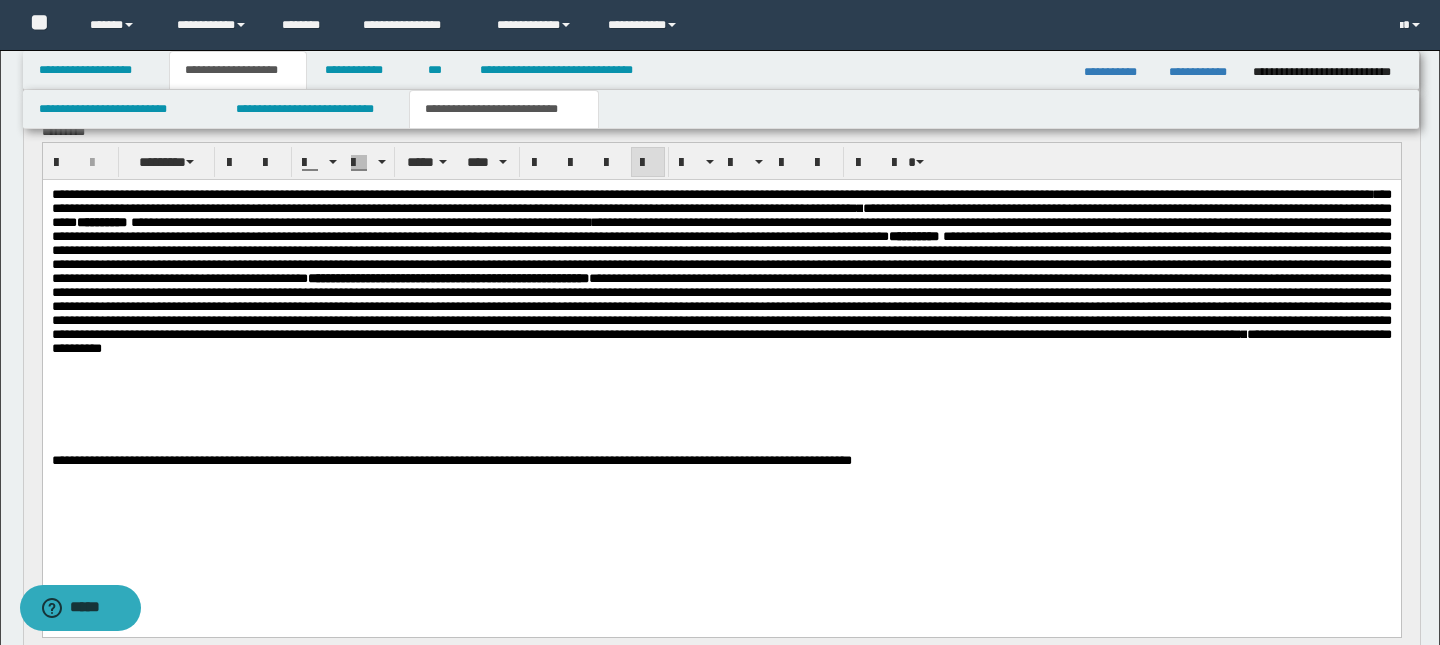 click on "**********" at bounding box center [721, 341] 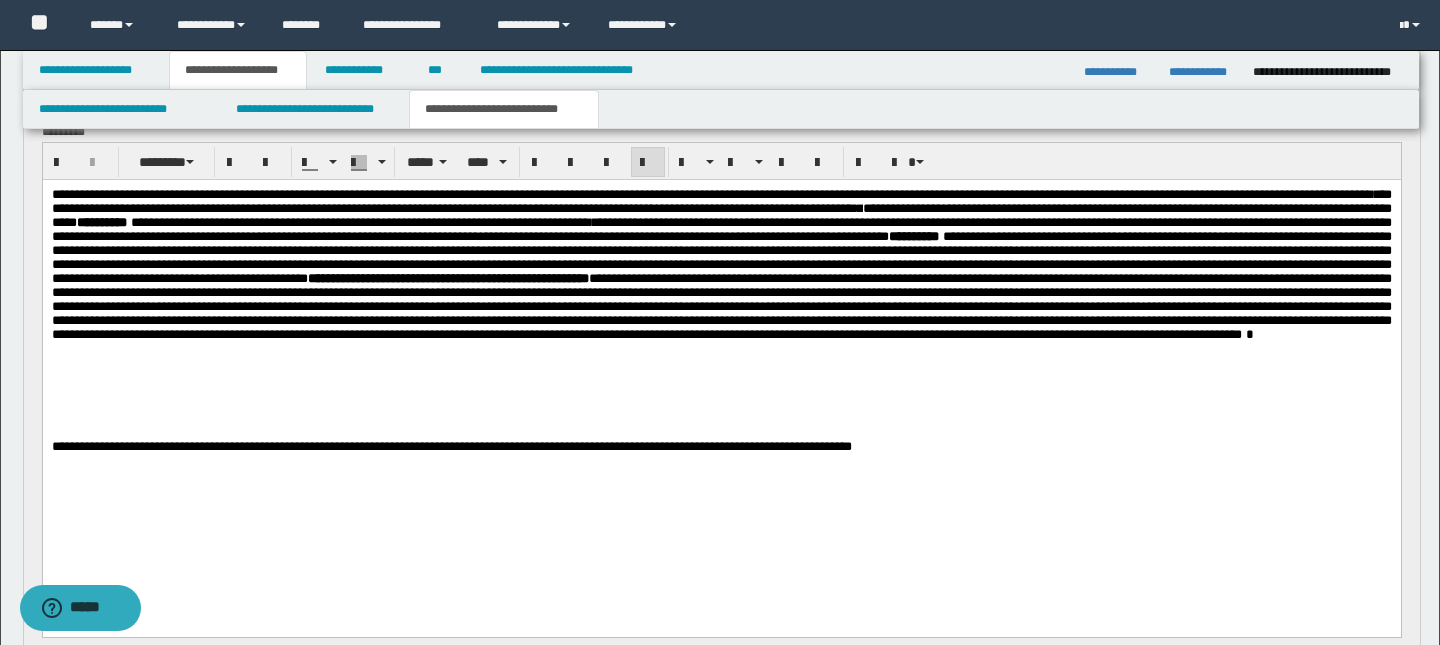 click on "**********" at bounding box center [451, 446] 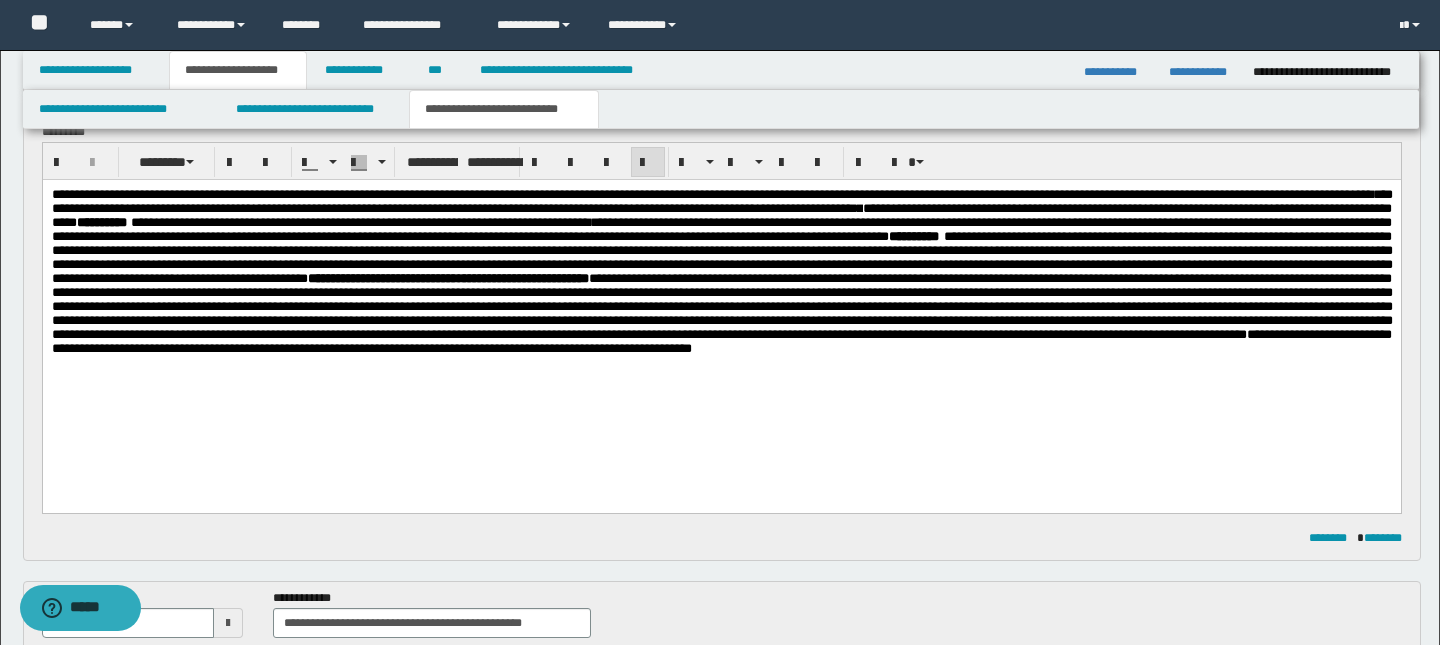 click on "**********" at bounding box center (721, 296) 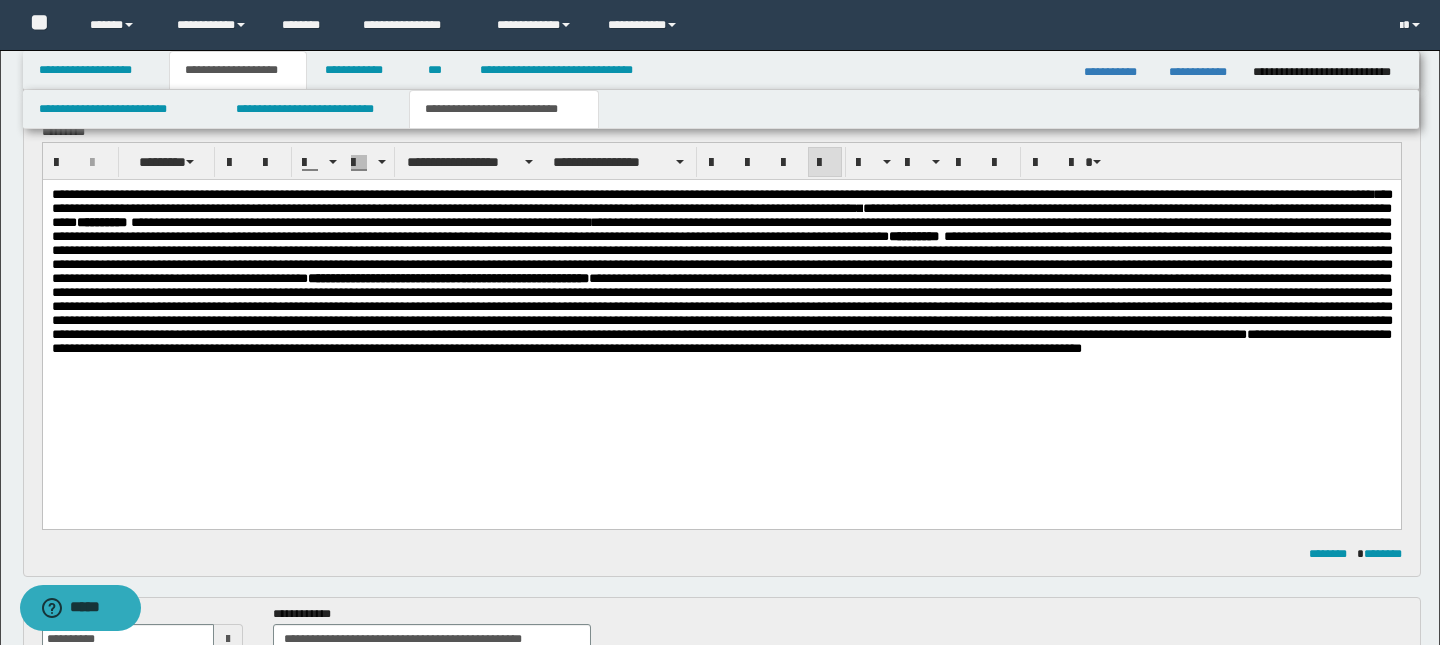 click on "**********" at bounding box center (721, 304) 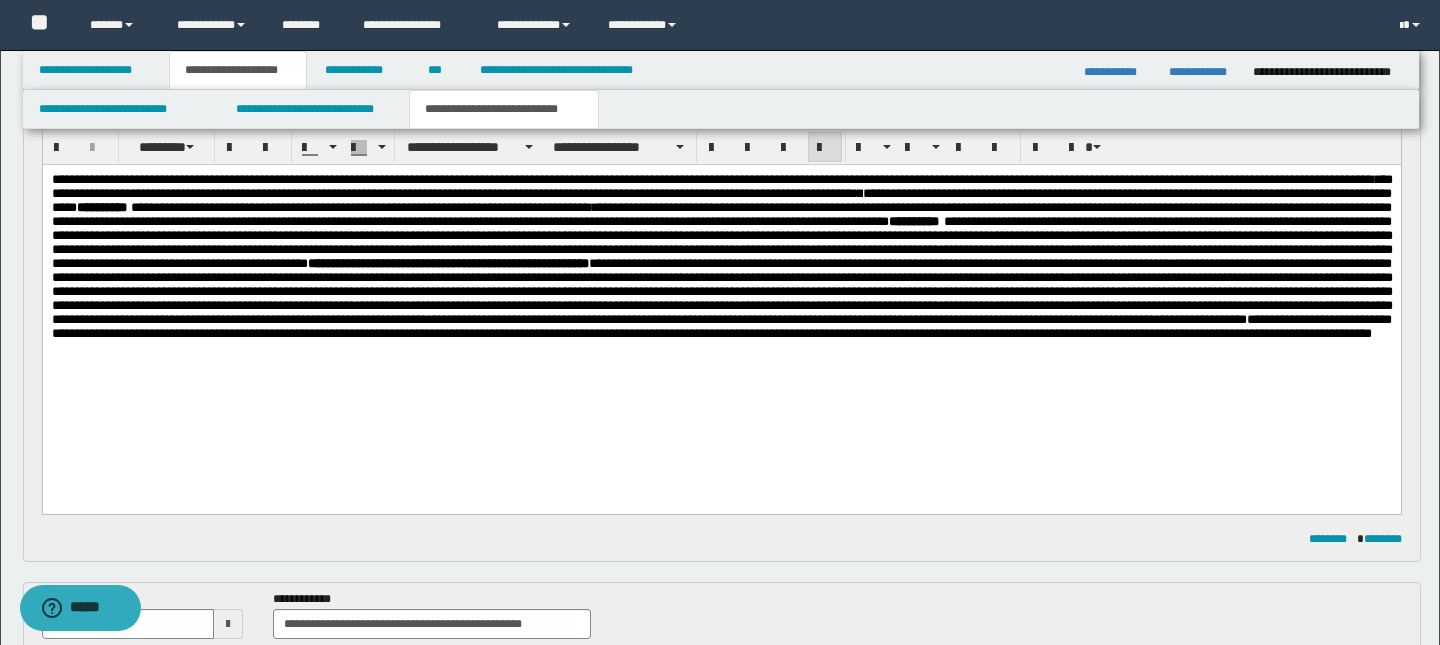 scroll, scrollTop: 199, scrollLeft: 0, axis: vertical 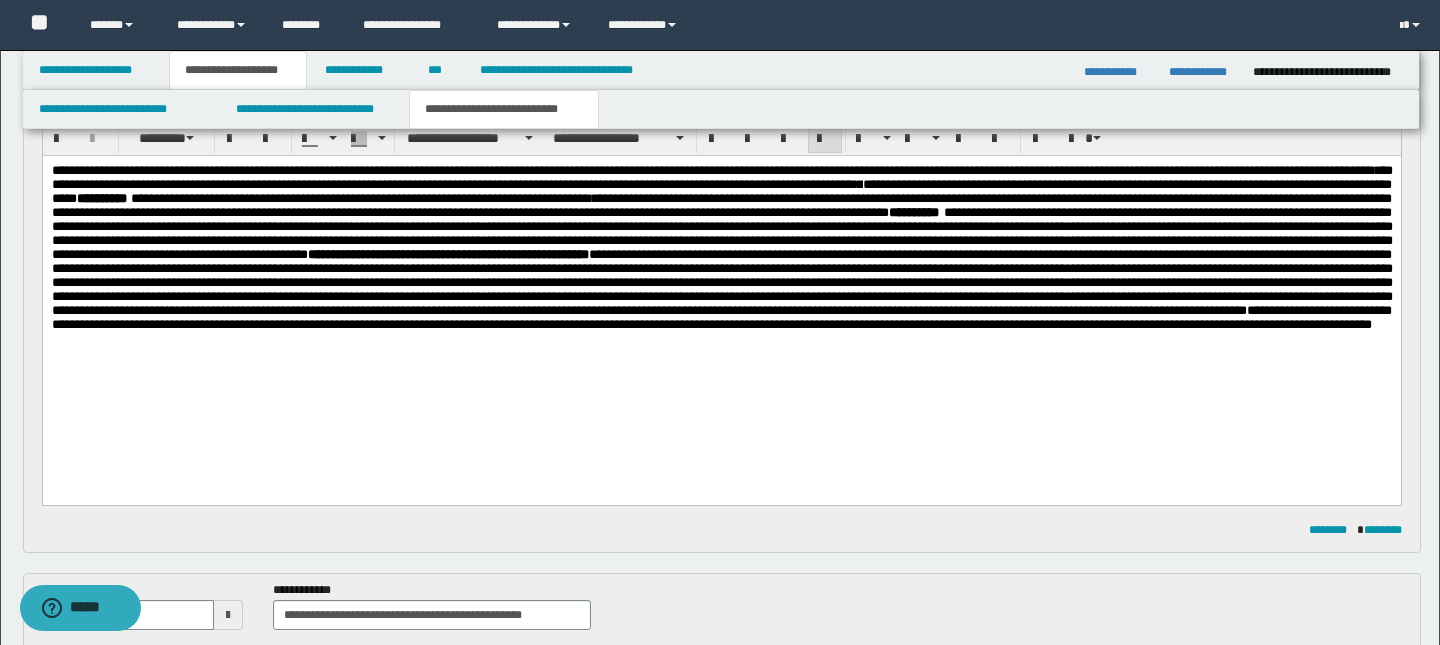 click on "**********" at bounding box center (721, 280) 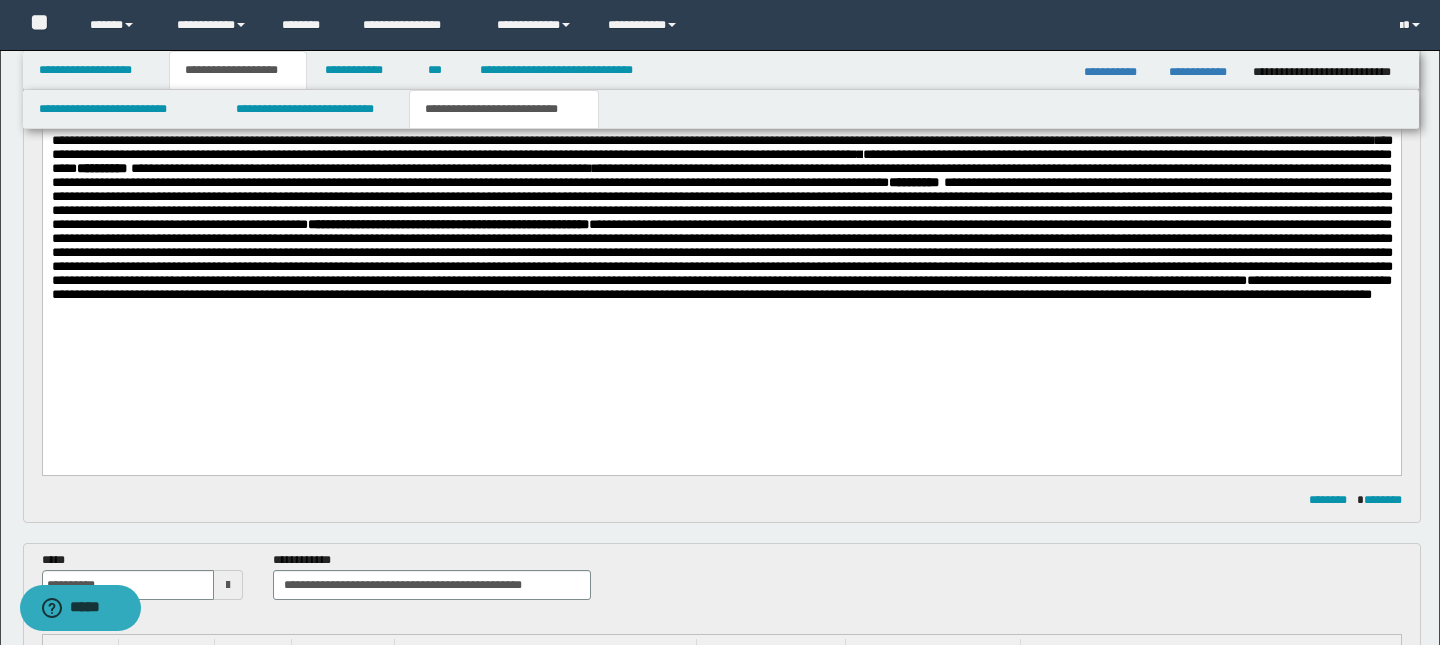 scroll, scrollTop: 233, scrollLeft: 0, axis: vertical 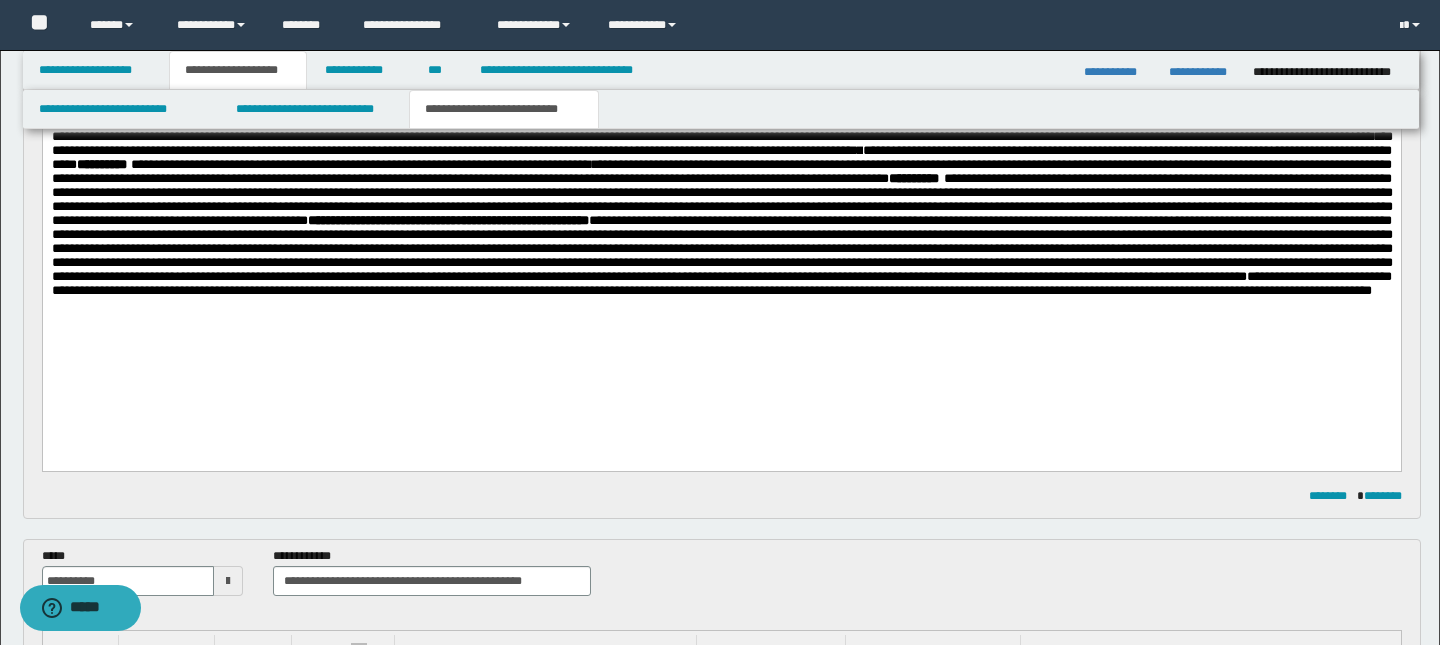 click on "**********" at bounding box center (721, 246) 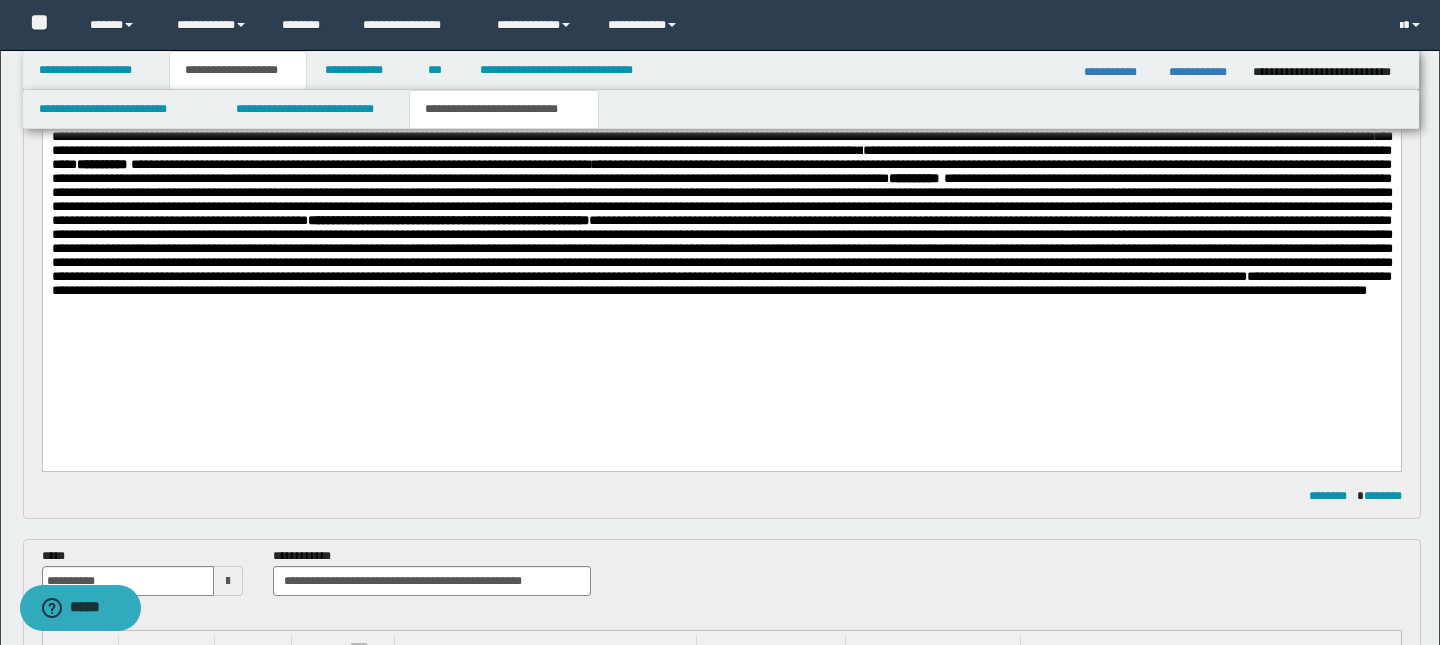 click on "**********" at bounding box center [721, 246] 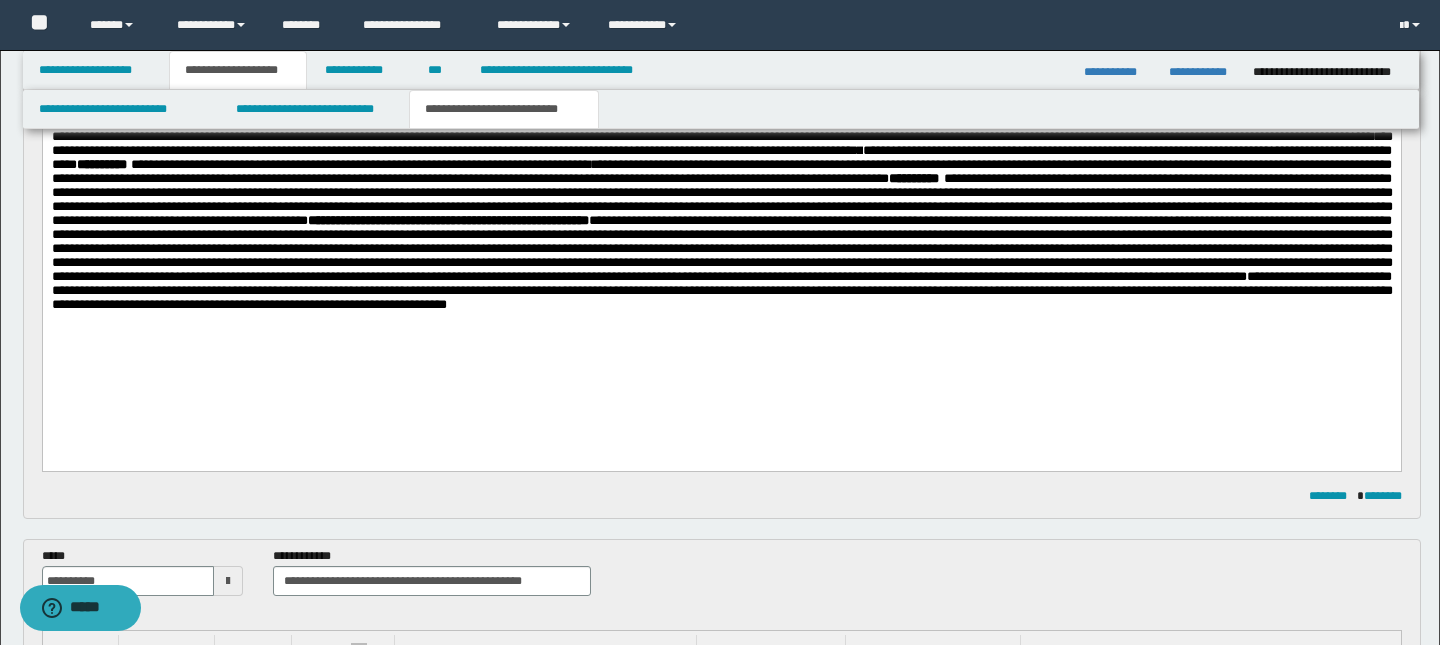 click on "**********" at bounding box center [721, 246] 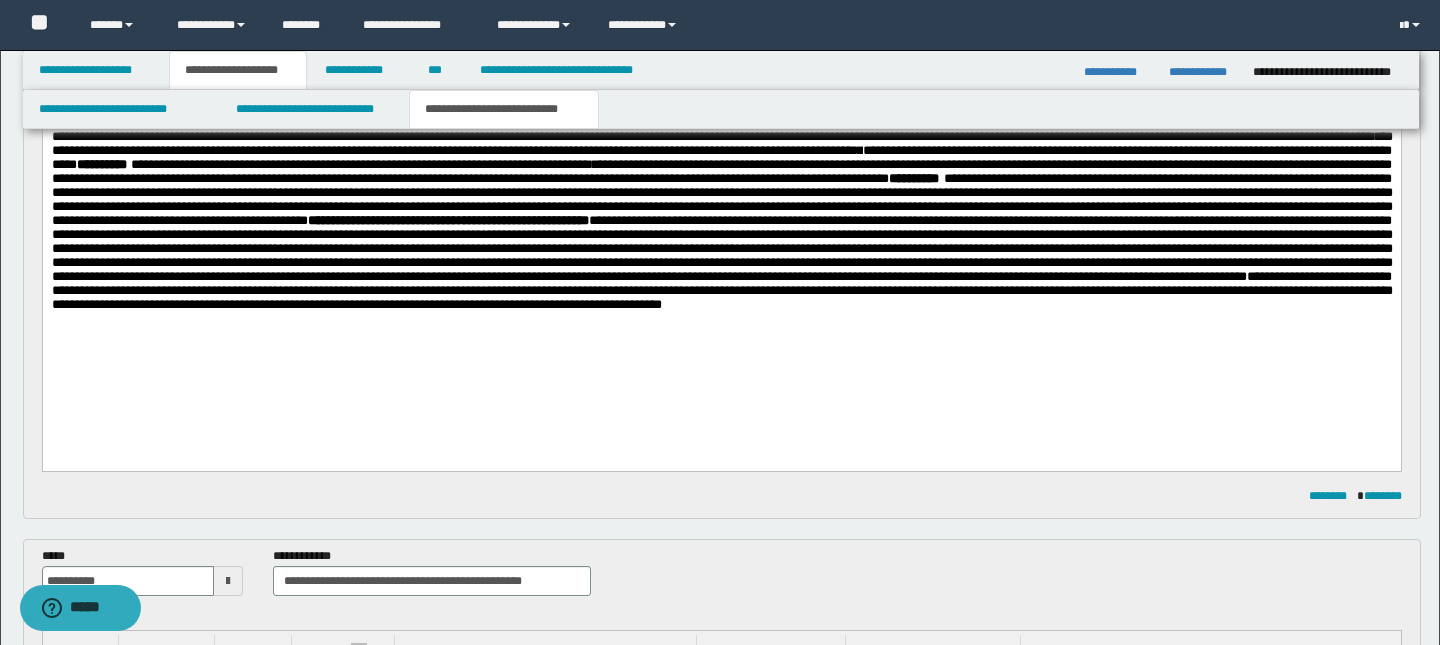 click on "**********" at bounding box center (721, 246) 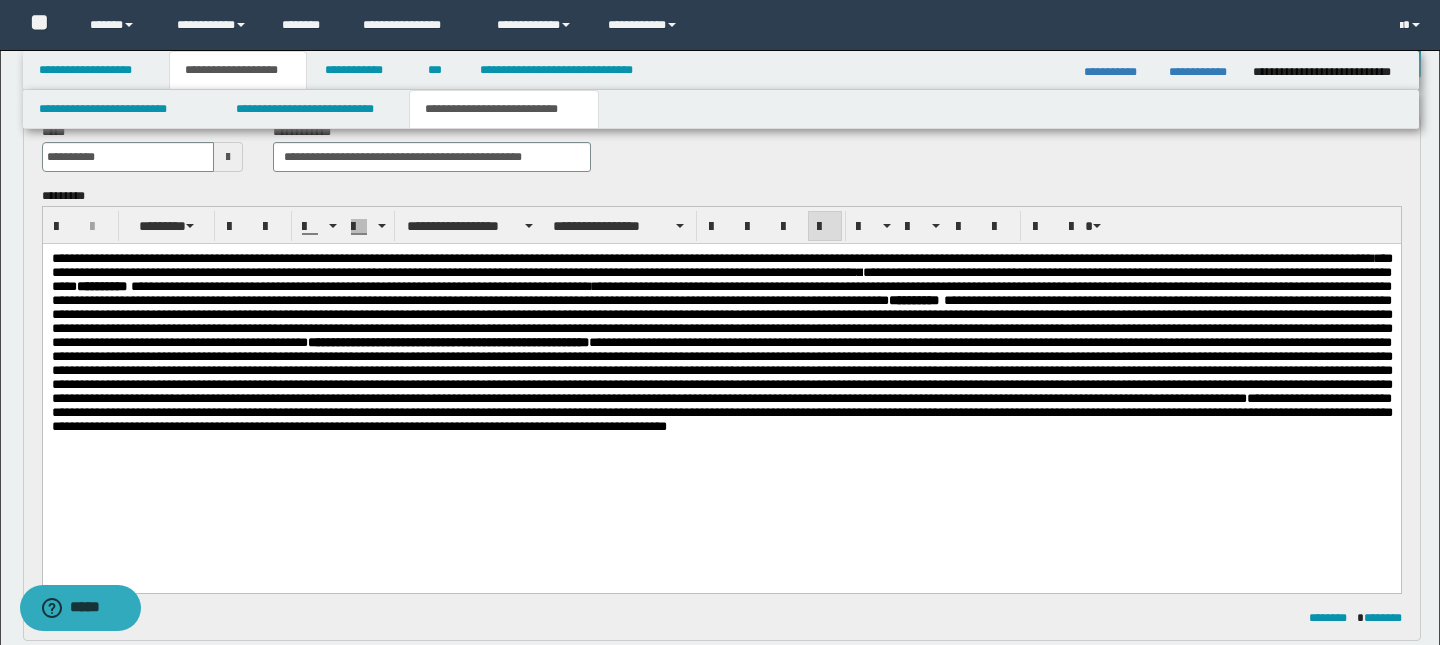 scroll, scrollTop: 134, scrollLeft: 0, axis: vertical 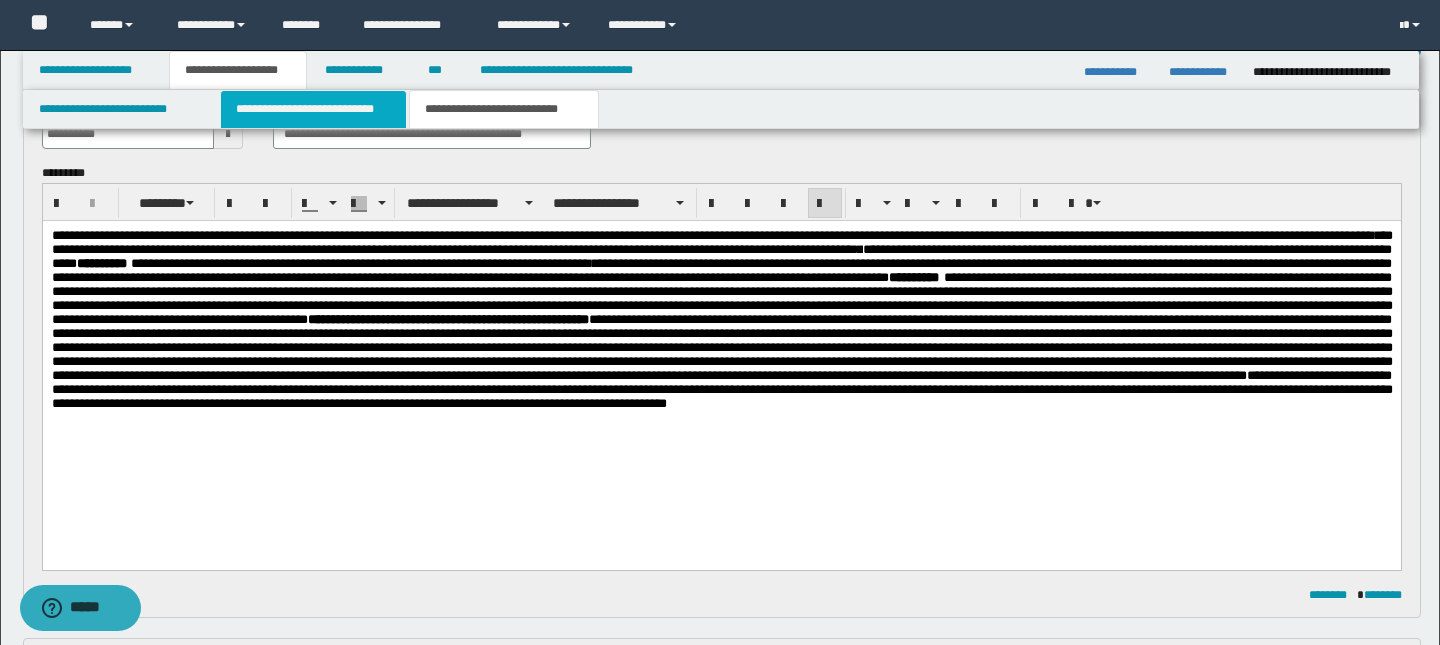 click on "**********" at bounding box center [314, 109] 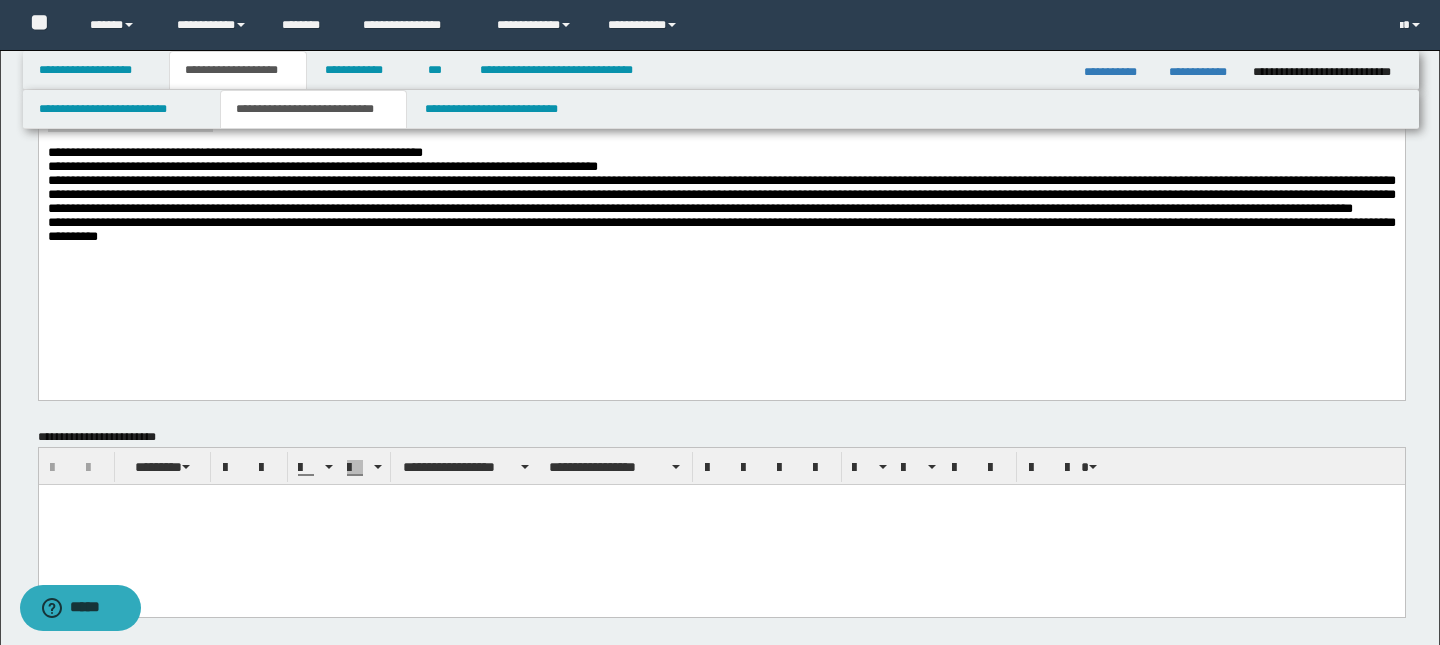 scroll, scrollTop: 0, scrollLeft: 0, axis: both 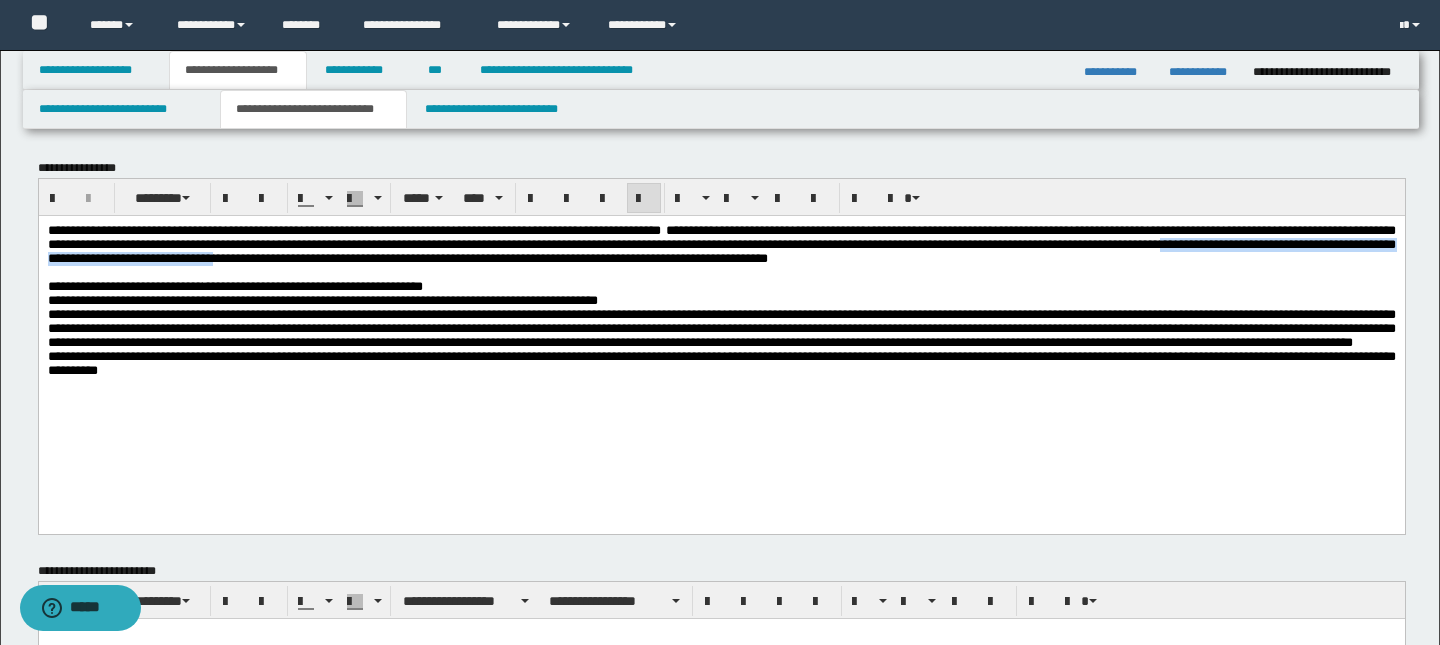 click on "**********" at bounding box center (721, 286) 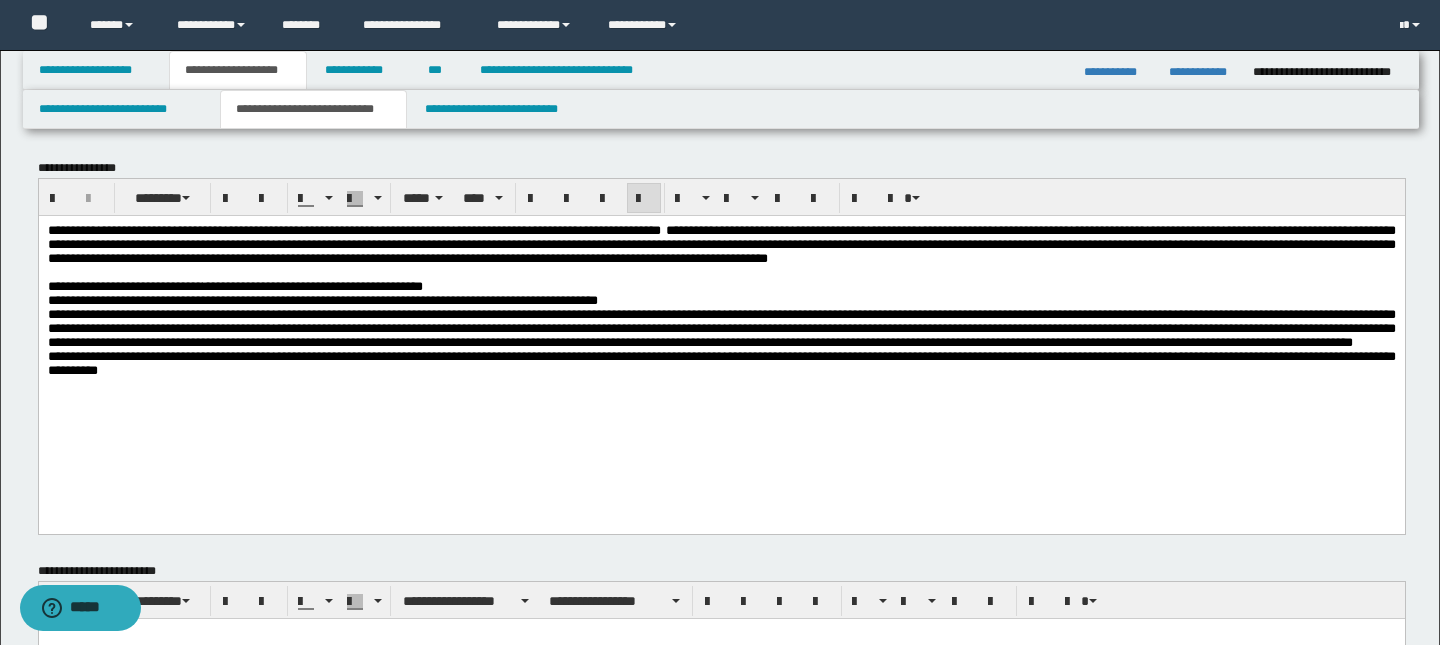 click on "**********" at bounding box center (721, 286) 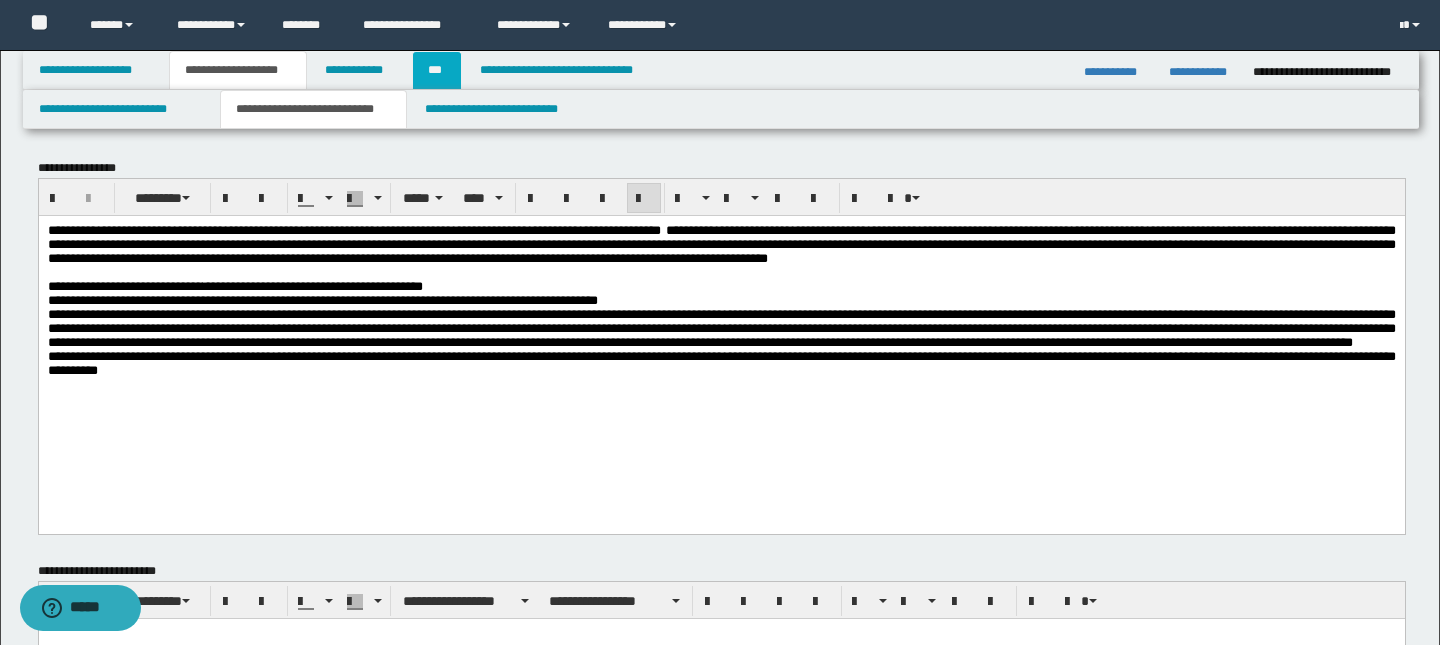 click on "***" at bounding box center (437, 70) 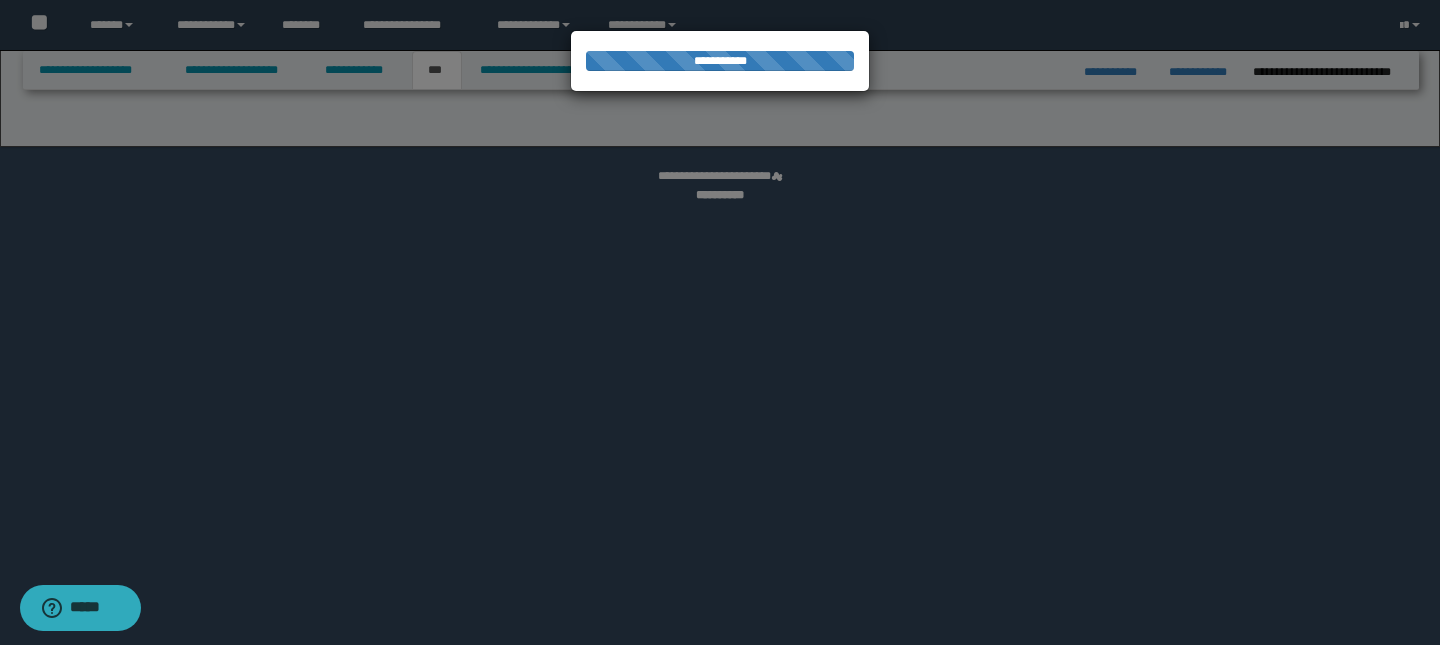 select on "***" 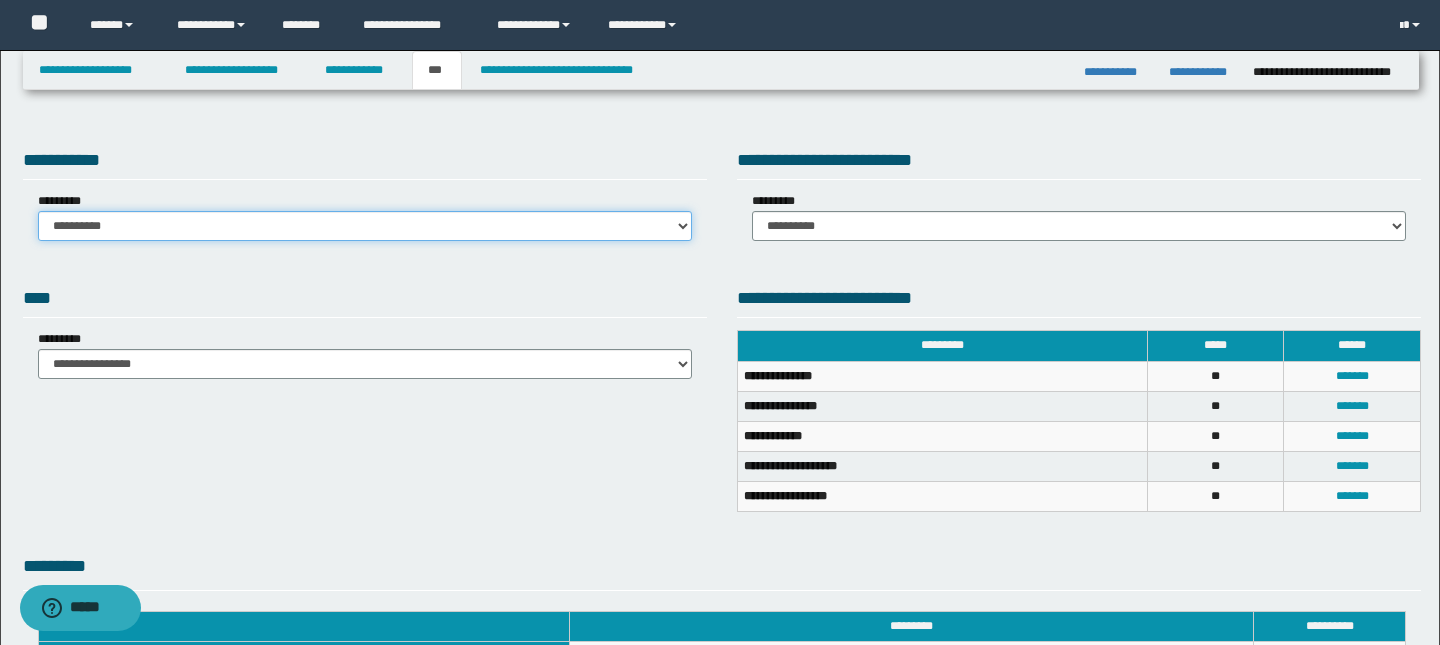 click on "**********" at bounding box center [365, 226] 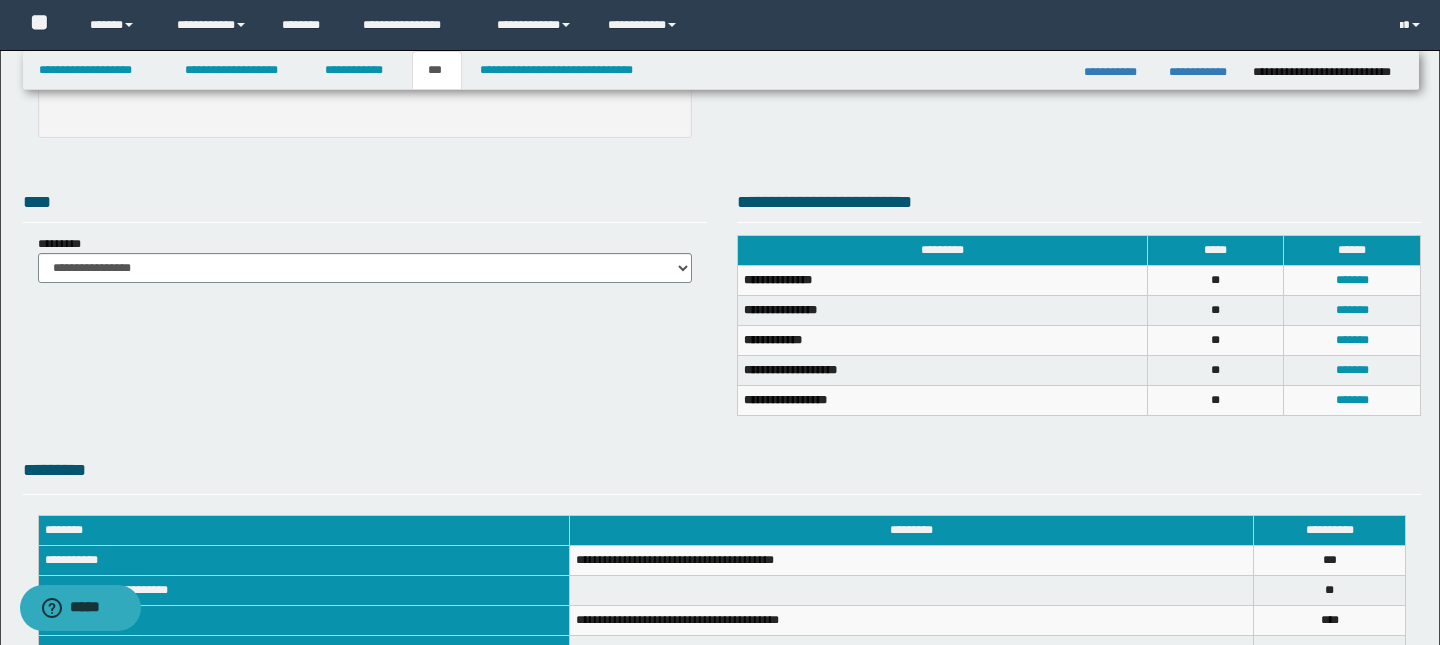 scroll, scrollTop: 0, scrollLeft: 0, axis: both 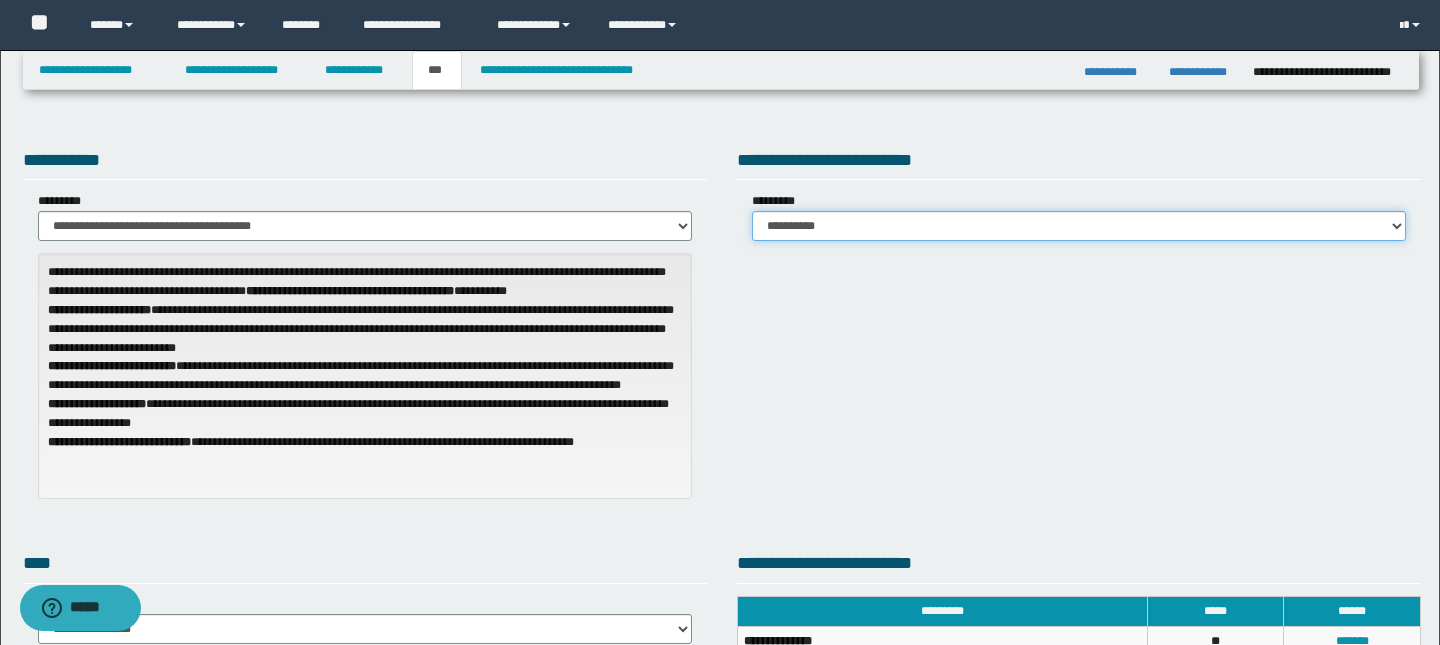 click on "**********" at bounding box center [1079, 226] 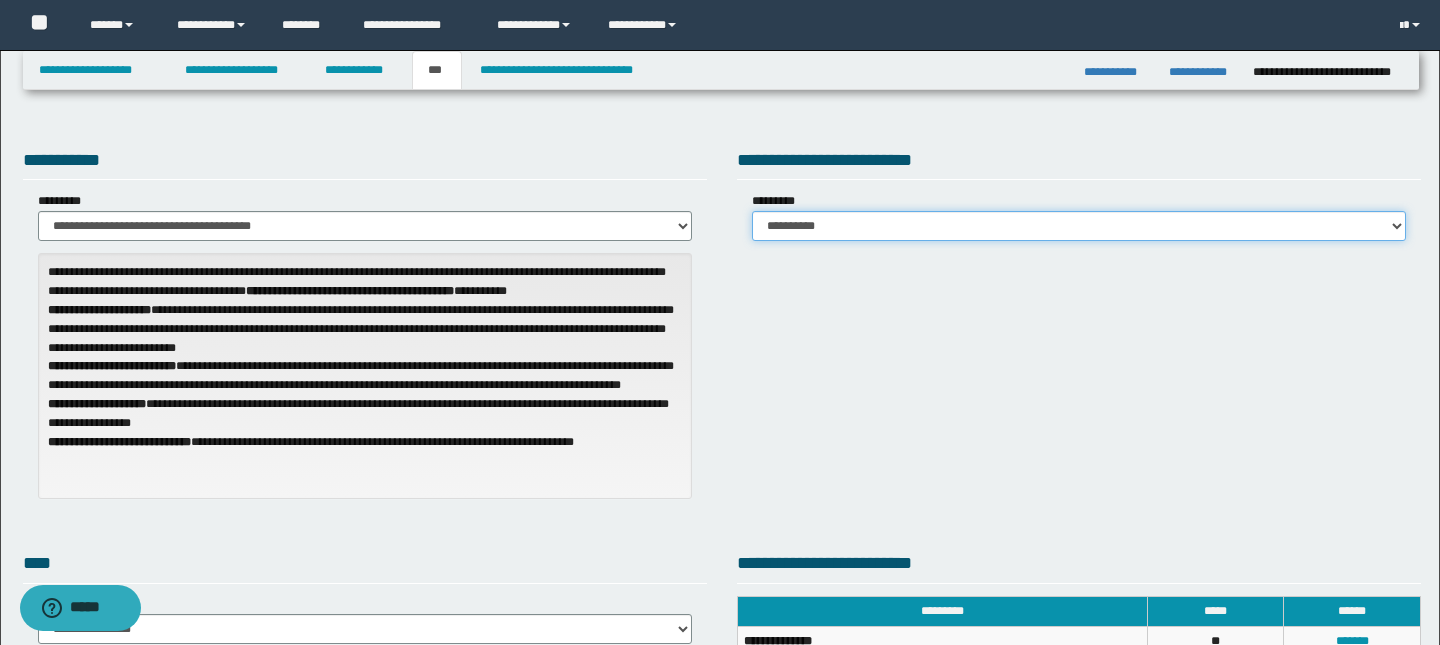 select on "*" 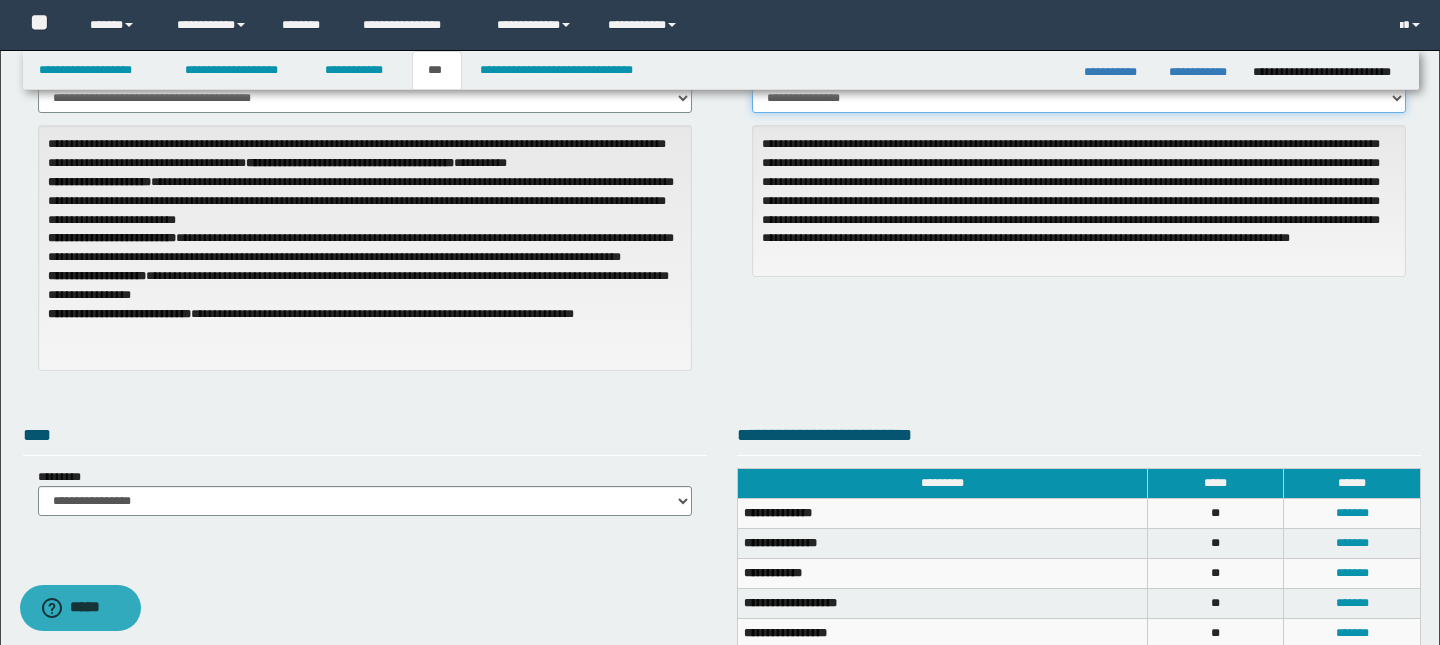 scroll, scrollTop: 256, scrollLeft: 0, axis: vertical 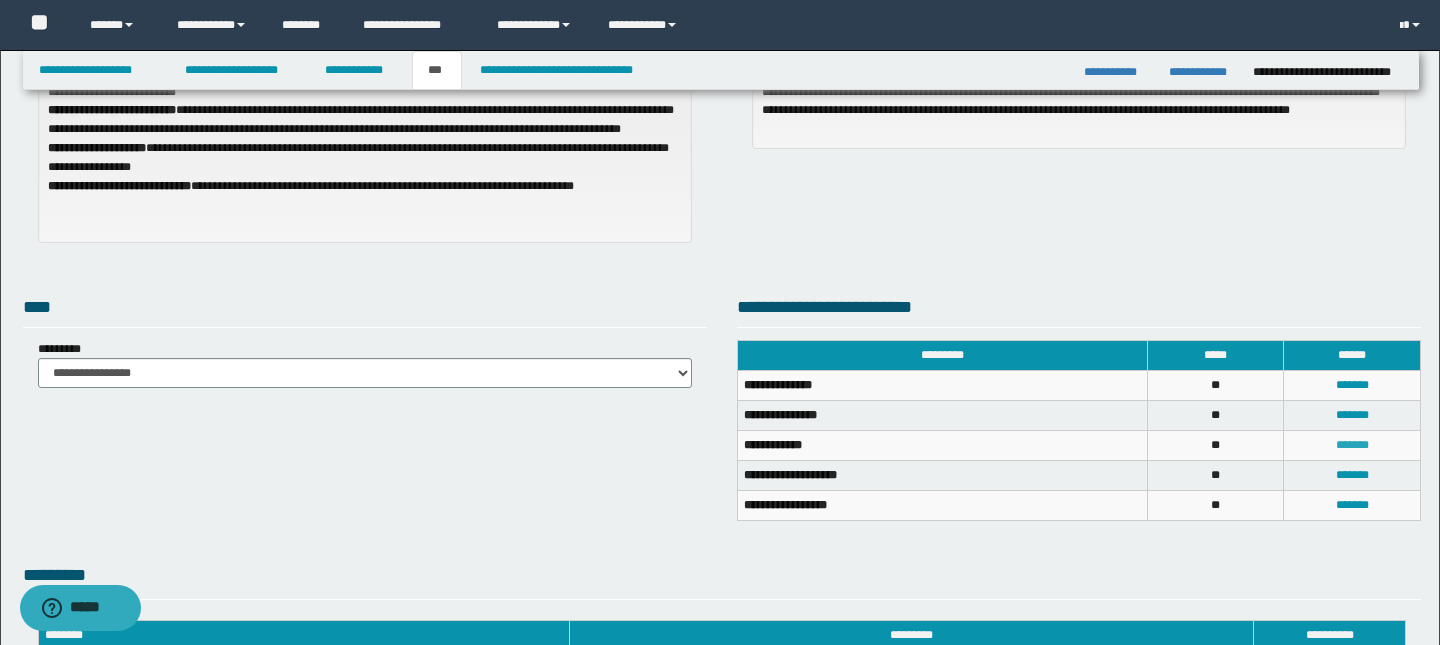 click on "*******" at bounding box center (1352, 445) 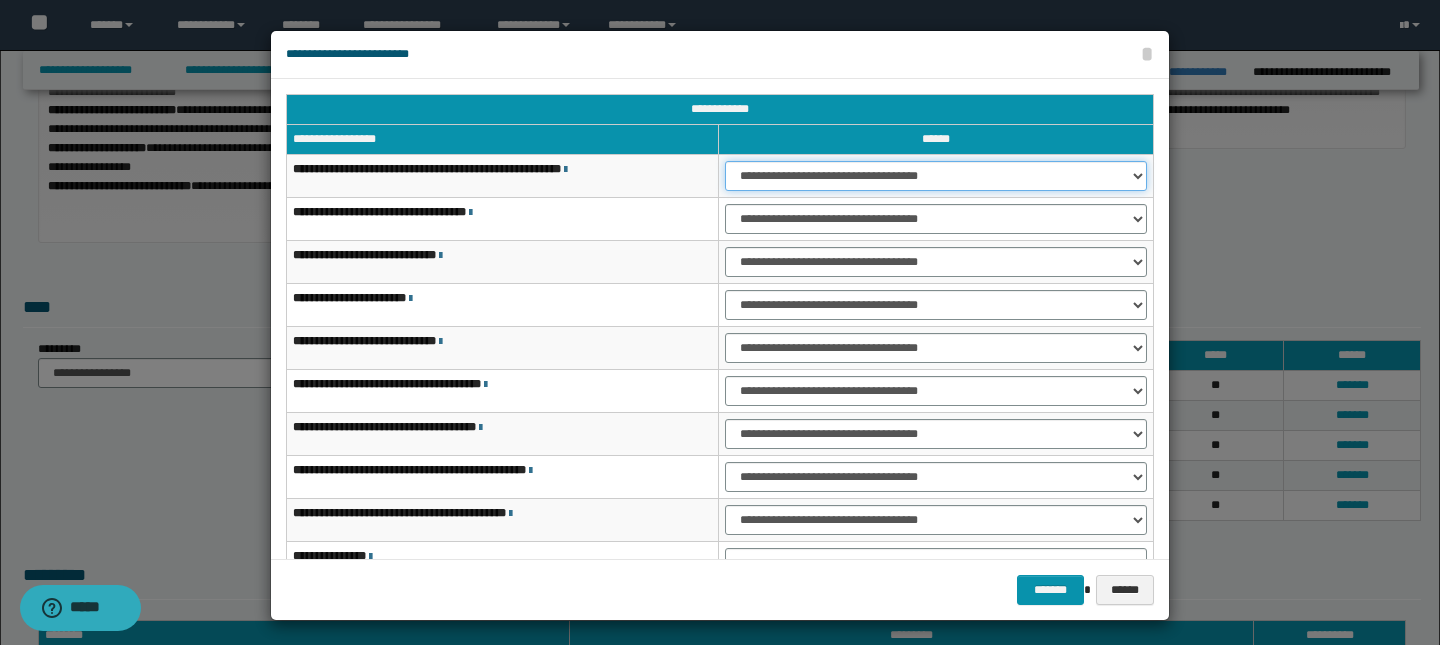 click on "**********" at bounding box center (936, 176) 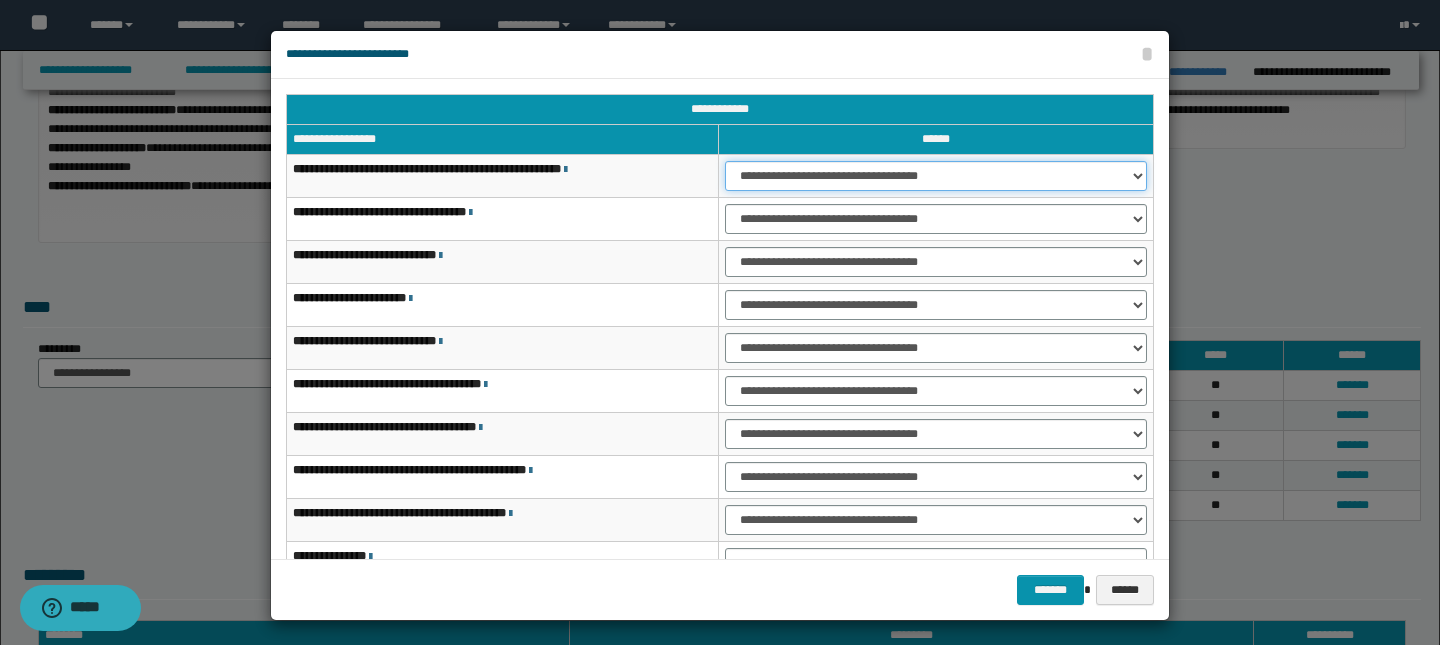 select on "***" 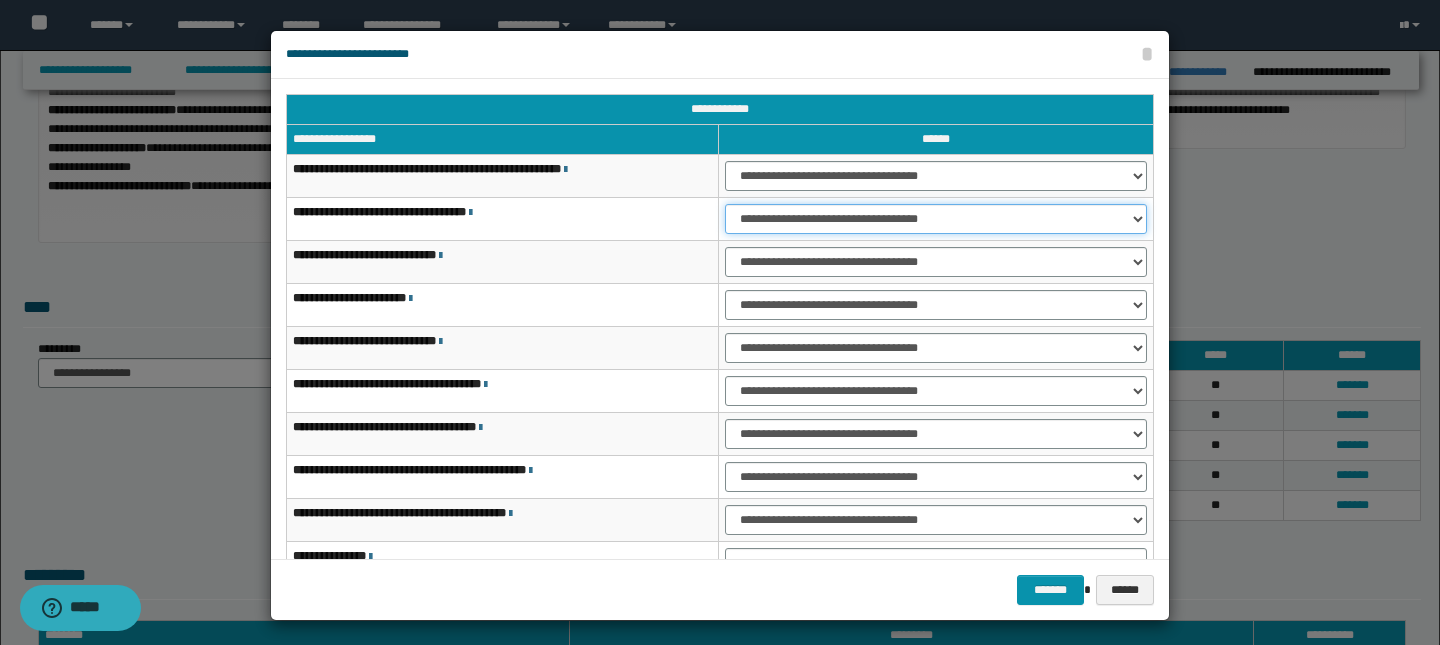 click on "**********" at bounding box center (936, 219) 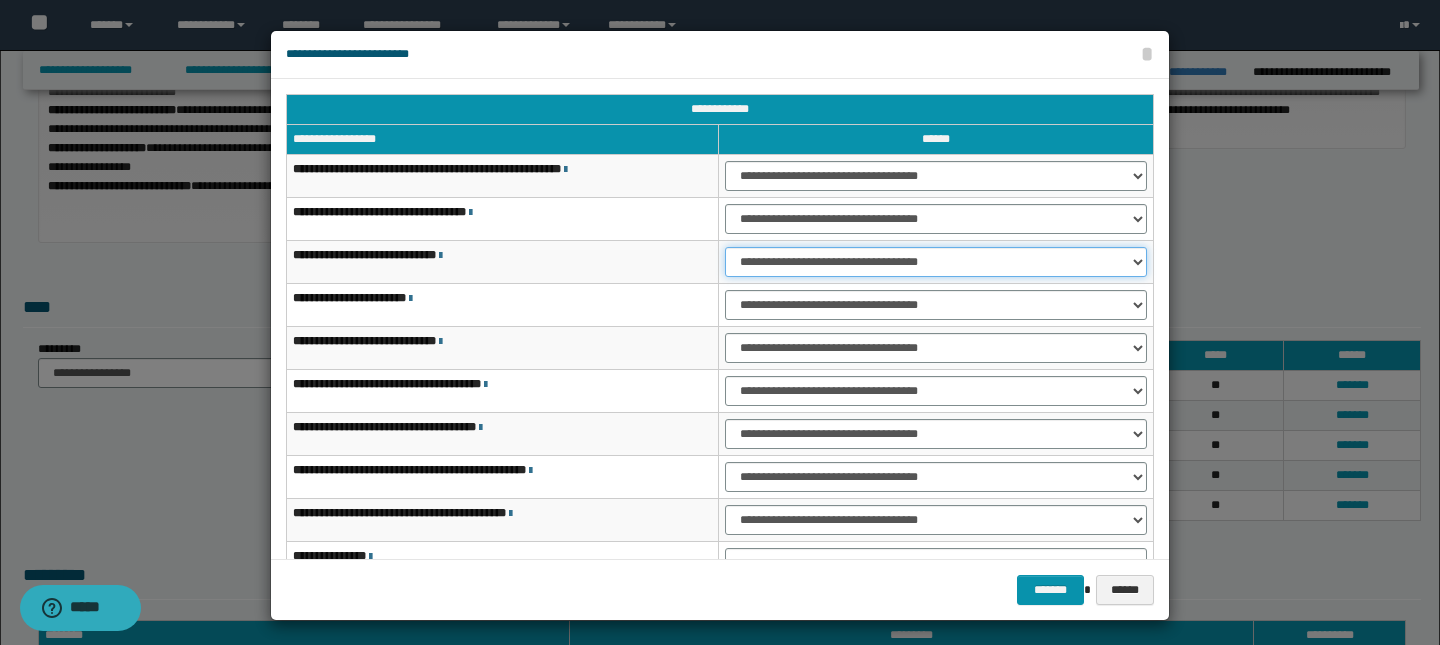 click on "**********" at bounding box center [936, 262] 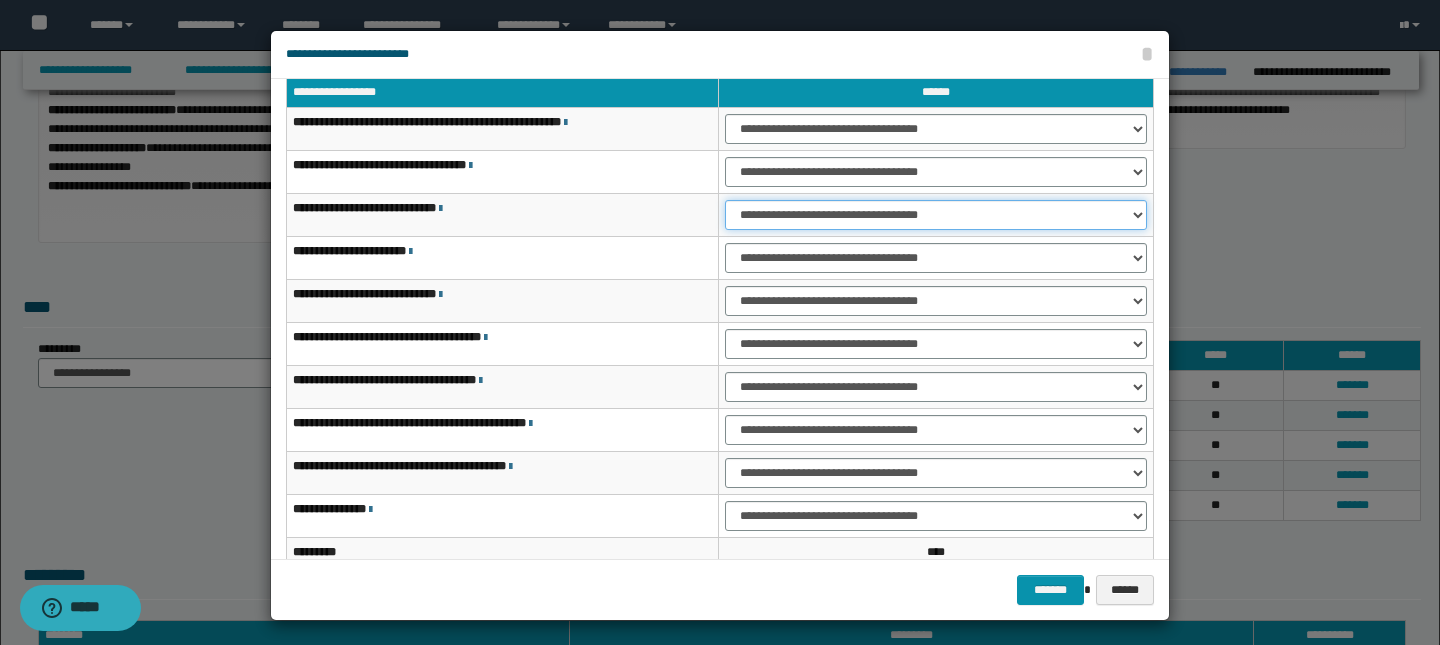 scroll, scrollTop: 50, scrollLeft: 0, axis: vertical 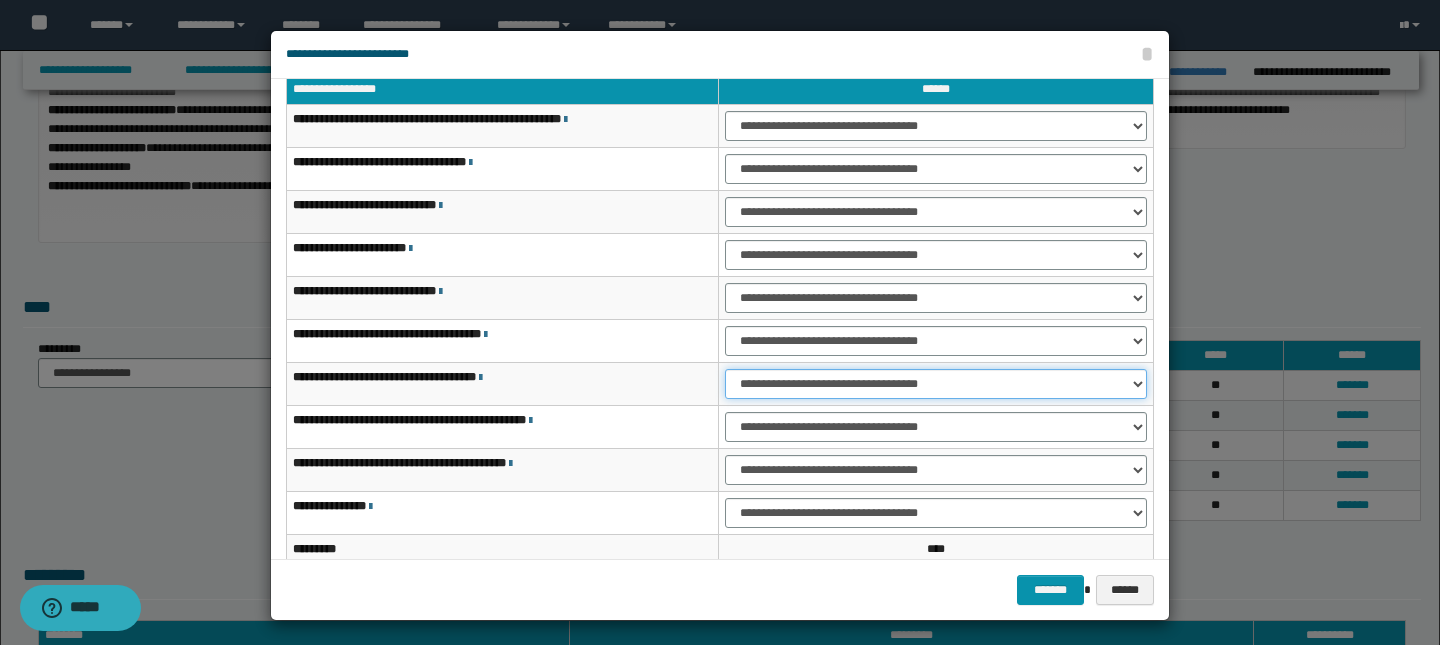 click on "**********" at bounding box center (936, 384) 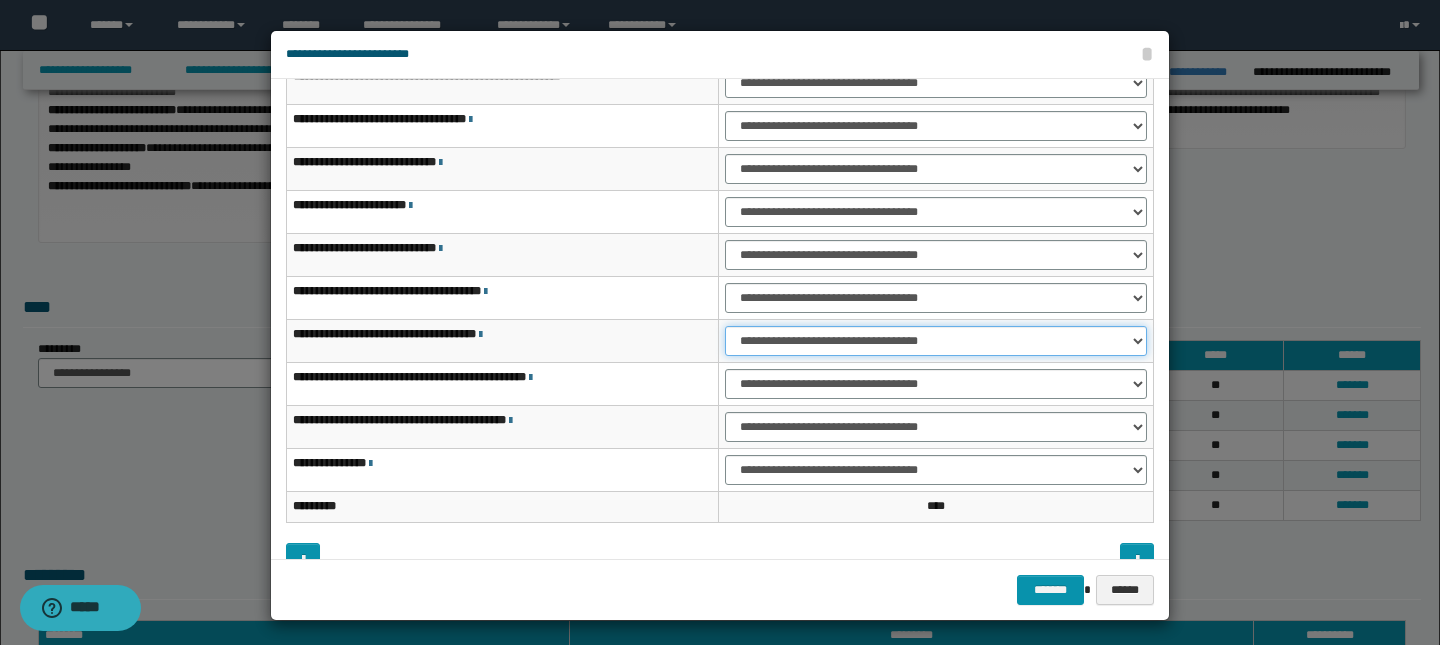 scroll, scrollTop: 95, scrollLeft: 0, axis: vertical 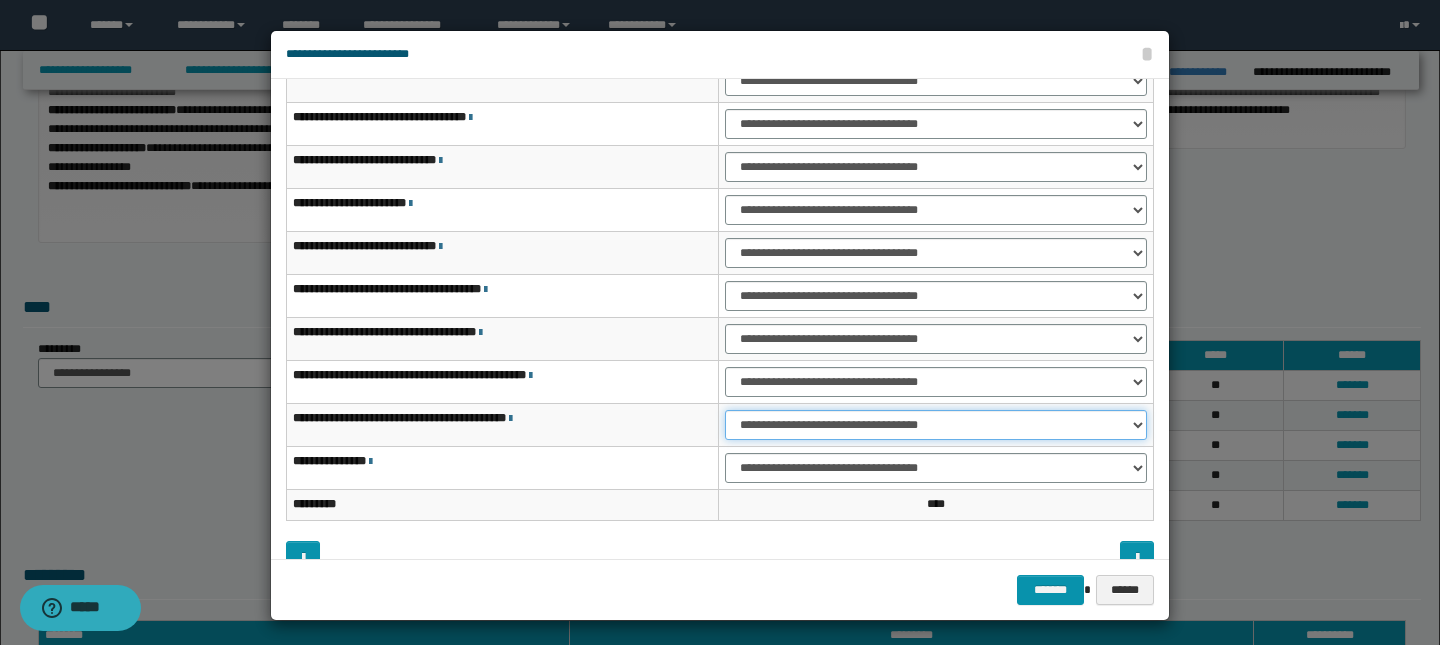 click on "**********" at bounding box center [936, 425] 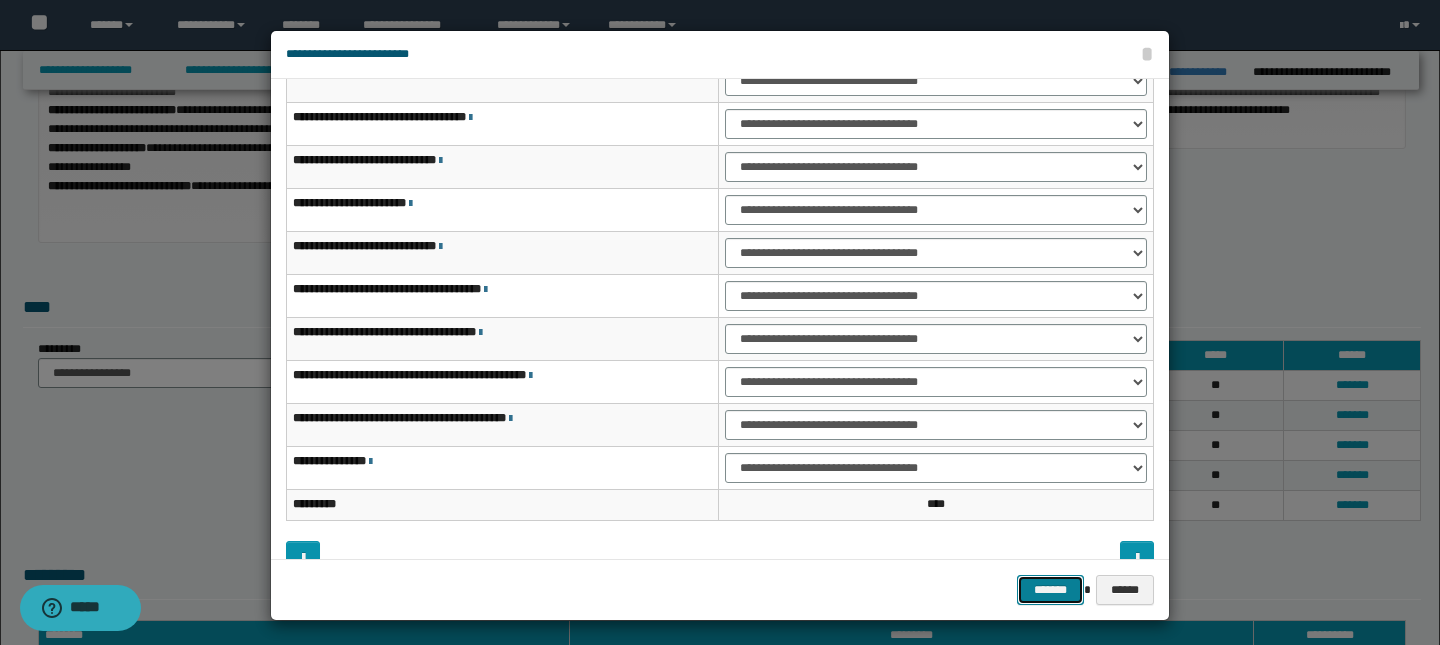 click on "*******" at bounding box center (1051, 590) 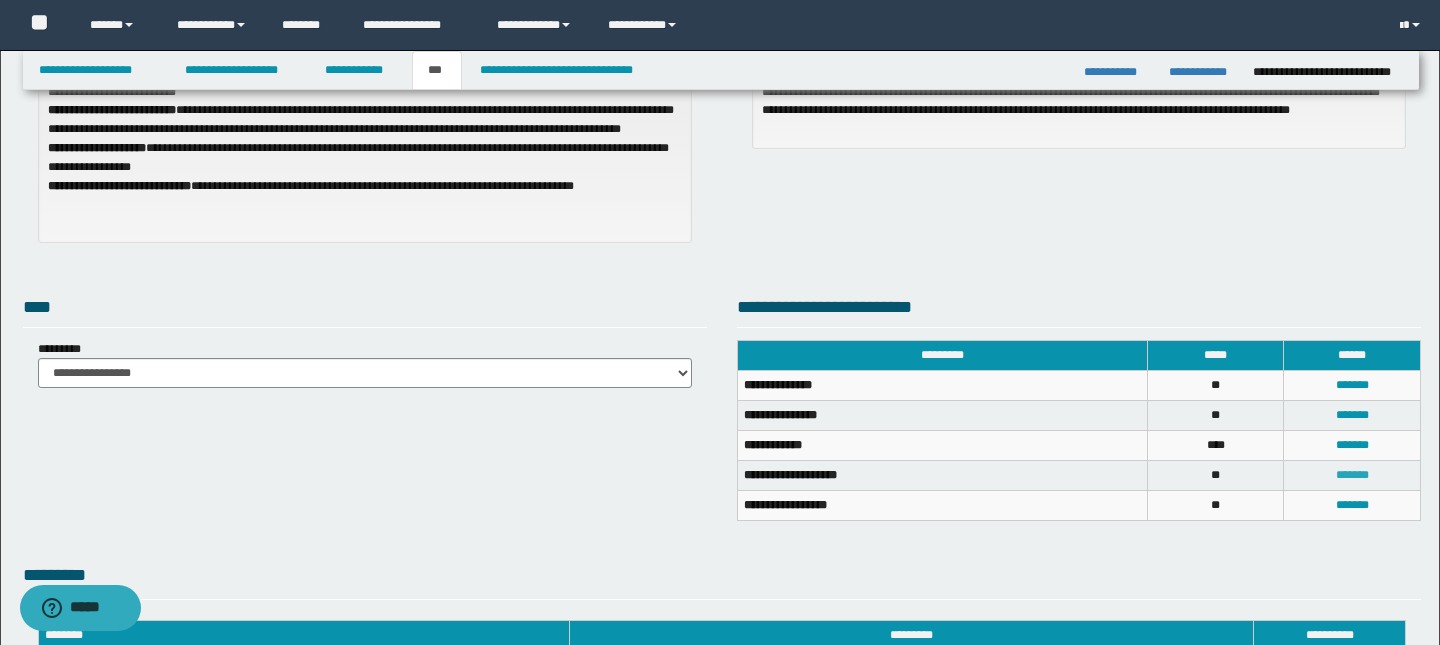 click on "*******" at bounding box center [1352, 475] 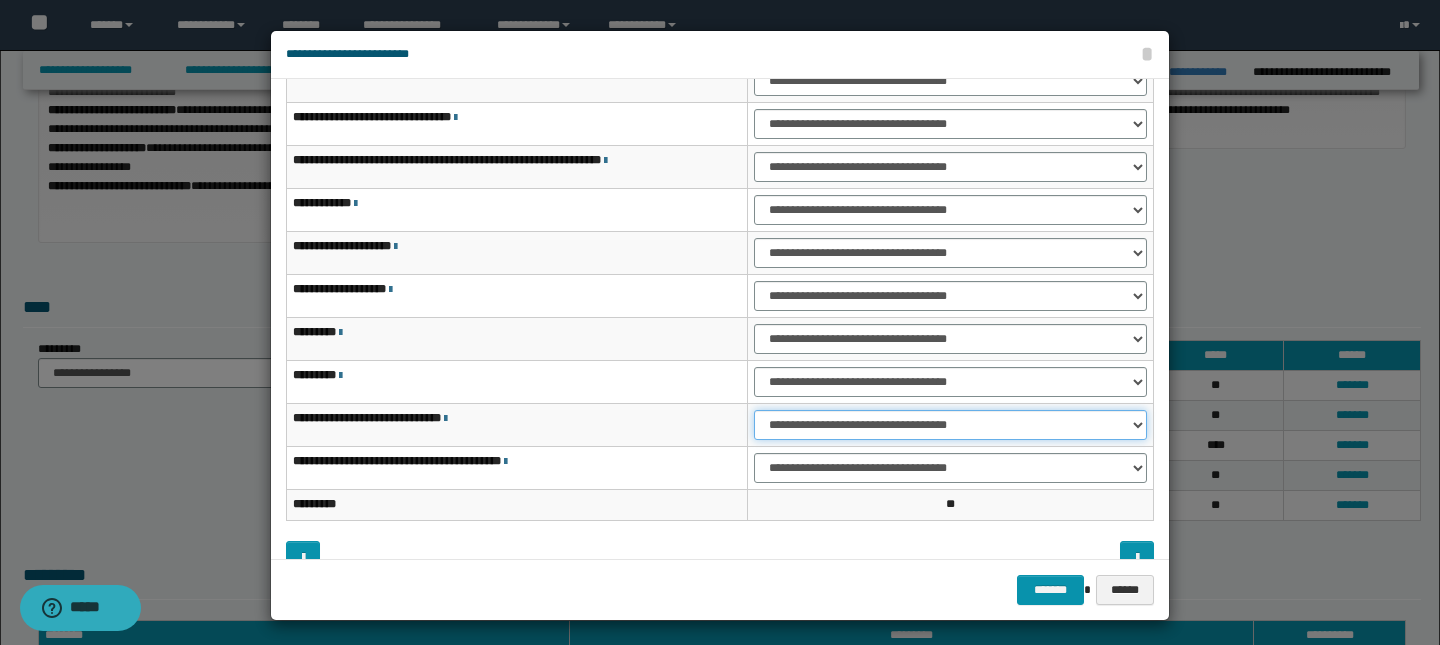 click on "**********" at bounding box center [950, 425] 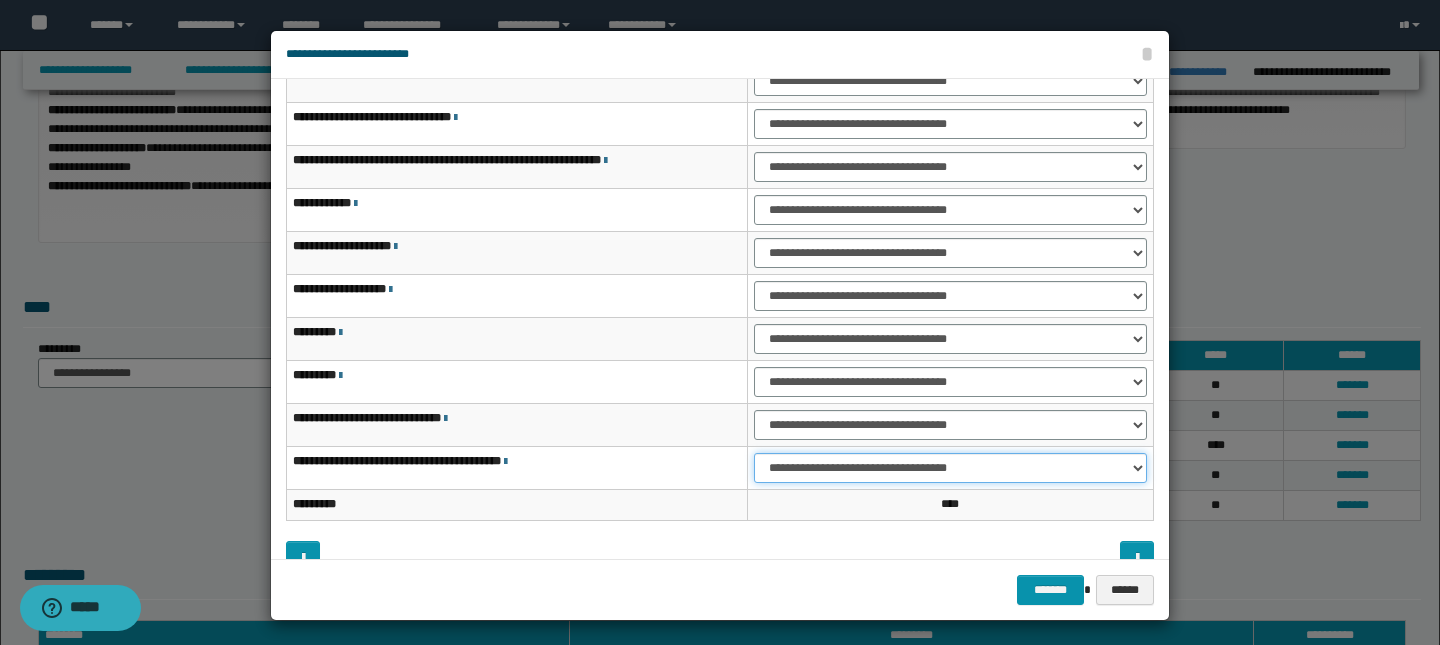 click on "**********" at bounding box center (950, 468) 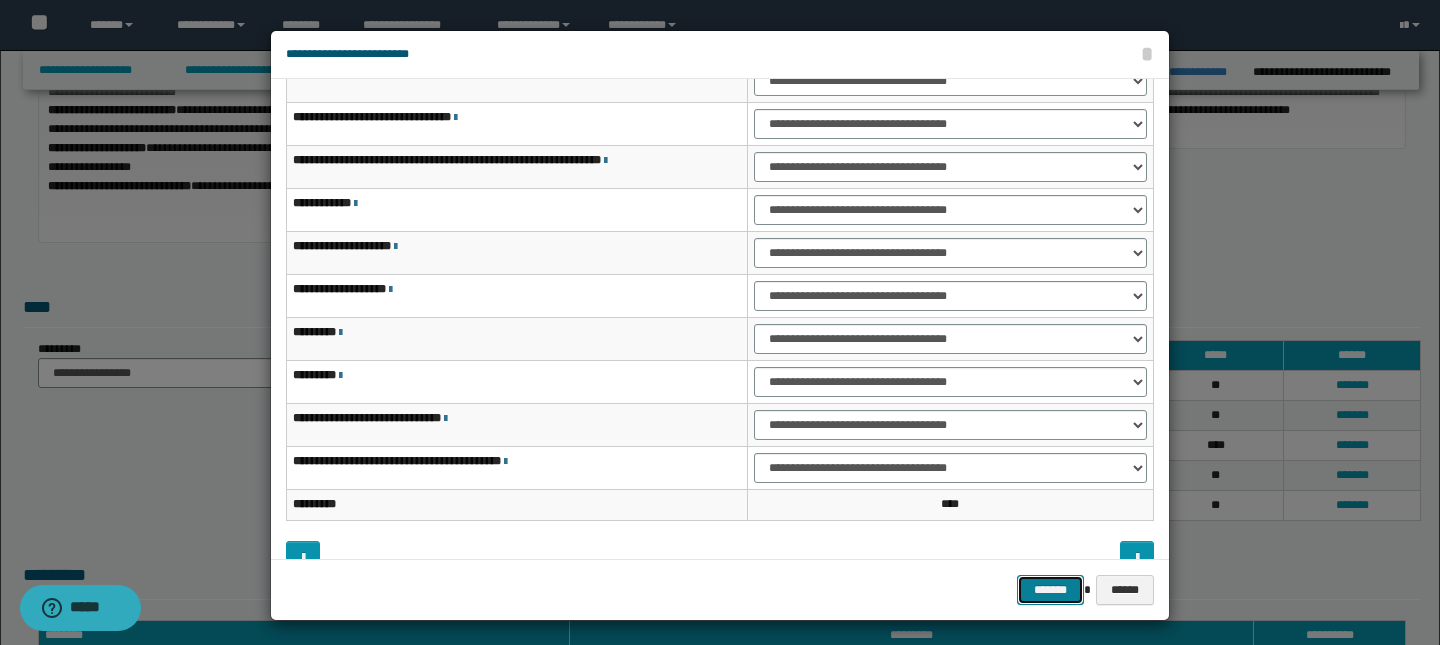 click on "*******" at bounding box center [1051, 590] 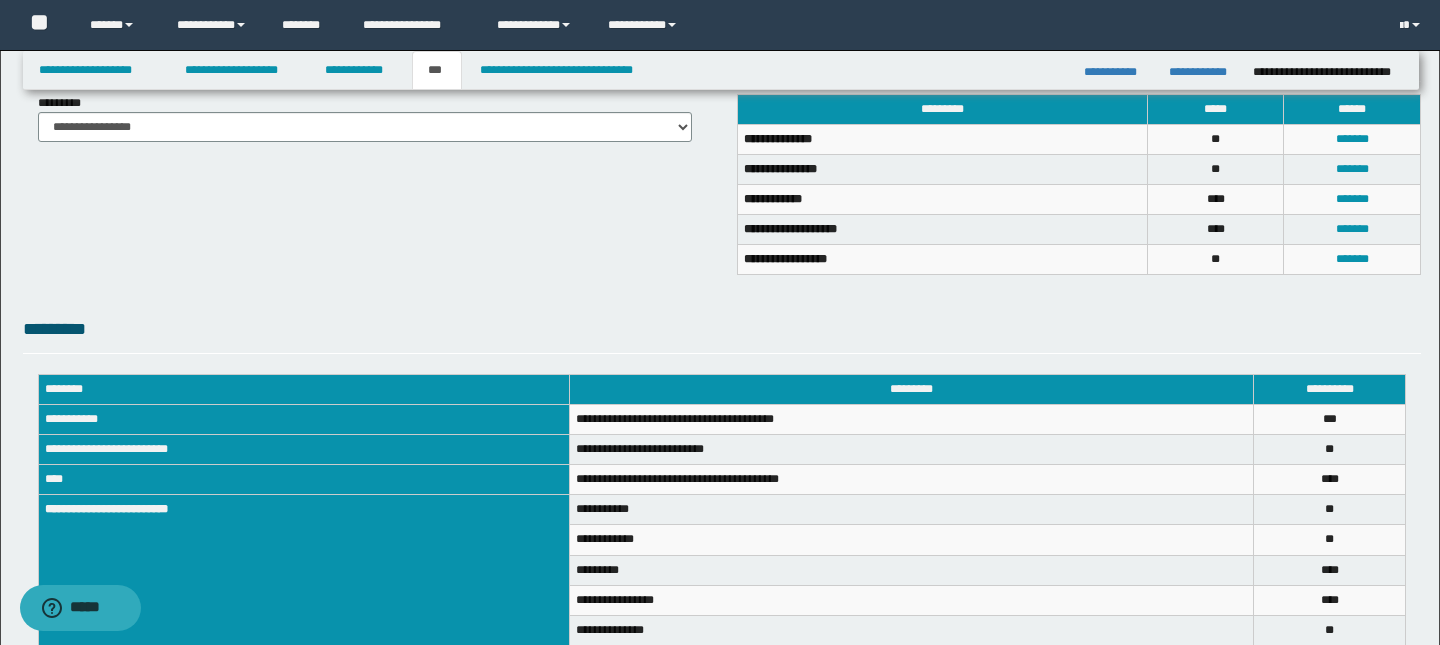 scroll, scrollTop: 499, scrollLeft: 0, axis: vertical 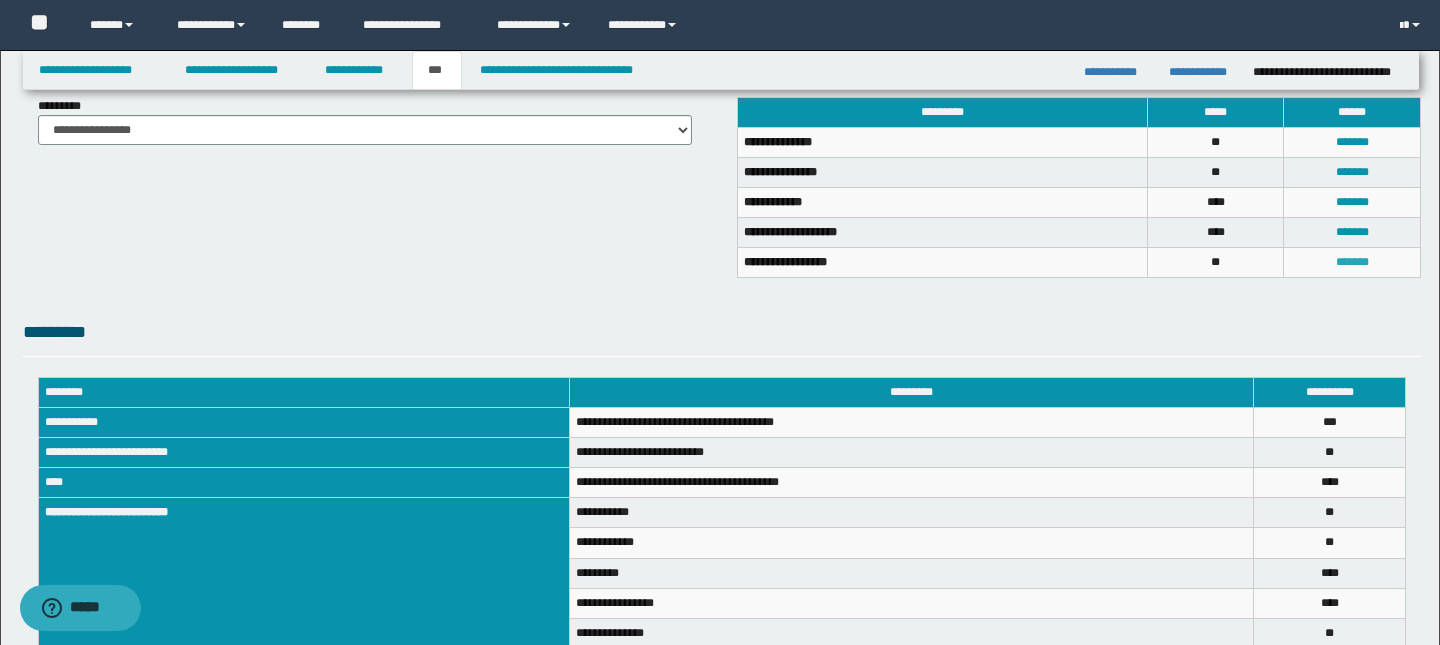 click on "*******" at bounding box center [1352, 262] 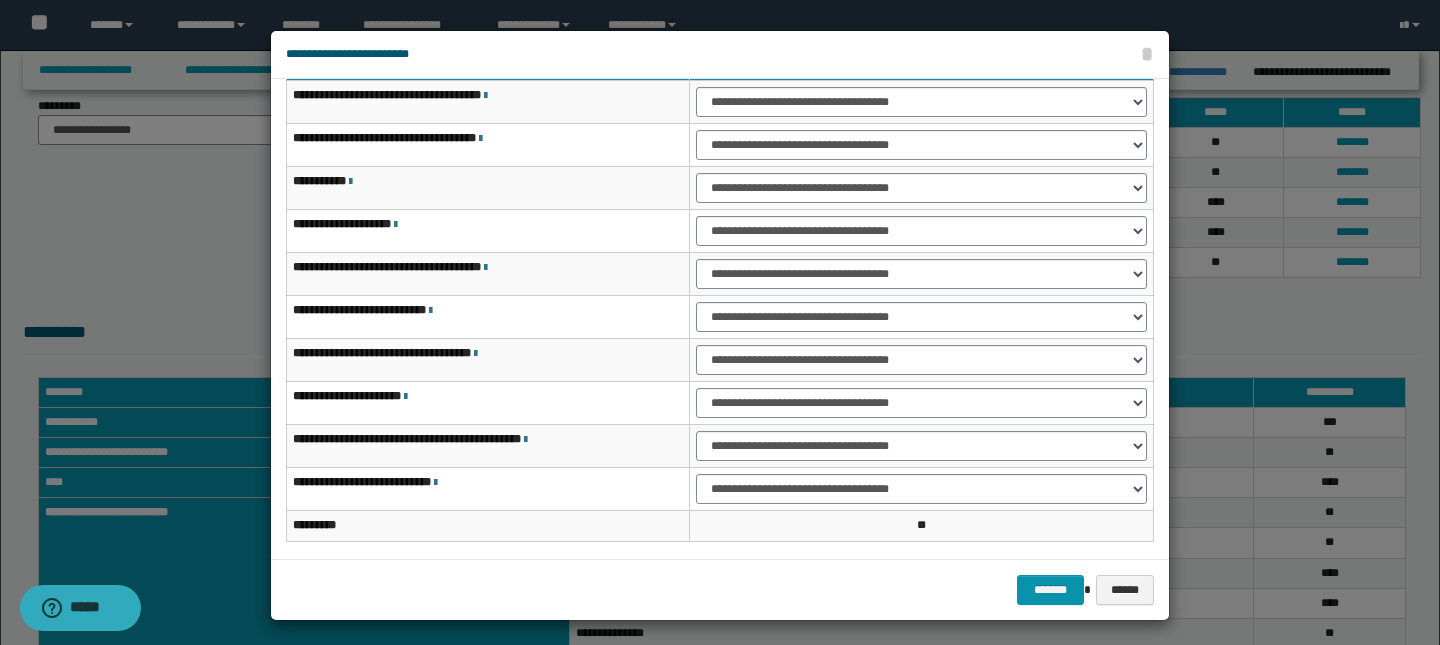 scroll, scrollTop: 73, scrollLeft: 0, axis: vertical 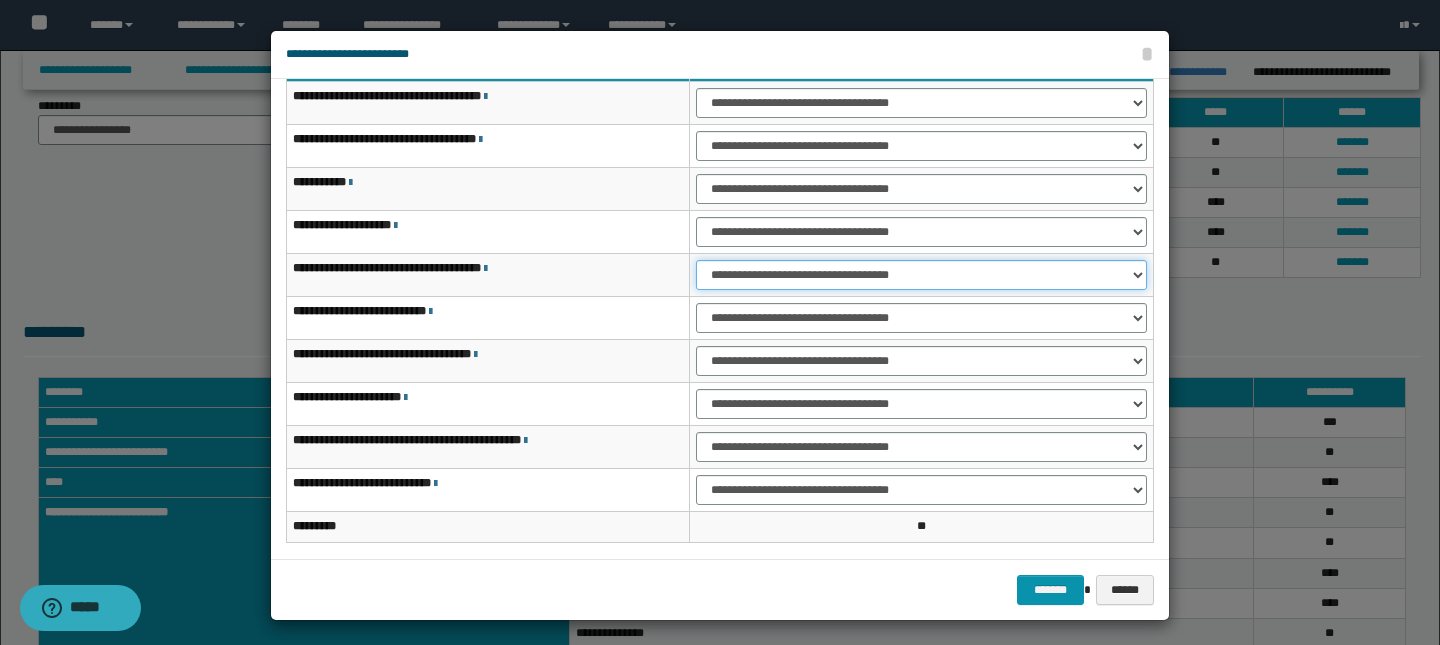 click on "**********" at bounding box center (921, 275) 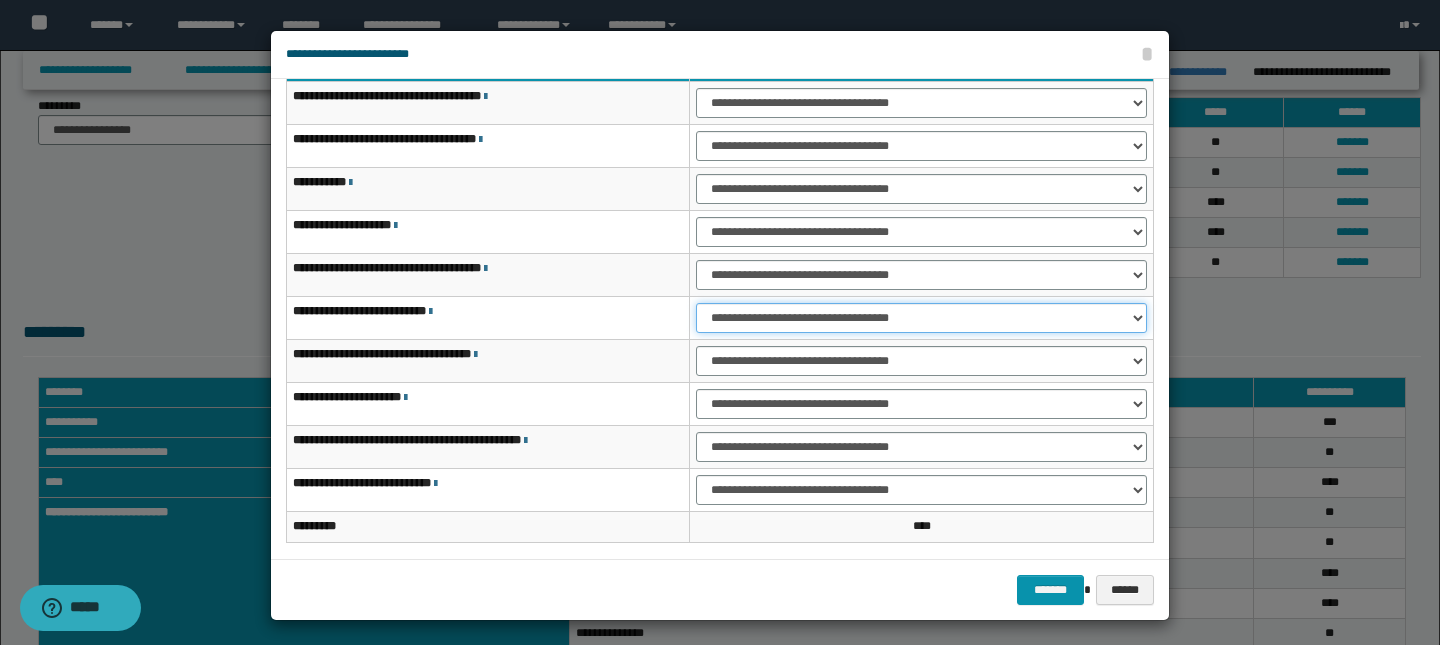 click on "**********" at bounding box center [921, 318] 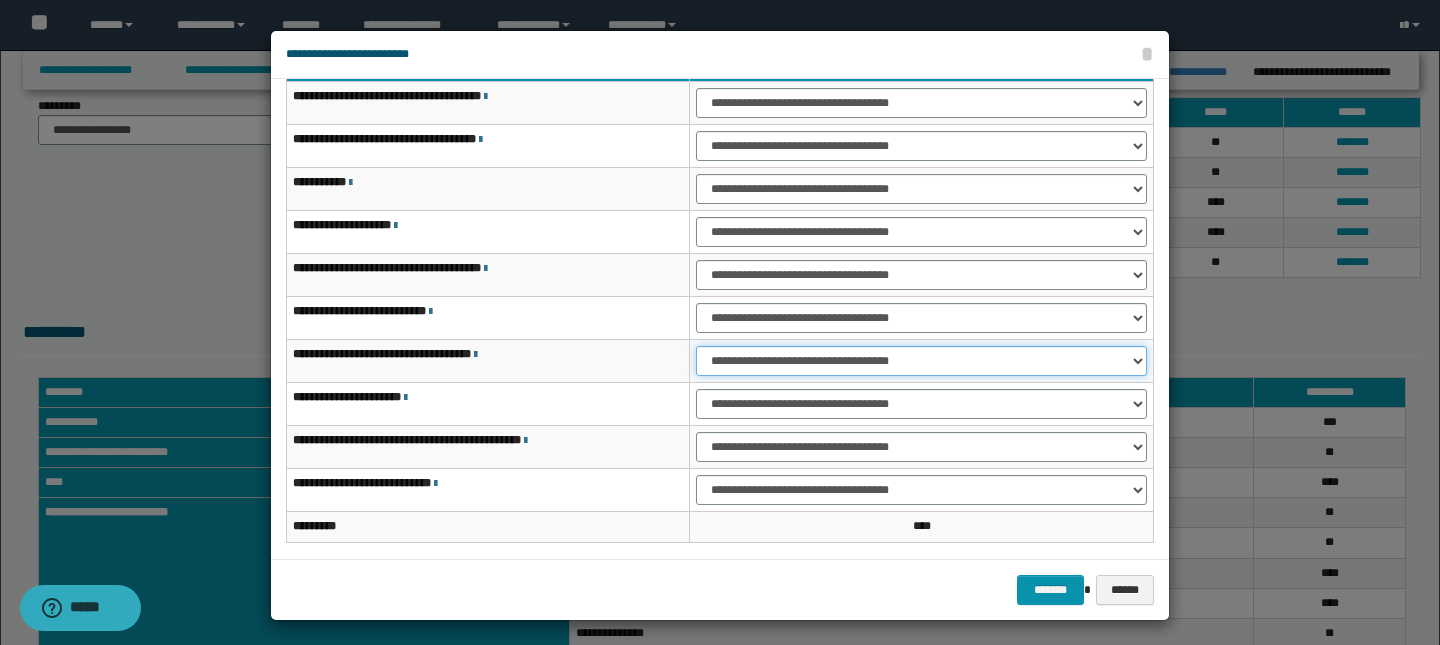 click on "**********" at bounding box center (921, 361) 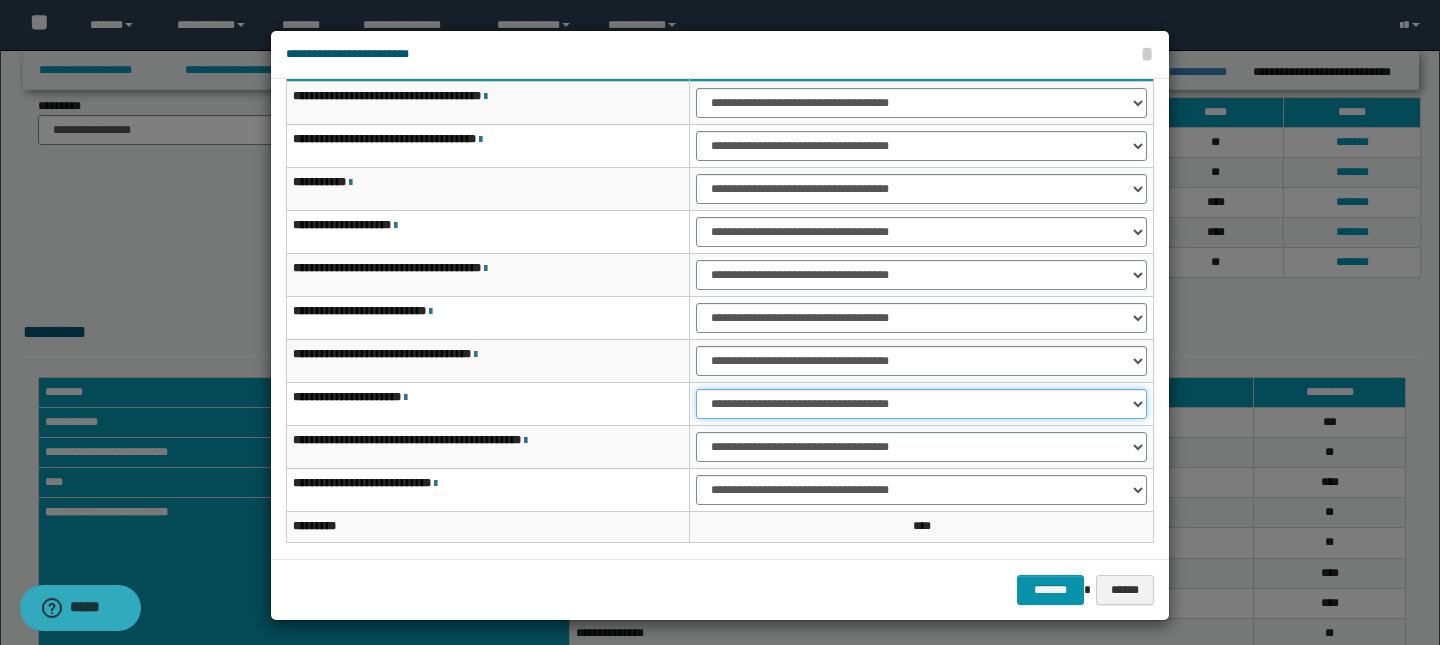 click on "**********" at bounding box center (921, 404) 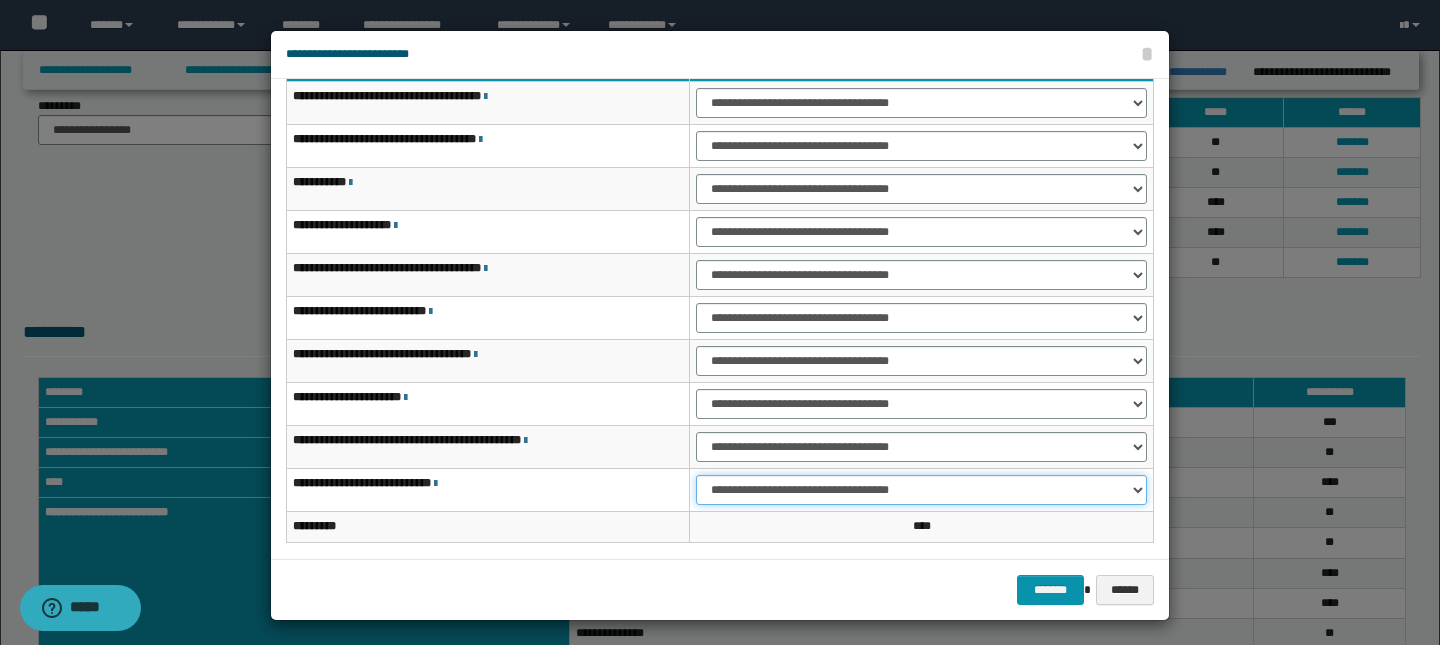 click on "**********" at bounding box center (921, 490) 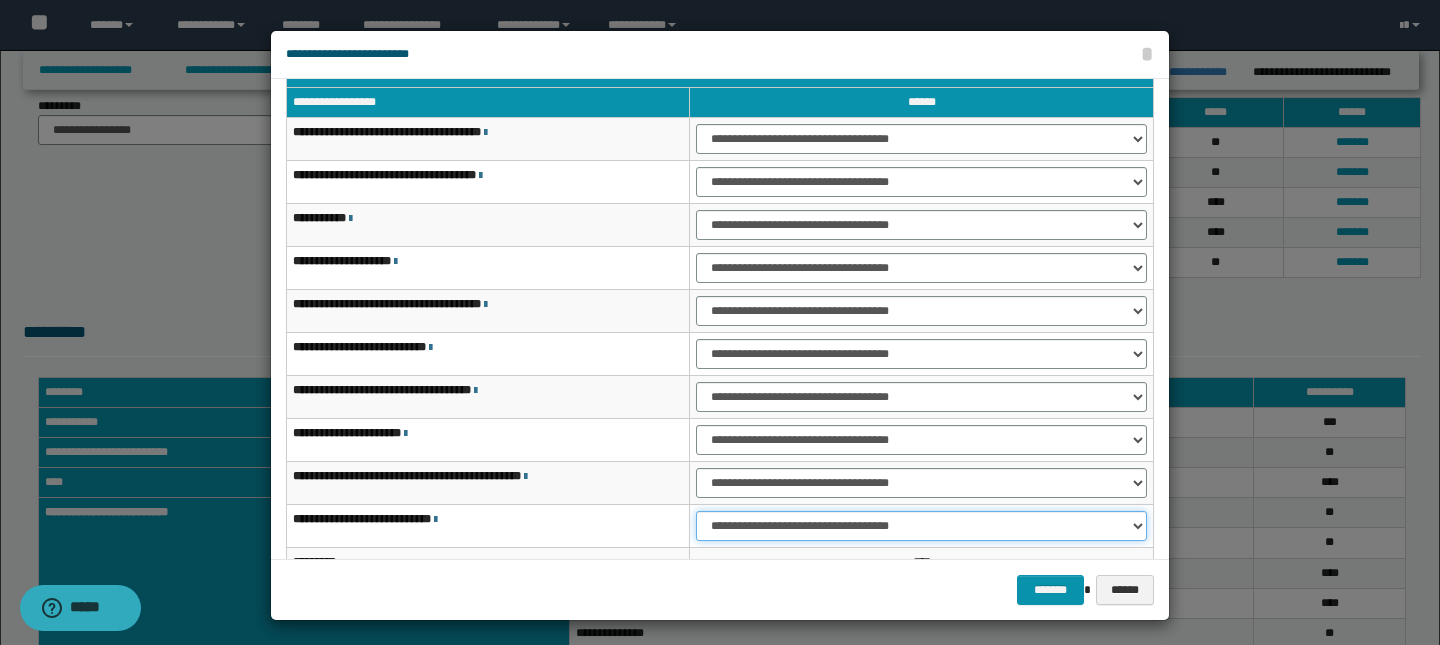 scroll, scrollTop: 19, scrollLeft: 0, axis: vertical 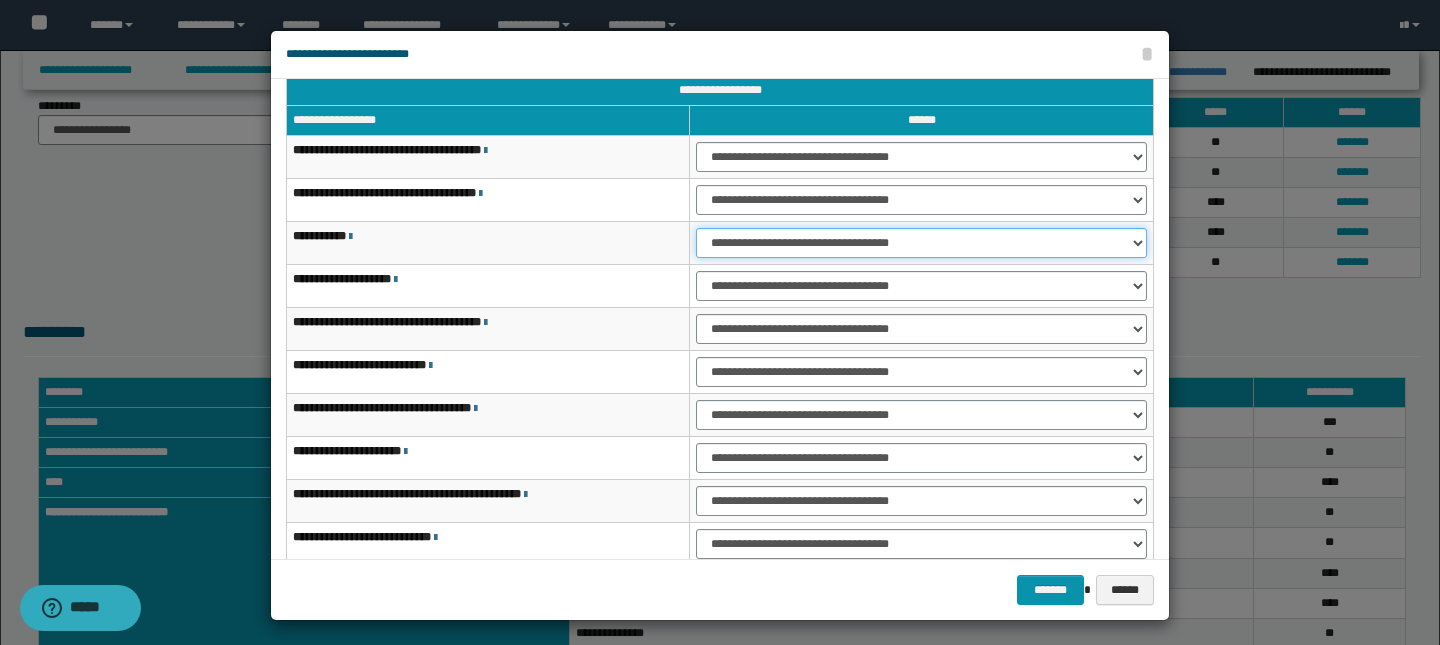 click on "**********" at bounding box center [921, 243] 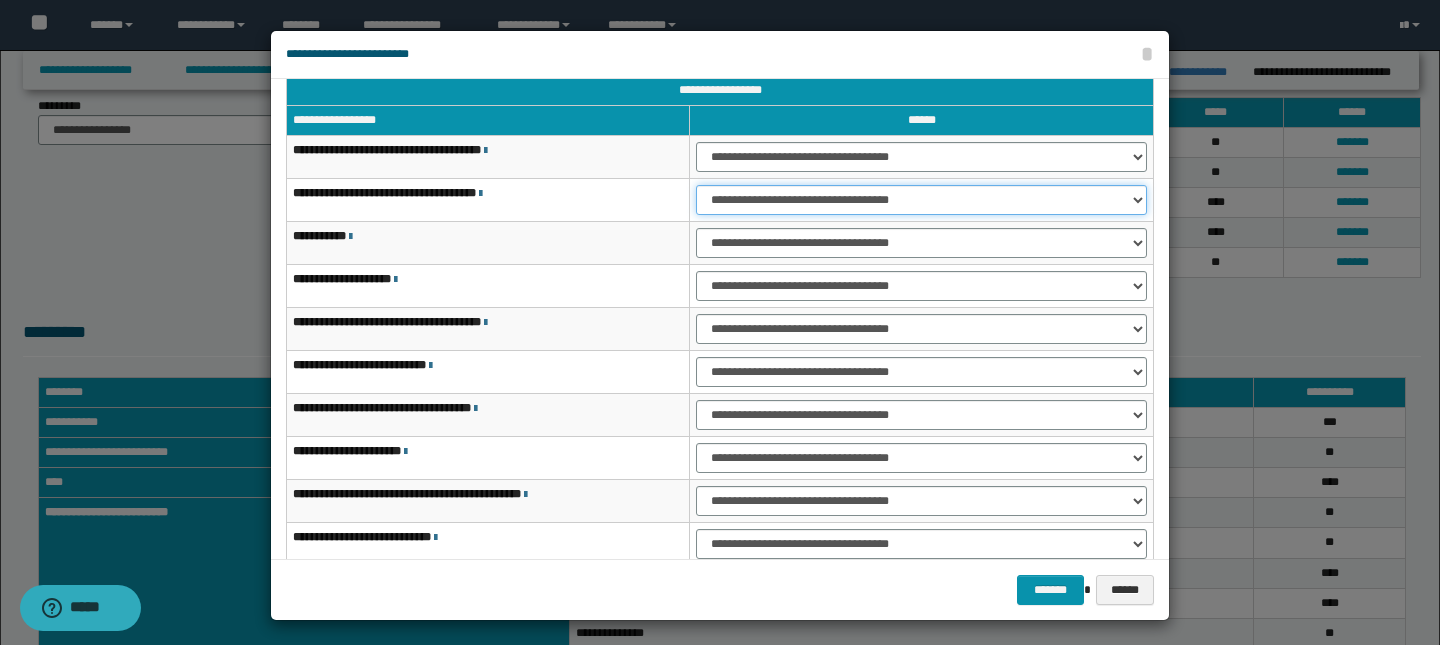 click on "**********" at bounding box center [921, 200] 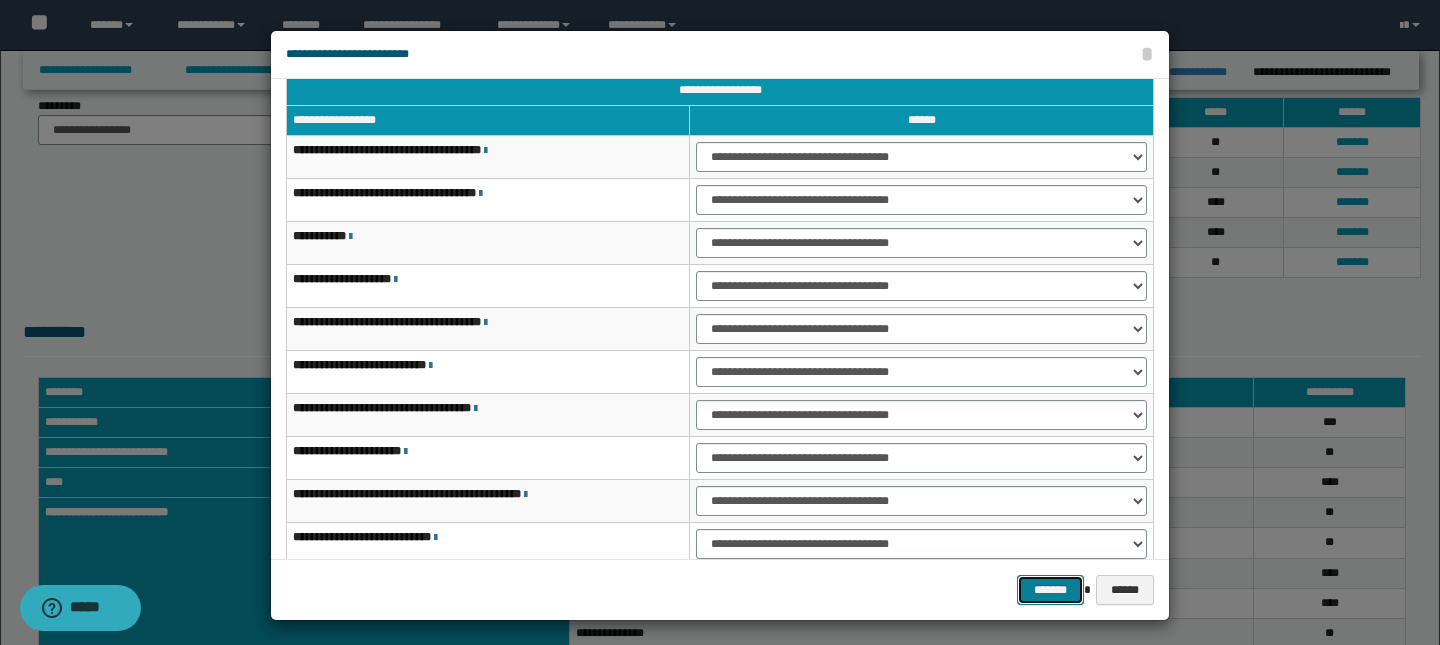 click on "*******" at bounding box center (1051, 590) 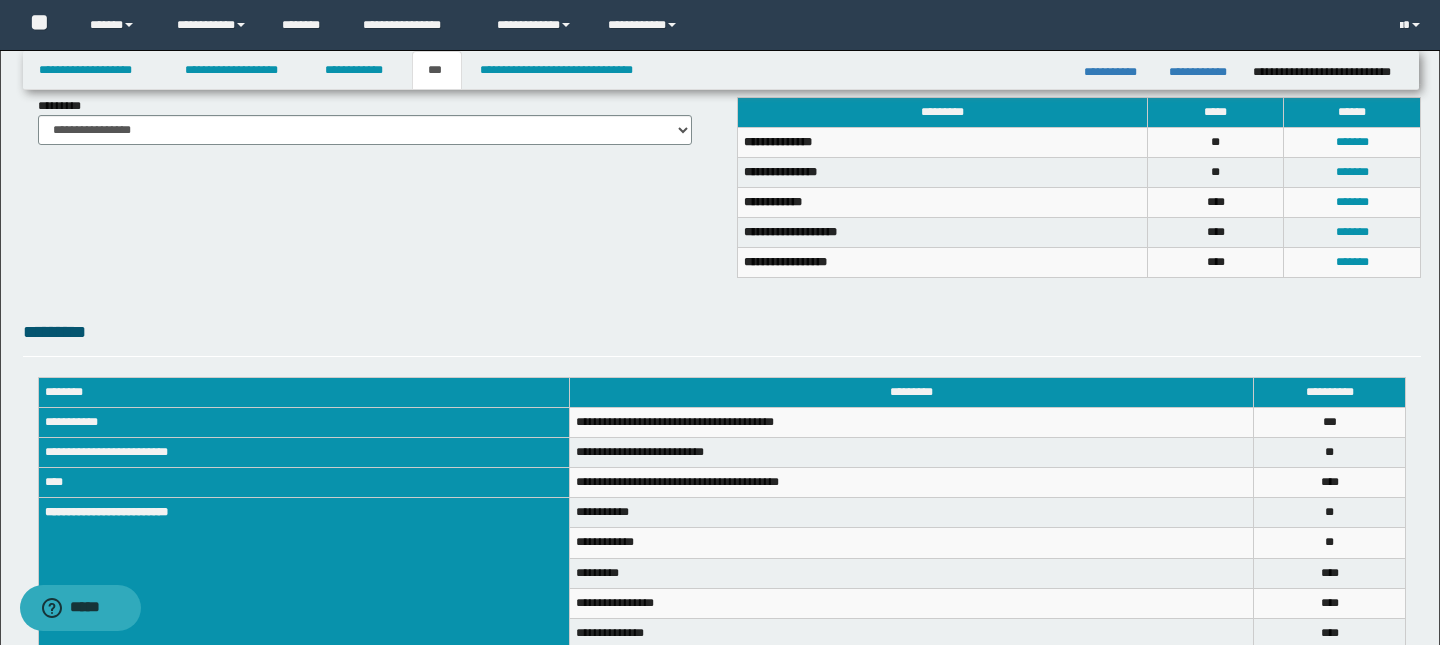scroll, scrollTop: 662, scrollLeft: 0, axis: vertical 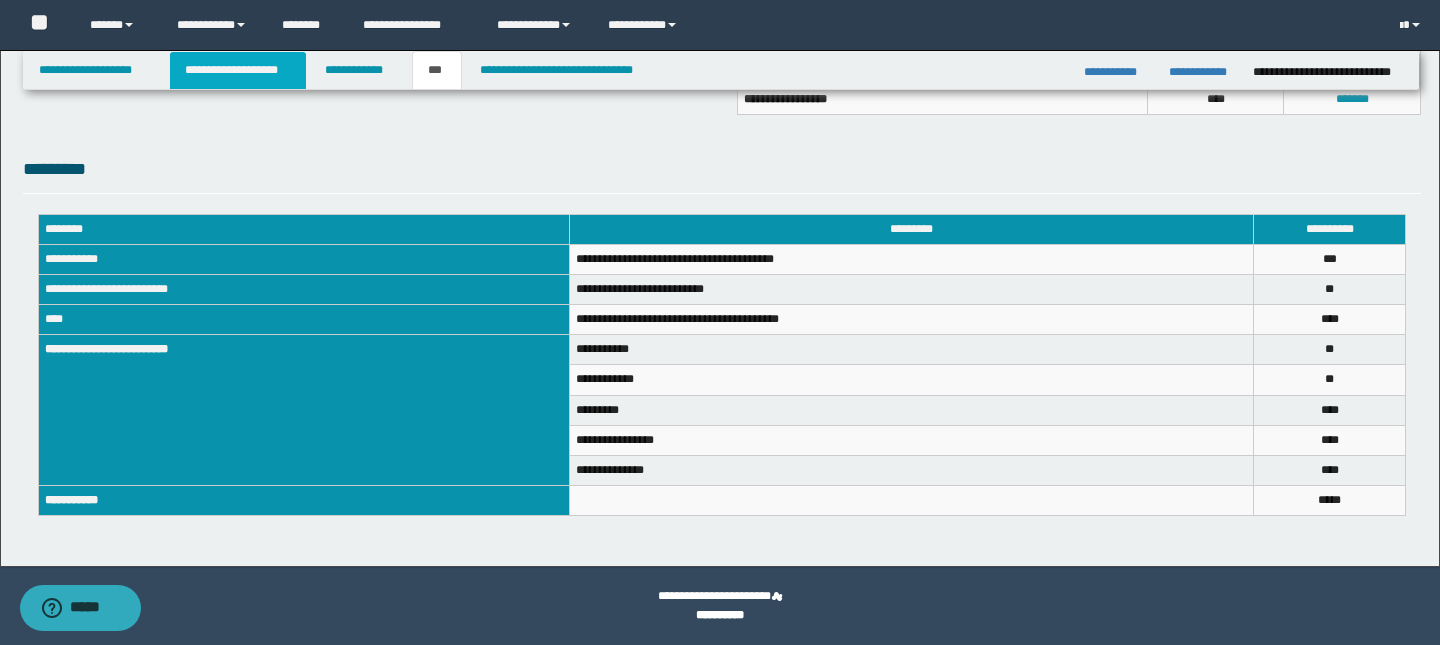 click on "**********" at bounding box center (238, 70) 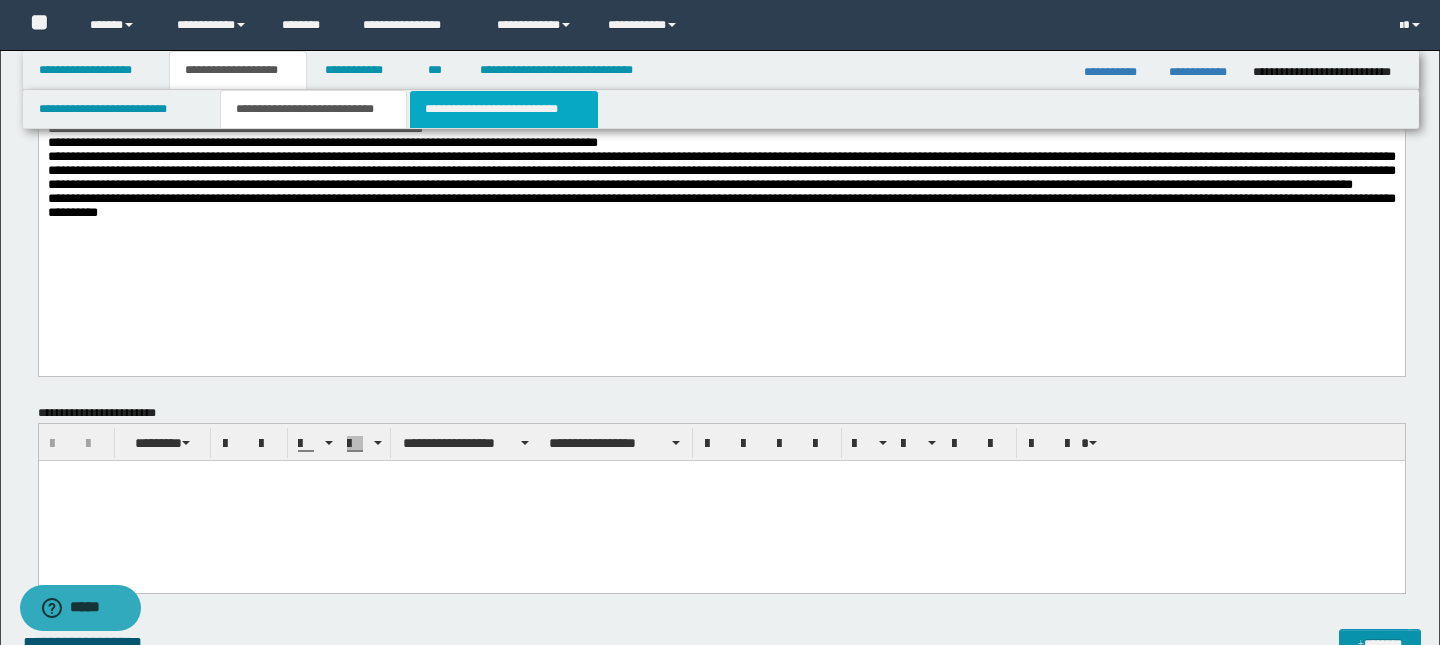 scroll, scrollTop: 0, scrollLeft: 0, axis: both 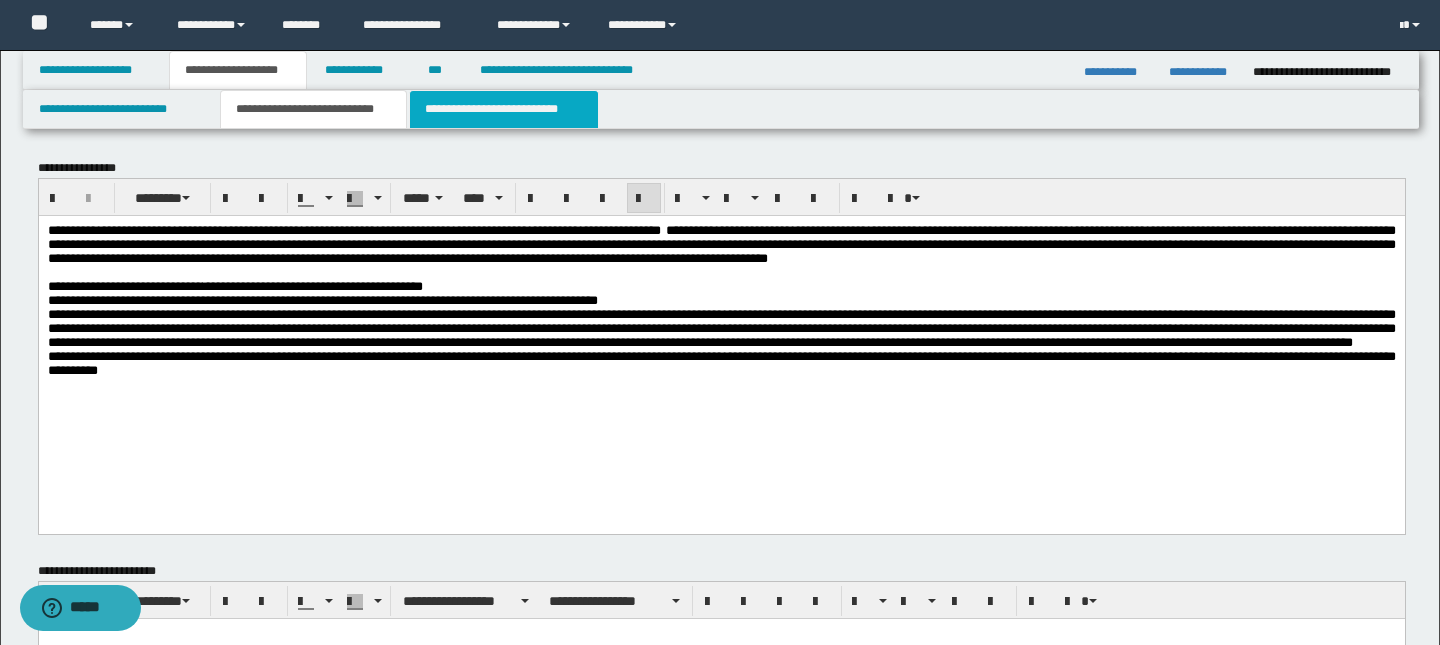 click on "**********" at bounding box center [504, 109] 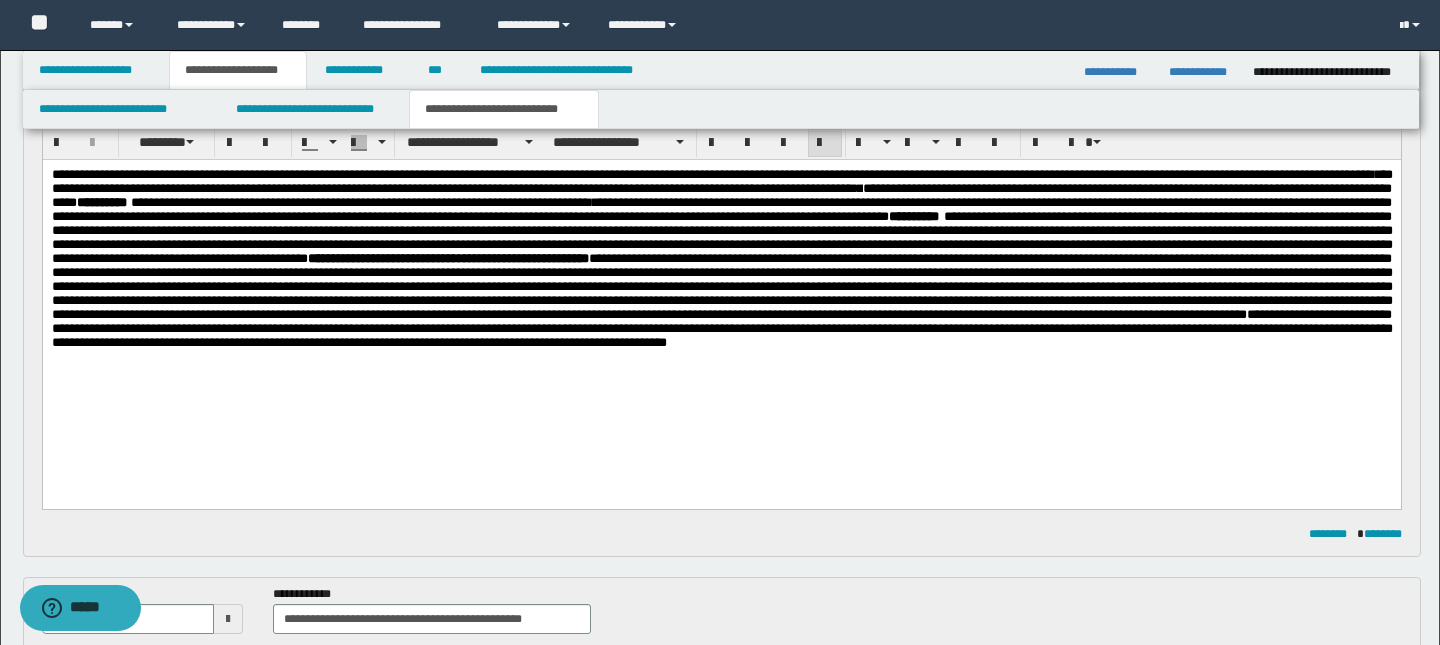 scroll, scrollTop: 198, scrollLeft: 0, axis: vertical 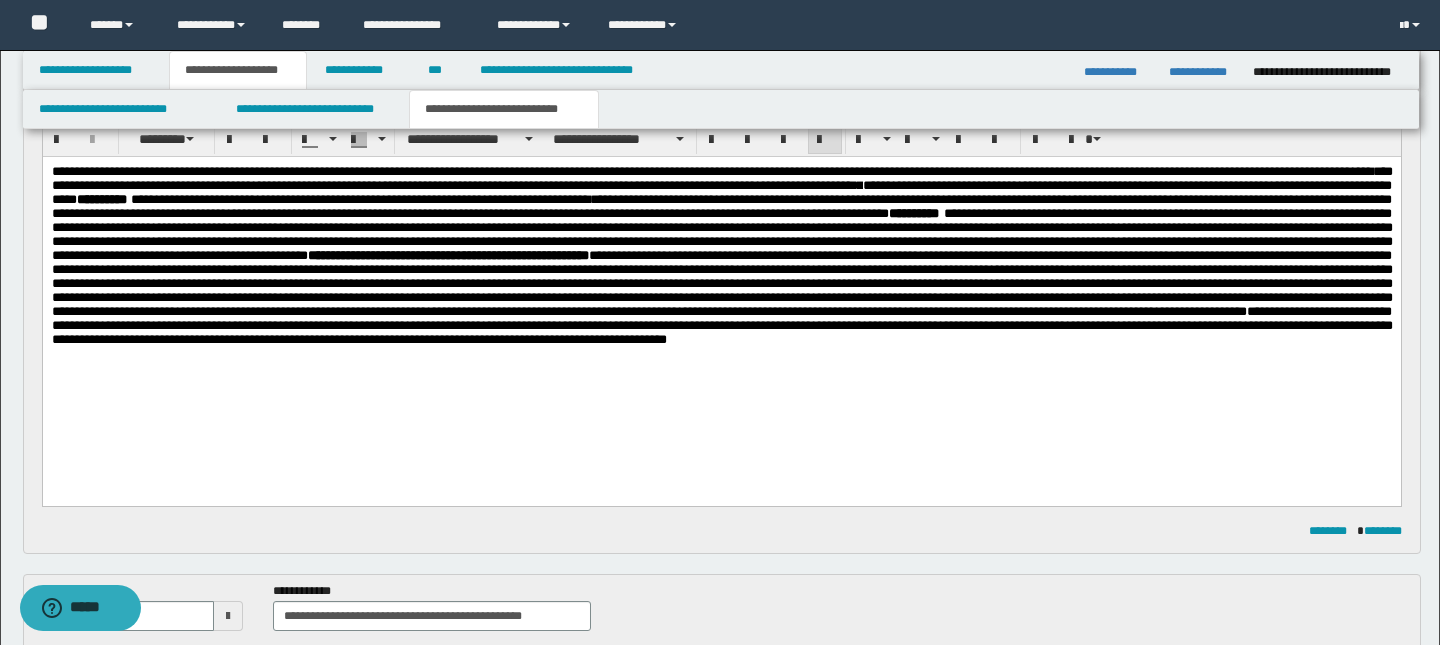 click on "**********" at bounding box center (721, 281) 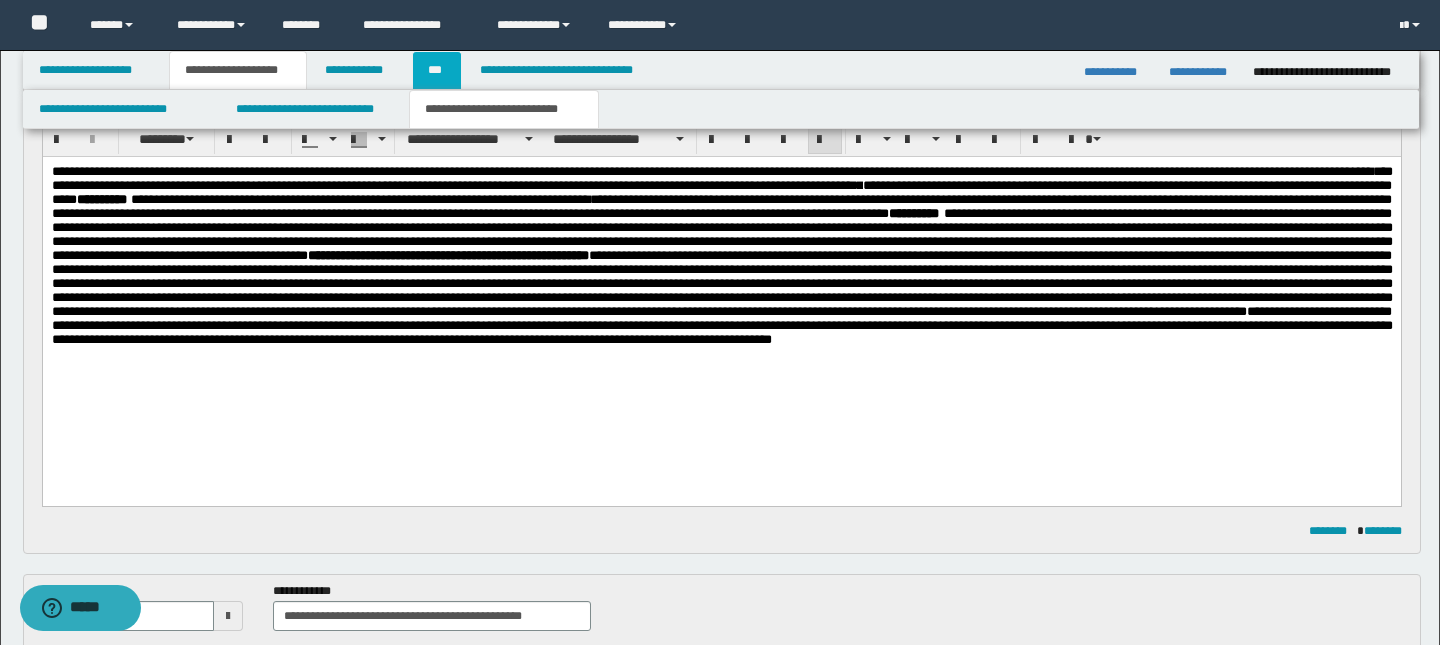 click on "***" at bounding box center [437, 70] 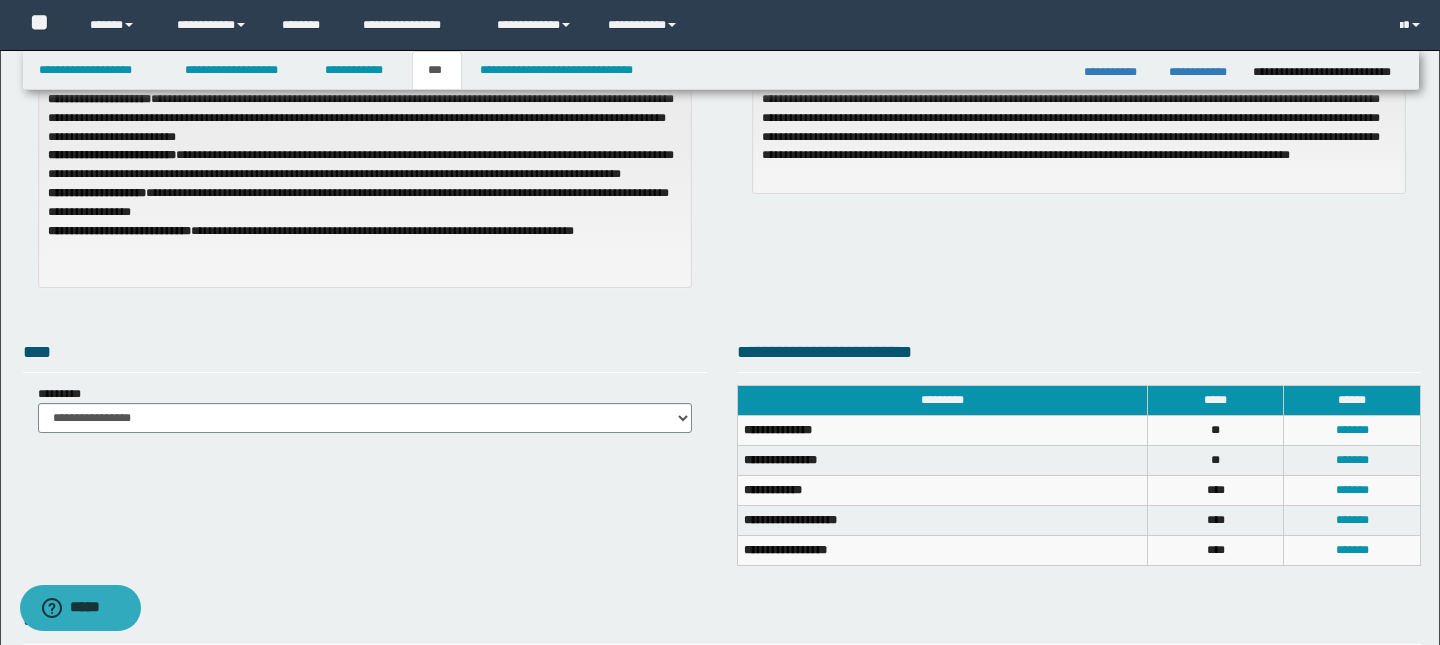 scroll, scrollTop: 212, scrollLeft: 0, axis: vertical 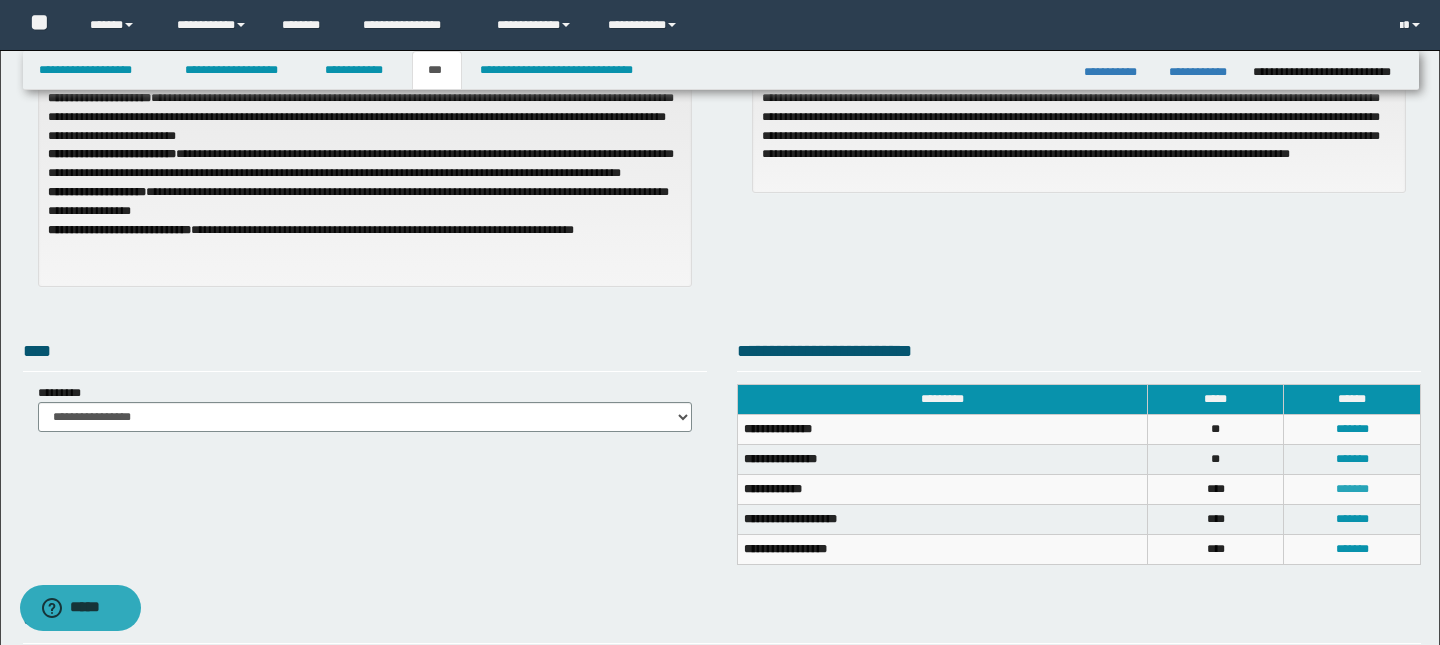 click on "*******" at bounding box center [1352, 489] 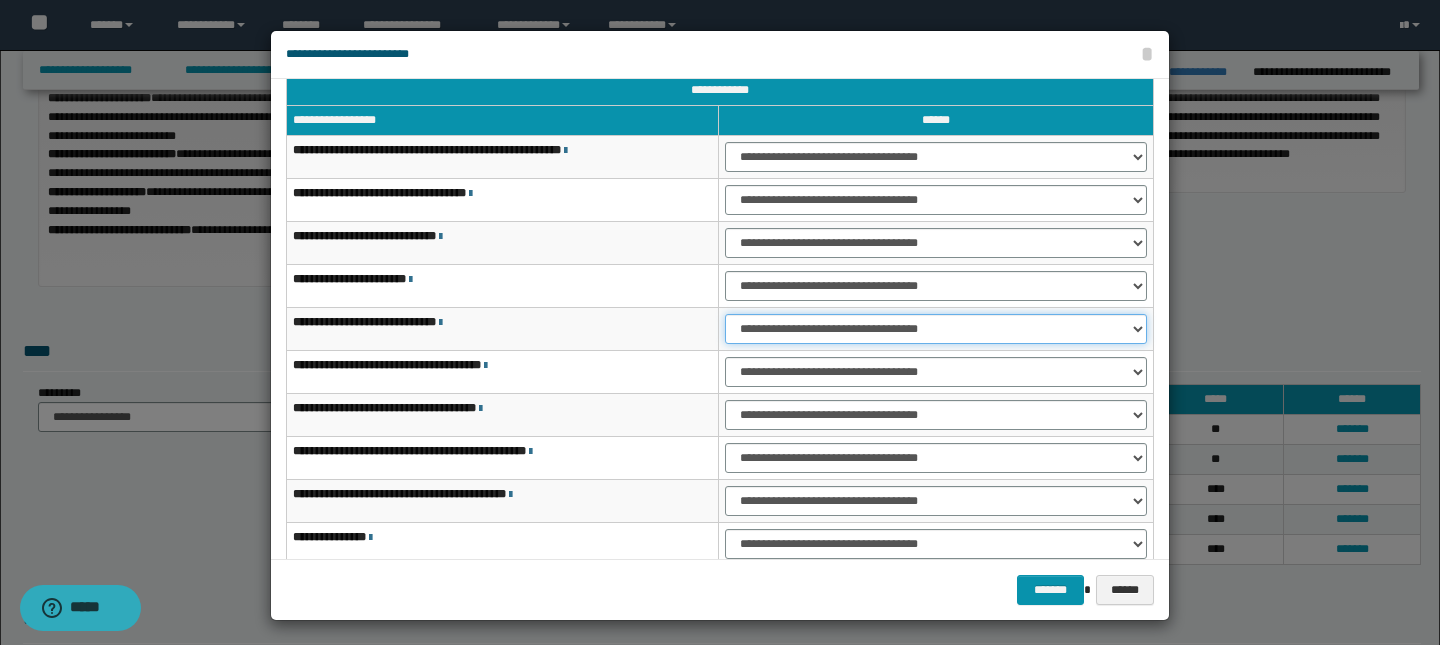 click on "**********" at bounding box center (936, 329) 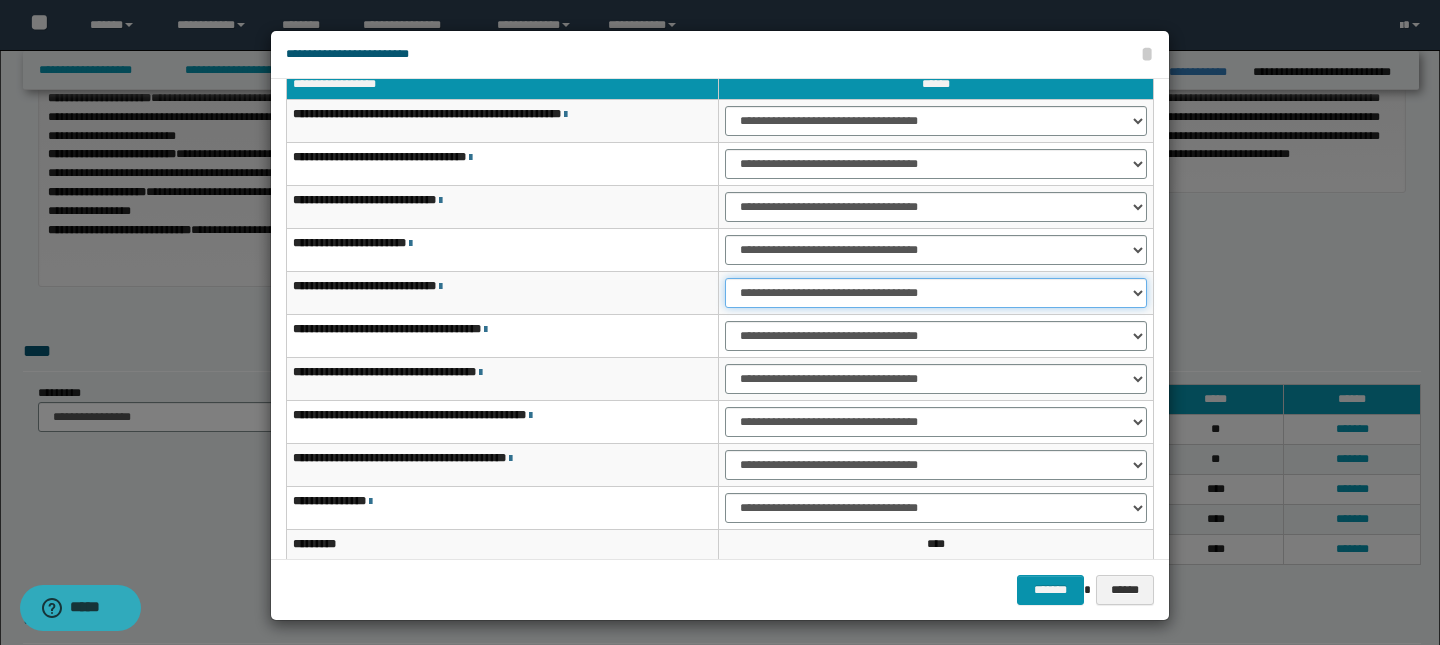 scroll, scrollTop: 62, scrollLeft: 0, axis: vertical 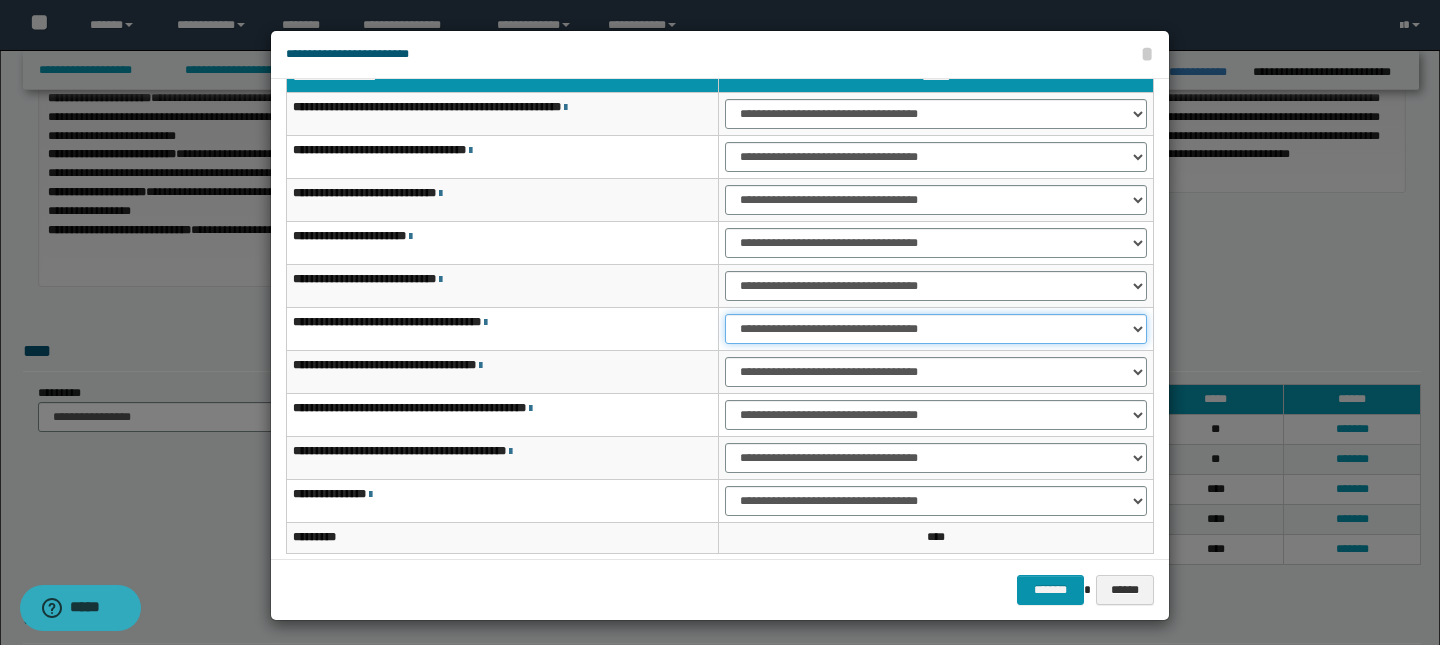 click on "**********" at bounding box center [936, 329] 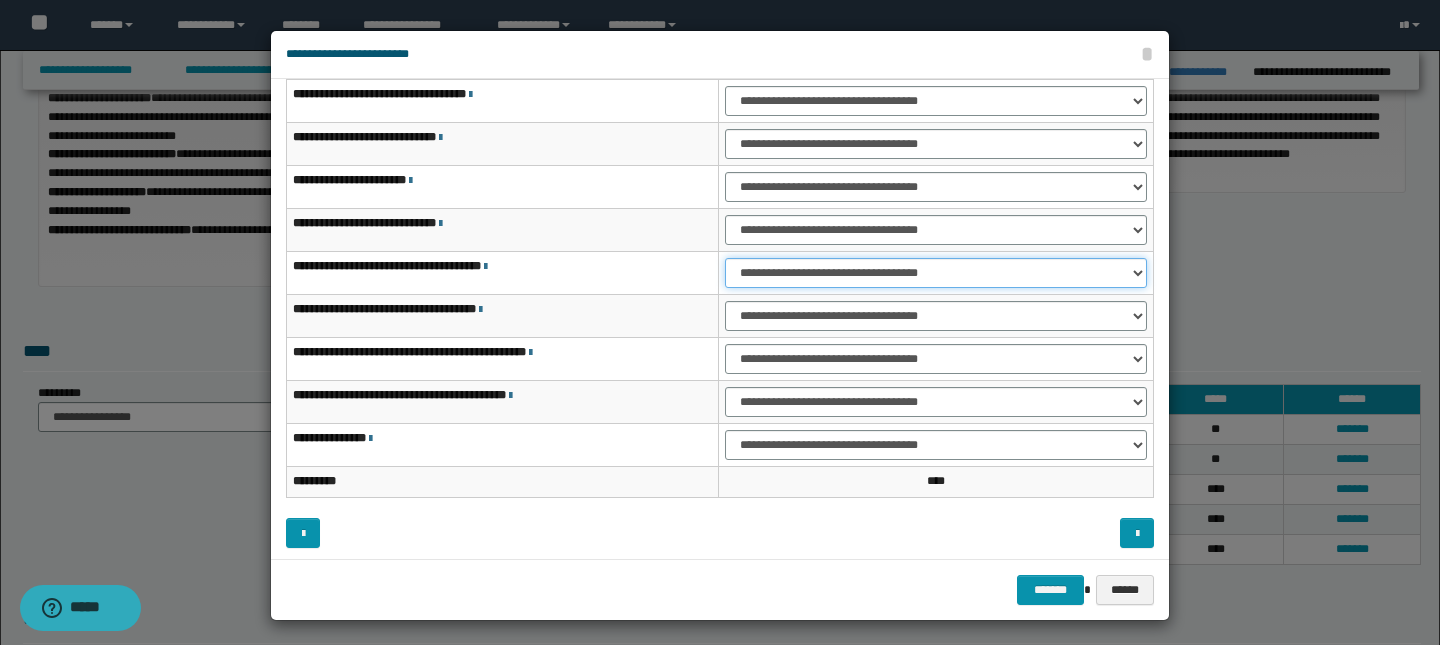 scroll, scrollTop: 121, scrollLeft: 0, axis: vertical 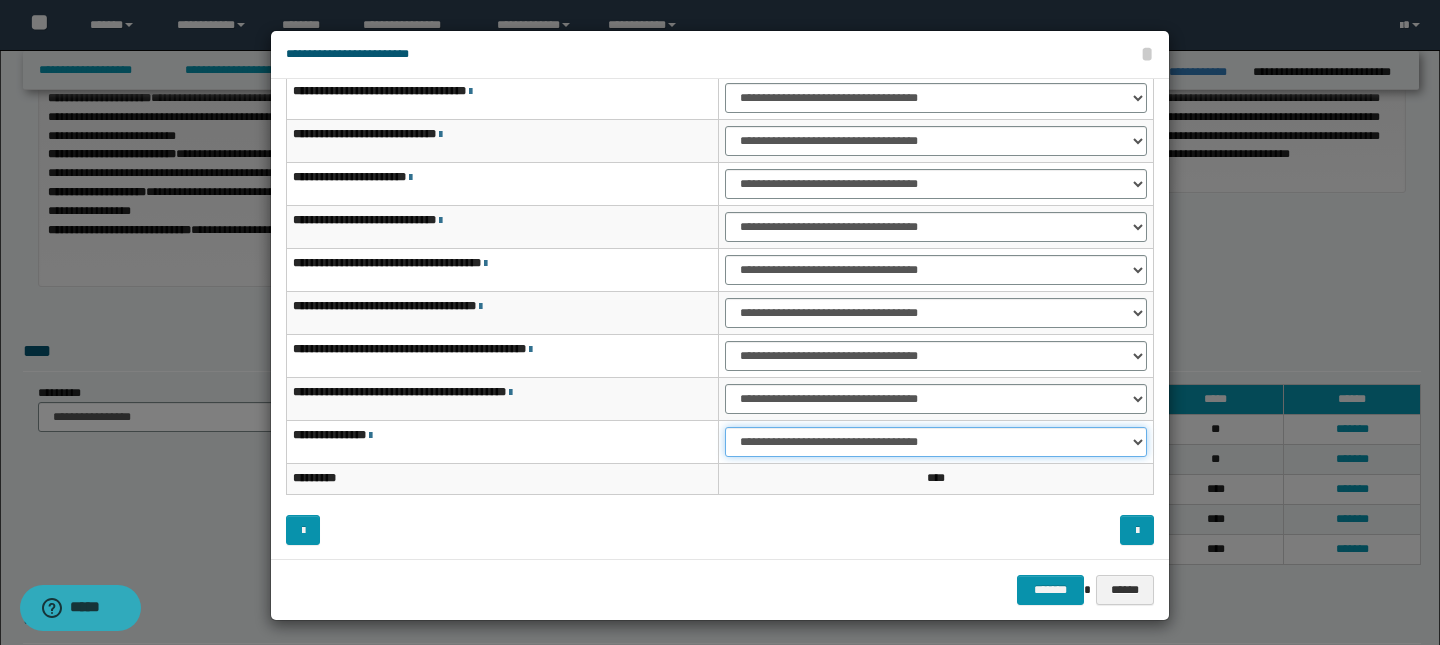 click on "**********" at bounding box center (936, 442) 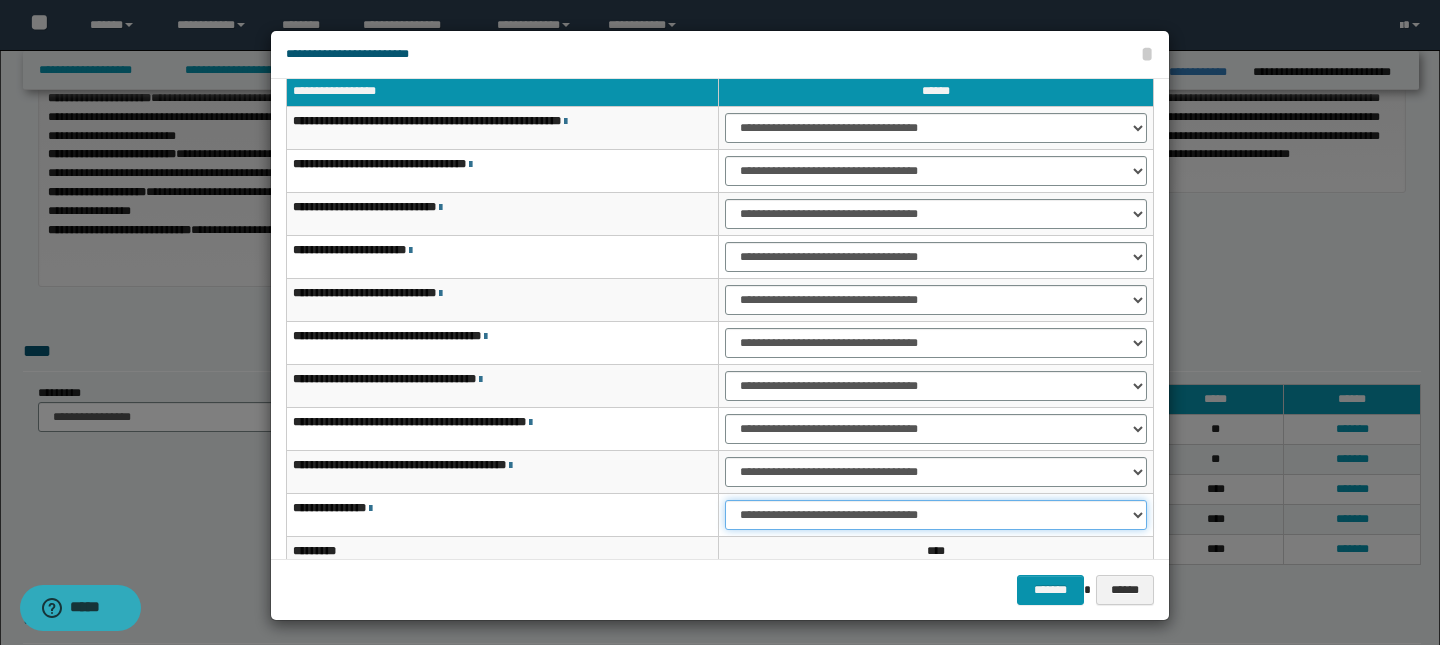 scroll, scrollTop: 57, scrollLeft: 0, axis: vertical 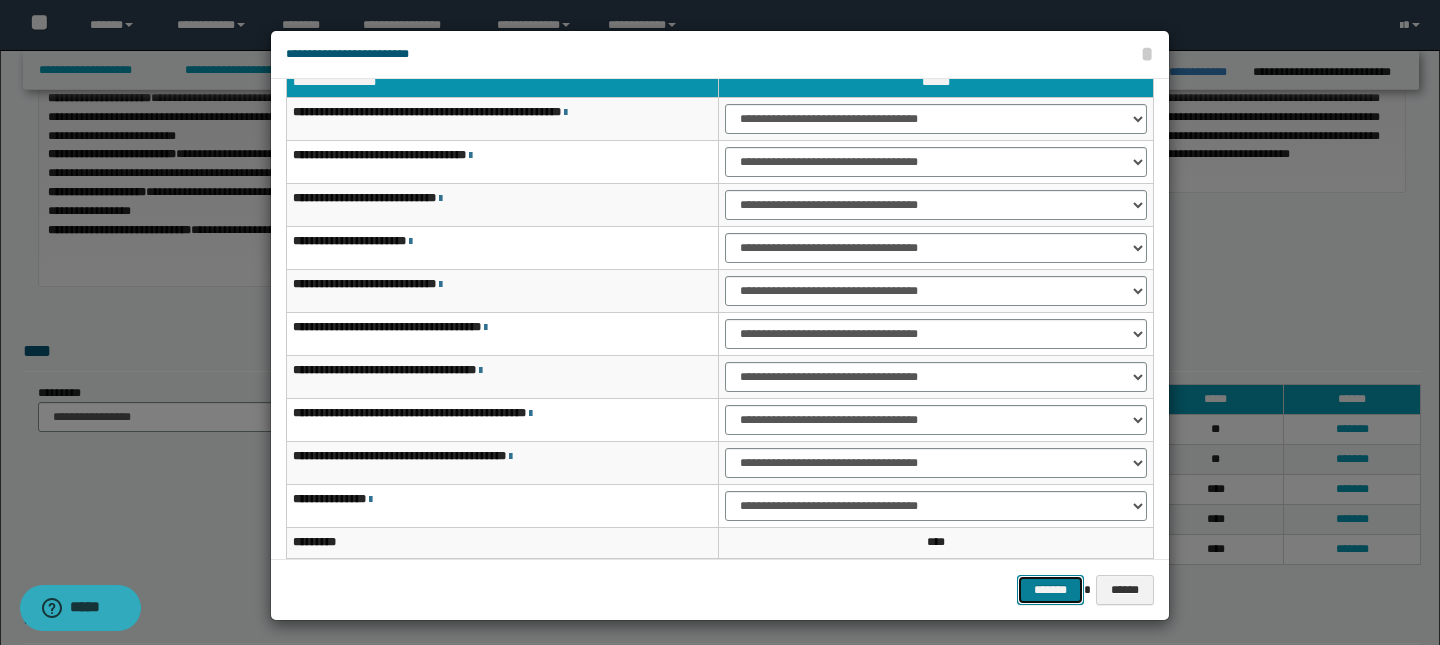 click on "*******" at bounding box center [1051, 590] 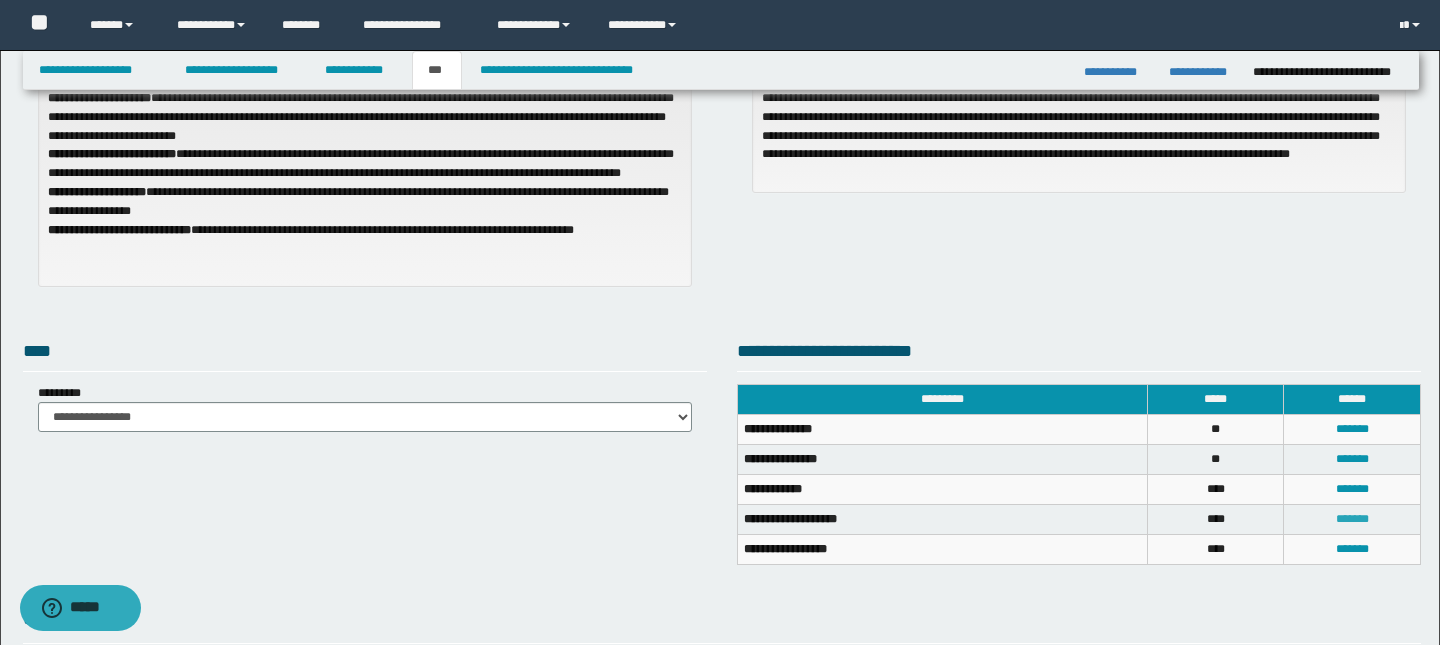 click on "*******" at bounding box center [1352, 519] 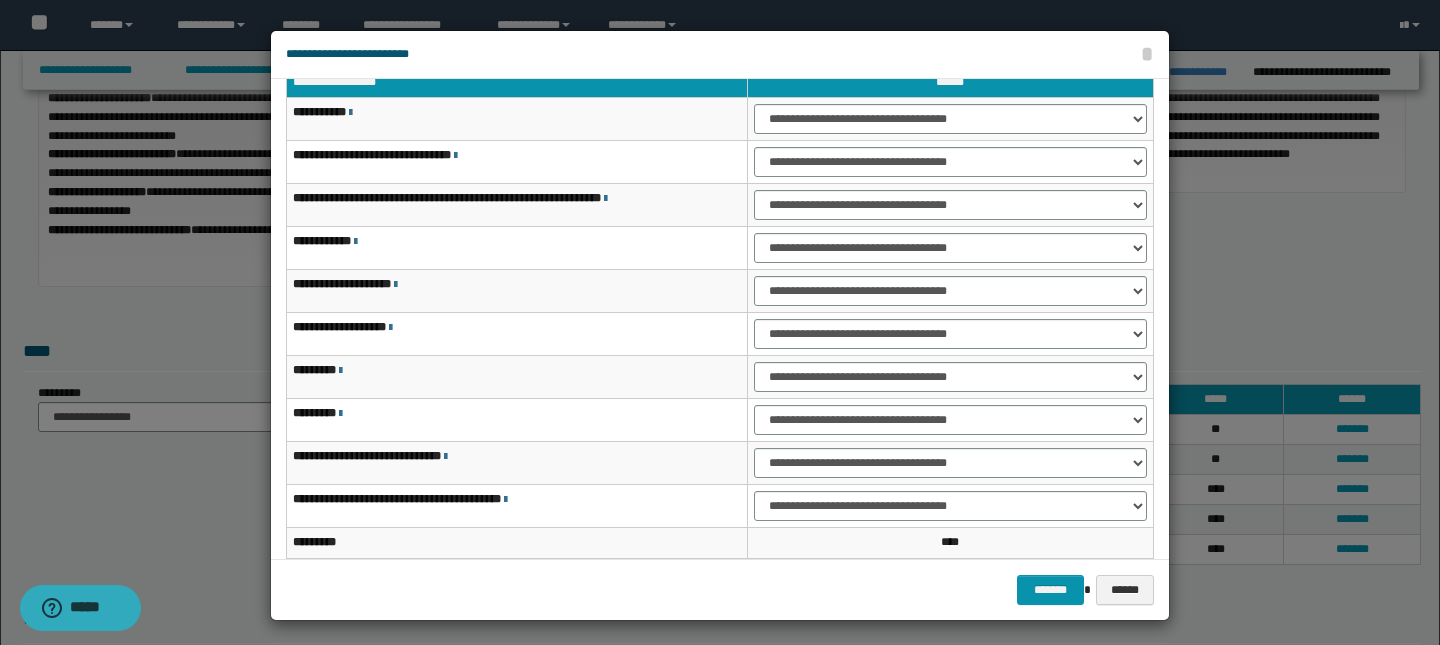 scroll, scrollTop: 121, scrollLeft: 0, axis: vertical 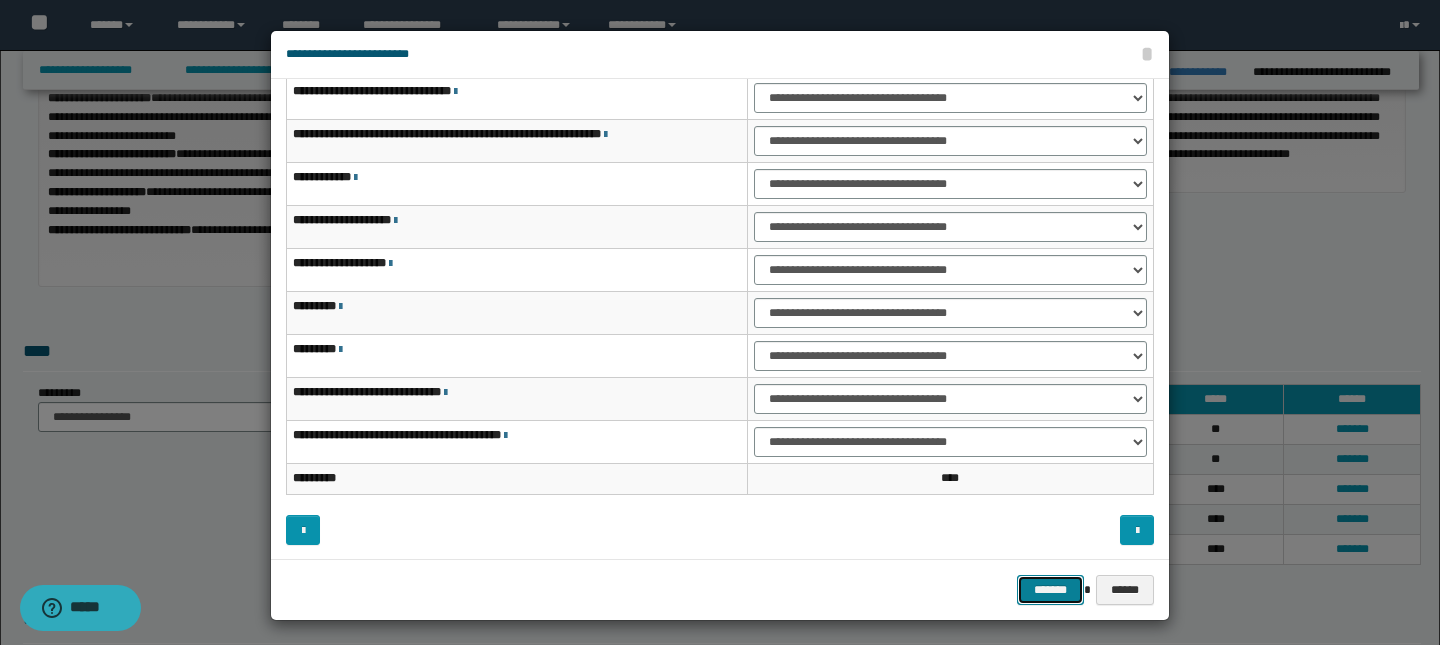 click on "*******" at bounding box center (1051, 590) 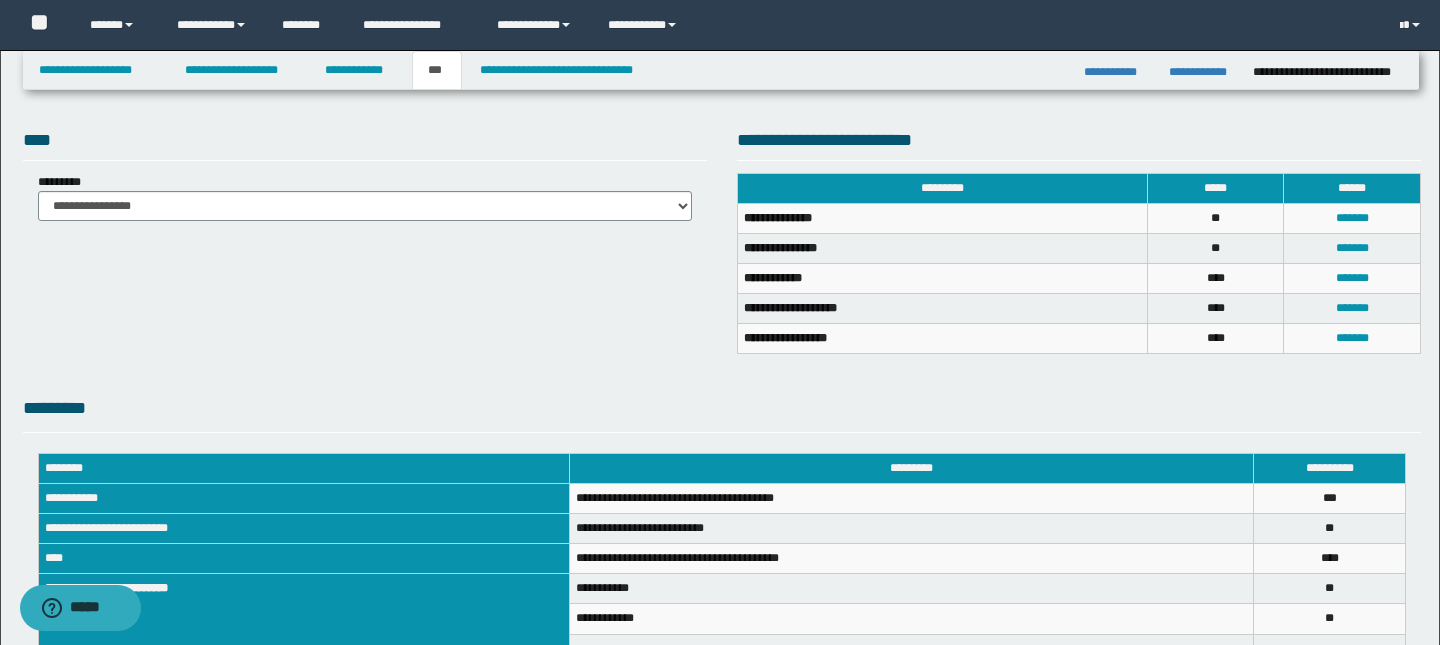 scroll, scrollTop: 662, scrollLeft: 0, axis: vertical 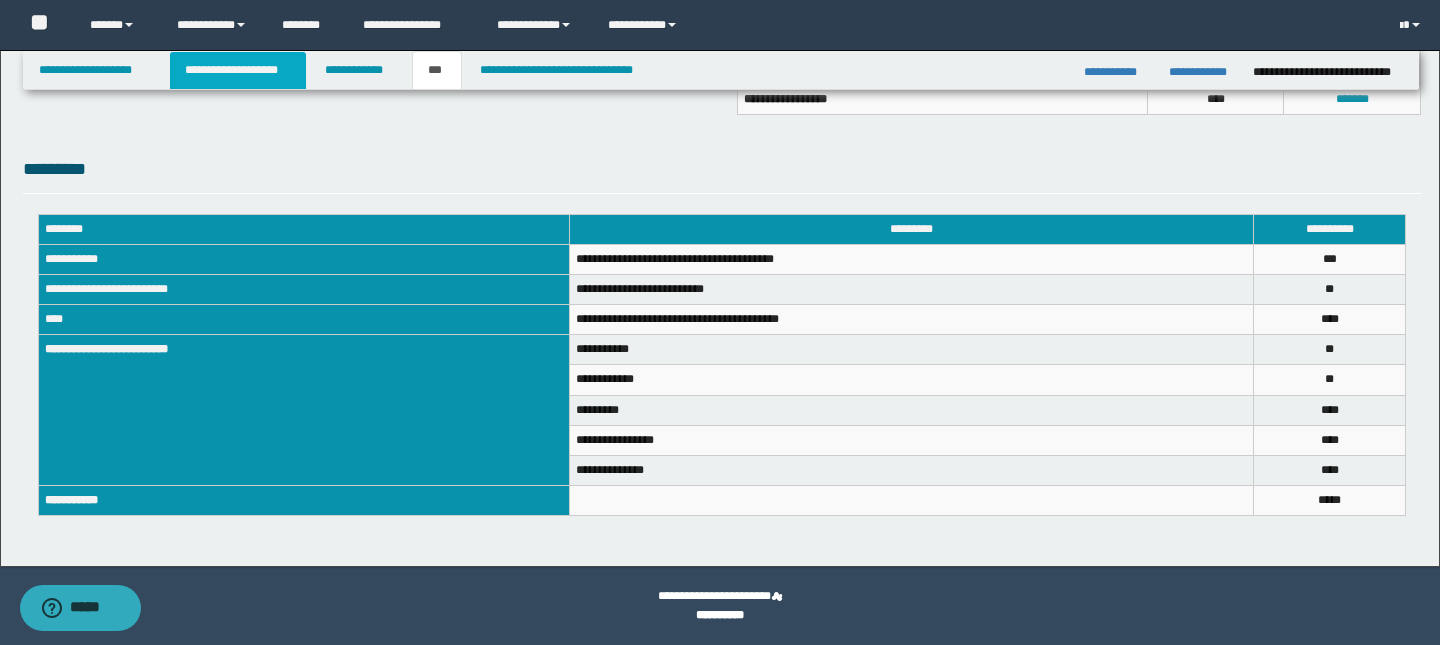 click on "**********" at bounding box center [238, 70] 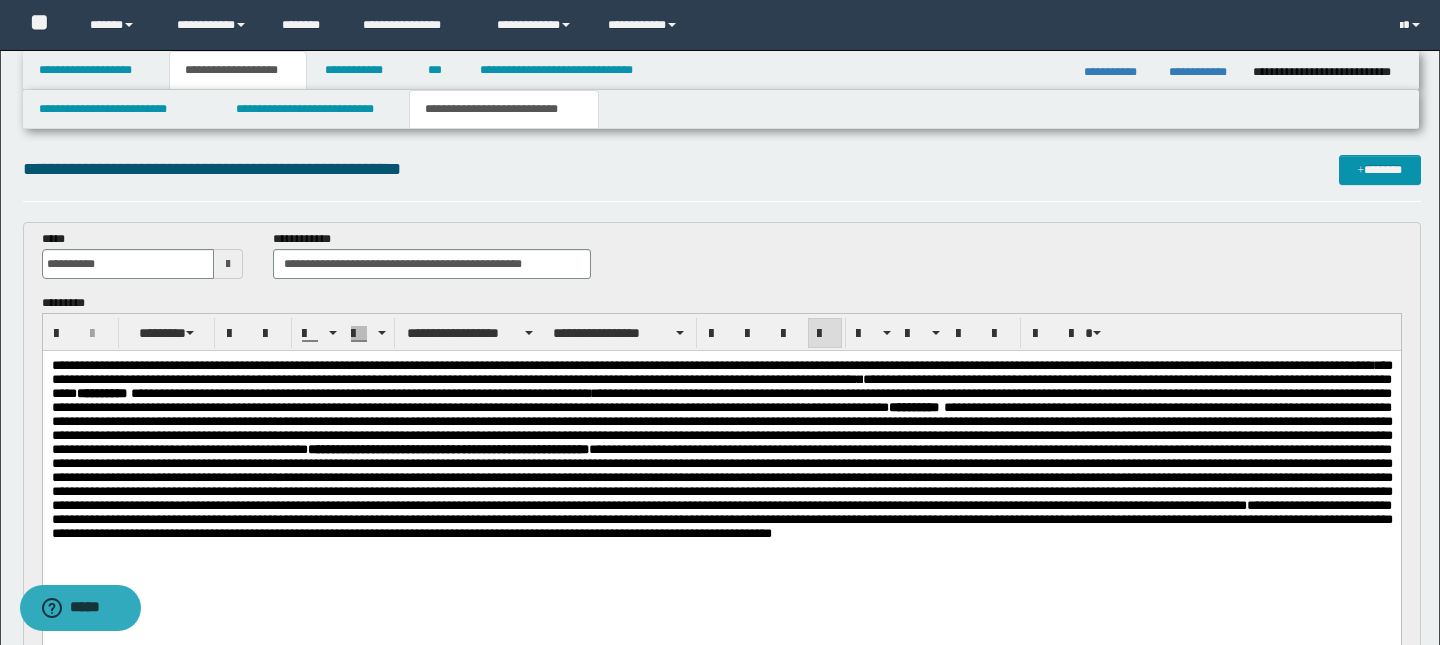 scroll, scrollTop: 0, scrollLeft: 0, axis: both 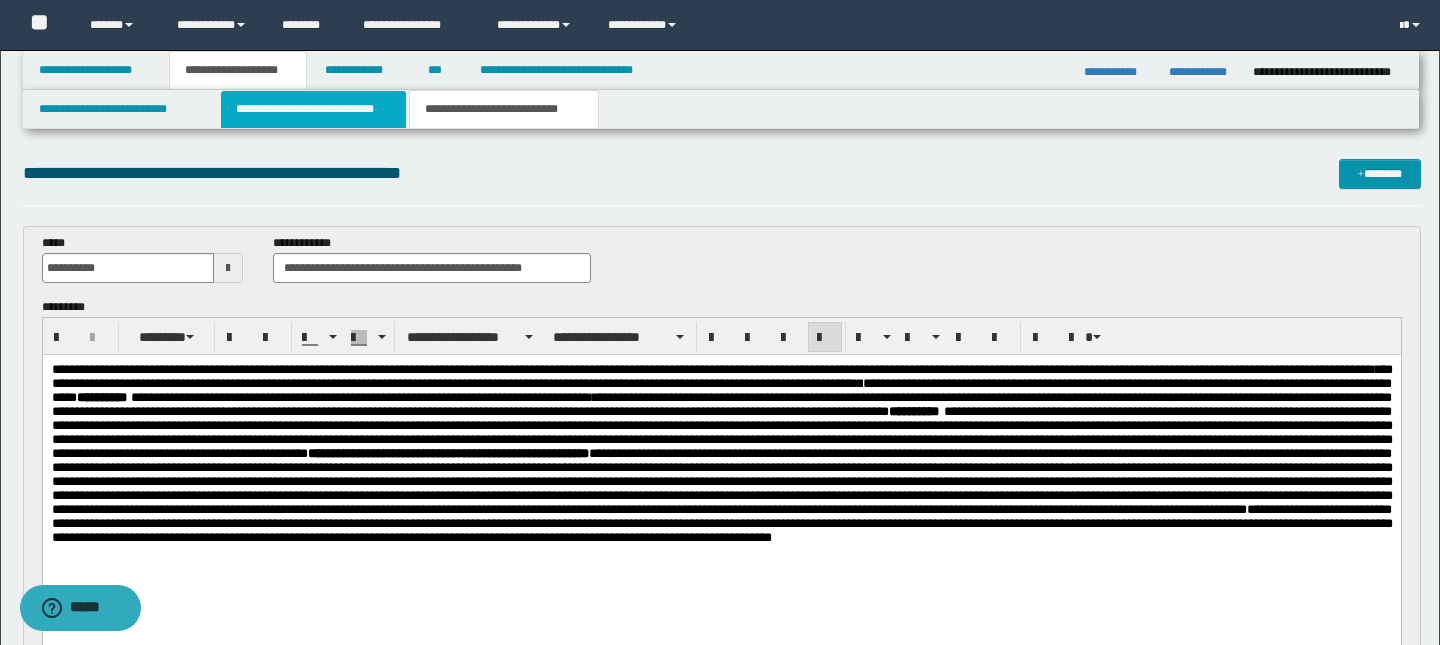 click on "**********" at bounding box center [314, 109] 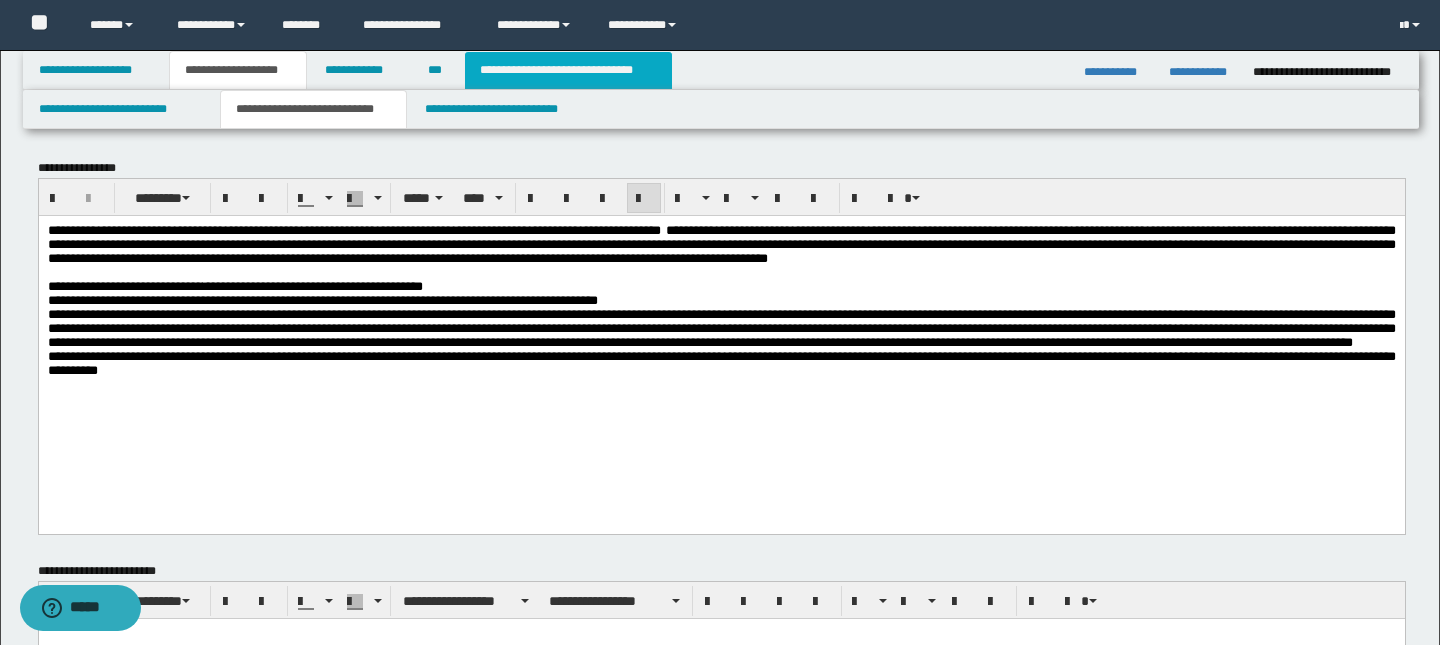 click on "**********" at bounding box center [568, 70] 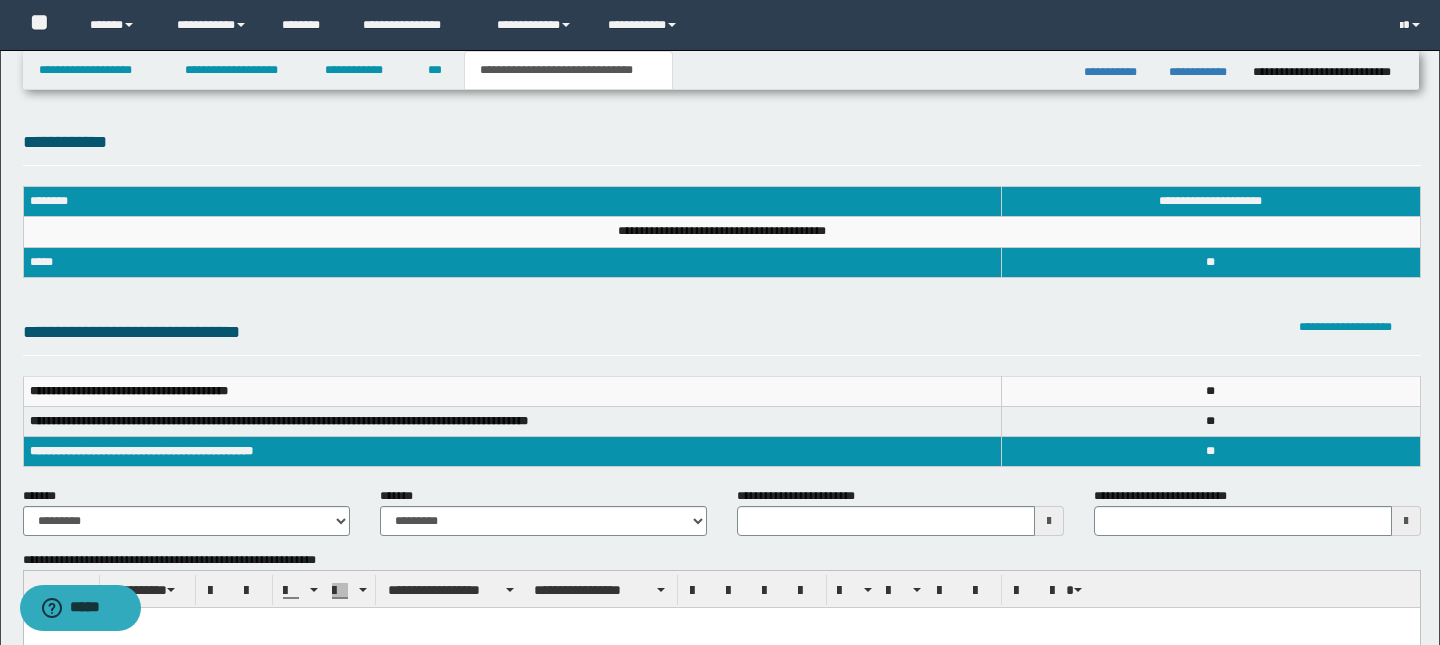 scroll, scrollTop: 0, scrollLeft: 0, axis: both 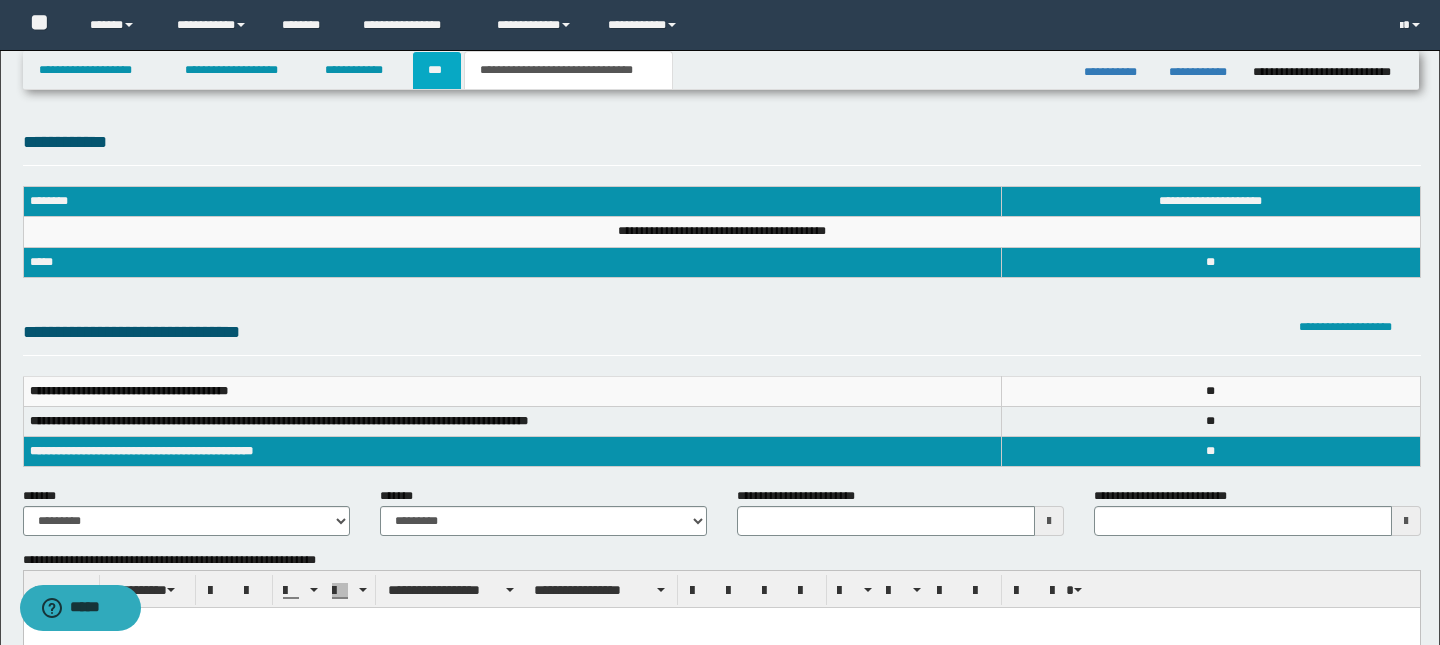 click on "***" at bounding box center (437, 70) 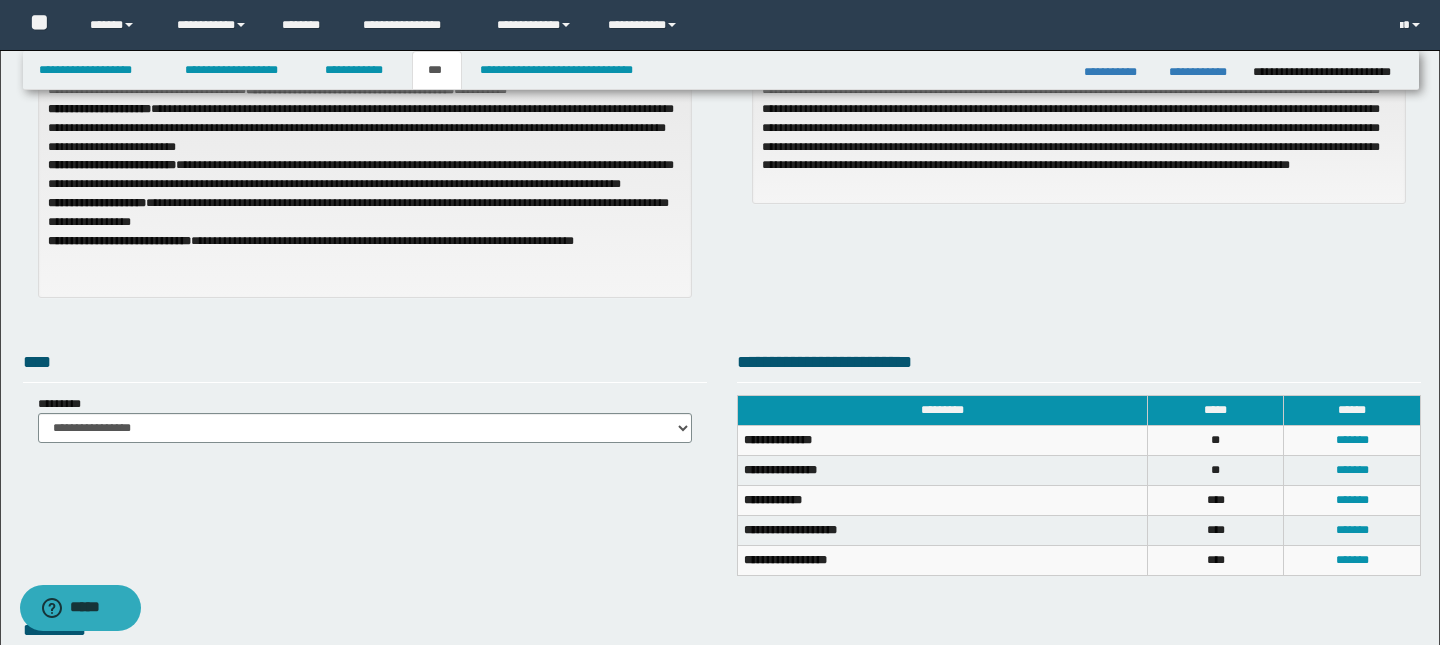 scroll, scrollTop: 0, scrollLeft: 0, axis: both 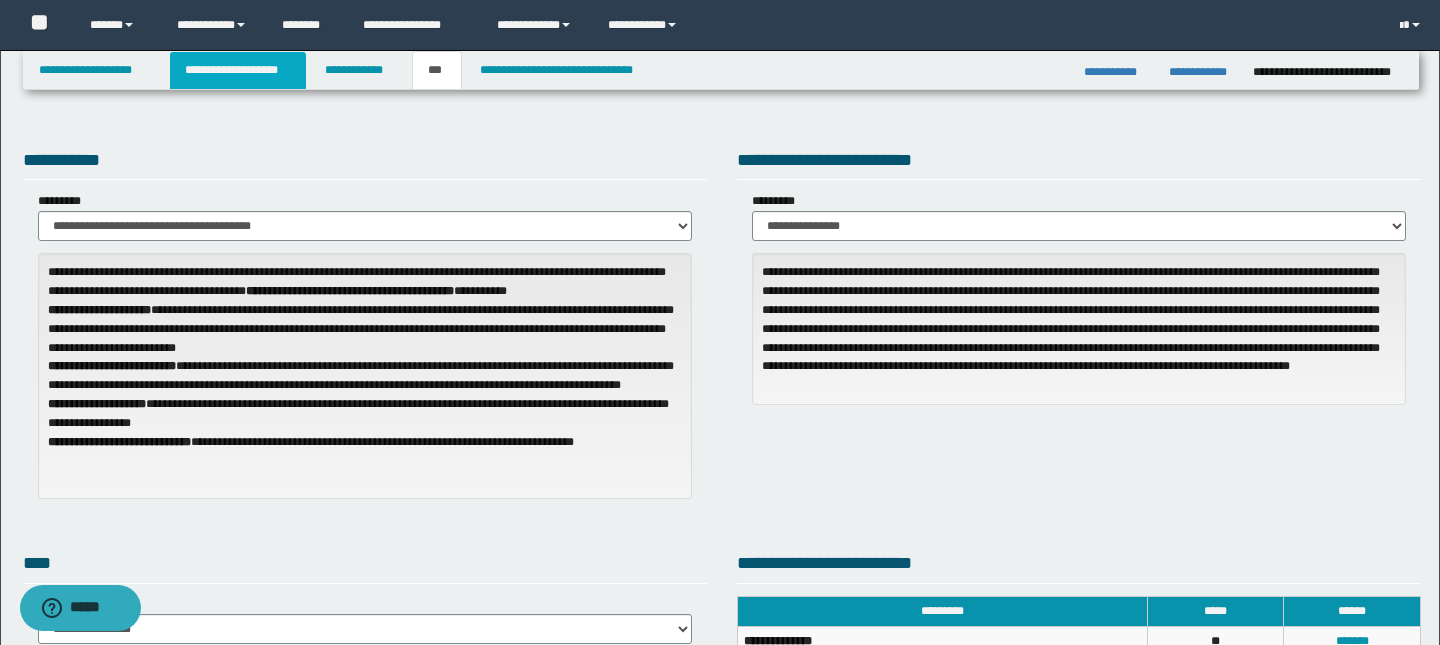 click on "**********" at bounding box center (238, 70) 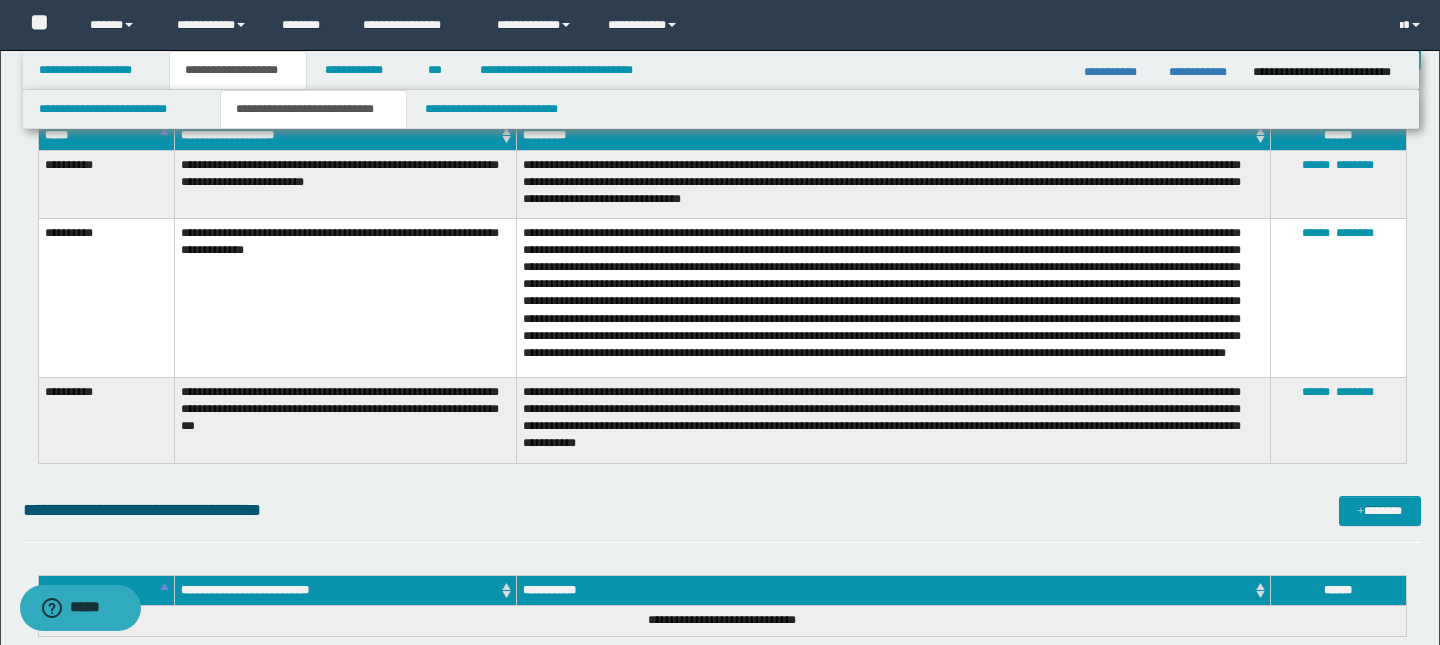 scroll, scrollTop: 1748, scrollLeft: 0, axis: vertical 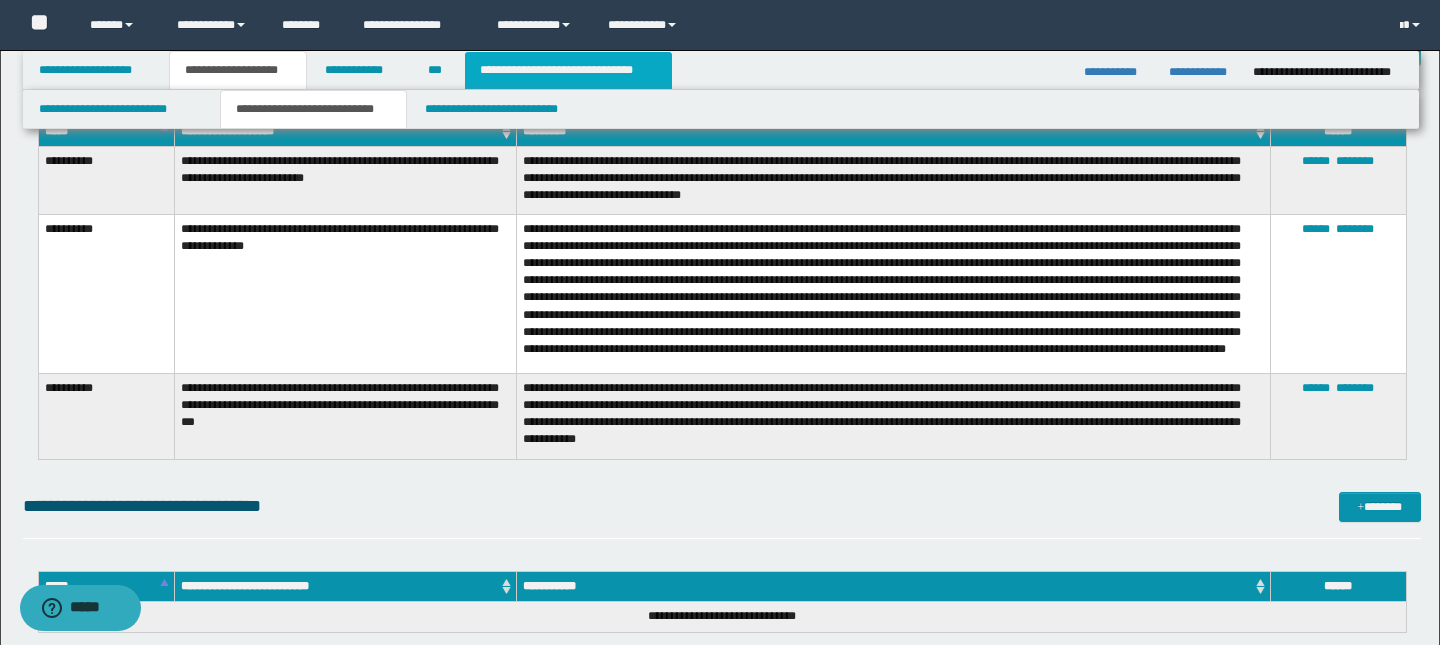 click on "**********" at bounding box center (568, 70) 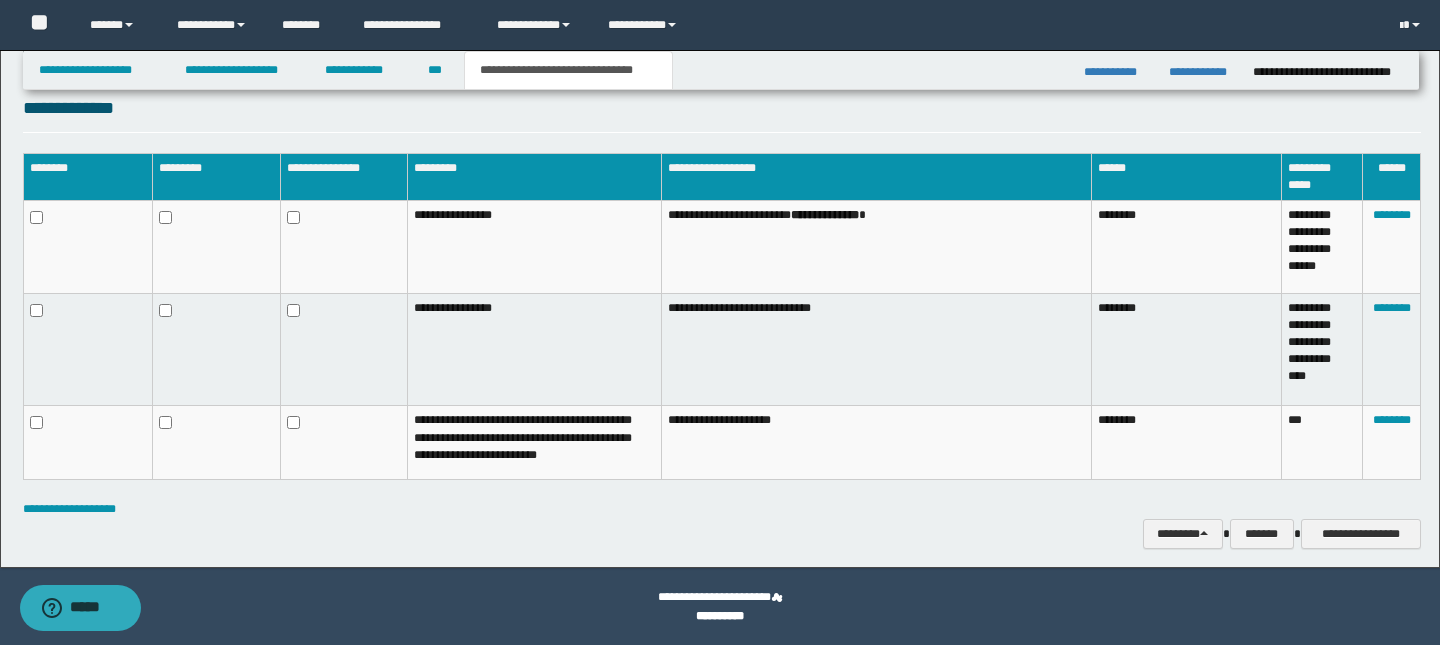 scroll, scrollTop: 898, scrollLeft: 0, axis: vertical 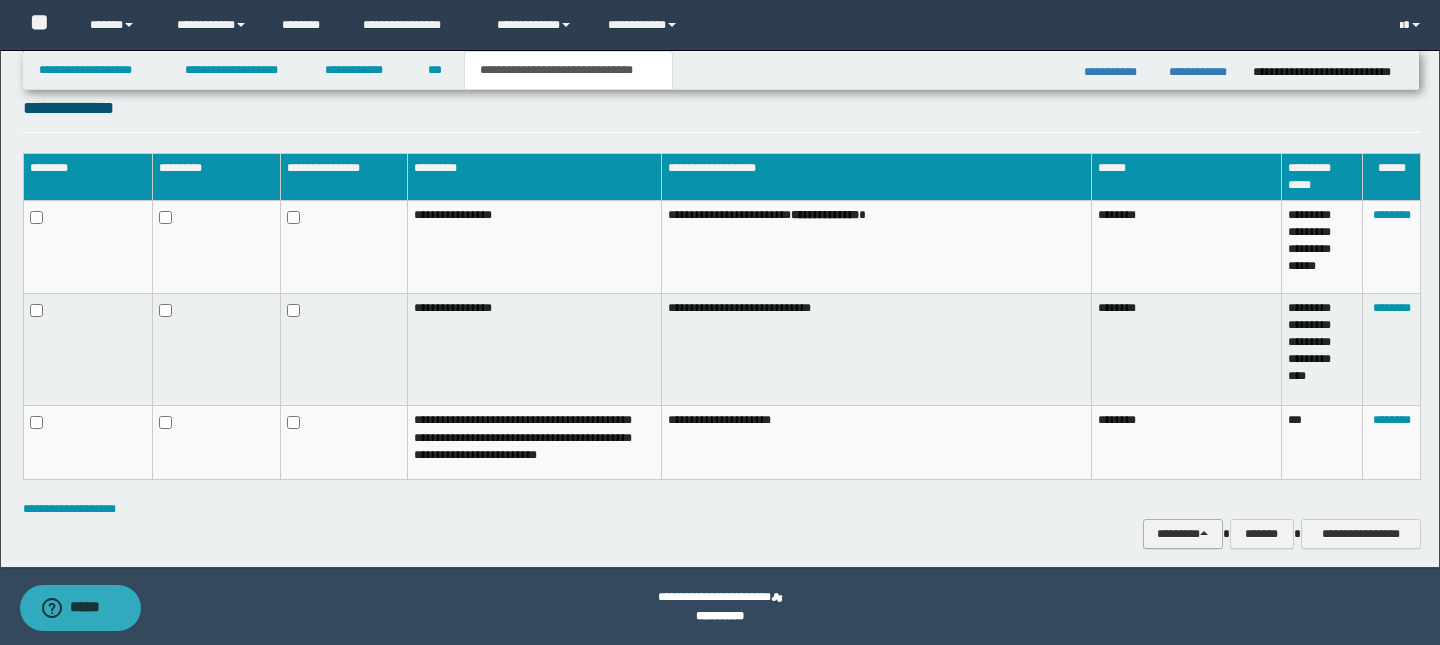 click on "********" at bounding box center (1183, 534) 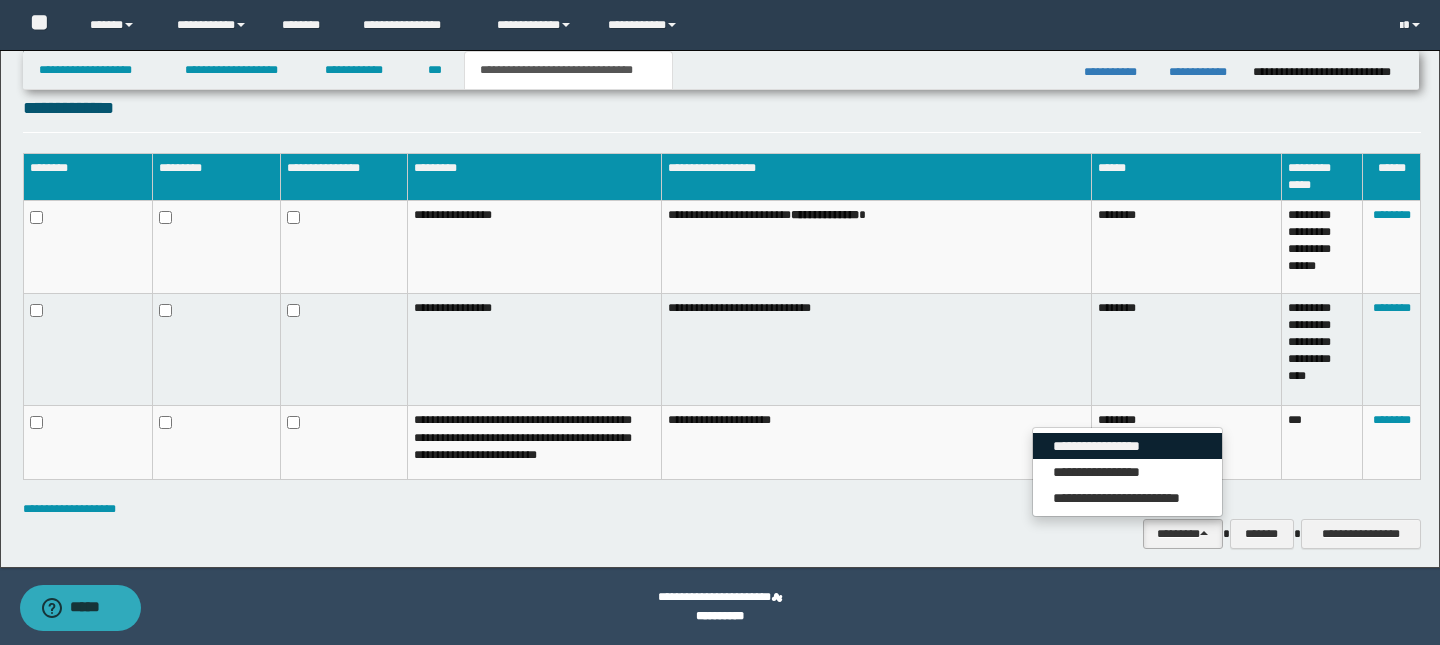 click on "**********" at bounding box center (1127, 446) 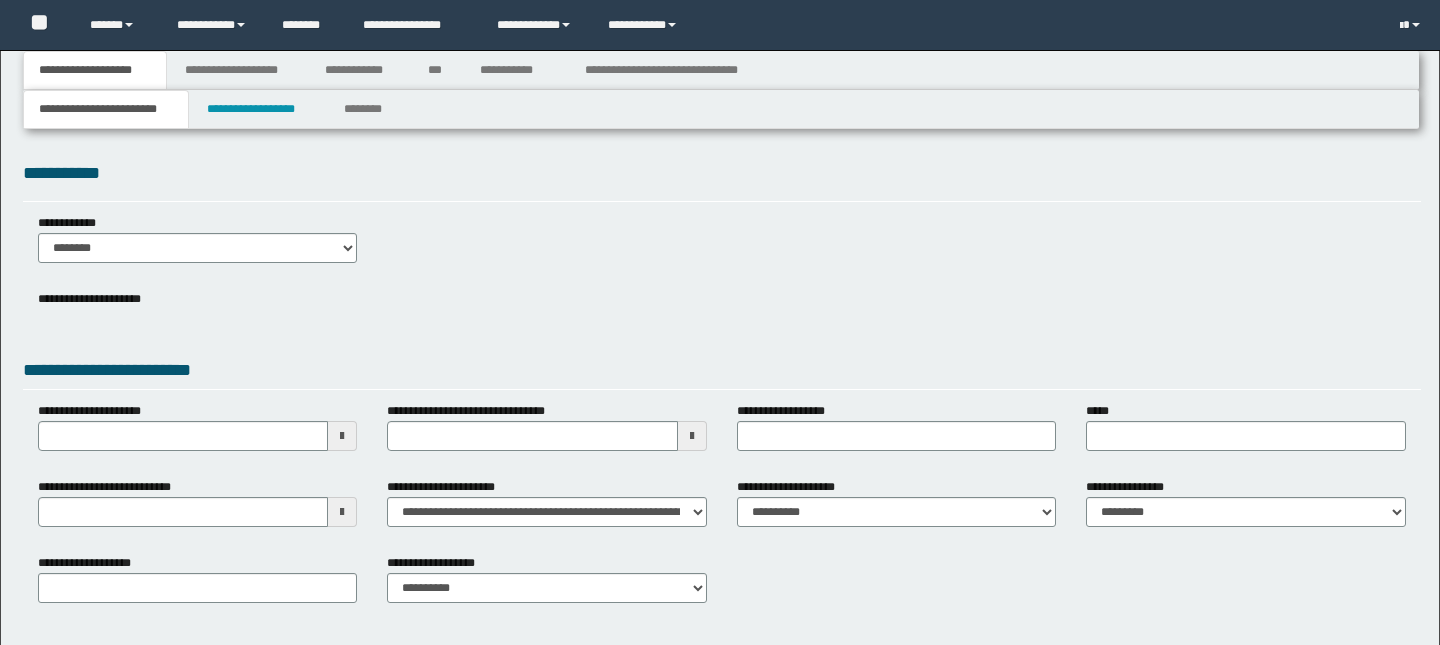 scroll, scrollTop: 0, scrollLeft: 0, axis: both 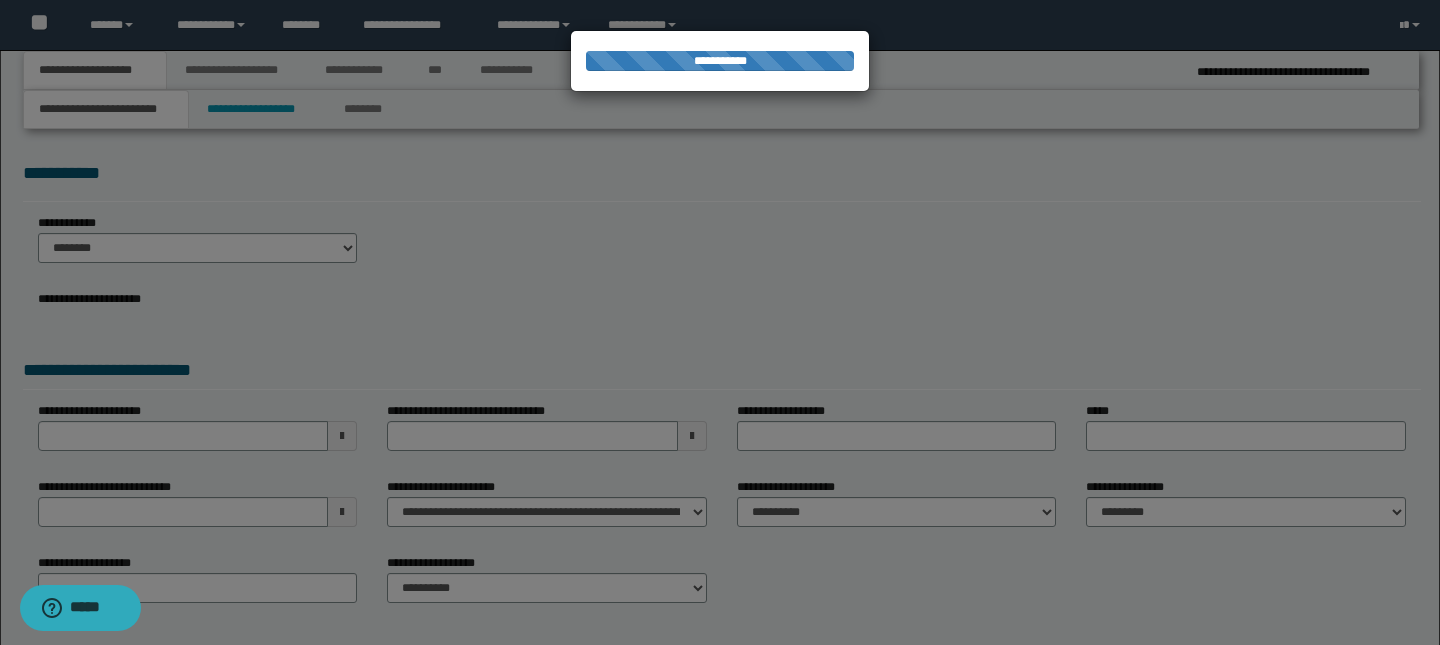 select on "*" 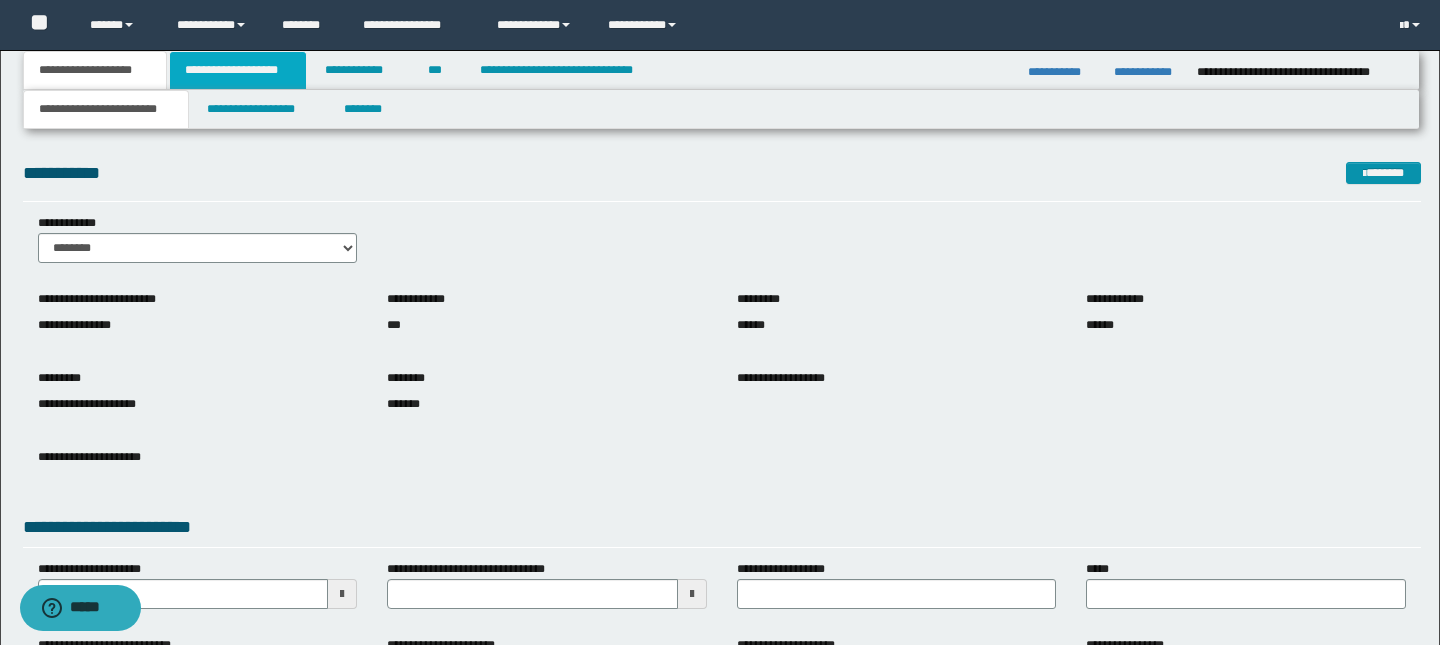click on "**********" at bounding box center (238, 70) 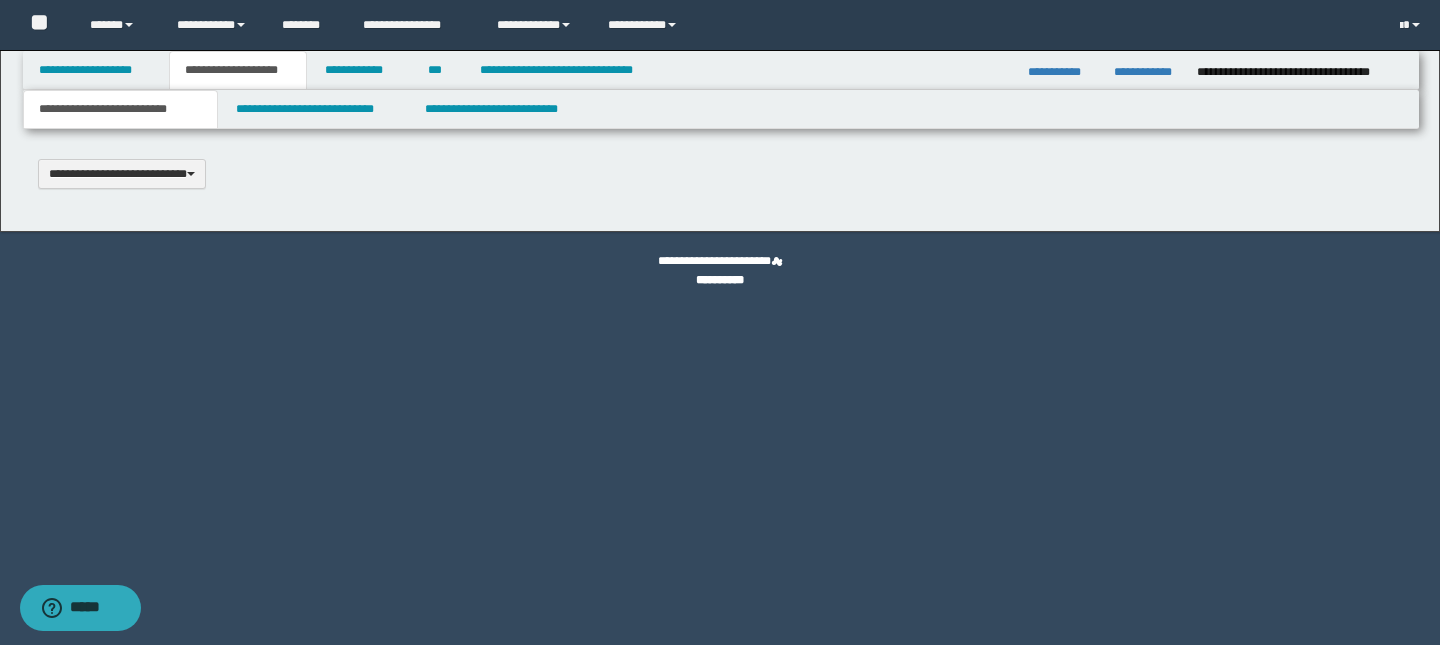 type 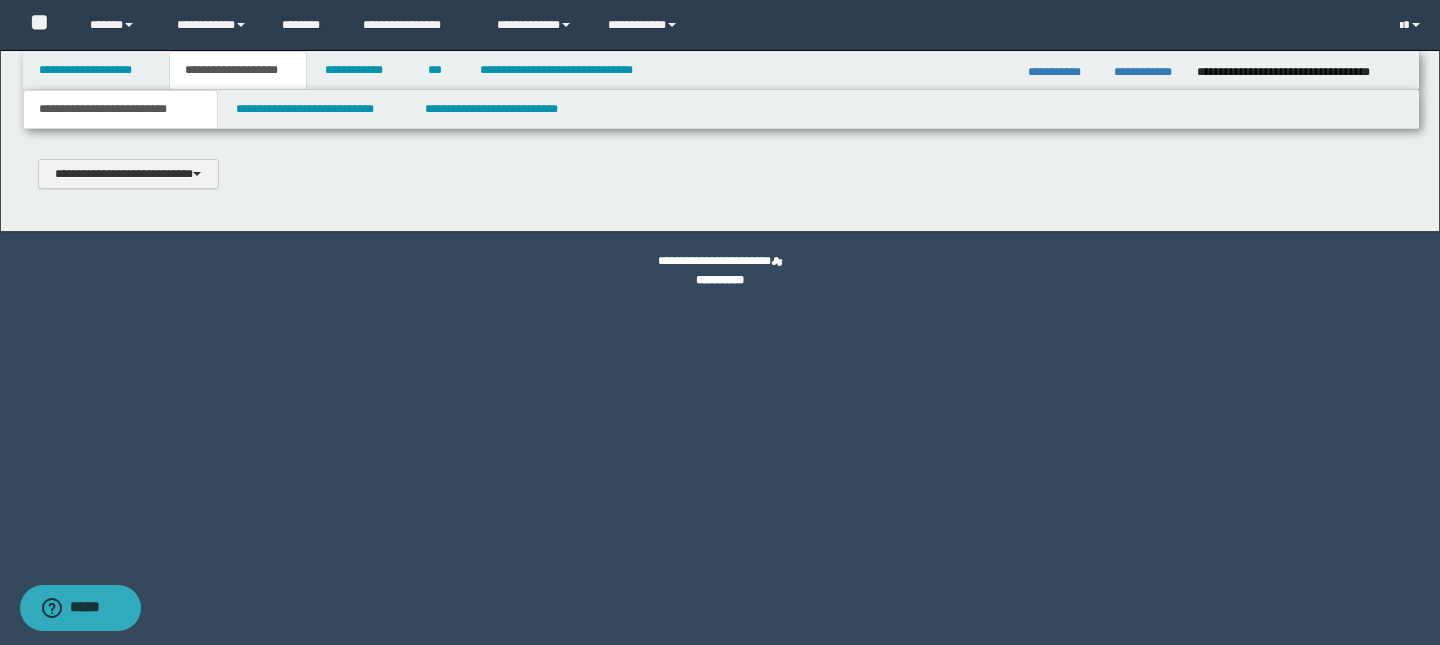 scroll, scrollTop: 0, scrollLeft: 0, axis: both 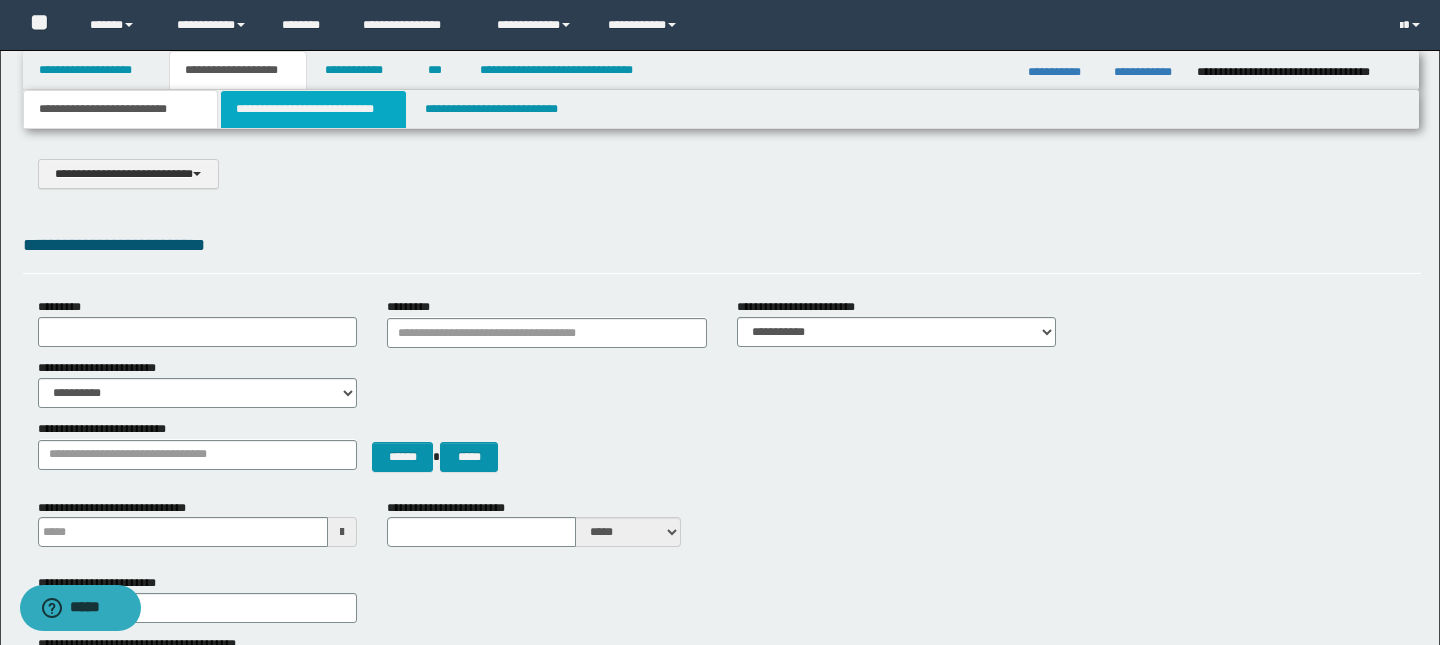 click on "**********" at bounding box center (314, 109) 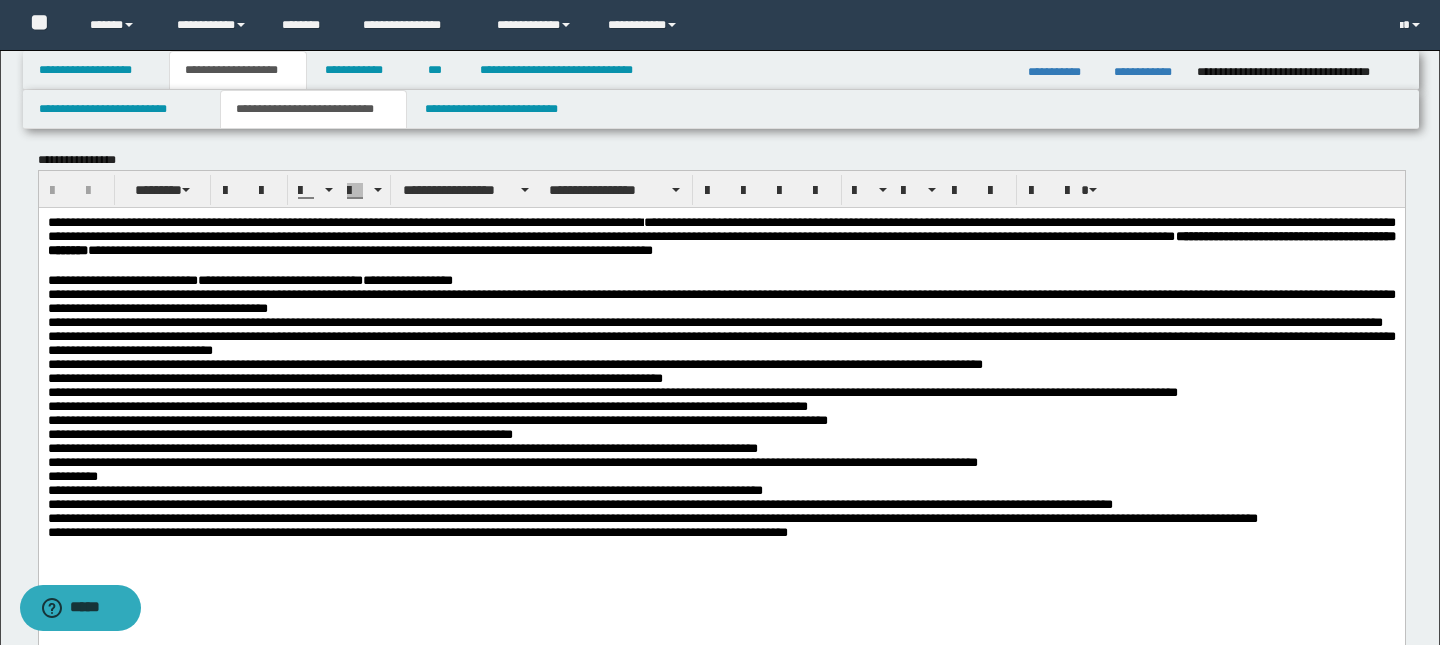 scroll, scrollTop: 1, scrollLeft: 0, axis: vertical 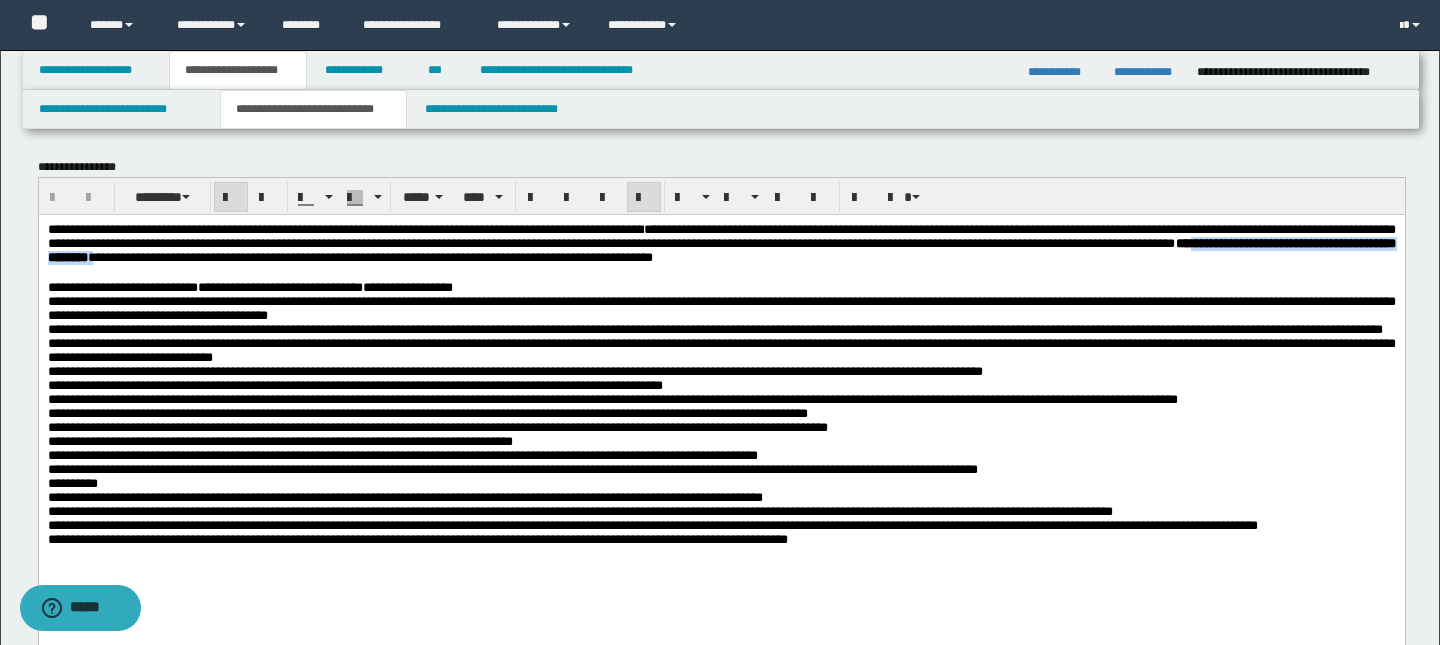 drag, startPoint x: 450, startPoint y: 260, endPoint x: 770, endPoint y: 258, distance: 320.00626 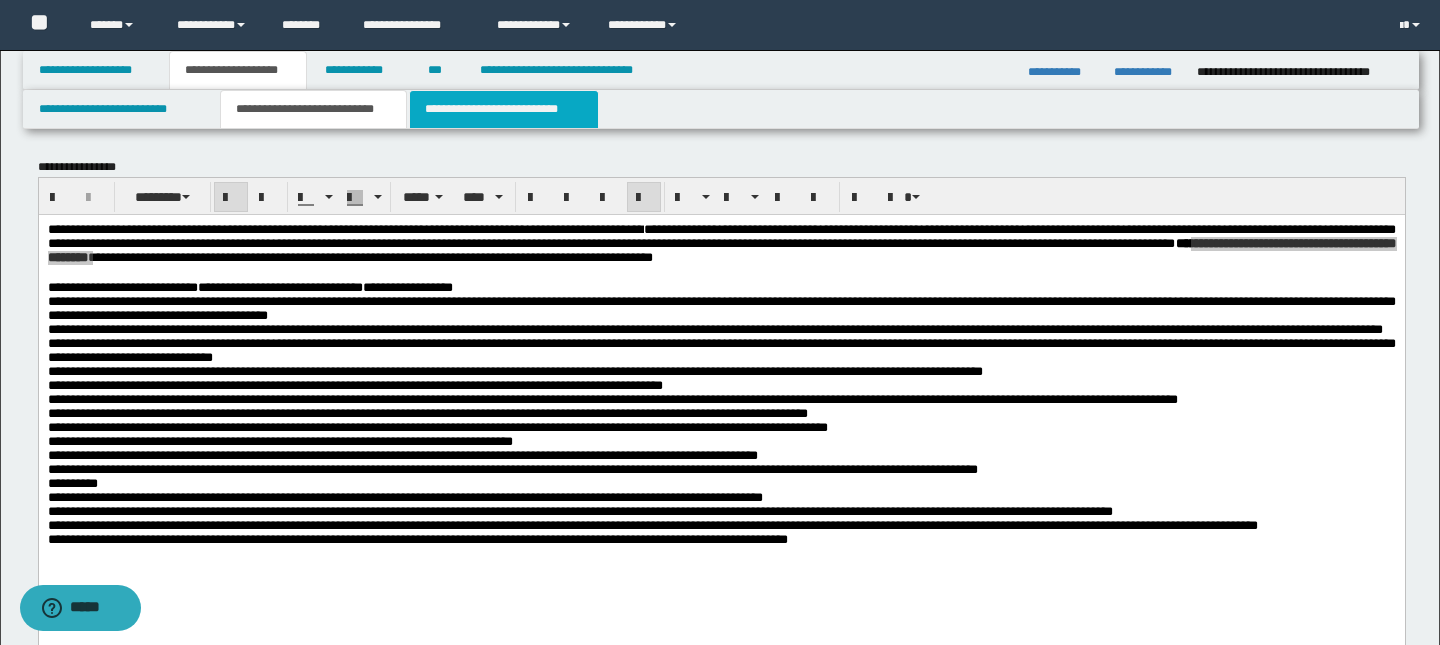 click on "**********" at bounding box center [504, 109] 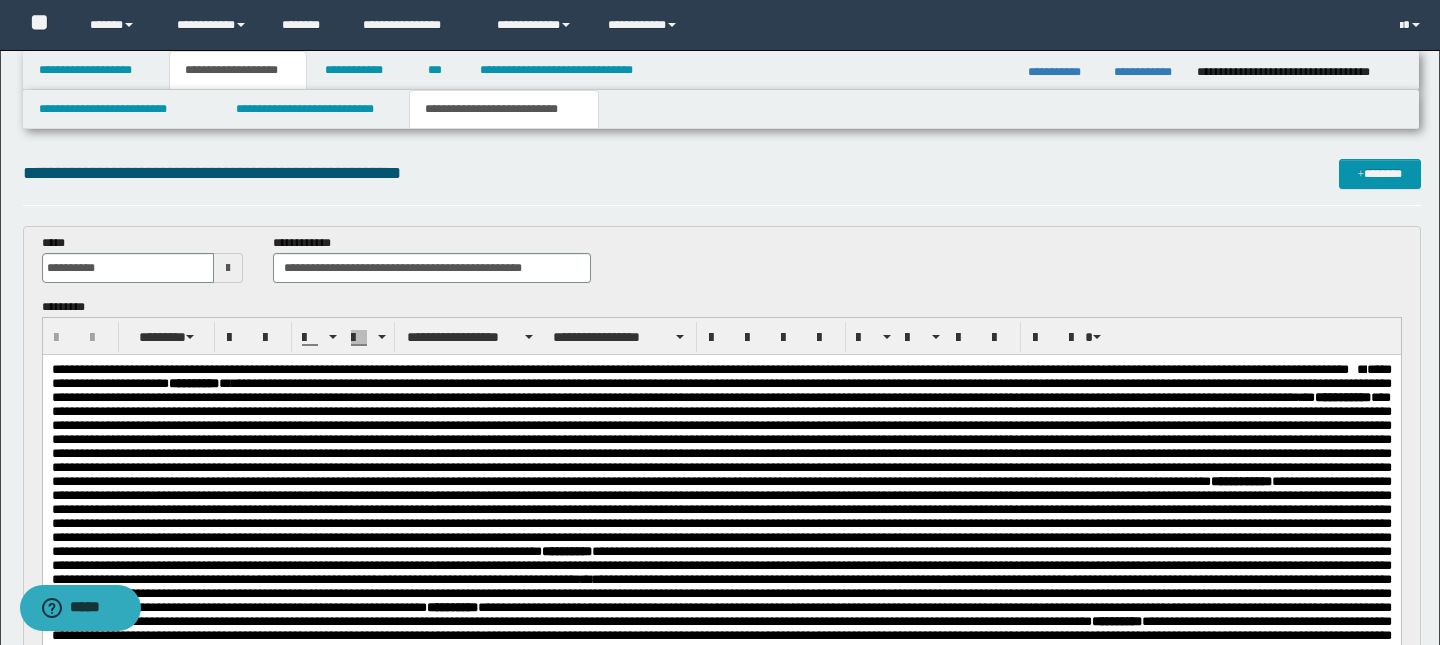 scroll, scrollTop: 0, scrollLeft: 0, axis: both 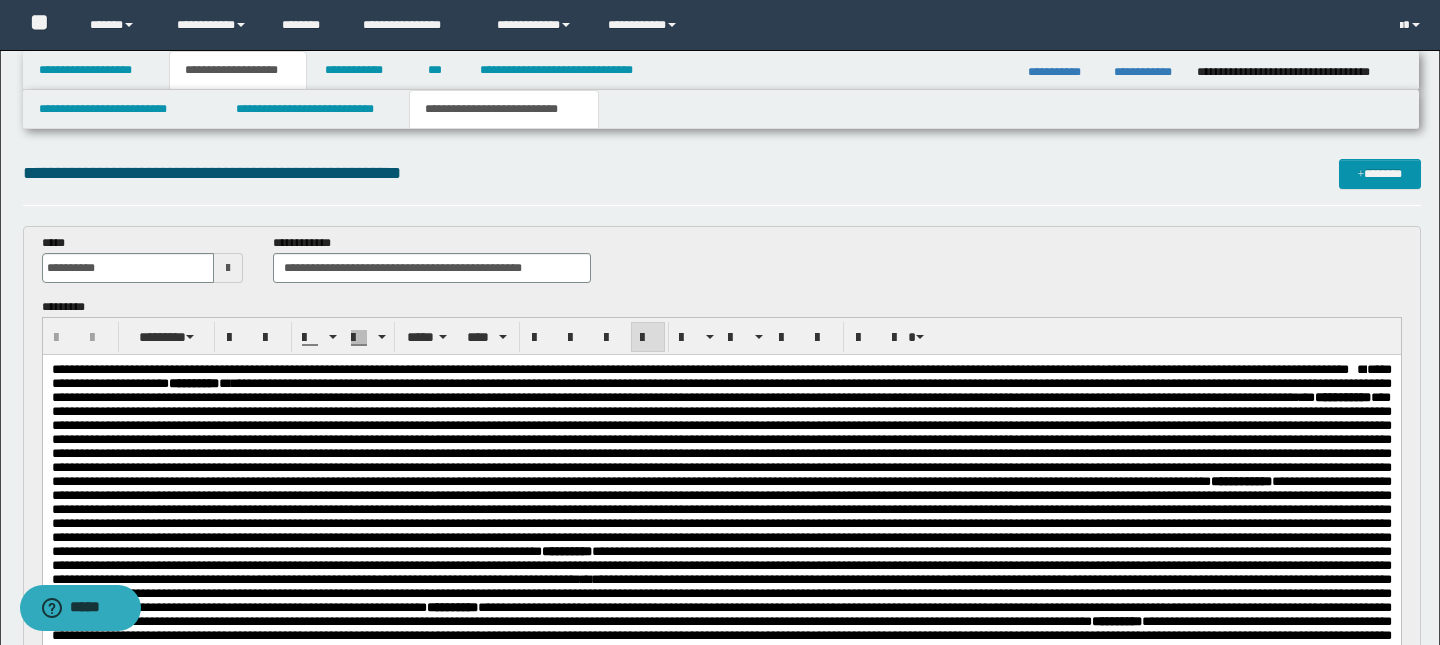 click on "**********" at bounding box center (721, 376) 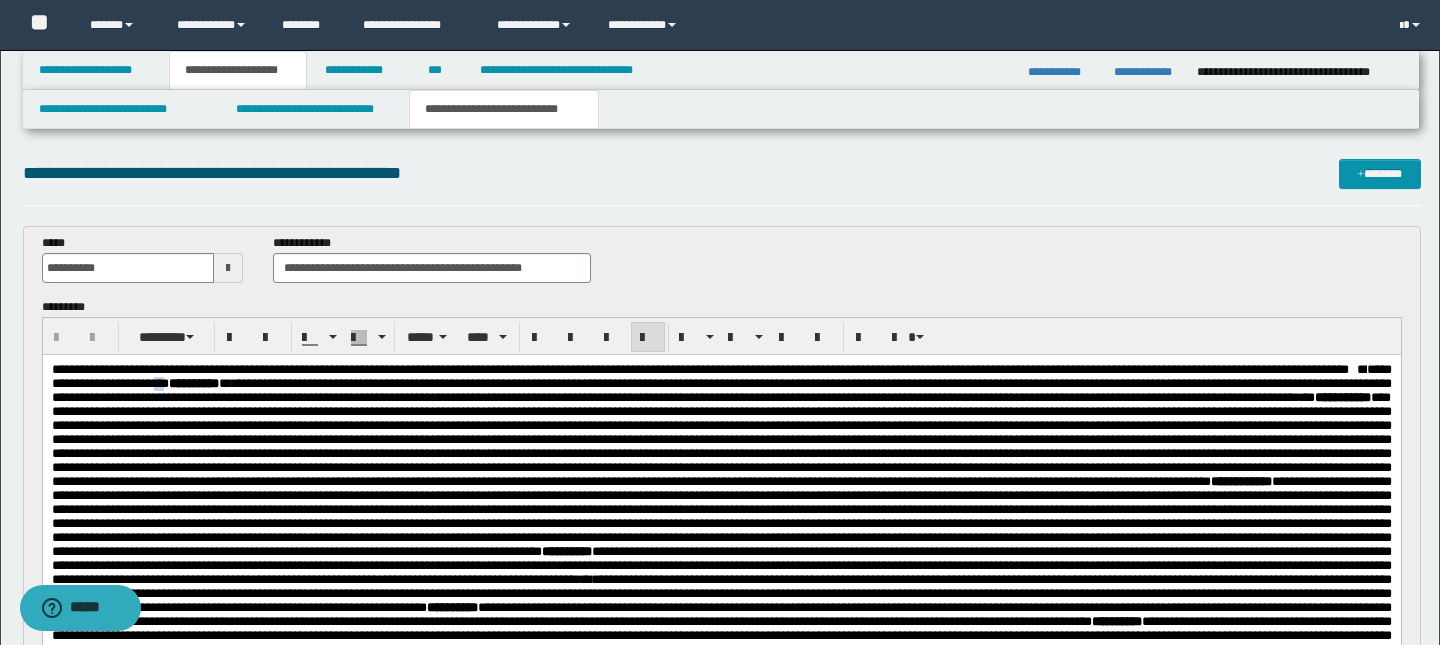 paste 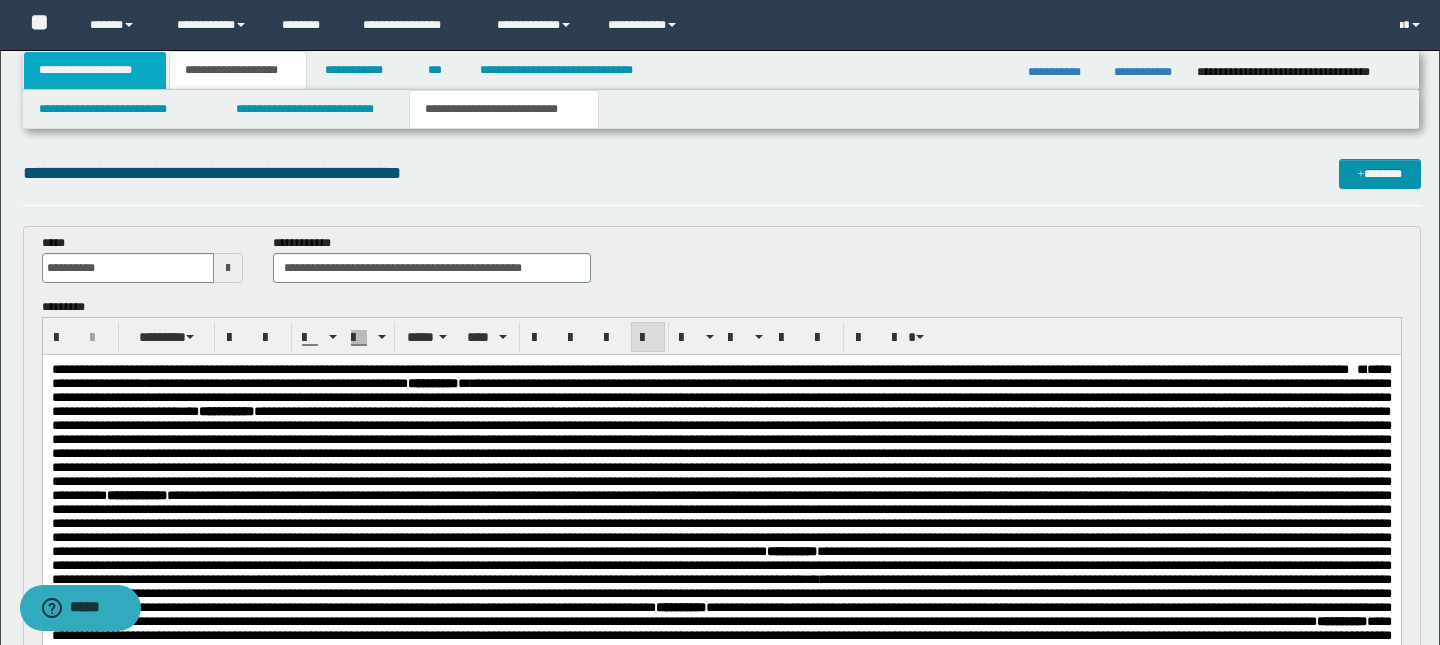 click on "**********" at bounding box center [95, 70] 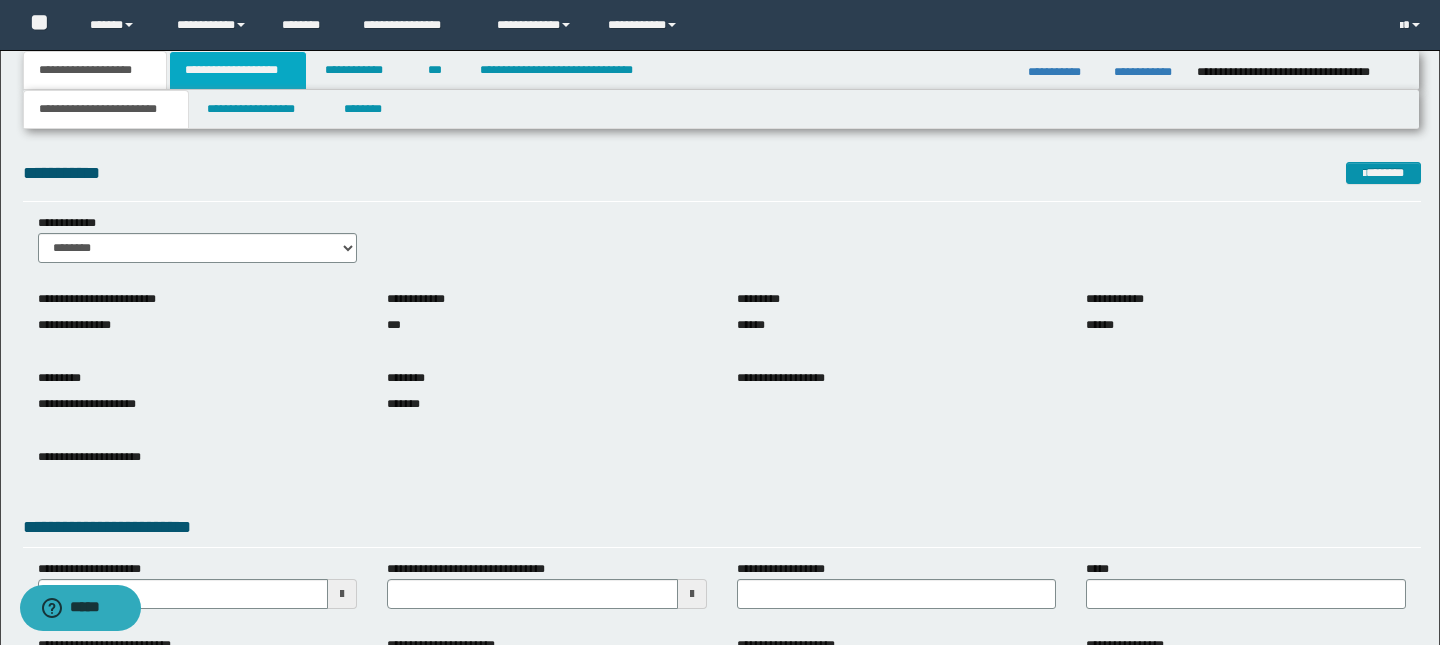 click on "**********" at bounding box center [238, 70] 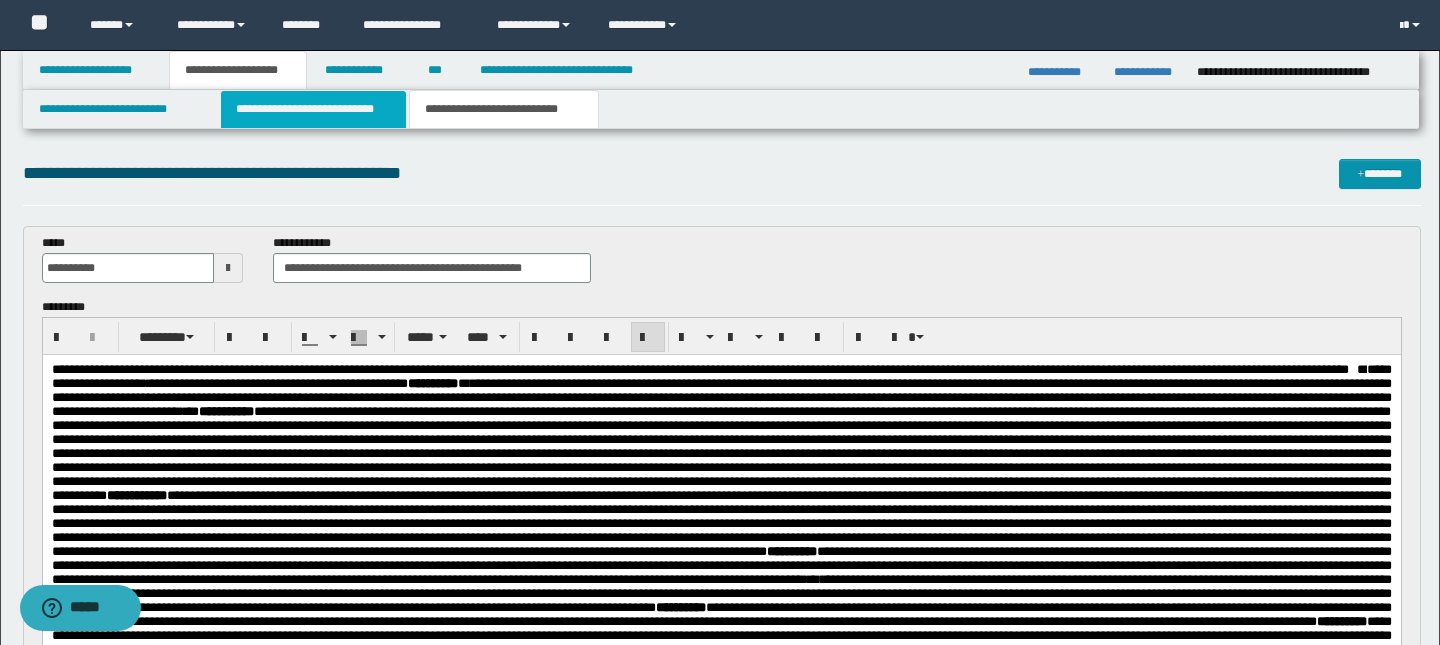 click on "**********" at bounding box center [314, 109] 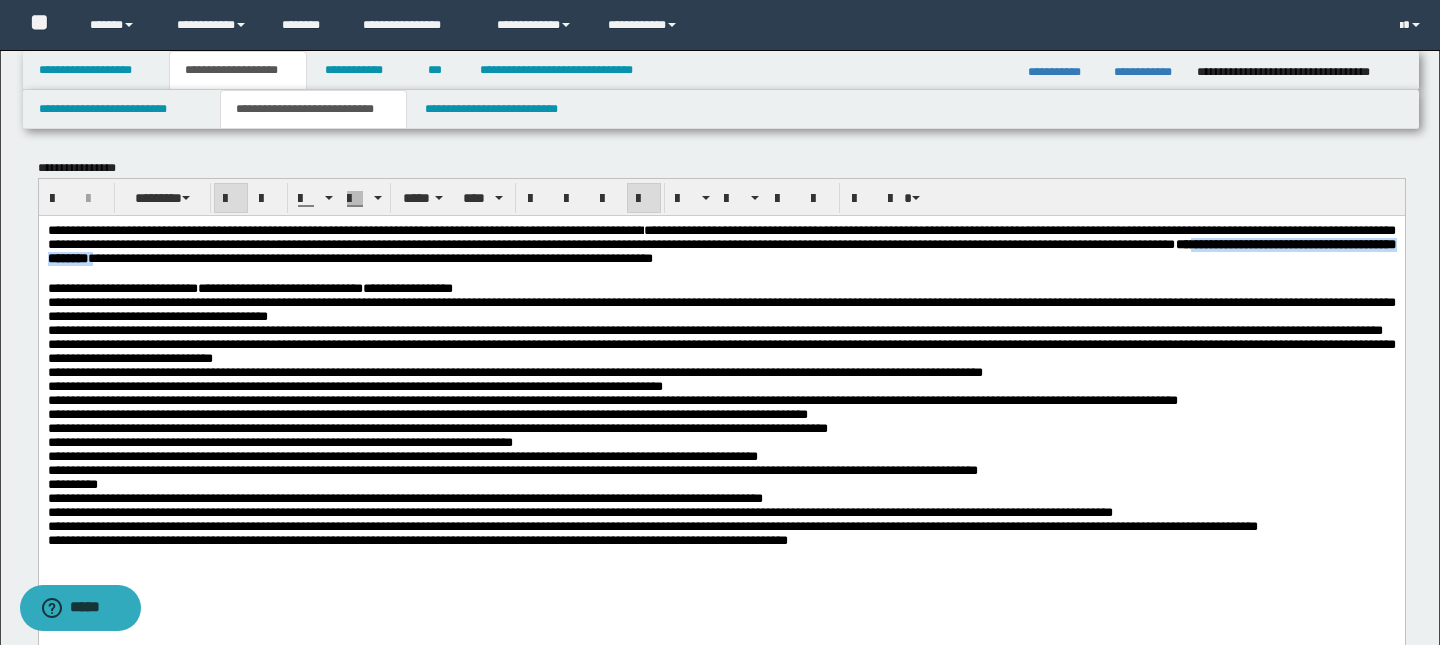 click on "**********" at bounding box center [721, 244] 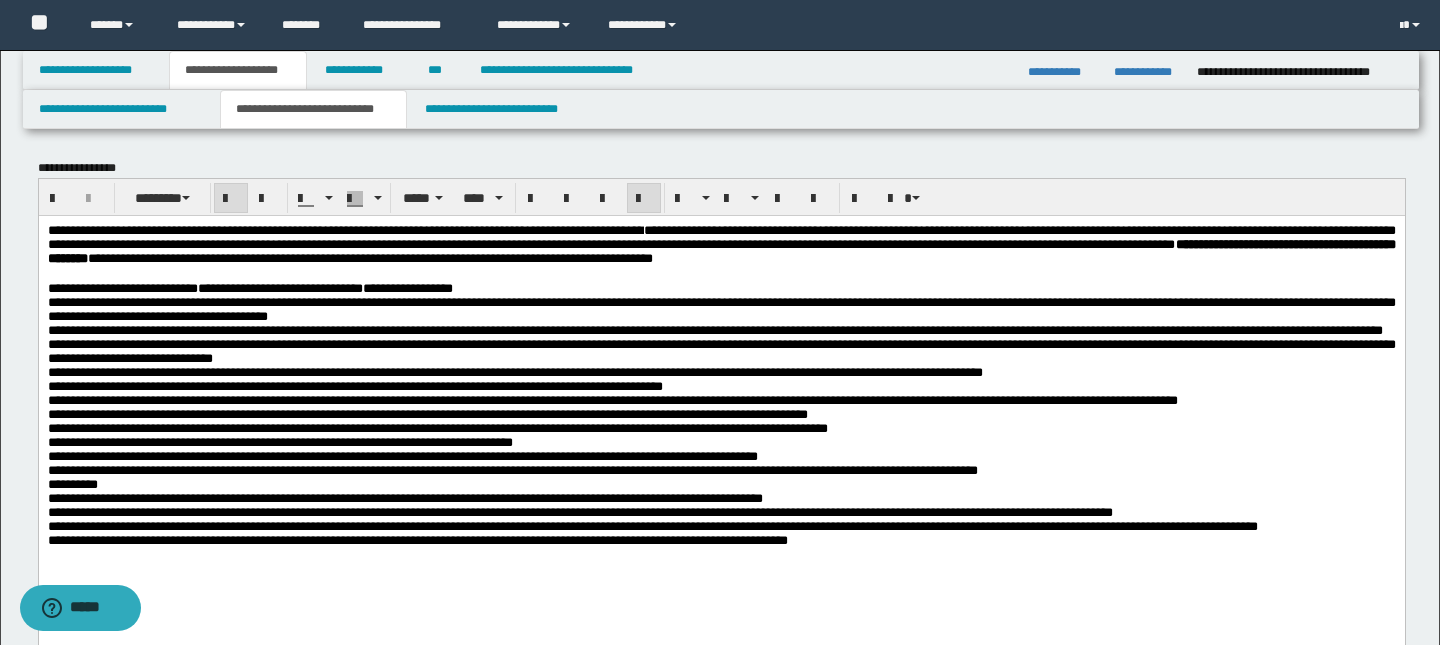 click on "**********" at bounding box center [721, 244] 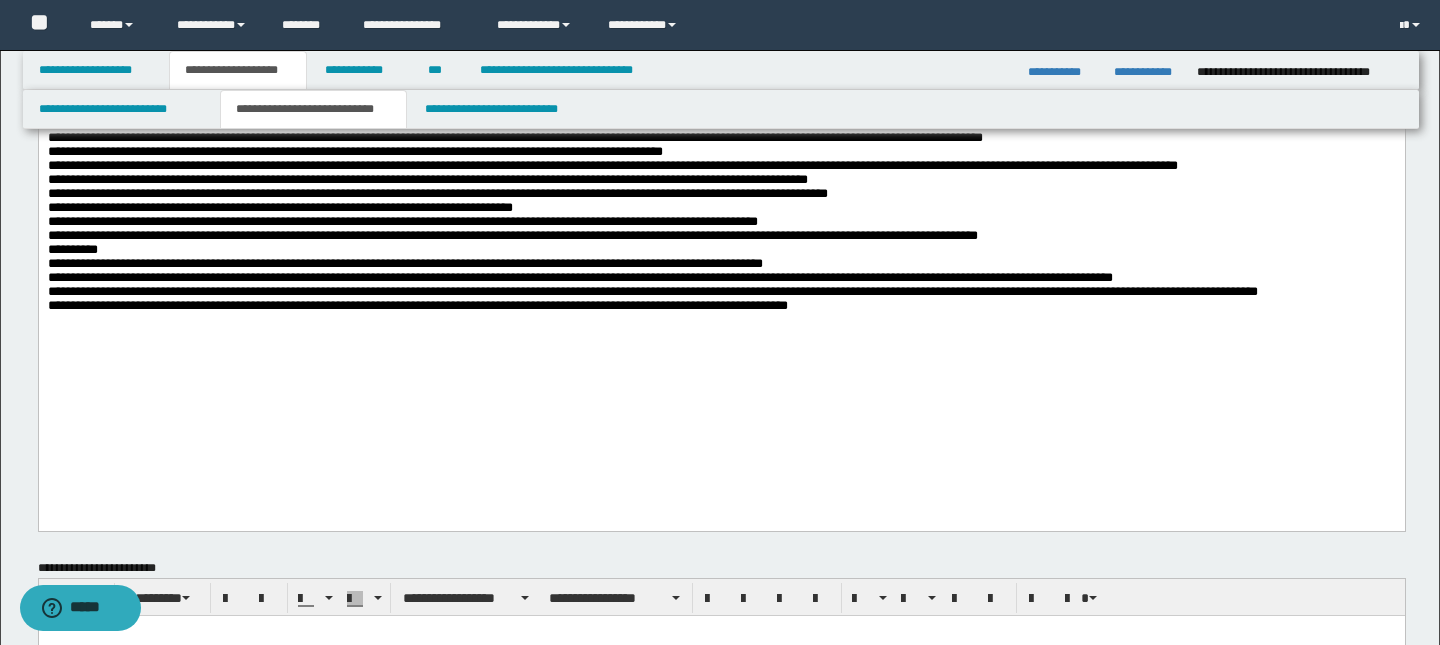 scroll, scrollTop: 239, scrollLeft: 0, axis: vertical 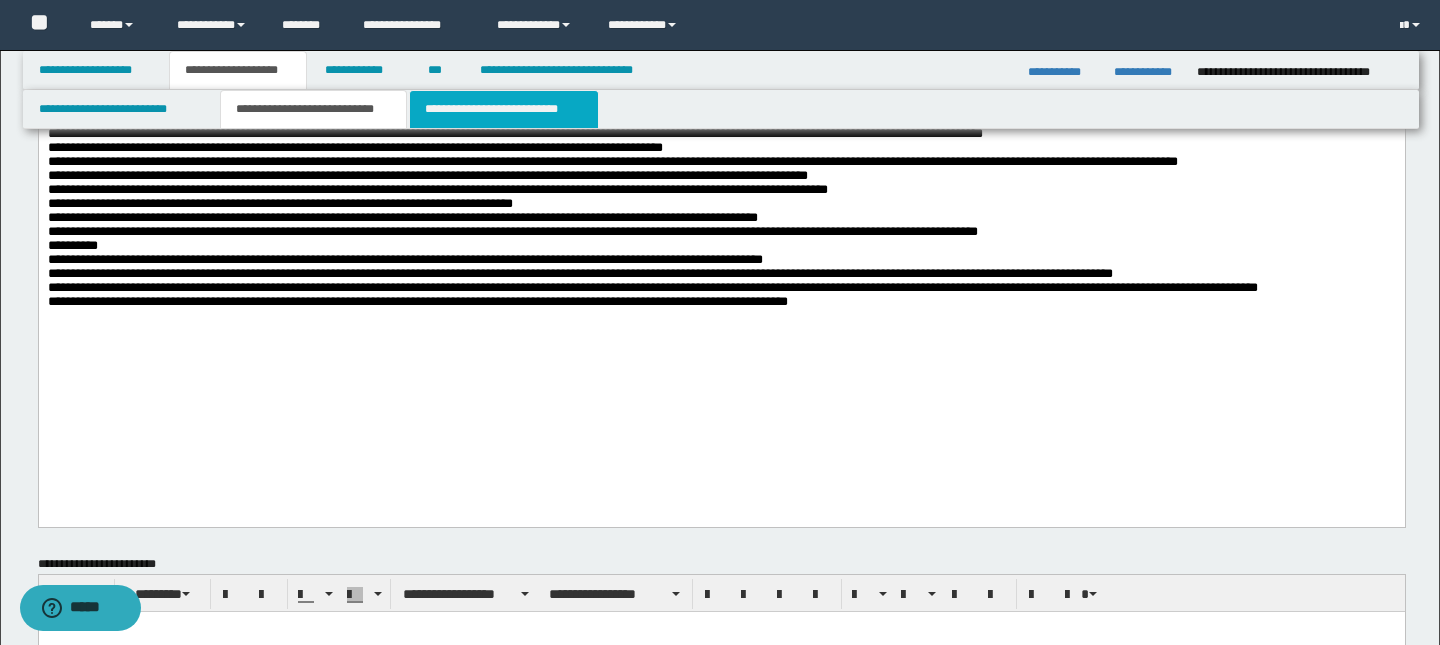click on "**********" at bounding box center (504, 109) 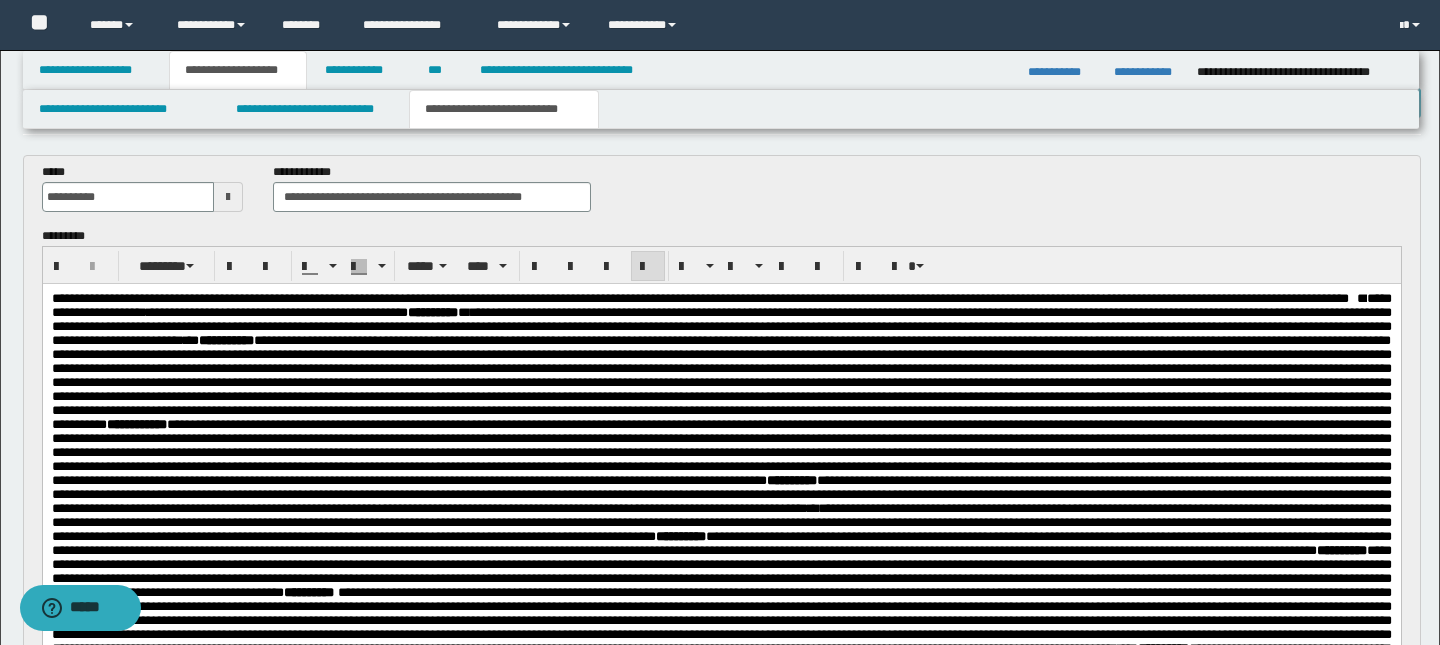 scroll, scrollTop: 79, scrollLeft: 0, axis: vertical 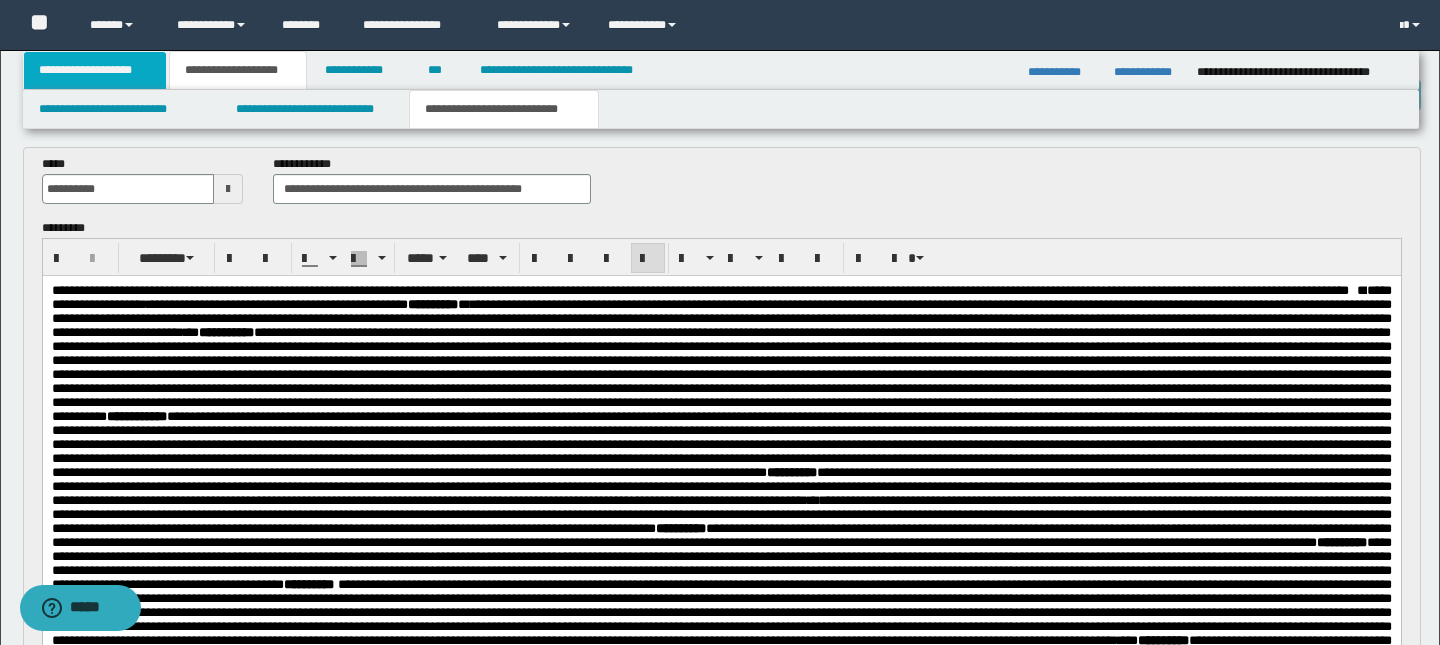 click on "**********" at bounding box center (95, 70) 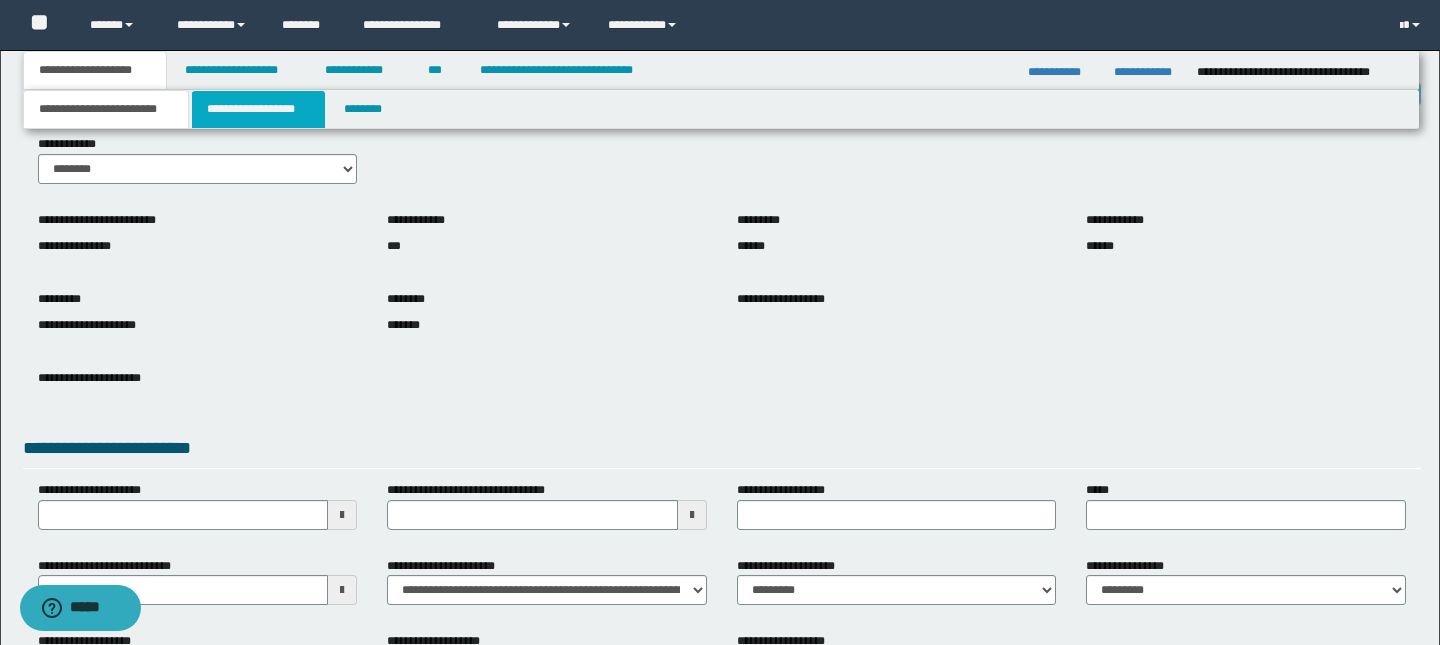 click on "**********" at bounding box center [258, 109] 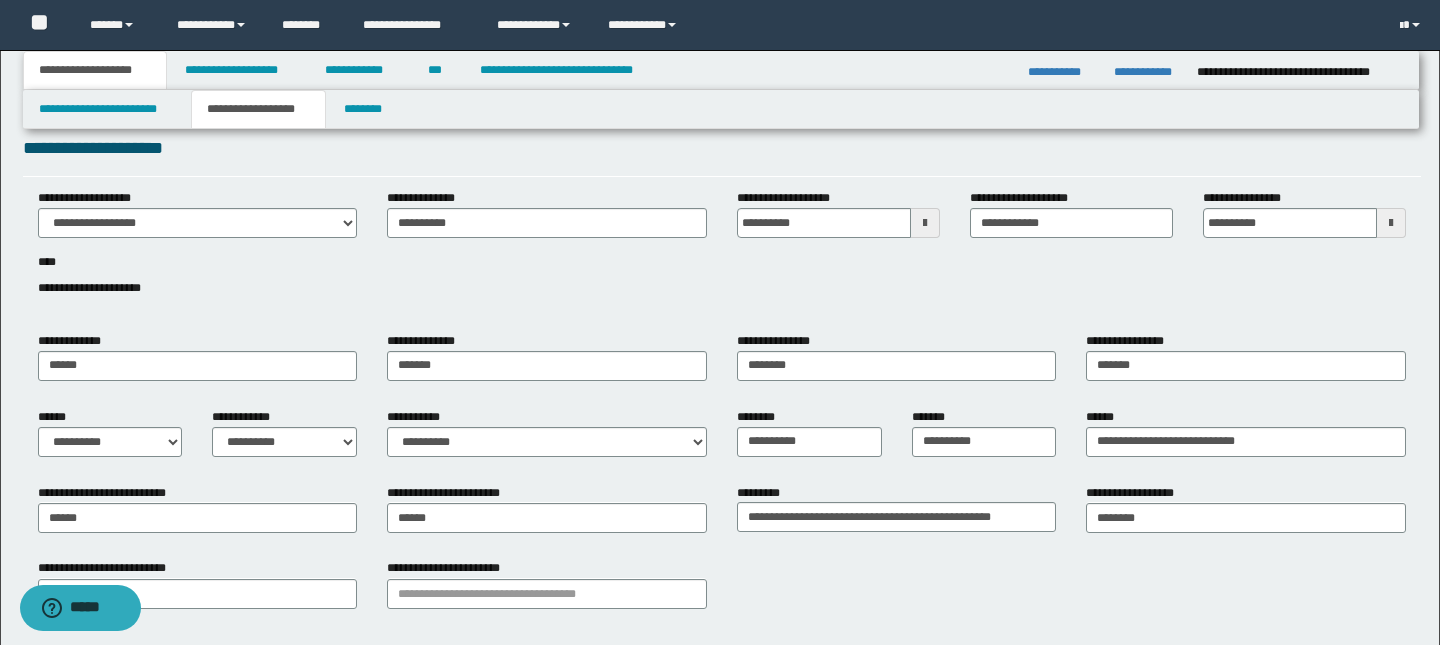 scroll, scrollTop: 27, scrollLeft: 0, axis: vertical 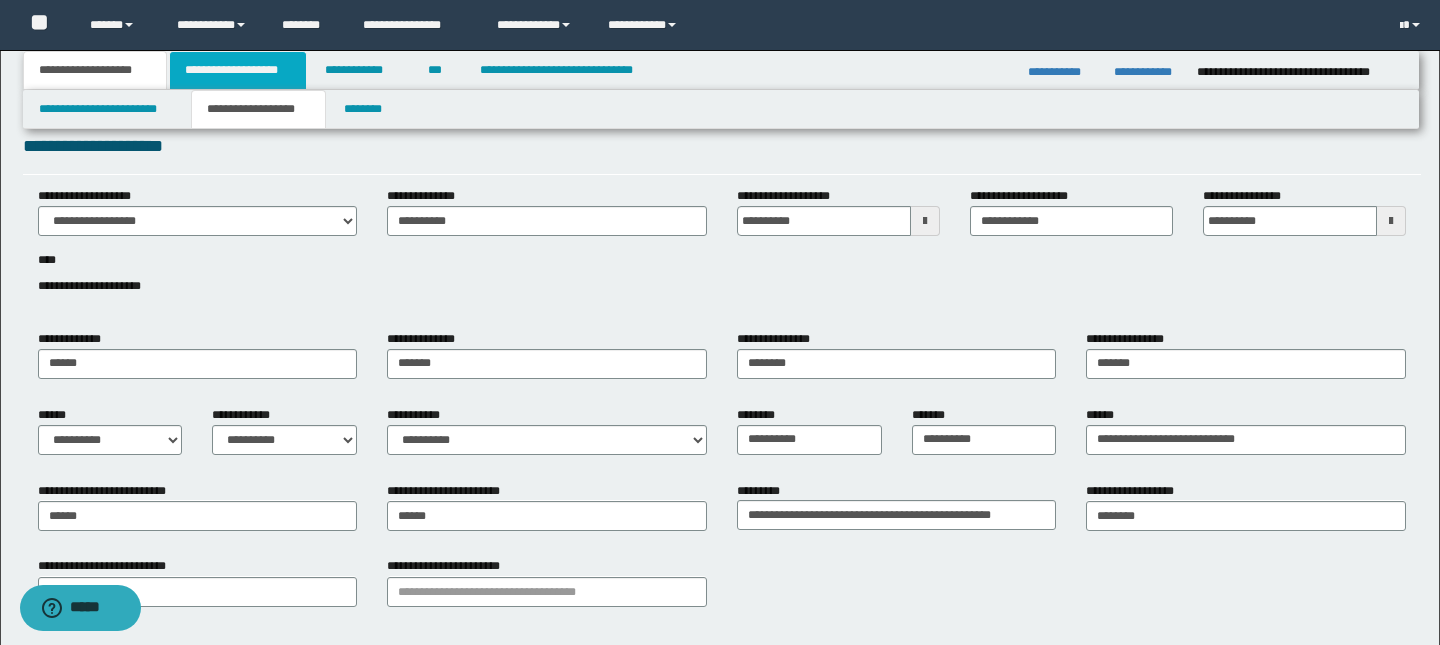 click on "**********" at bounding box center (238, 70) 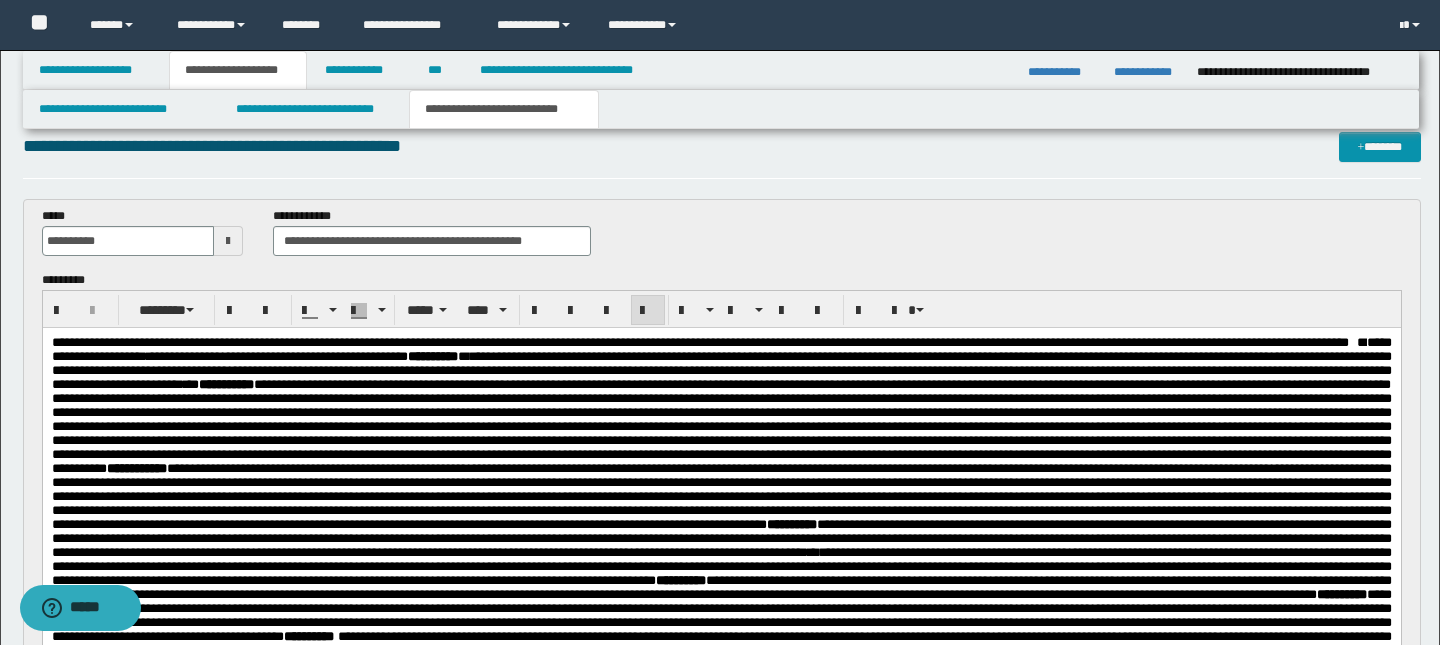 click on "**********" at bounding box center [607, 342] 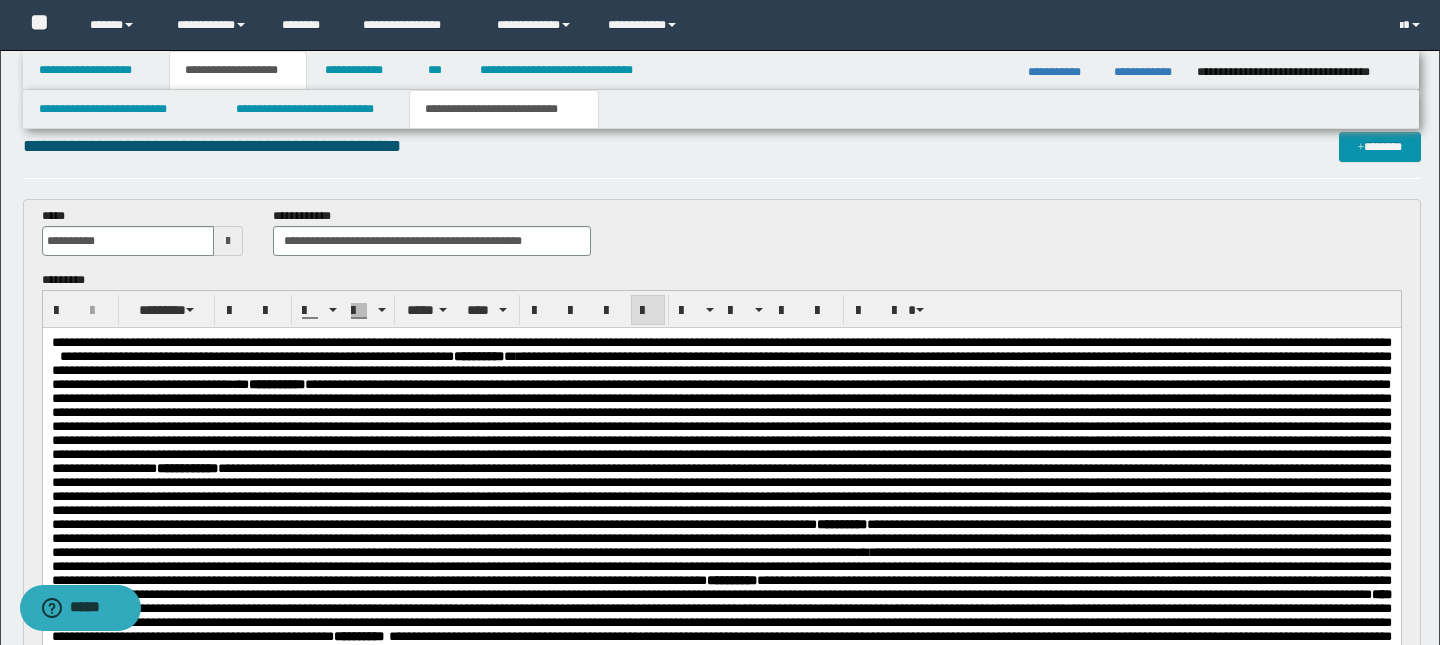 click on "**********" at bounding box center (628, 342) 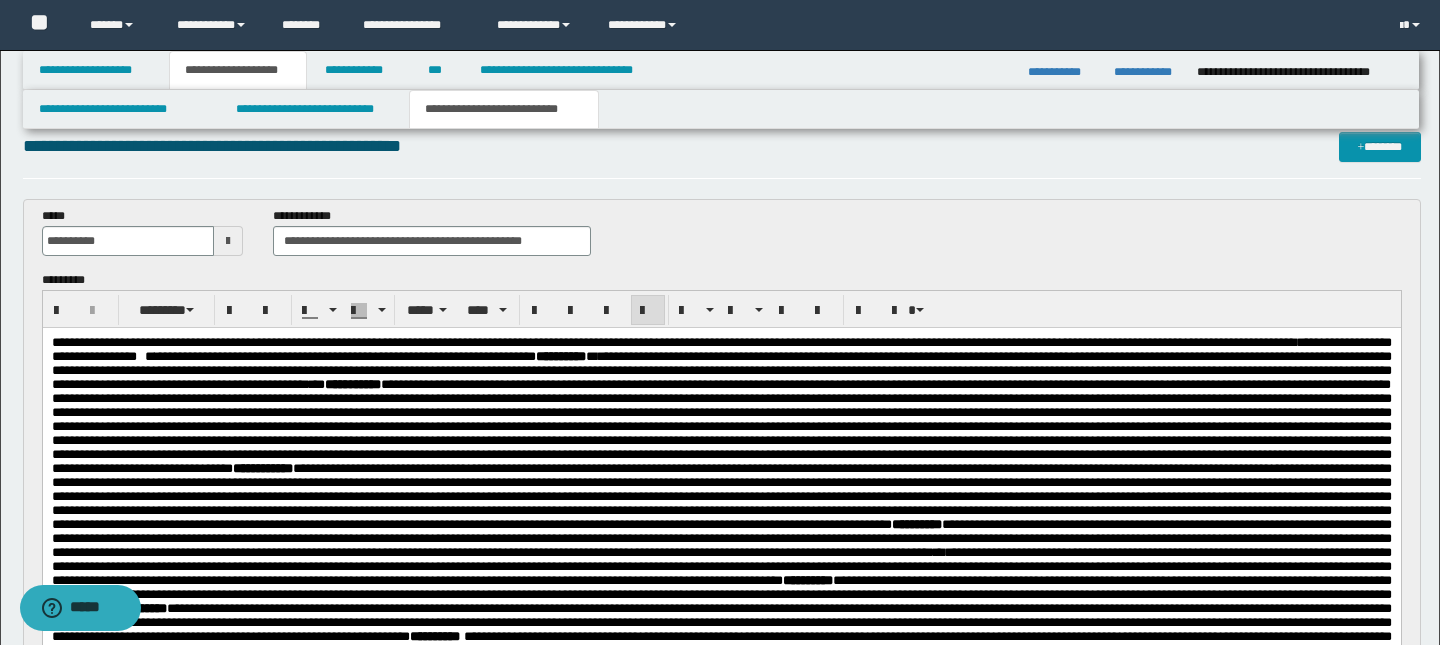 click on "**********" at bounding box center (673, 342) 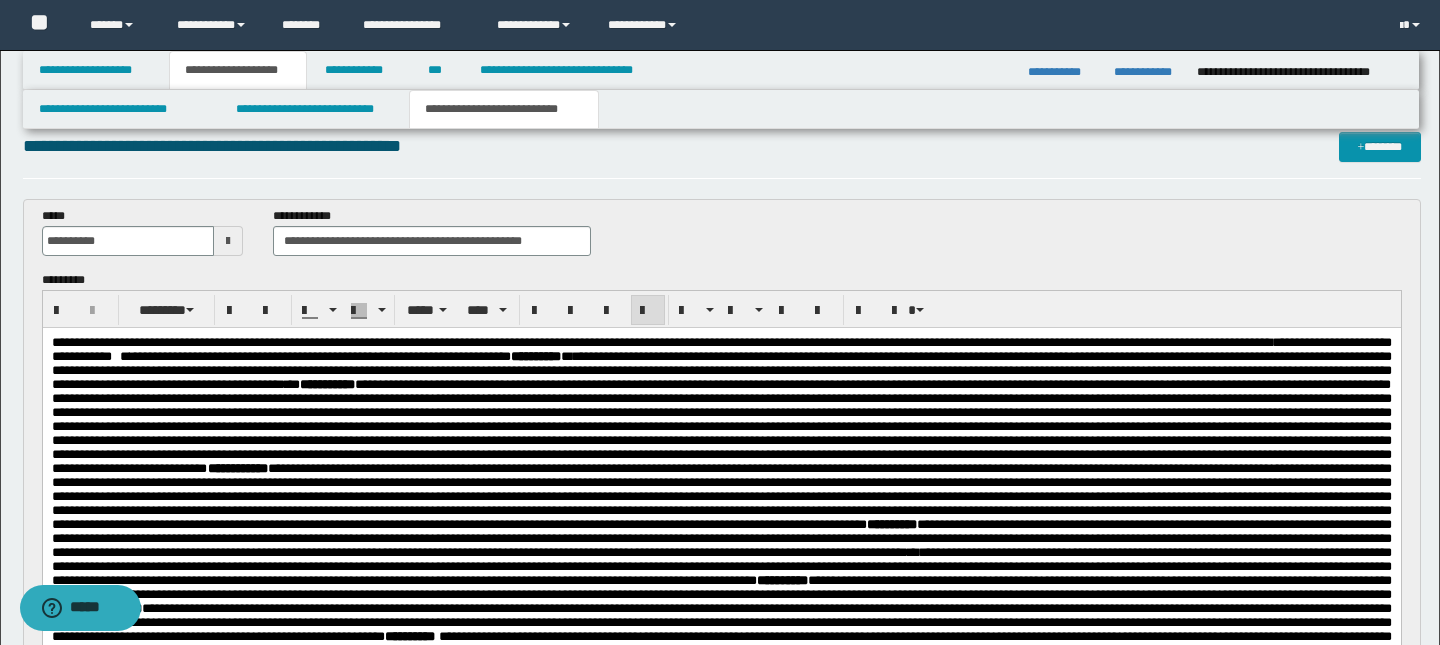 click on "**********" at bounding box center (661, 342) 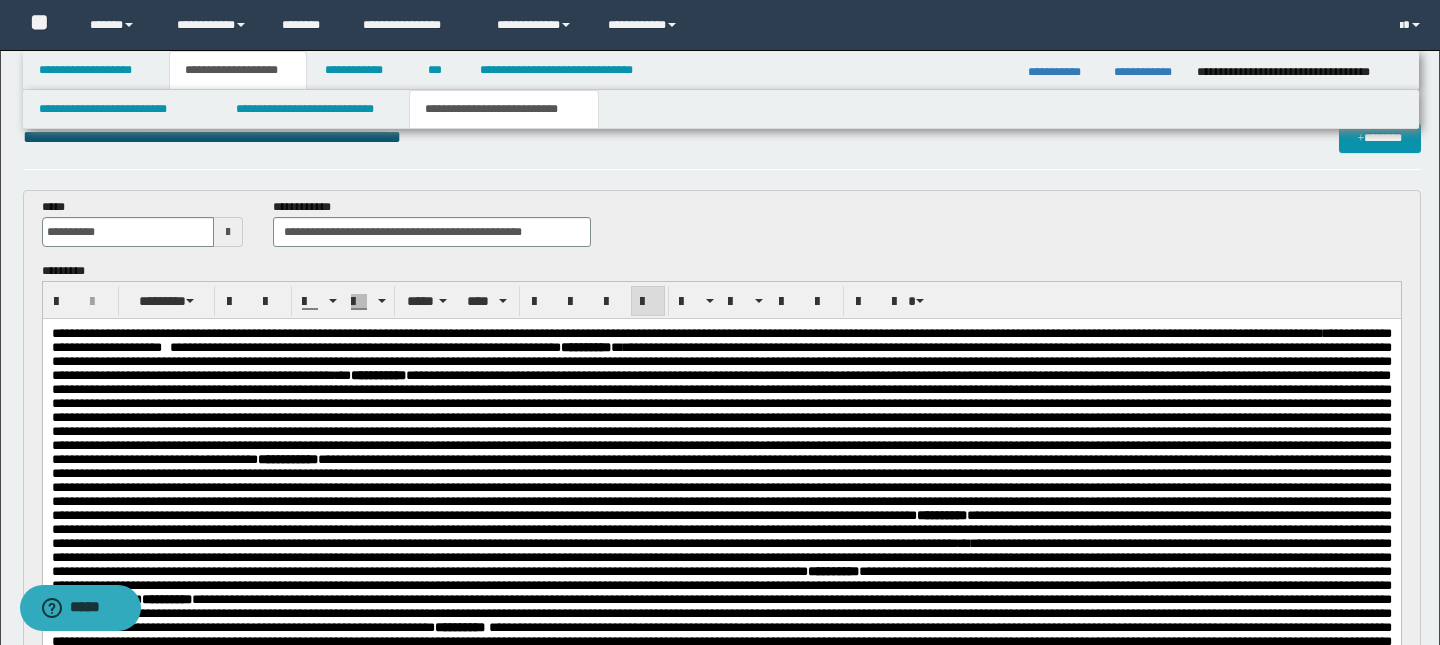 scroll, scrollTop: 65, scrollLeft: 0, axis: vertical 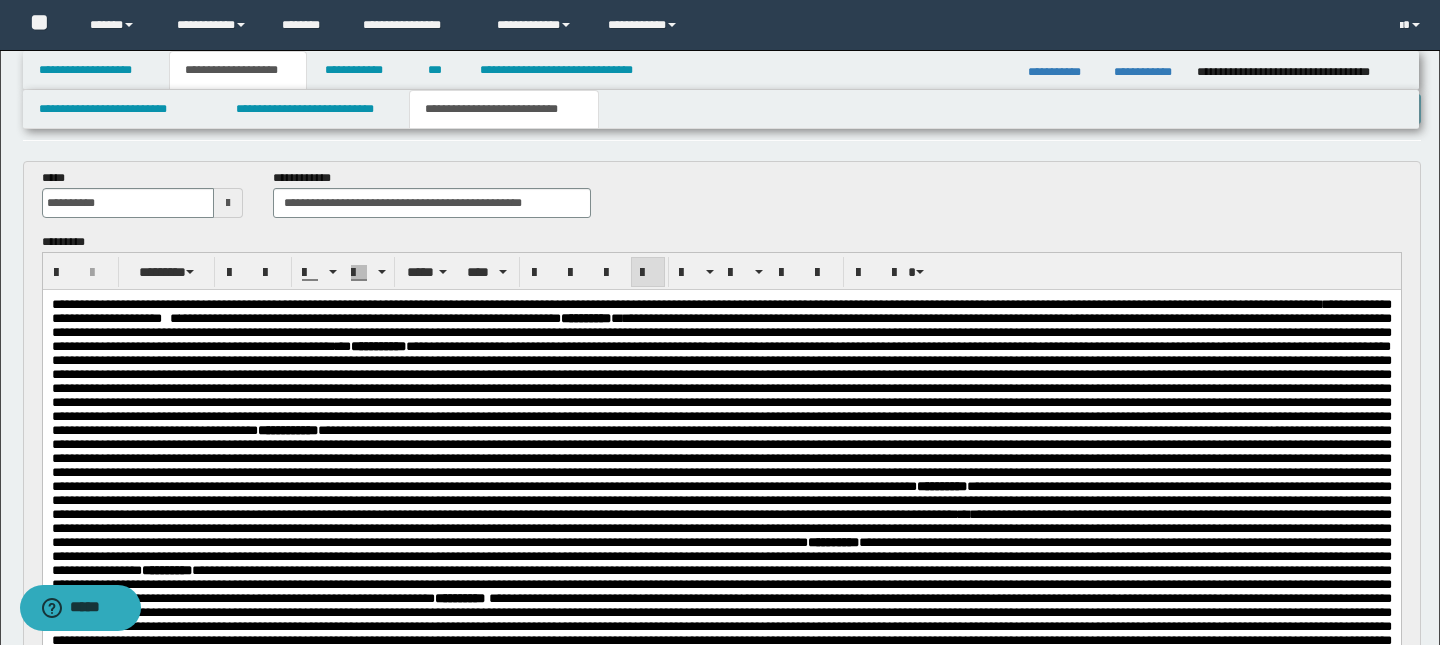 click at bounding box center (163, 318) 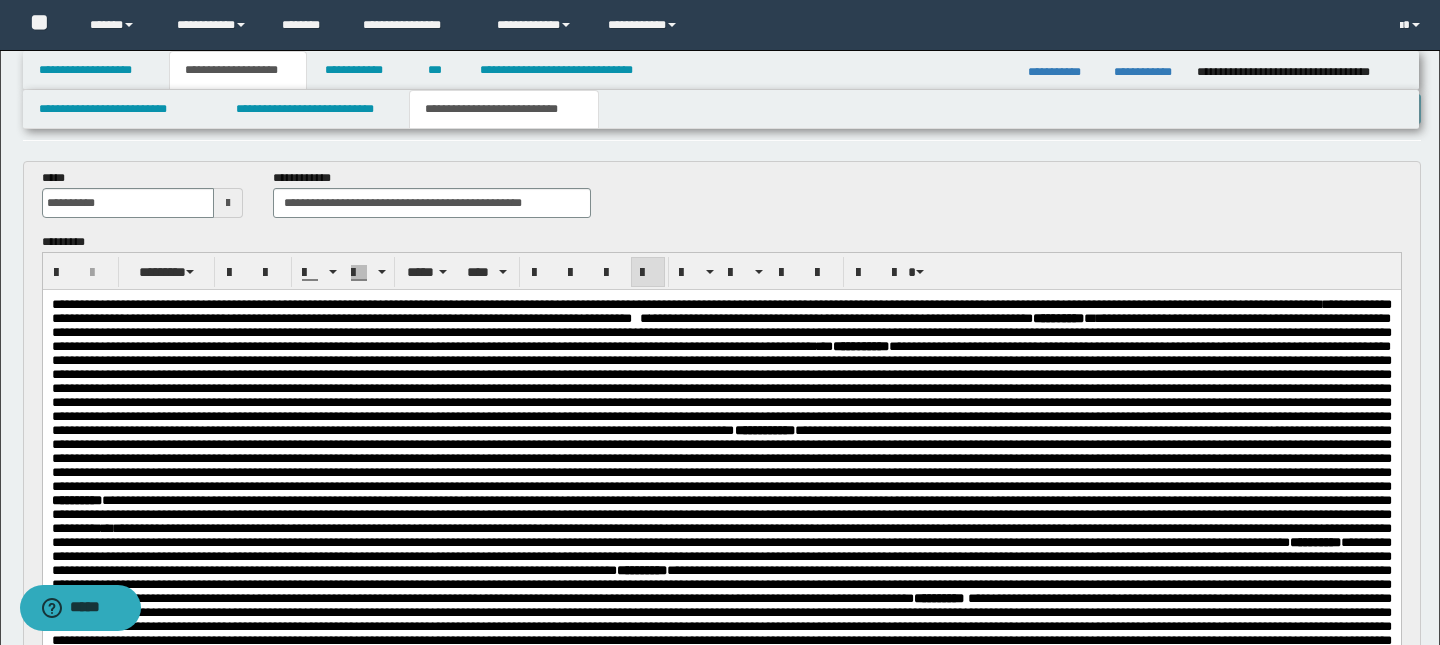 click on "**********" at bounding box center [721, 311] 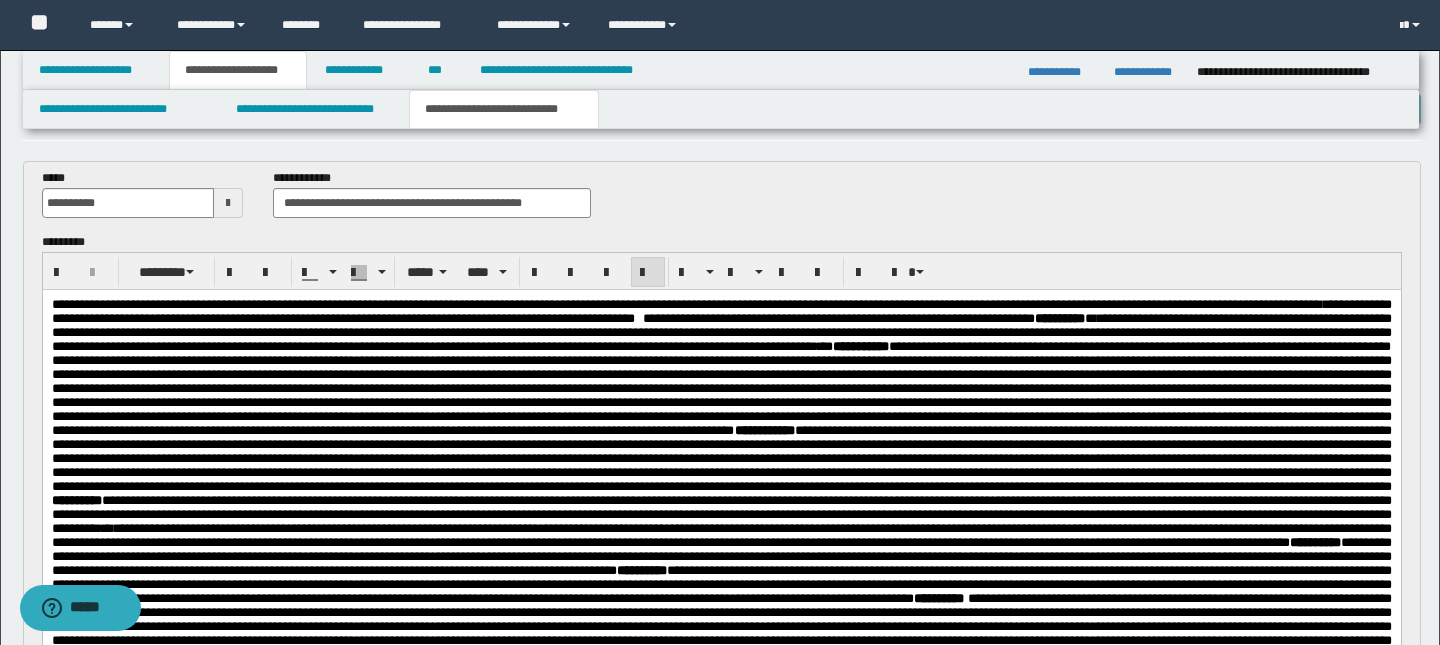 click on "**********" at bounding box center (721, 311) 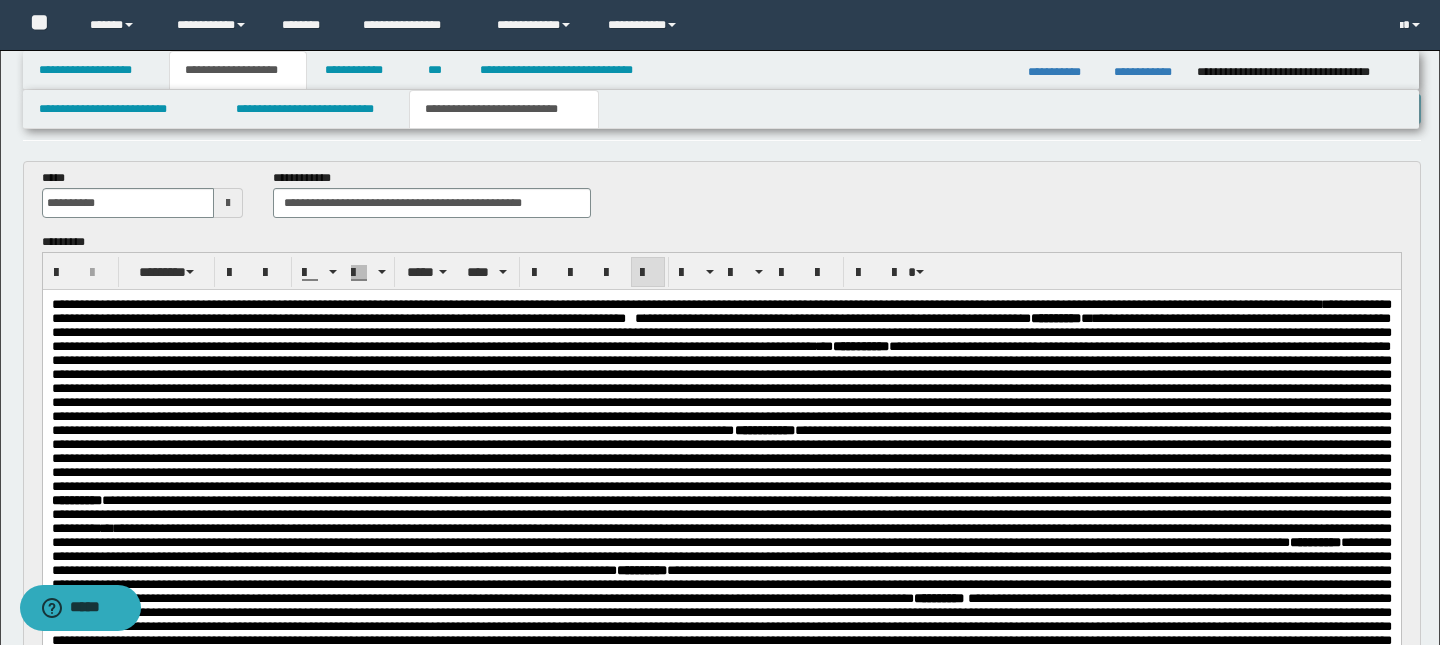 click at bounding box center [627, 318] 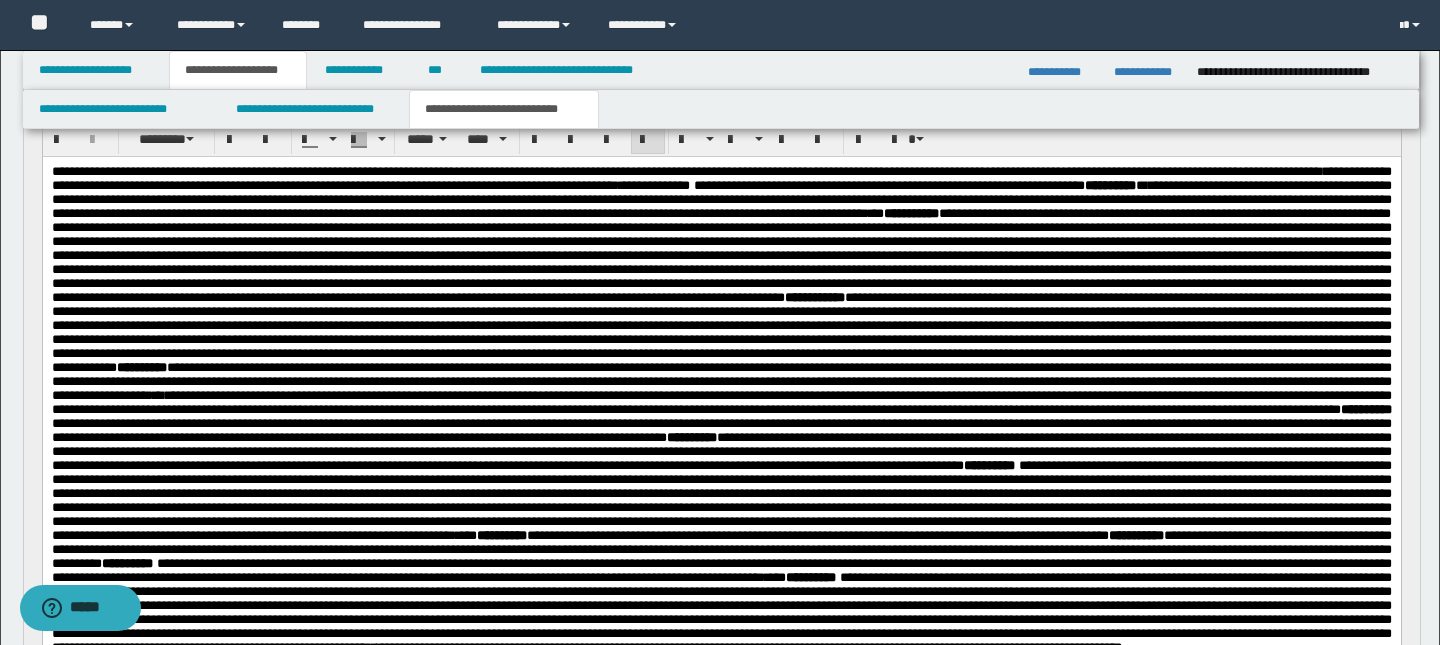 scroll, scrollTop: 35, scrollLeft: 0, axis: vertical 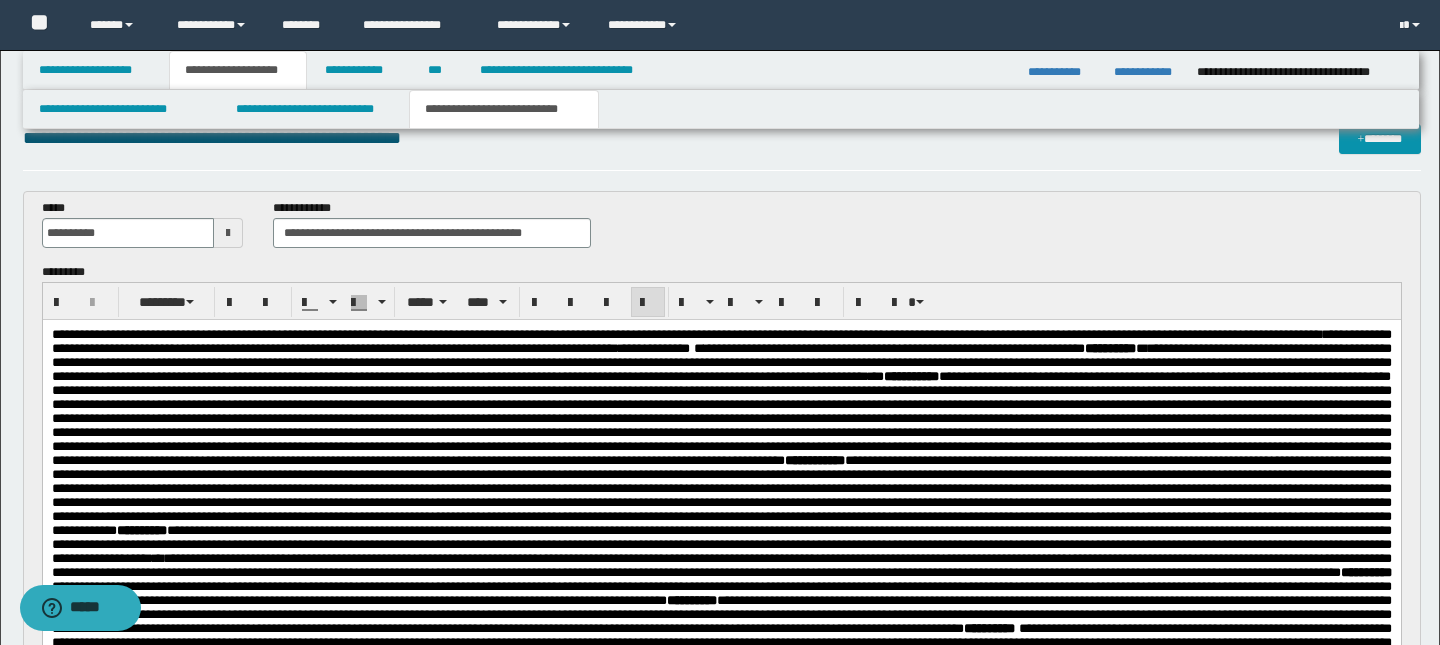 click at bounding box center [691, 348] 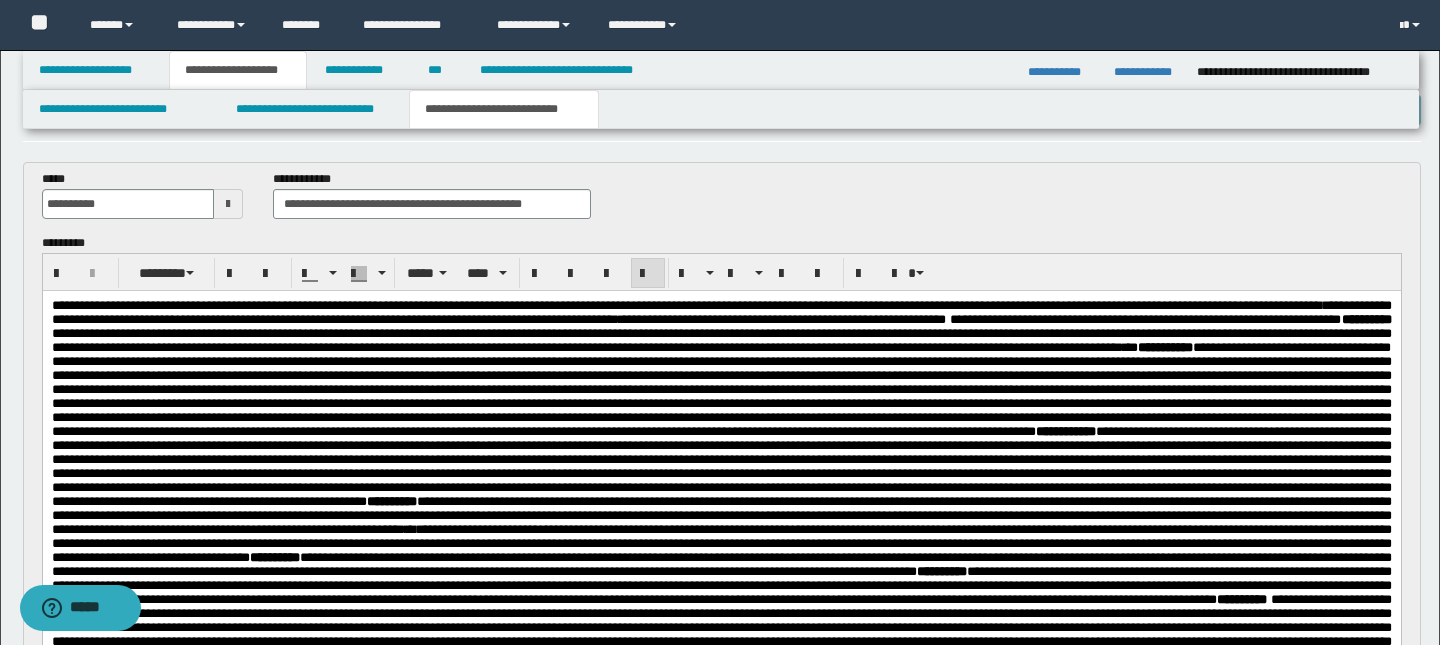 scroll, scrollTop: 65, scrollLeft: 0, axis: vertical 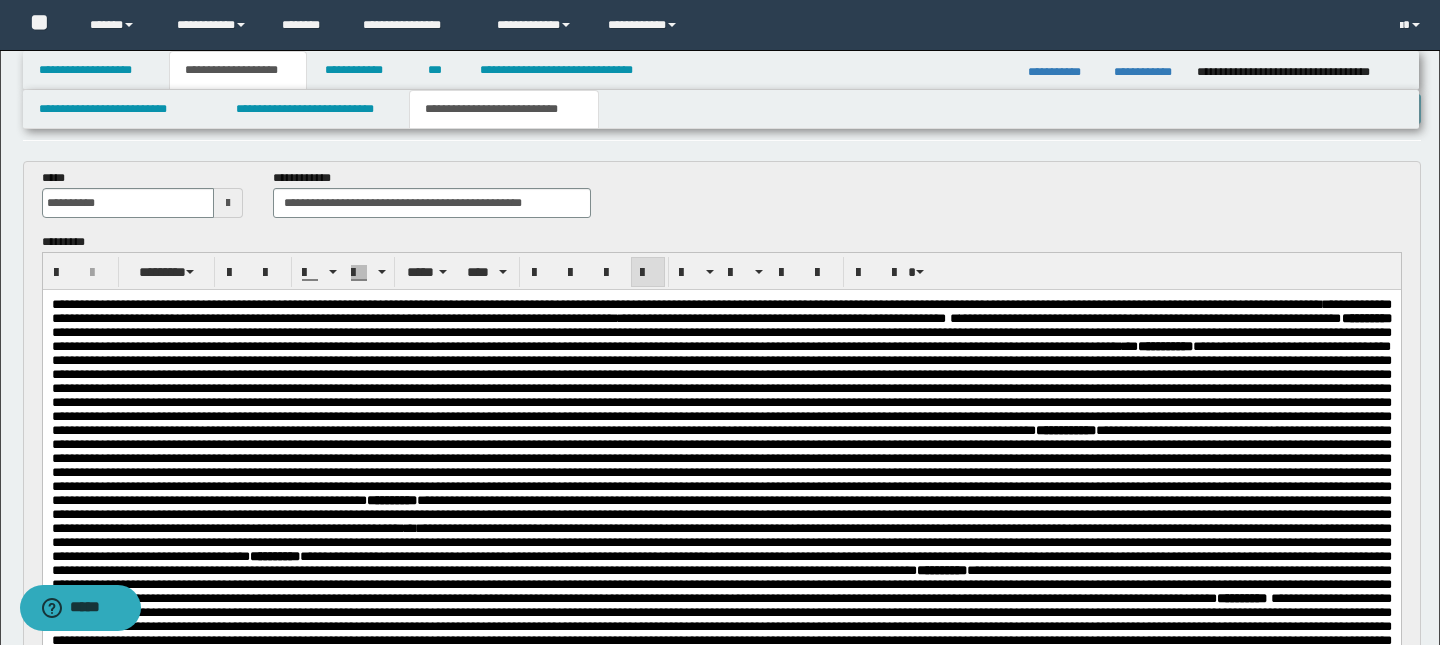 click on "**********" at bounding box center (781, 318) 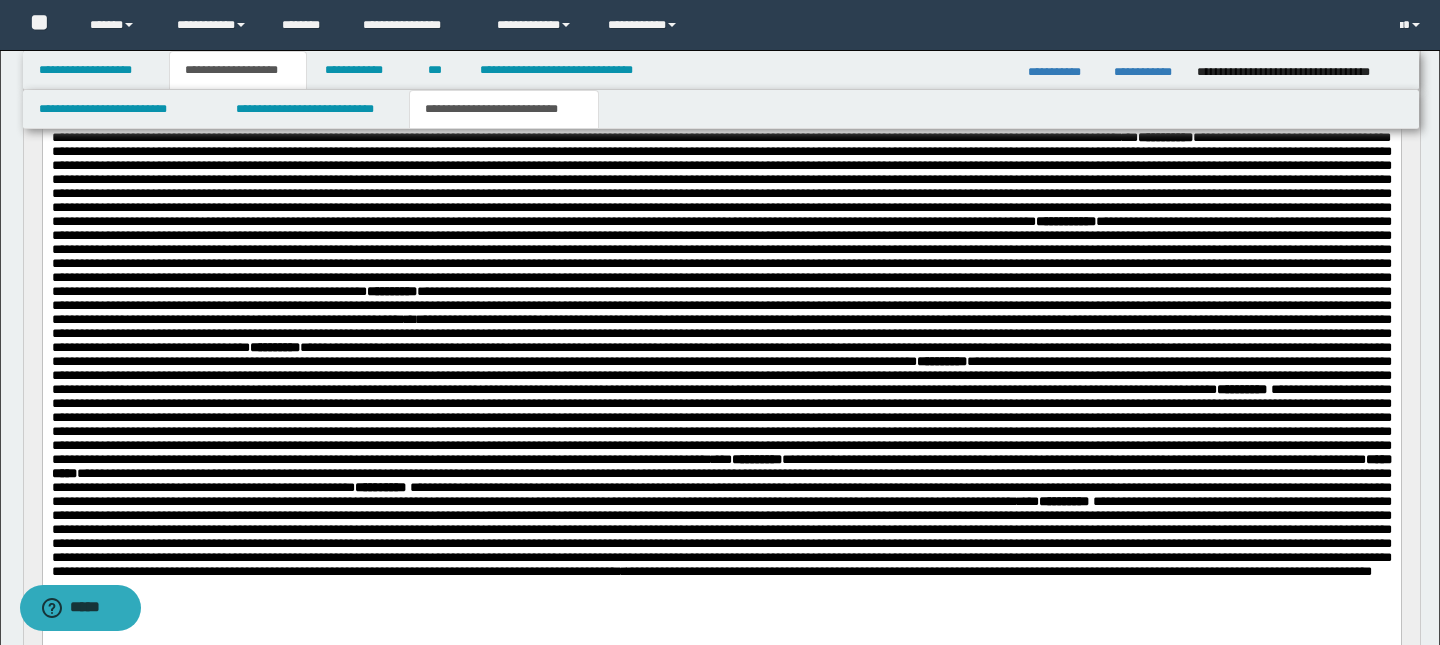 scroll, scrollTop: 523, scrollLeft: 0, axis: vertical 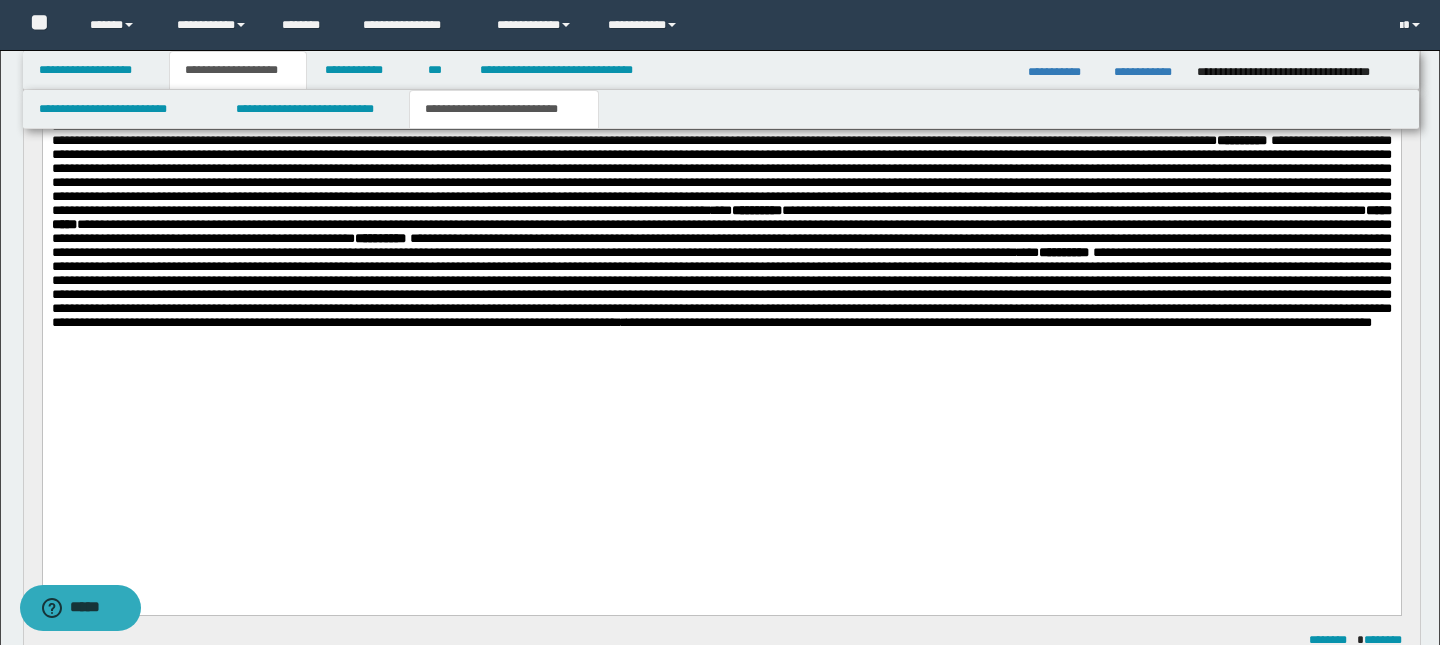 click on "**********" at bounding box center [998, 323] 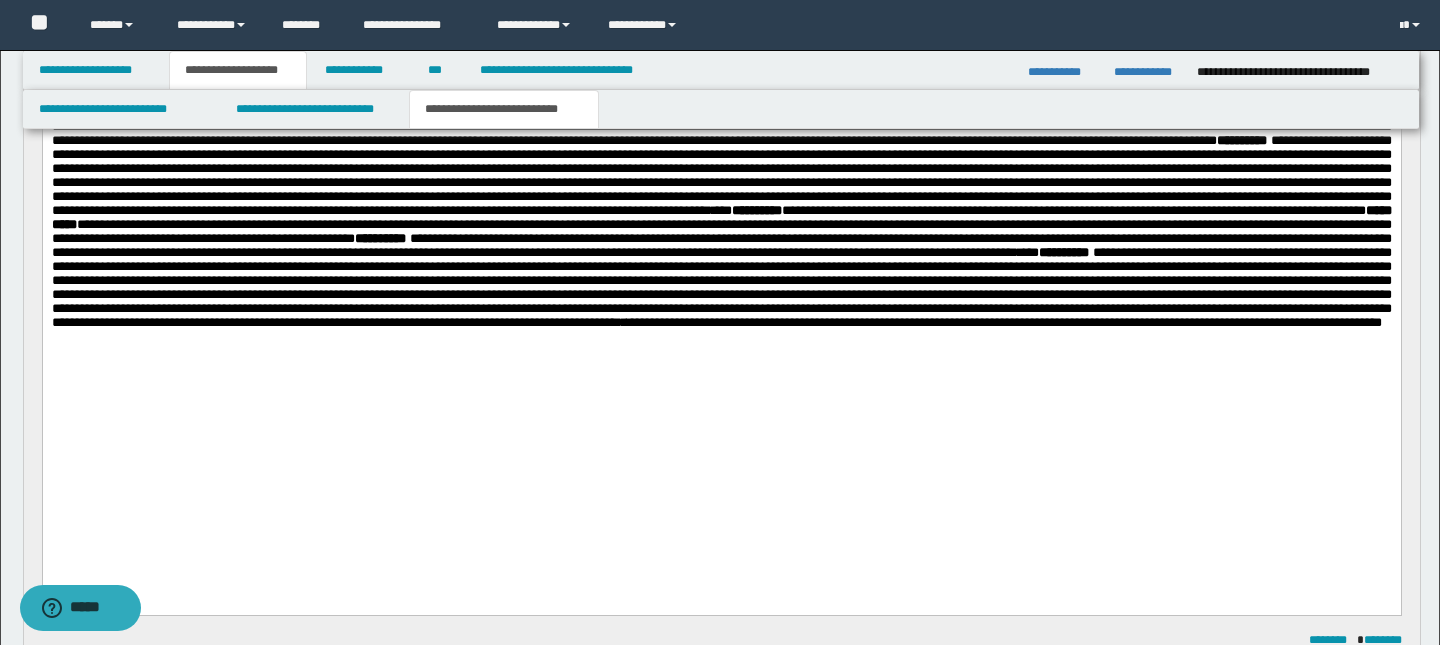 click on "**********" at bounding box center [1003, 323] 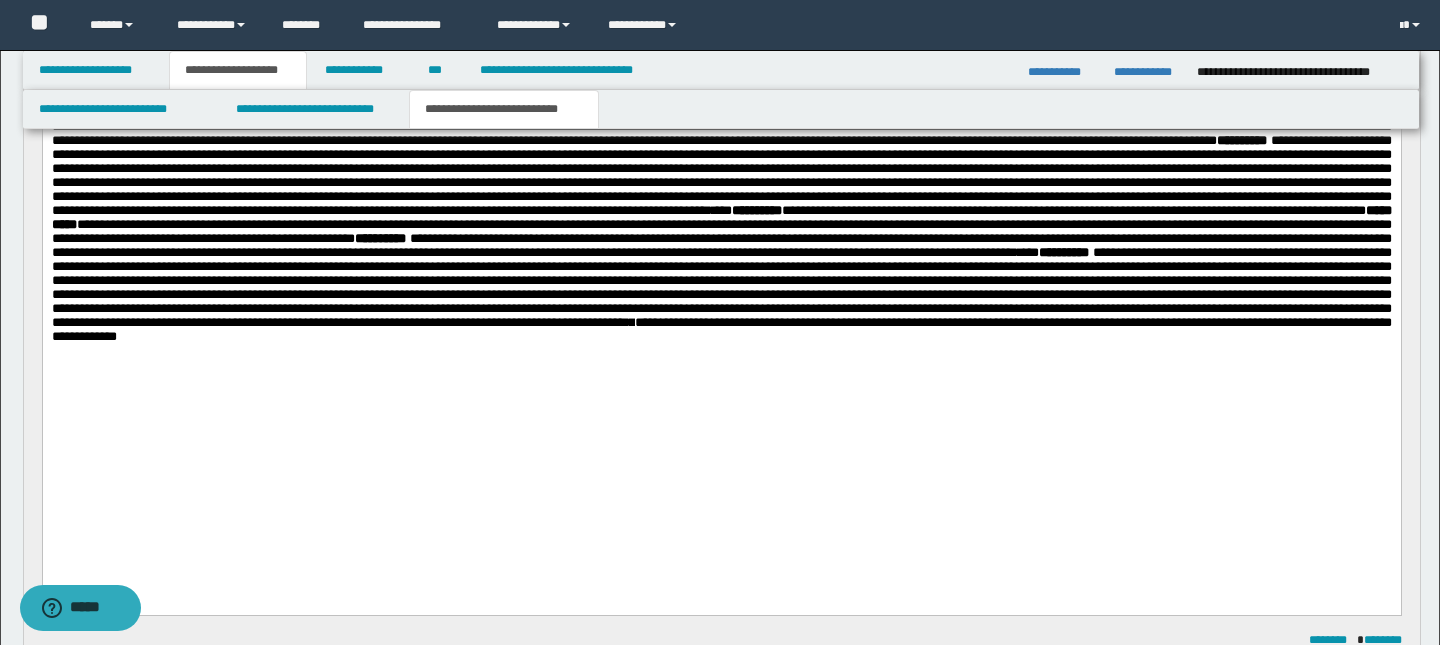 click on "**********" at bounding box center (721, 330) 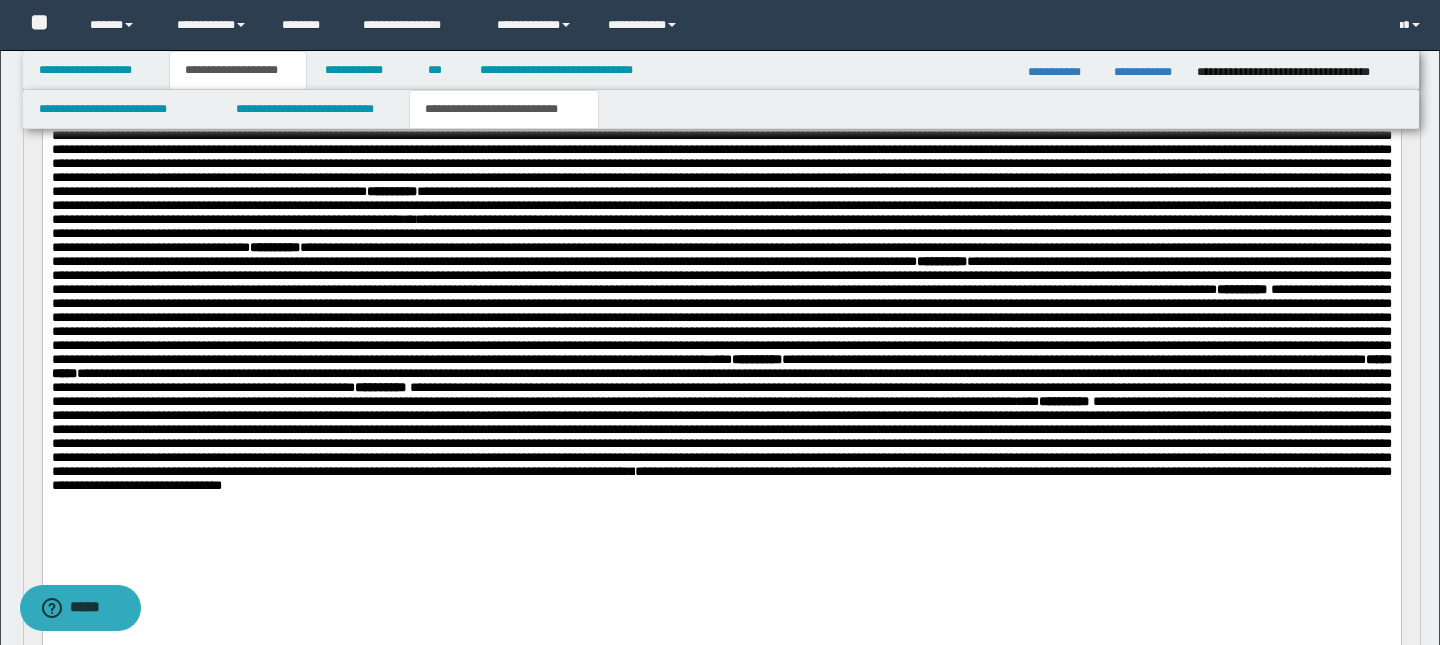 scroll, scrollTop: 178, scrollLeft: 0, axis: vertical 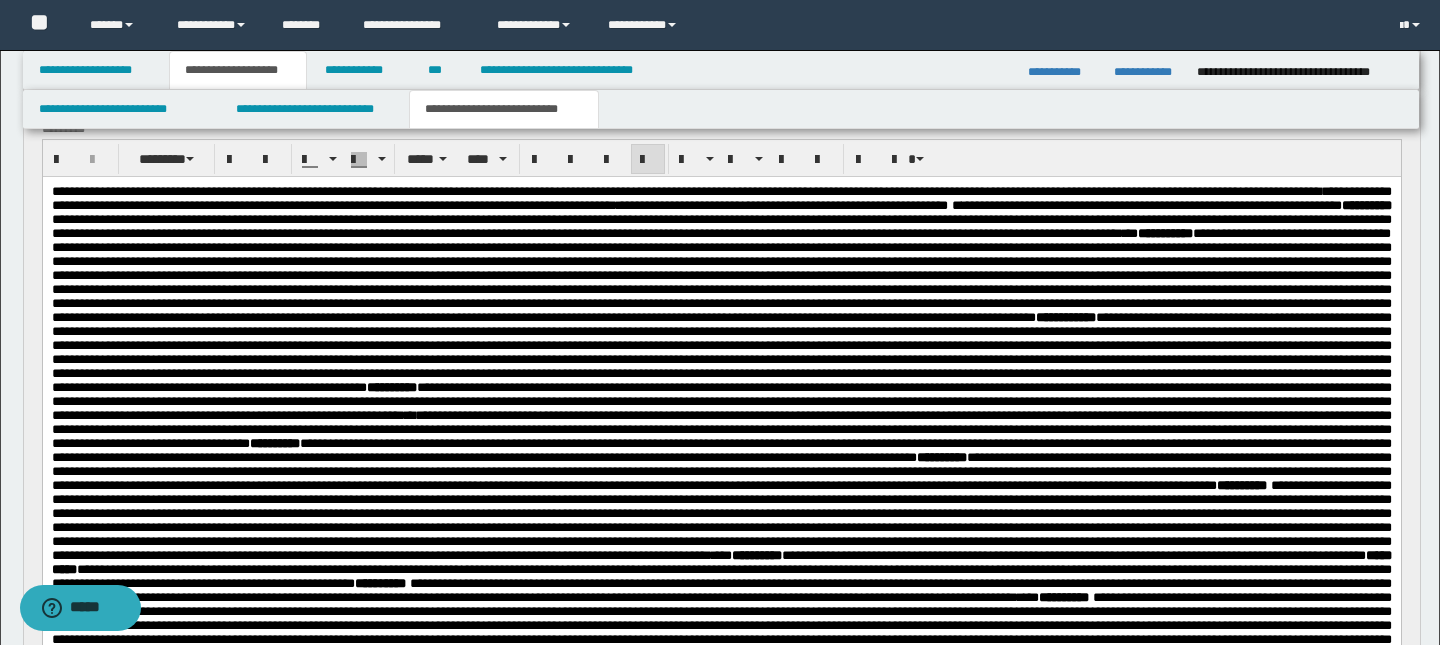 click at bounding box center (949, 205) 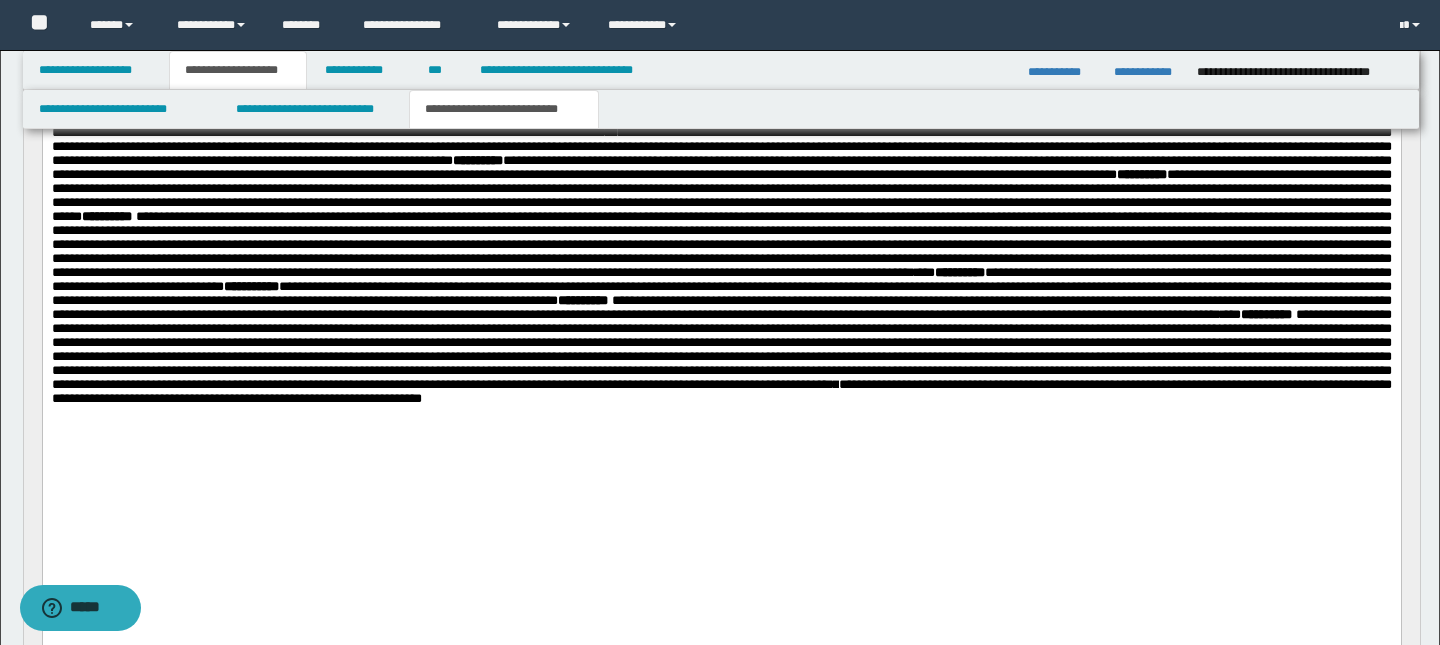 scroll, scrollTop: 468, scrollLeft: 0, axis: vertical 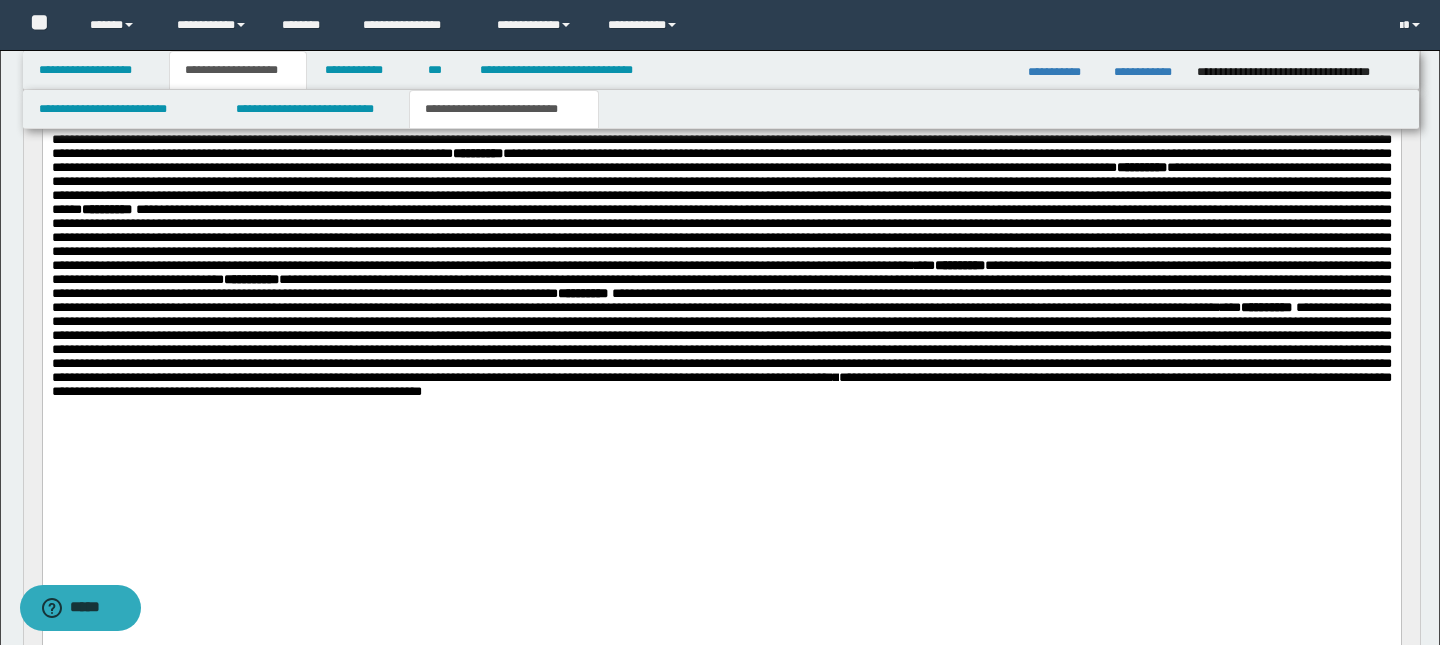 click on "**********" at bounding box center (721, 385) 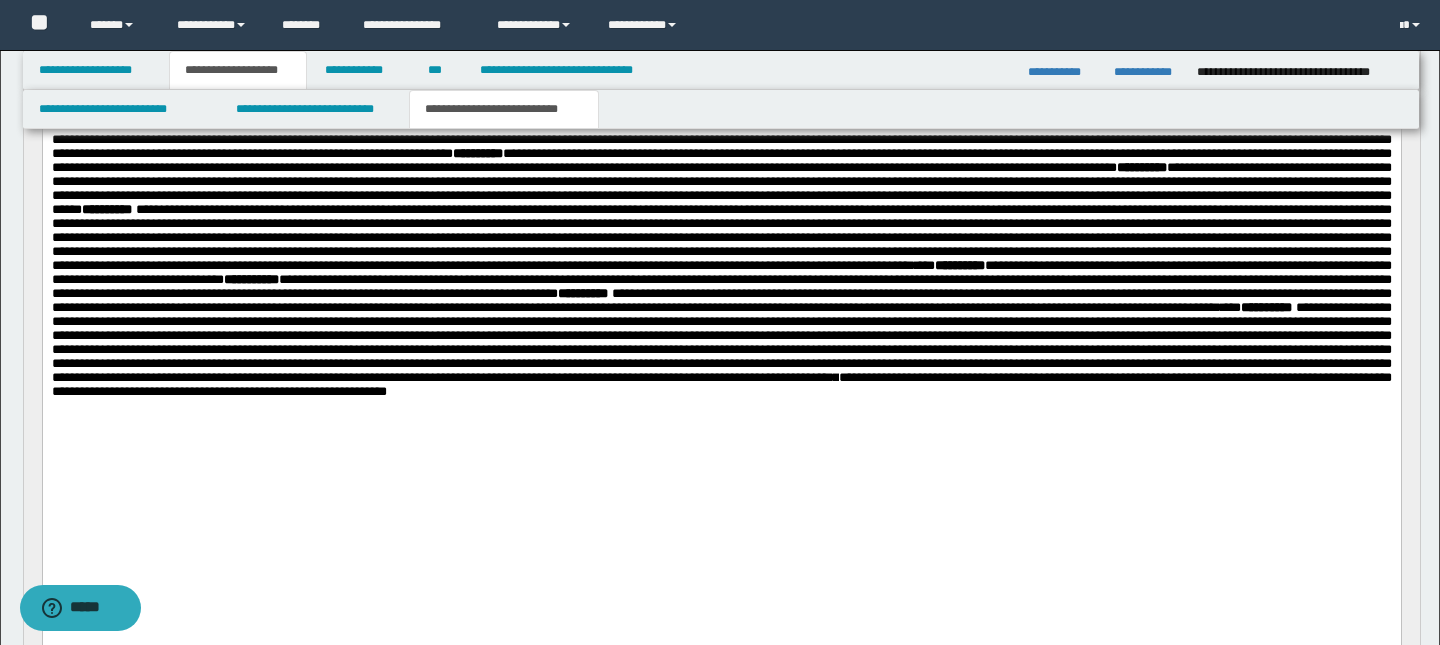 click on "**********" at bounding box center (721, 385) 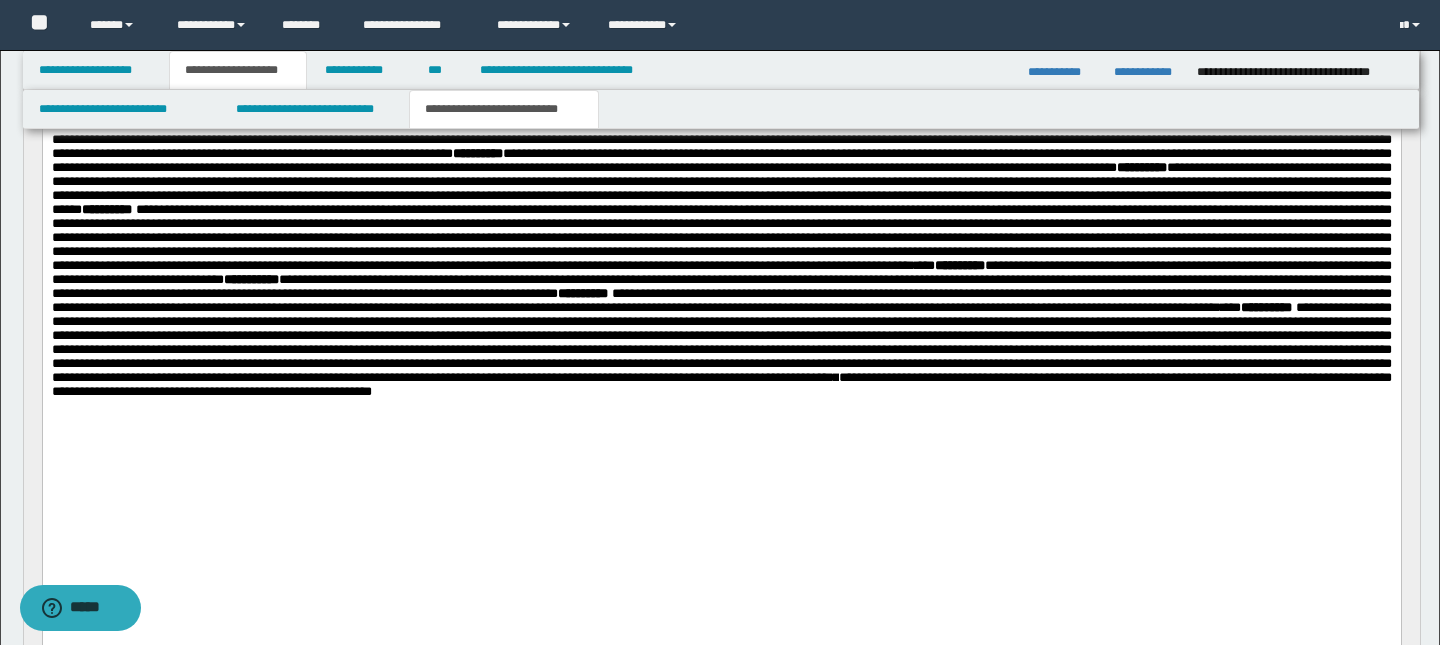 click on "**********" at bounding box center (721, 385) 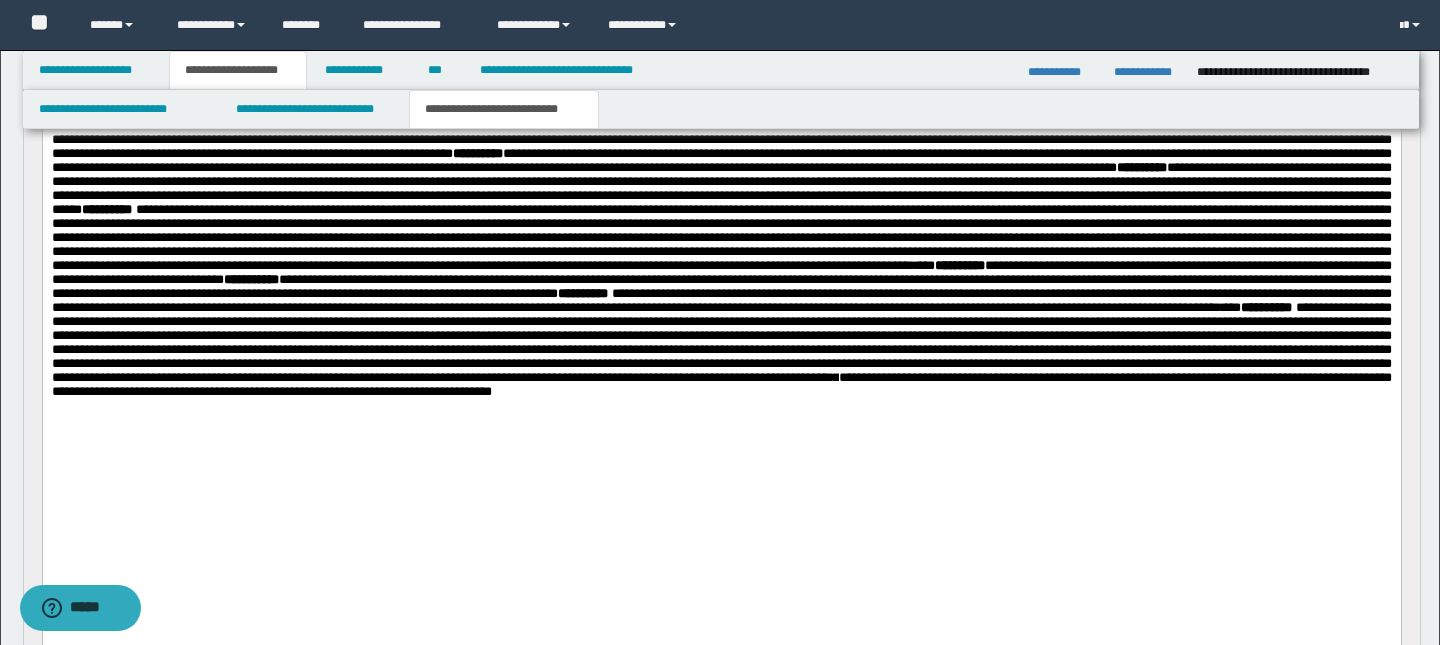 click on "**********" at bounding box center [721, 385] 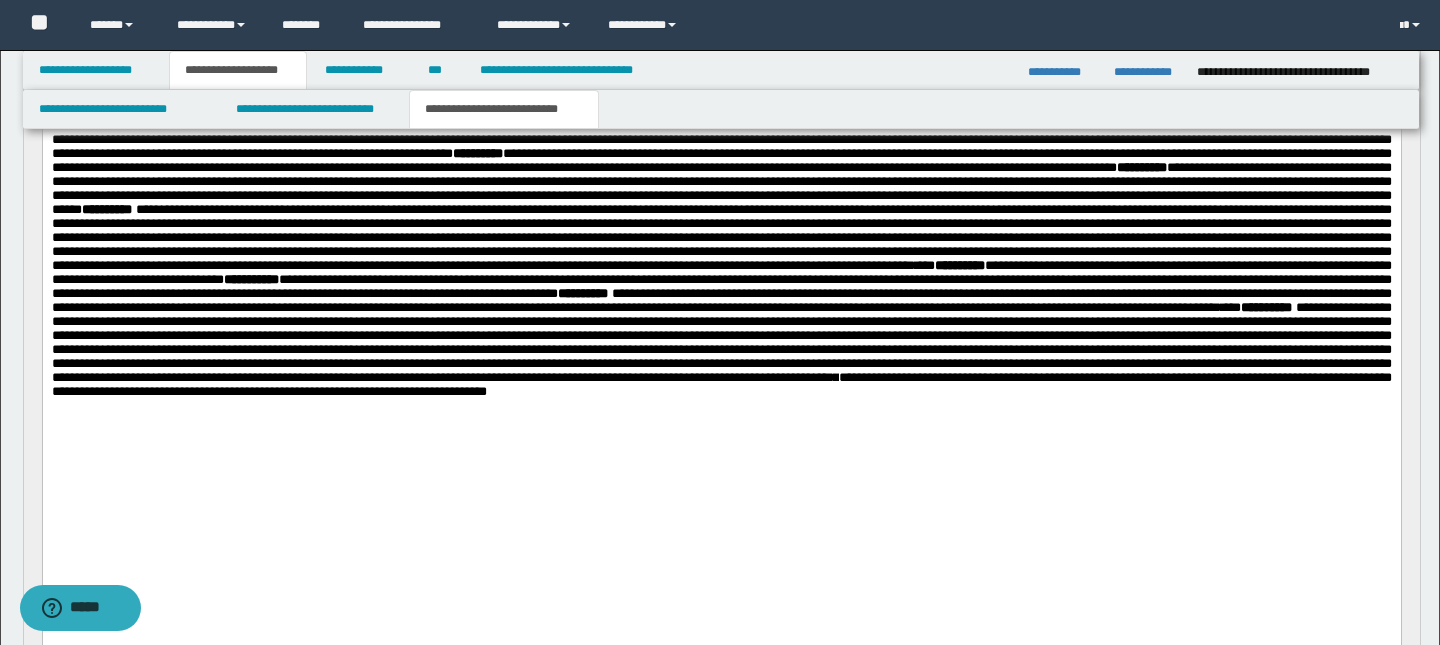 click on "**********" at bounding box center (721, 148) 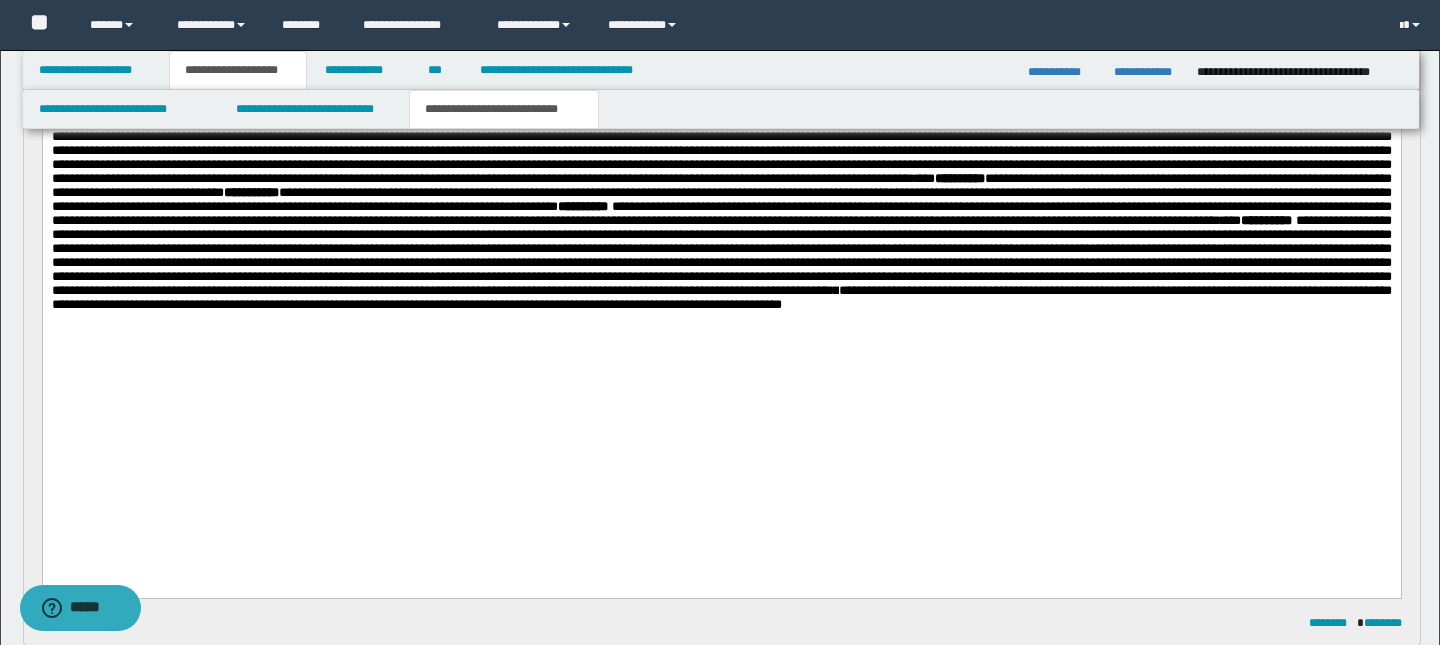 scroll, scrollTop: 557, scrollLeft: 0, axis: vertical 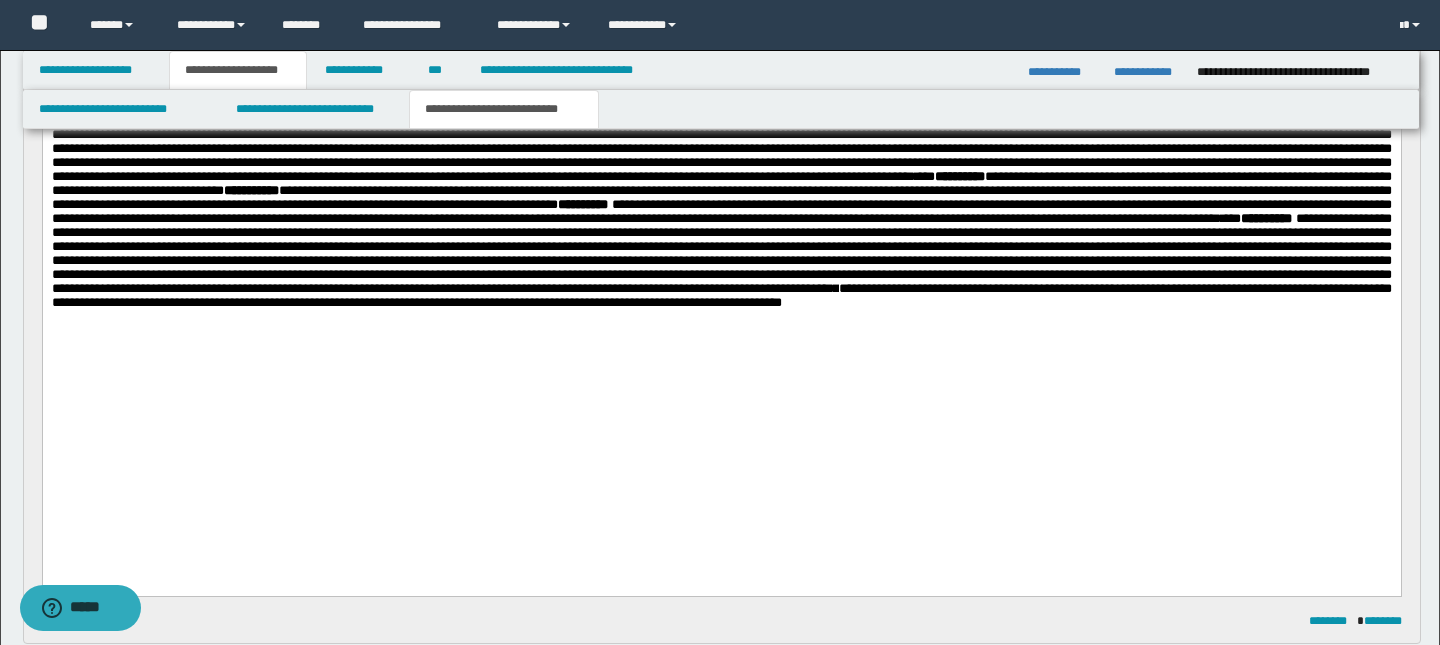click on "**********" at bounding box center [721, 296] 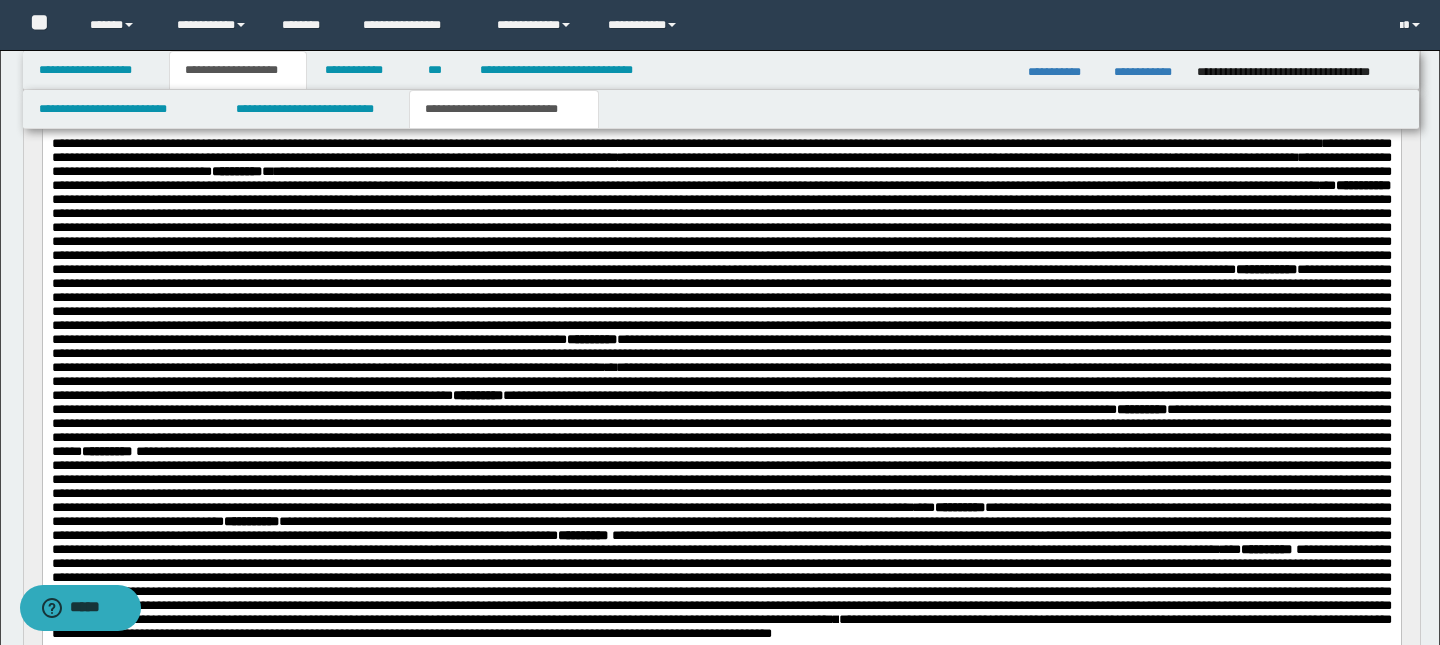 scroll, scrollTop: 141, scrollLeft: 0, axis: vertical 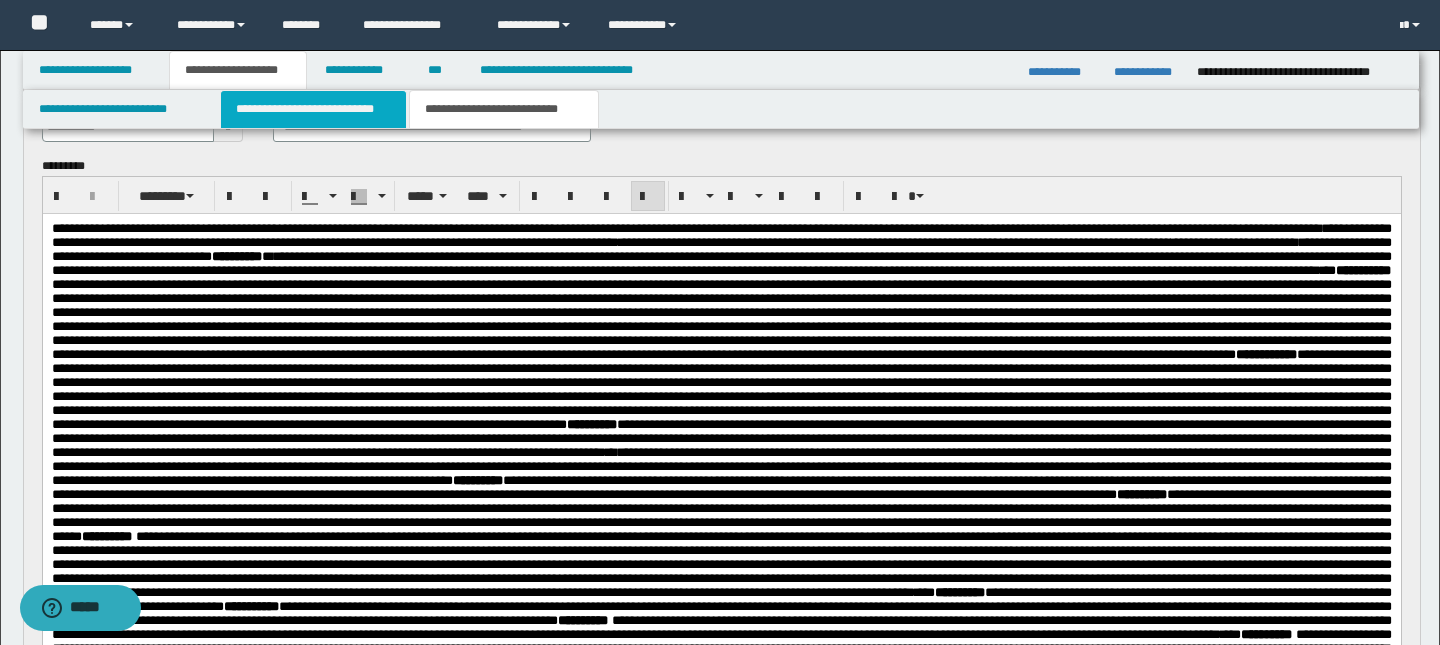 click on "**********" at bounding box center [314, 109] 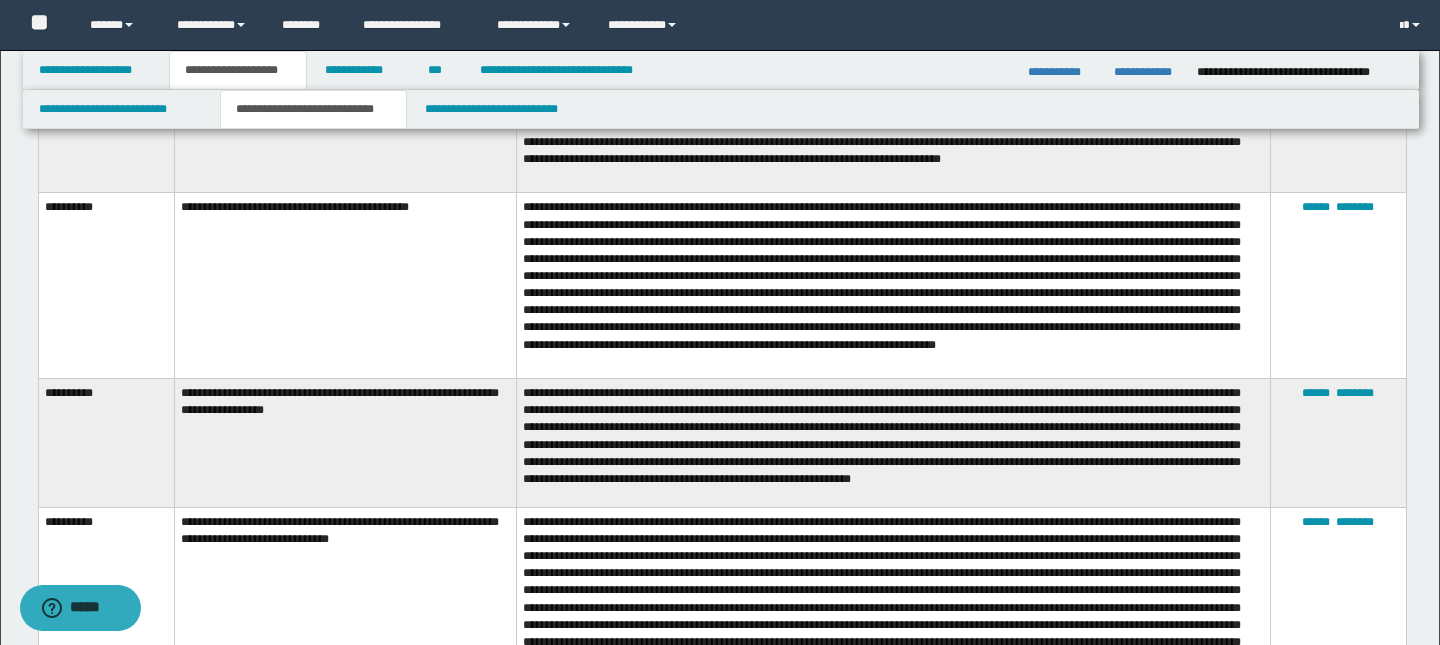 scroll, scrollTop: 3916, scrollLeft: 0, axis: vertical 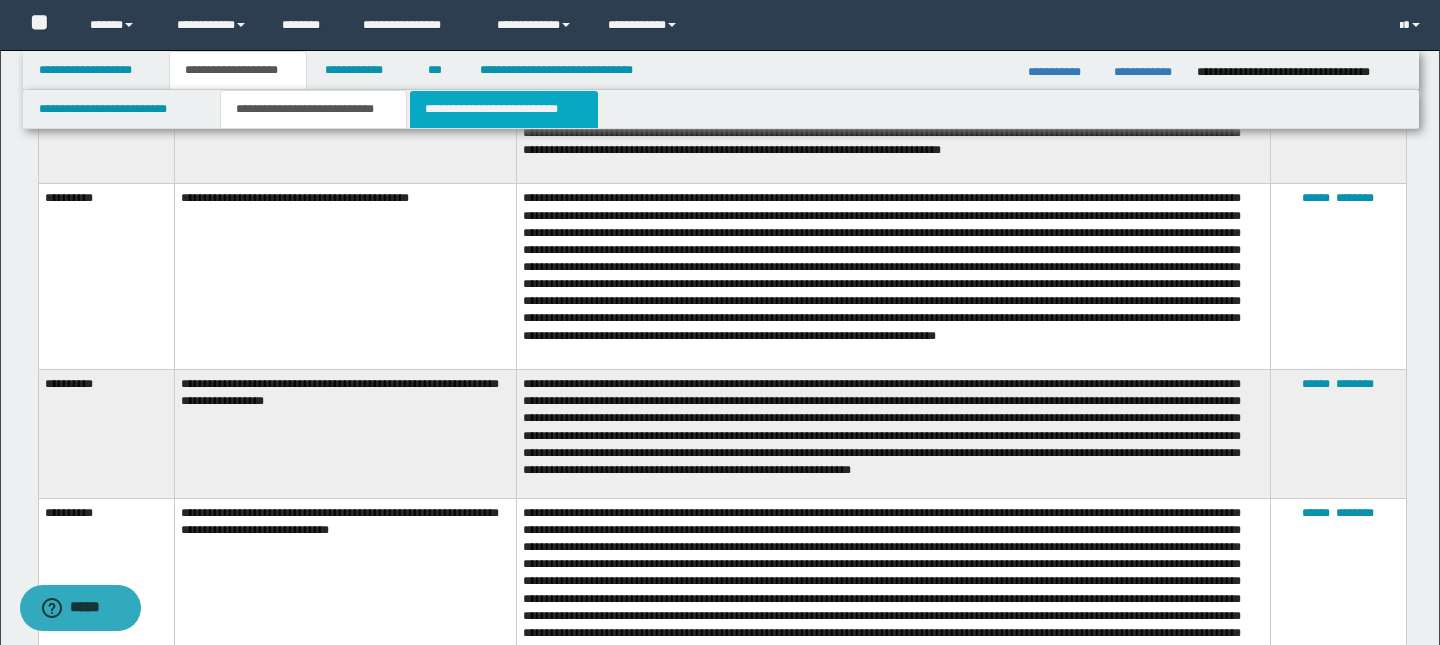 click on "**********" at bounding box center [504, 109] 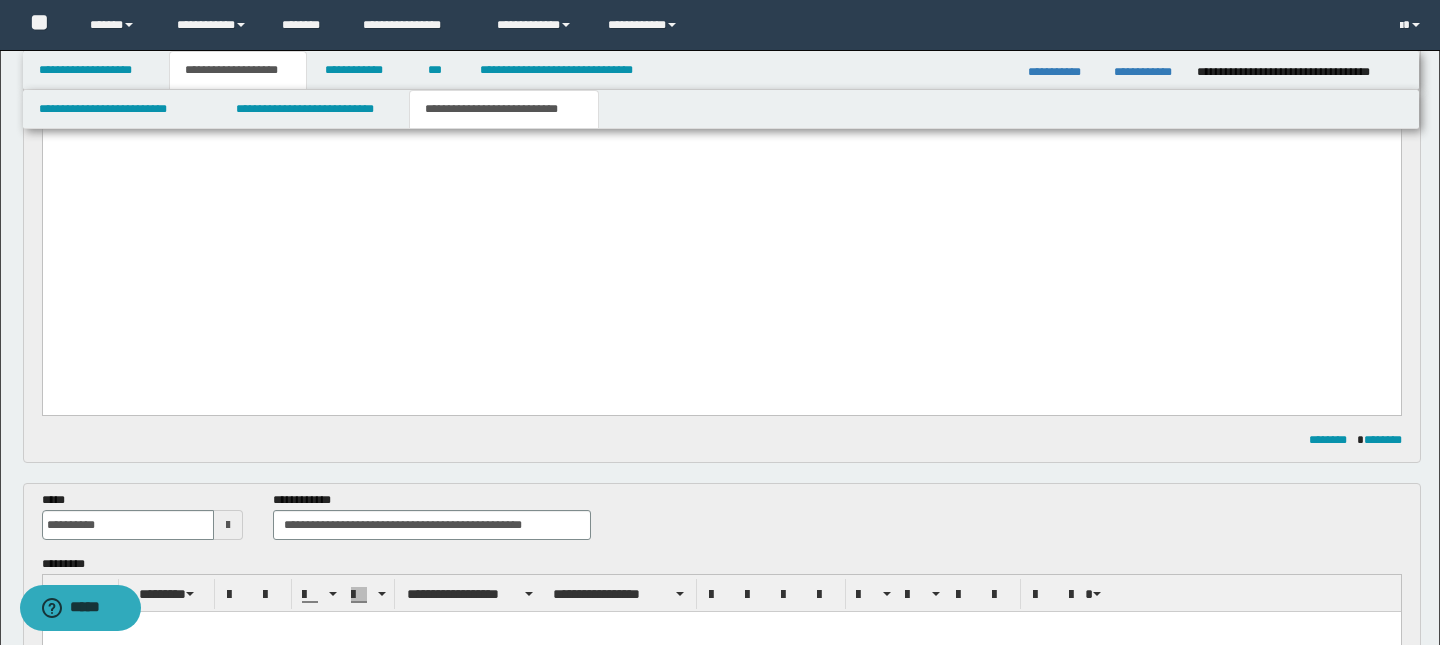 scroll, scrollTop: 732, scrollLeft: 0, axis: vertical 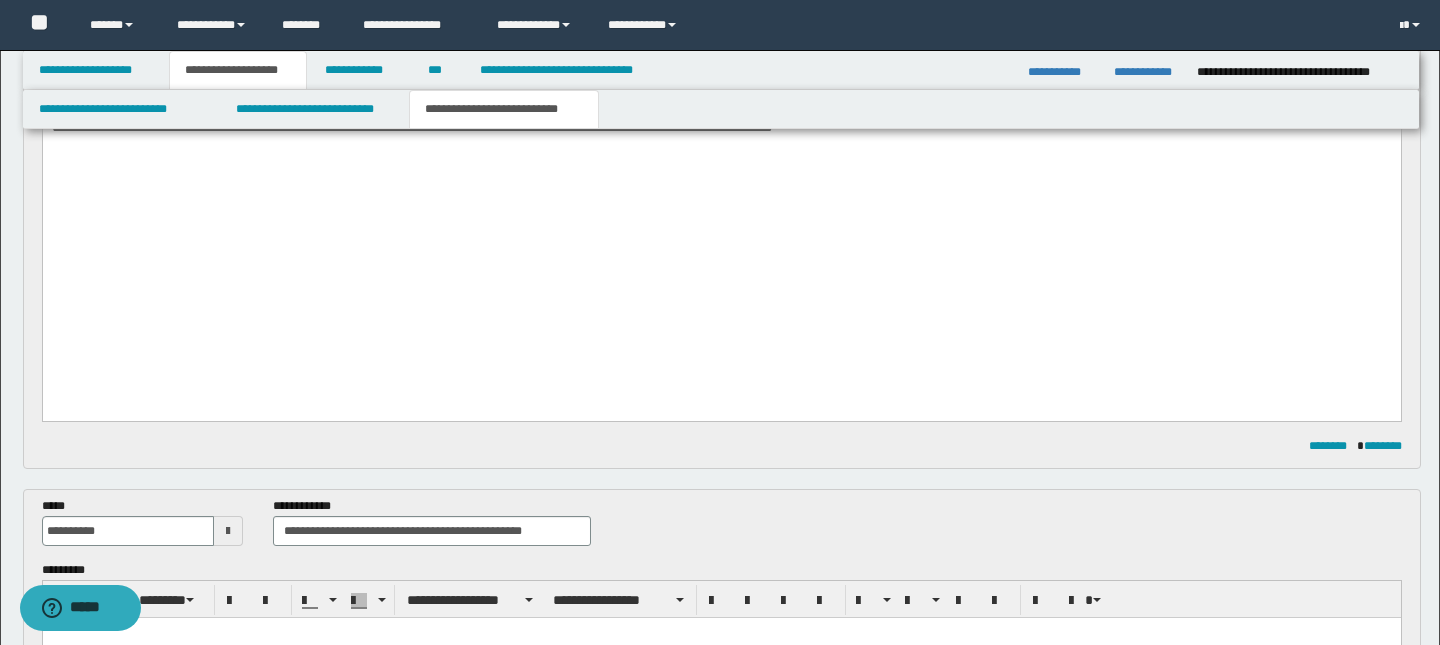 click on "**********" at bounding box center [721, -116] 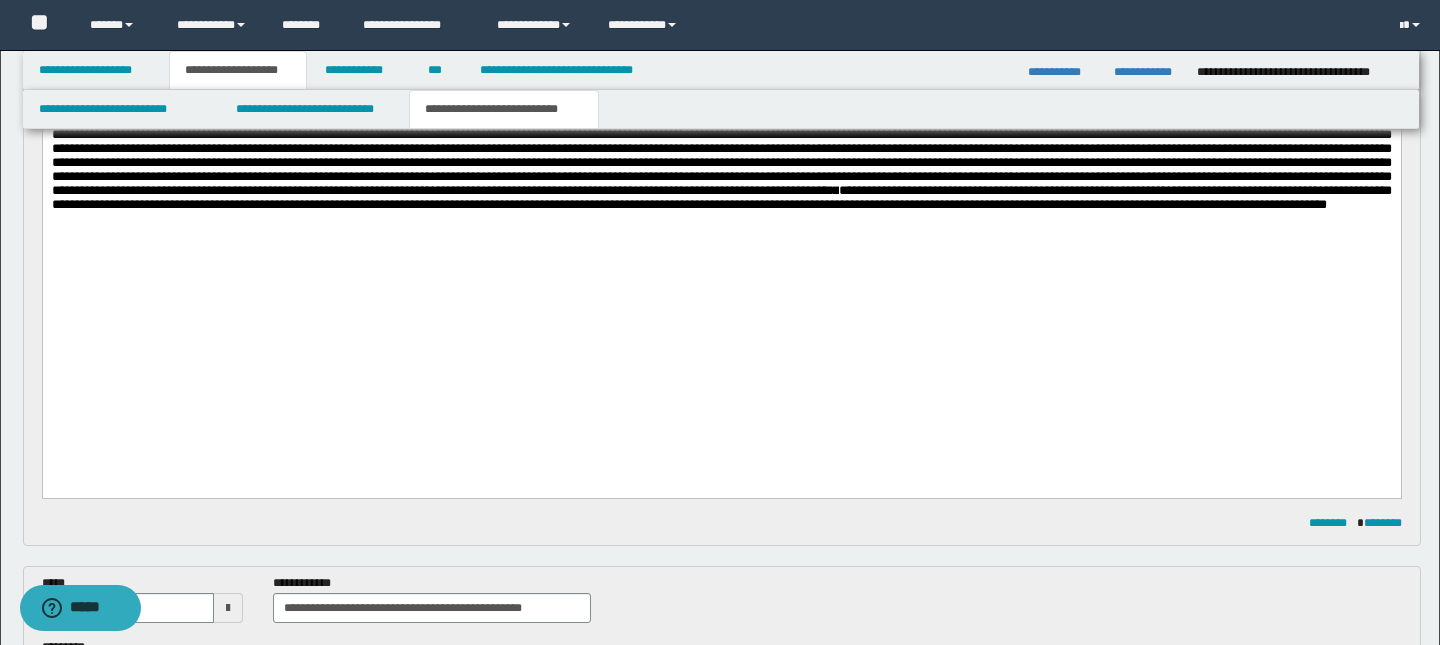 scroll, scrollTop: 647, scrollLeft: 0, axis: vertical 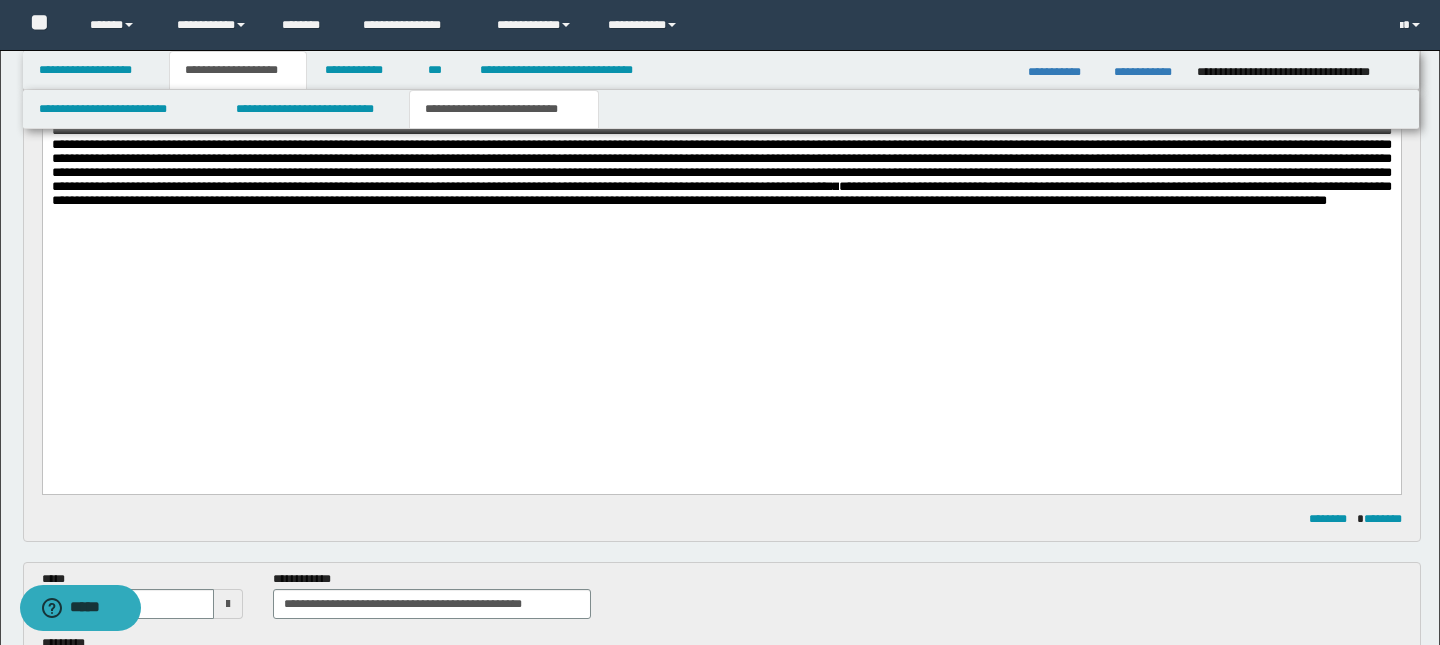 click on "**********" at bounding box center [721, 194] 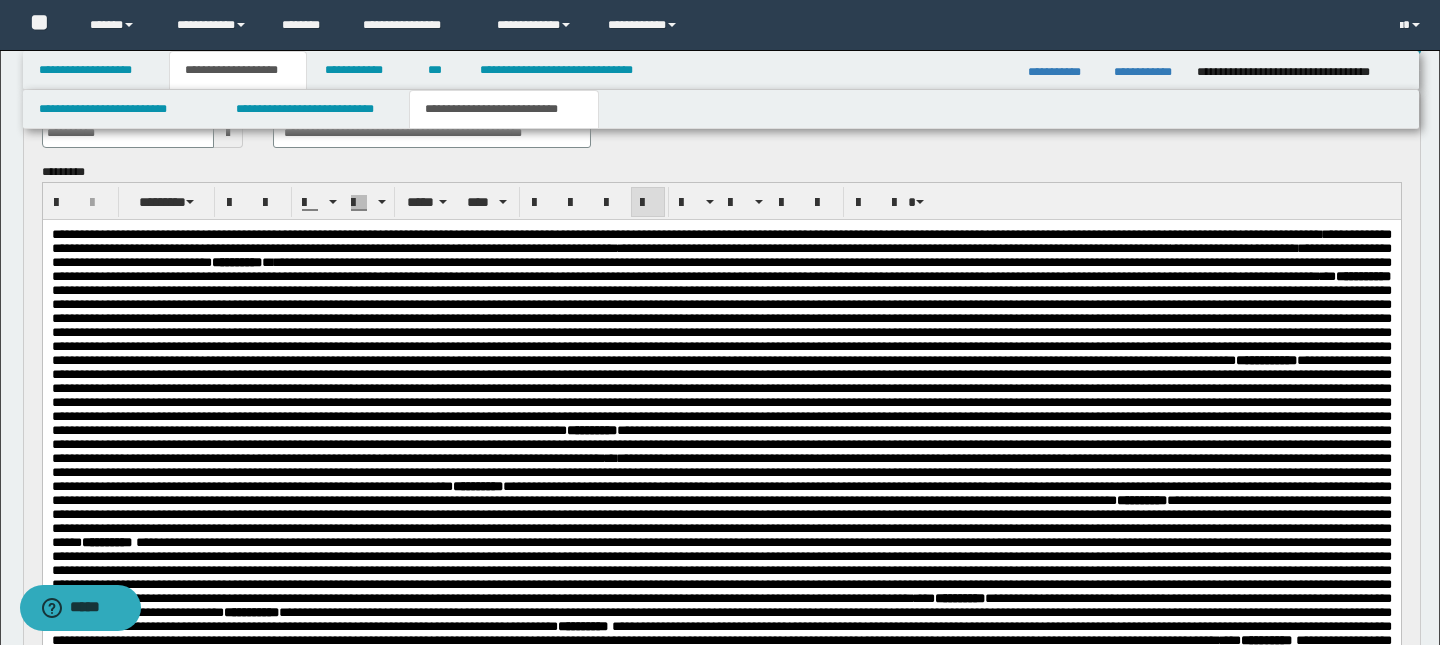 scroll, scrollTop: 119, scrollLeft: 0, axis: vertical 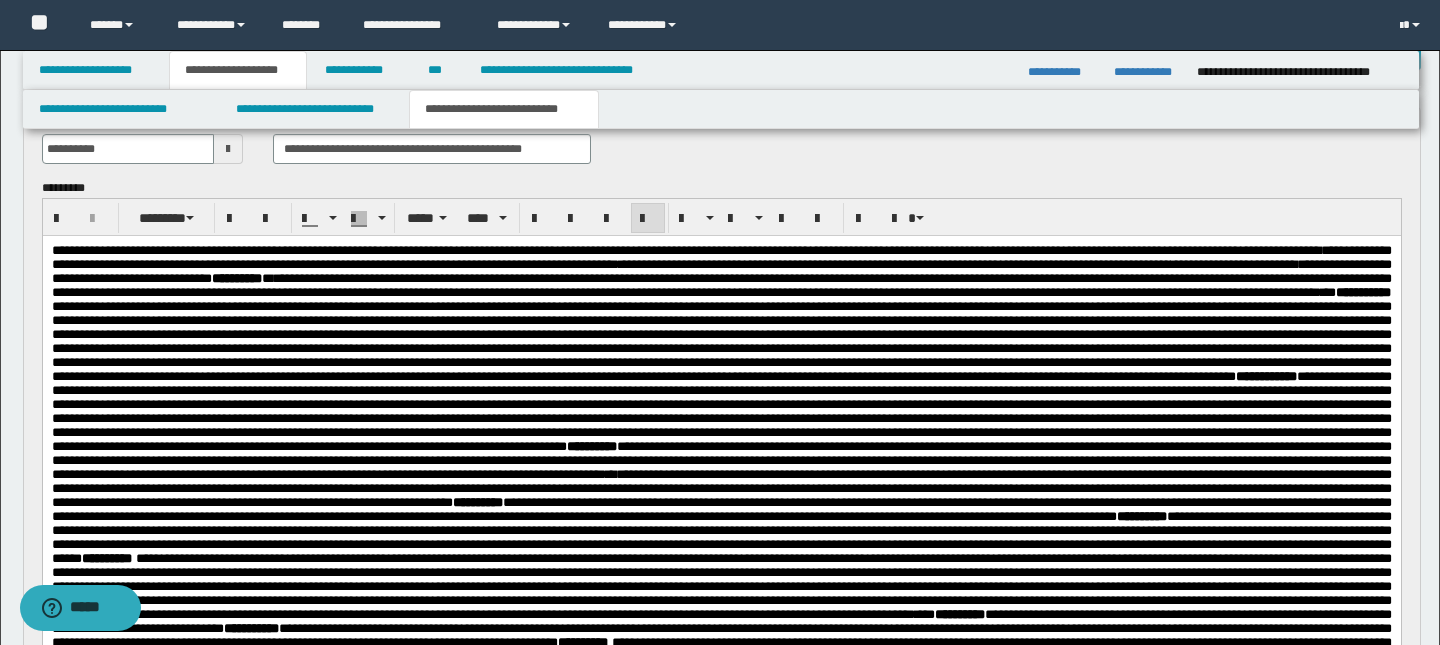 click on "**********" at bounding box center (721, 271) 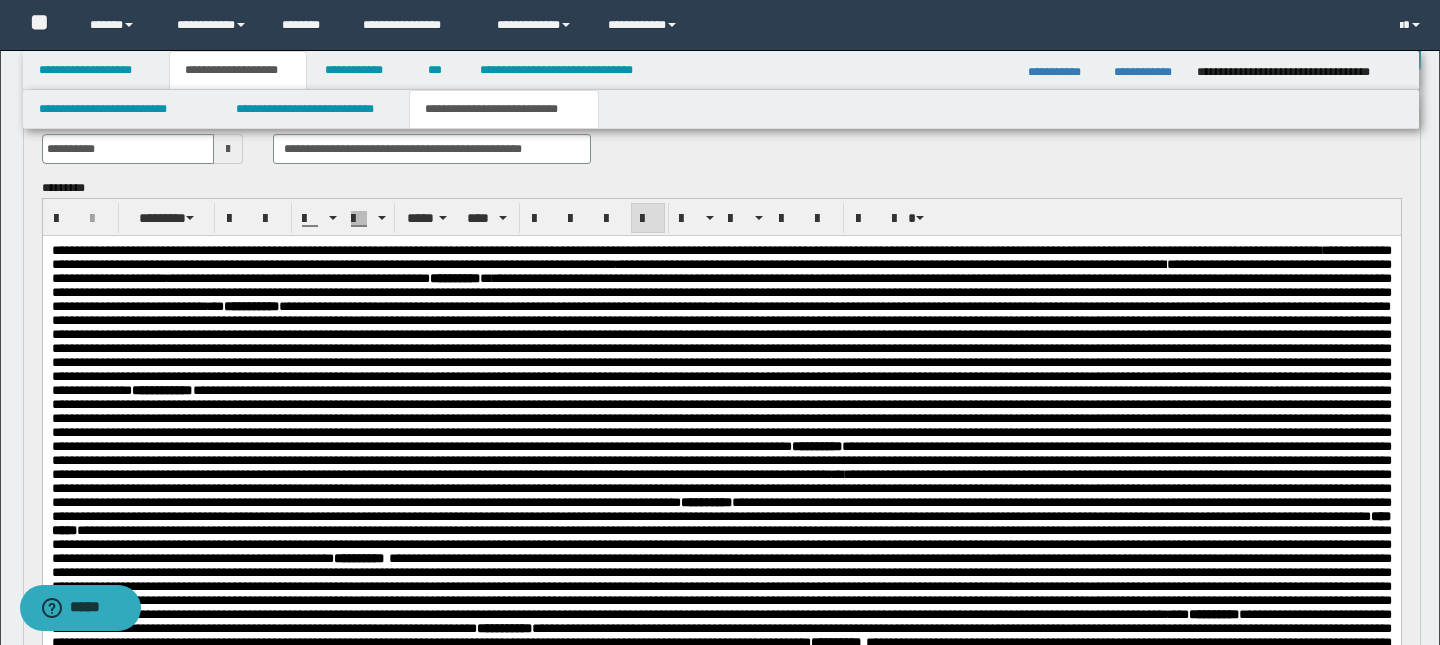 click on "**********" at bounding box center [685, 250] 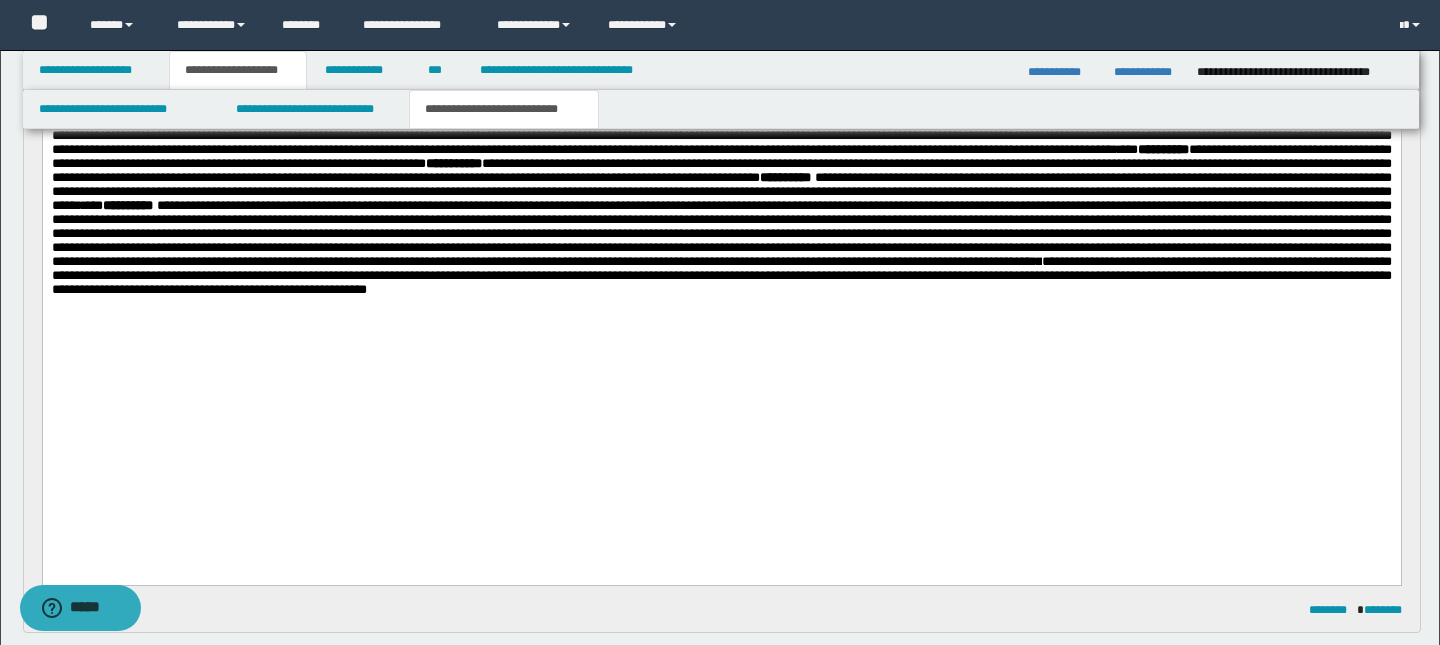 scroll, scrollTop: 585, scrollLeft: 0, axis: vertical 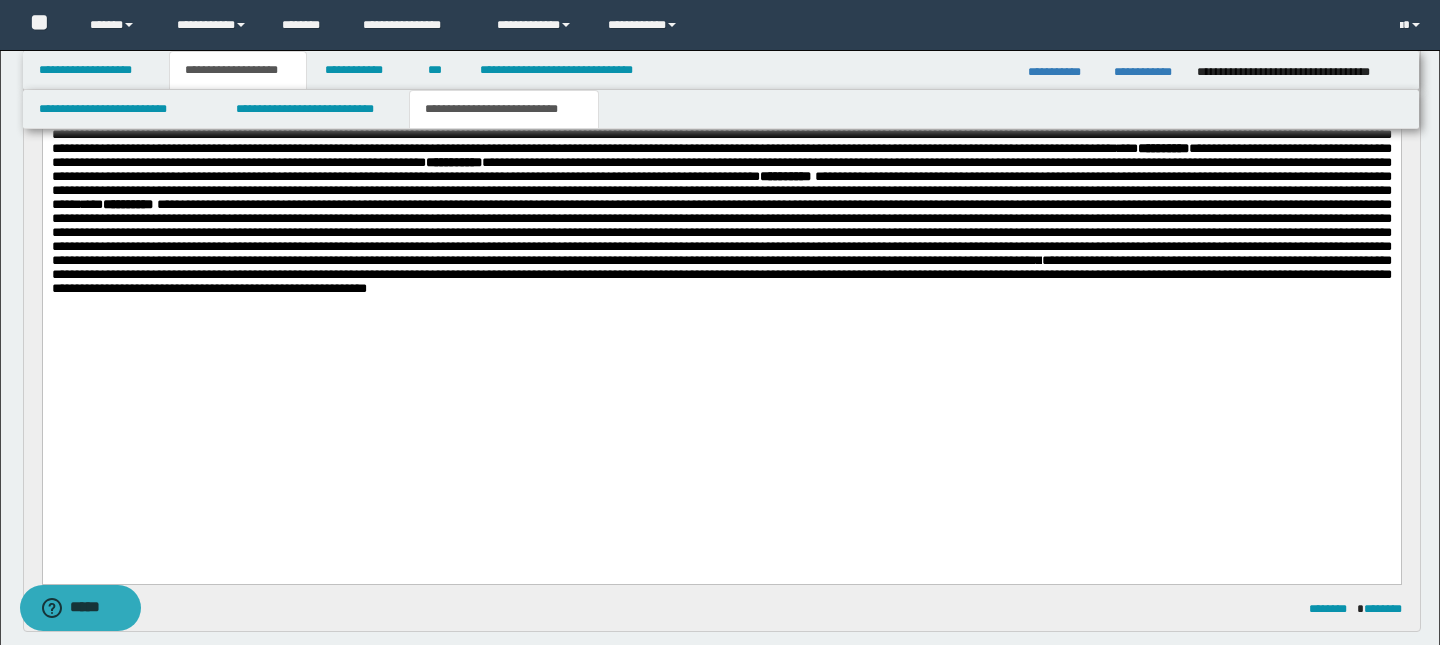 click on "**********" at bounding box center (721, 38) 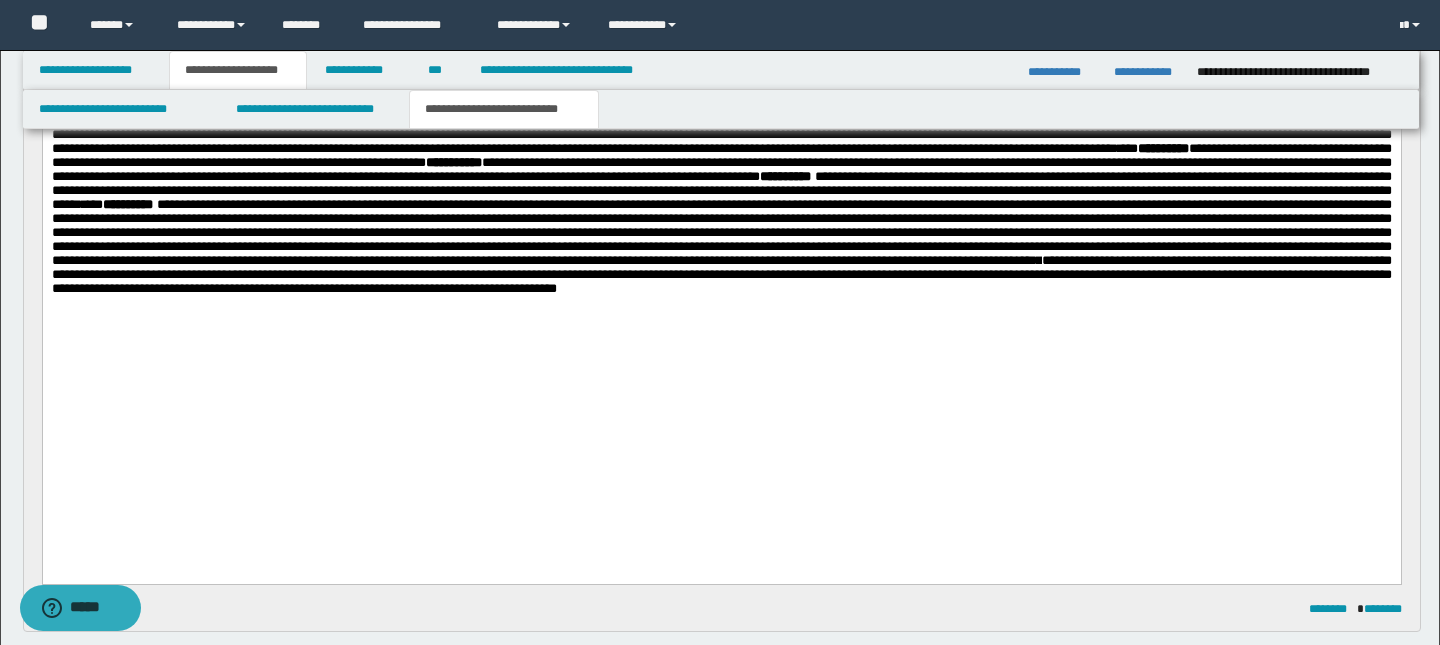 click on "**********" at bounding box center (721, 38) 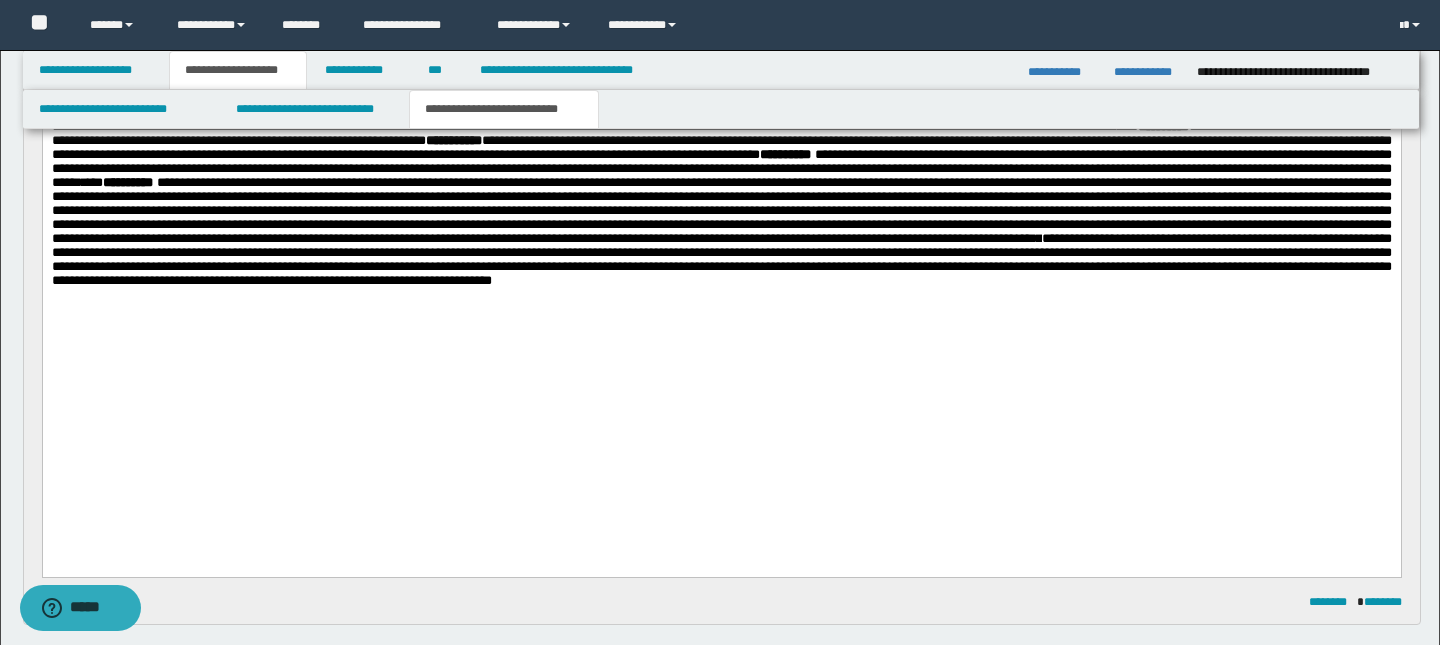 scroll, scrollTop: 609, scrollLeft: 0, axis: vertical 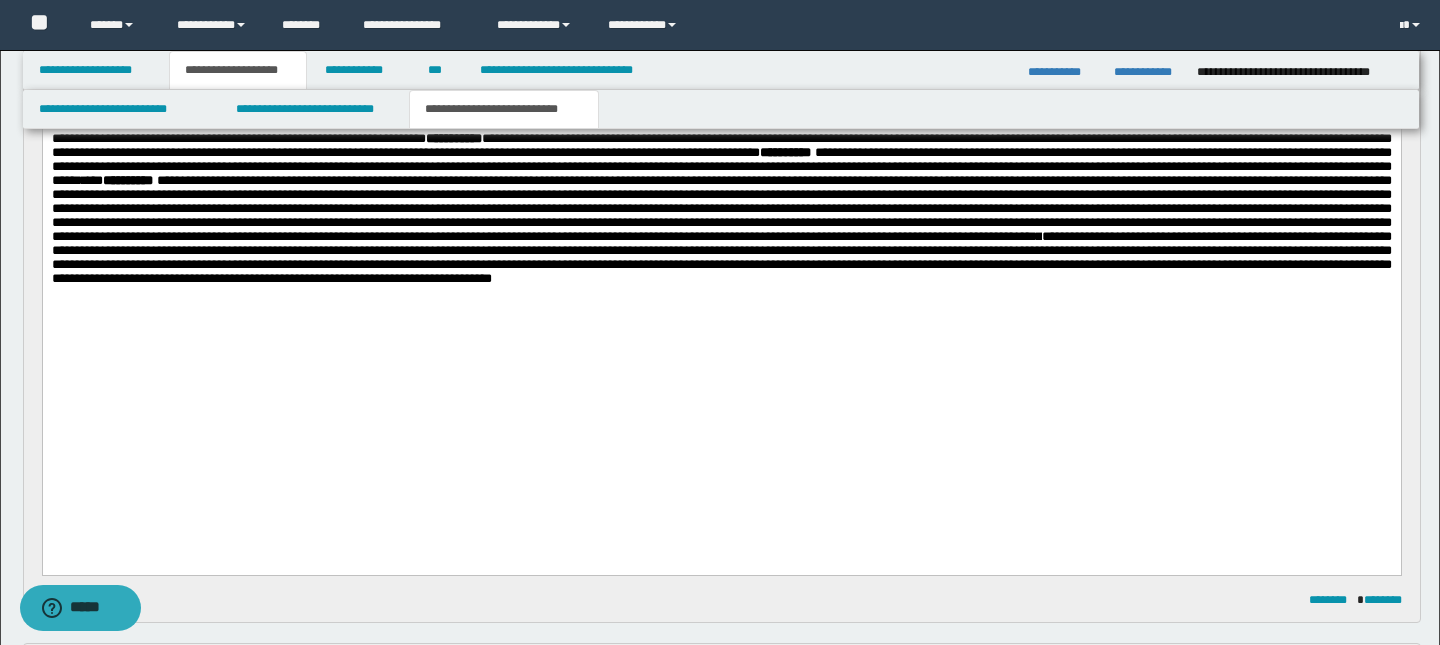 click on "**********" at bounding box center [721, 258] 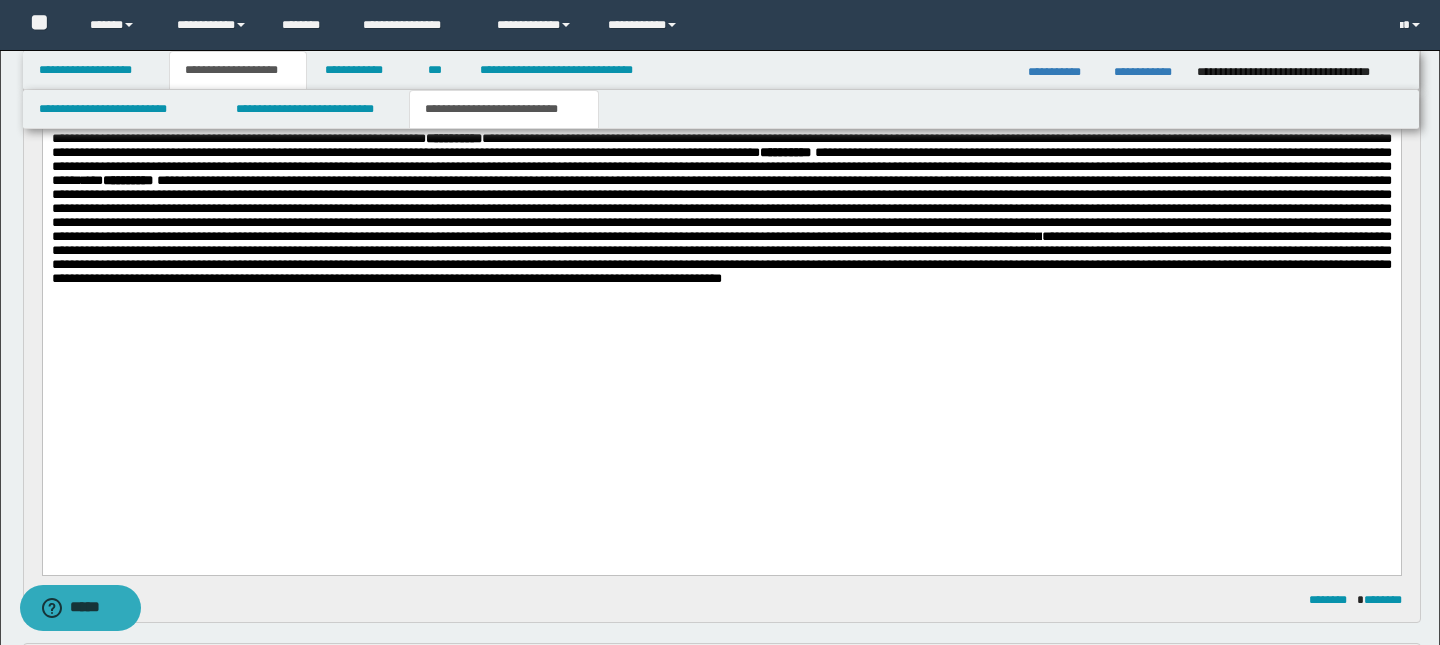 click on "**********" at bounding box center [721, 258] 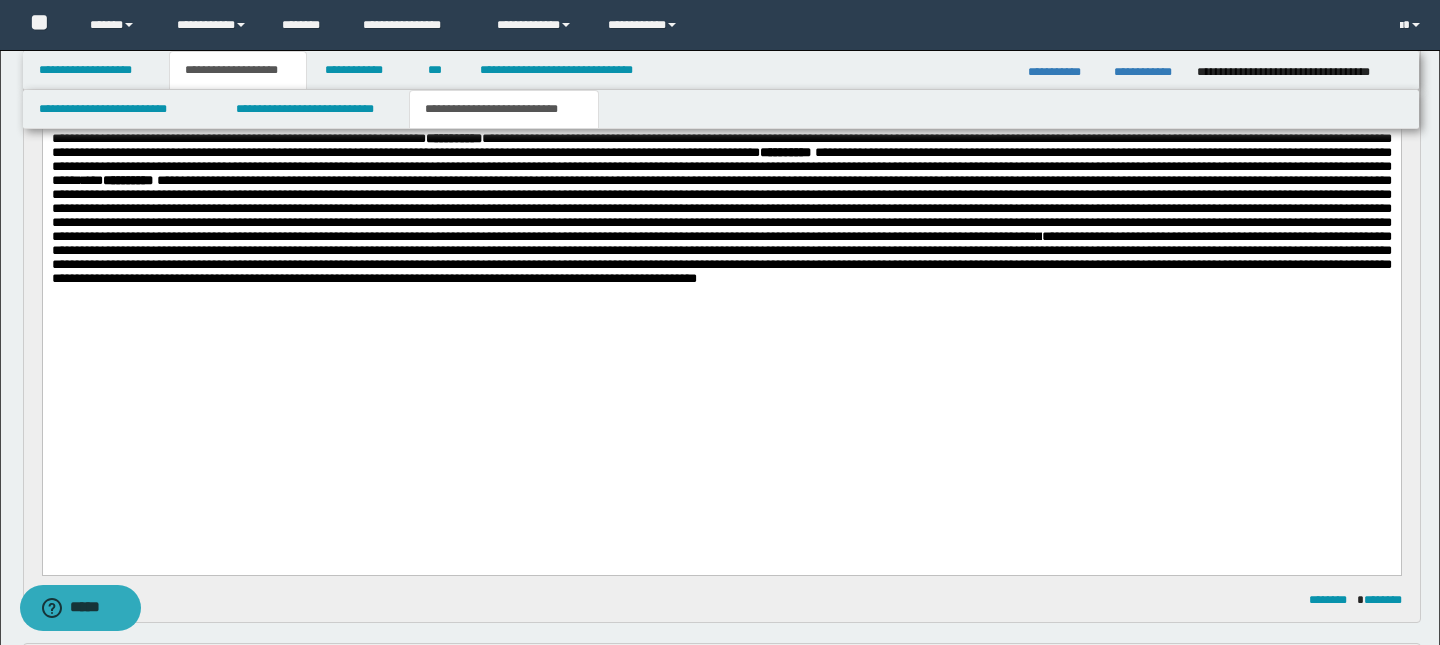 click on "**********" at bounding box center (721, 258) 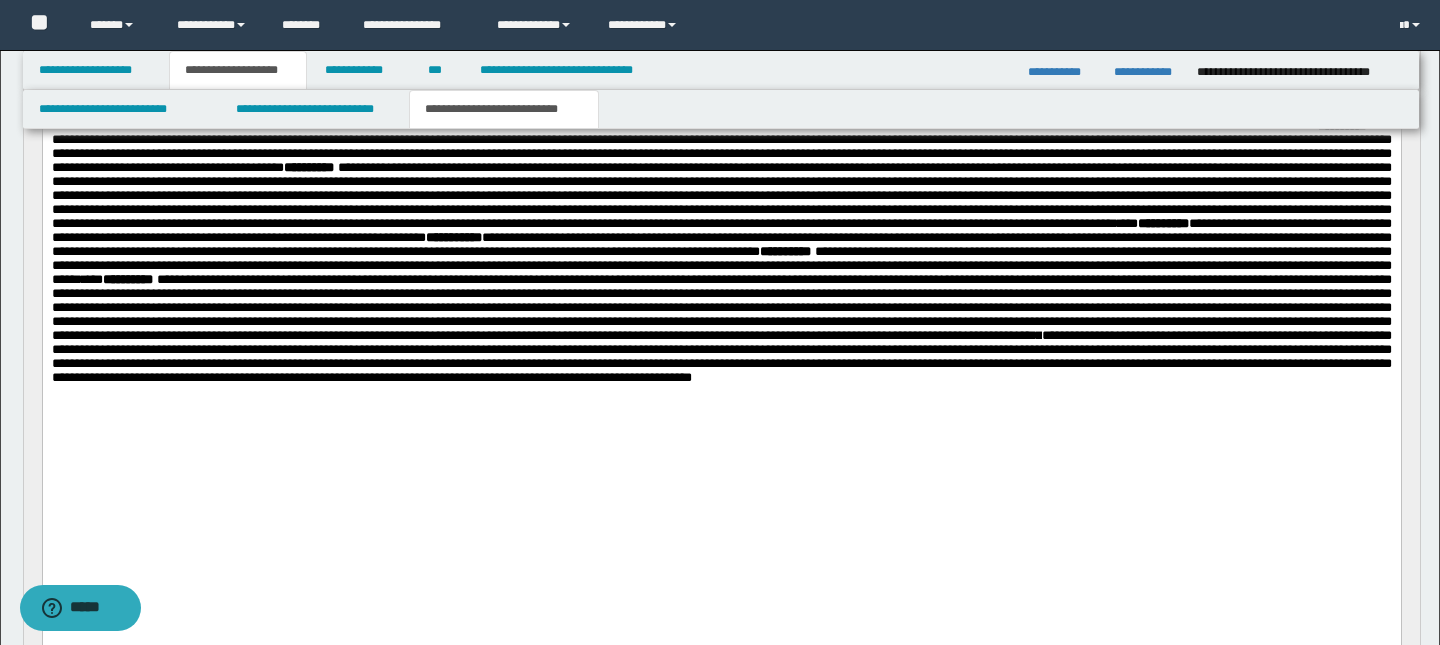 scroll, scrollTop: 531, scrollLeft: 0, axis: vertical 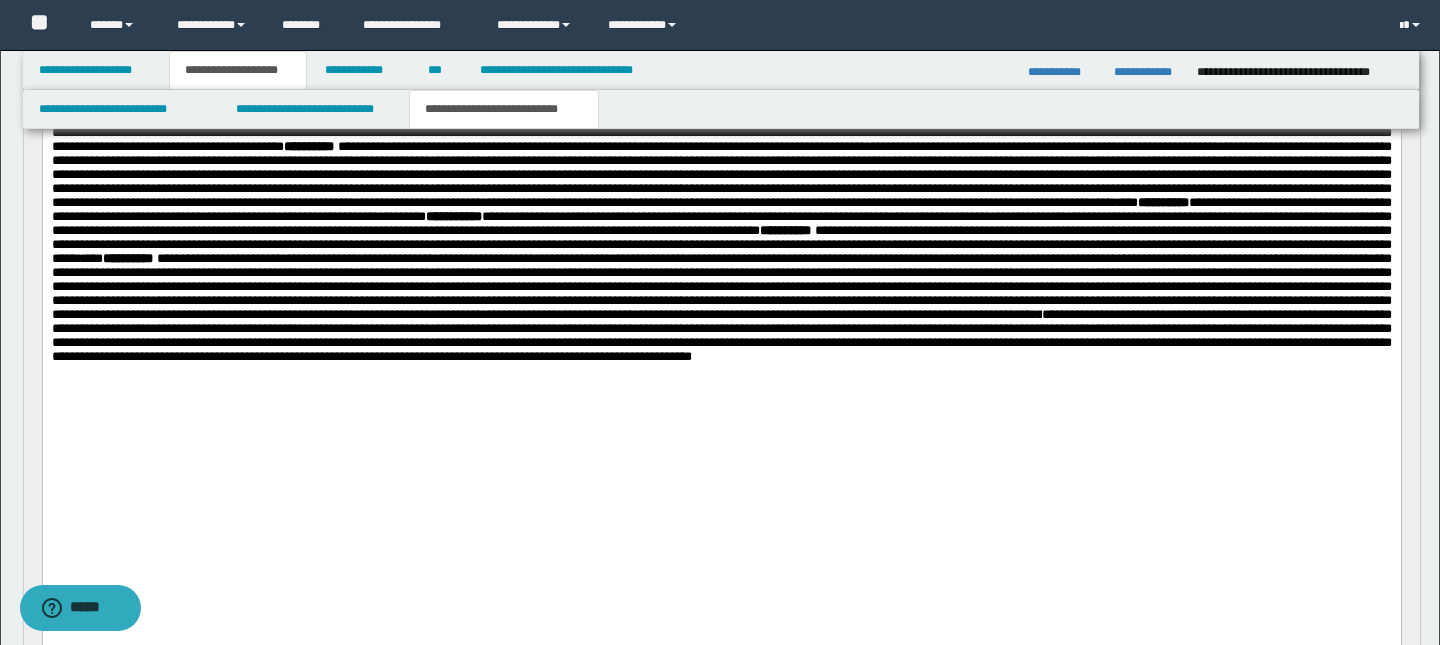 click on "**********" at bounding box center (721, 99) 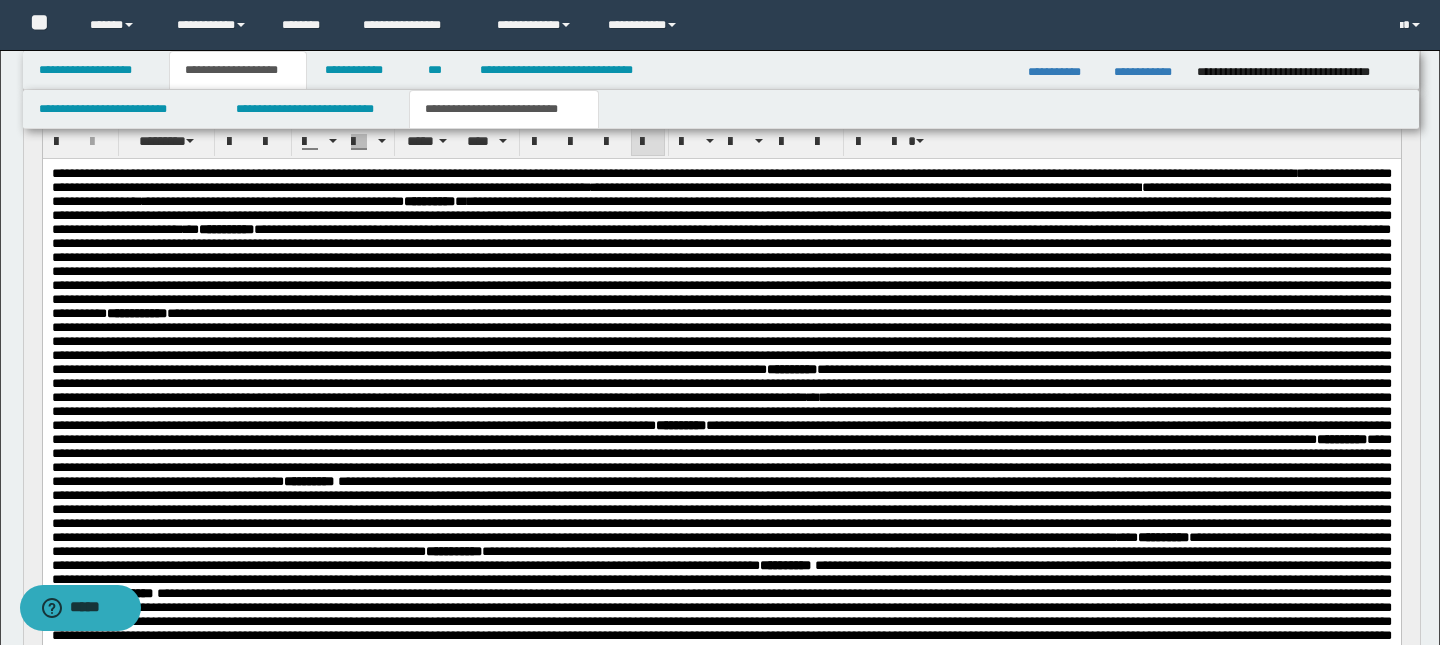 scroll, scrollTop: 141, scrollLeft: 0, axis: vertical 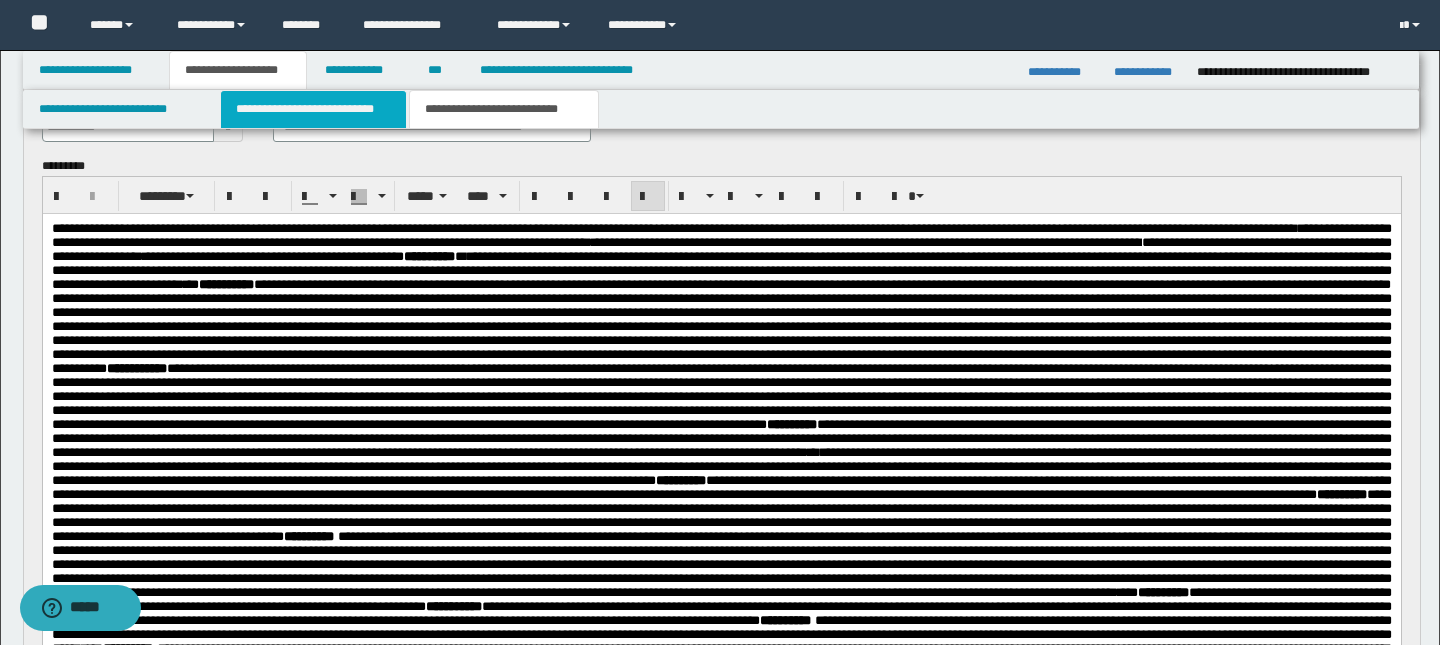 click on "**********" at bounding box center [314, 109] 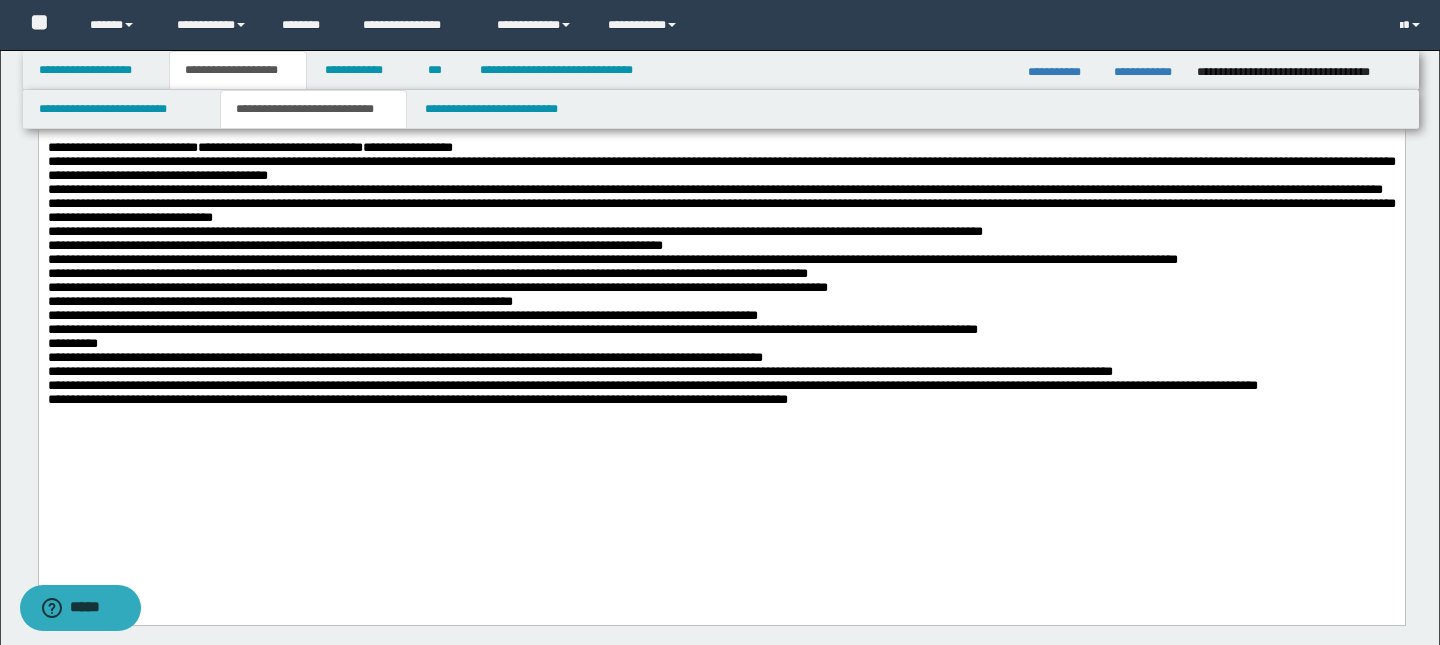 scroll, scrollTop: 0, scrollLeft: 0, axis: both 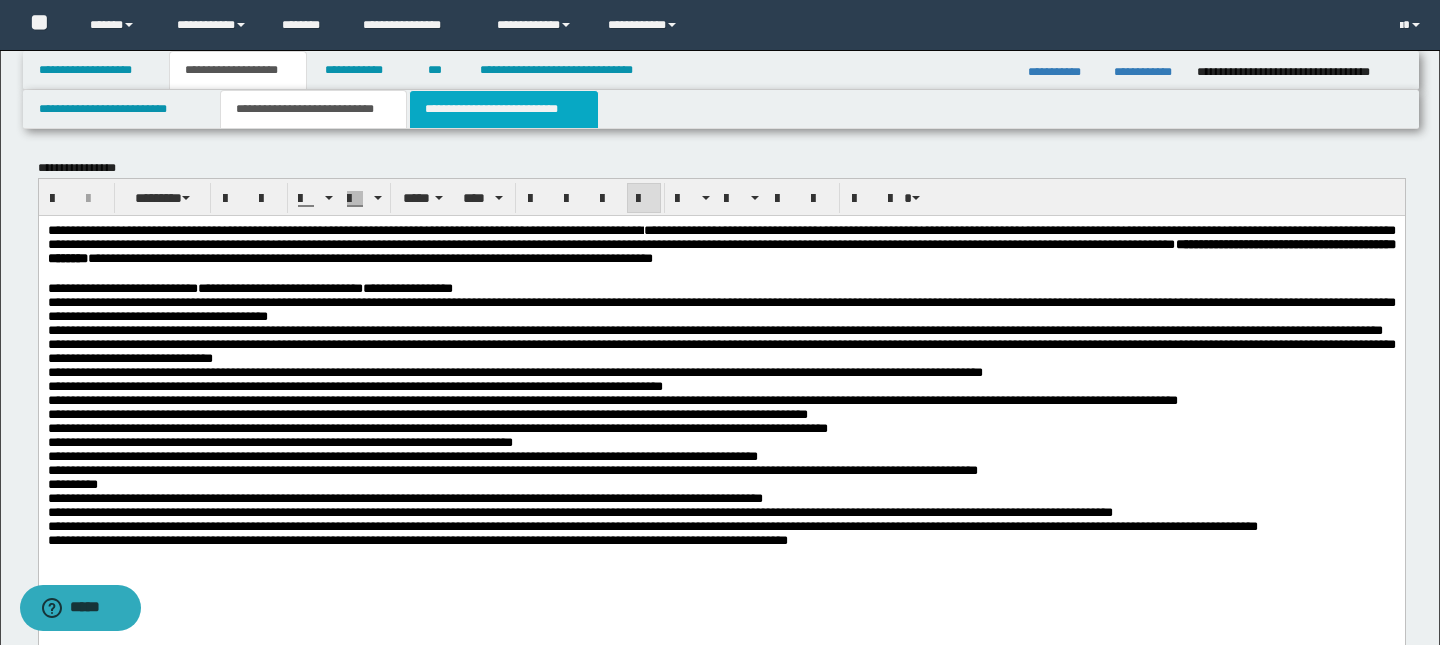 click on "**********" at bounding box center (504, 109) 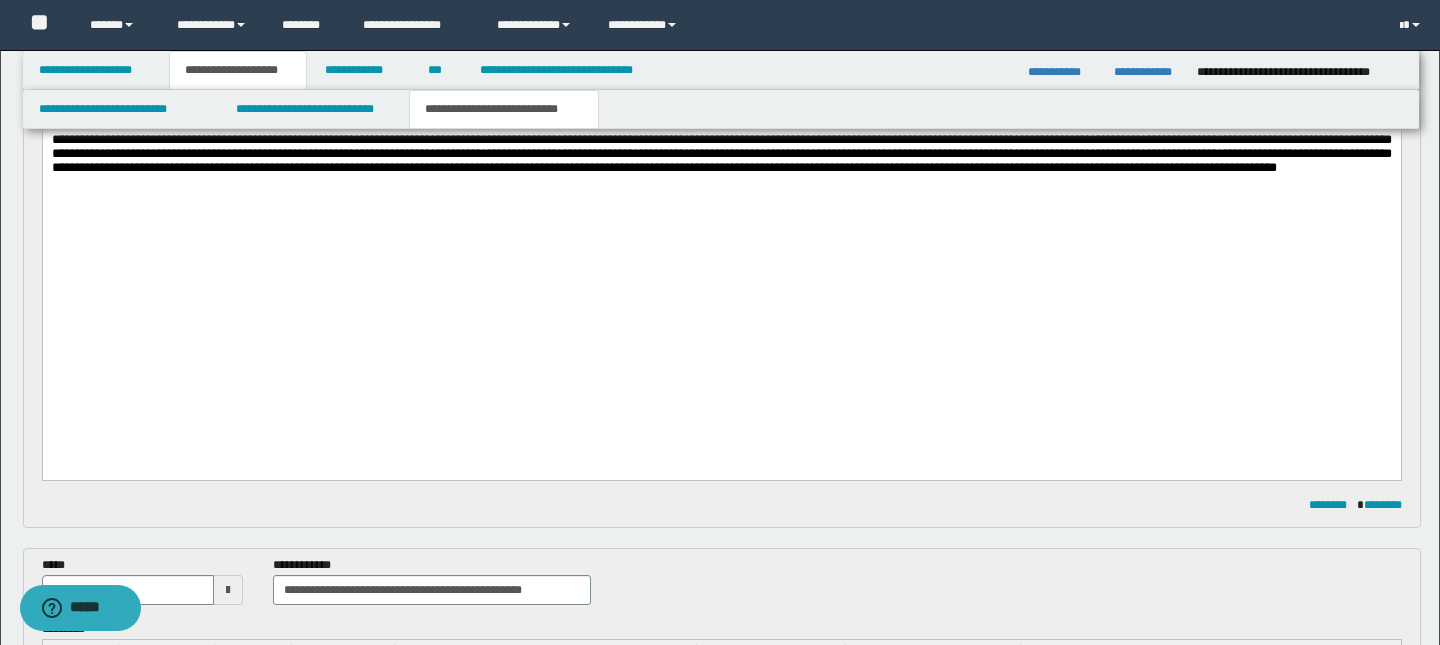 scroll, scrollTop: 716, scrollLeft: 0, axis: vertical 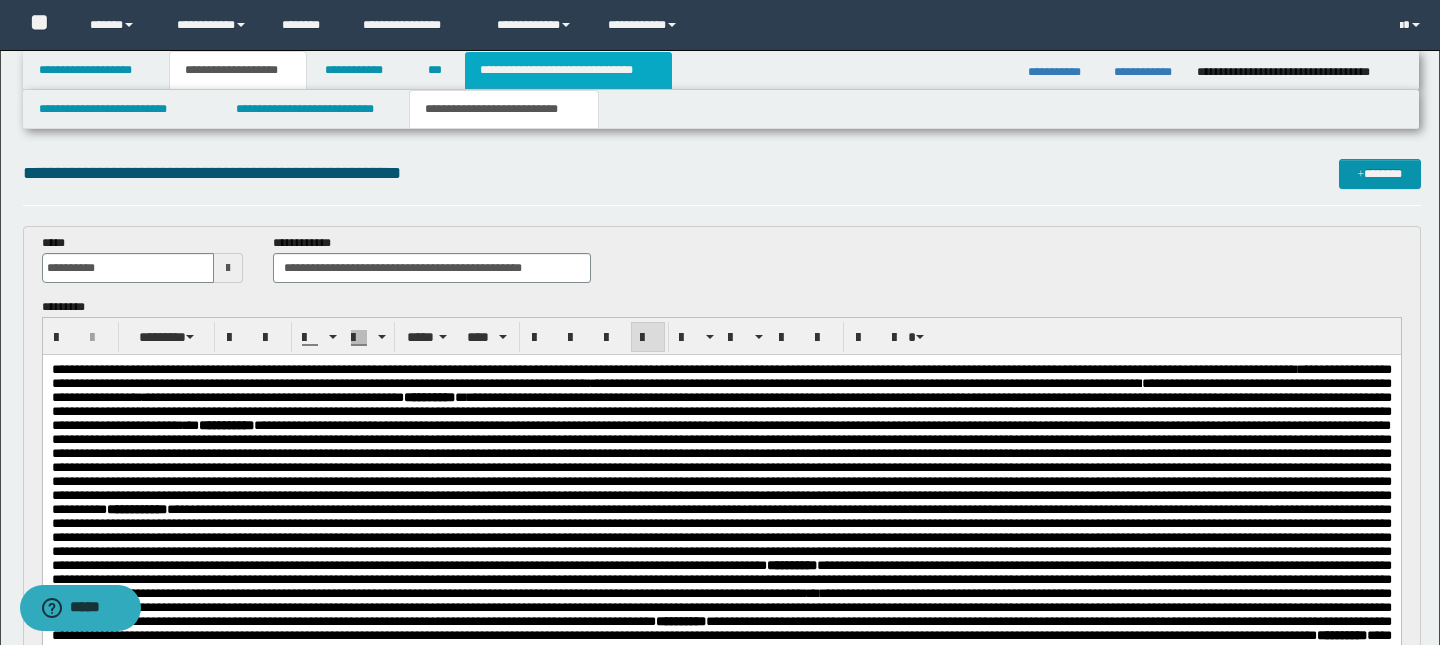 click on "**********" at bounding box center (568, 70) 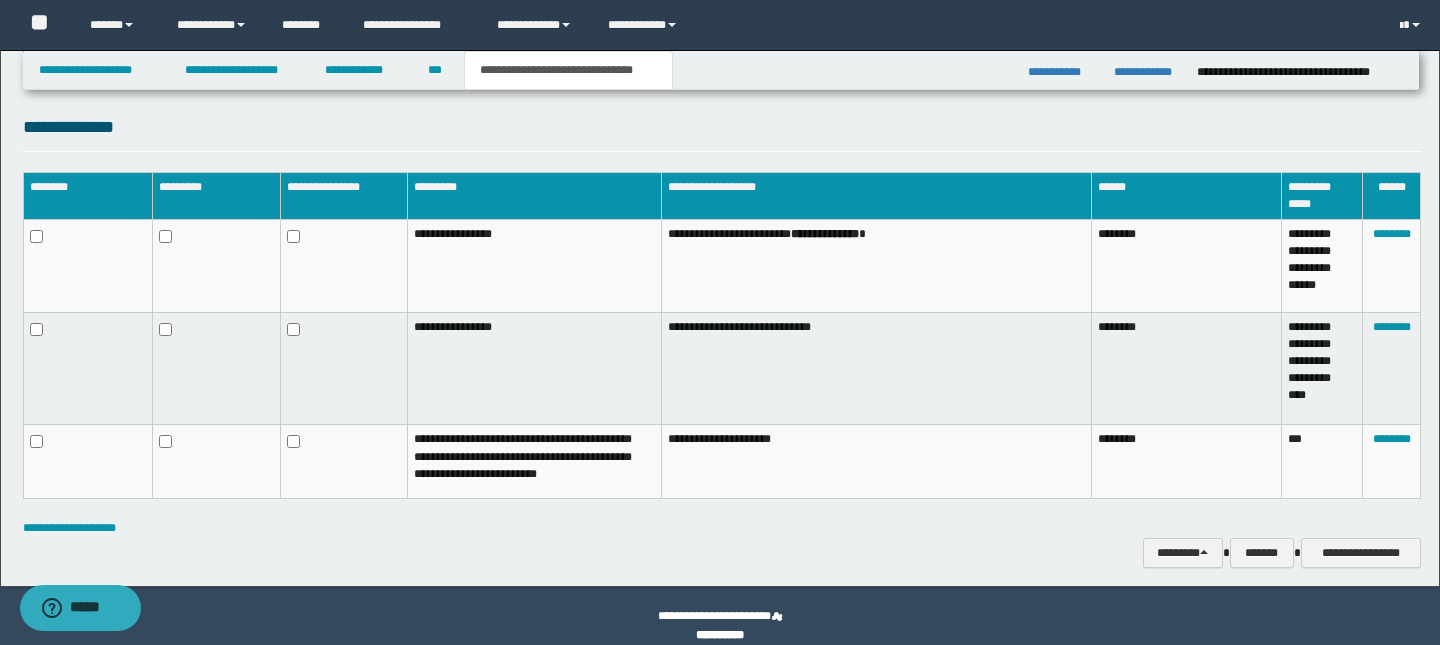 scroll, scrollTop: 964, scrollLeft: 0, axis: vertical 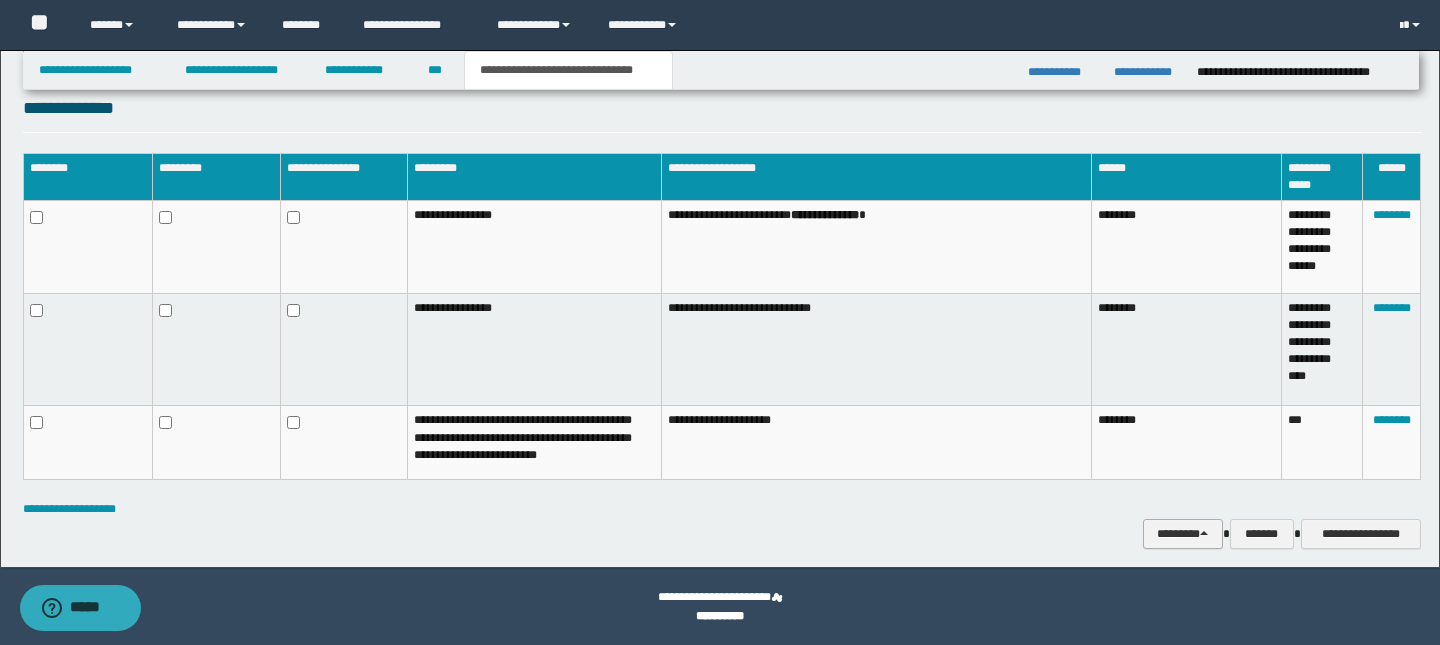 click on "********" at bounding box center (1183, 534) 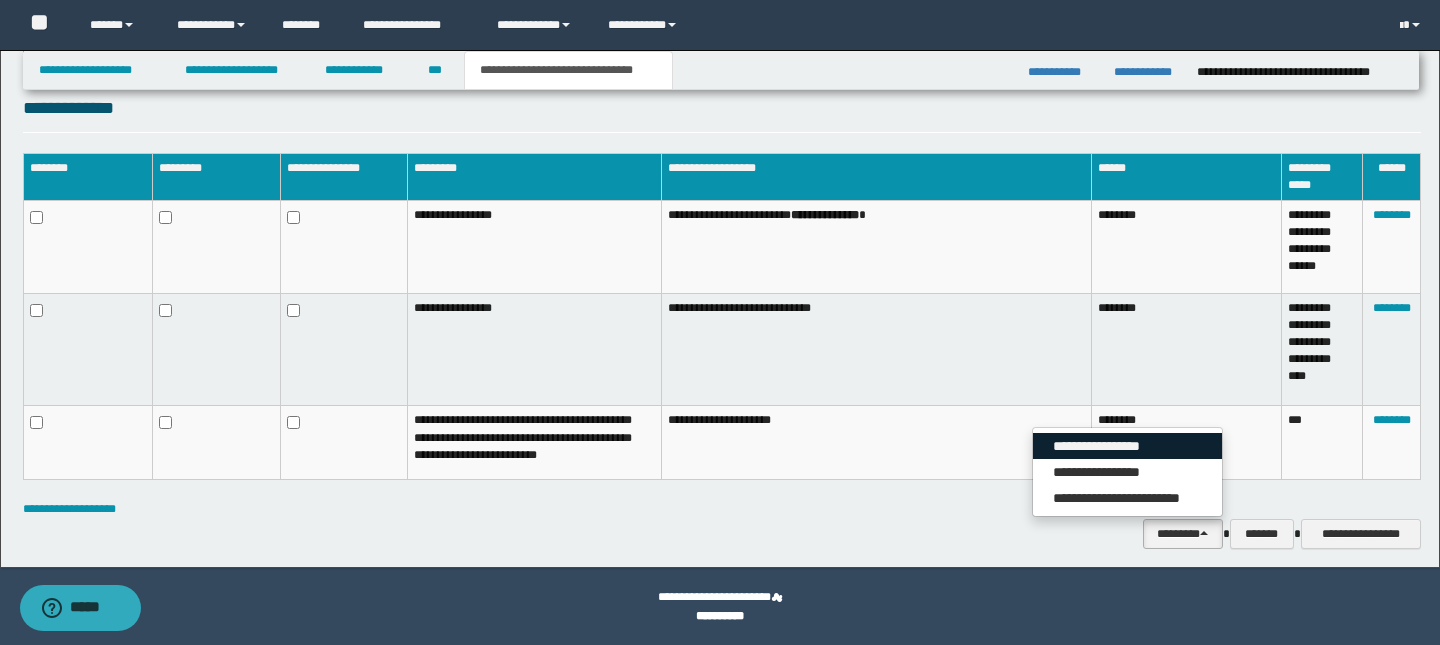 click on "**********" at bounding box center (1127, 446) 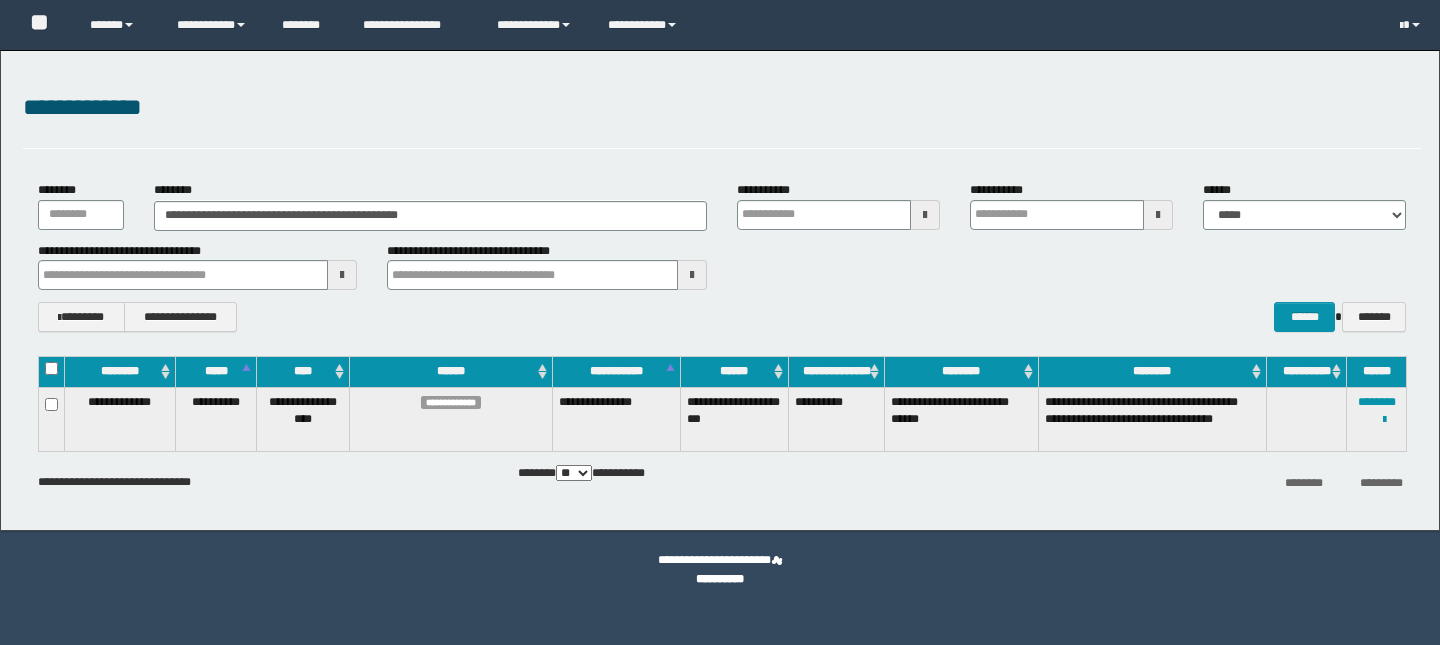 scroll, scrollTop: 0, scrollLeft: 0, axis: both 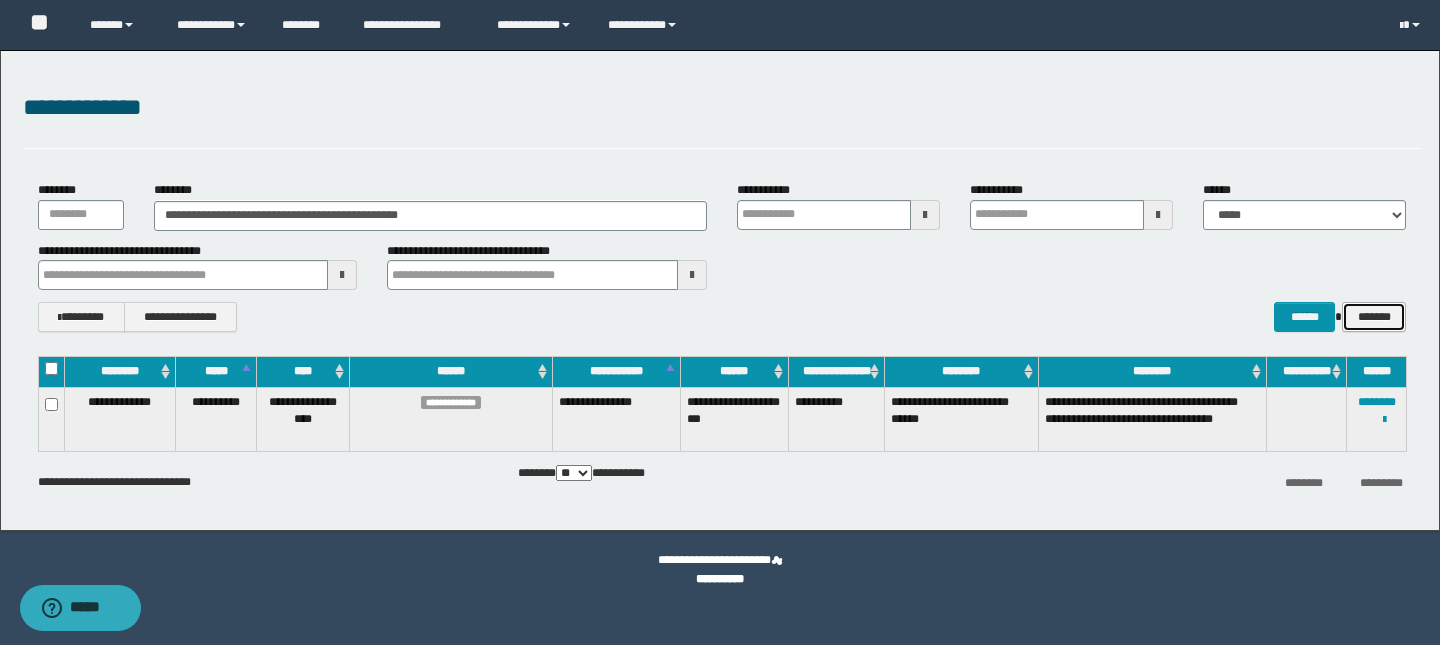 click on "*******" at bounding box center [1374, 317] 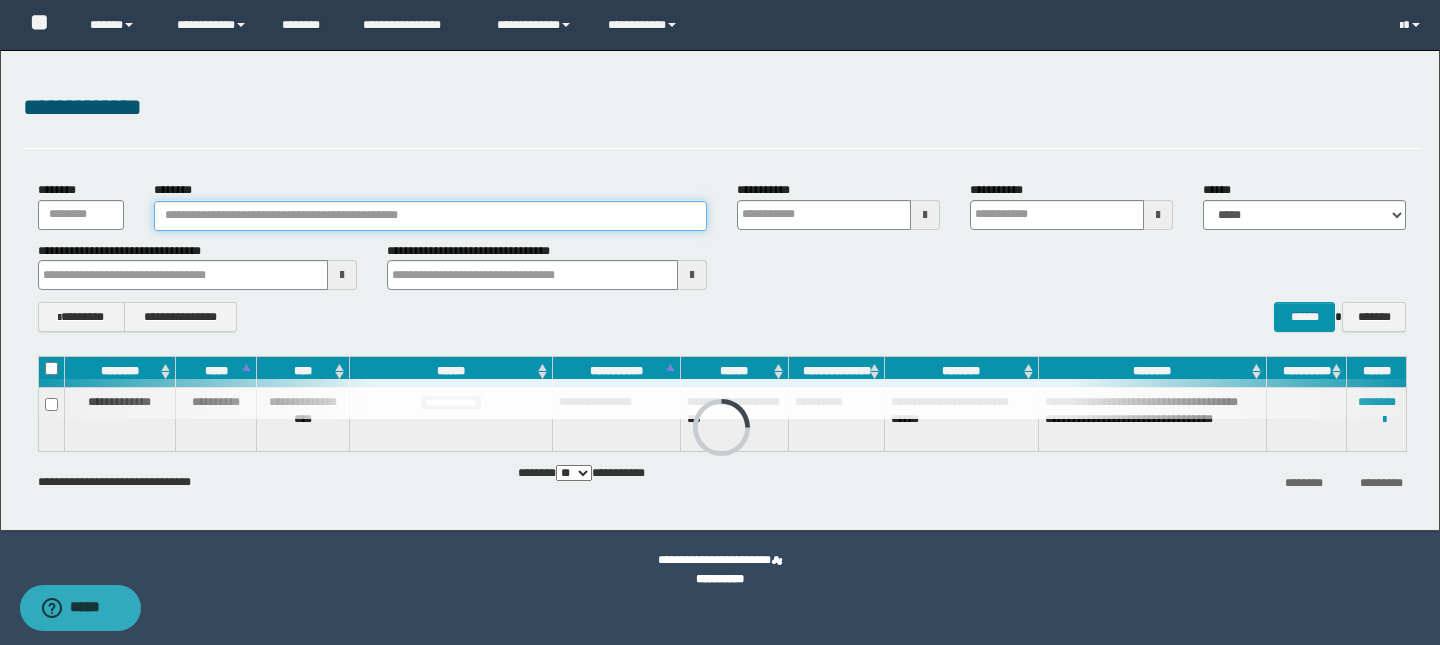 click on "********" at bounding box center [430, 216] 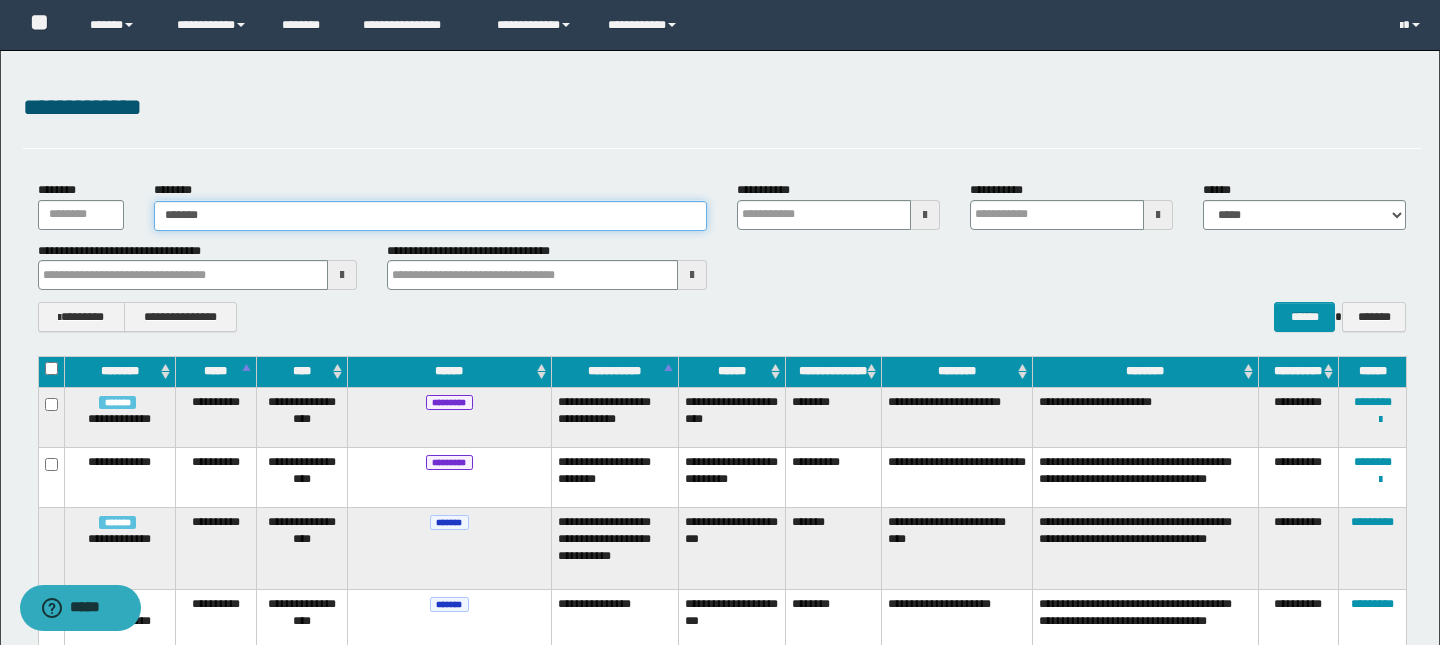 type on "*******" 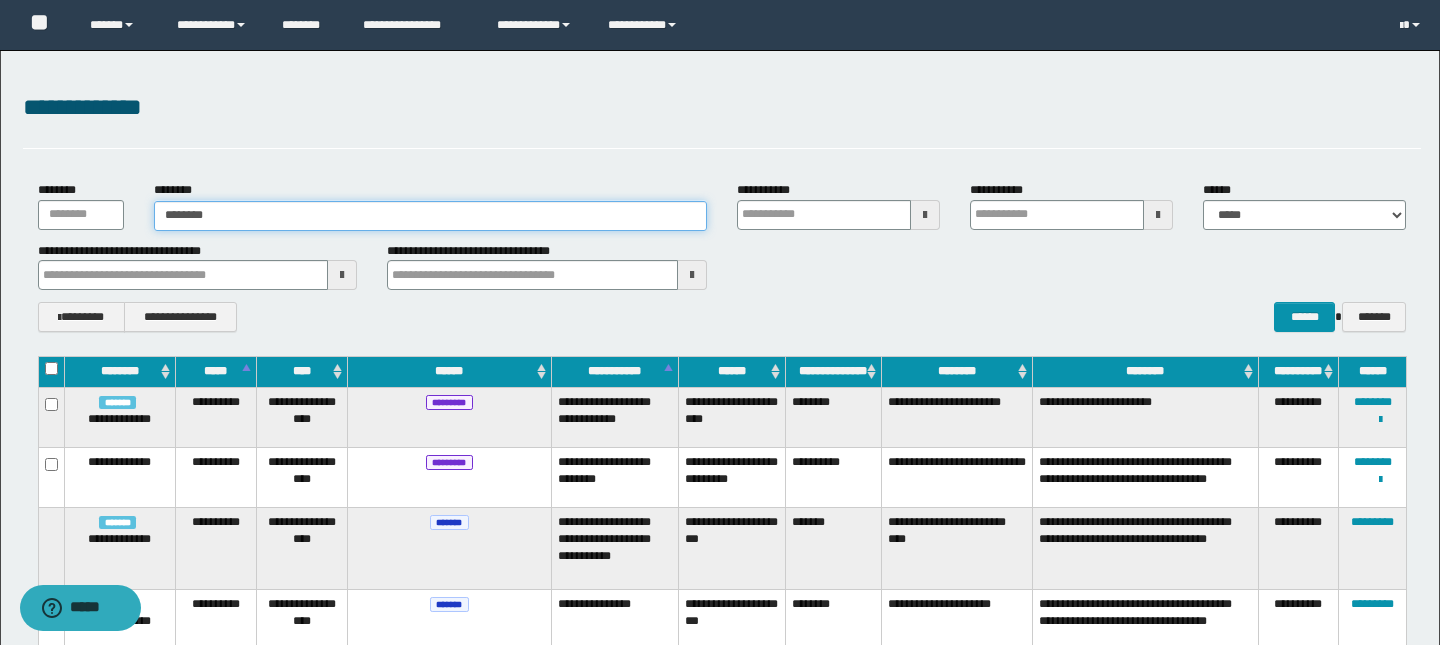 type on "*******" 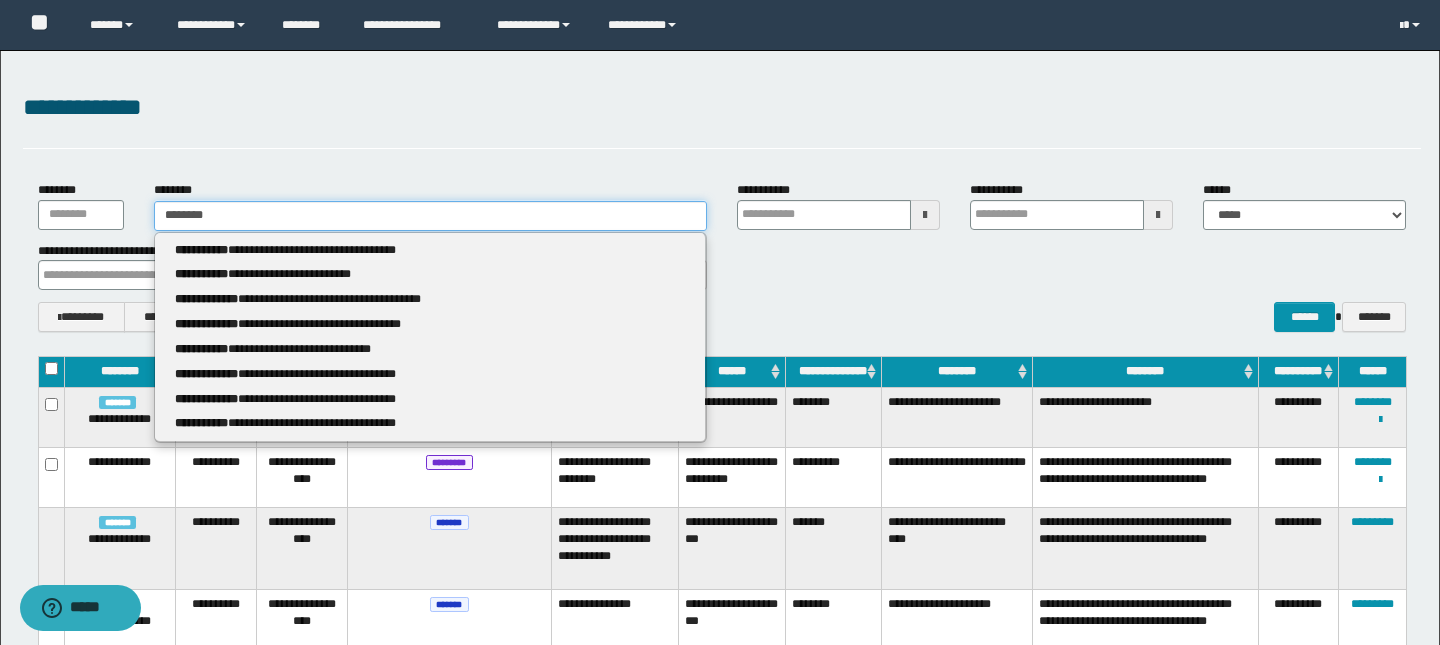 type 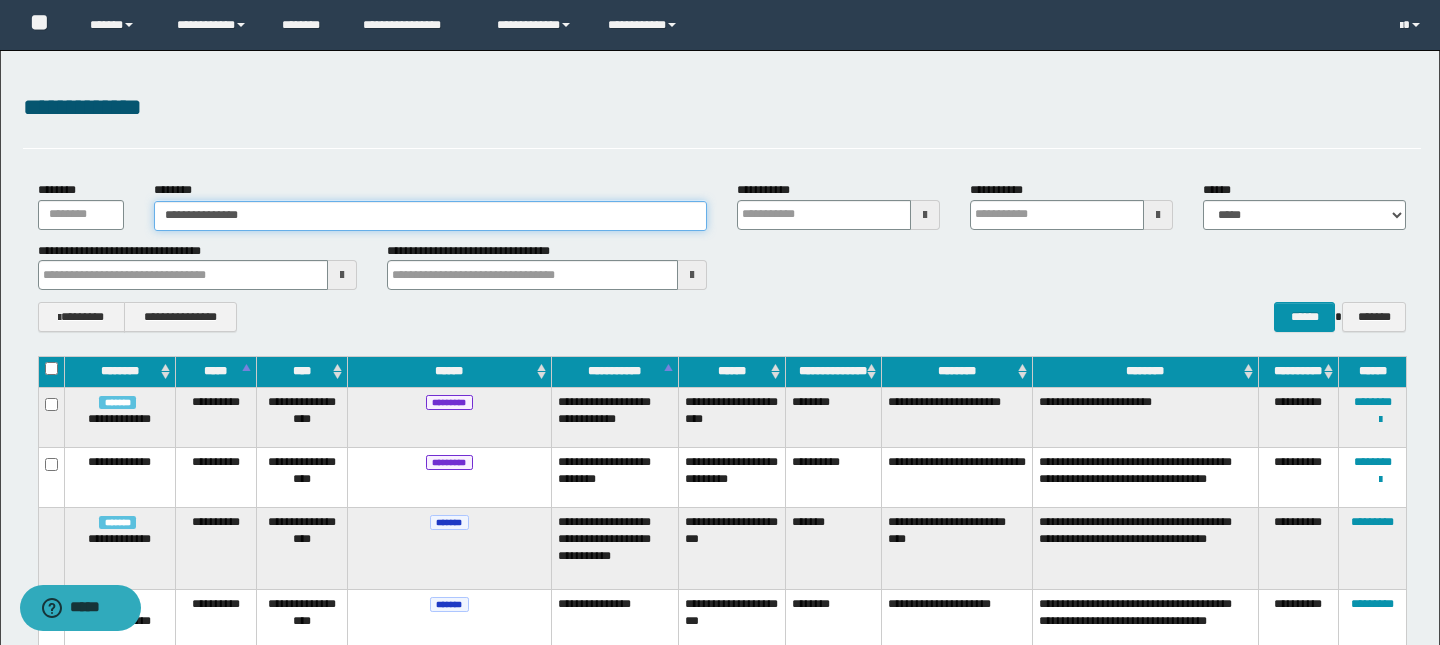 type on "**********" 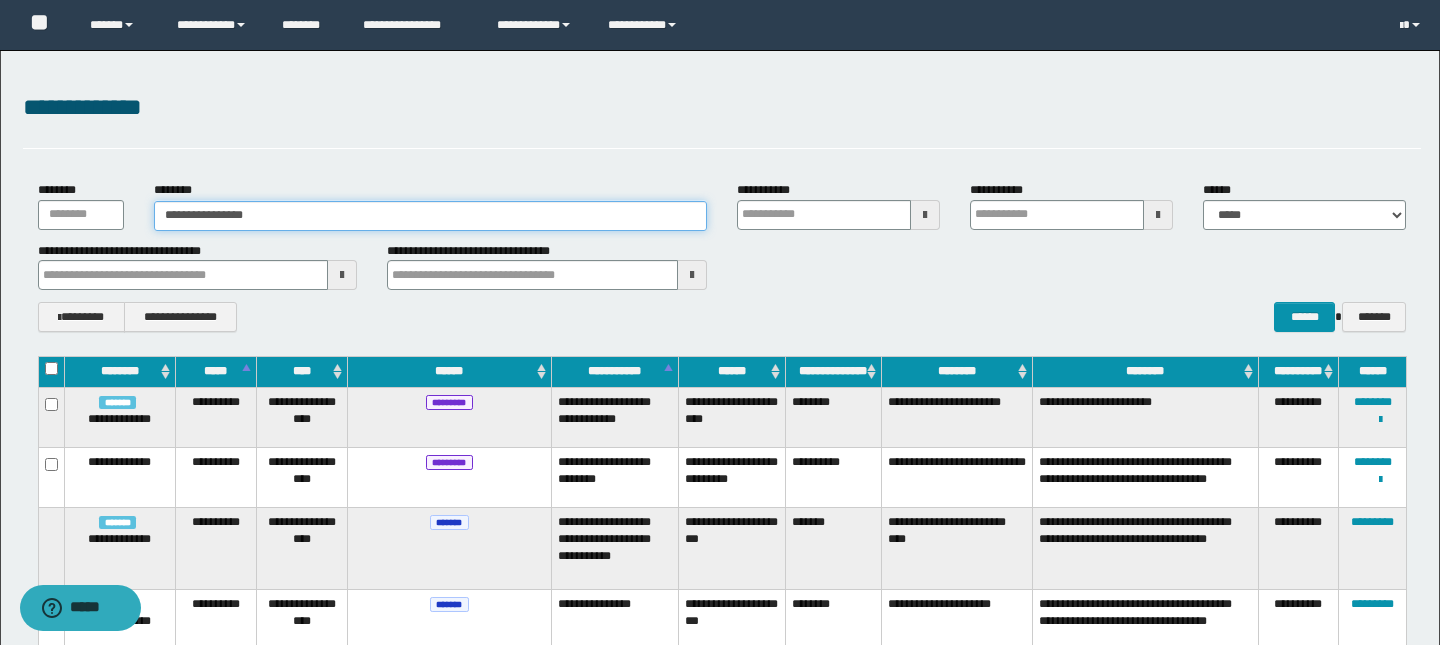 type on "**********" 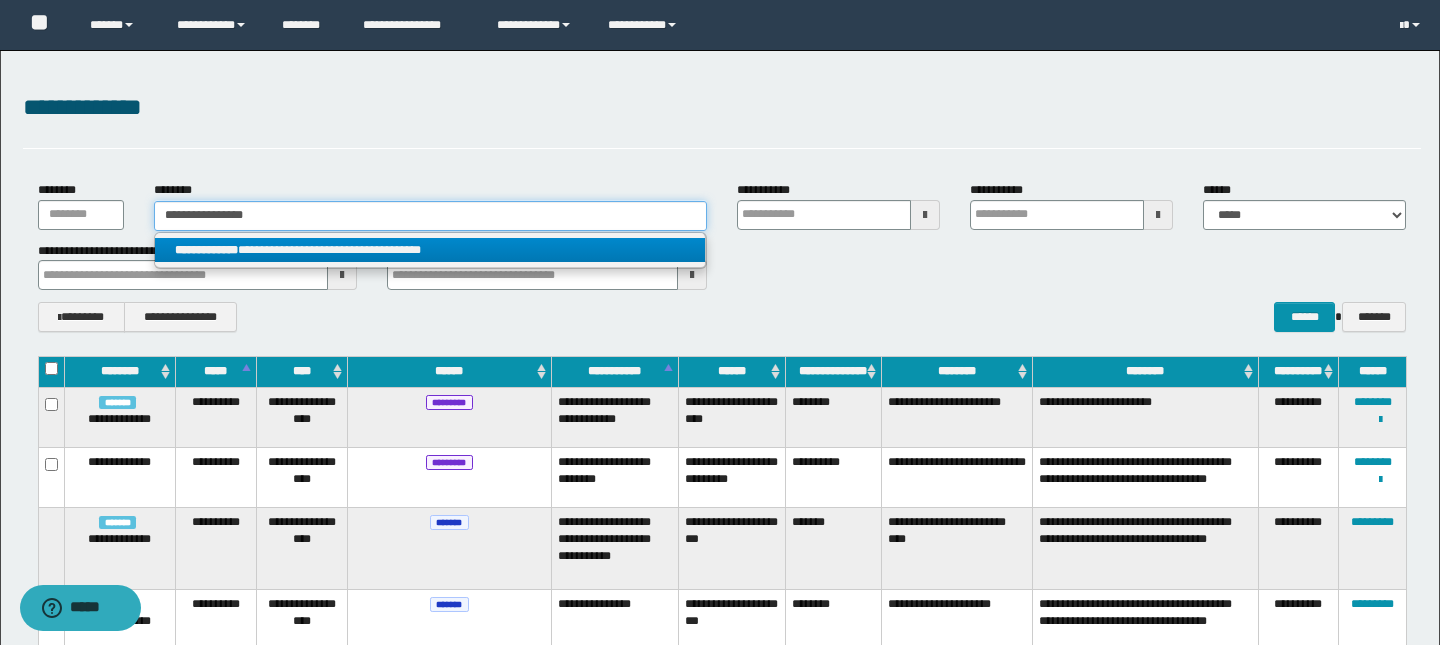 type on "**********" 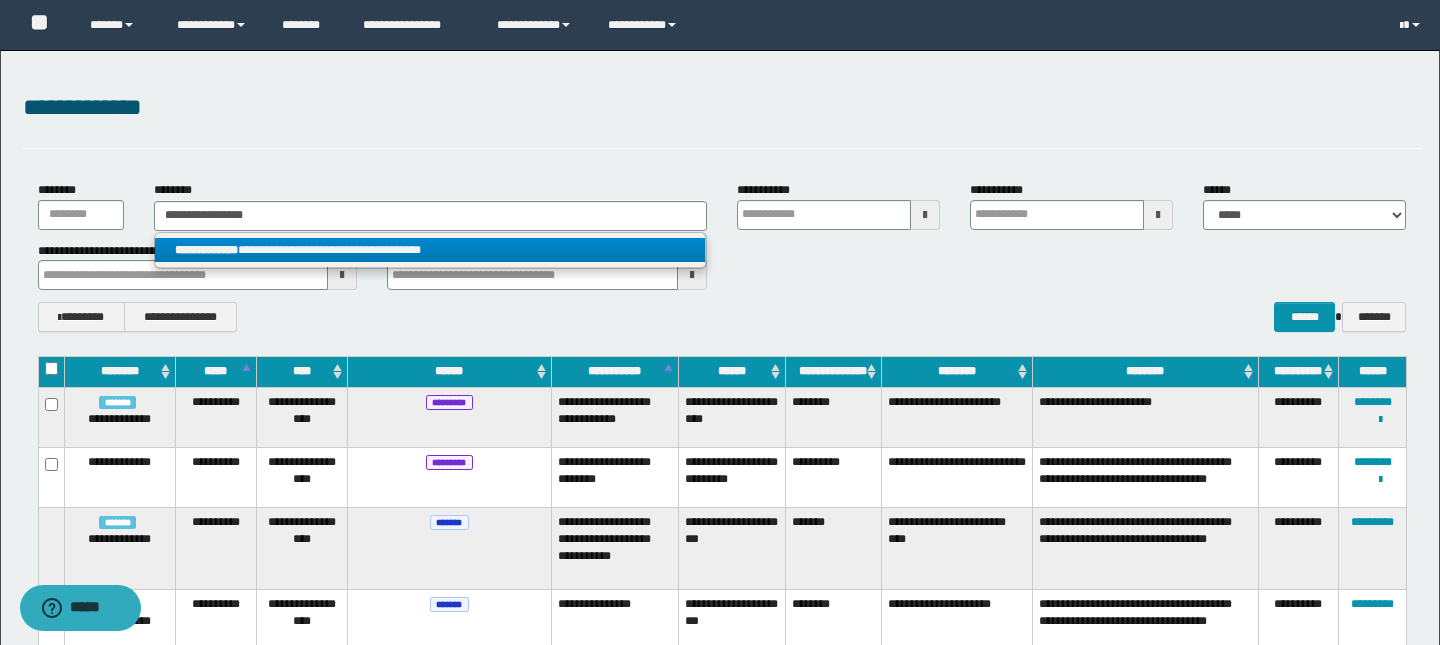 click on "**********" at bounding box center (430, 250) 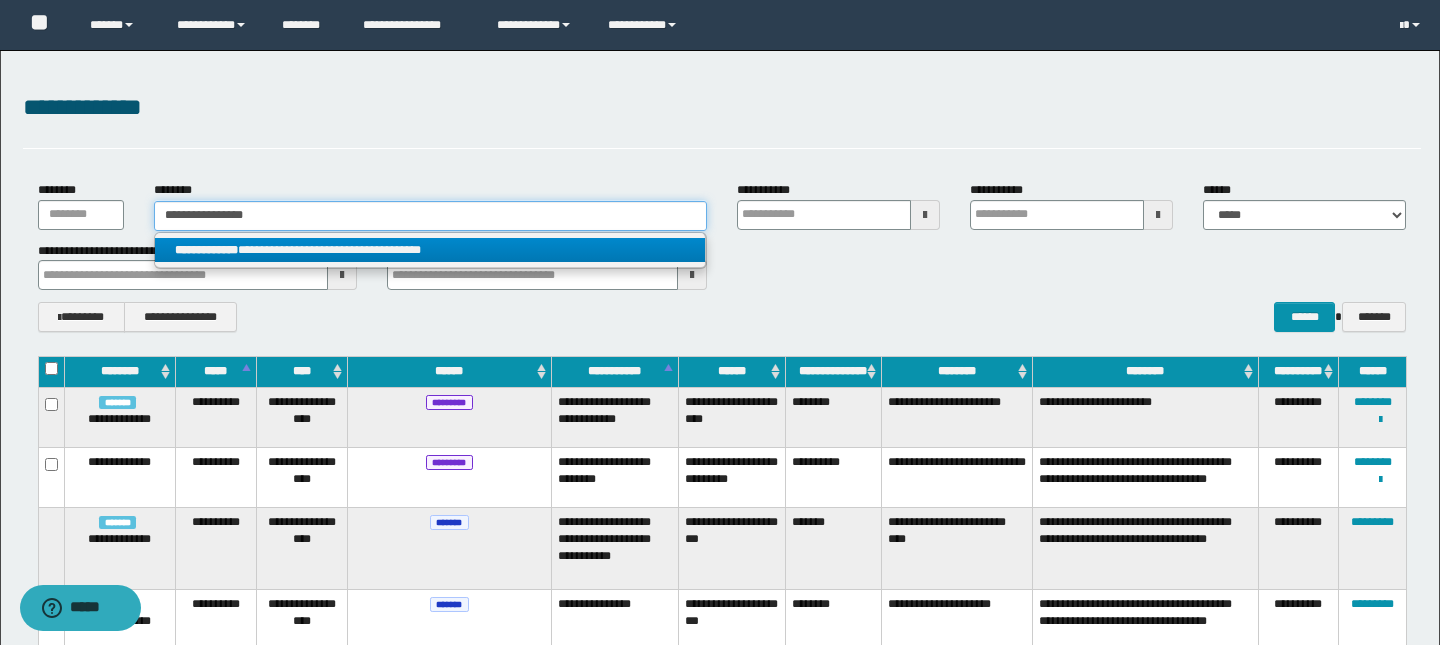 type 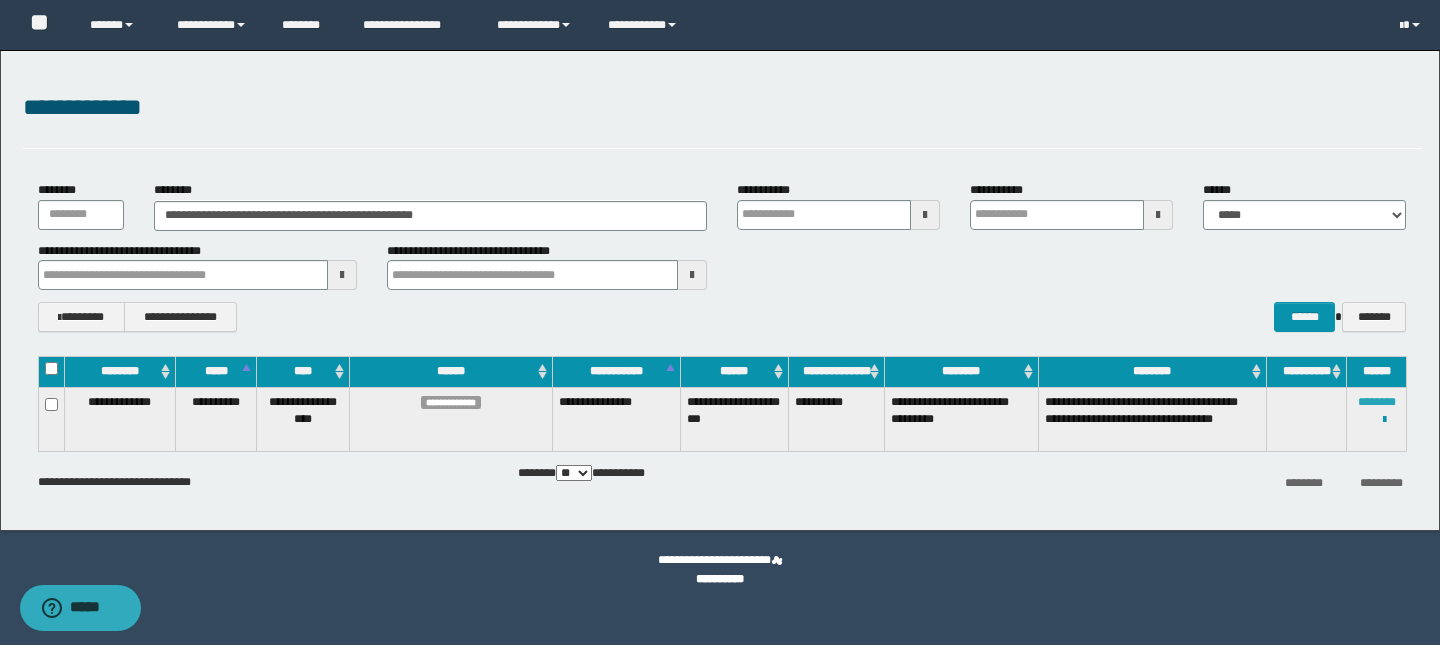 click on "********" at bounding box center (1377, 402) 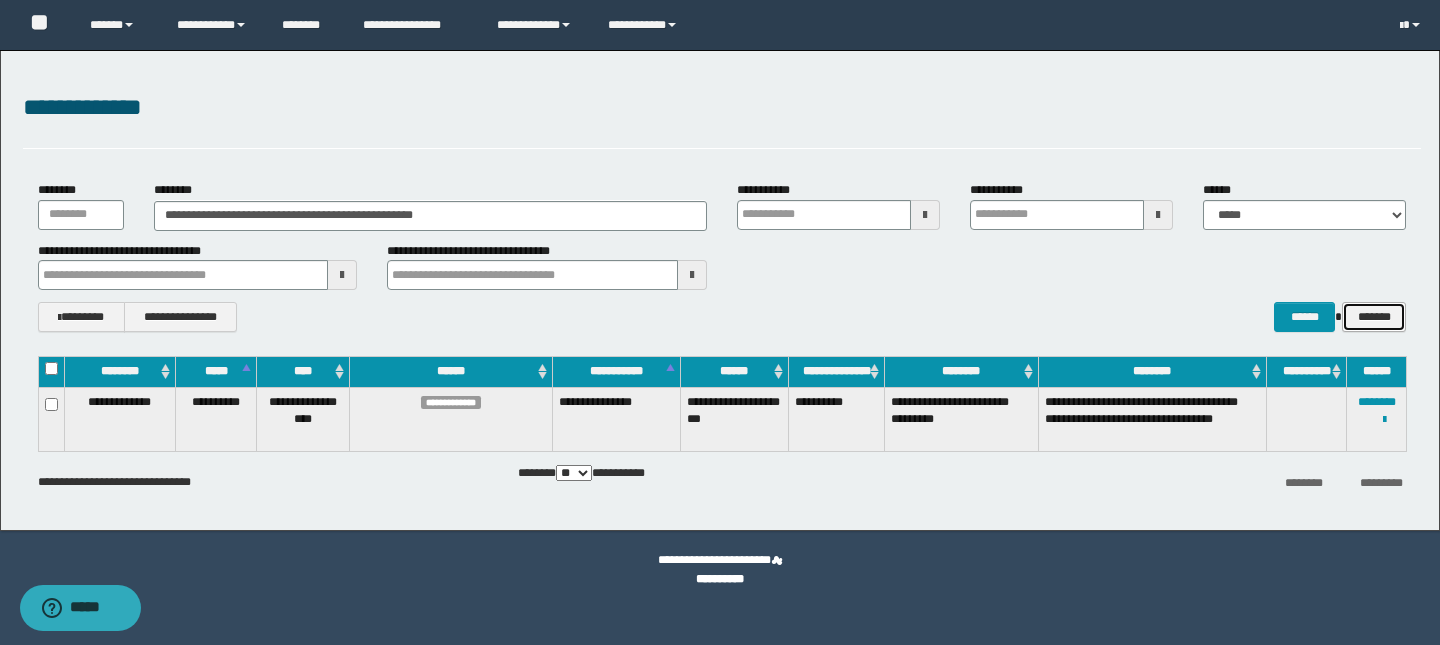 click on "*******" at bounding box center [1374, 317] 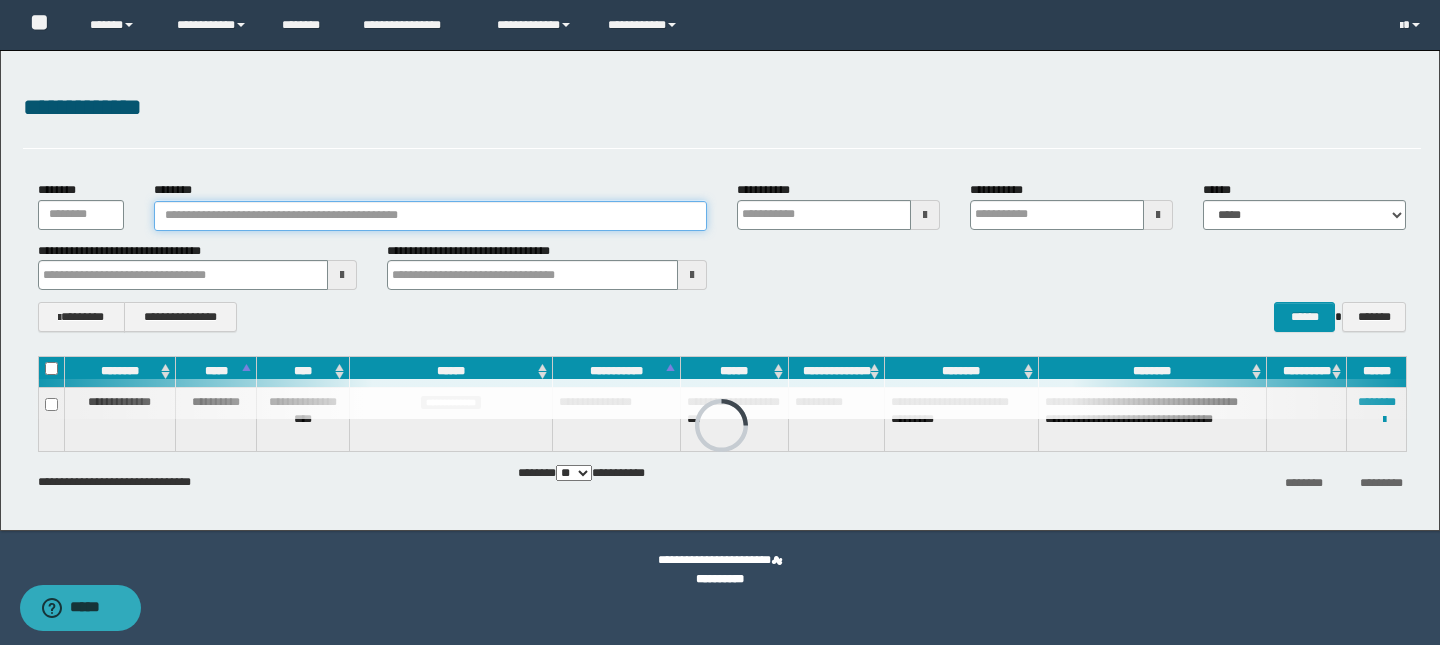 click on "********" at bounding box center (430, 216) 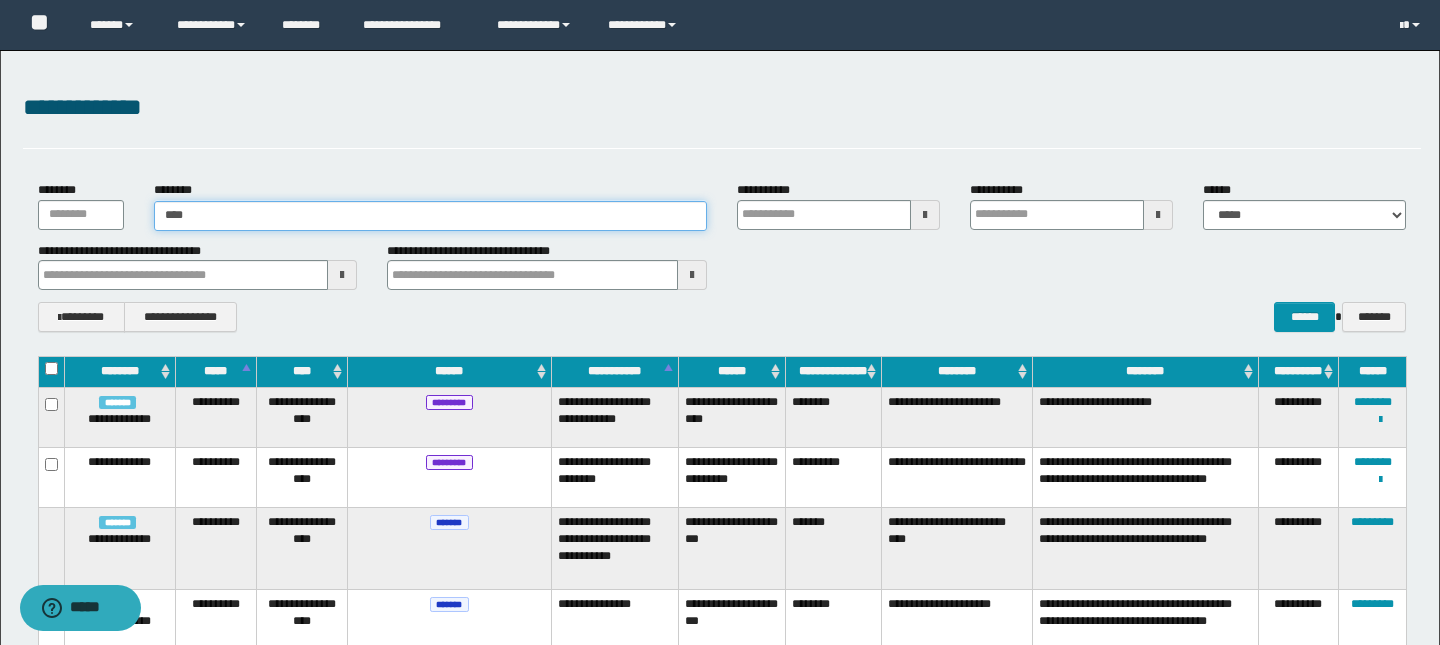 type on "*****" 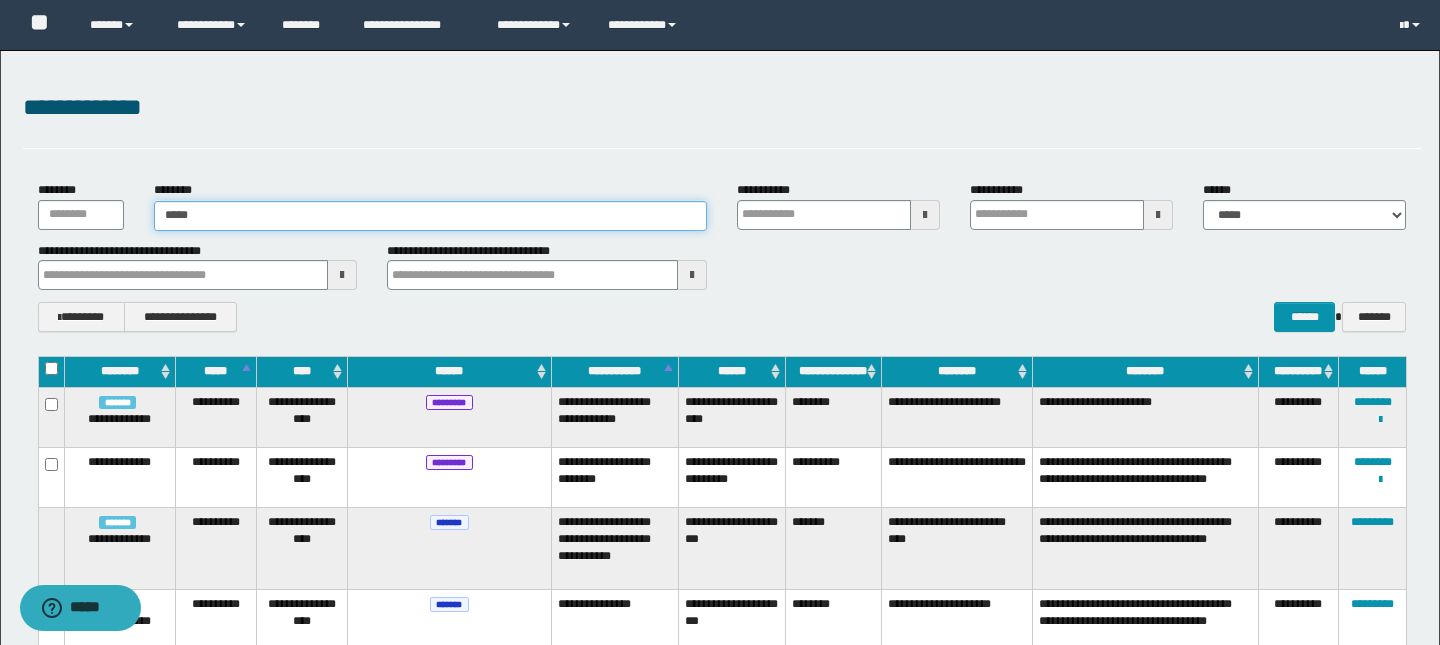 type on "*****" 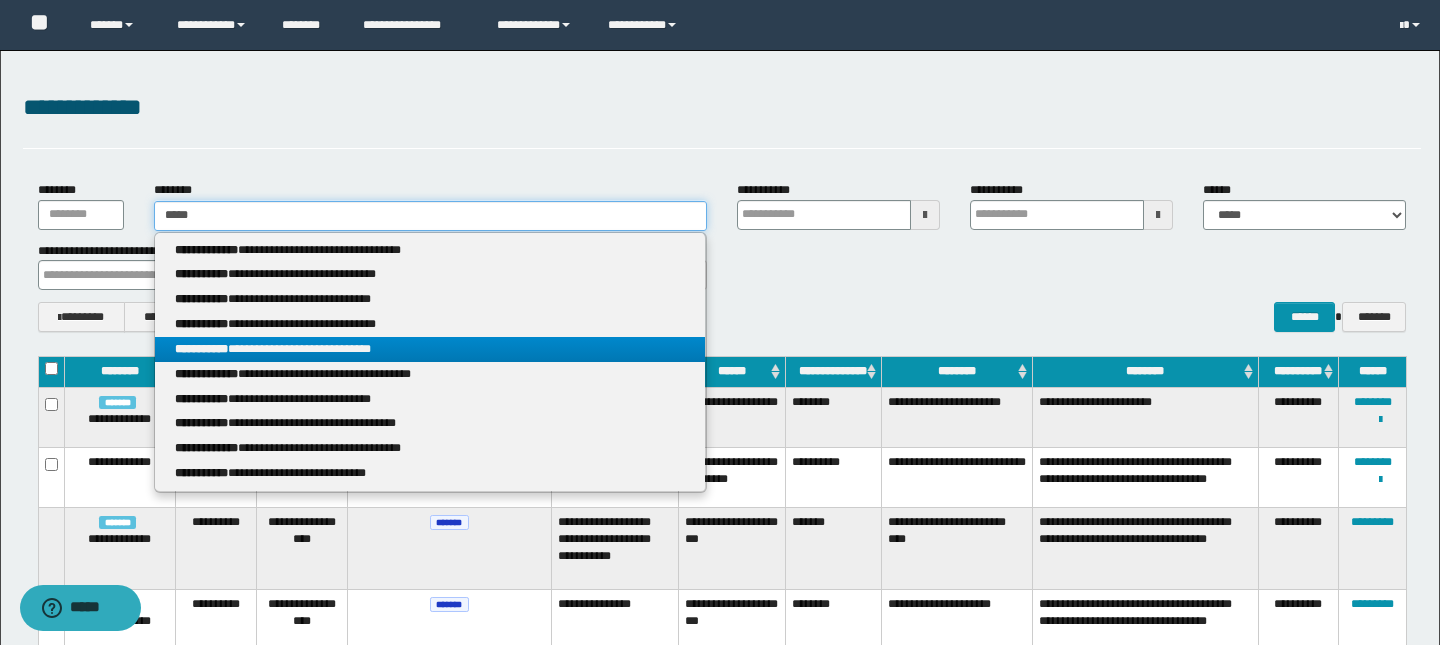 type on "*****" 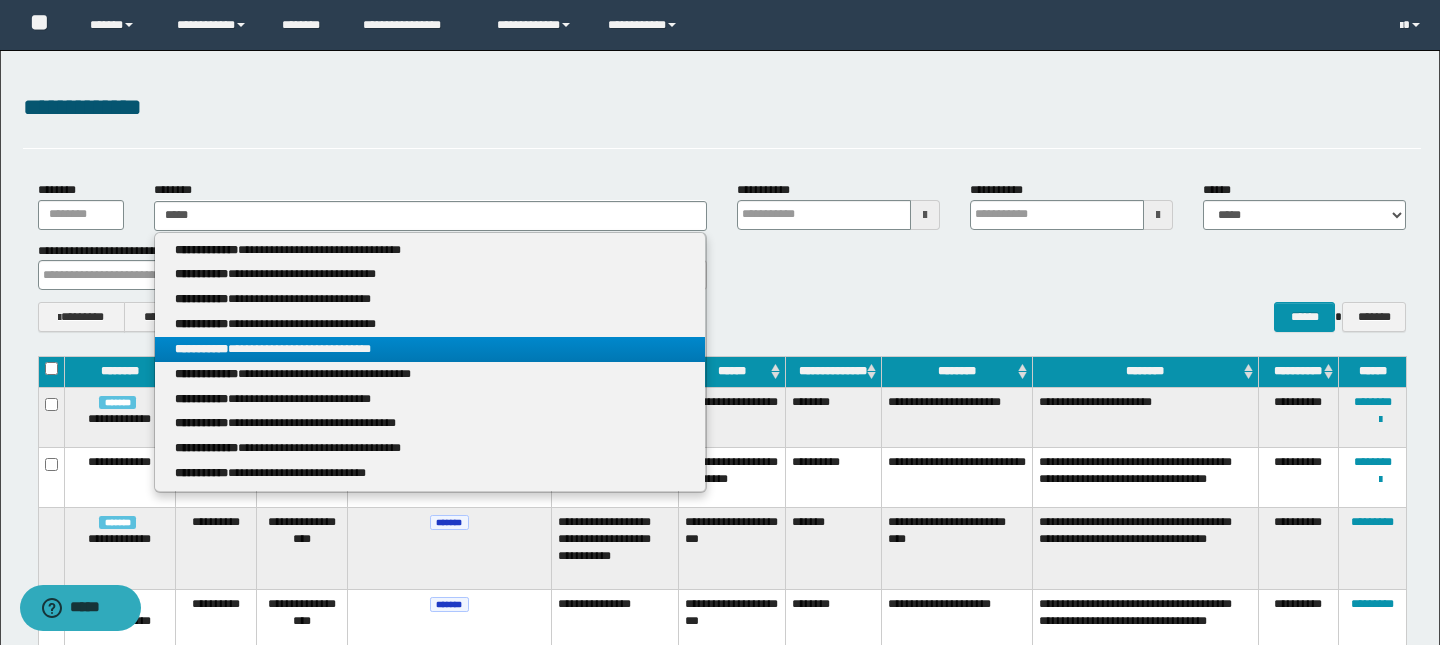 click on "**********" at bounding box center [430, 349] 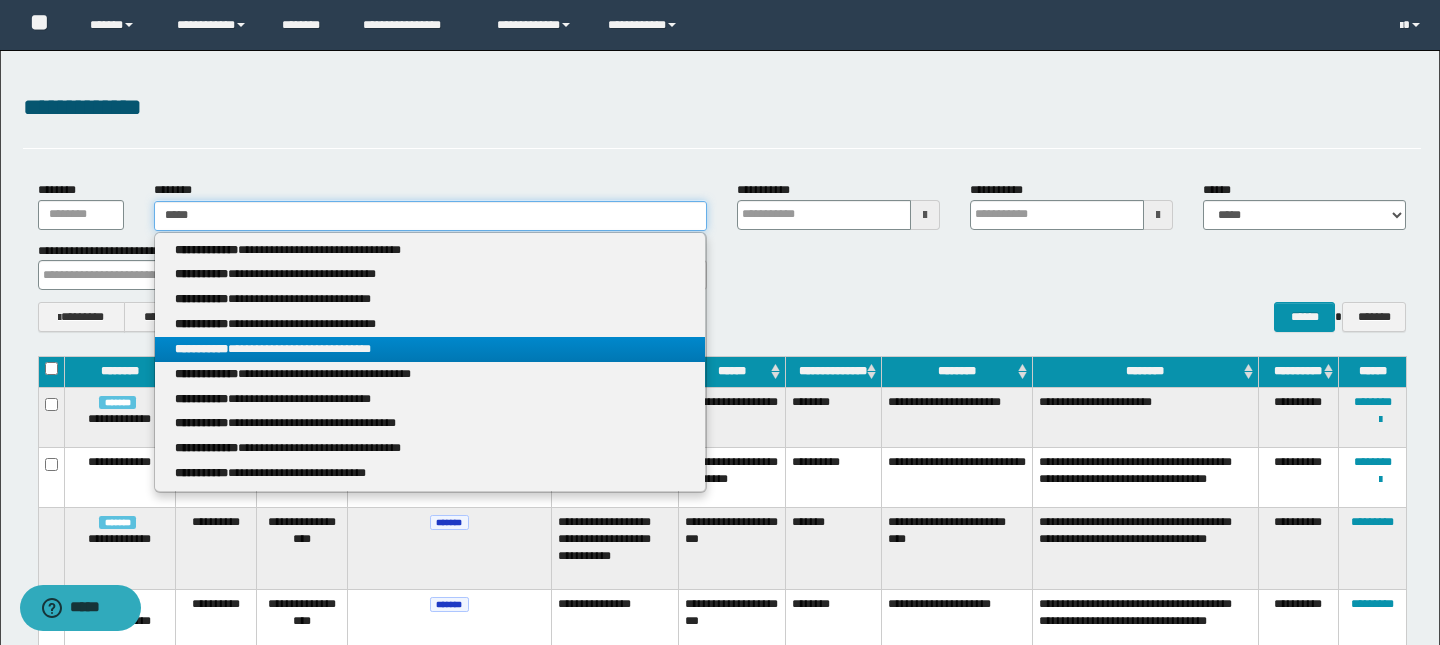 type 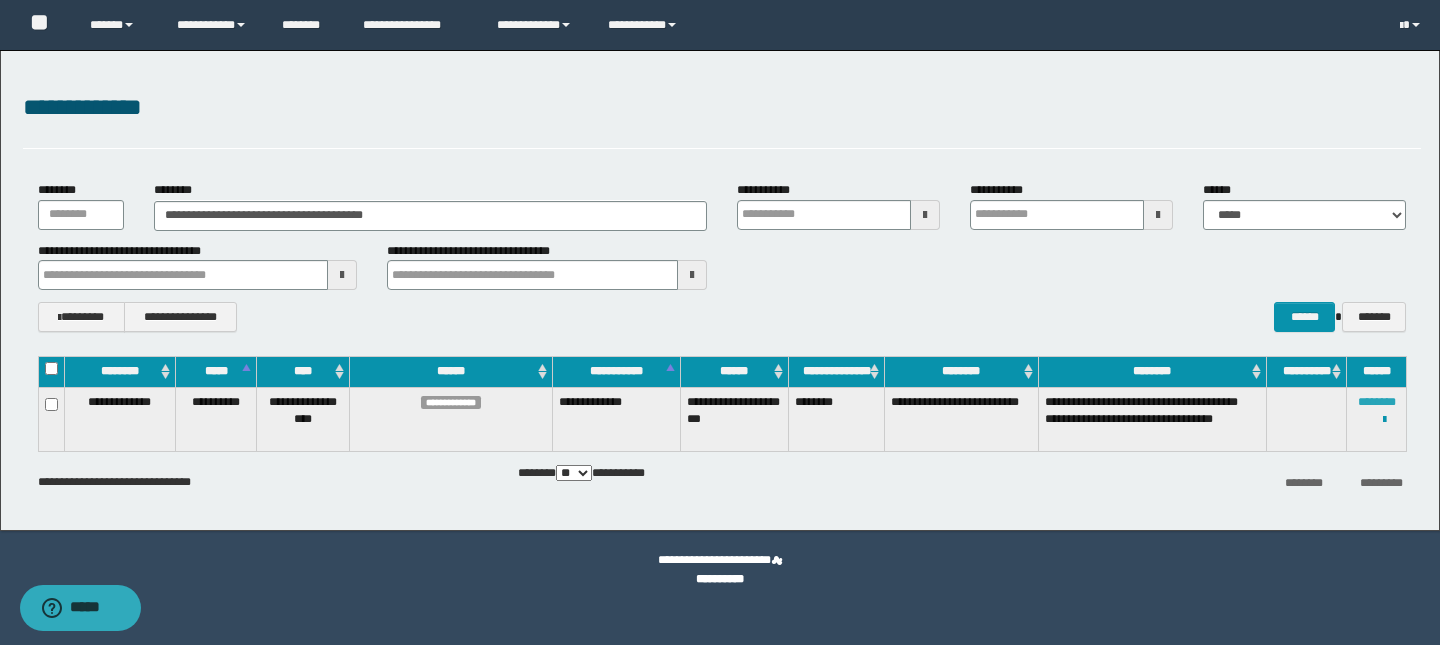 click on "********" at bounding box center (1377, 402) 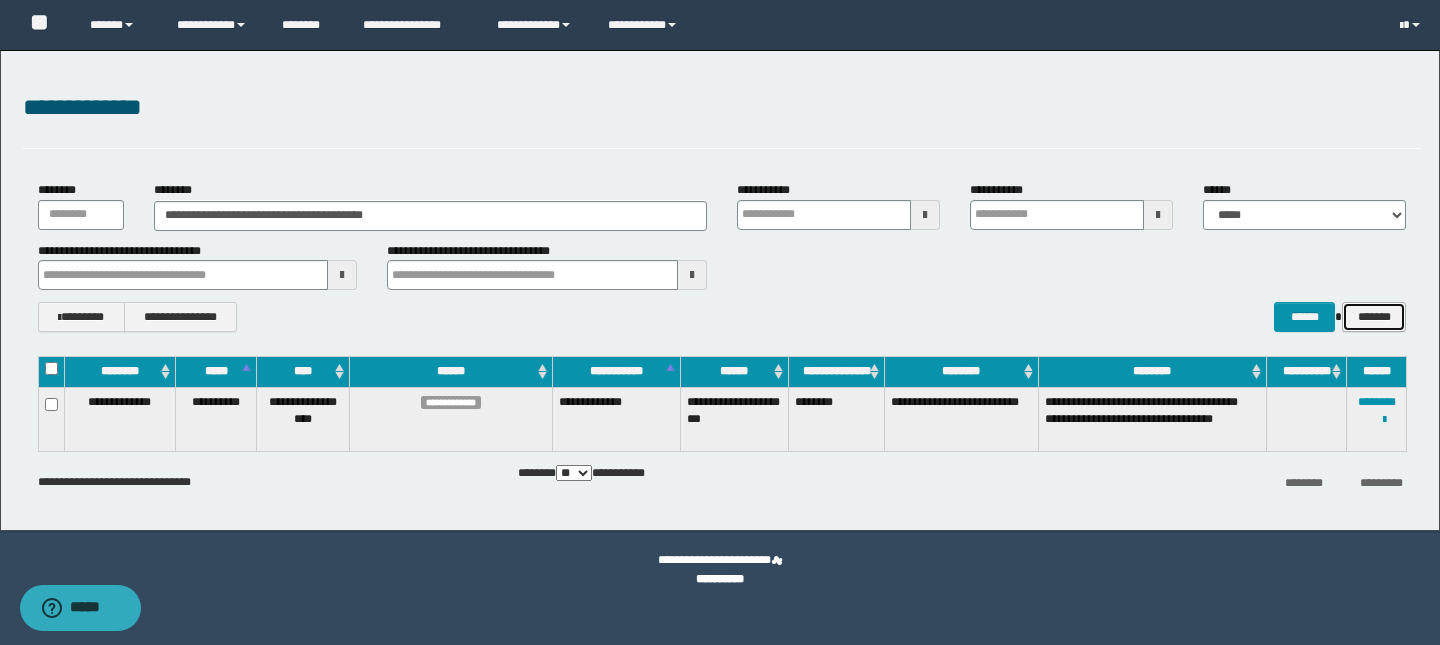 click on "*******" at bounding box center (1374, 317) 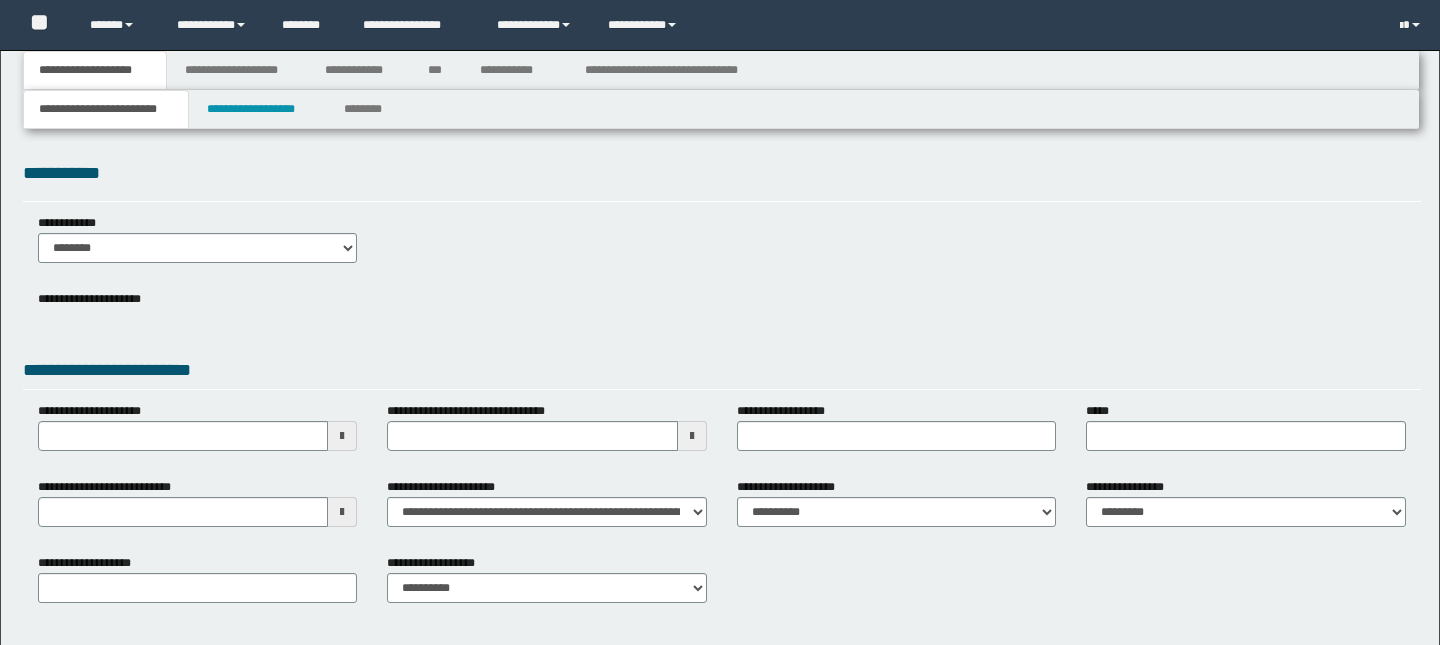 scroll, scrollTop: 0, scrollLeft: 0, axis: both 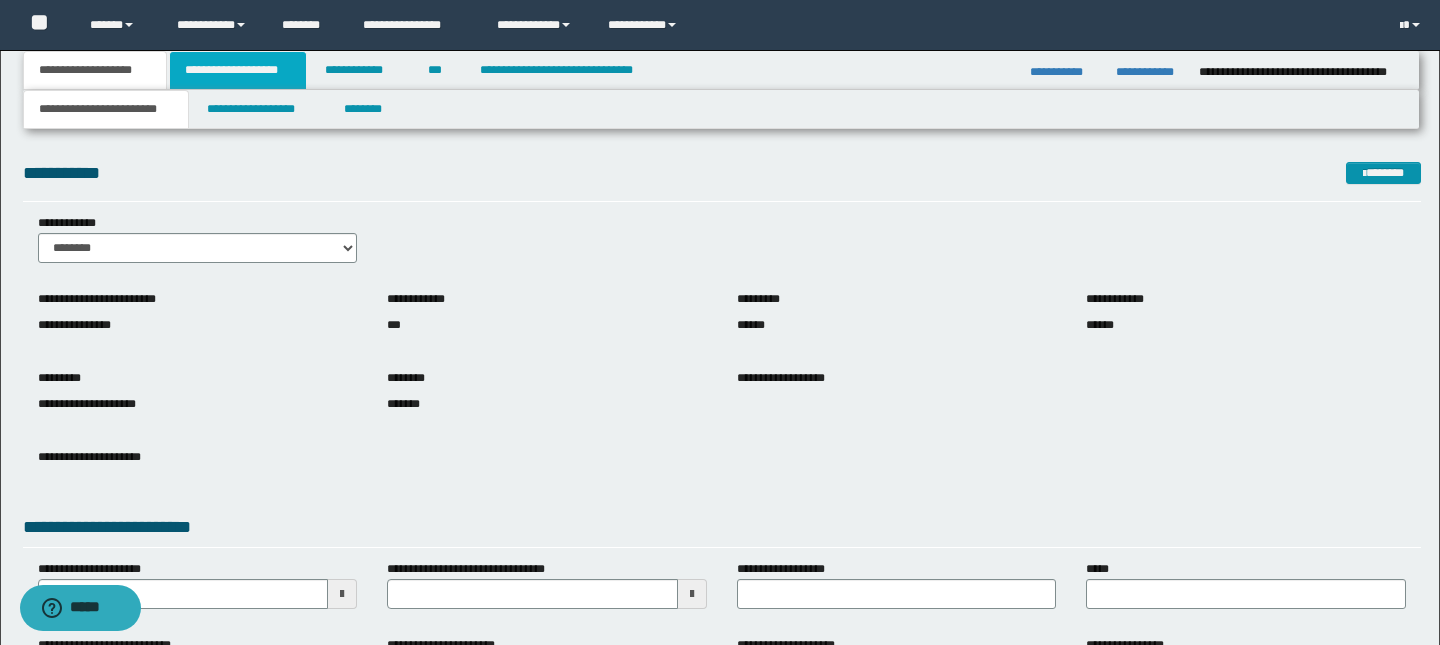 click on "**********" at bounding box center [238, 70] 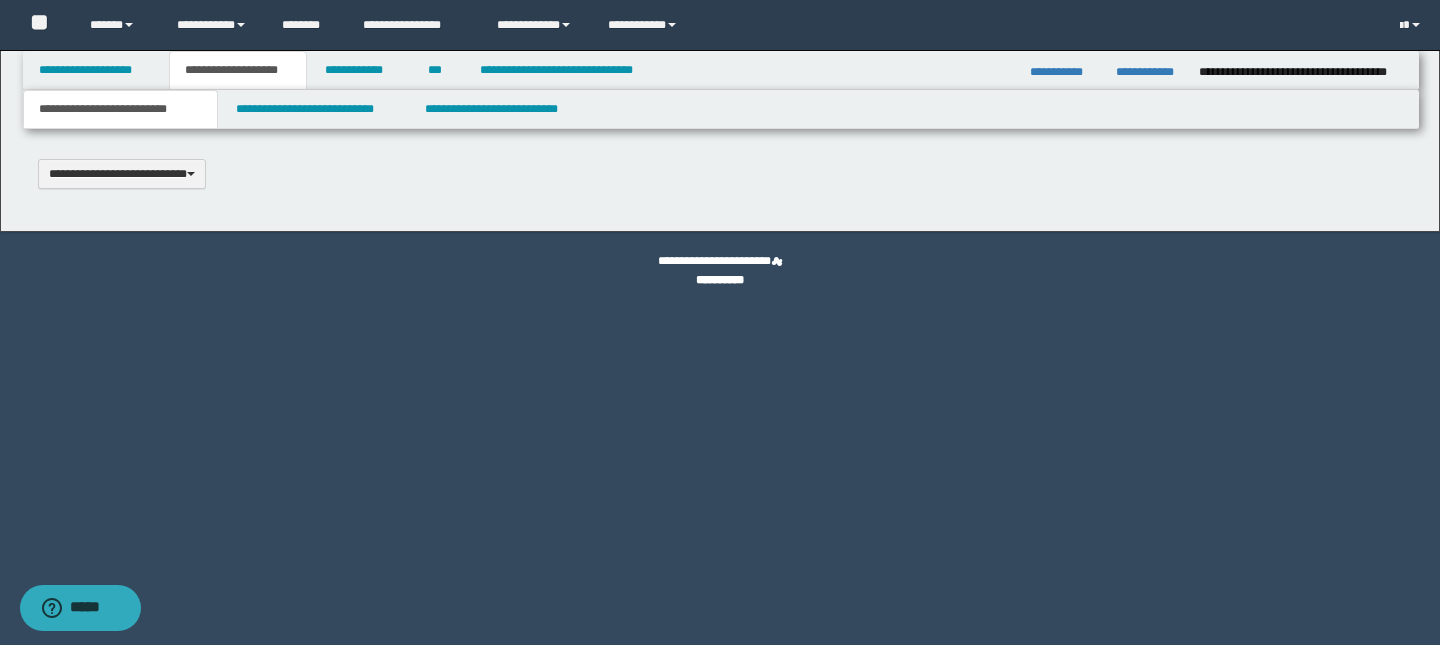 type 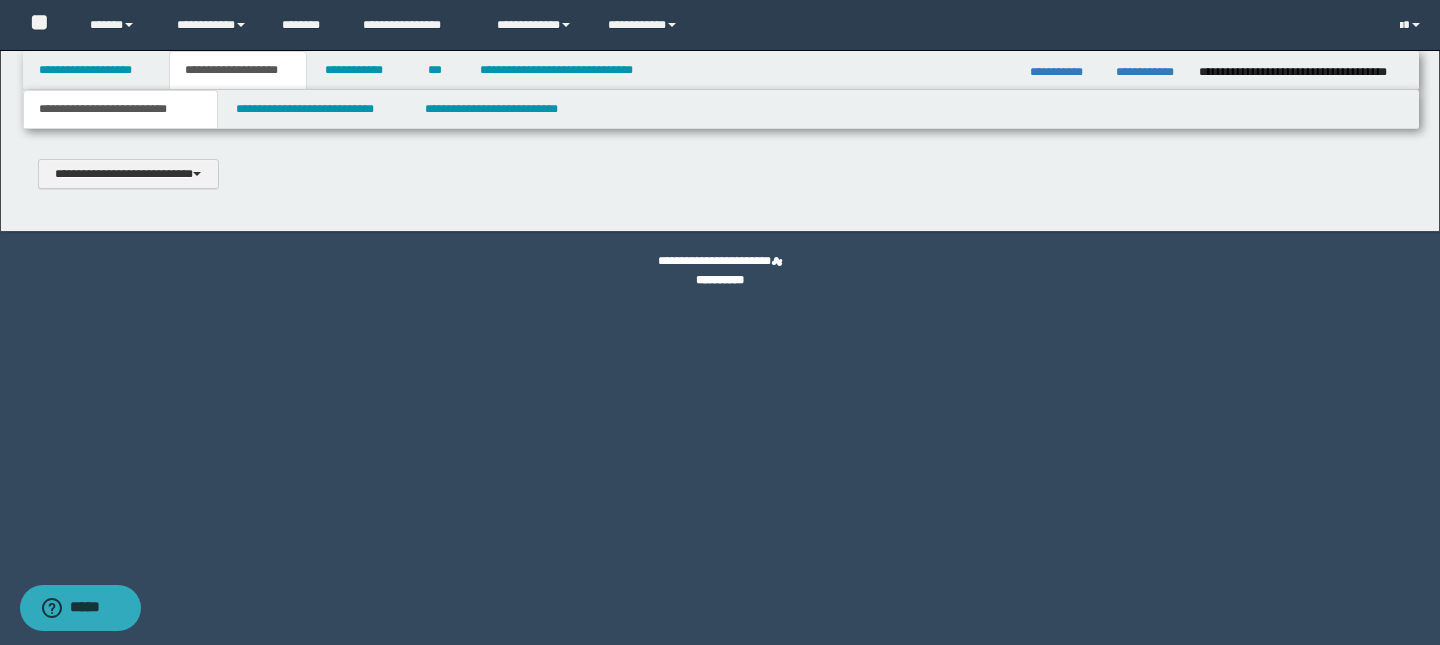 scroll, scrollTop: 0, scrollLeft: 0, axis: both 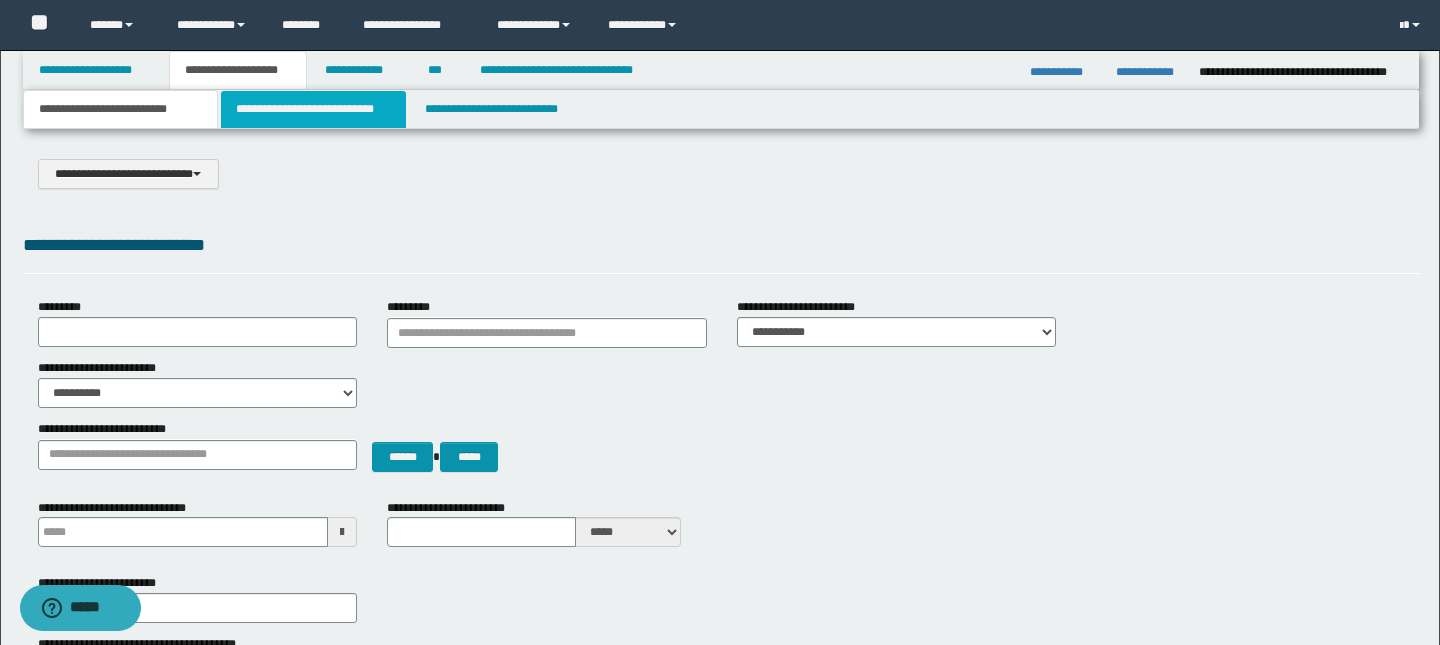 click on "**********" at bounding box center (314, 109) 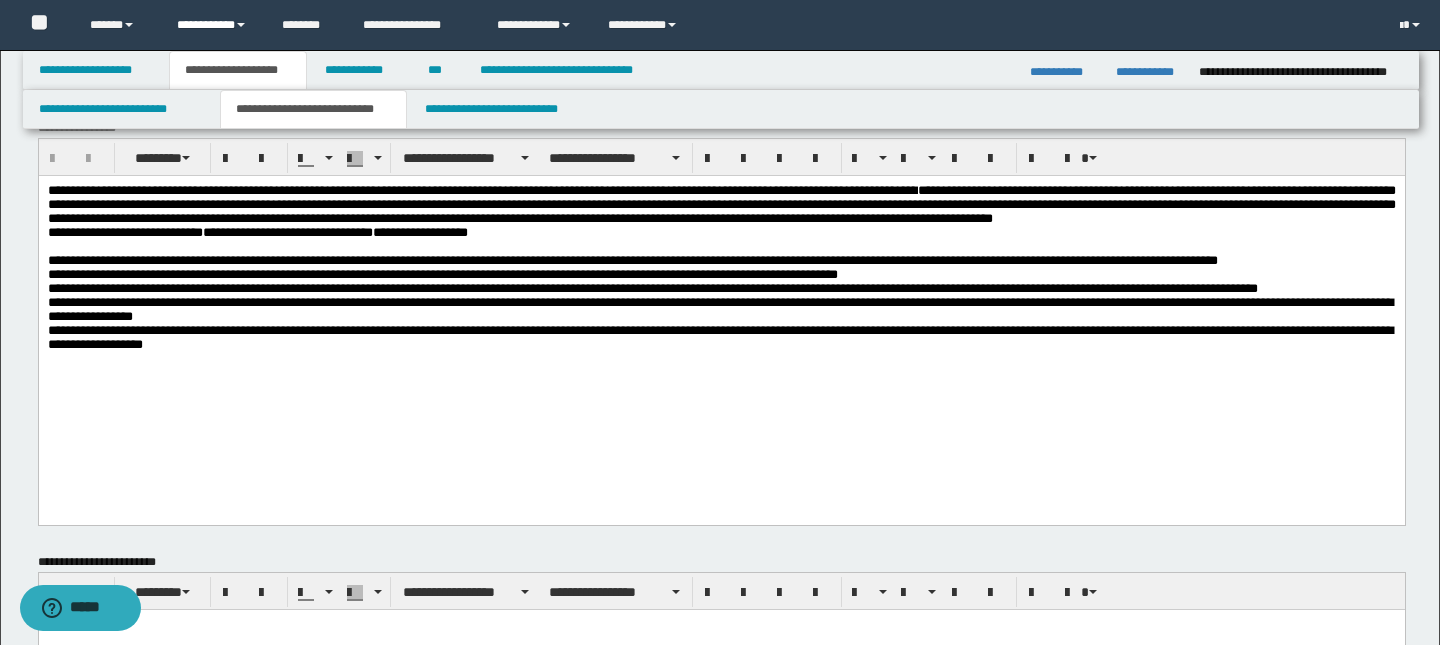 scroll, scrollTop: 35, scrollLeft: 0, axis: vertical 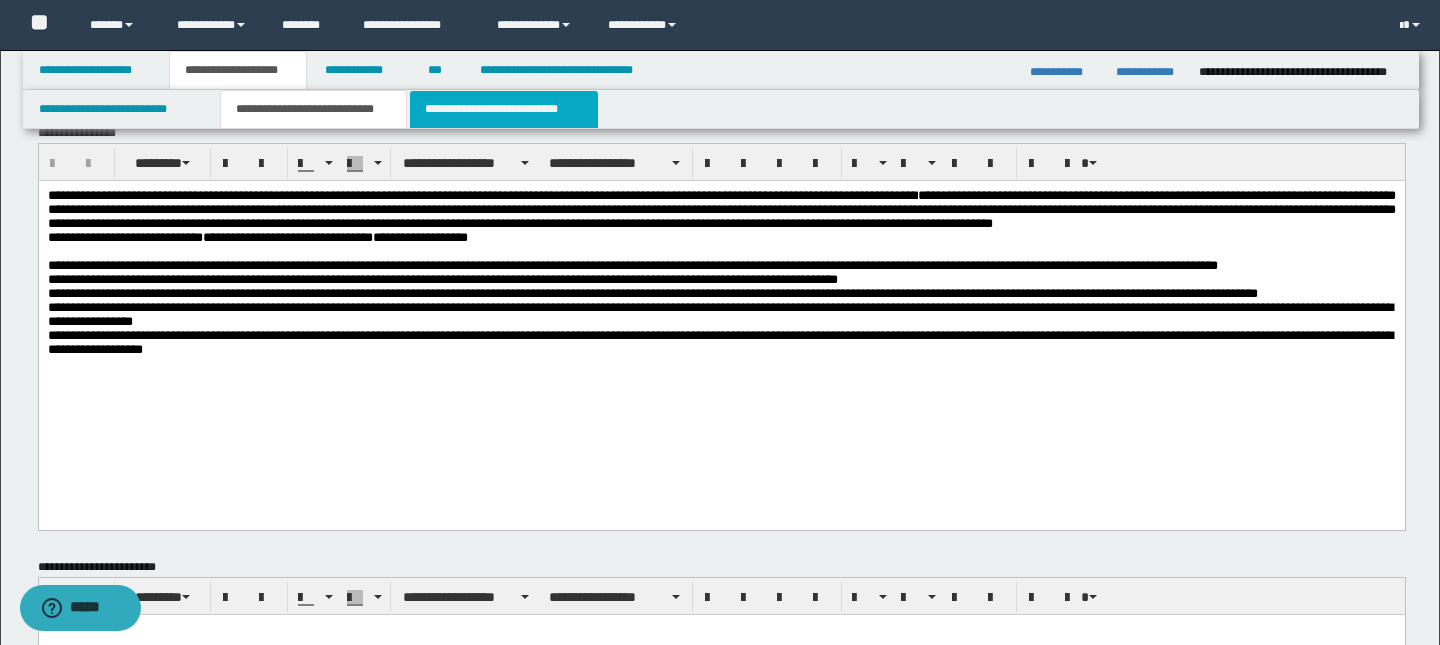 click on "**********" at bounding box center (504, 109) 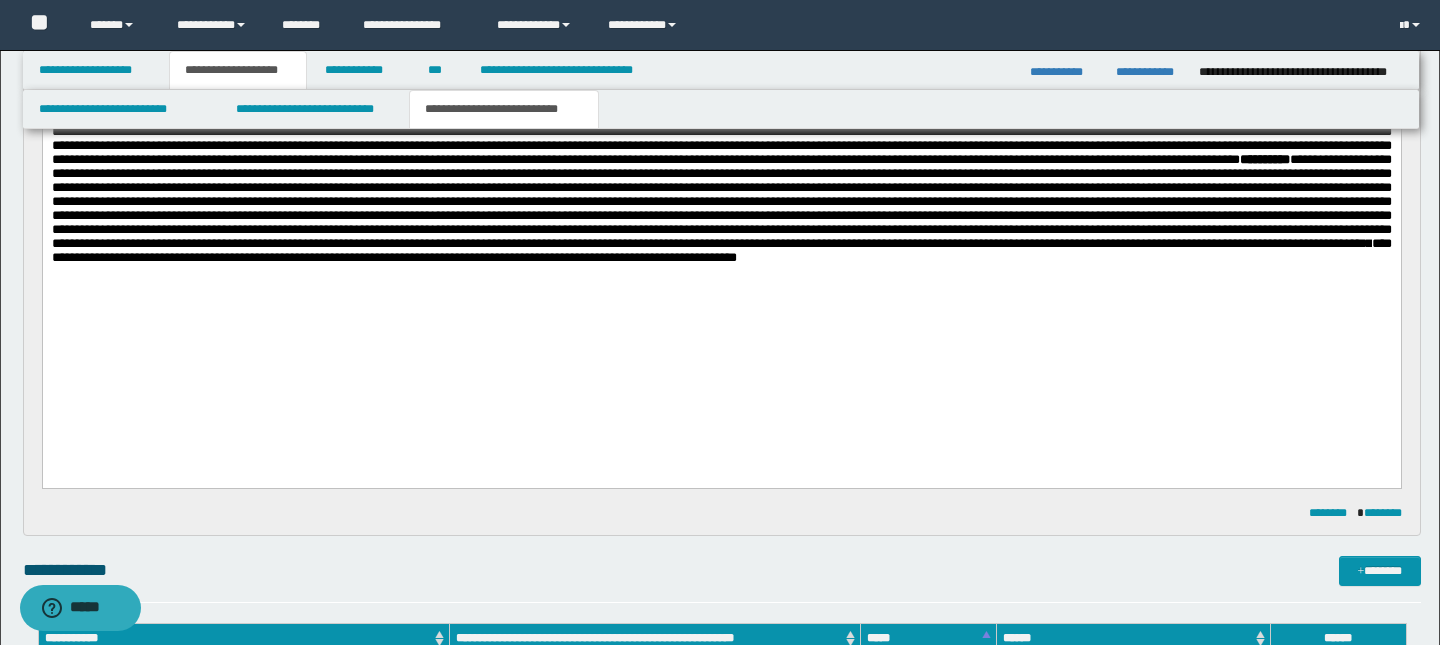 scroll, scrollTop: 443, scrollLeft: 0, axis: vertical 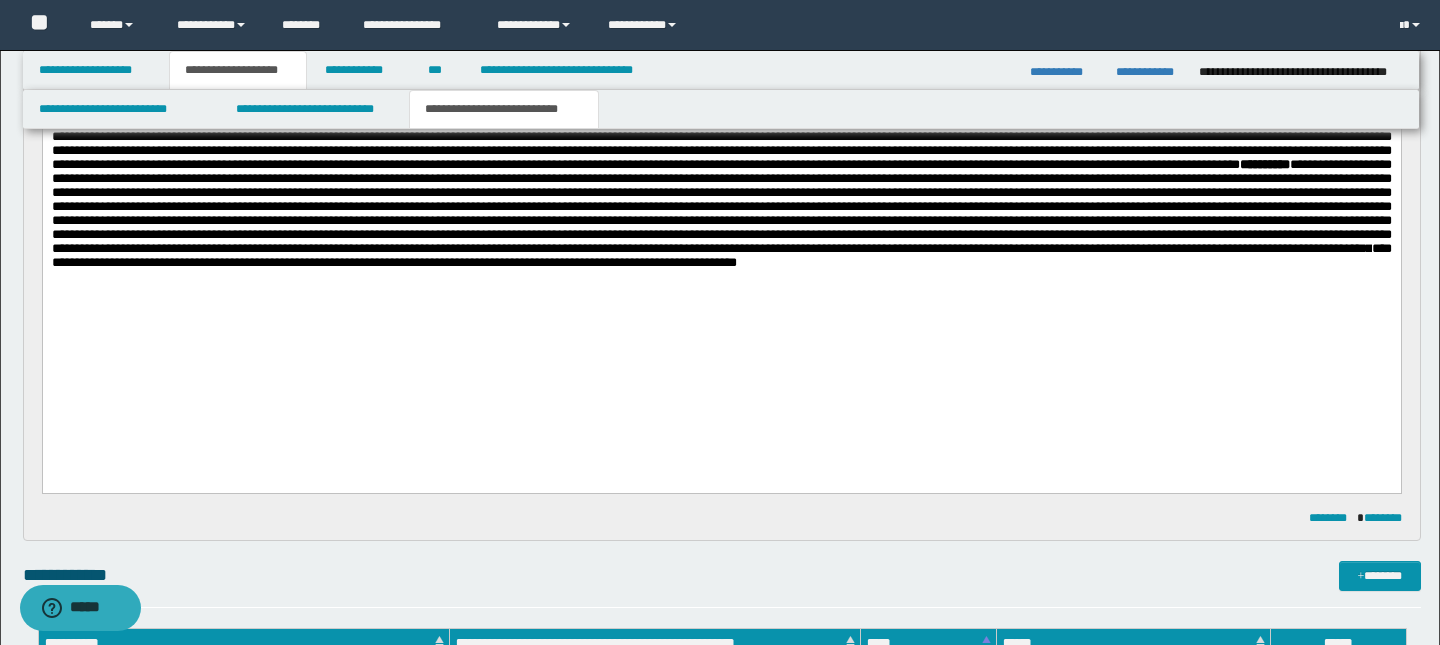 click on "**********" at bounding box center (721, 96) 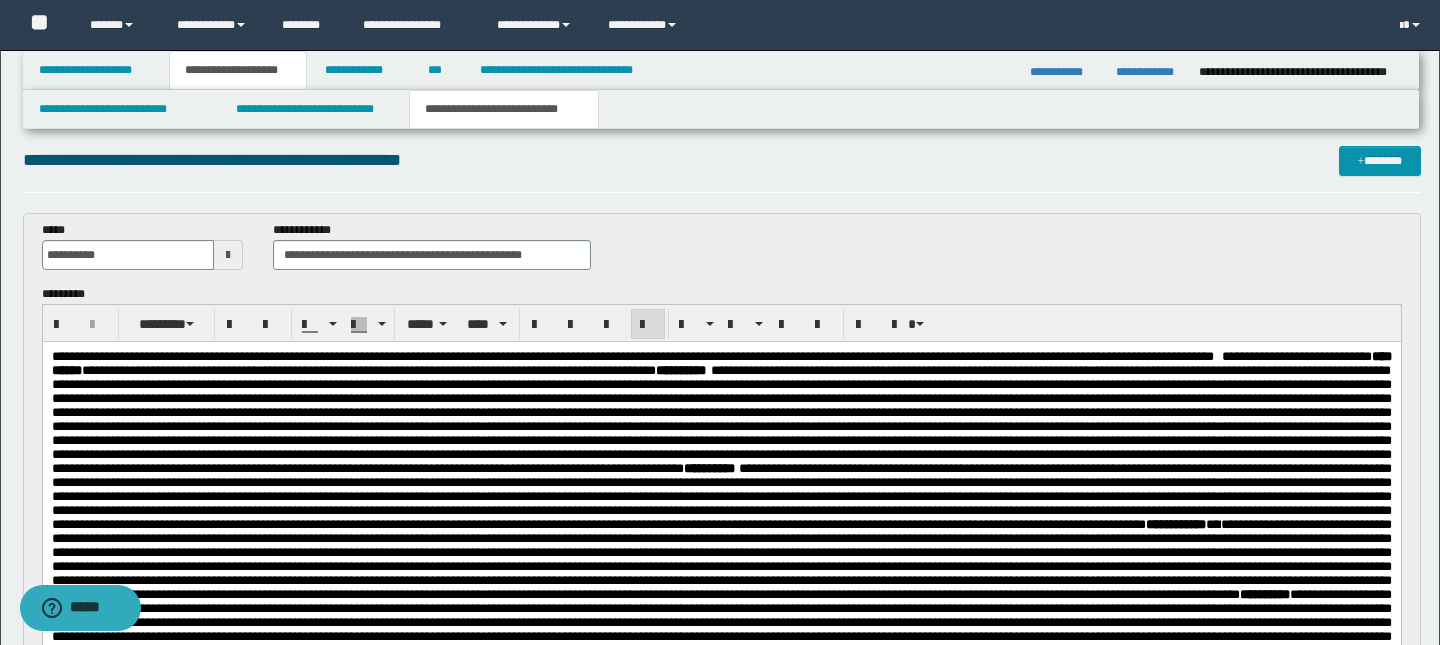 scroll, scrollTop: 0, scrollLeft: 0, axis: both 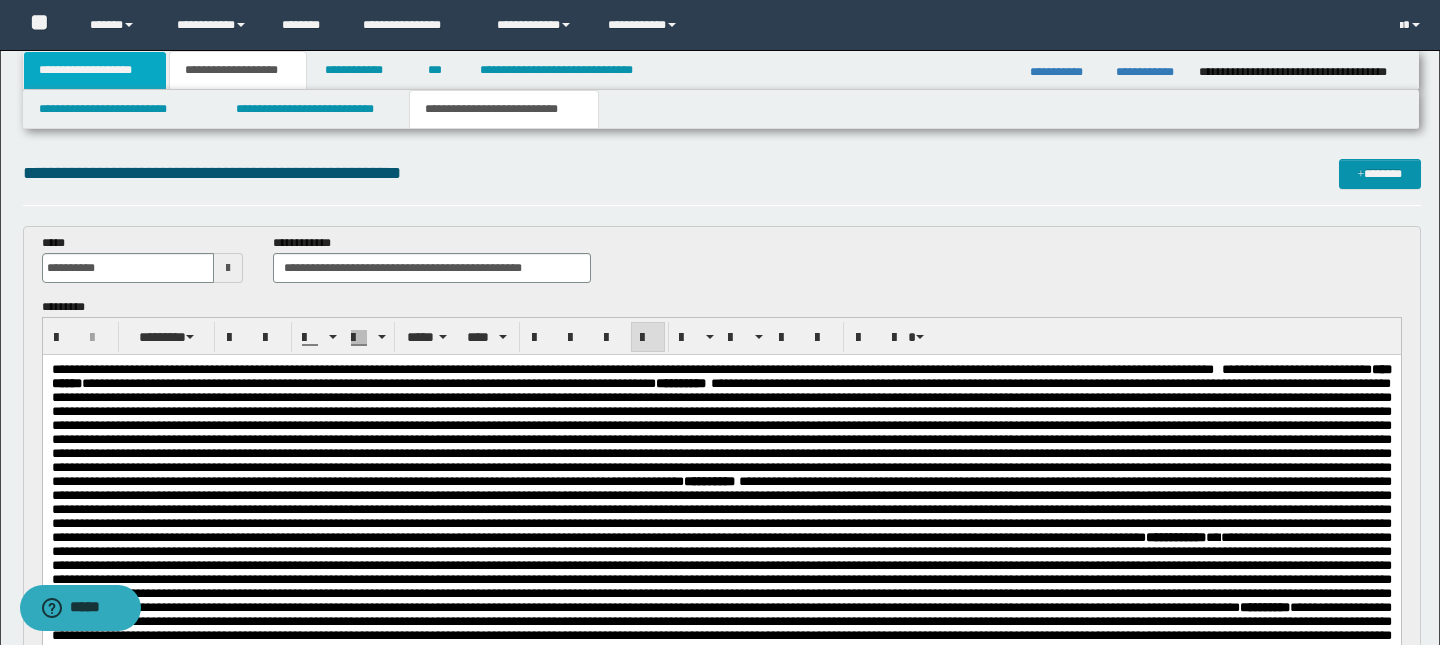 click on "**********" at bounding box center (95, 70) 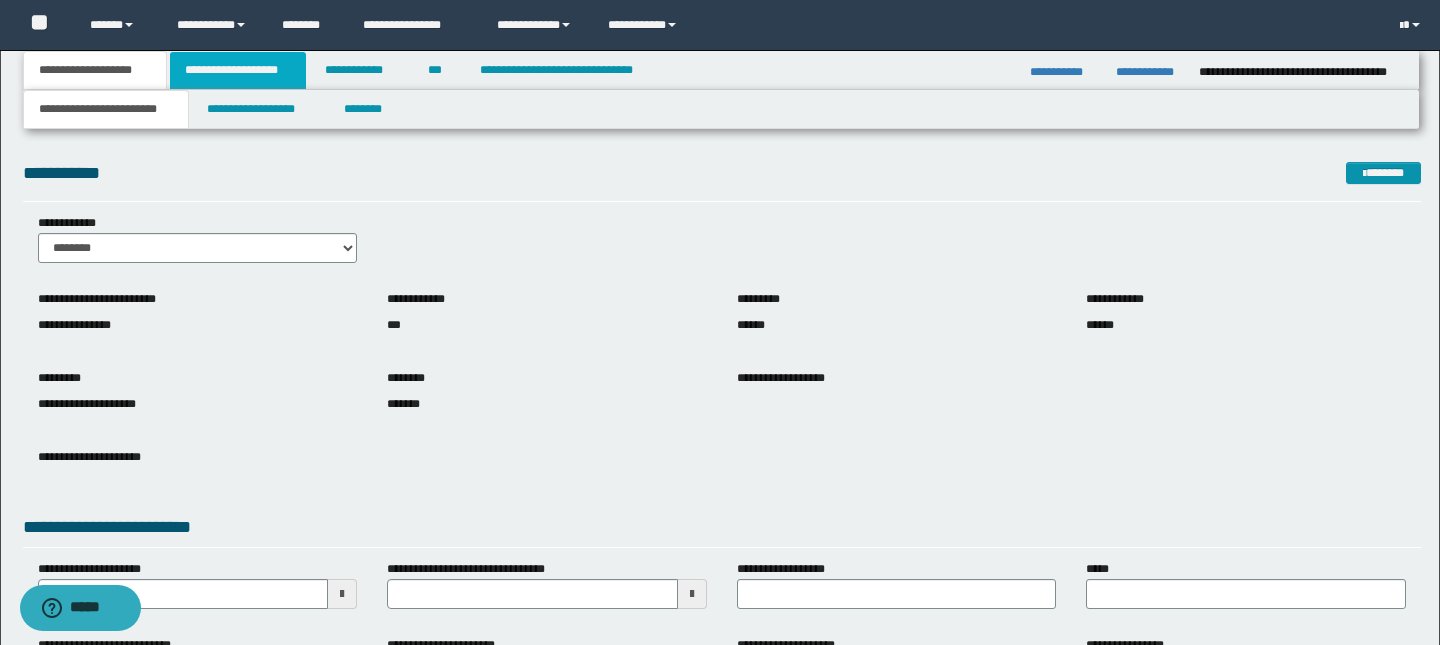 click on "**********" at bounding box center [238, 70] 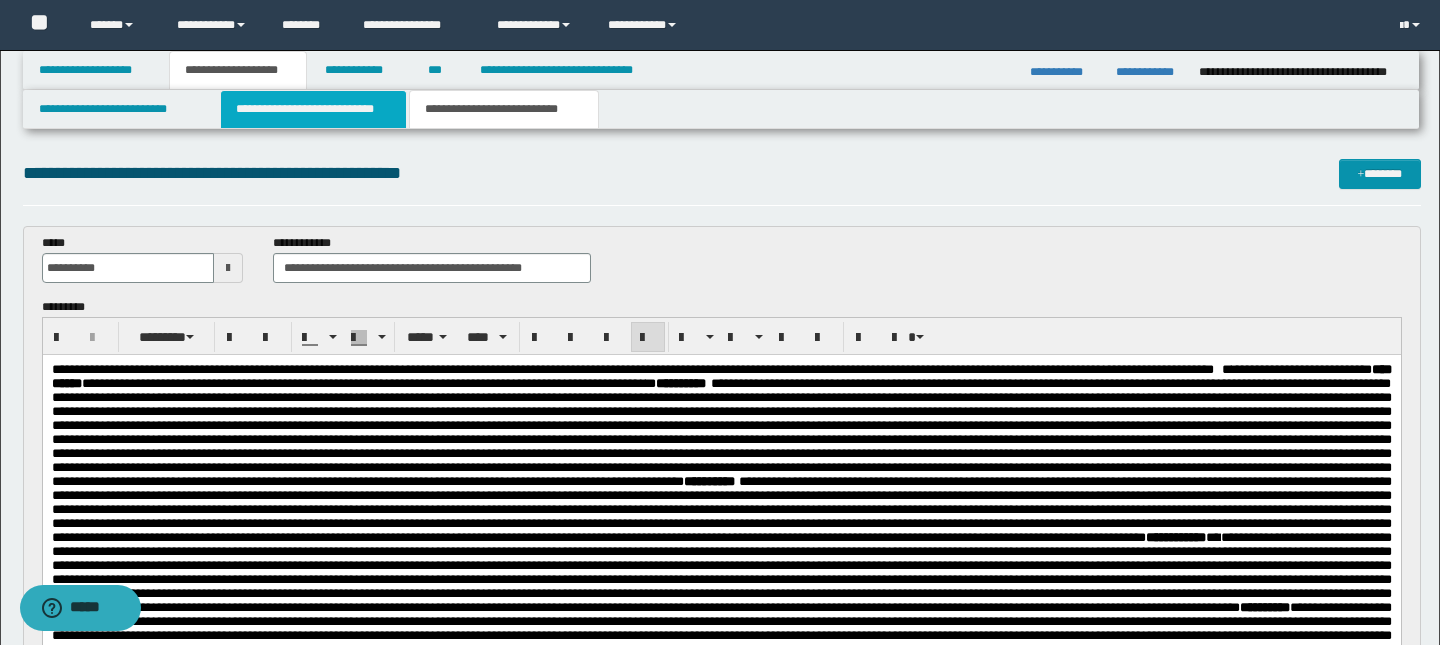 click on "**********" at bounding box center (314, 109) 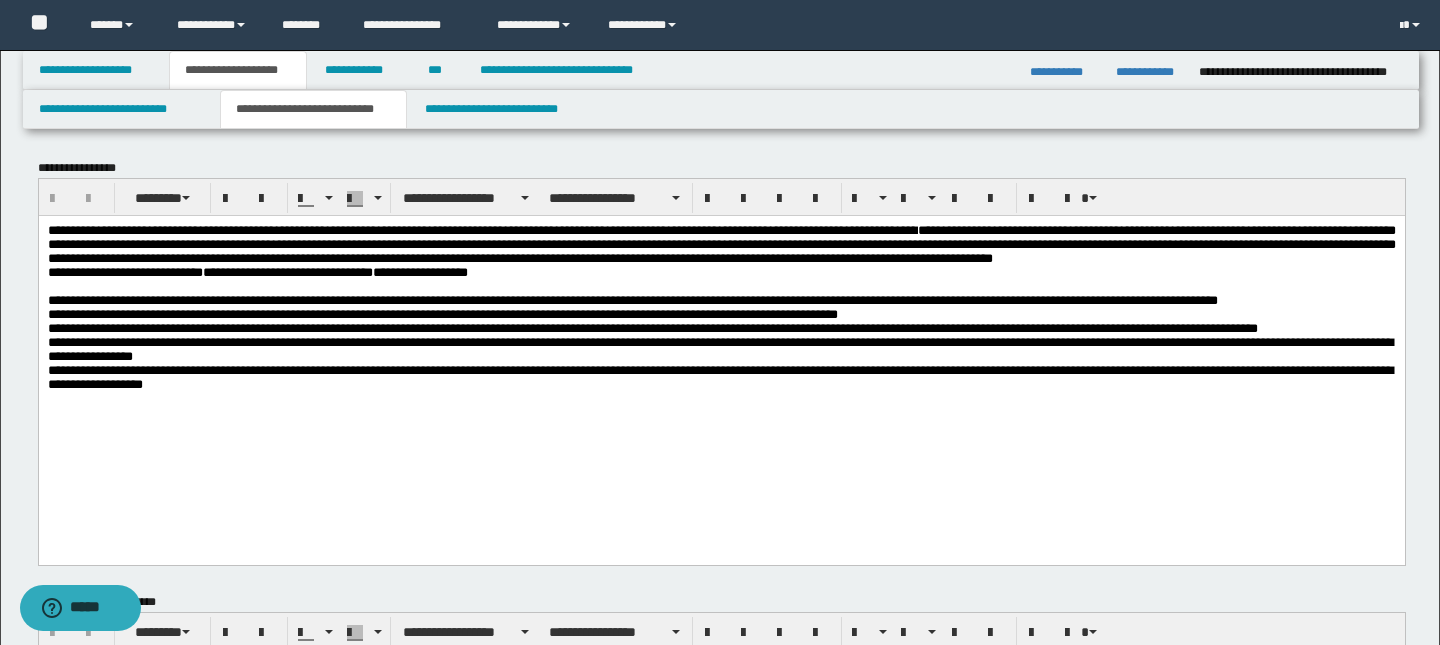 click on "**********" at bounding box center [287, 271] 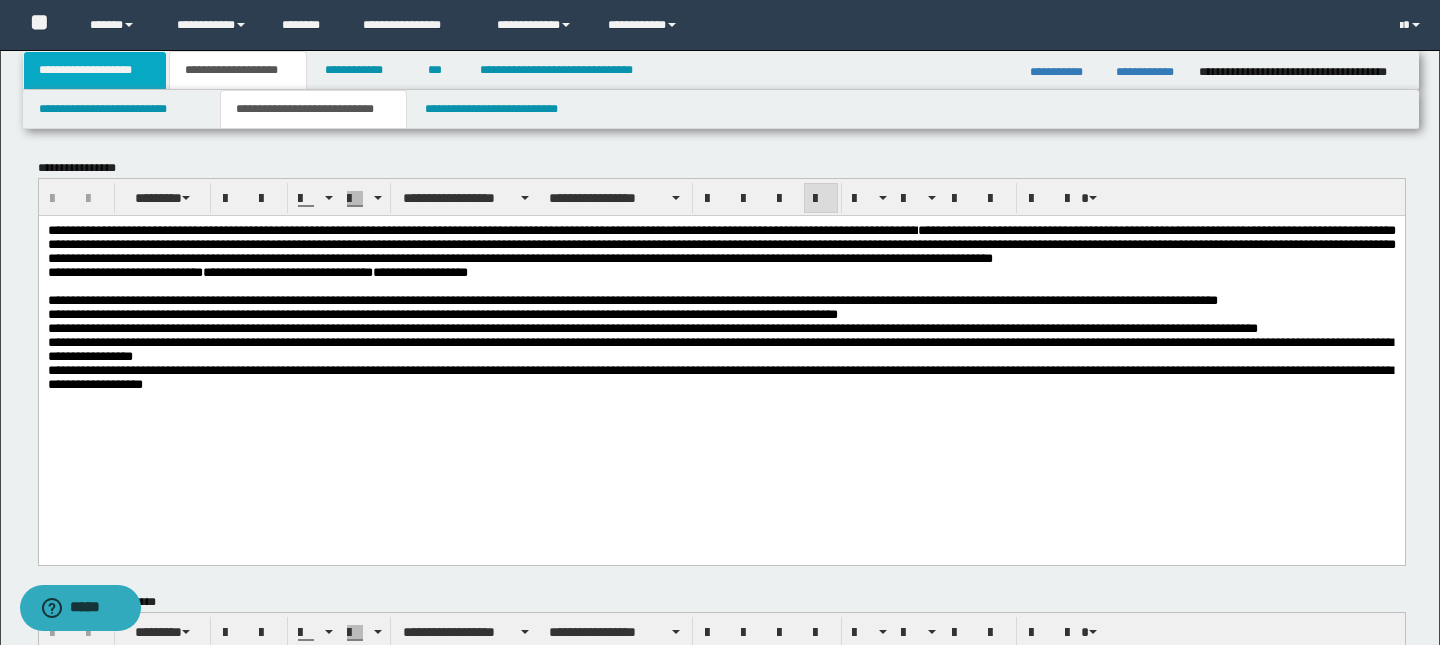 click on "**********" at bounding box center [95, 70] 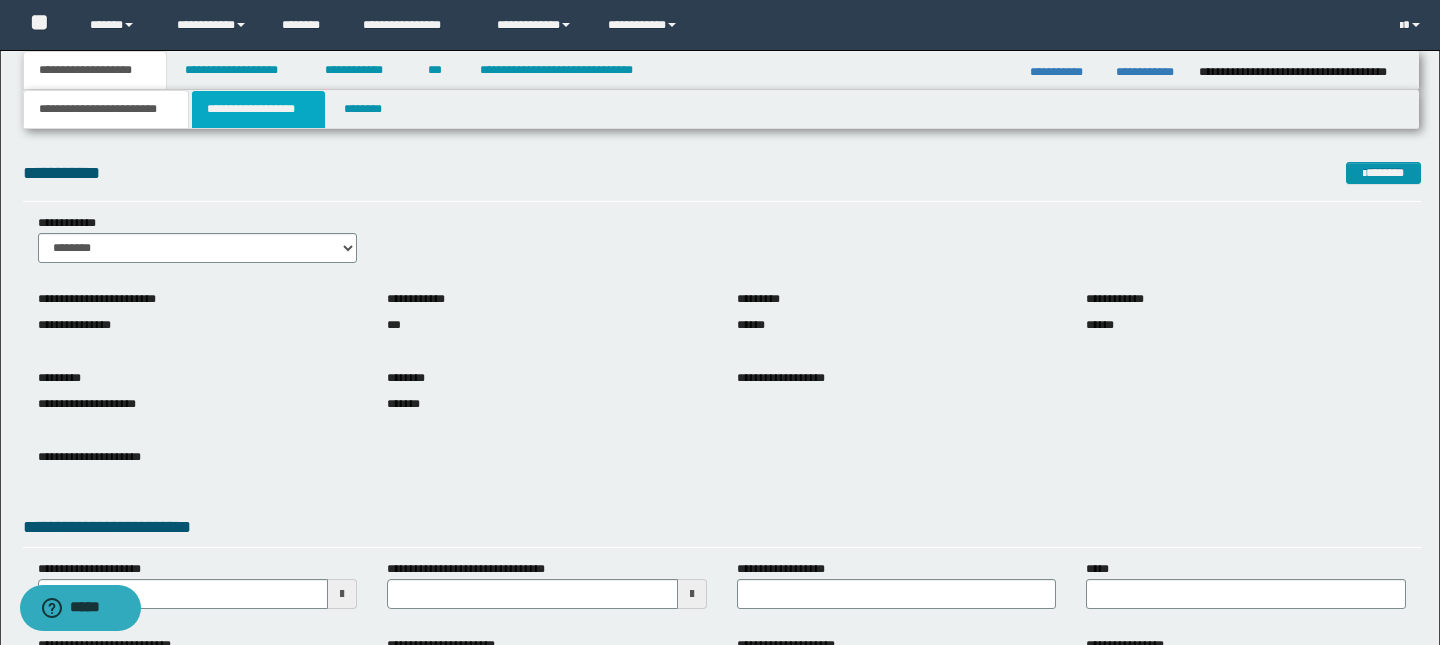 click on "**********" at bounding box center [258, 109] 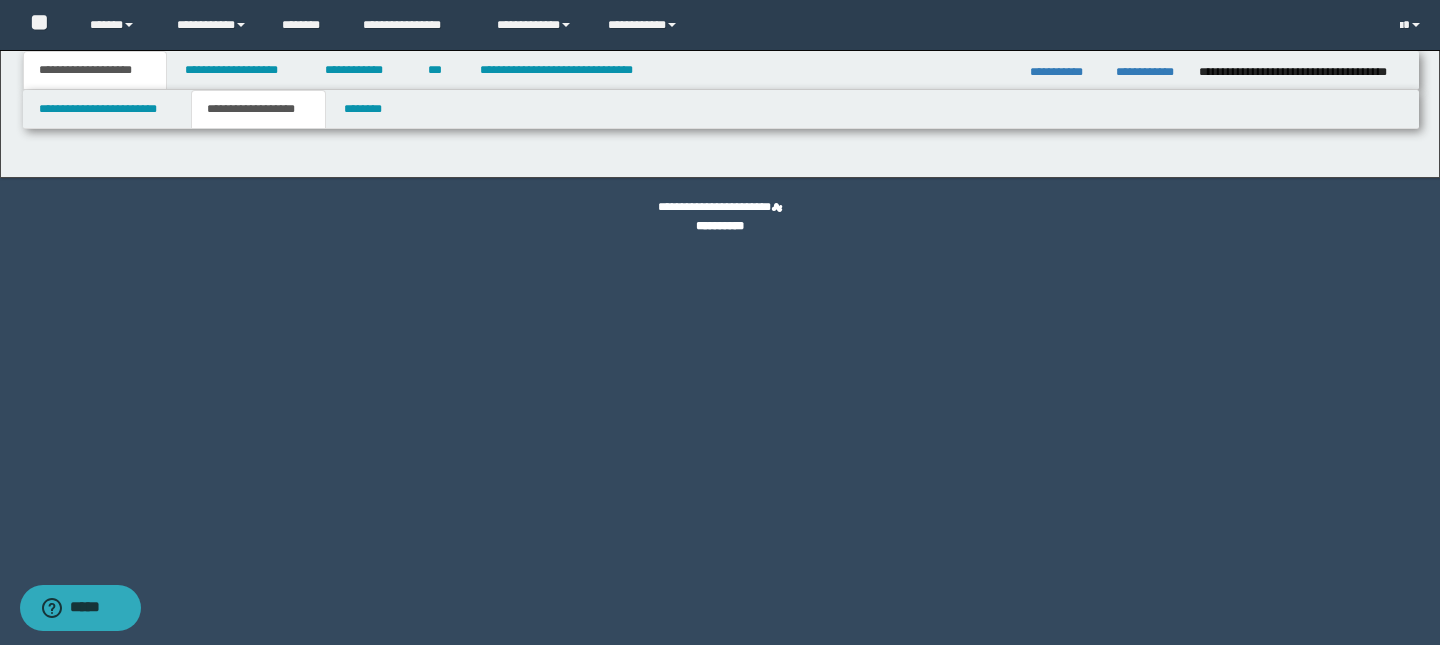 type on "**********" 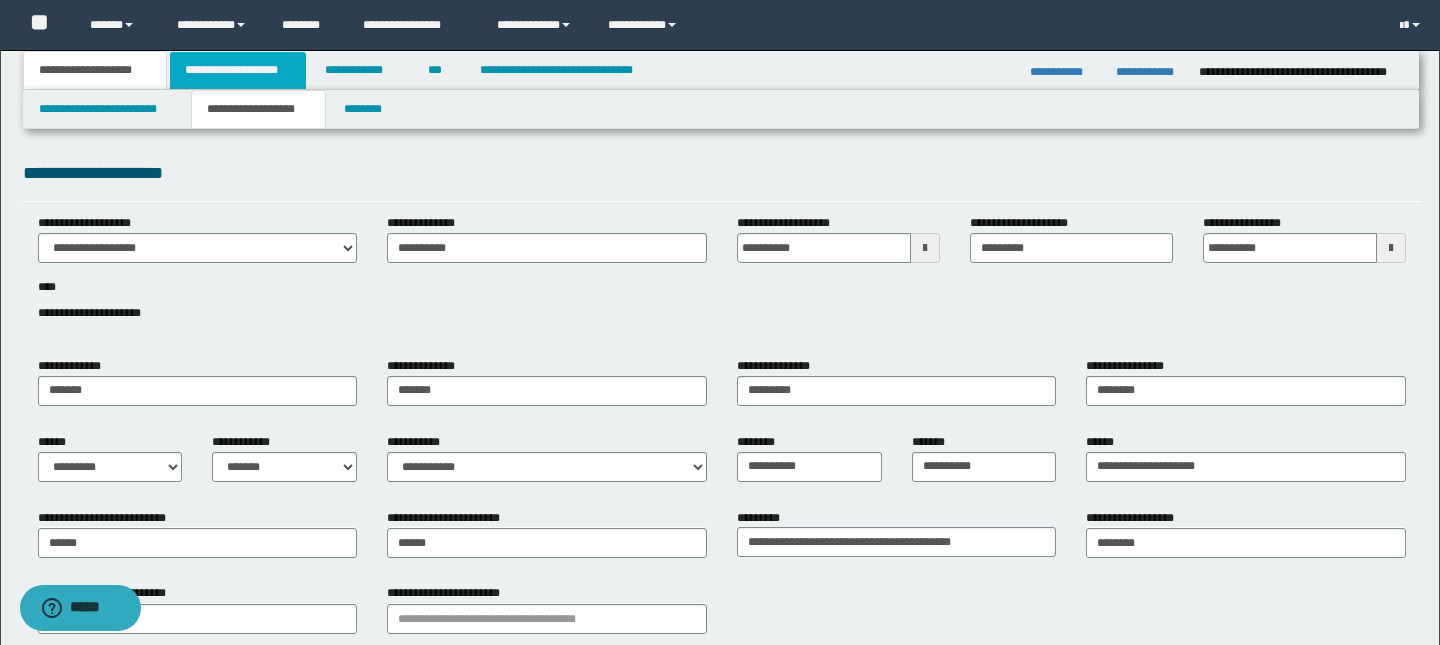 click on "**********" at bounding box center [238, 70] 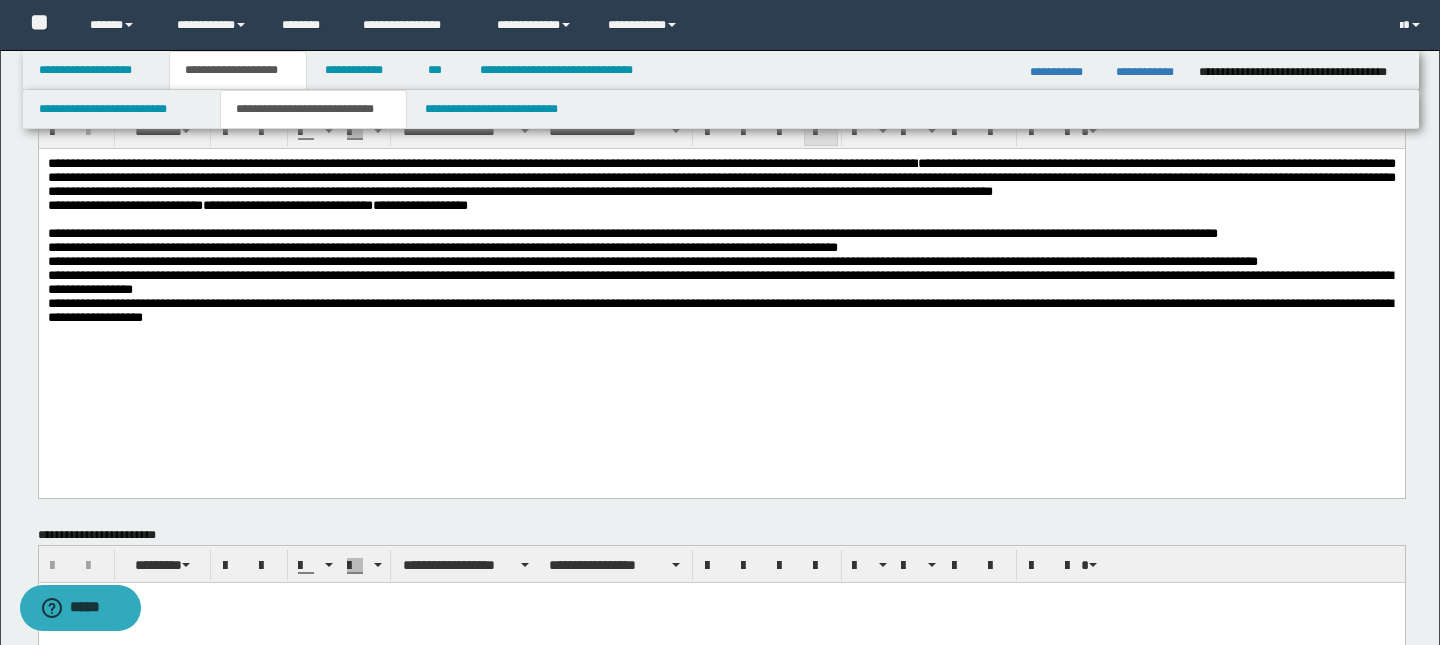 scroll, scrollTop: 68, scrollLeft: 0, axis: vertical 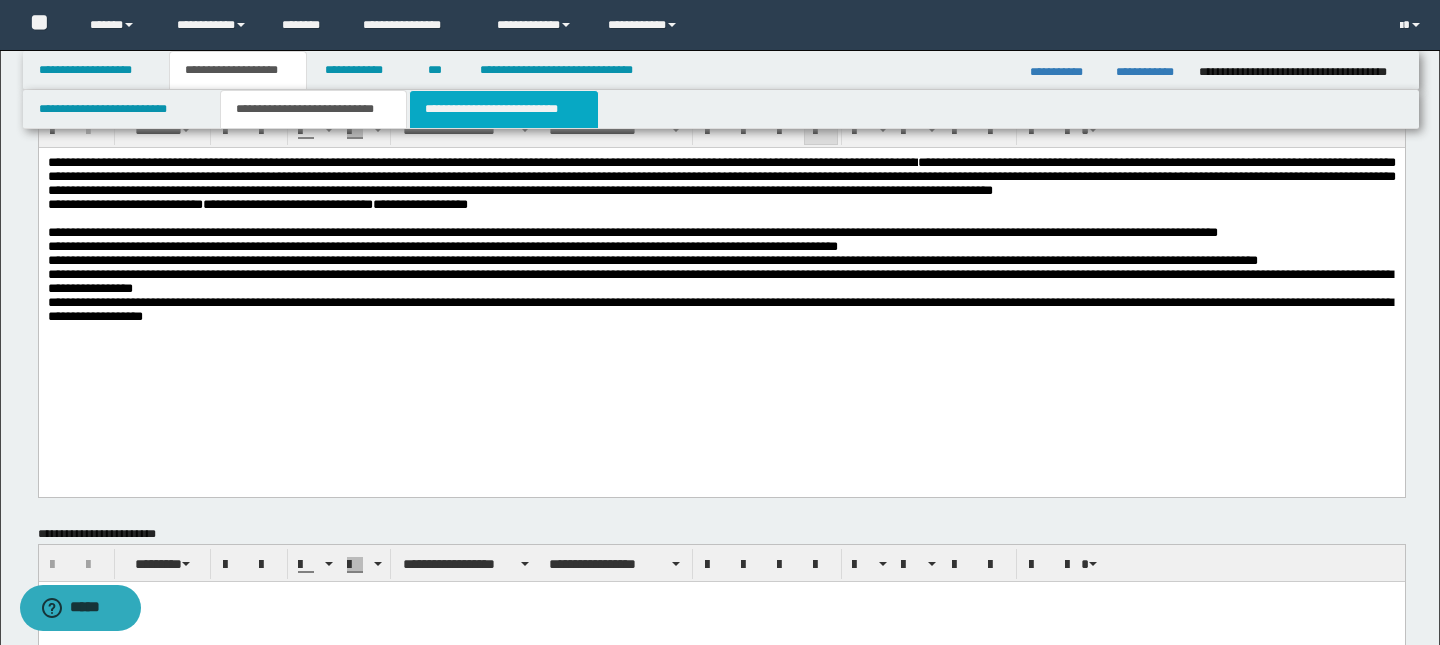 click on "**********" at bounding box center (504, 109) 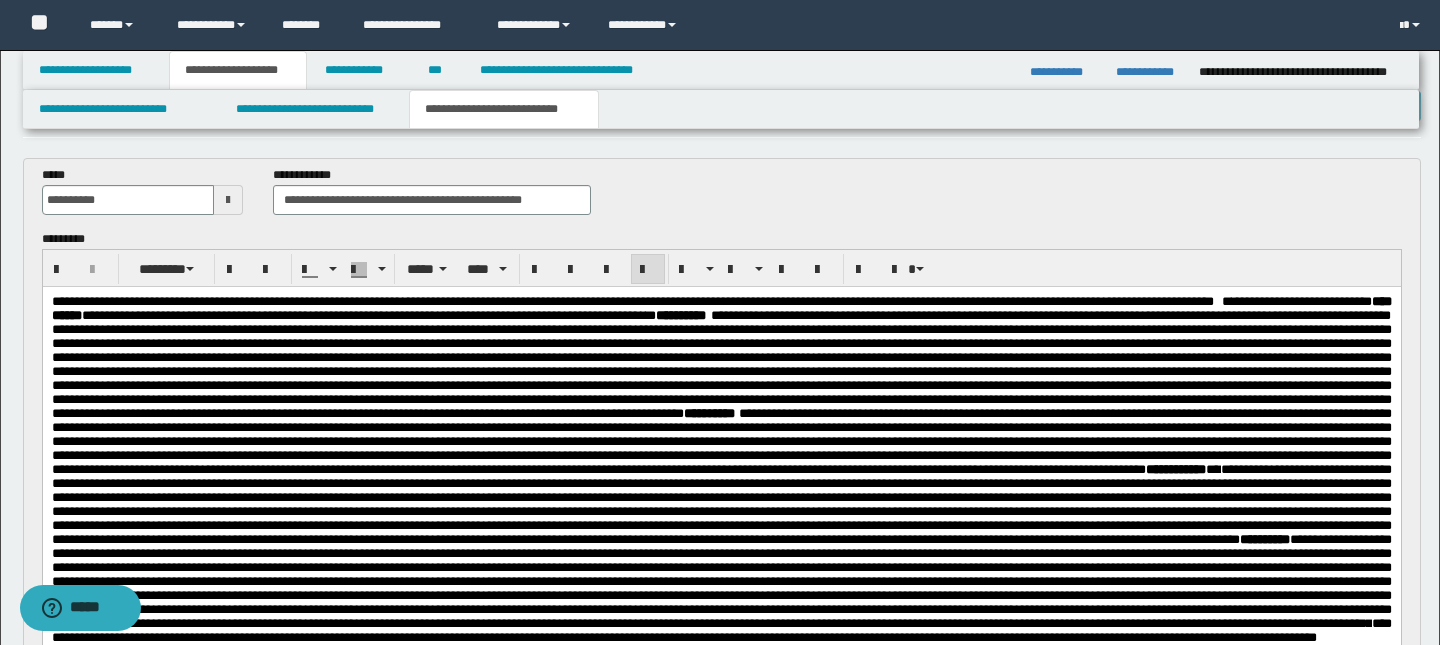 click on "**********" at bounding box center [627, 301] 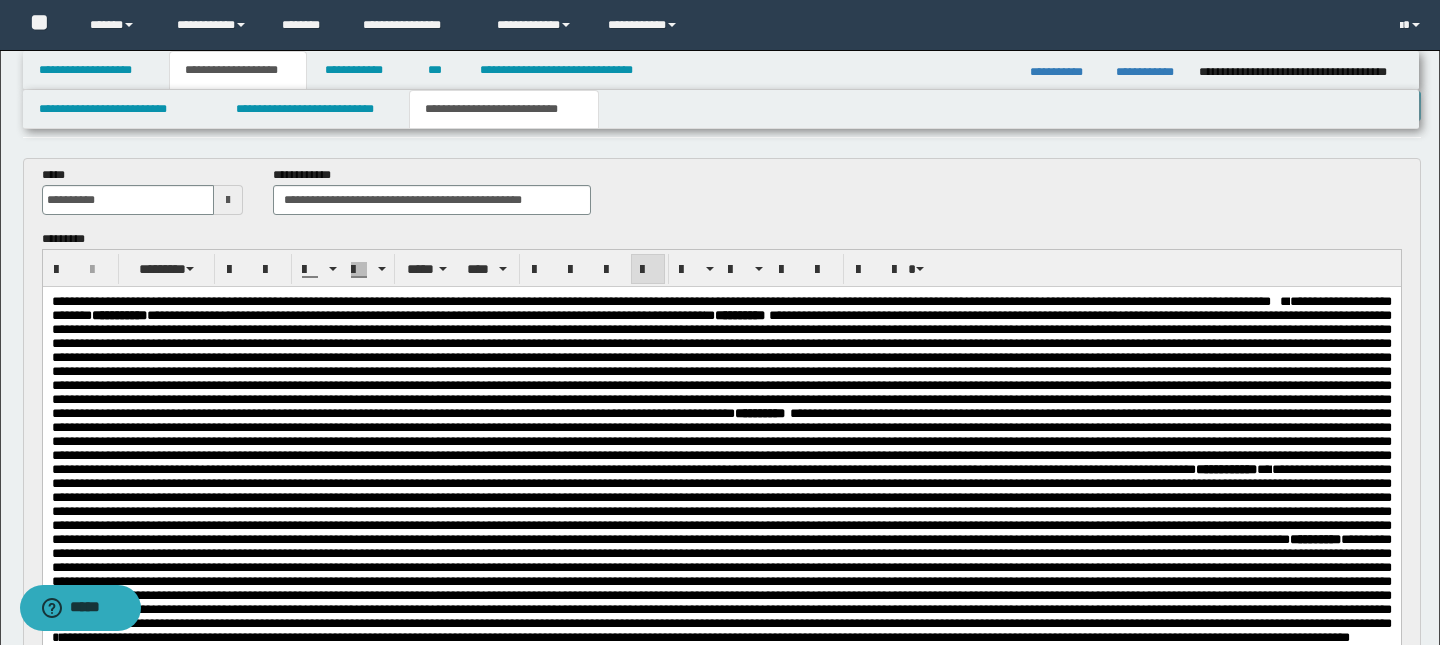click on "**********" at bounding box center [655, 301] 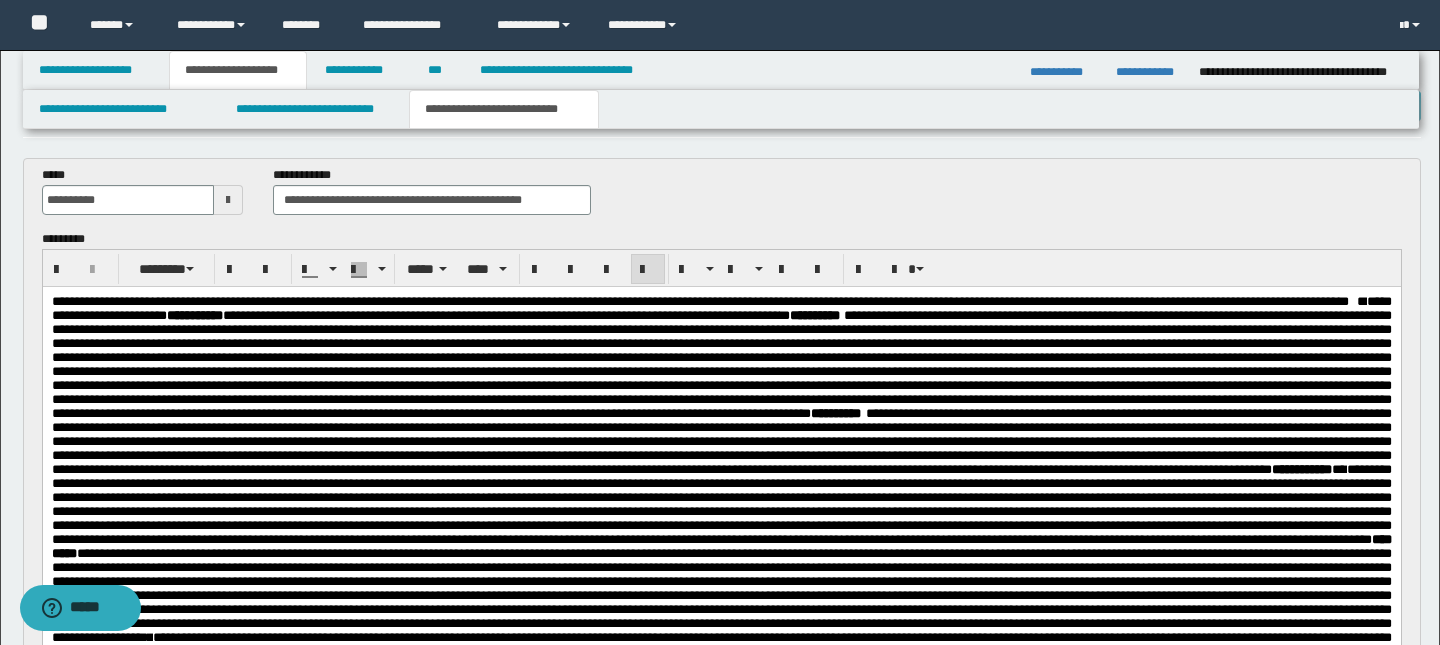 click on "**********" at bounding box center [694, 301] 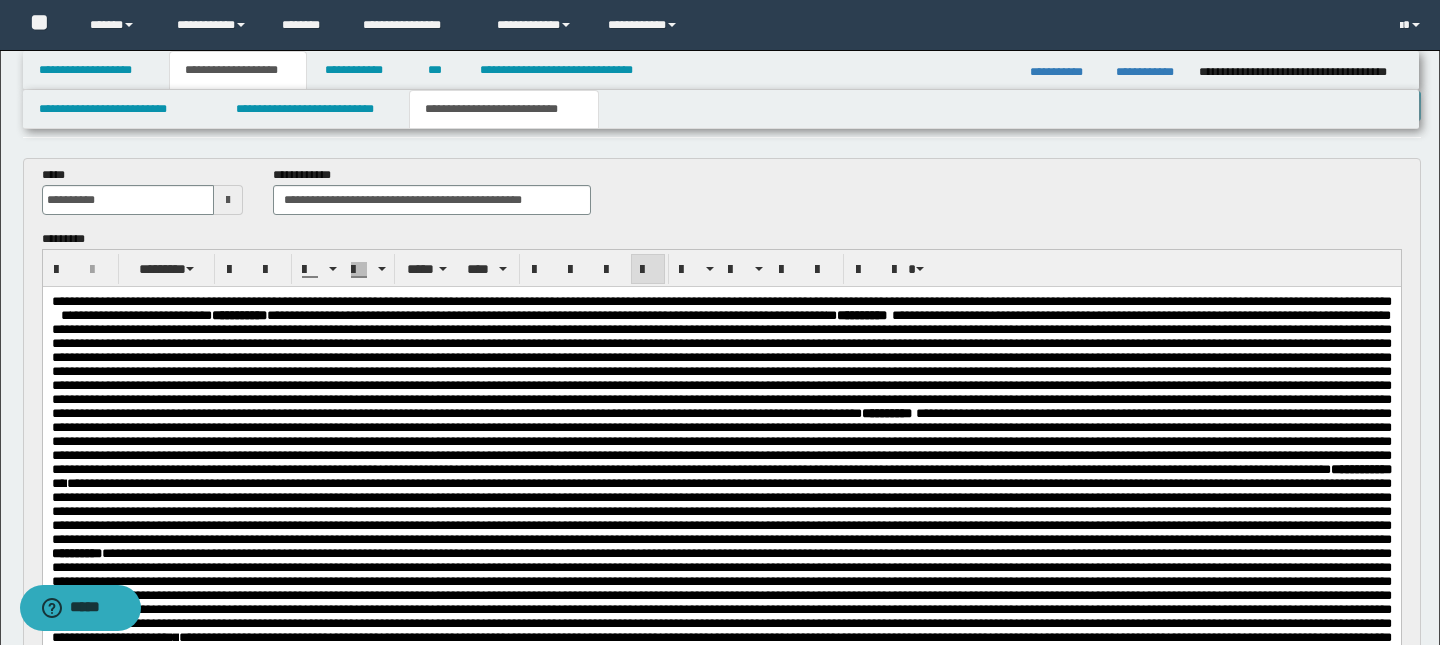 click on "**********" at bounding box center [716, 301] 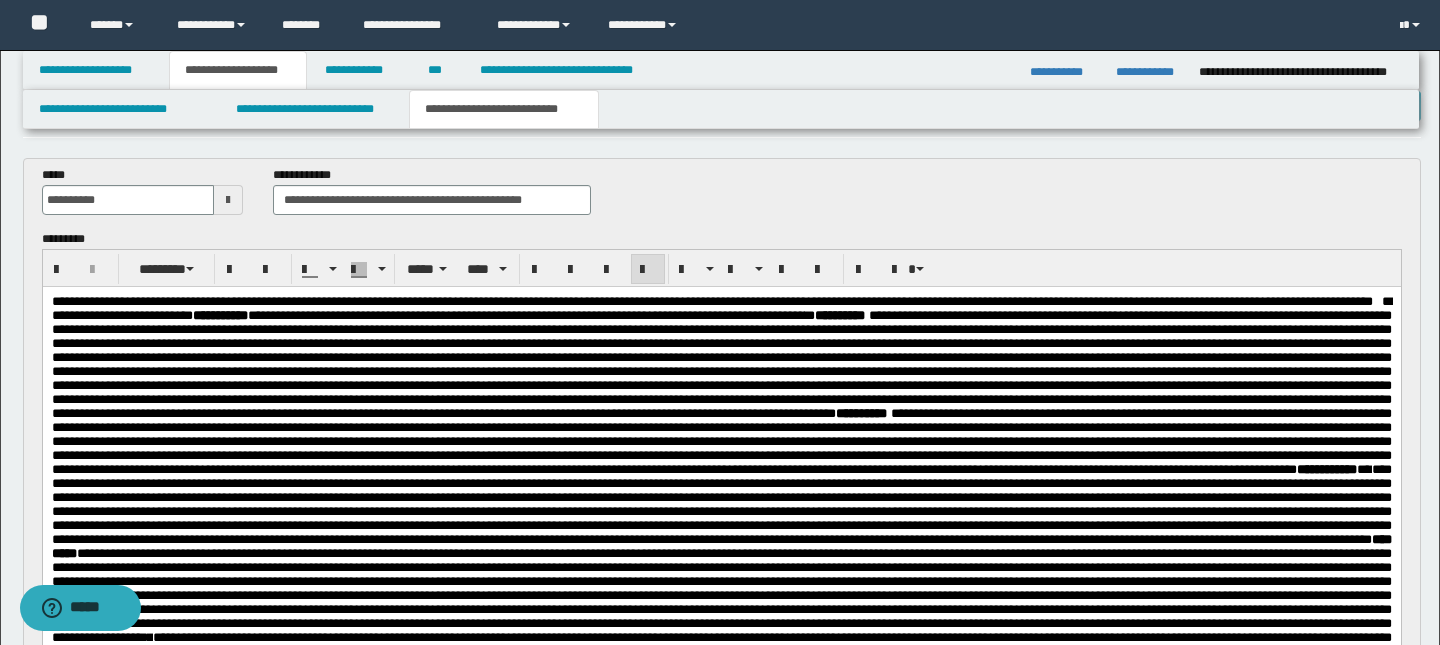 click on "**********" at bounding box center [706, 301] 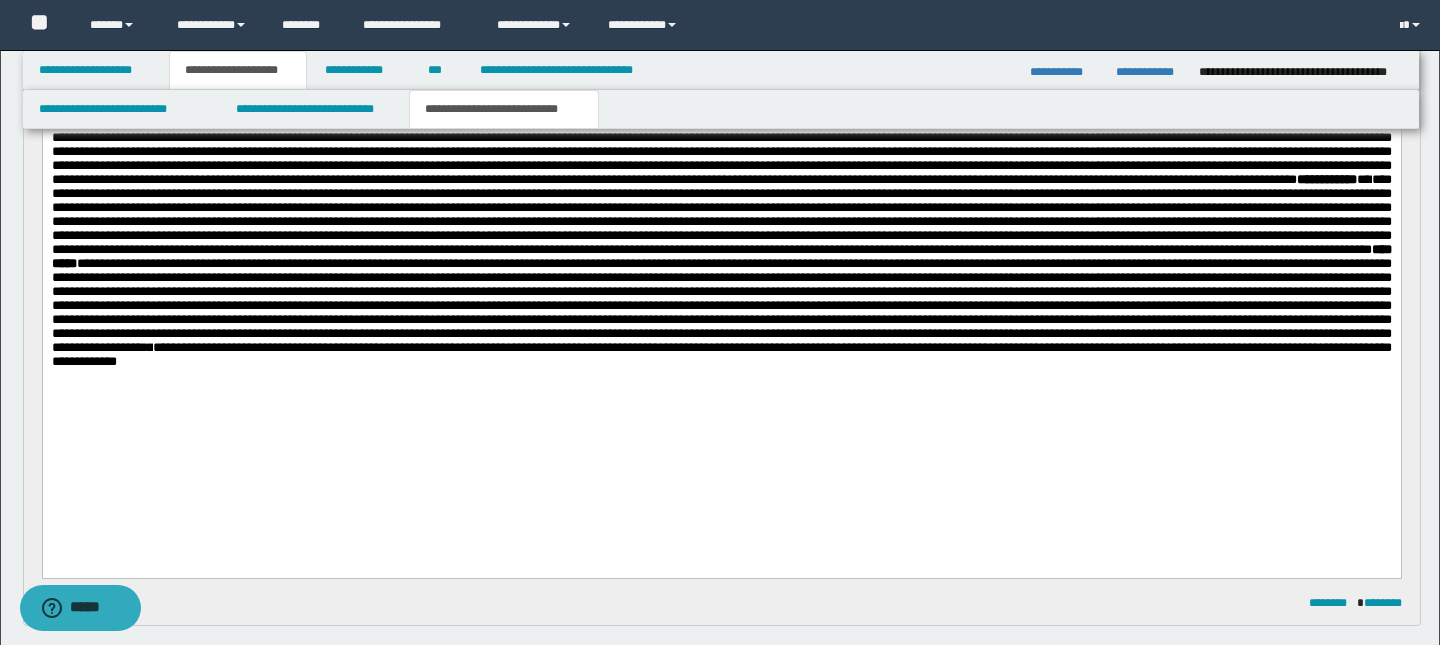 scroll, scrollTop: 359, scrollLeft: 0, axis: vertical 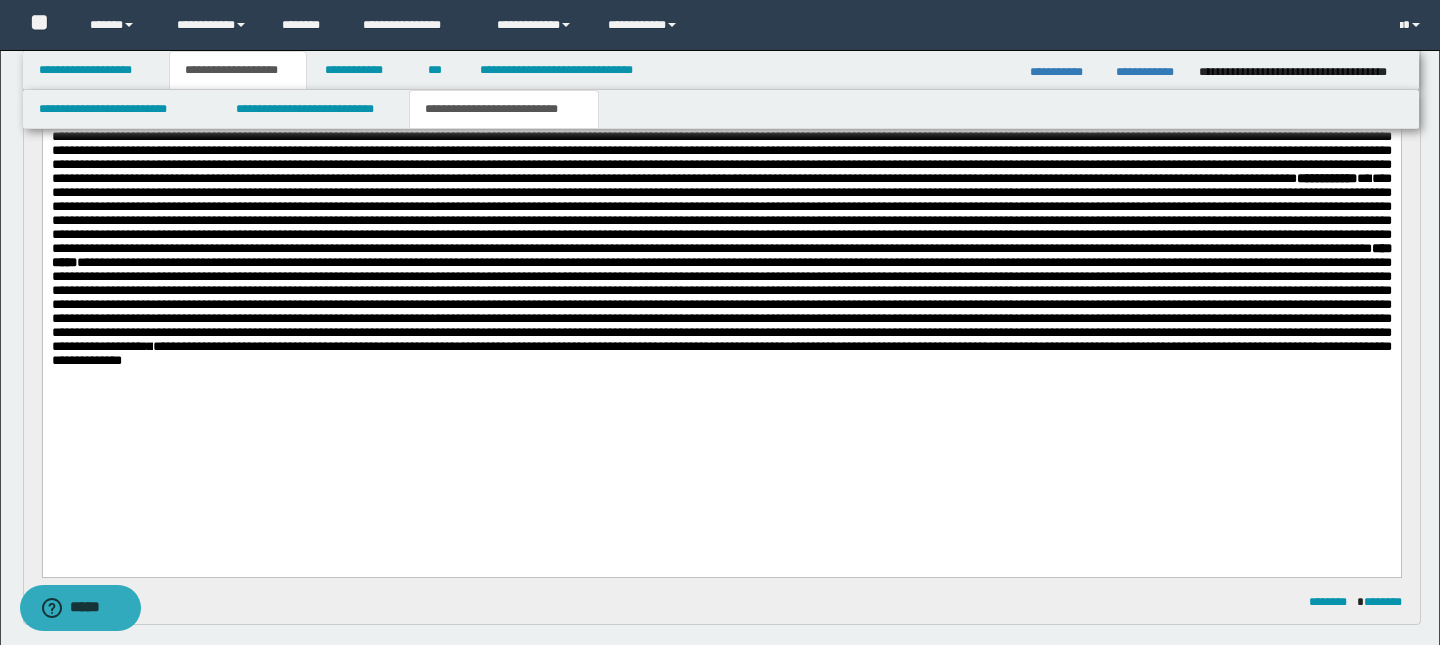 click on "**********" at bounding box center (721, 187) 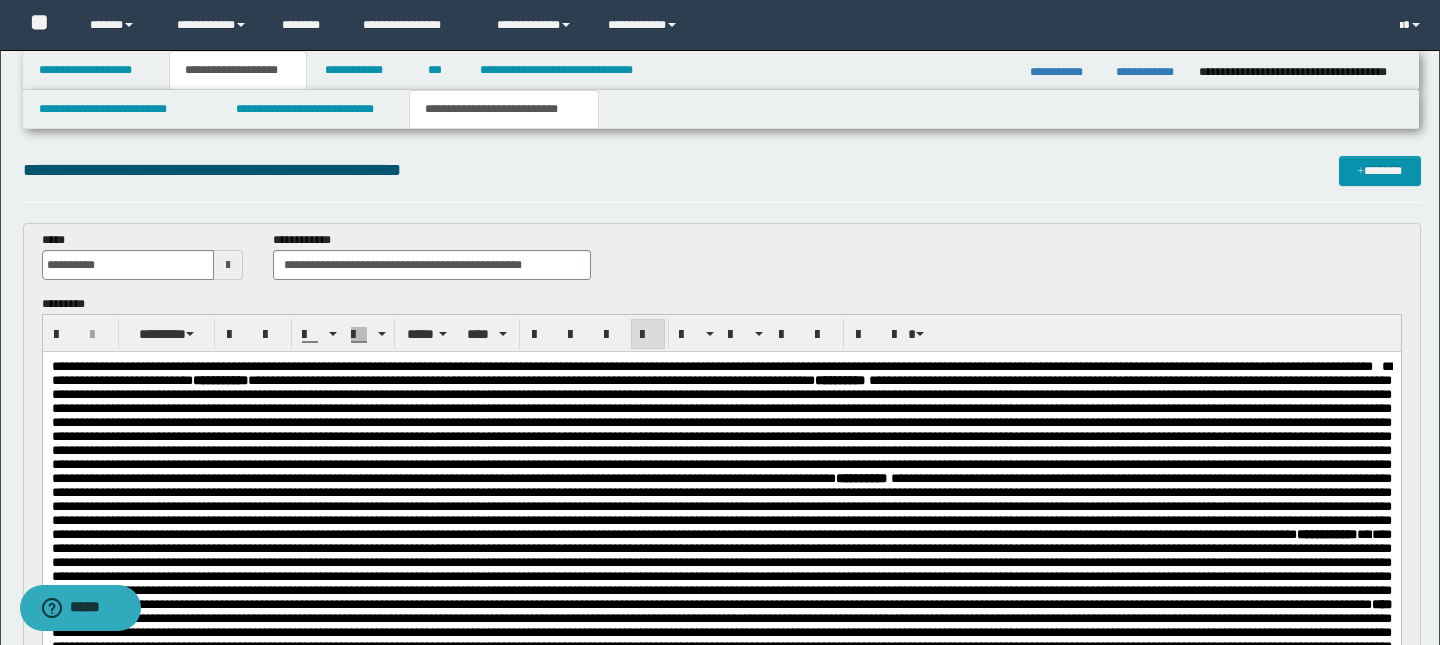 scroll, scrollTop: 0, scrollLeft: 0, axis: both 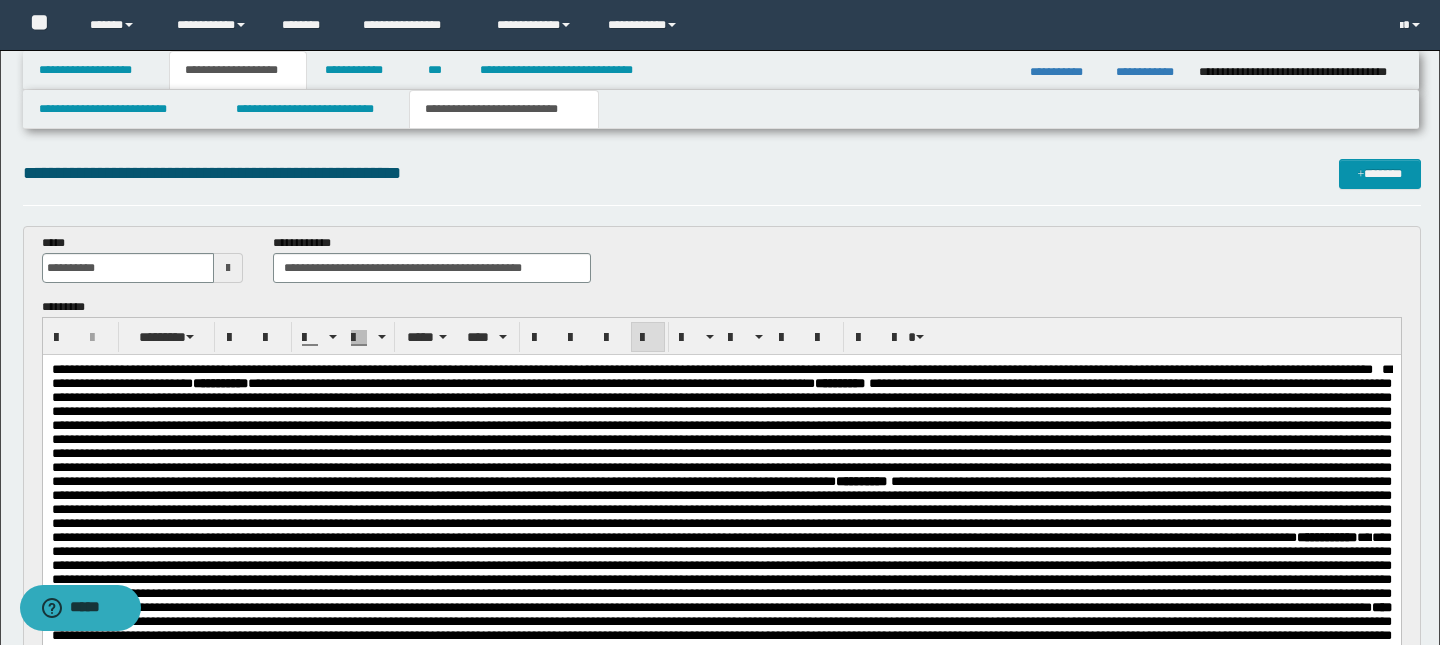 click on "**********" at bounding box center [706, 369] 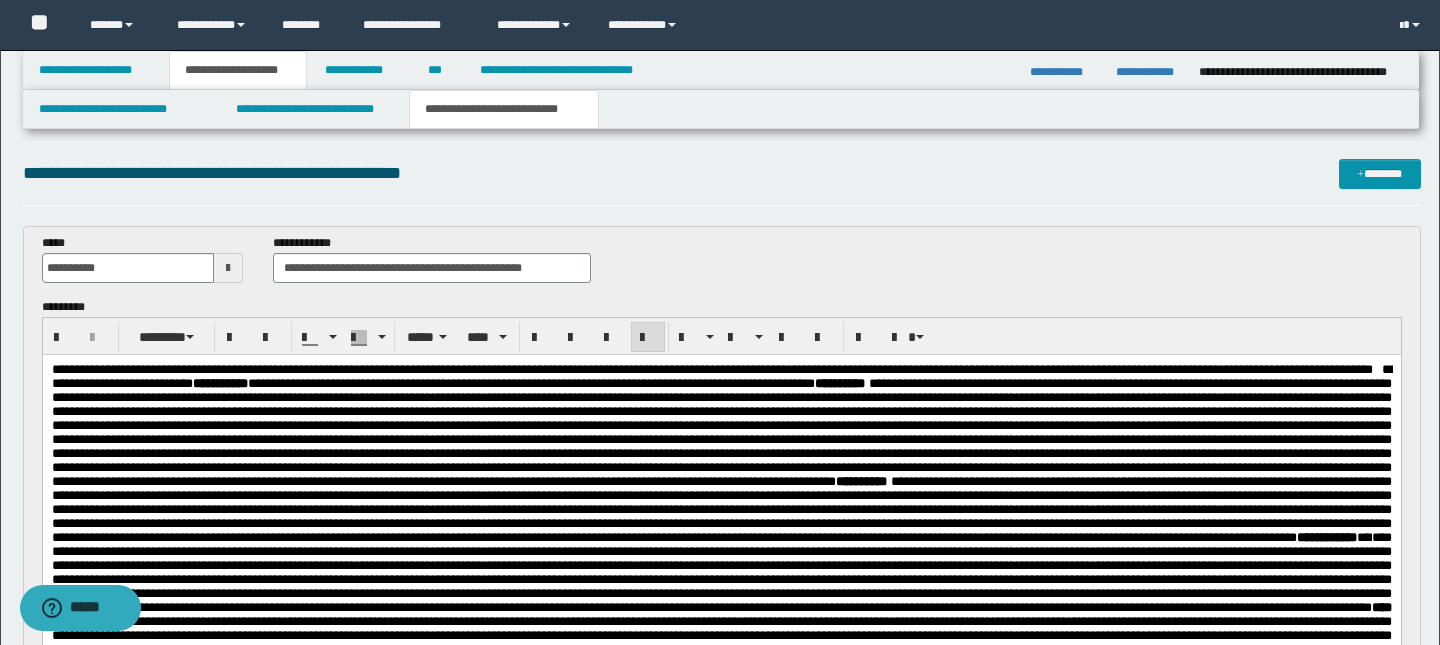 click on "*" at bounding box center [1367, 369] 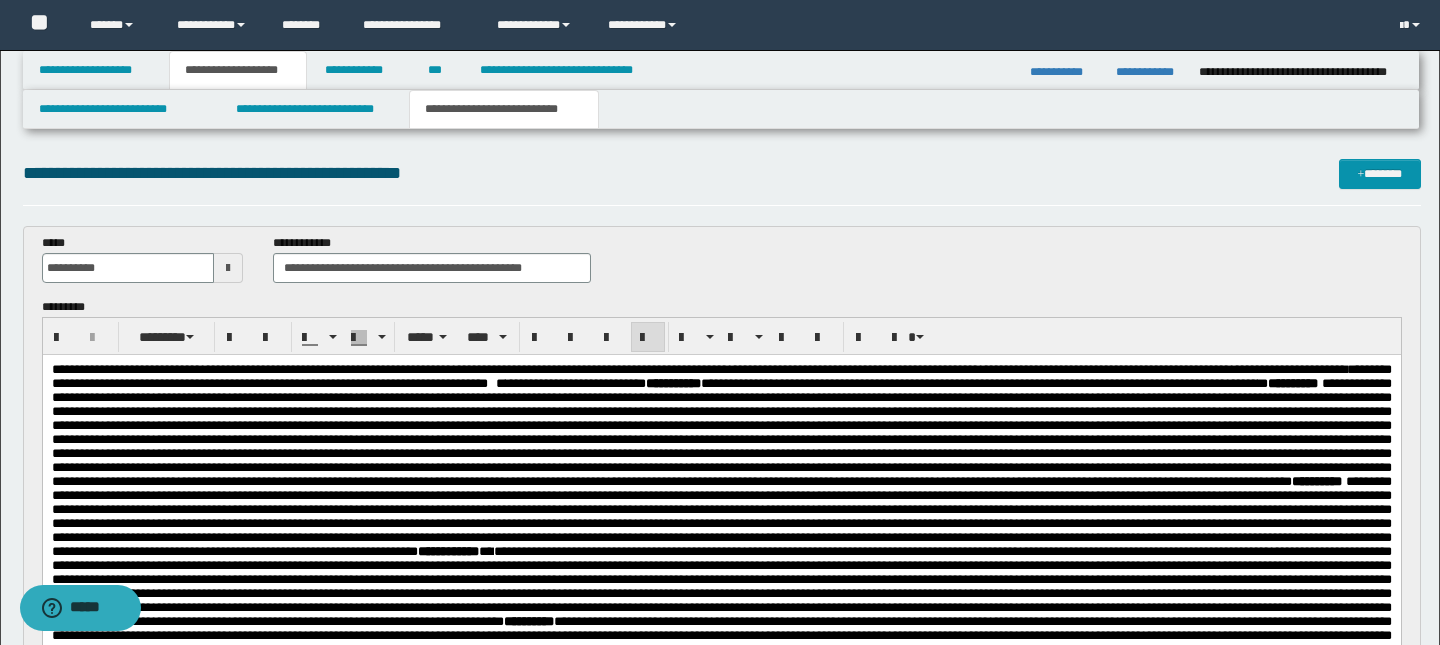 click on "**********" at bounding box center (721, 376) 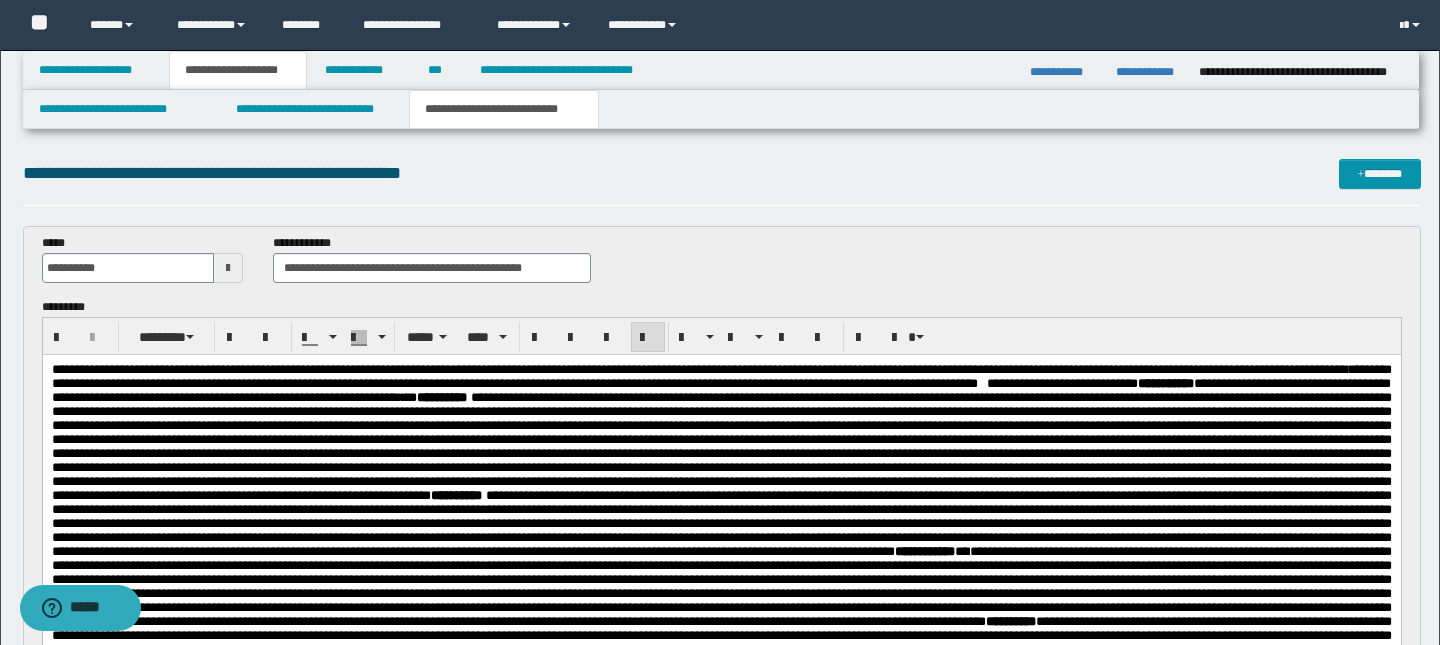 click on "**********" at bounding box center [721, 376] 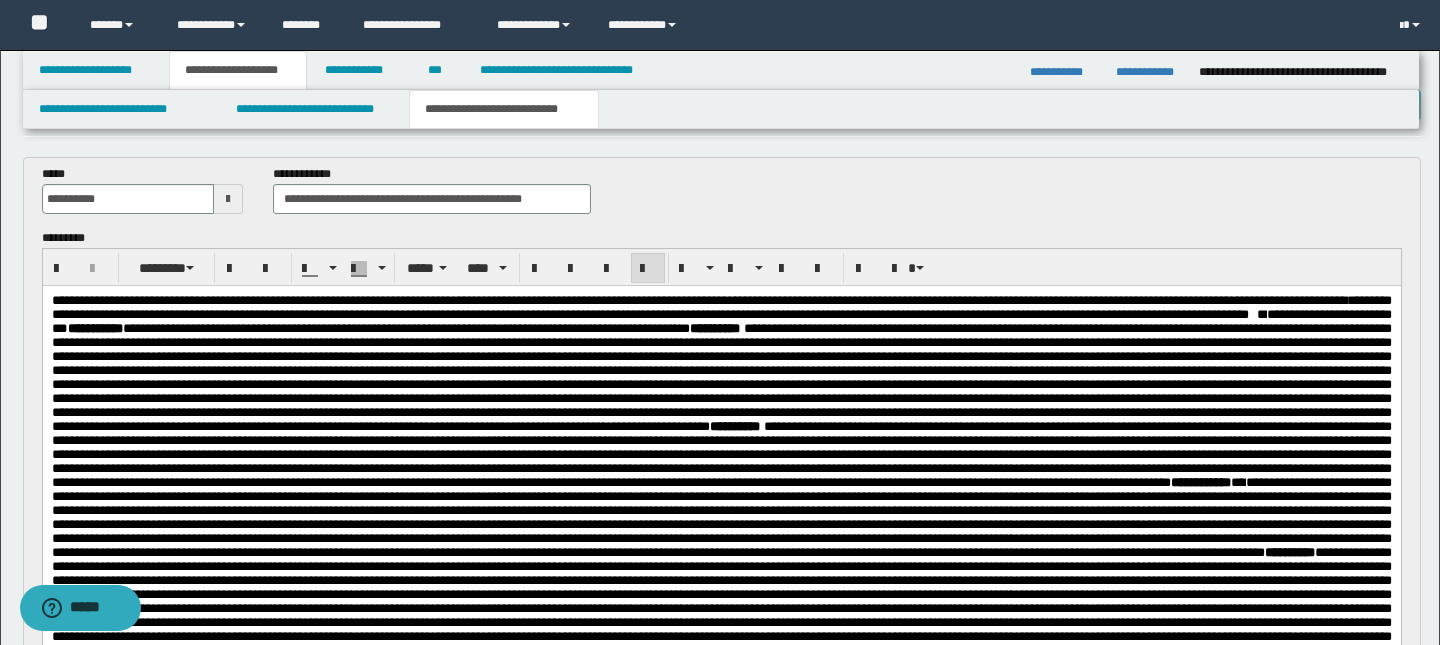 scroll, scrollTop: 72, scrollLeft: 0, axis: vertical 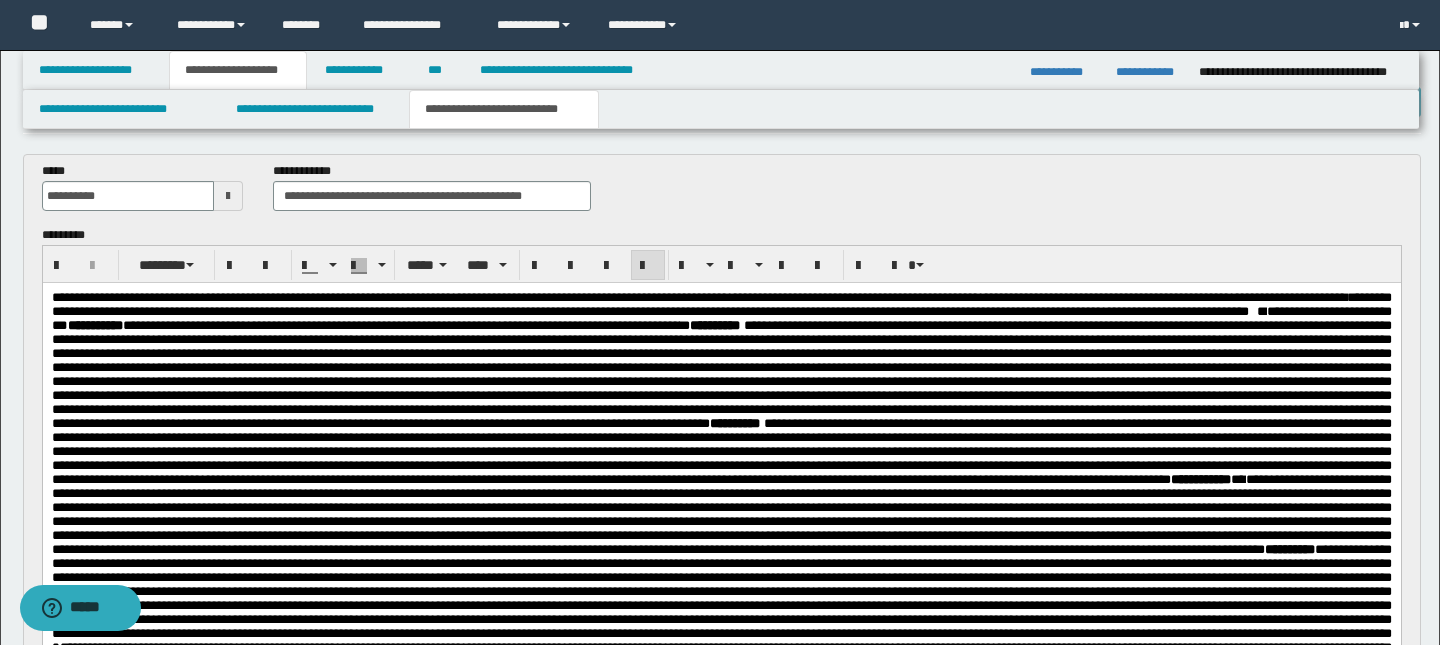 click on "**********" at bounding box center [721, 304] 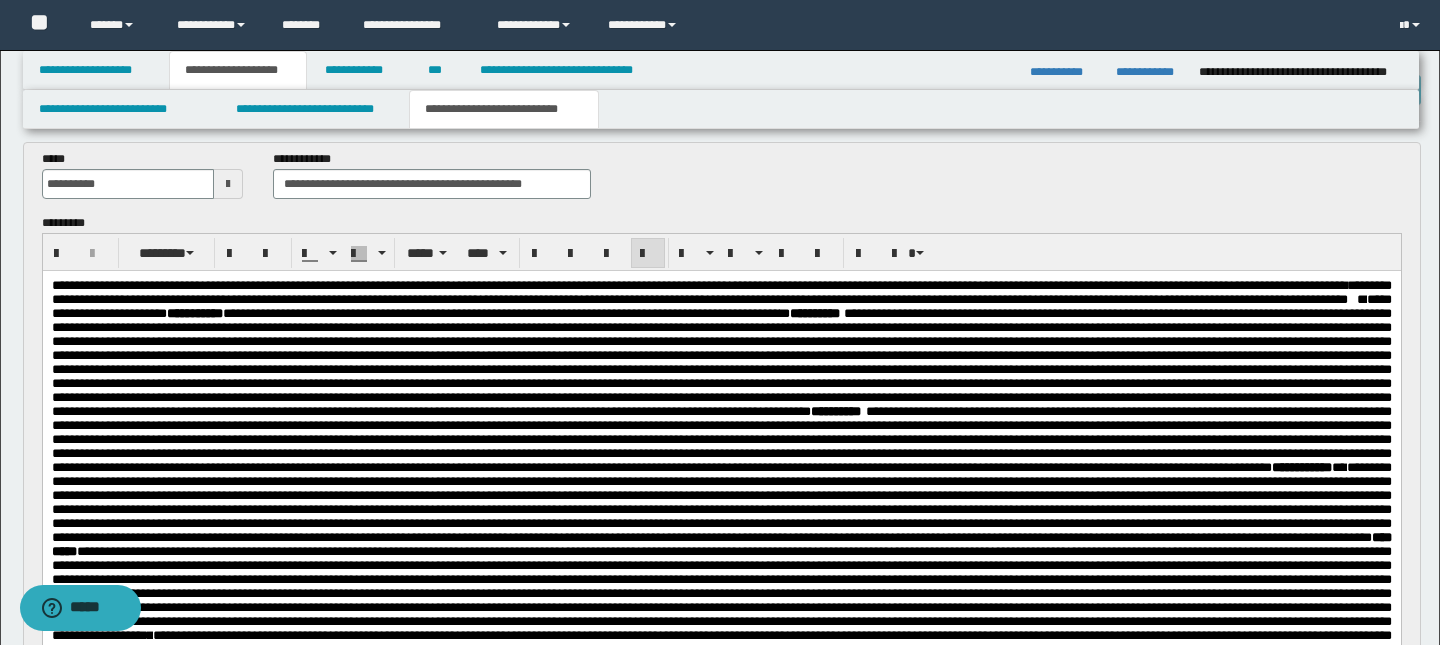 scroll, scrollTop: 83, scrollLeft: 0, axis: vertical 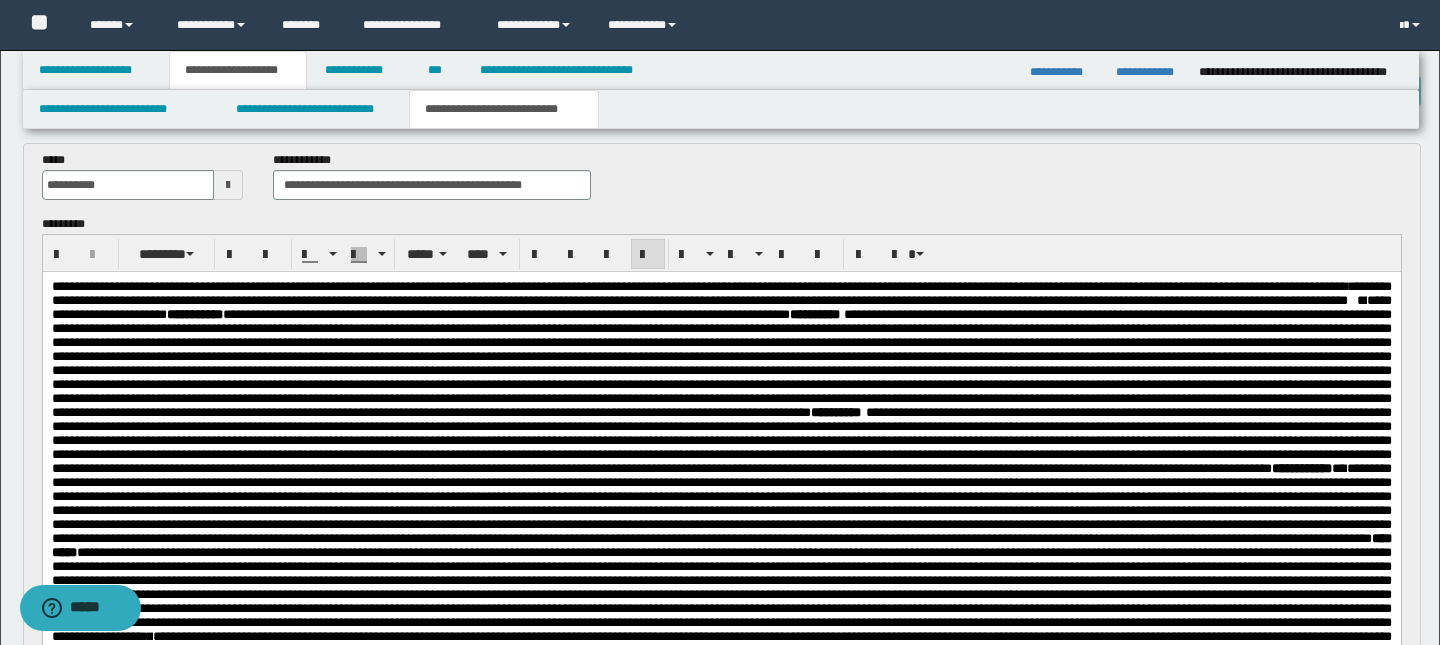 click on "**********" at bounding box center [698, 286] 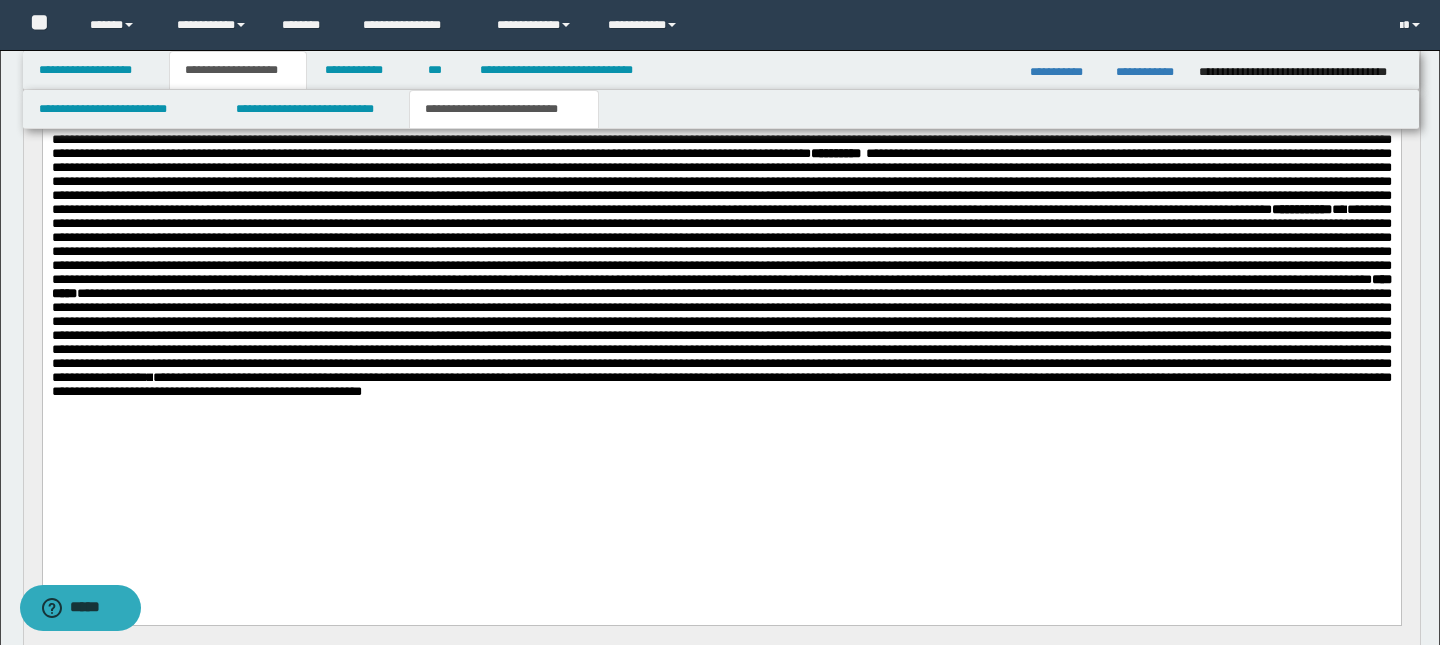 scroll, scrollTop: 367, scrollLeft: 0, axis: vertical 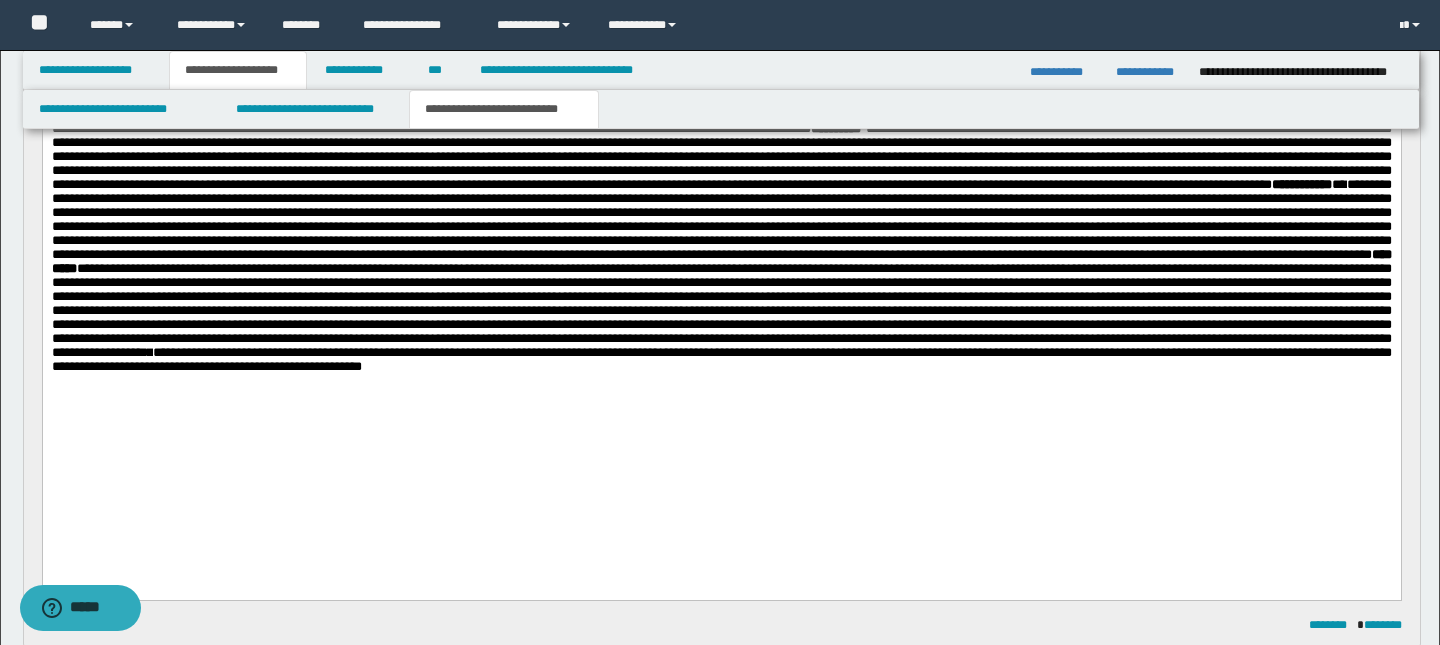 click on "**********" at bounding box center [721, 360] 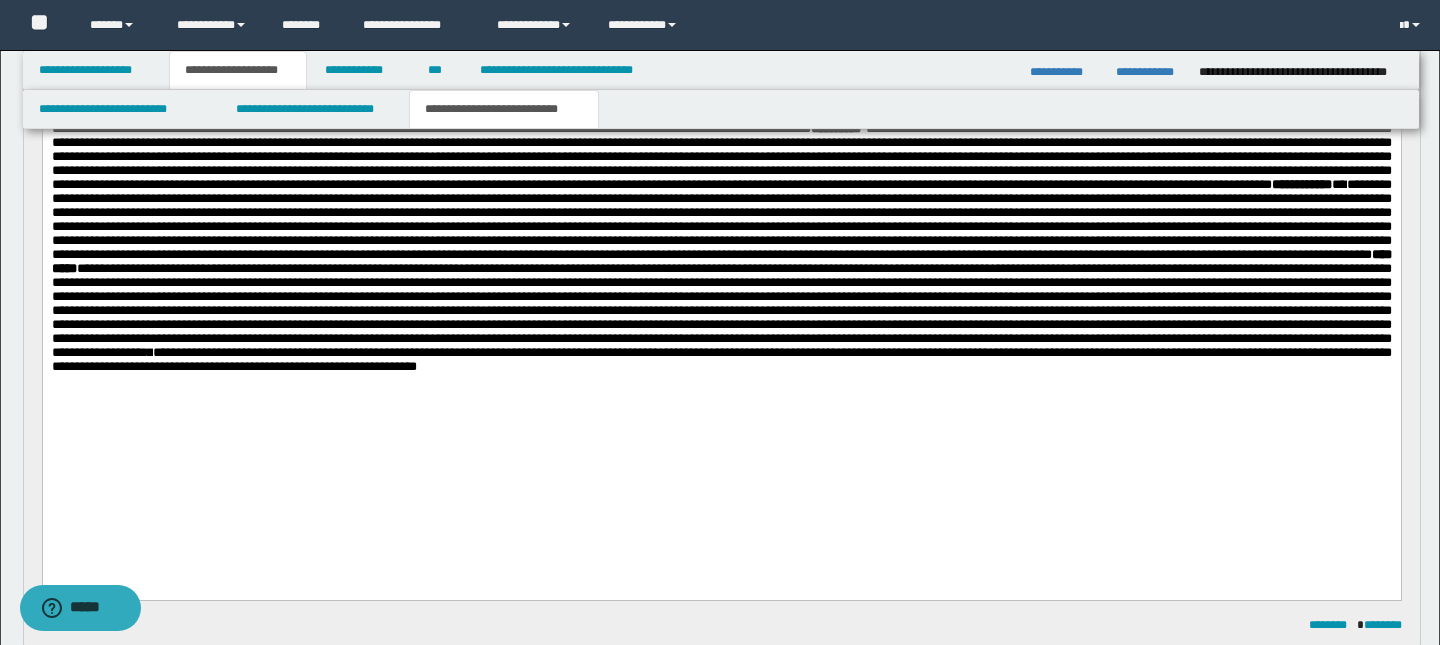 click on "**********" at bounding box center [721, 360] 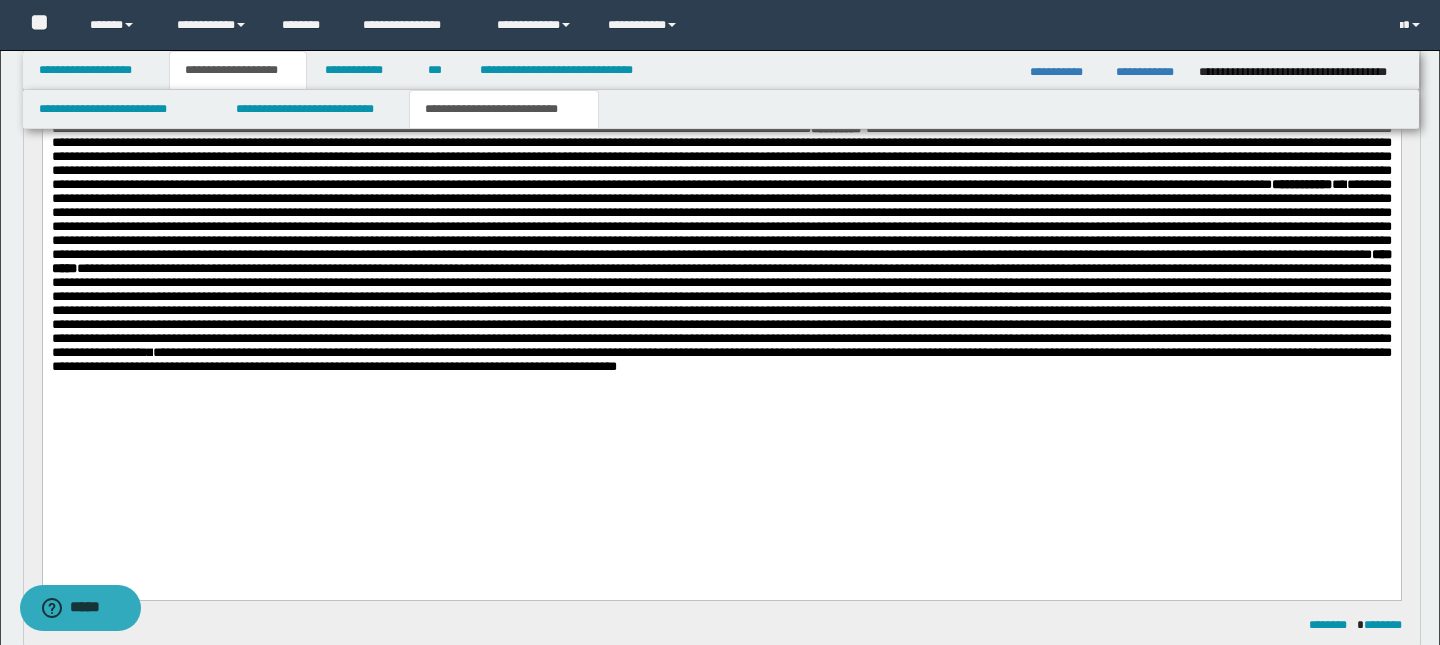 click on "**********" at bounding box center (721, 360) 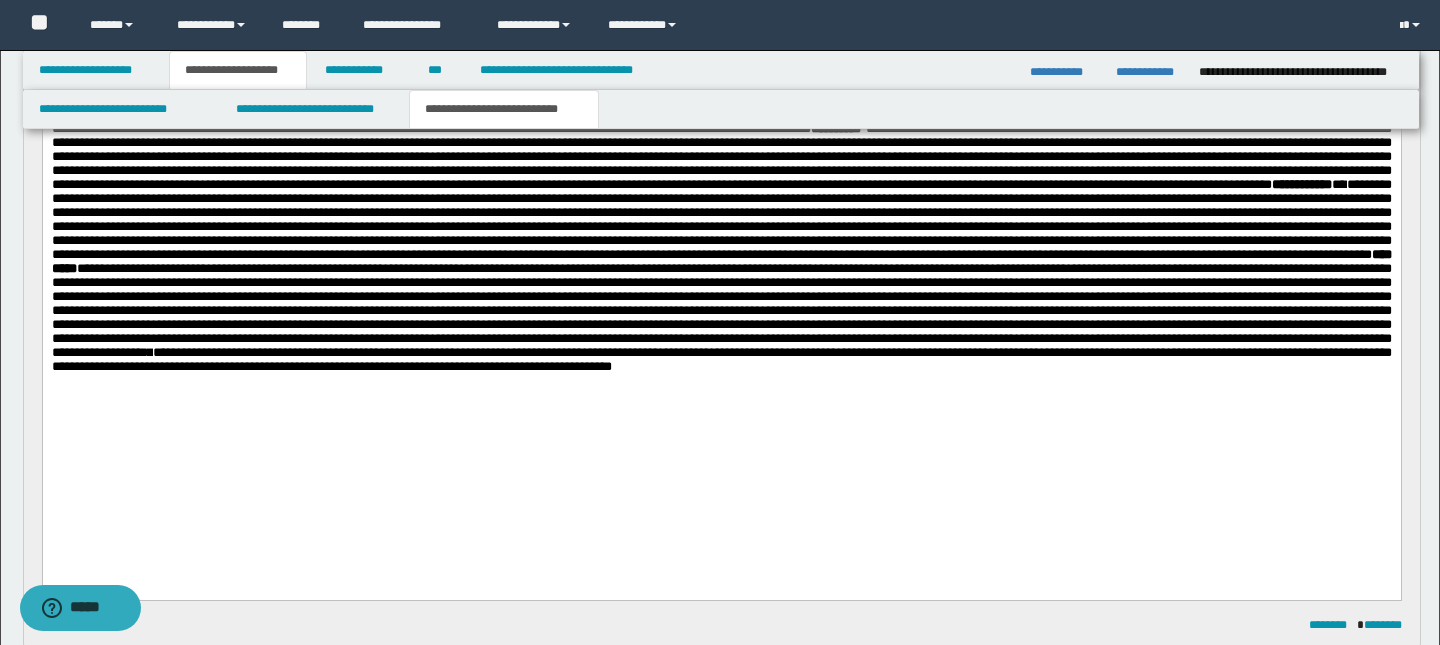 click on "**********" at bounding box center [721, 360] 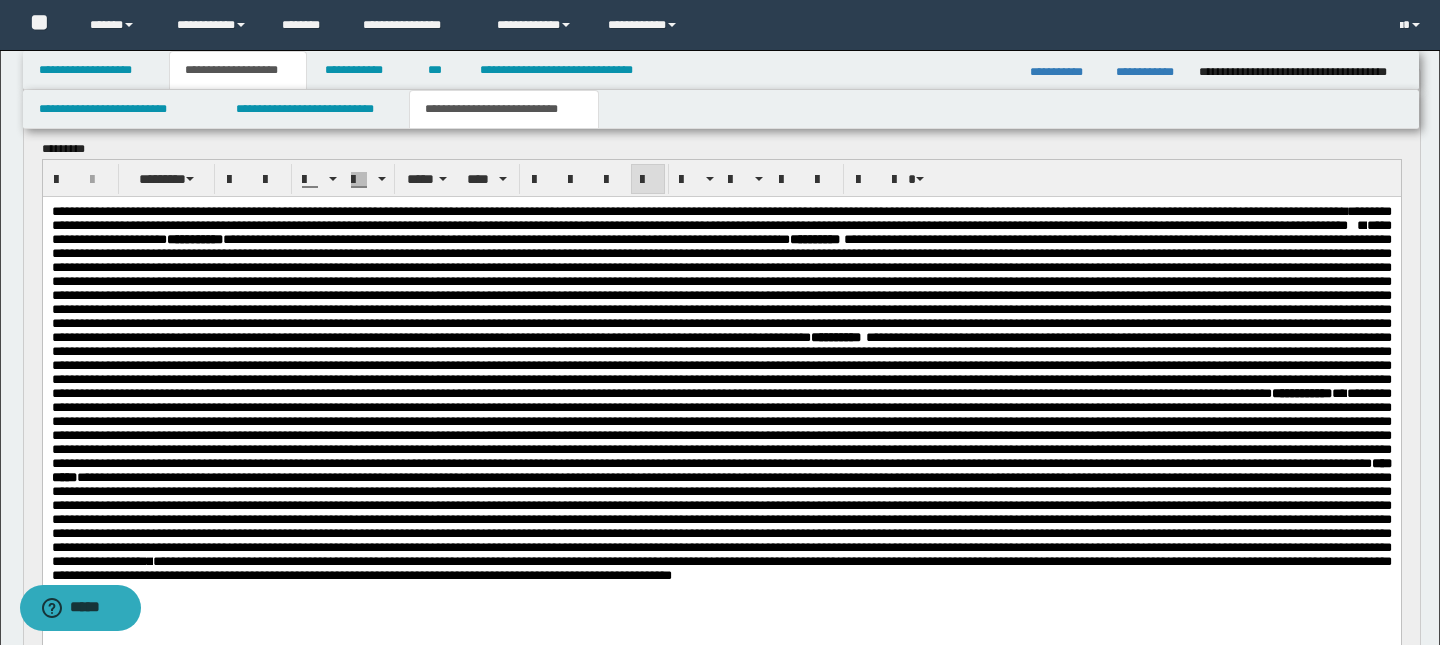 scroll, scrollTop: 182, scrollLeft: 0, axis: vertical 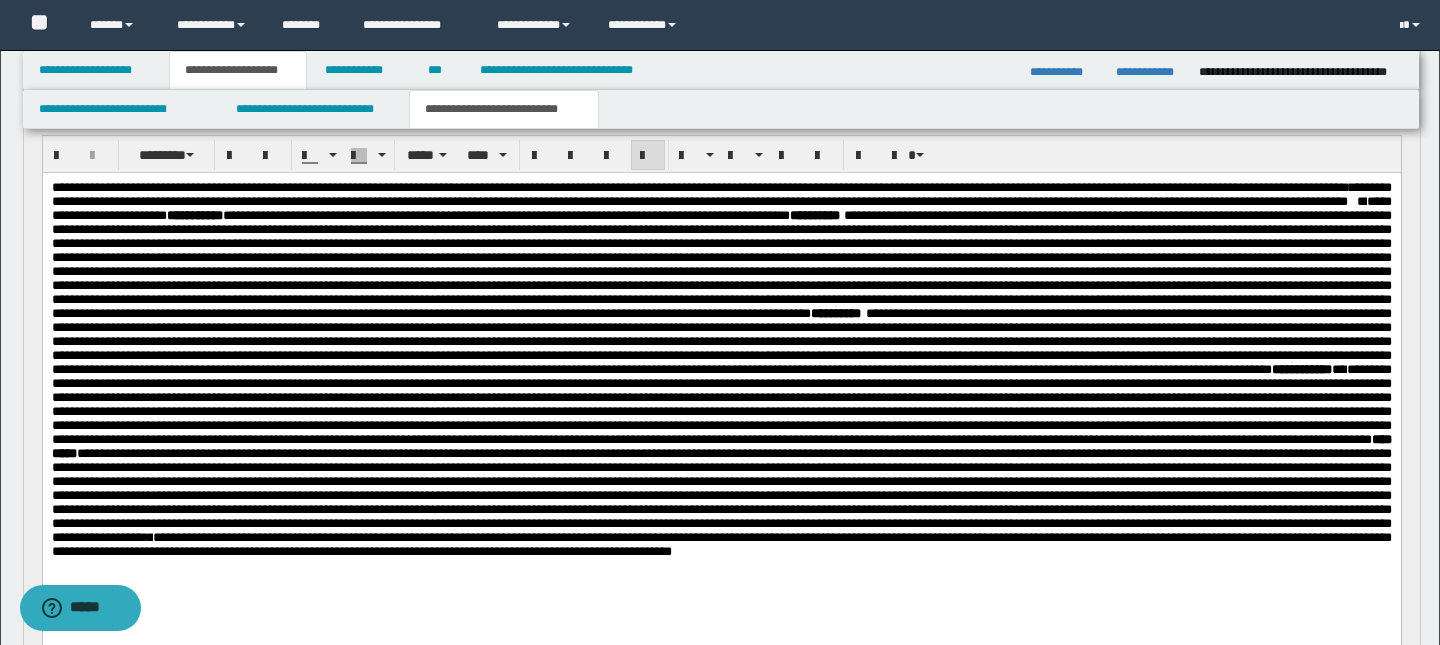 click on "**********" at bounding box center (721, 208) 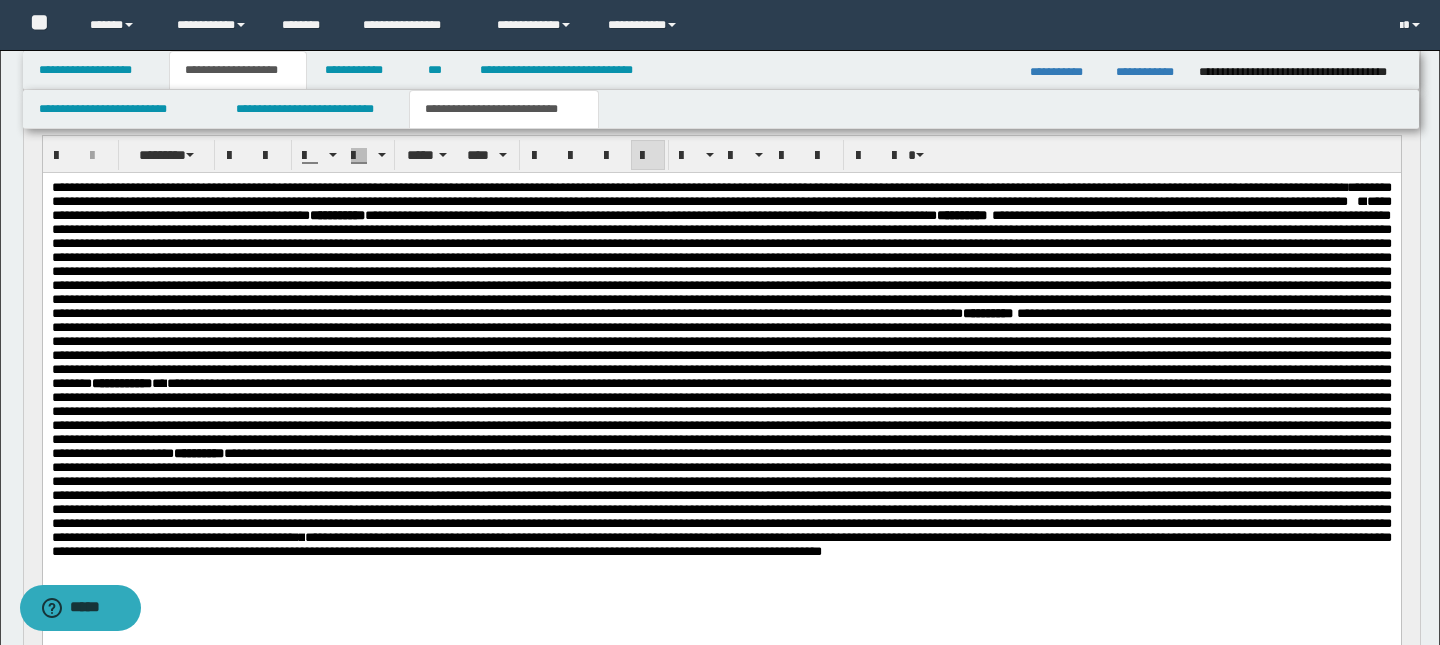 click on "**********" at bounding box center [721, 208] 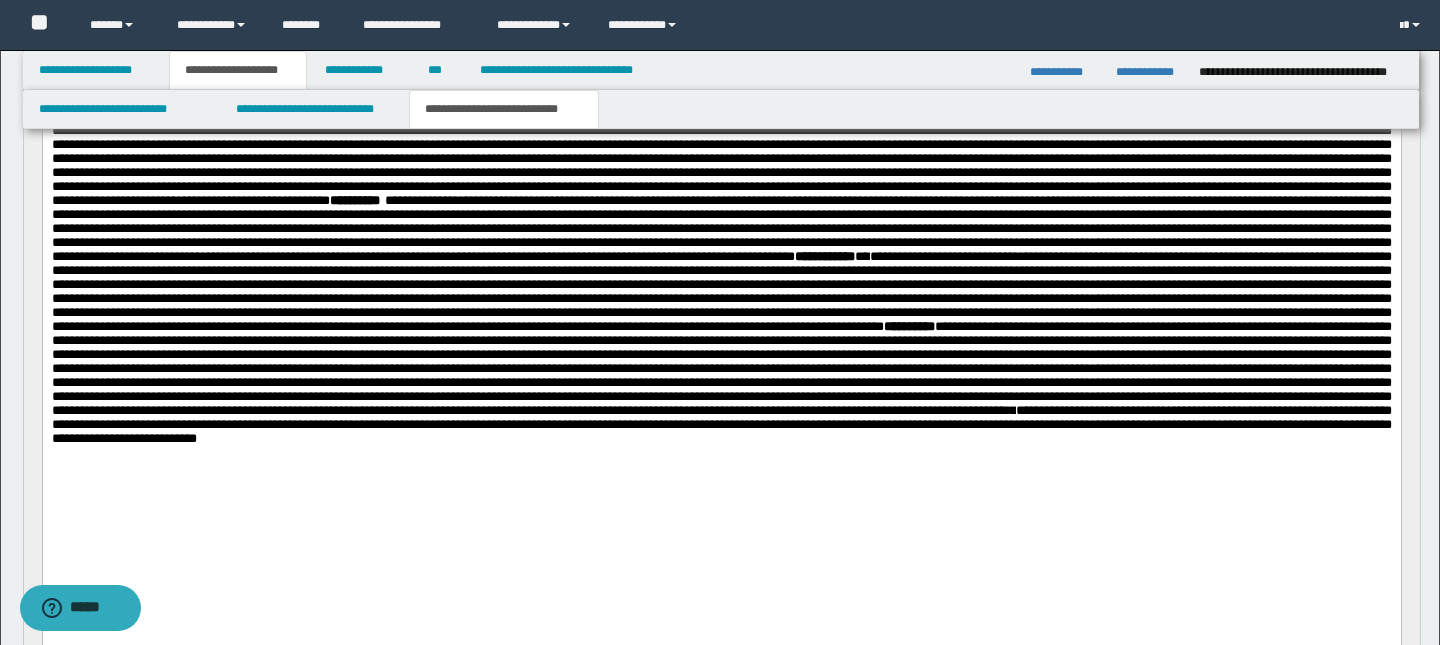 scroll, scrollTop: 299, scrollLeft: 0, axis: vertical 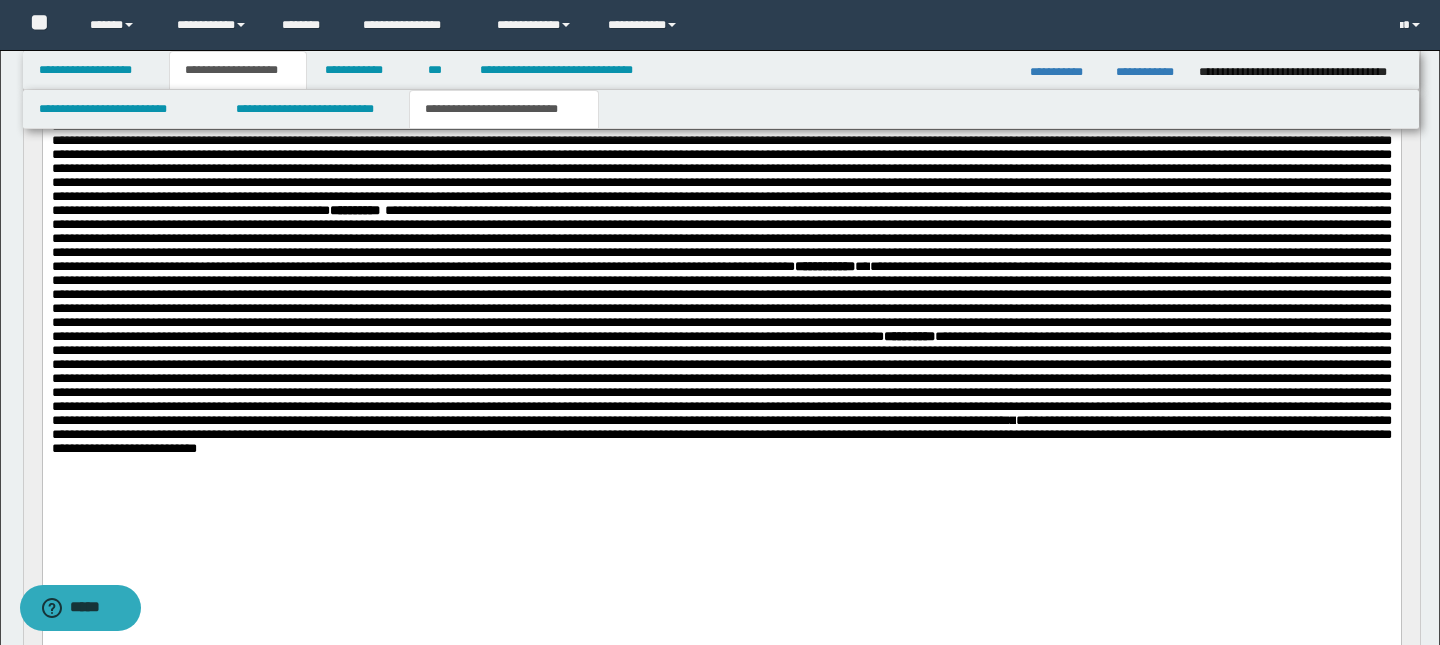 click on "**********" at bounding box center [721, 434] 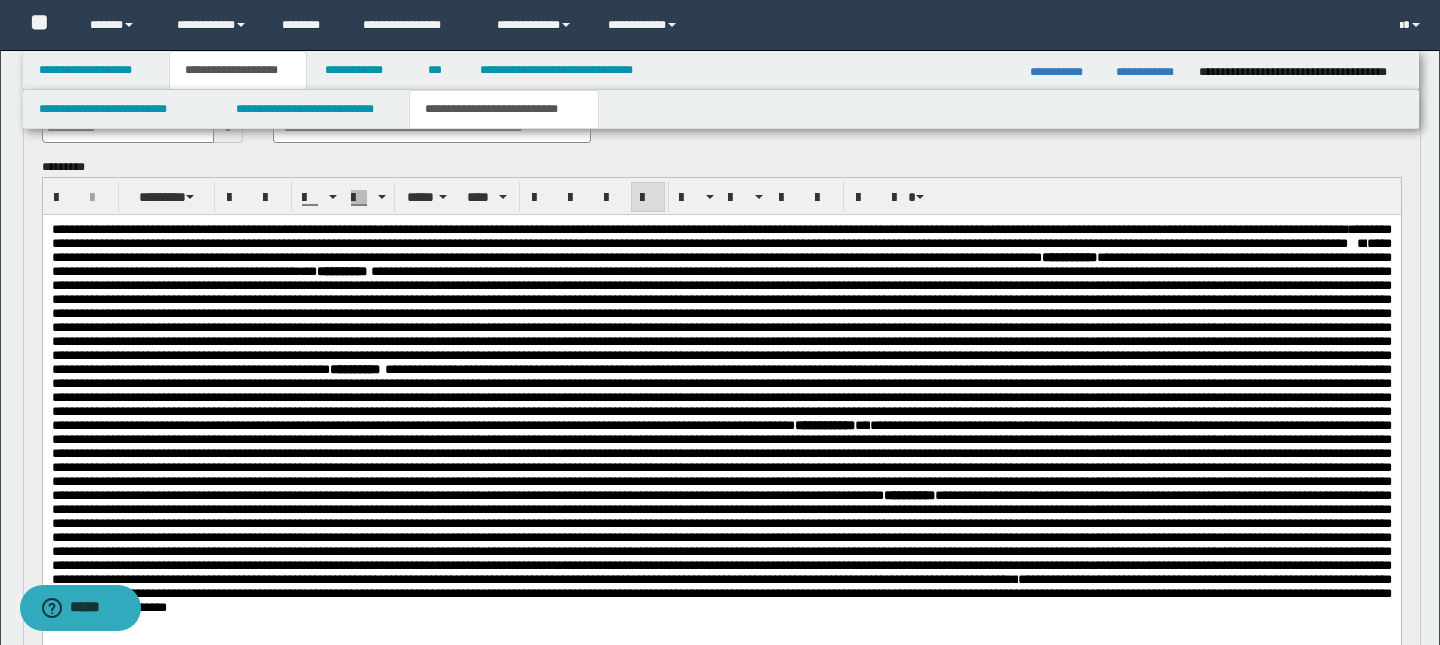 scroll, scrollTop: 0, scrollLeft: 0, axis: both 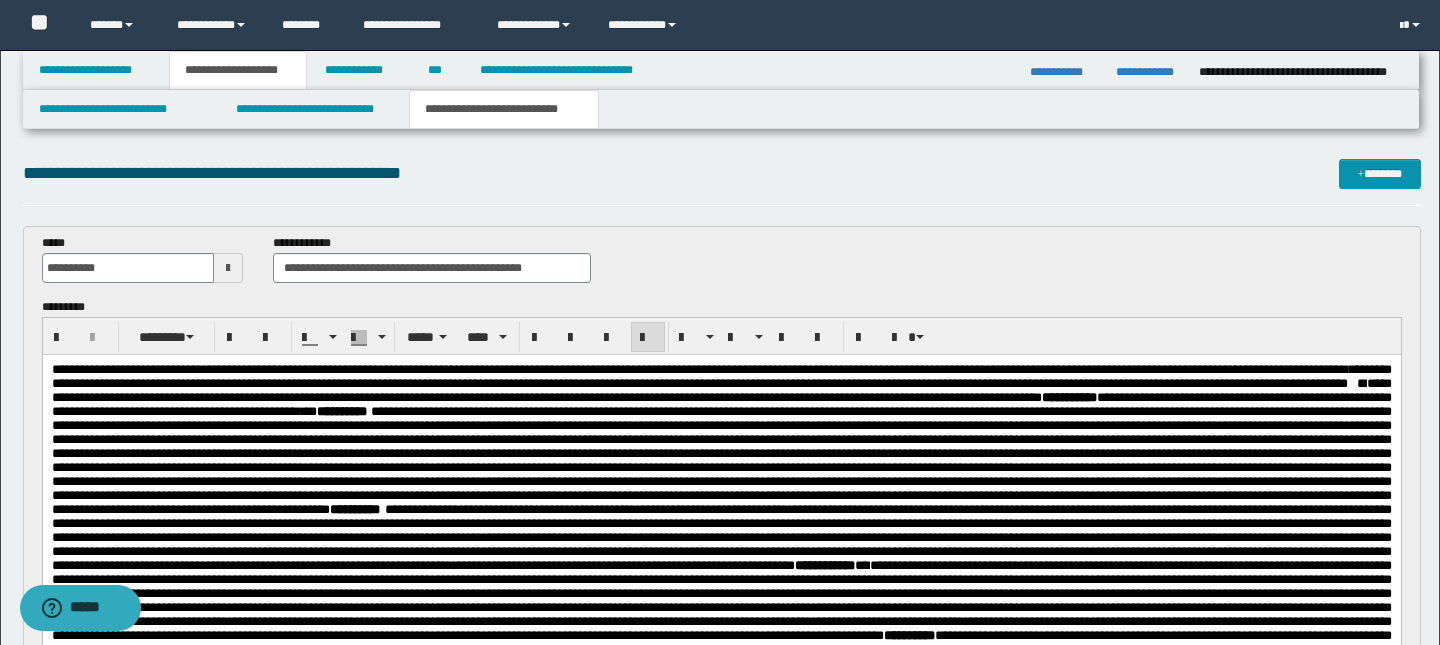 click on "**********" at bounding box center (721, 390) 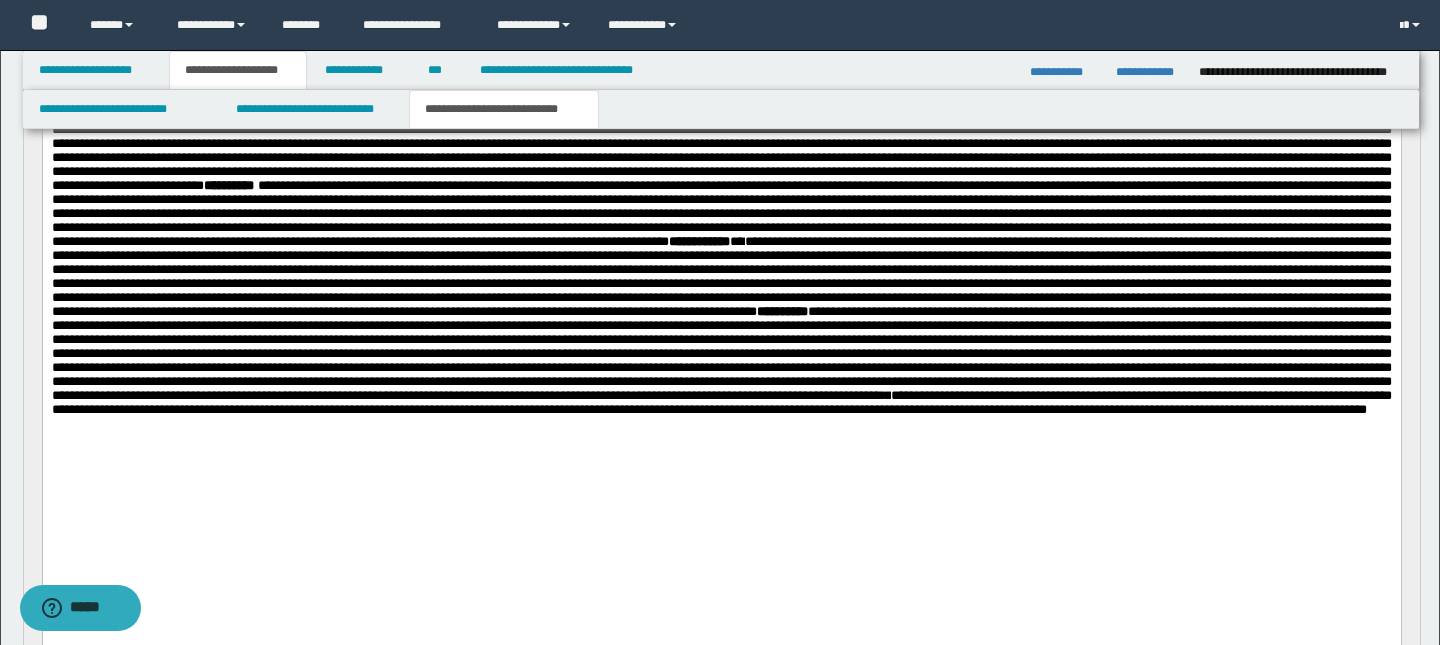 scroll, scrollTop: 327, scrollLeft: 0, axis: vertical 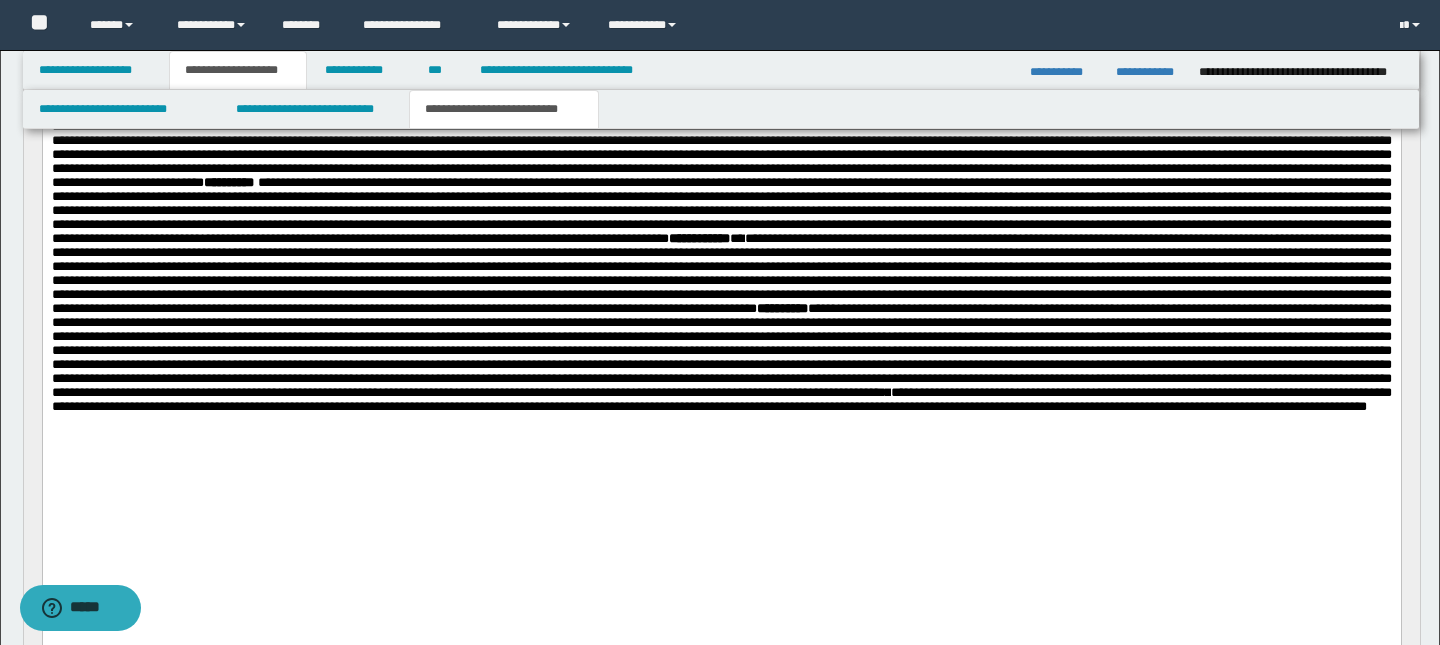 click on "**********" at bounding box center [721, 225] 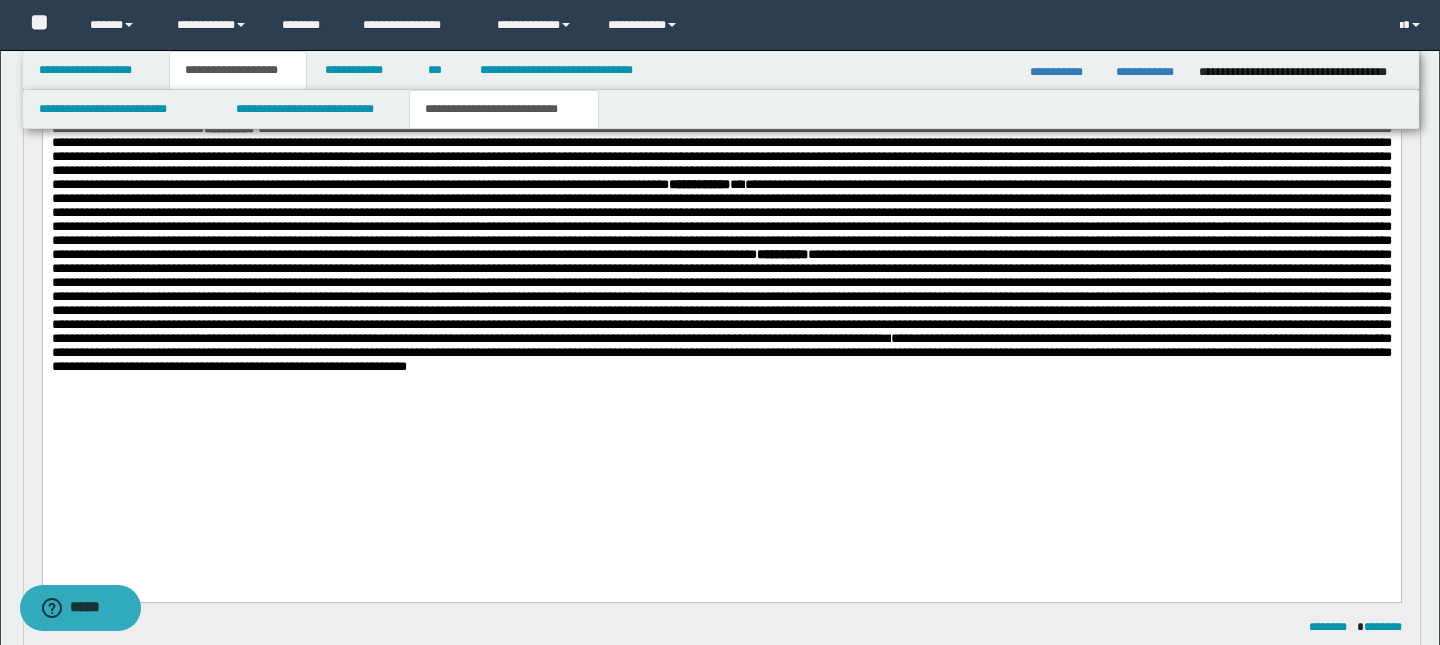 scroll, scrollTop: 378, scrollLeft: 0, axis: vertical 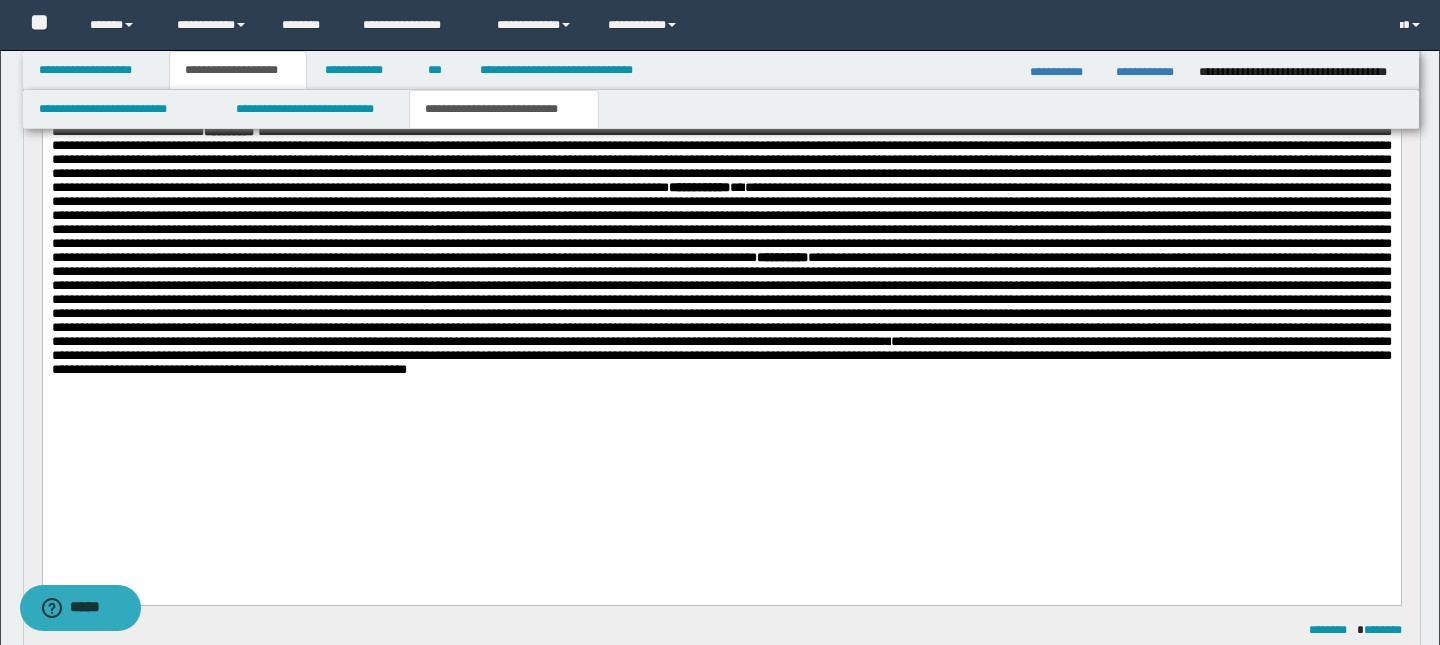 click on "**********" at bounding box center (721, 182) 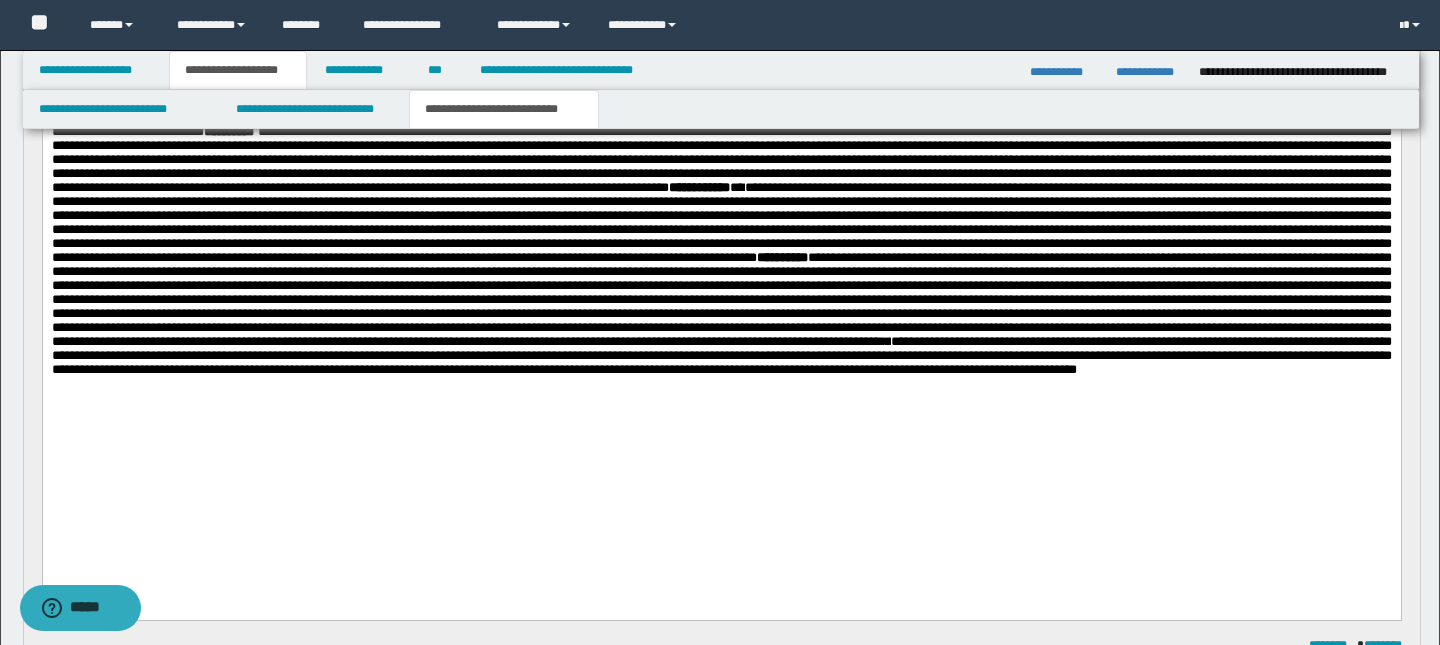 click on "**********" at bounding box center (721, 182) 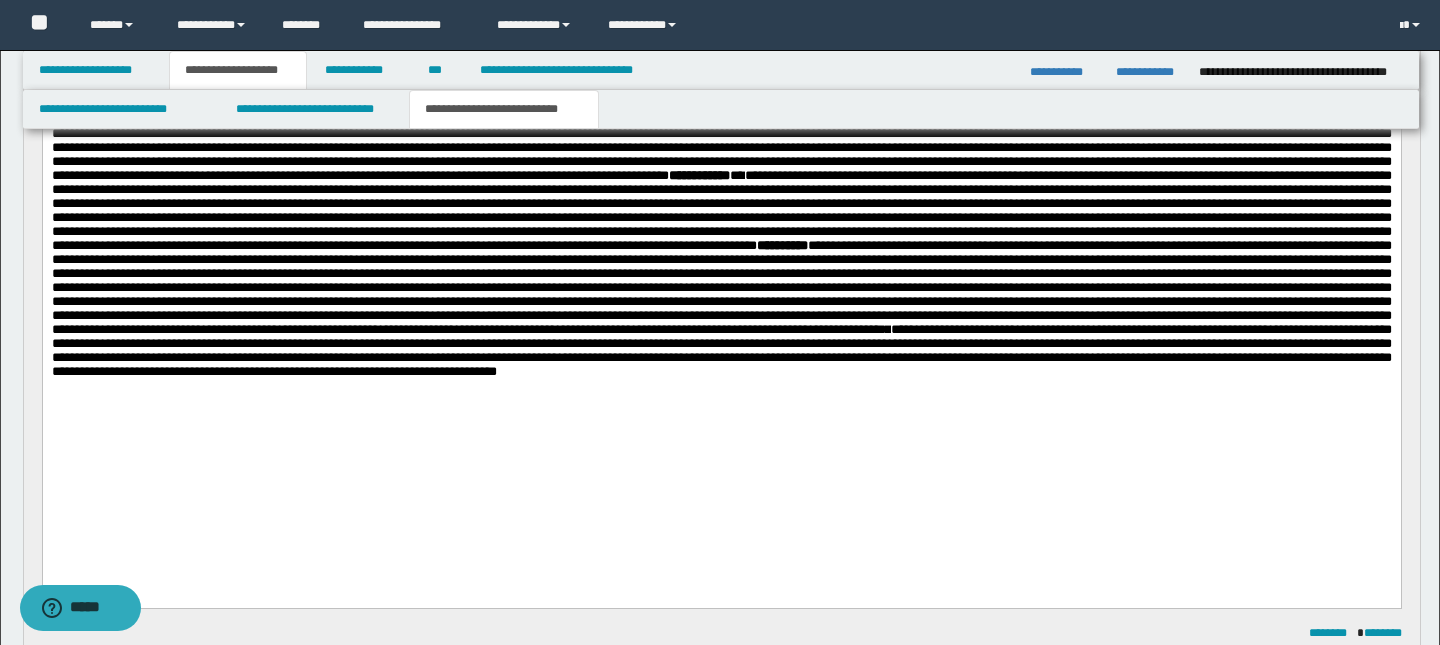 scroll, scrollTop: 393, scrollLeft: 0, axis: vertical 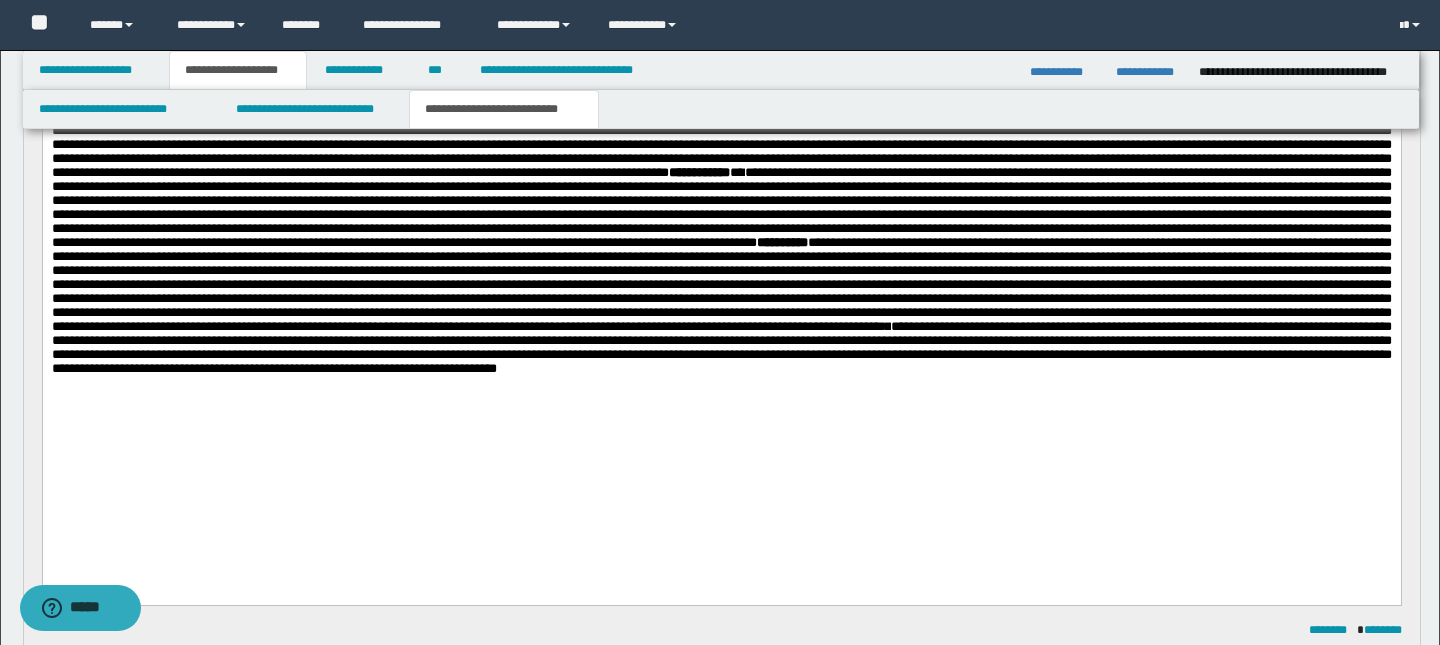 click on "**********" at bounding box center [721, 348] 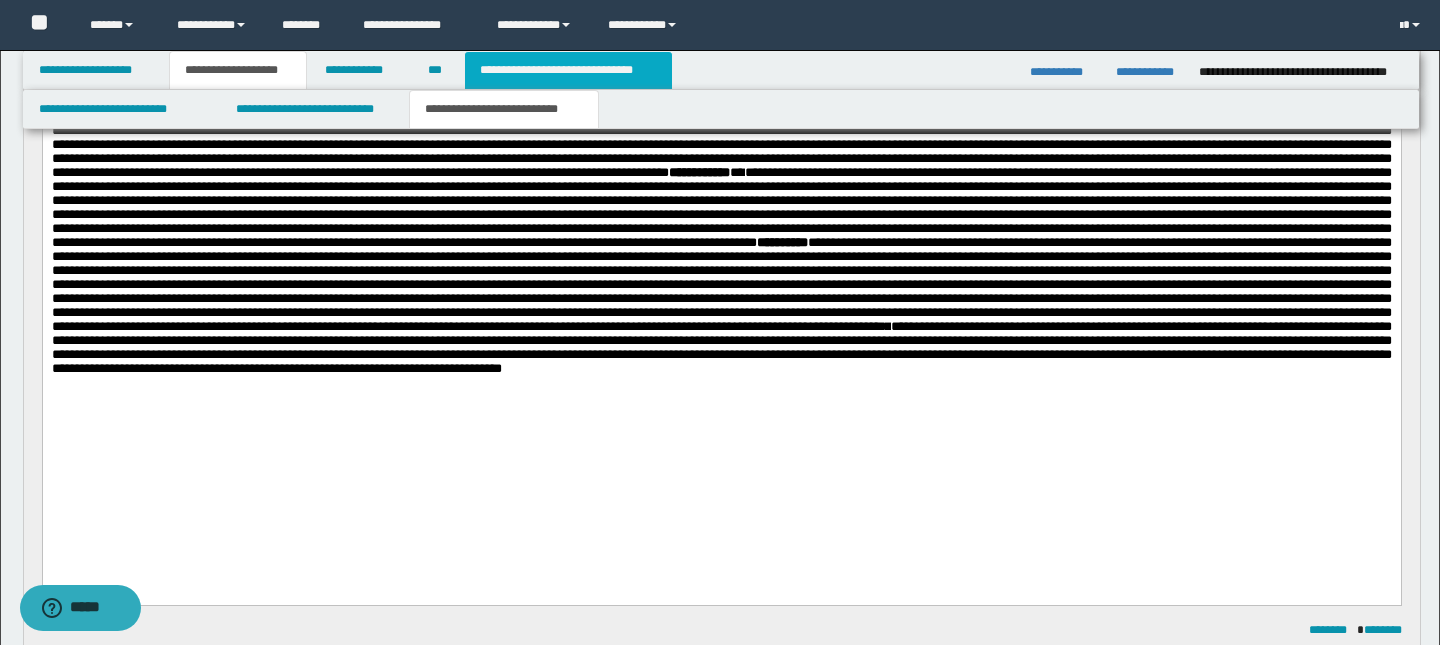 click on "**********" at bounding box center (568, 70) 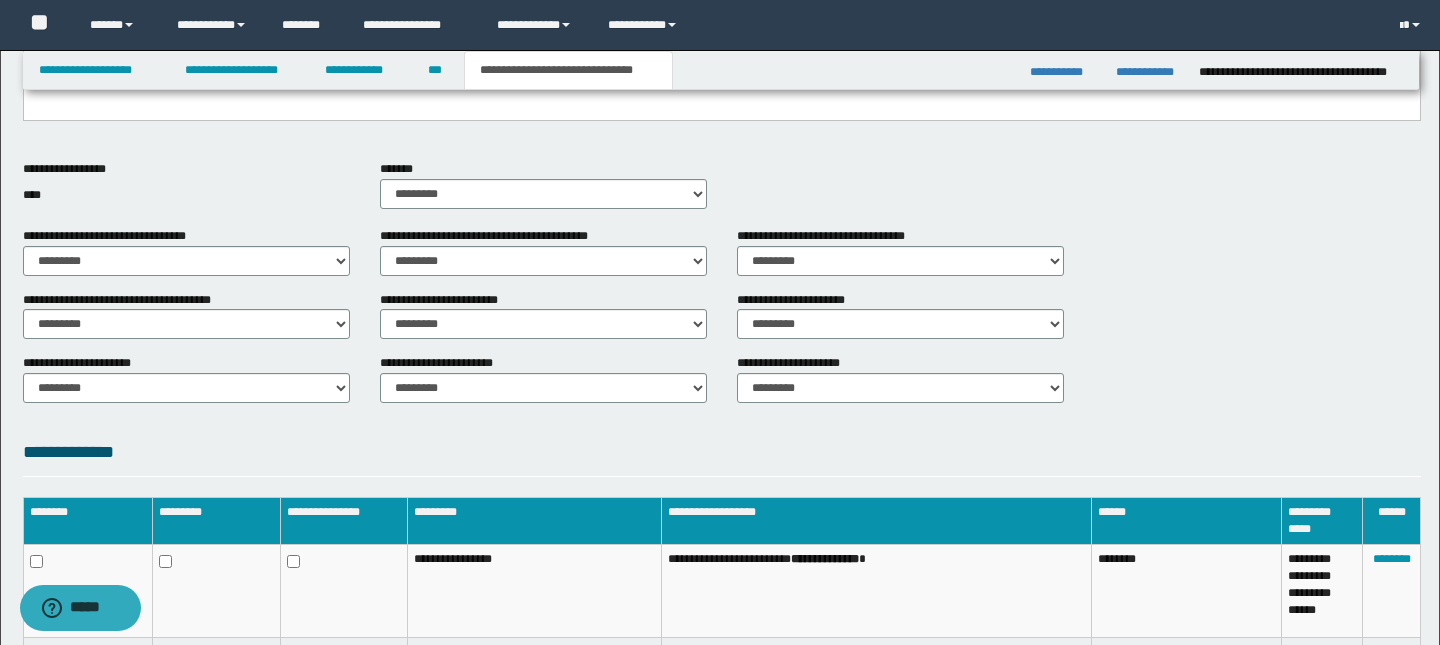 scroll, scrollTop: 964, scrollLeft: 0, axis: vertical 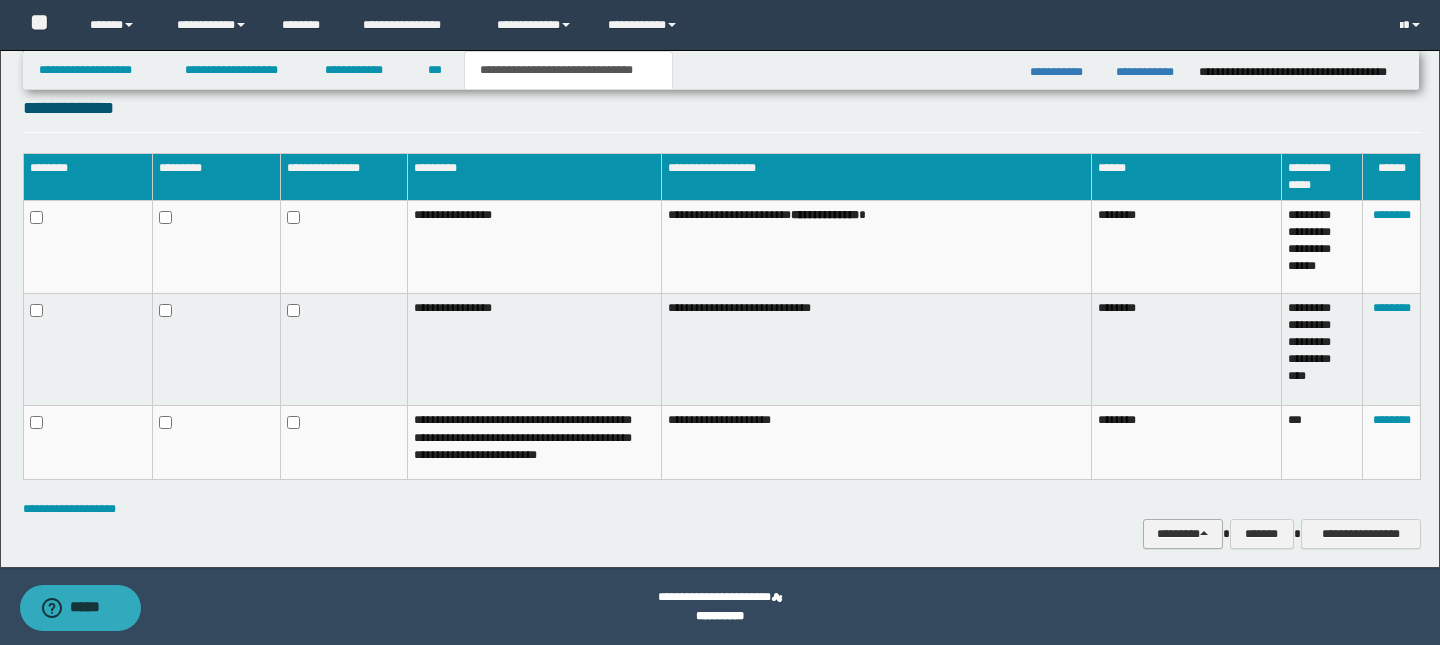 click on "********" at bounding box center [1183, 534] 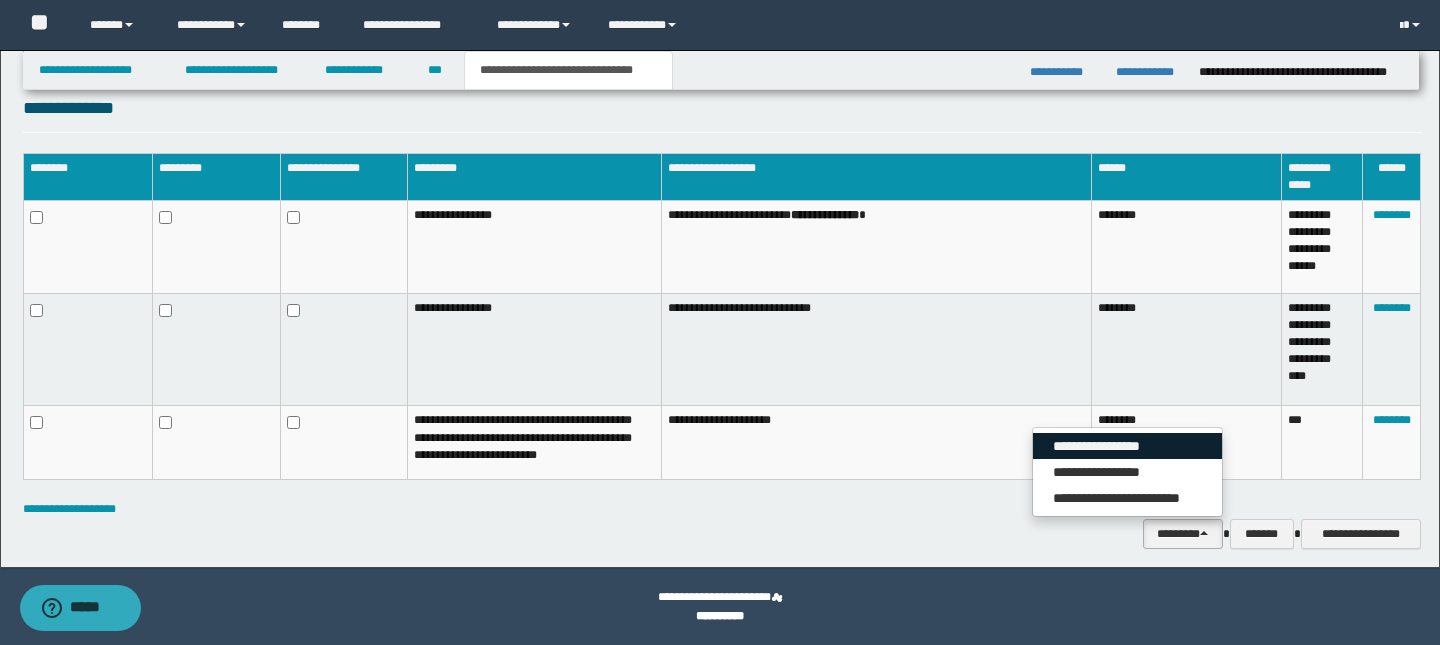 click on "**********" at bounding box center [1127, 446] 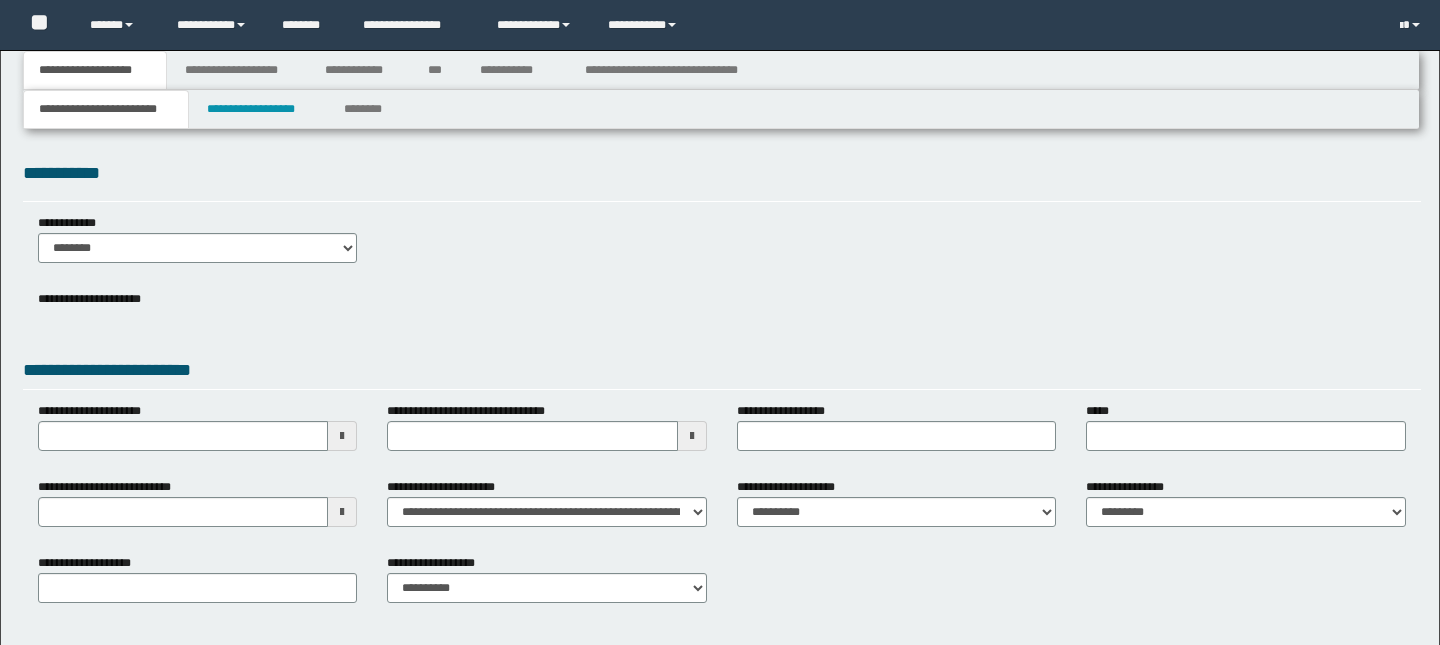 scroll, scrollTop: 0, scrollLeft: 0, axis: both 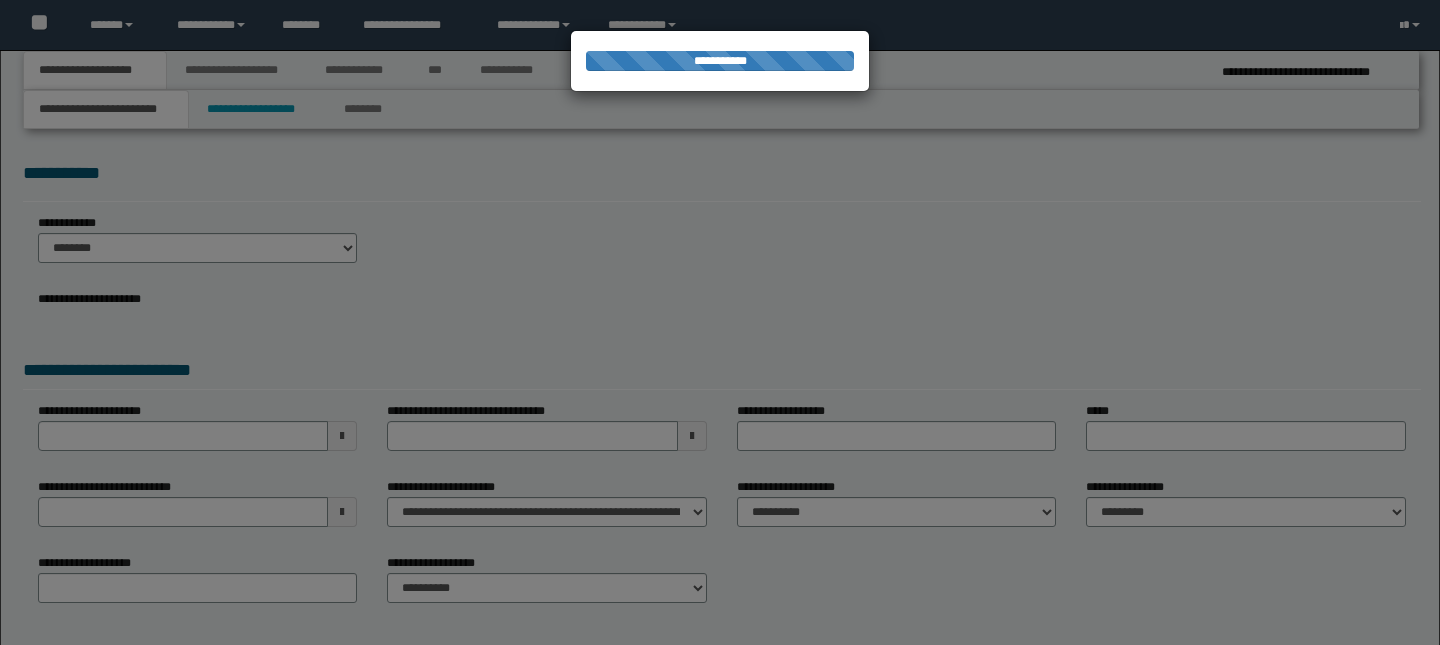 type on "**********" 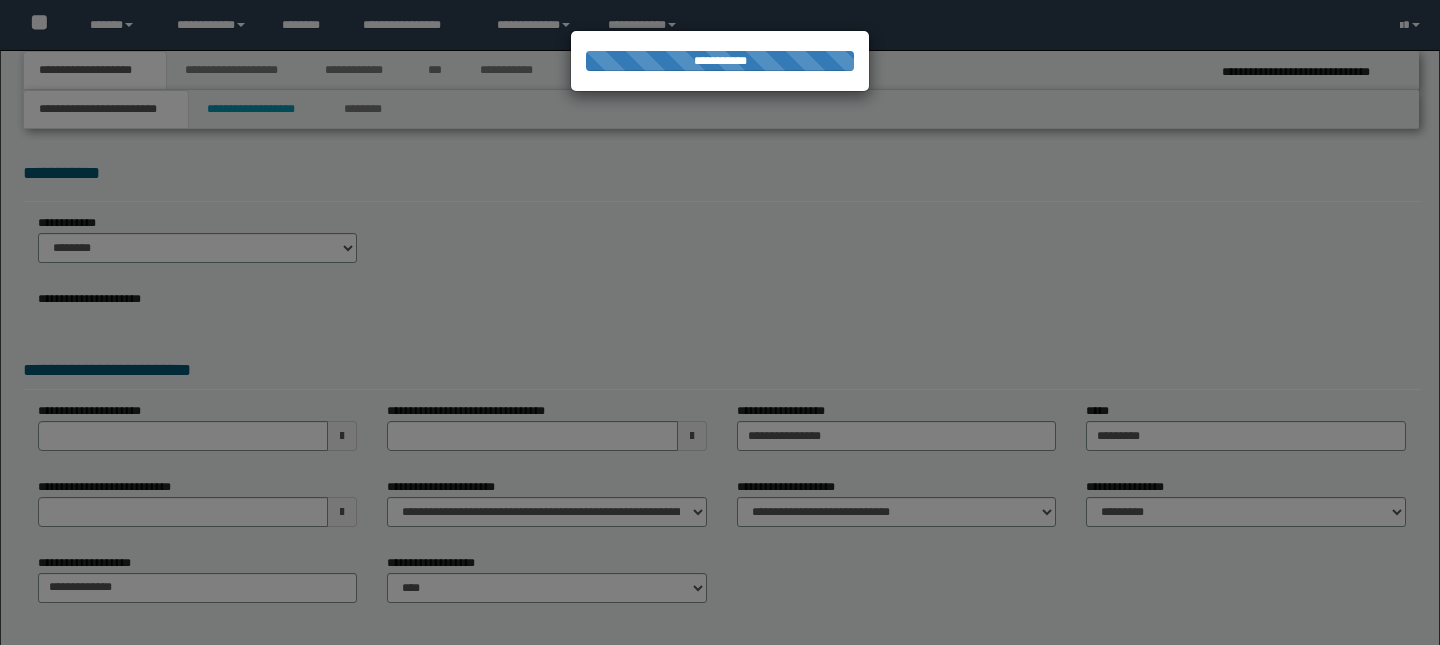 scroll, scrollTop: 0, scrollLeft: 0, axis: both 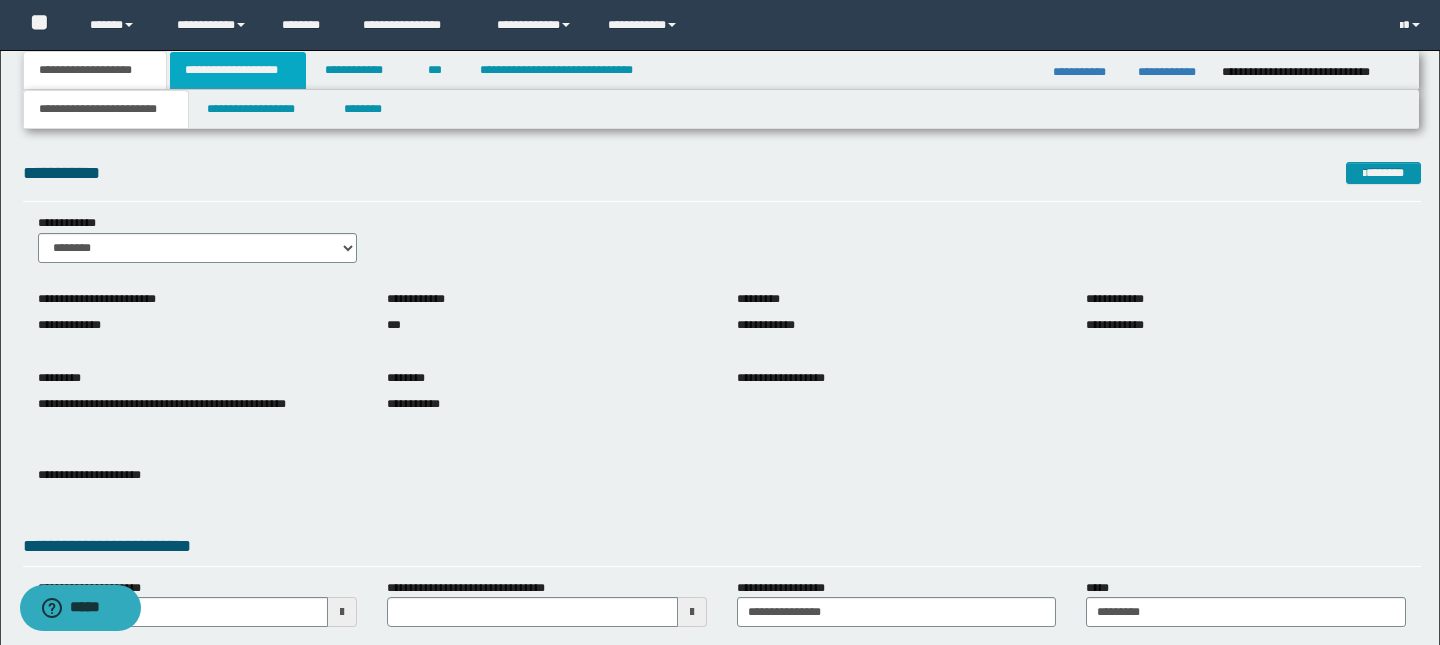 click on "**********" at bounding box center (238, 70) 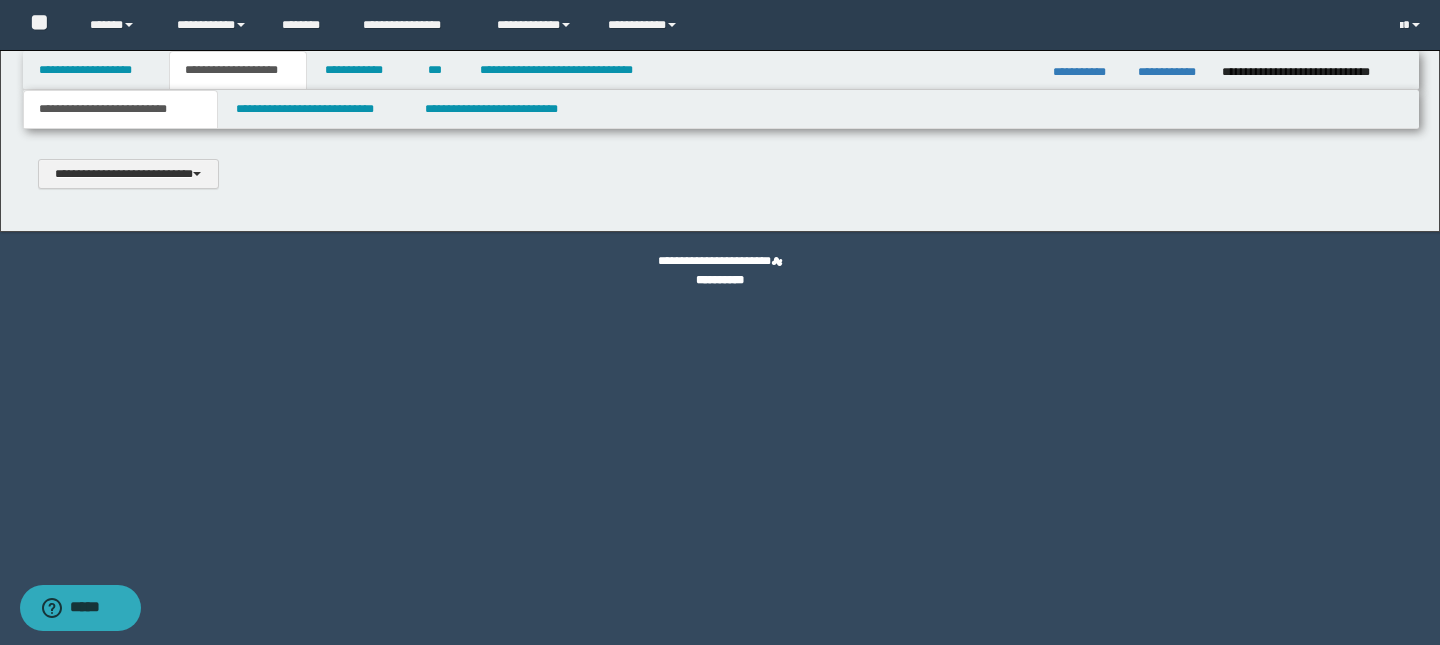 scroll, scrollTop: 0, scrollLeft: 0, axis: both 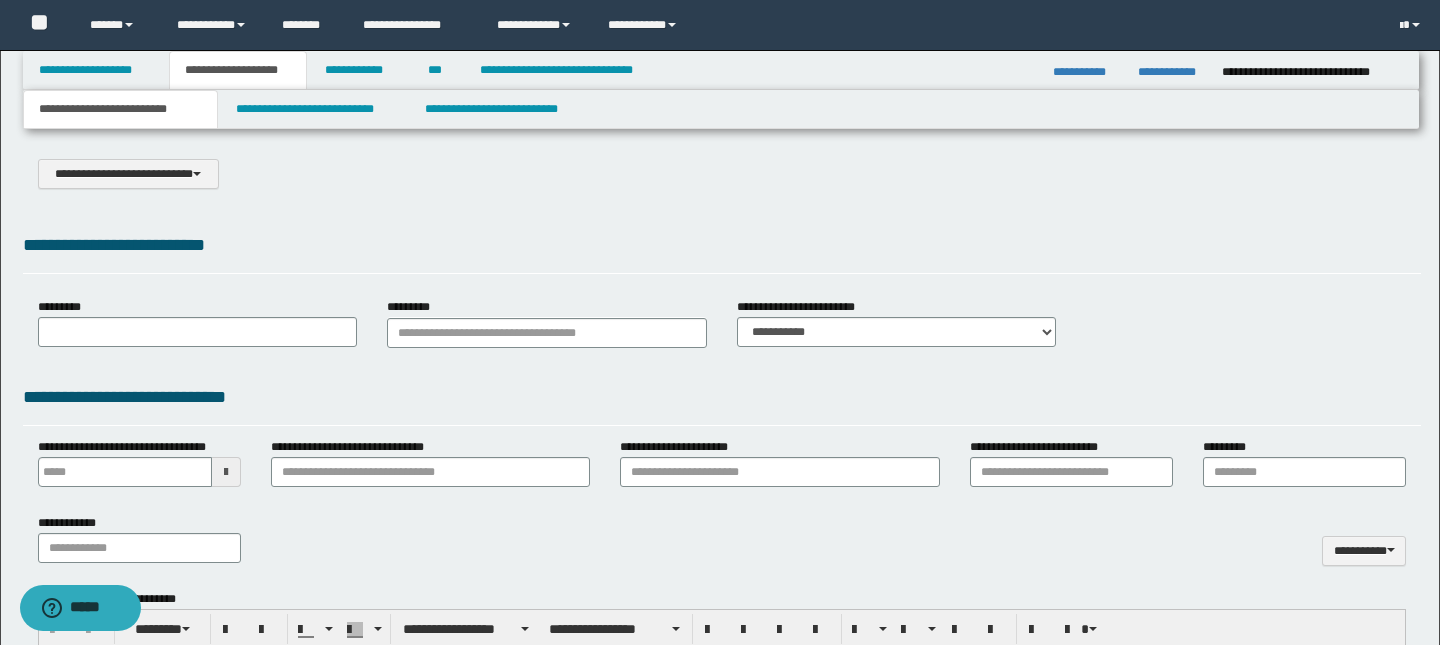 select on "*" 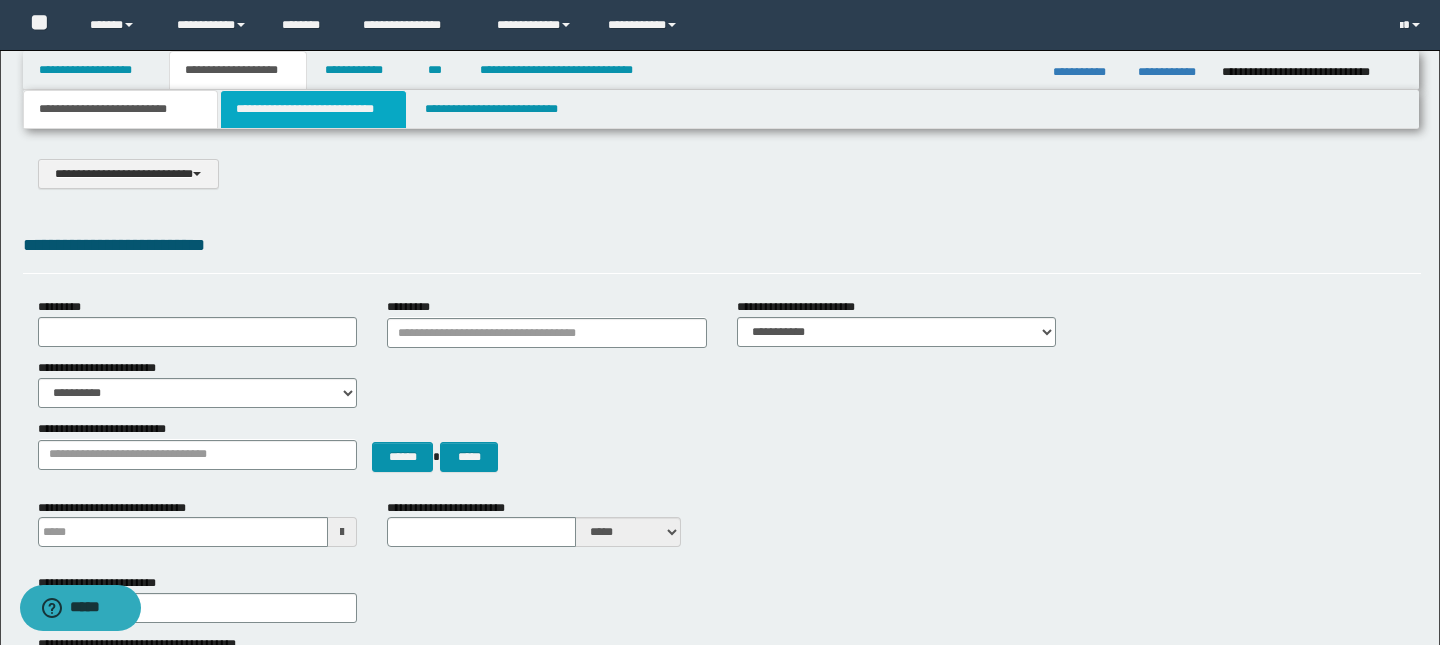 click on "**********" at bounding box center (314, 109) 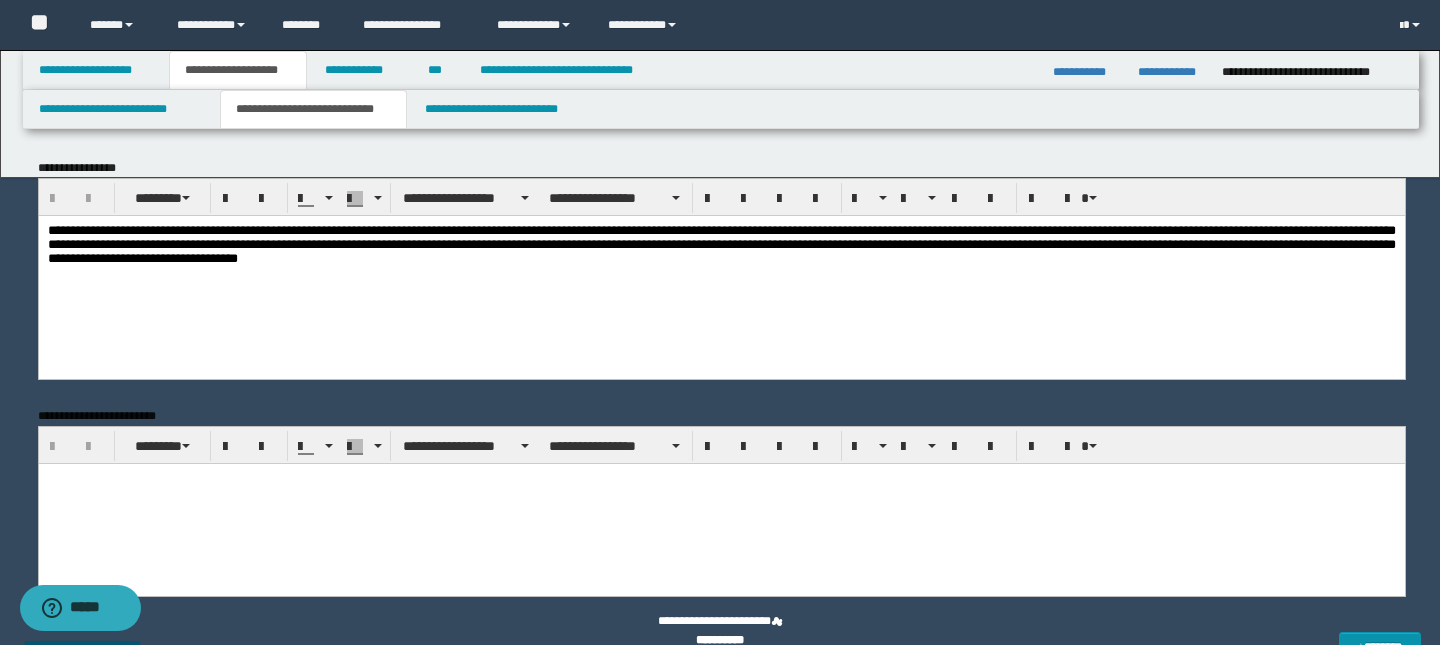 scroll, scrollTop: 0, scrollLeft: 0, axis: both 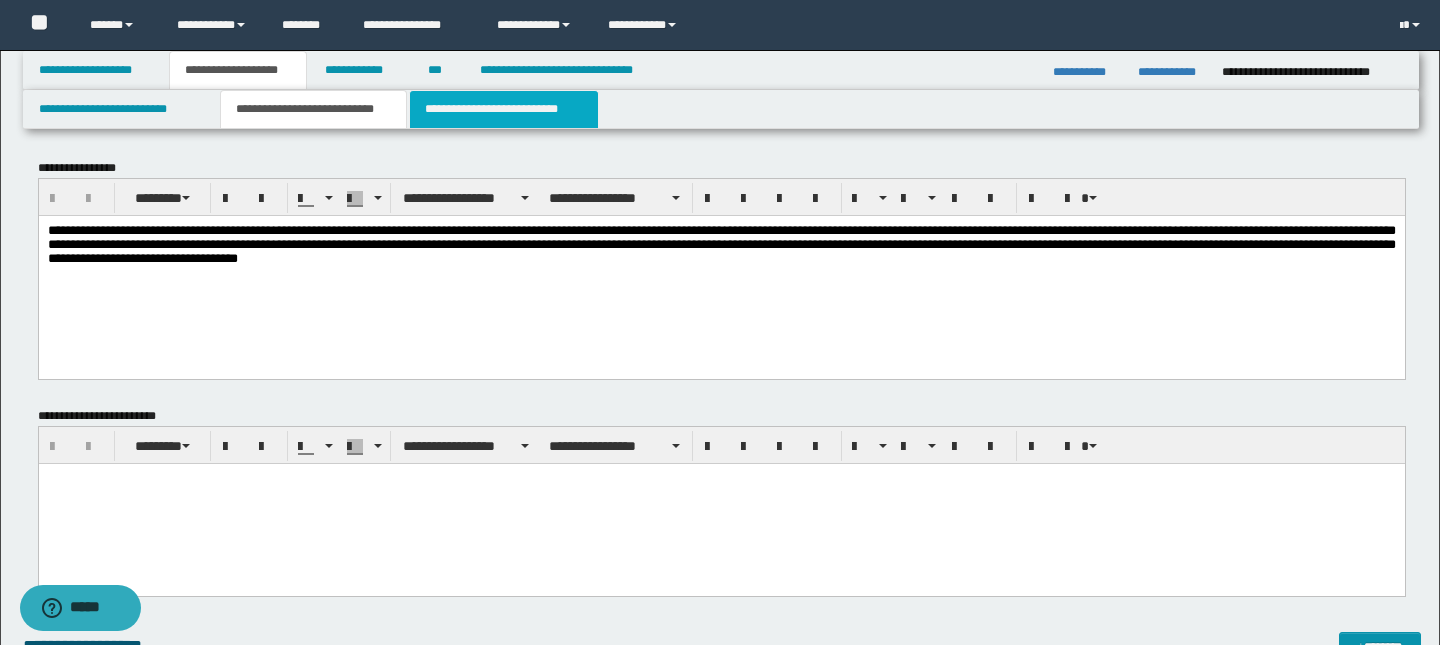 click on "**********" at bounding box center [504, 109] 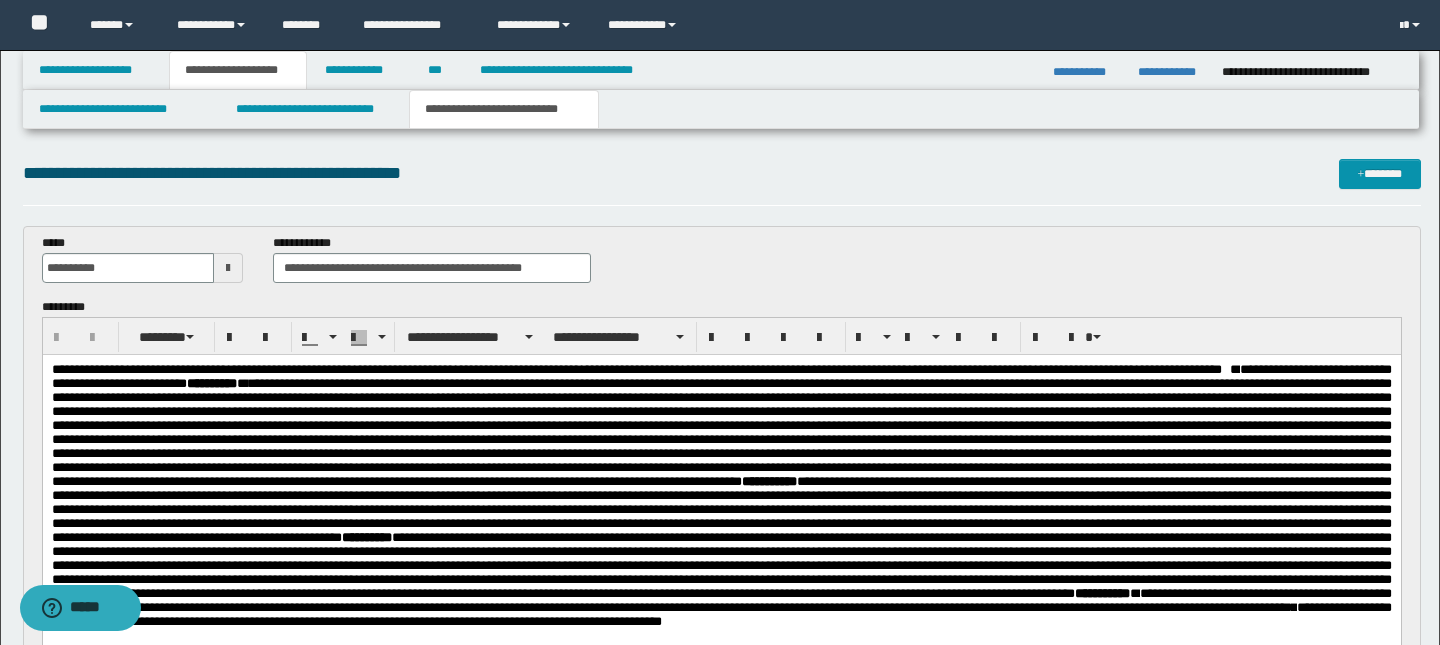 scroll, scrollTop: 0, scrollLeft: 0, axis: both 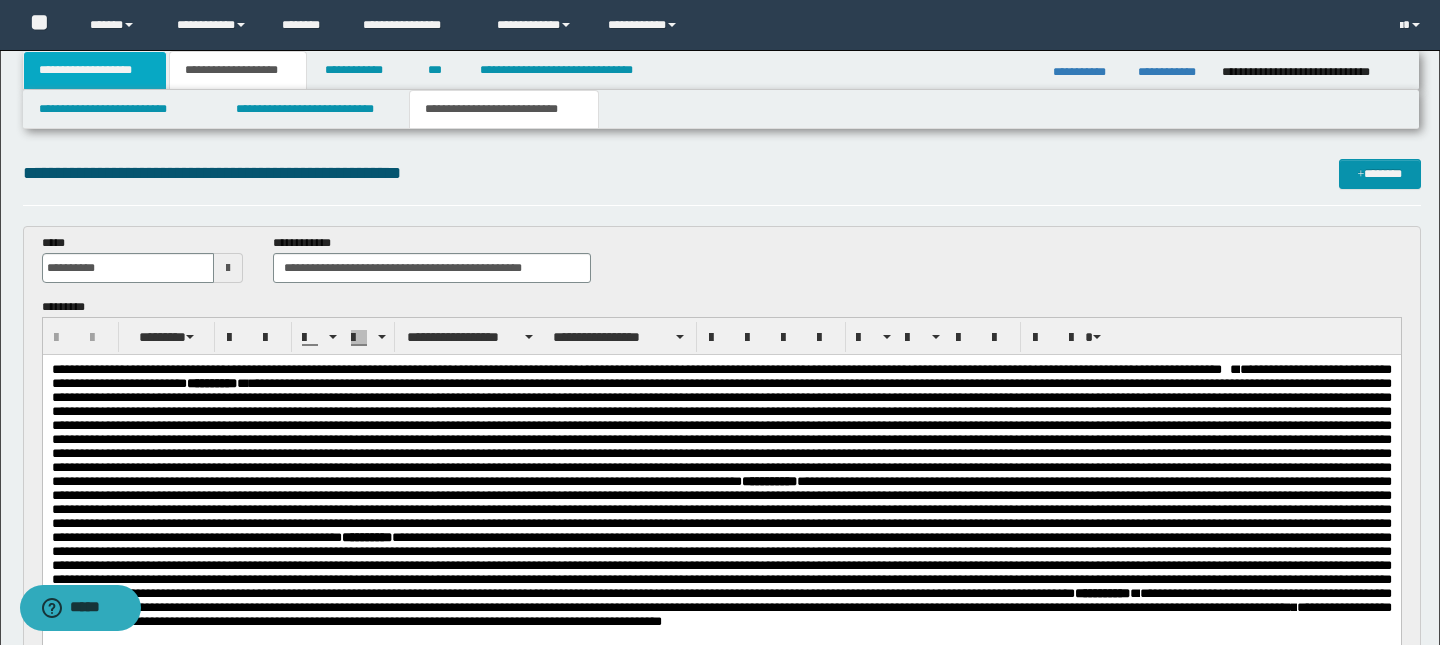 click on "**********" at bounding box center (95, 70) 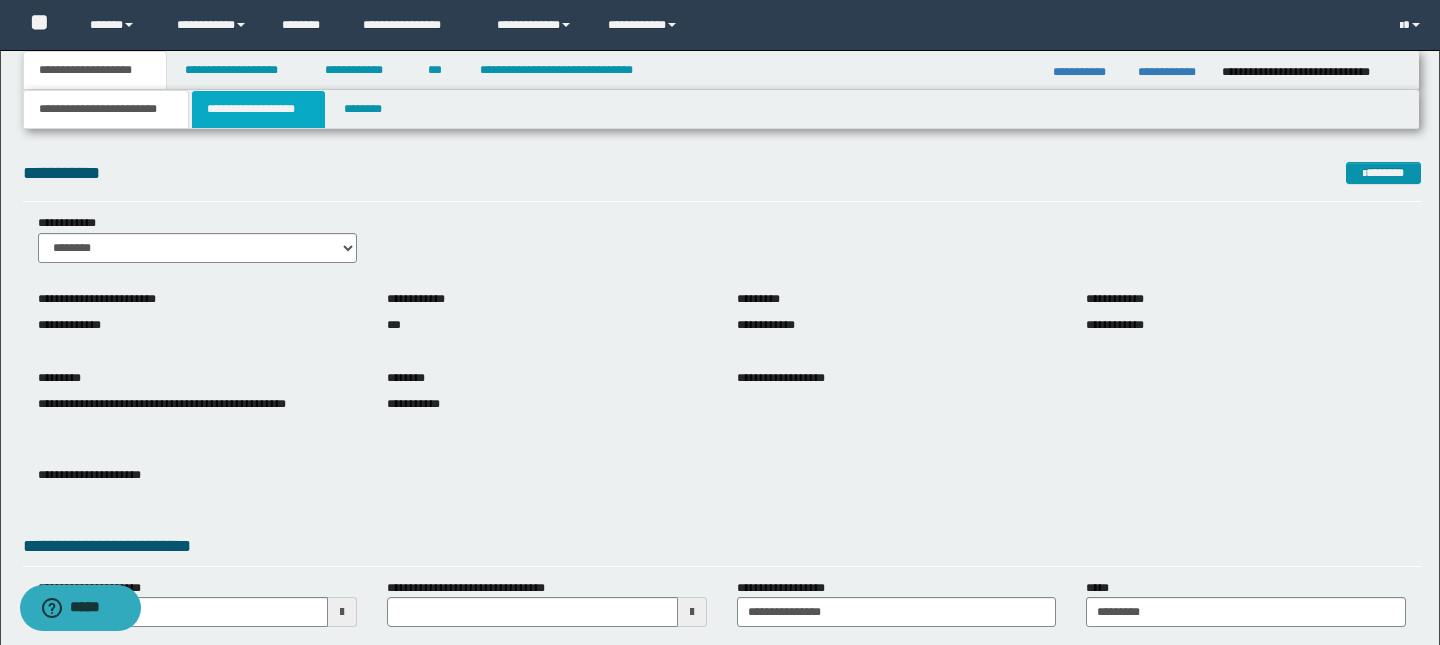 click on "**********" at bounding box center (258, 109) 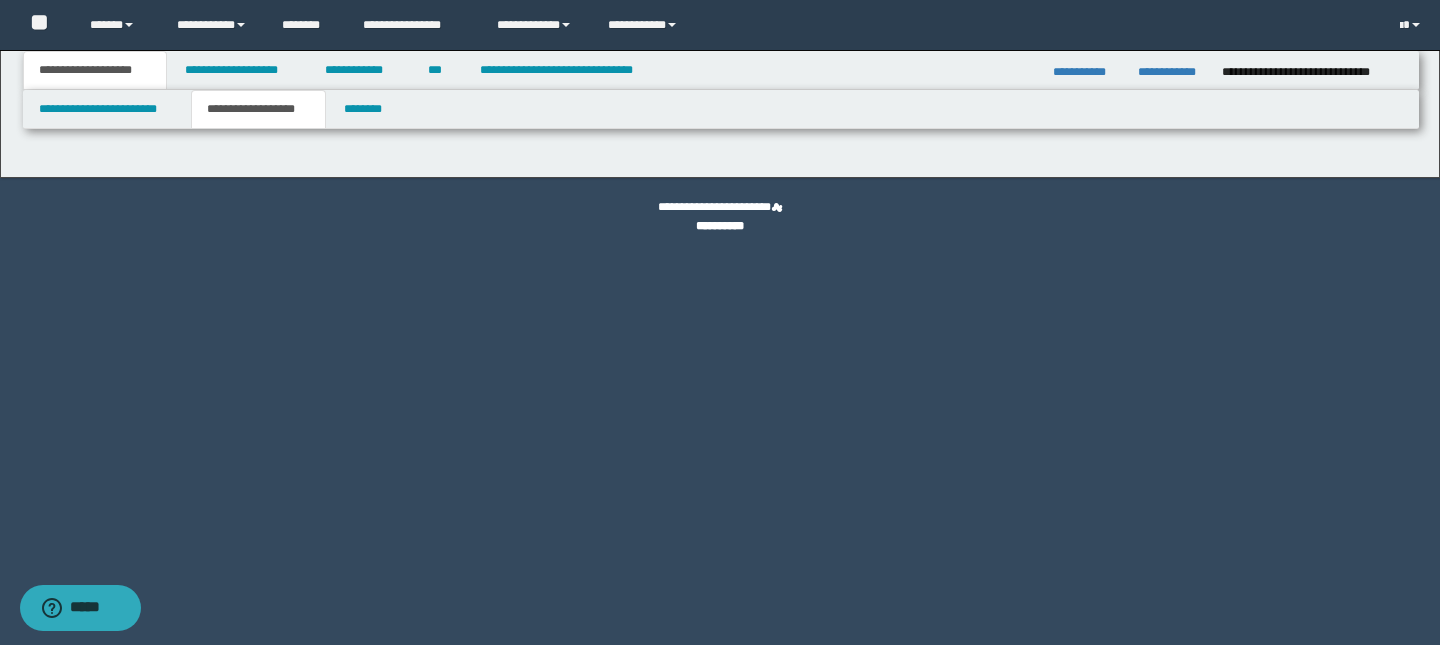 type on "********" 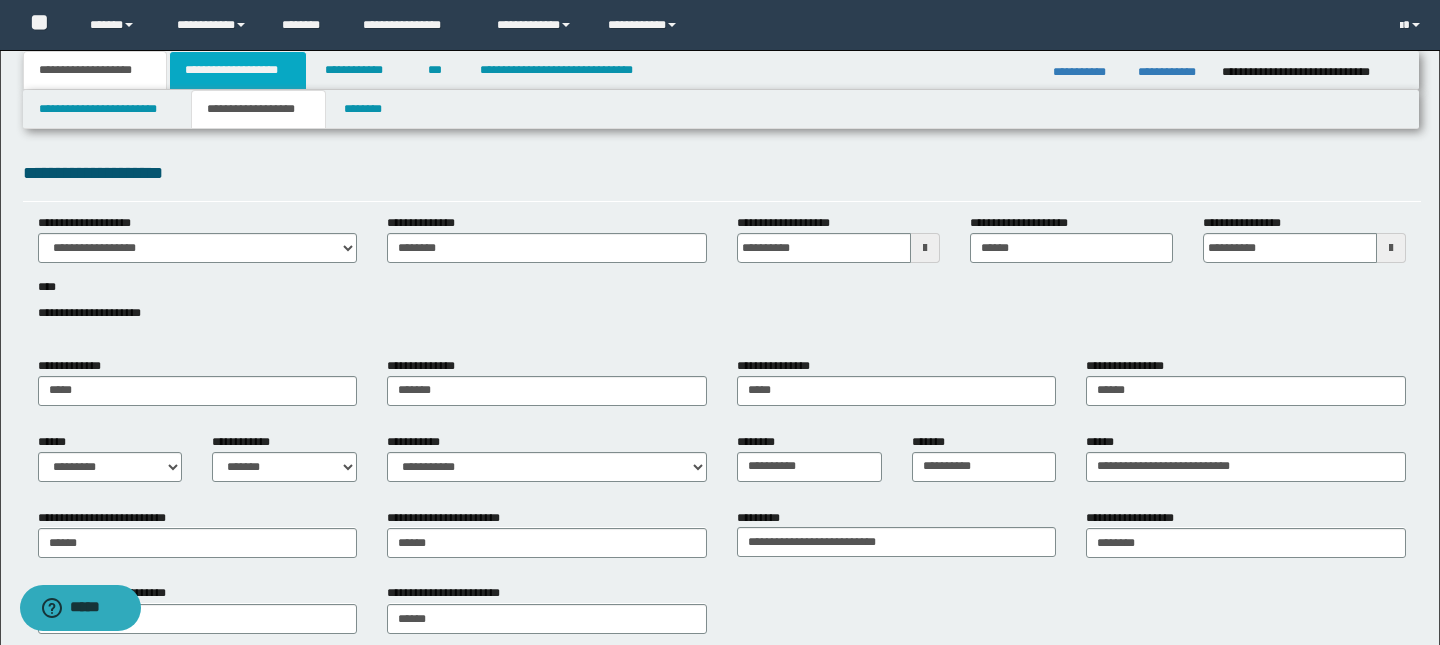click on "**********" at bounding box center (238, 70) 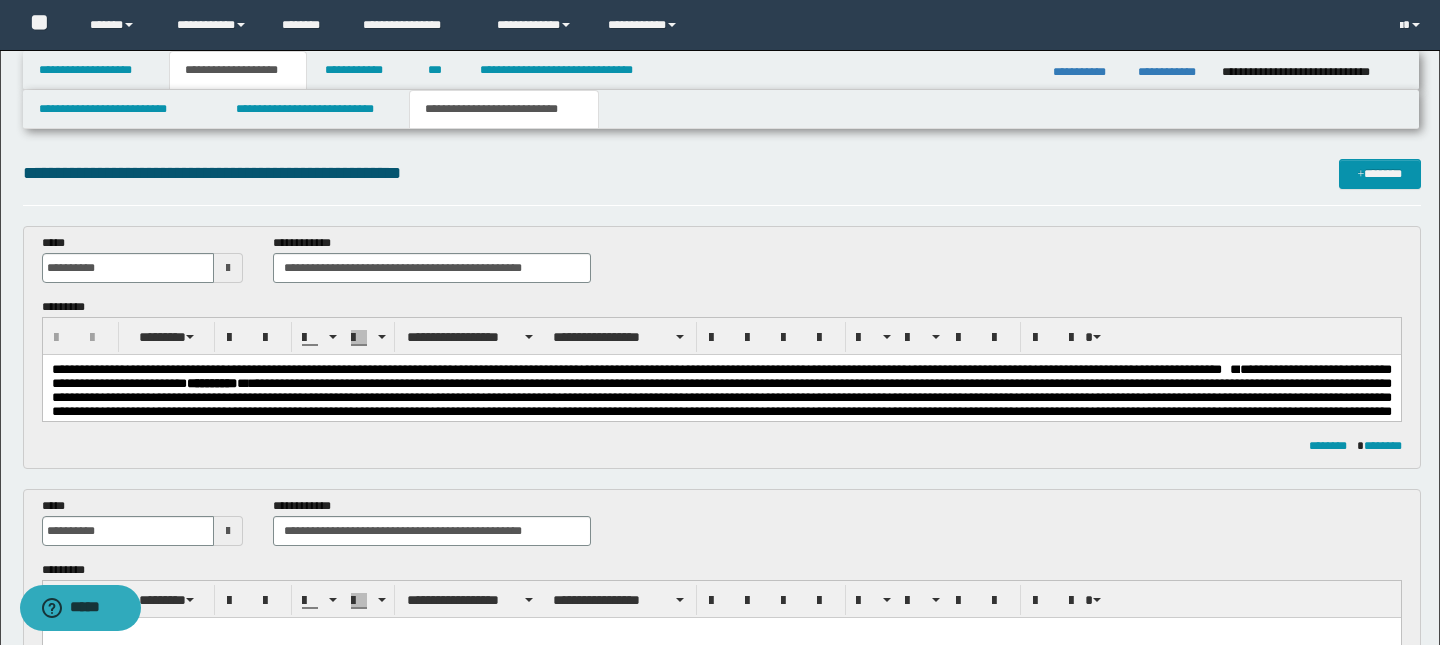 click on "**********" at bounding box center (631, 369) 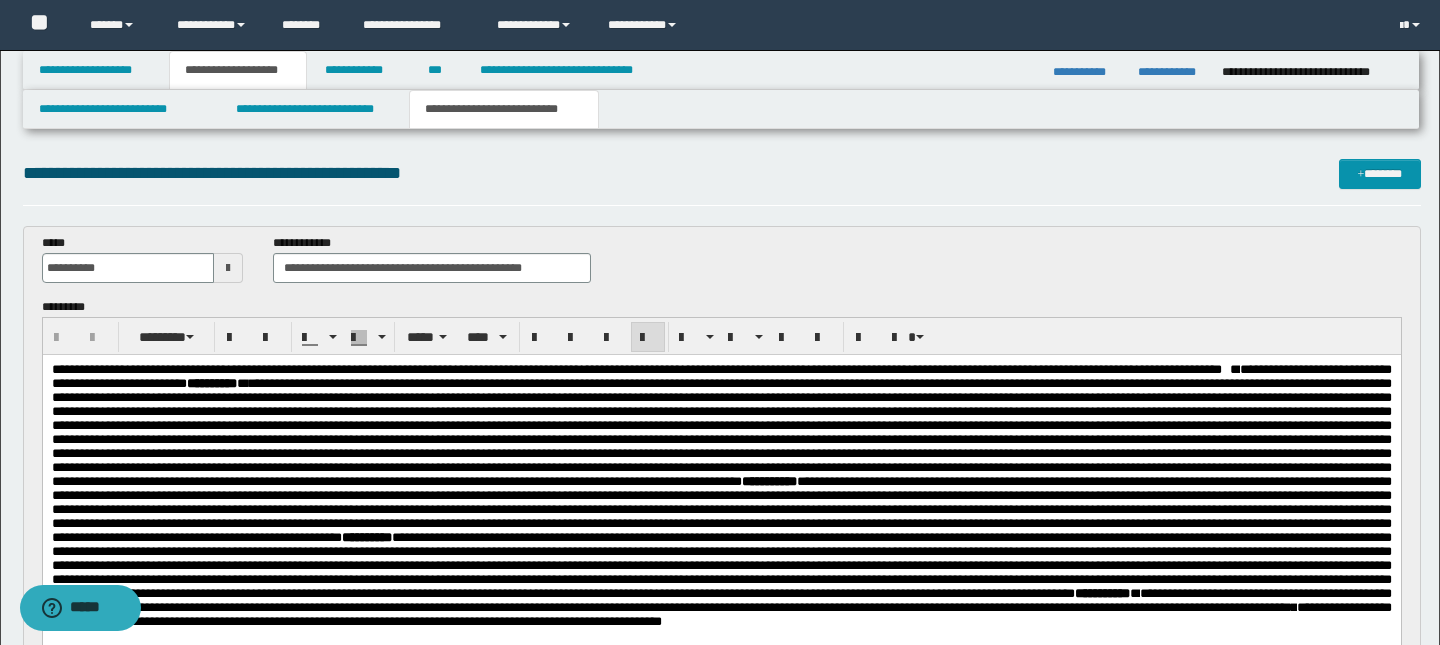click on "**********" at bounding box center [631, 369] 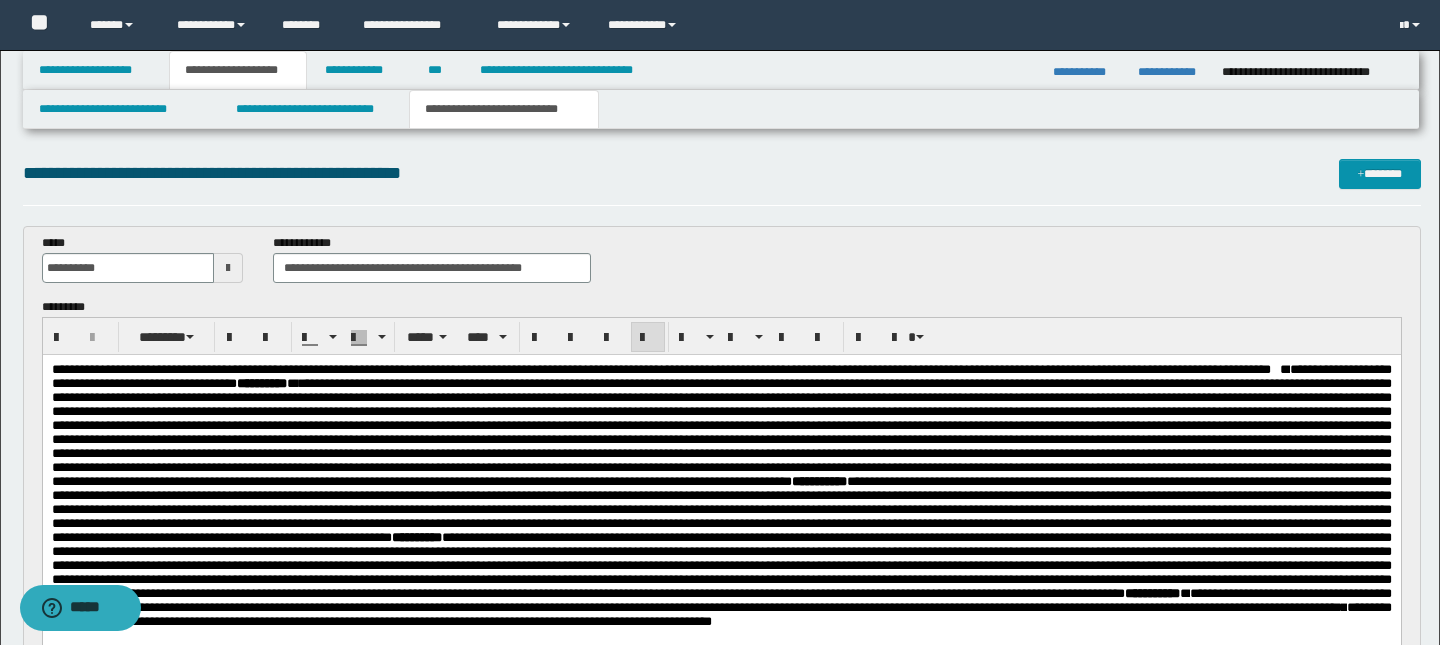 click on "**********" at bounding box center [655, 369] 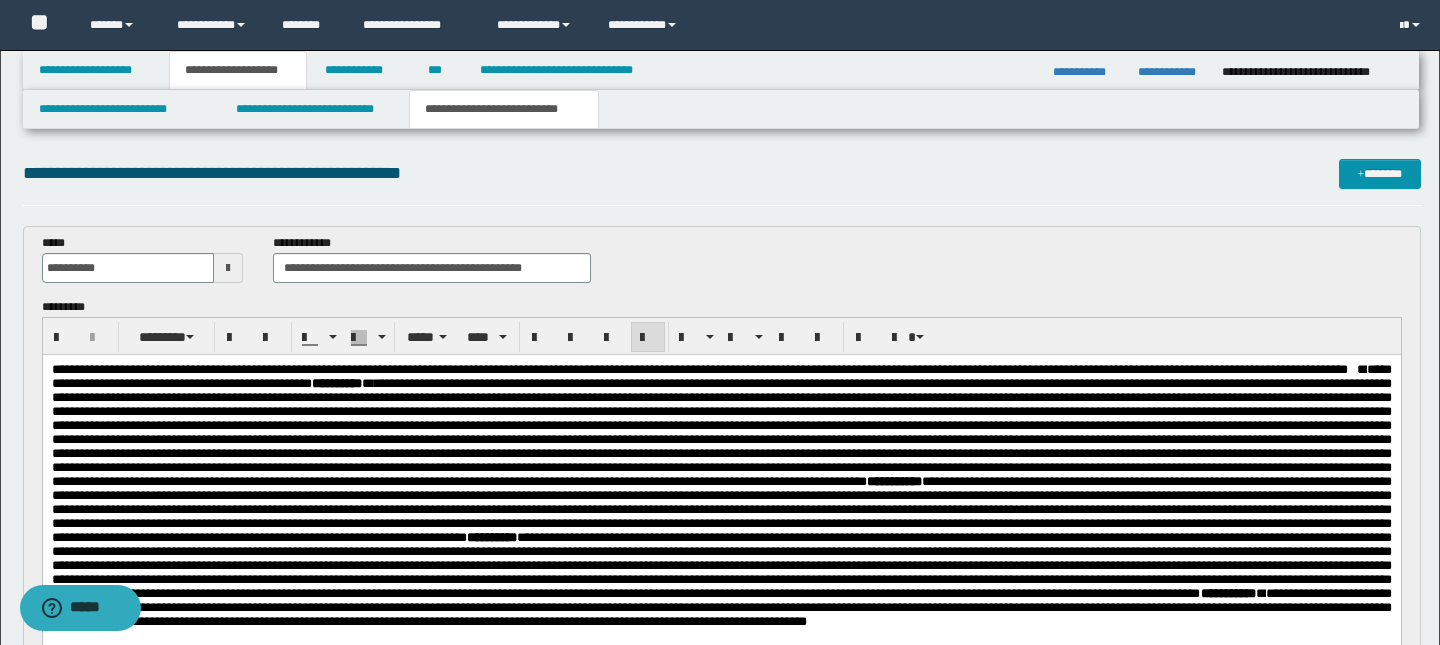 click on "**********" at bounding box center [694, 369] 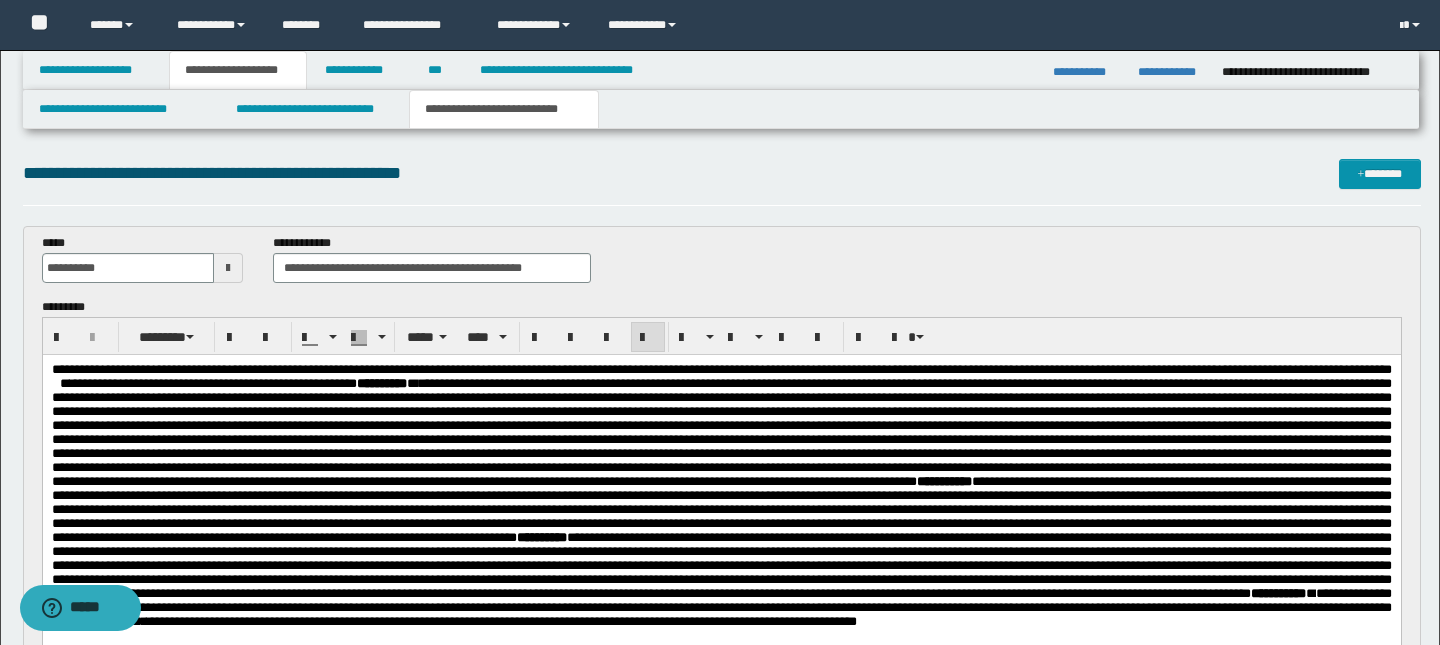 click on "**********" at bounding box center [716, 369] 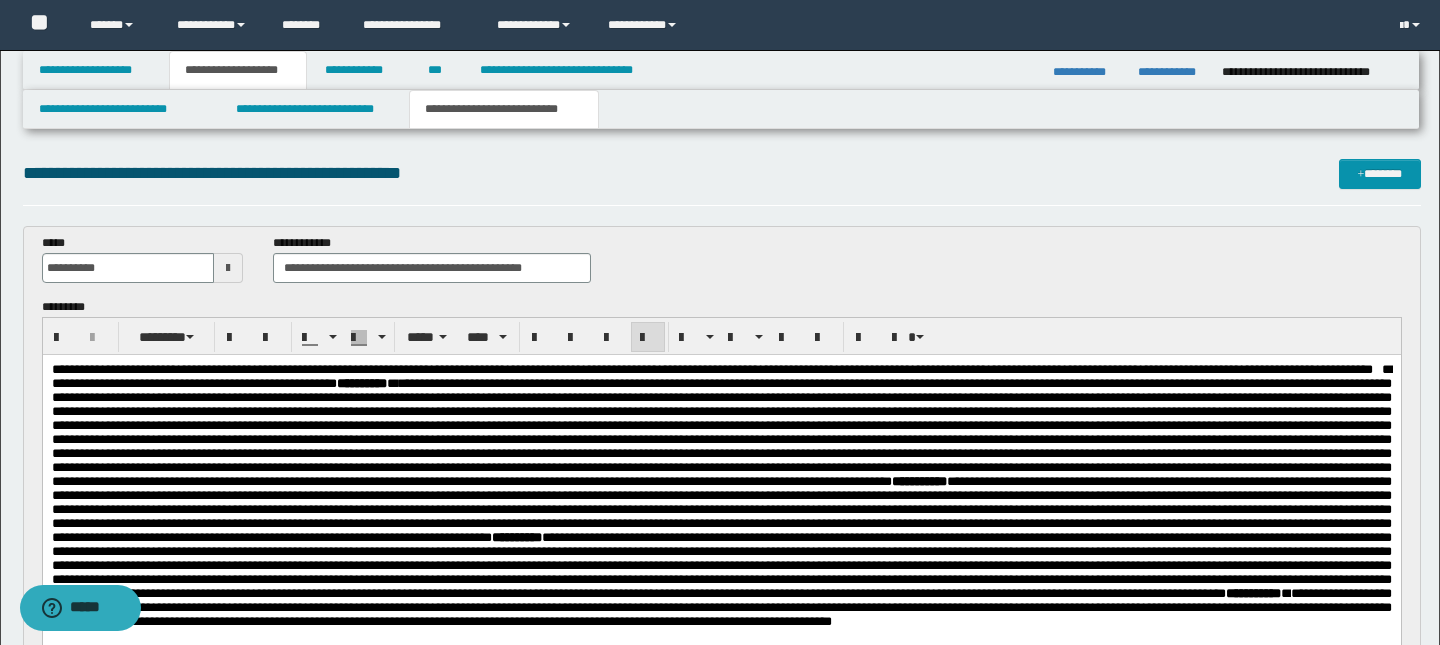 click on "*" at bounding box center (1367, 369) 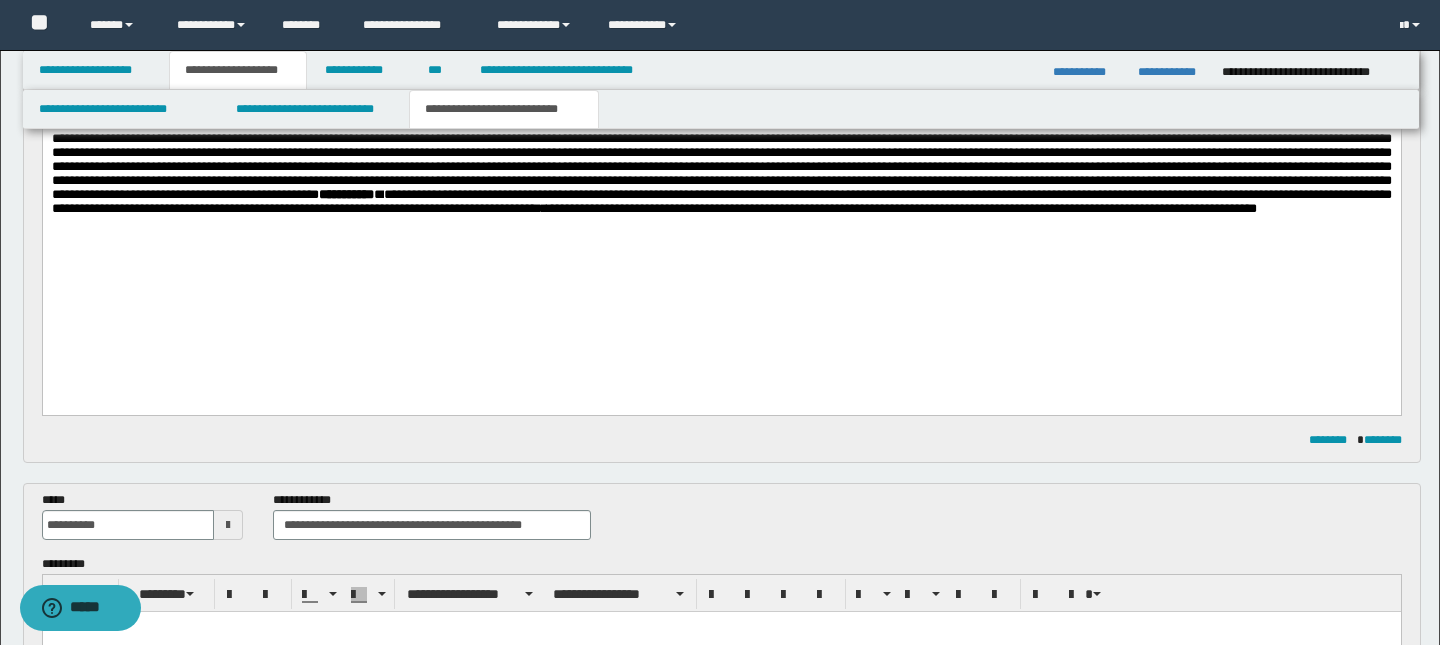 scroll, scrollTop: 418, scrollLeft: 0, axis: vertical 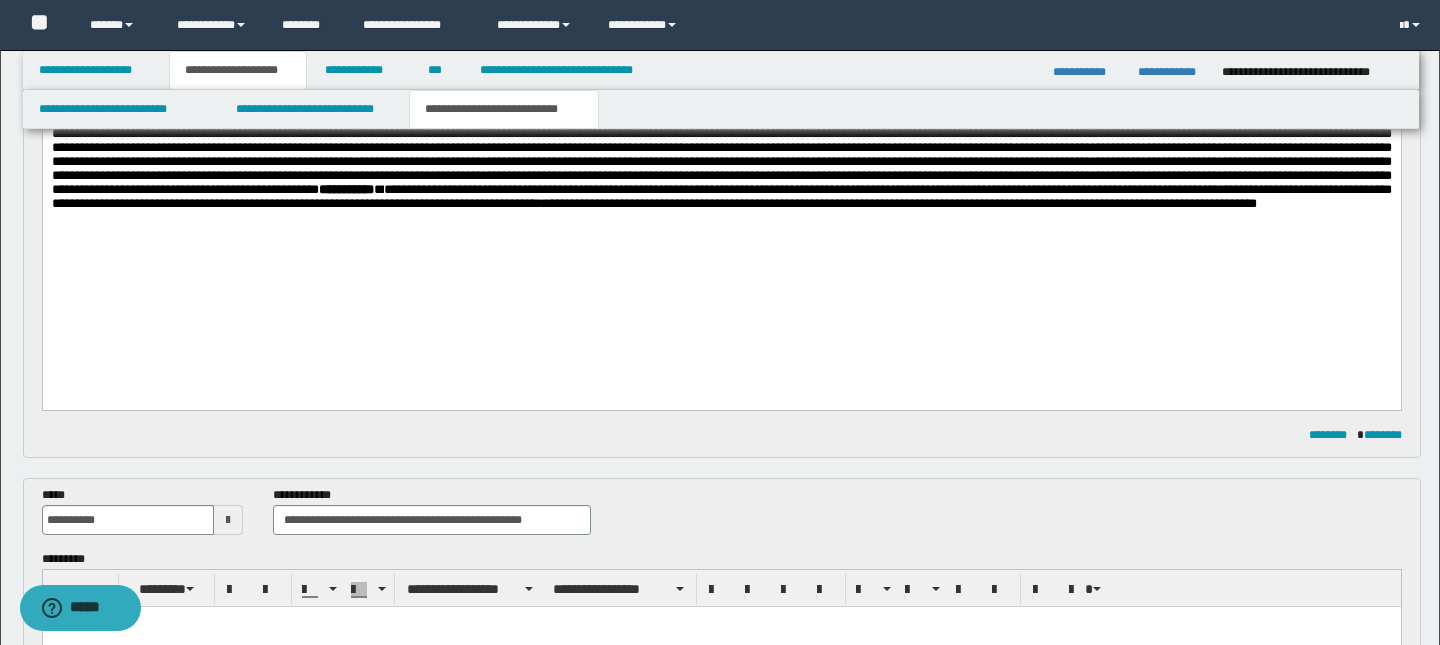 click on "**********" at bounding box center [721, 197] 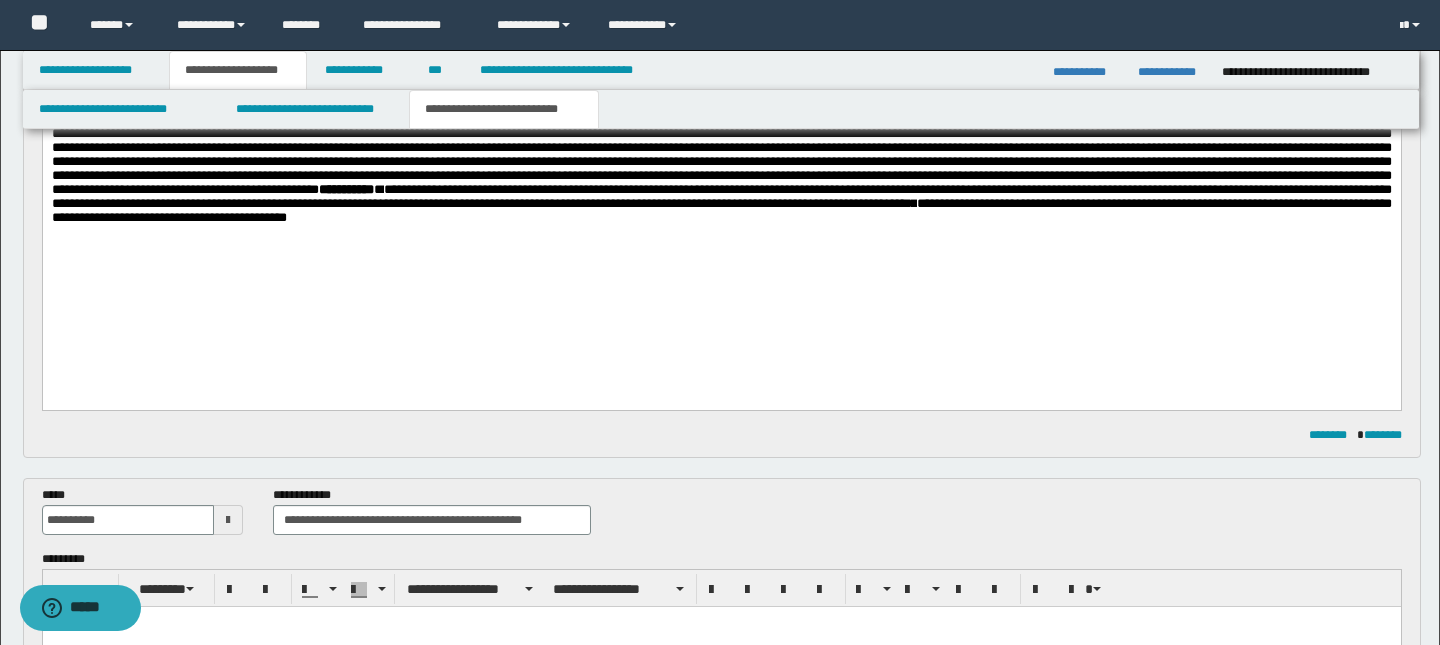 click on "**********" at bounding box center (721, 211) 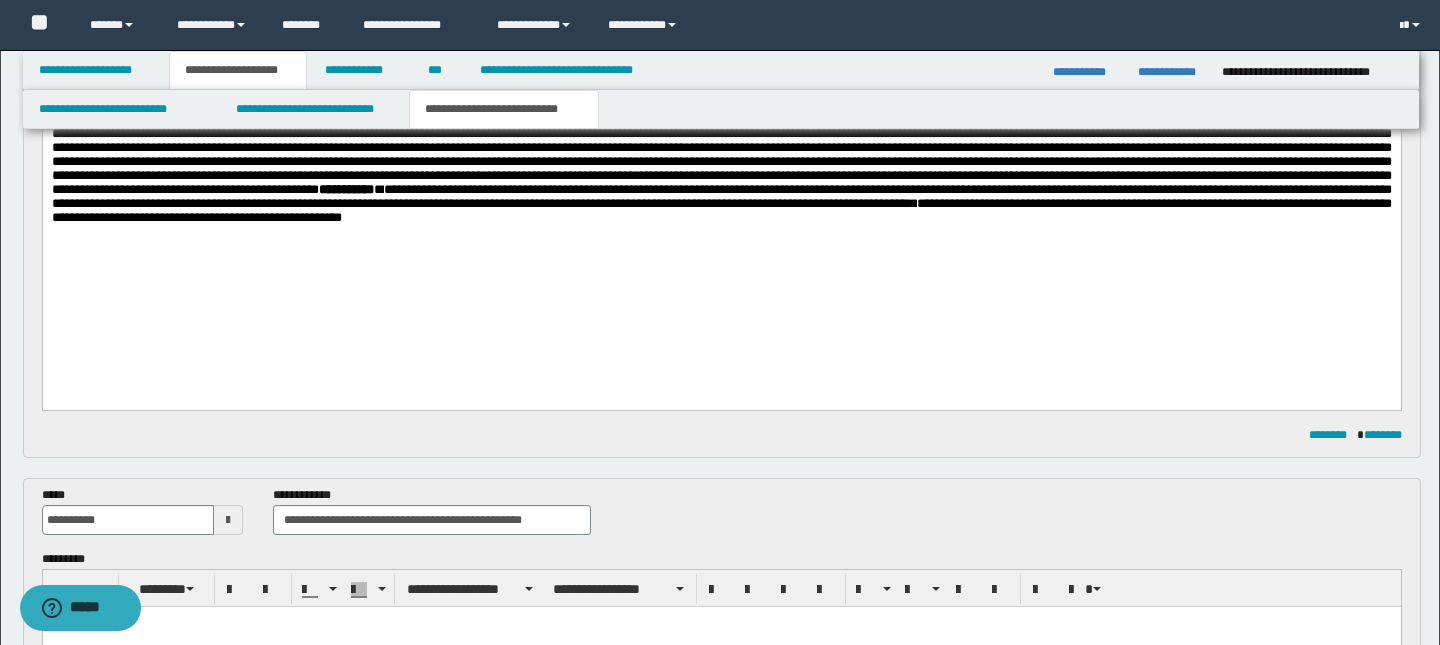 click on "**********" at bounding box center [721, 211] 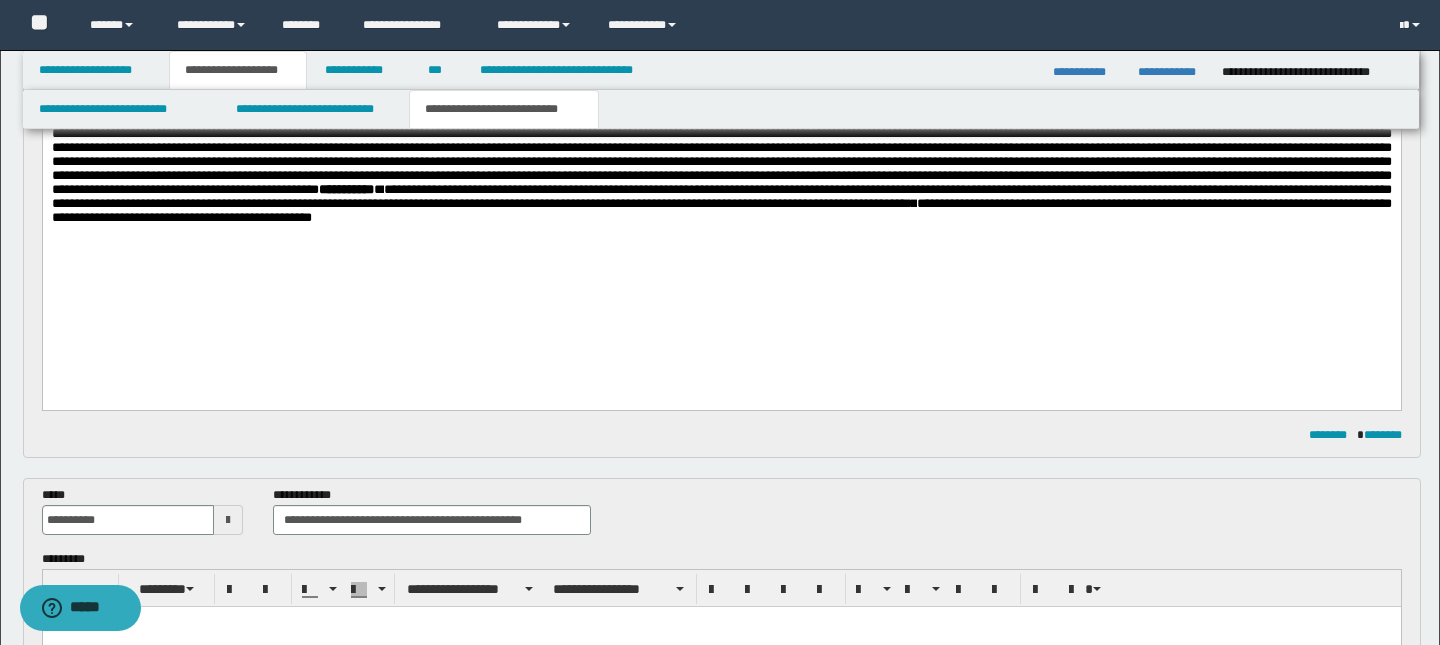 click on "**********" at bounding box center (721, 211) 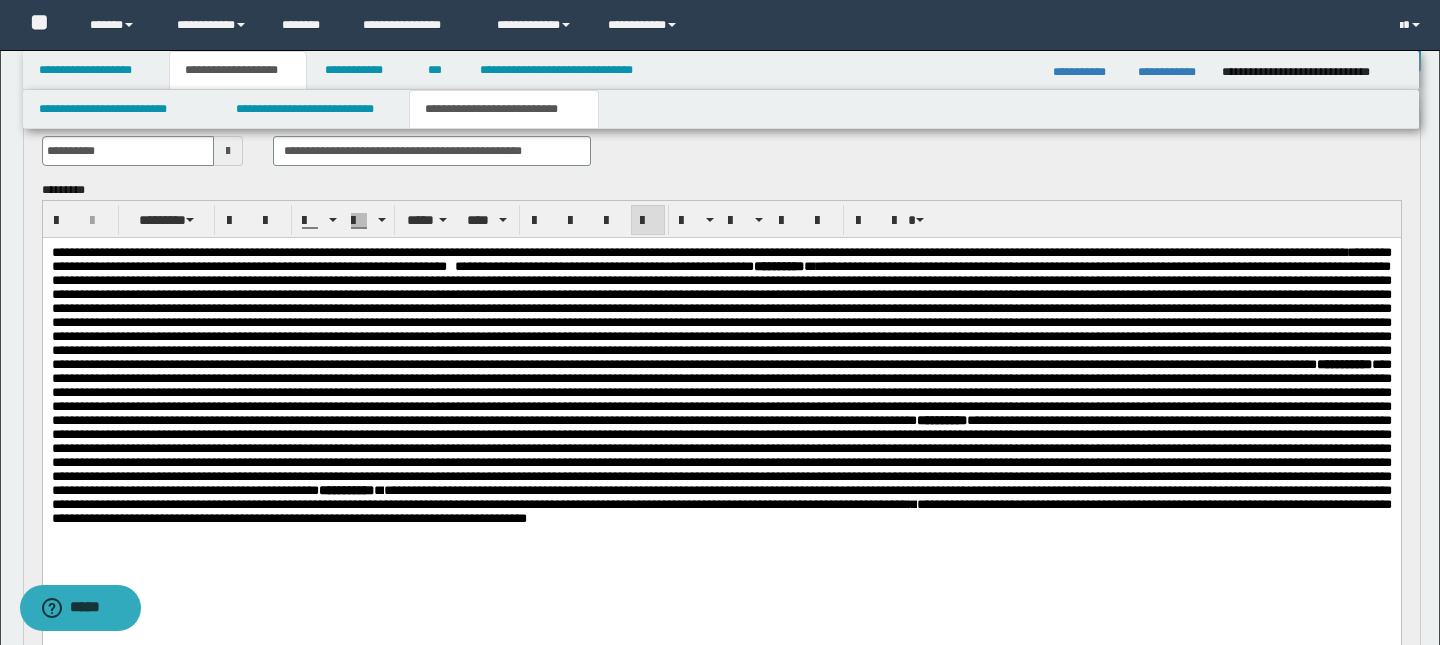 scroll, scrollTop: 118, scrollLeft: 0, axis: vertical 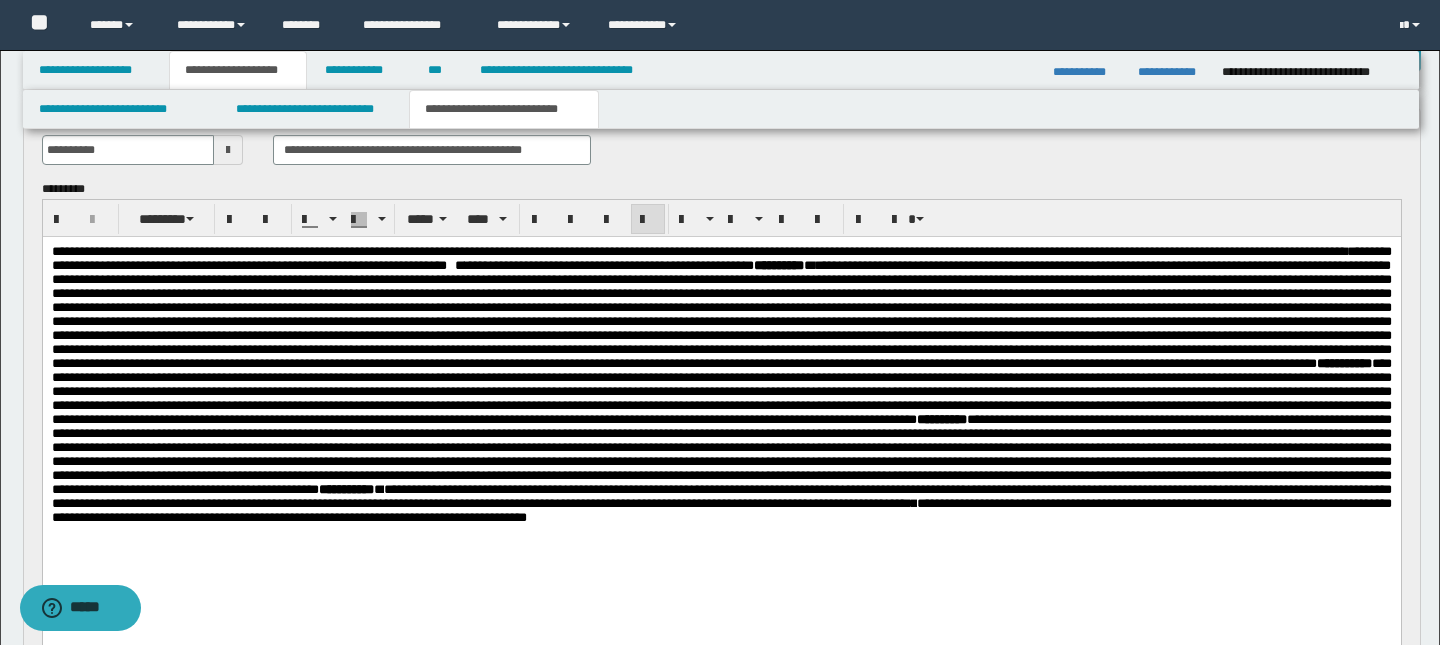 click at bounding box center (452, 265) 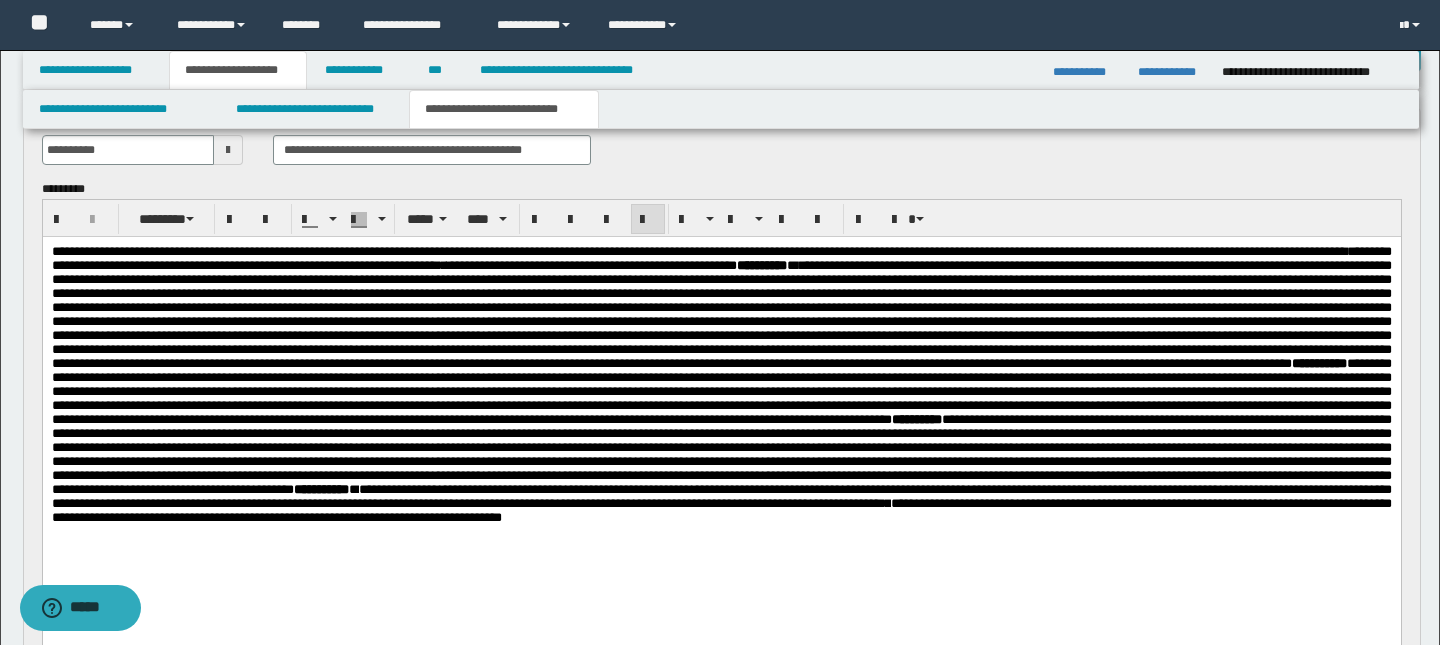 click on "**********" at bounding box center [721, 258] 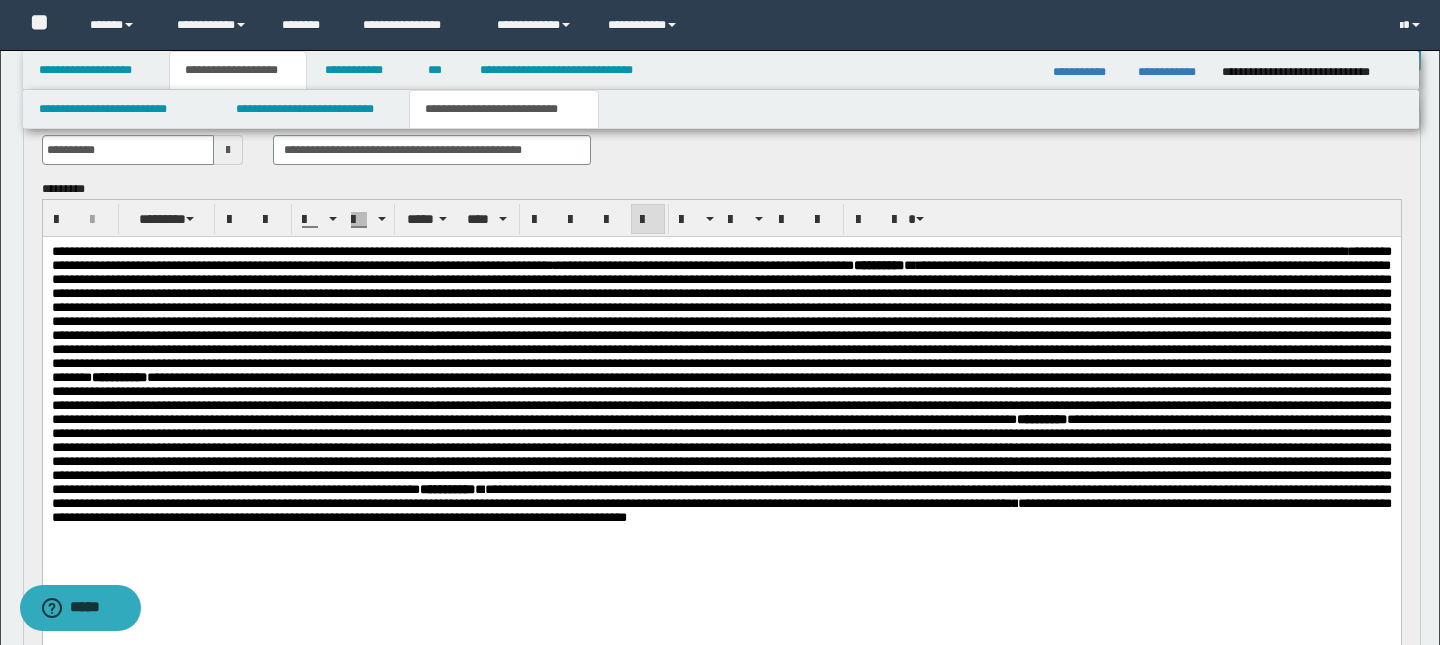 click on "**********" at bounding box center [721, 258] 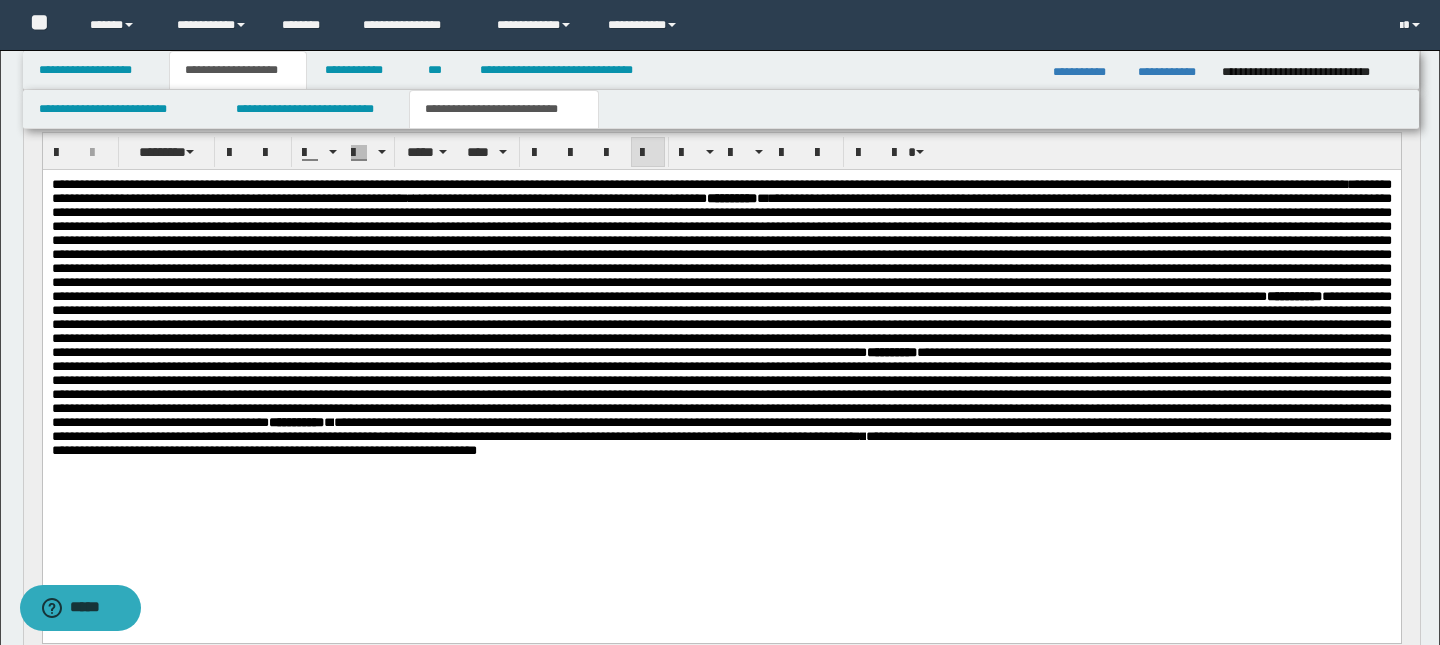 scroll, scrollTop: 191, scrollLeft: 0, axis: vertical 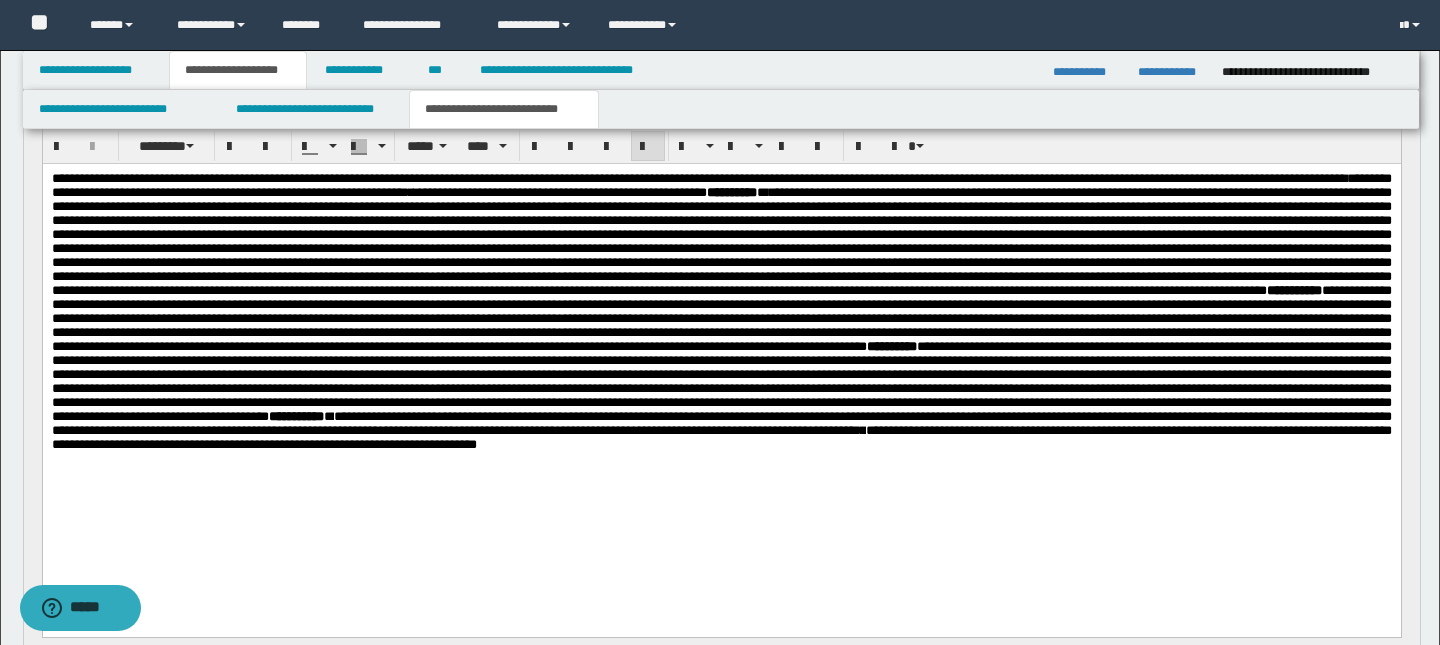 click on "**********" at bounding box center [721, 437] 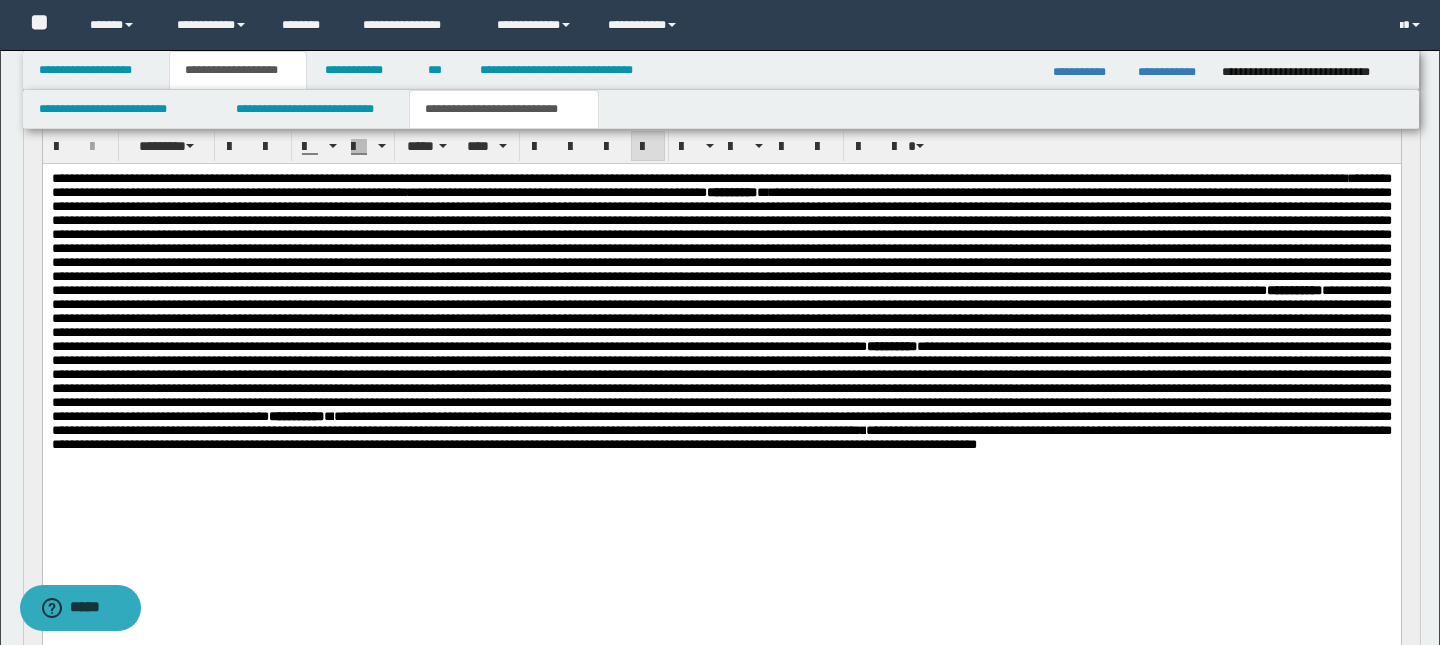 click on "**********" at bounding box center [721, 437] 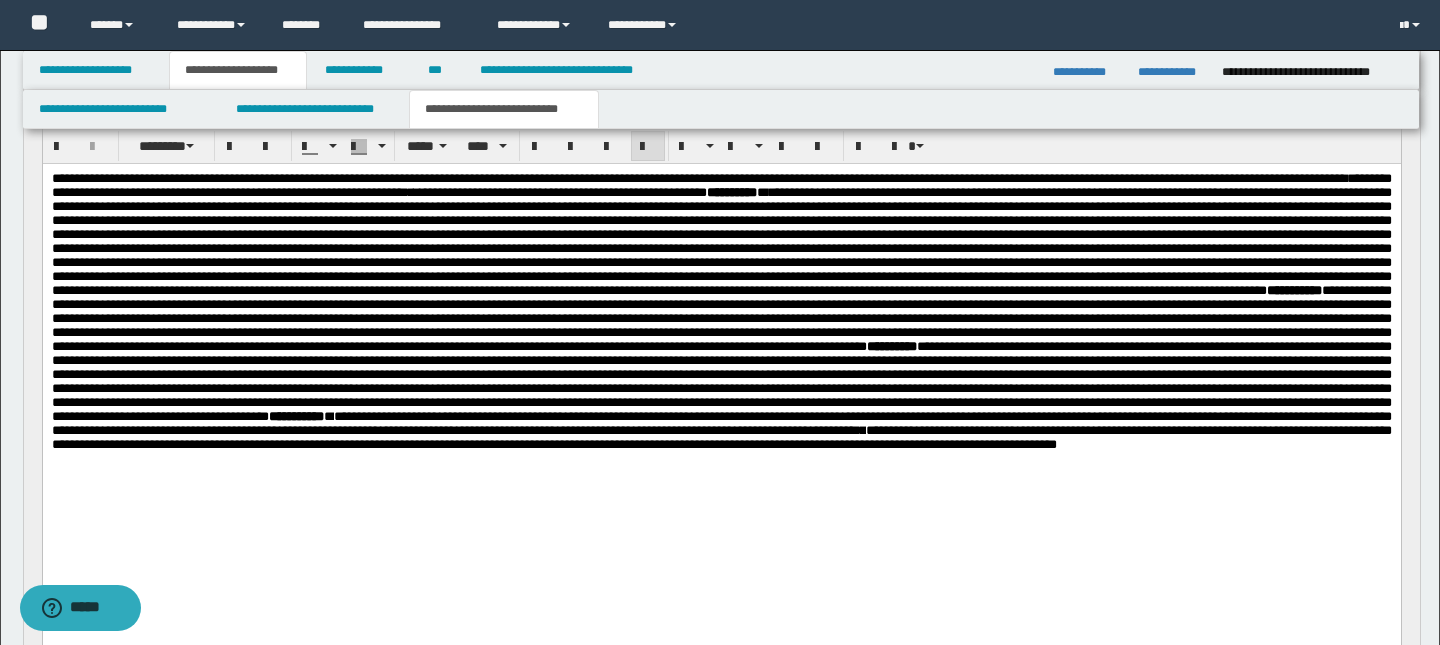 click on "**********" at bounding box center (721, 437) 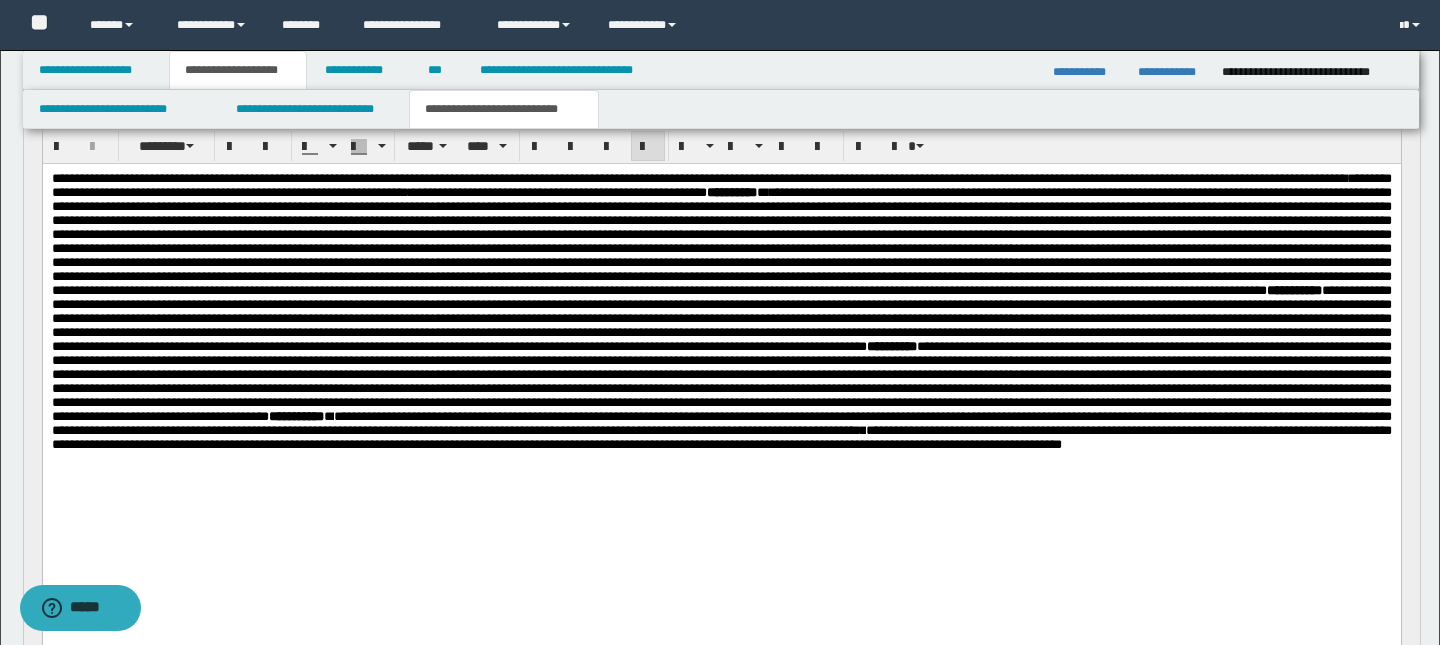 click on "**********" at bounding box center [721, 437] 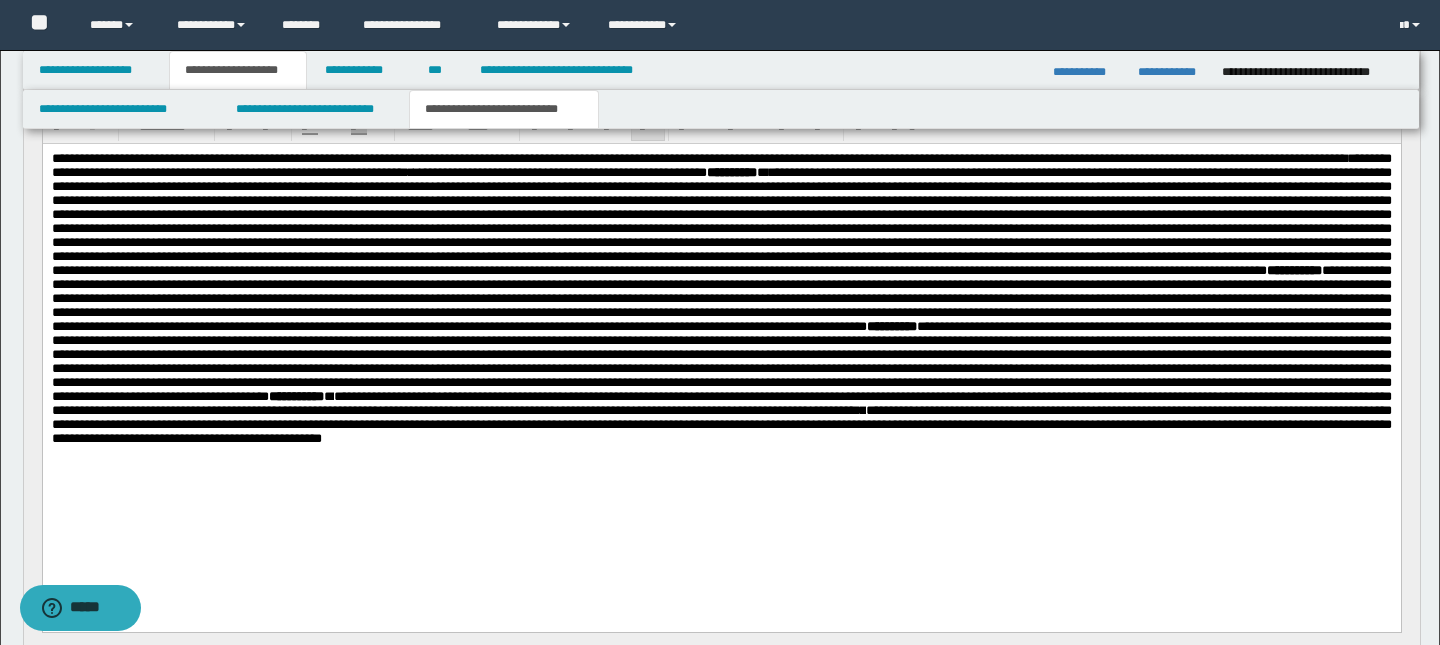 scroll, scrollTop: 220, scrollLeft: 0, axis: vertical 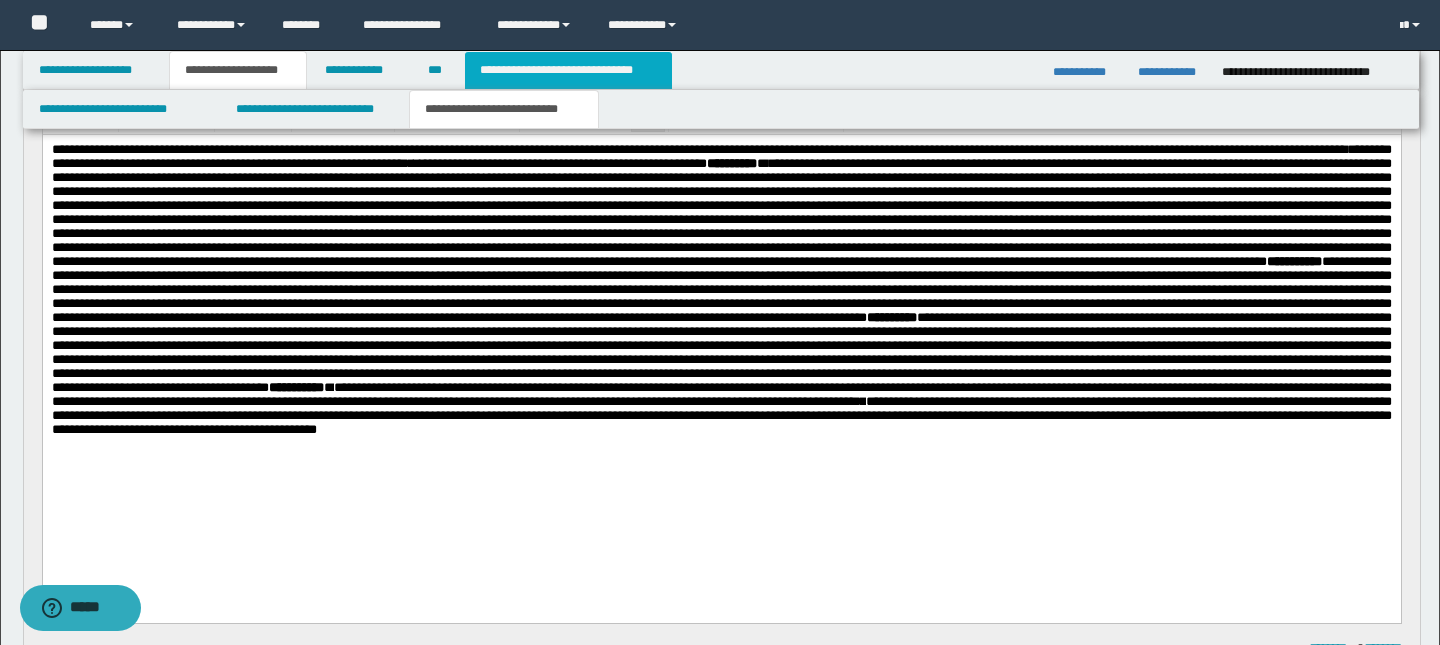 click on "**********" at bounding box center [568, 70] 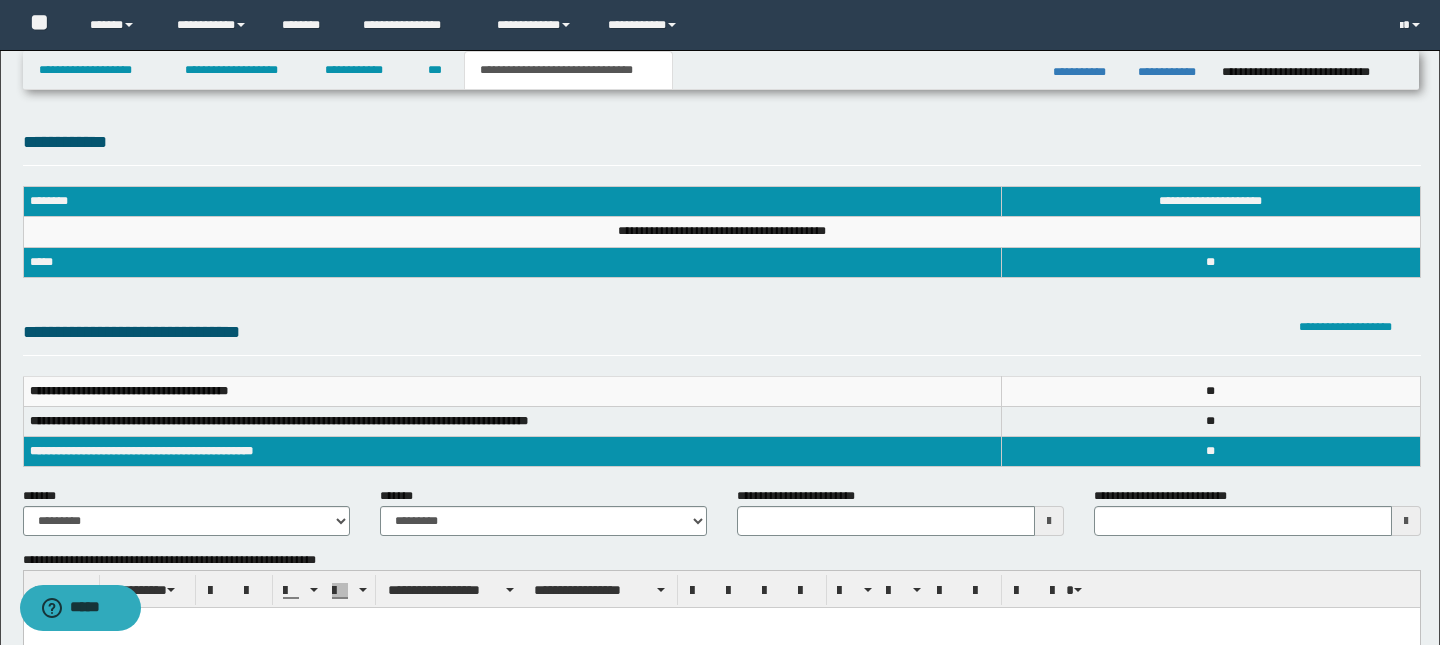 scroll, scrollTop: 0, scrollLeft: 0, axis: both 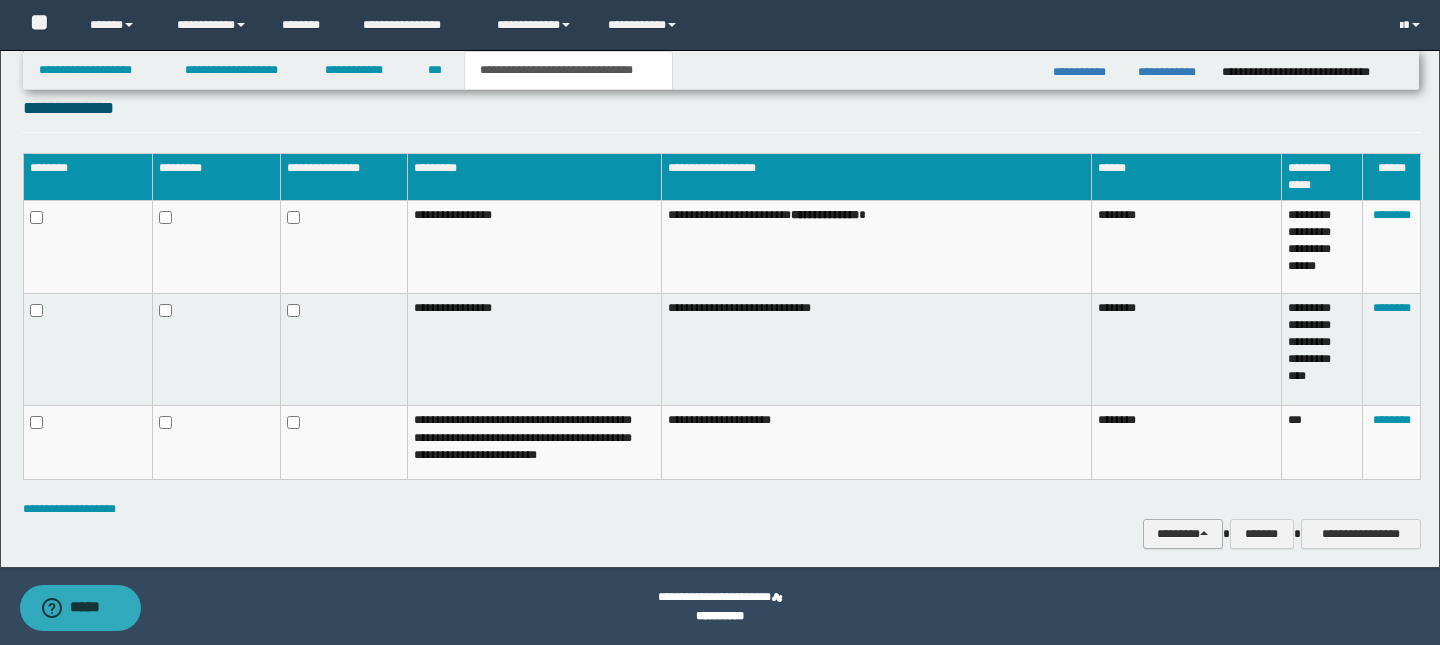 click on "********" at bounding box center (1183, 534) 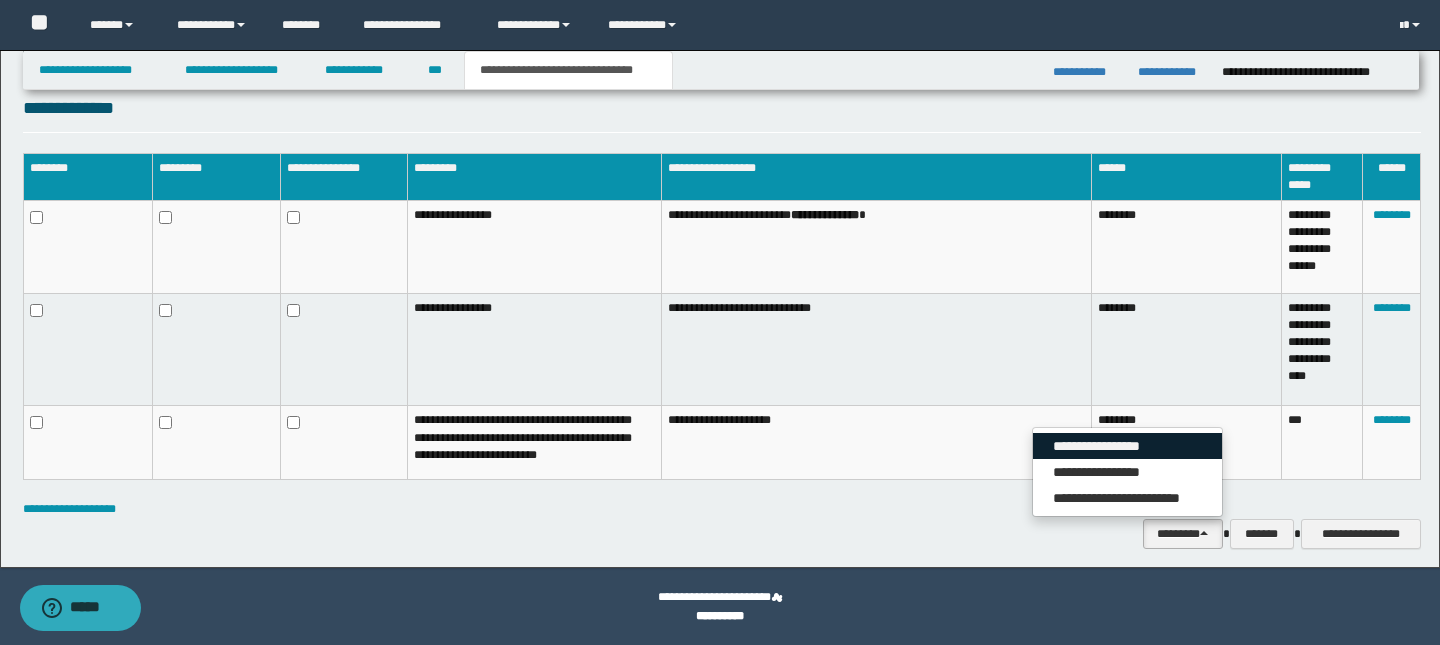 click on "**********" at bounding box center (1127, 446) 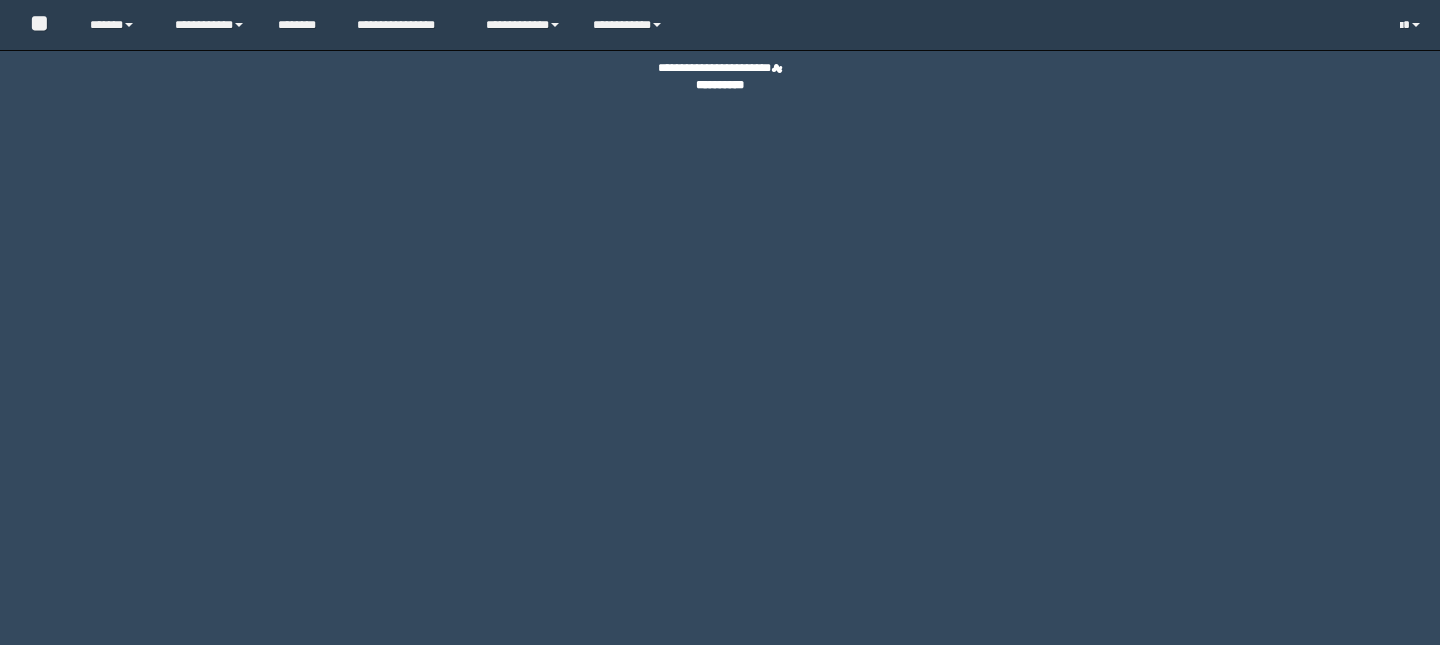 scroll, scrollTop: 0, scrollLeft: 0, axis: both 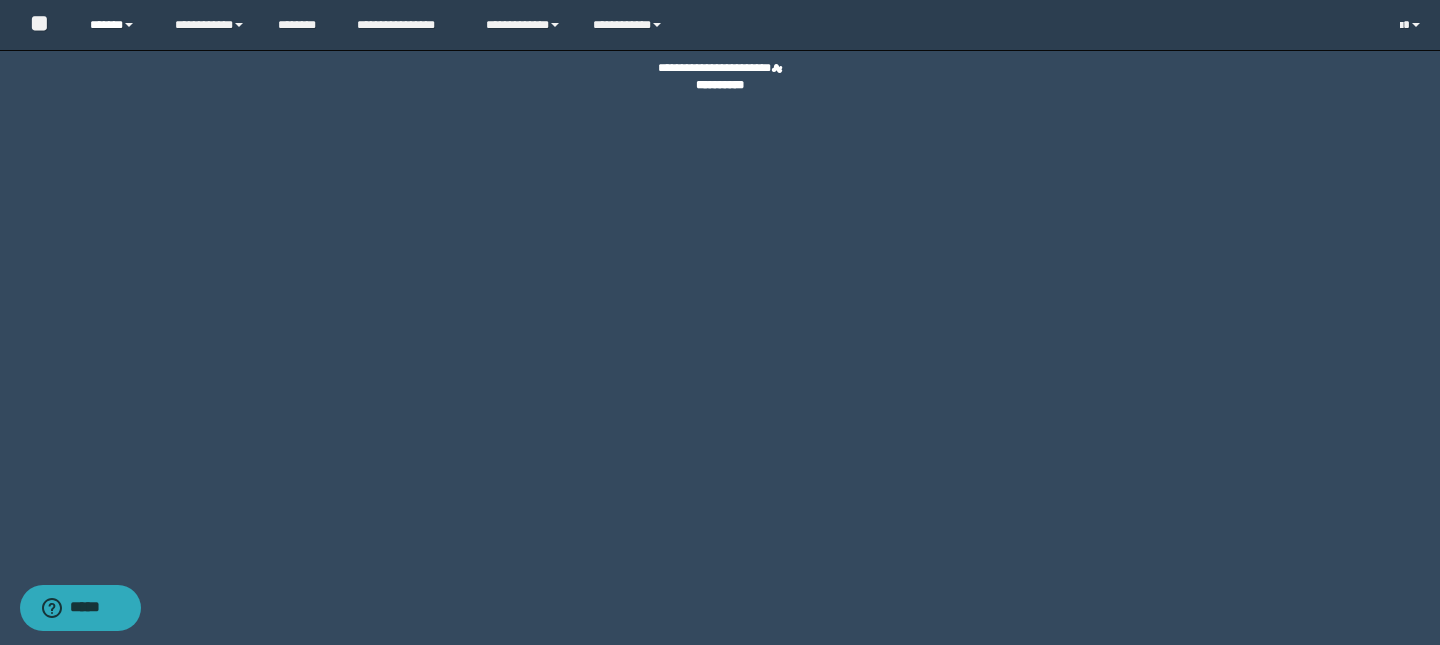 click at bounding box center (129, 25) 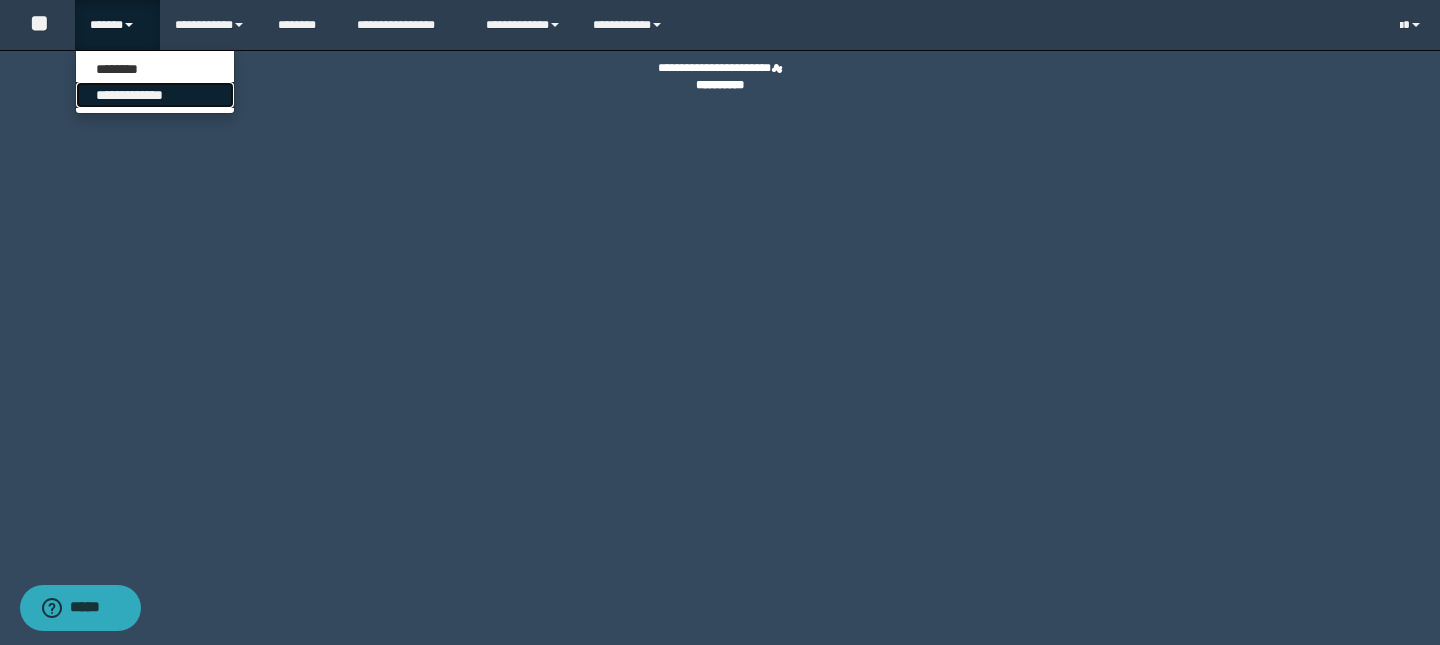click on "**********" at bounding box center (155, 95) 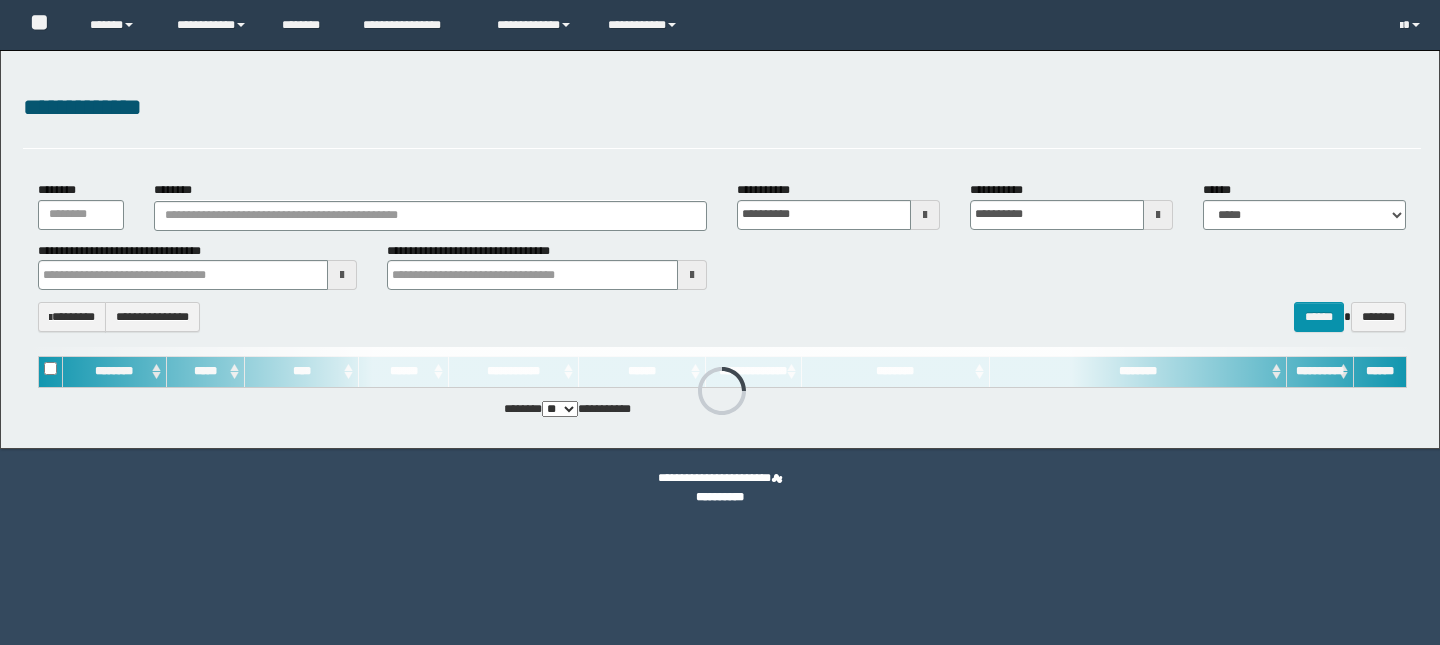 scroll, scrollTop: 0, scrollLeft: 0, axis: both 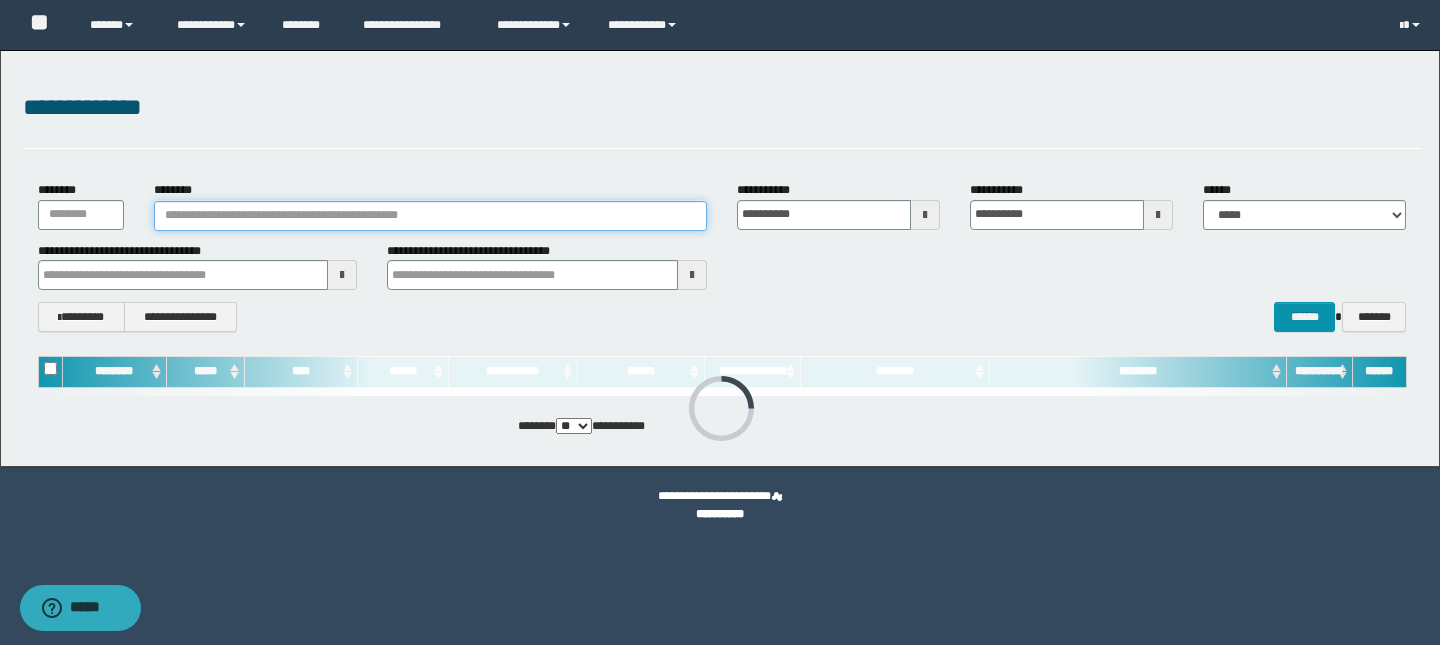 click on "********" at bounding box center (430, 216) 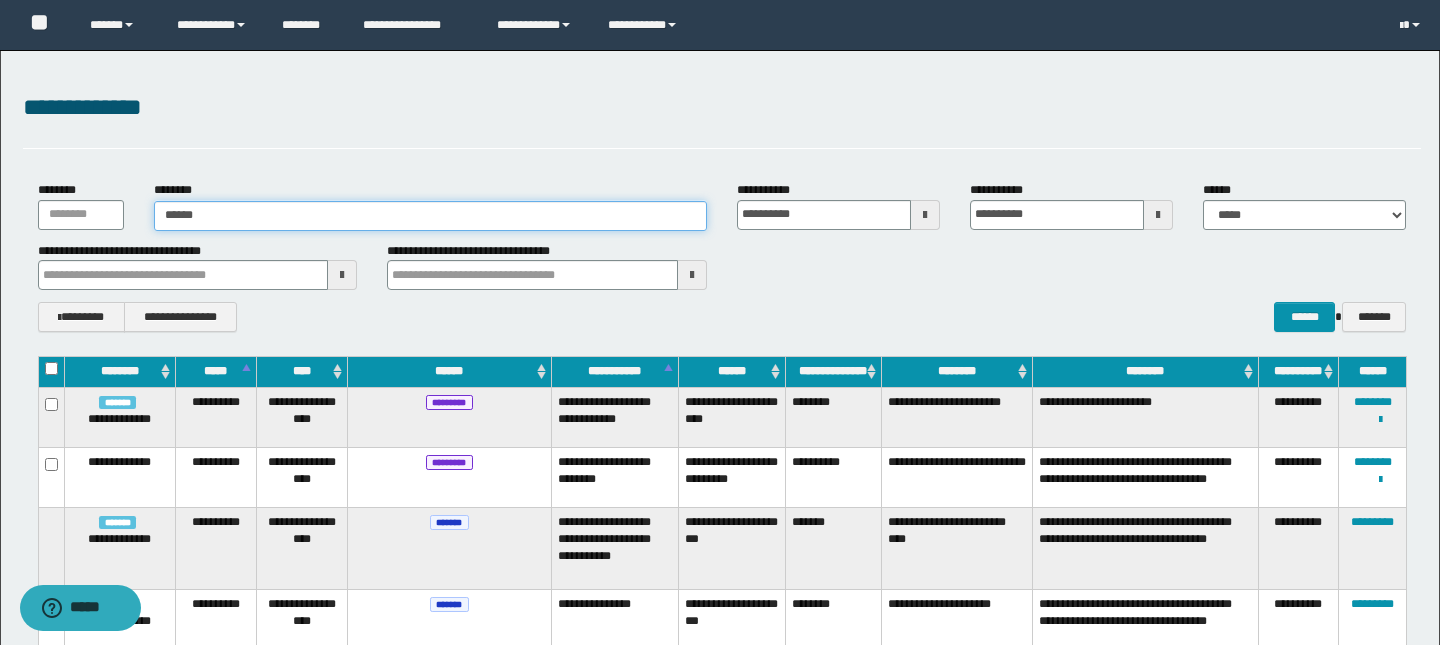 type on "*******" 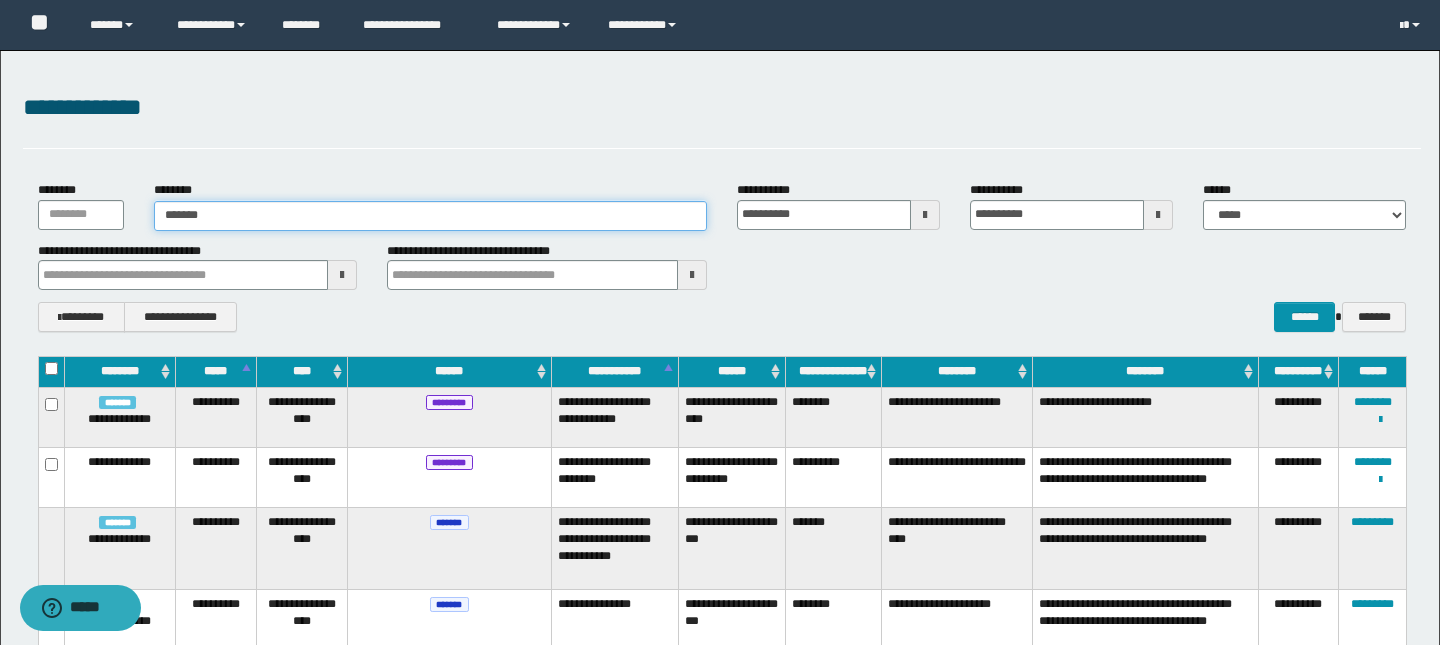 type on "*******" 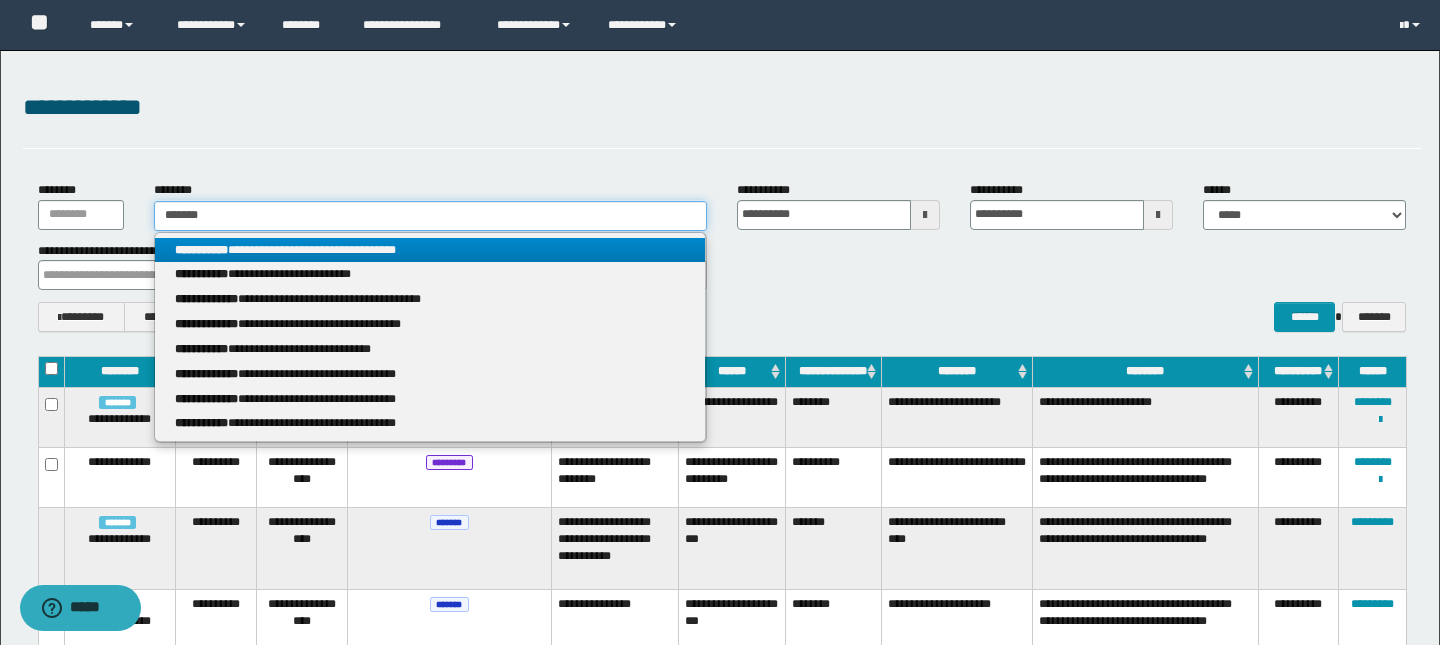 type on "*******" 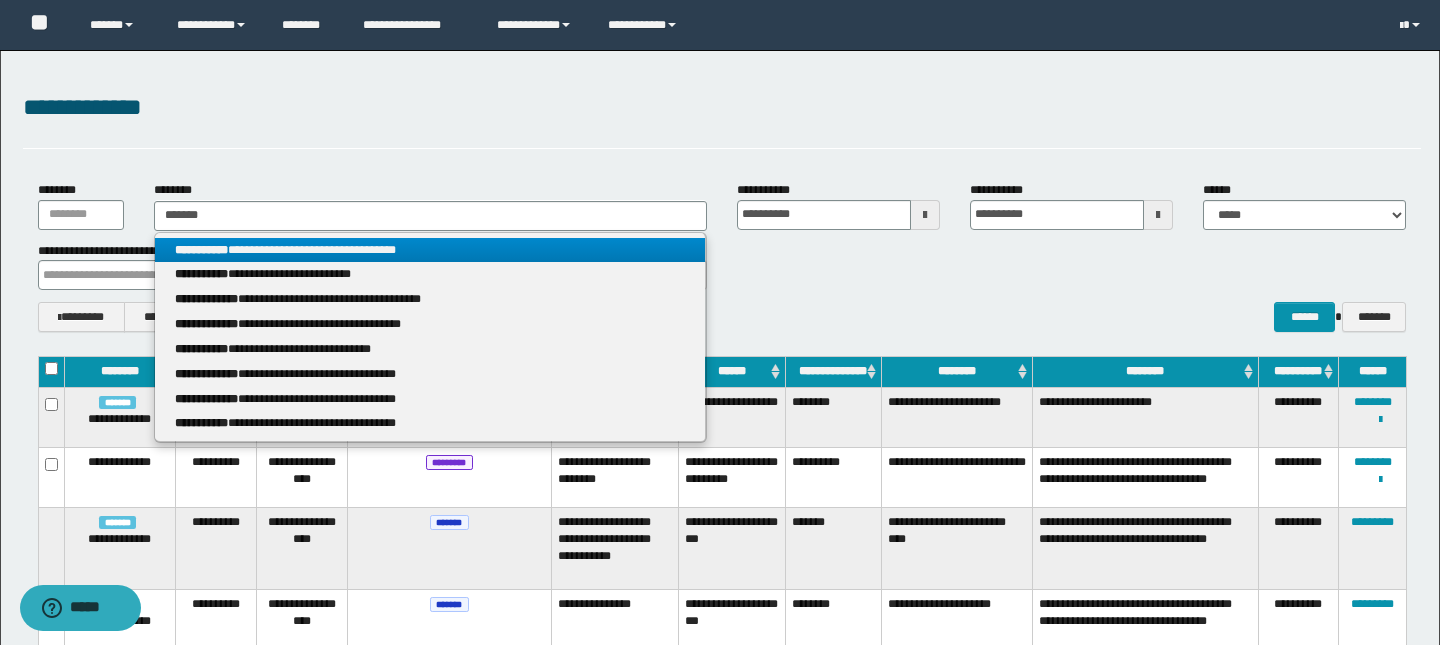 click on "**********" at bounding box center [430, 250] 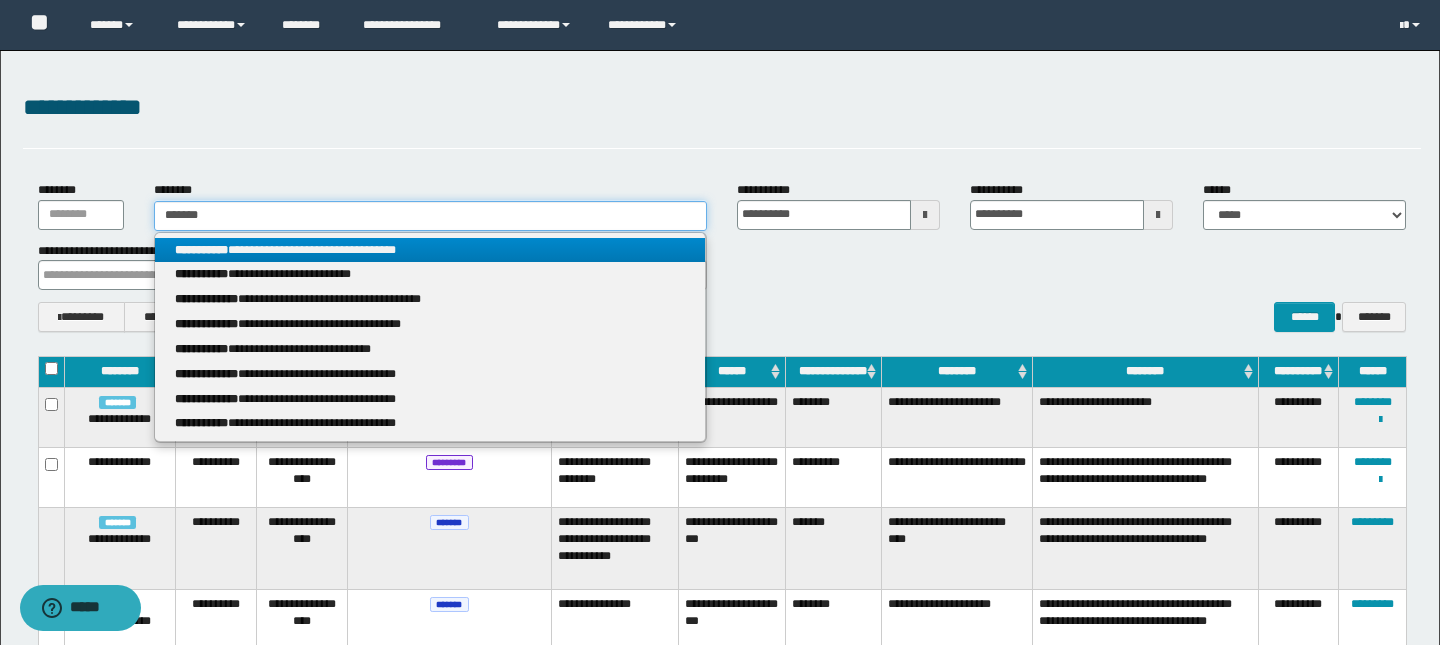 type 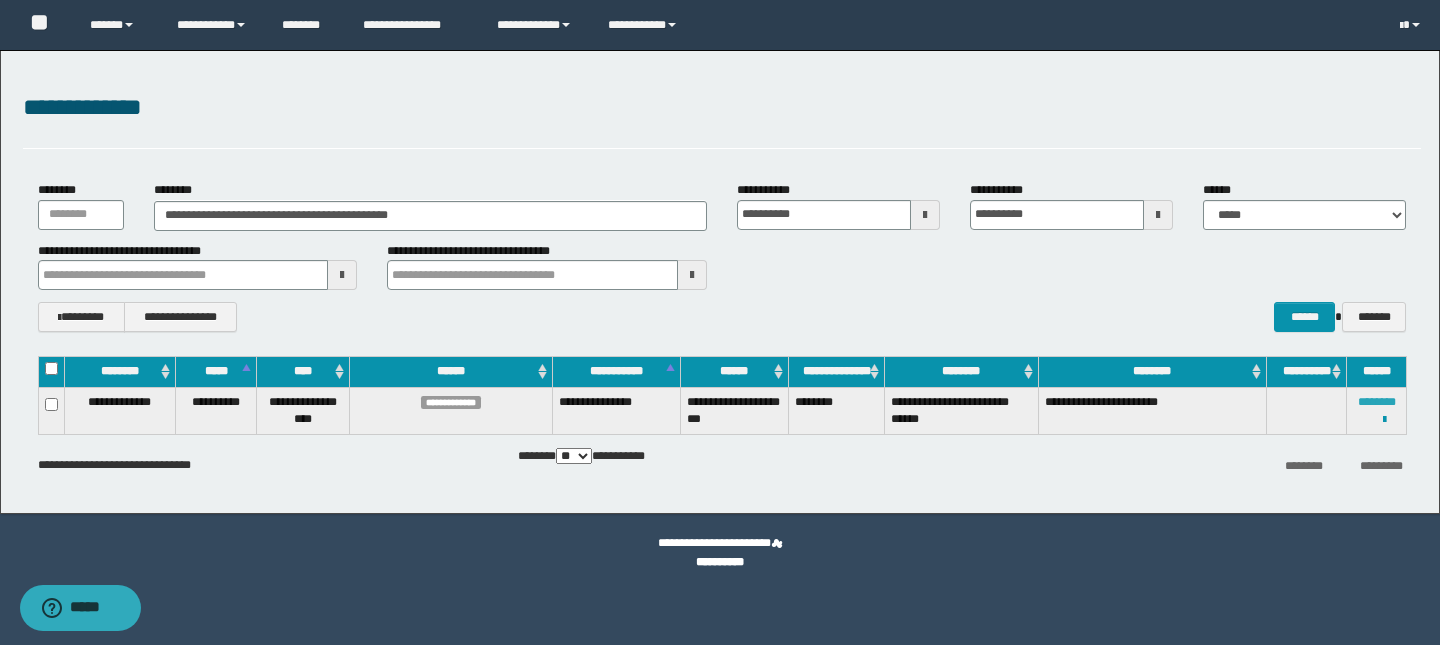 click on "********" at bounding box center [1377, 402] 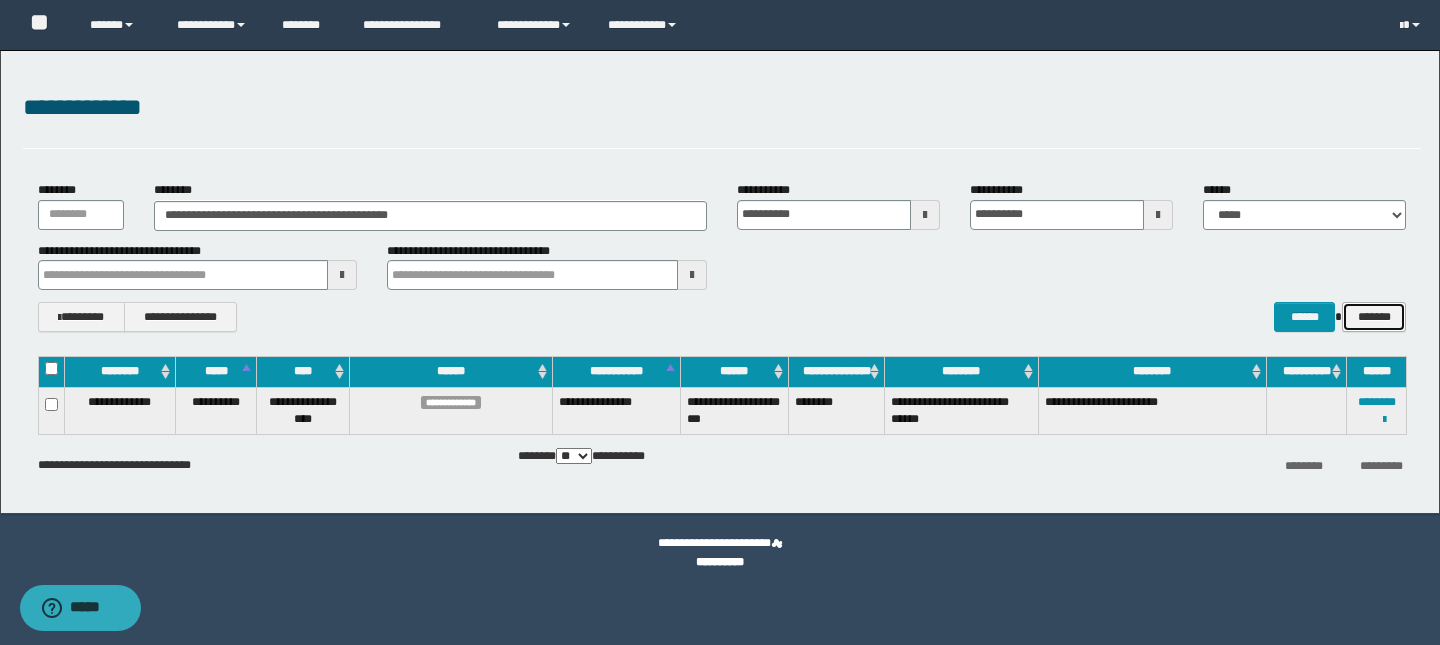 click on "*******" at bounding box center [1374, 317] 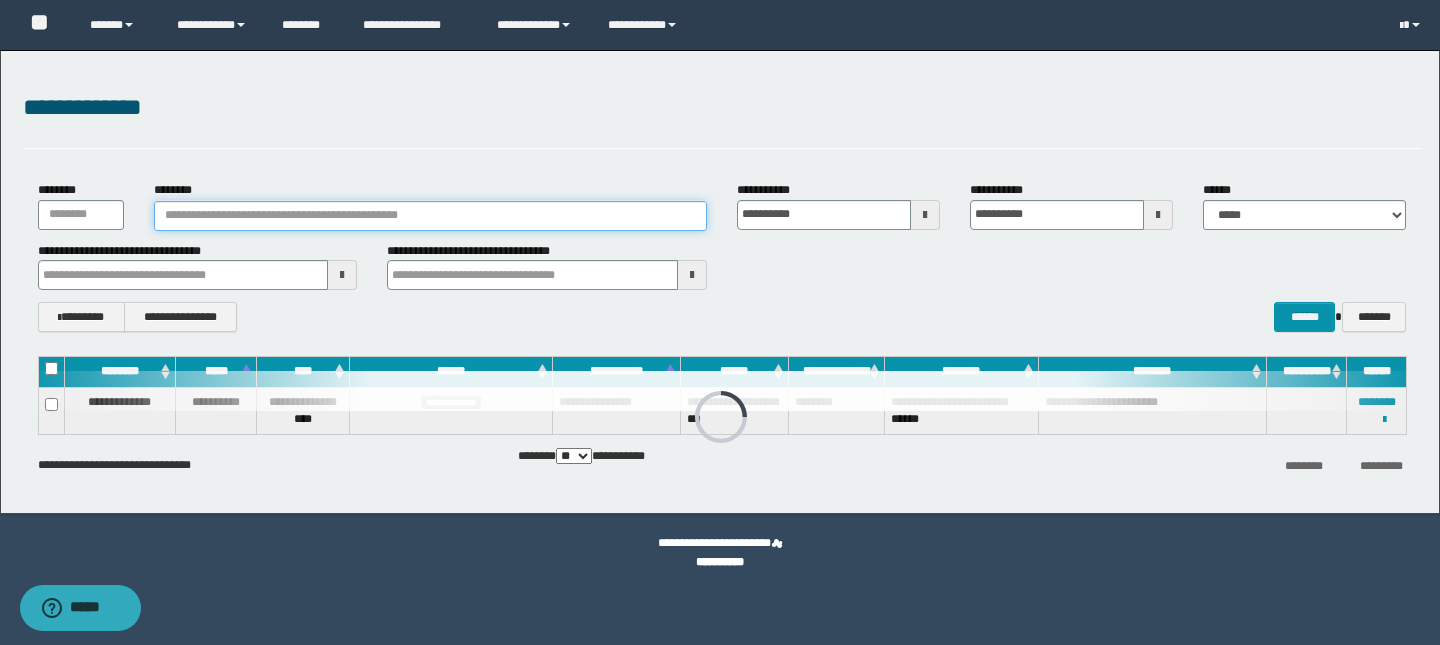 click on "********" at bounding box center [430, 216] 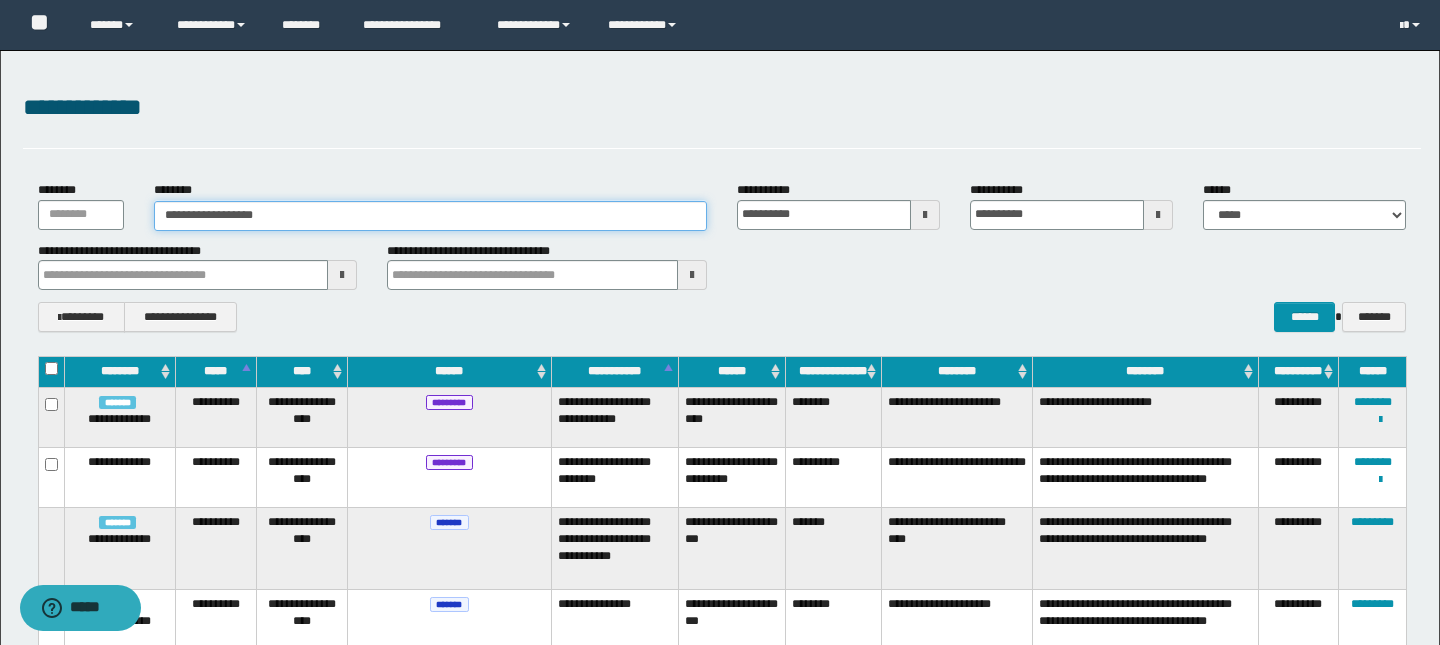 click on "**********" at bounding box center [430, 216] 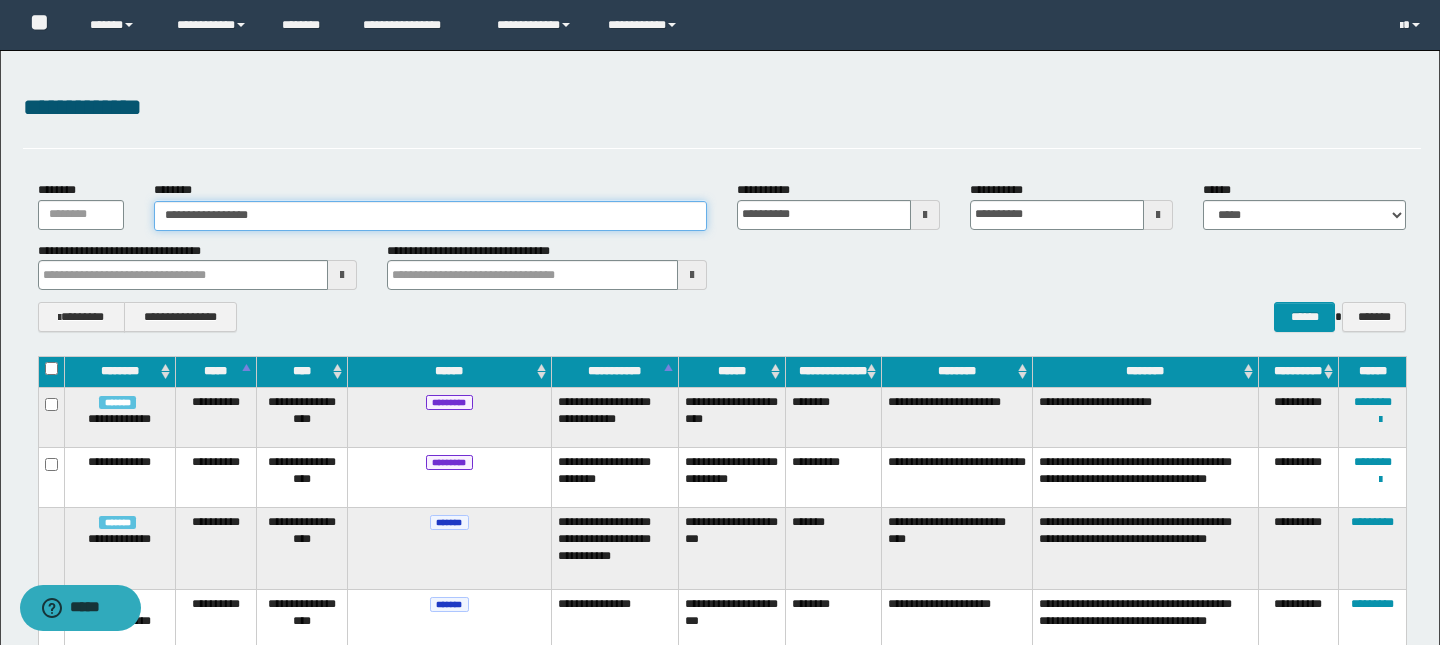type on "**********" 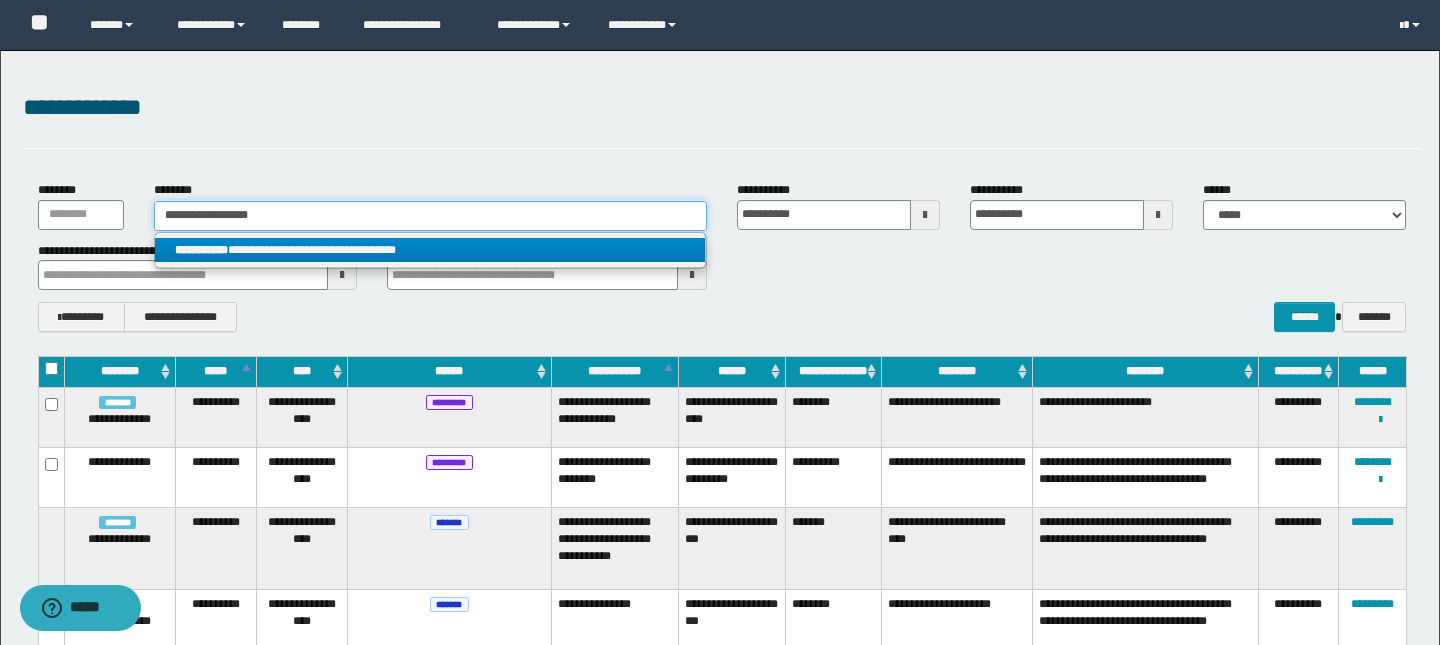 type on "**********" 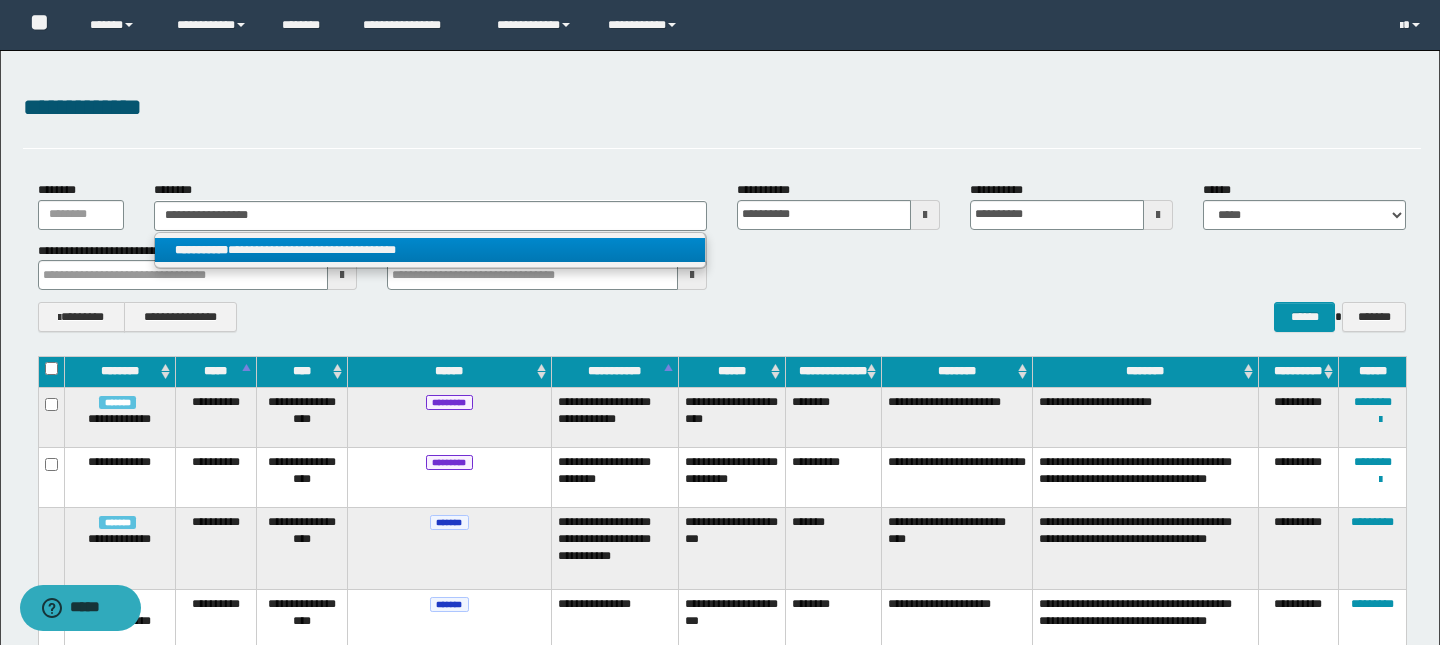 click on "**********" at bounding box center (430, 250) 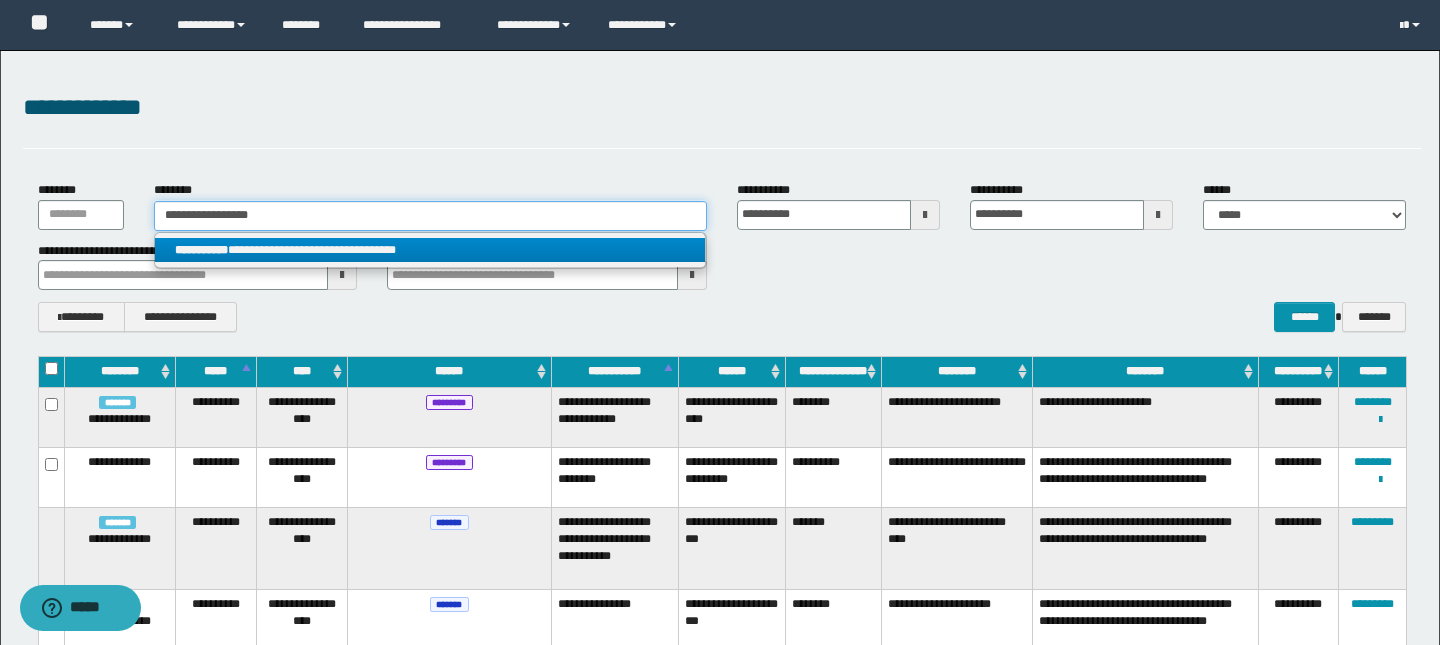type 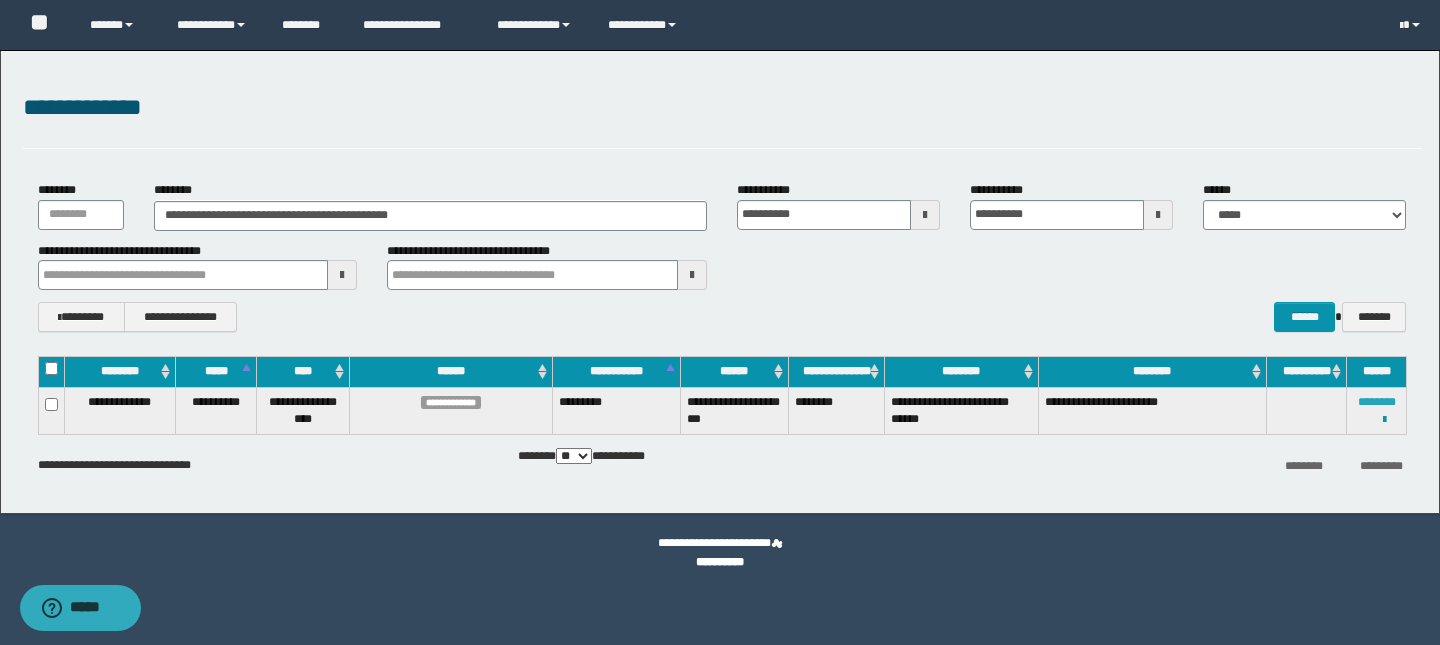 click on "********" at bounding box center (1377, 402) 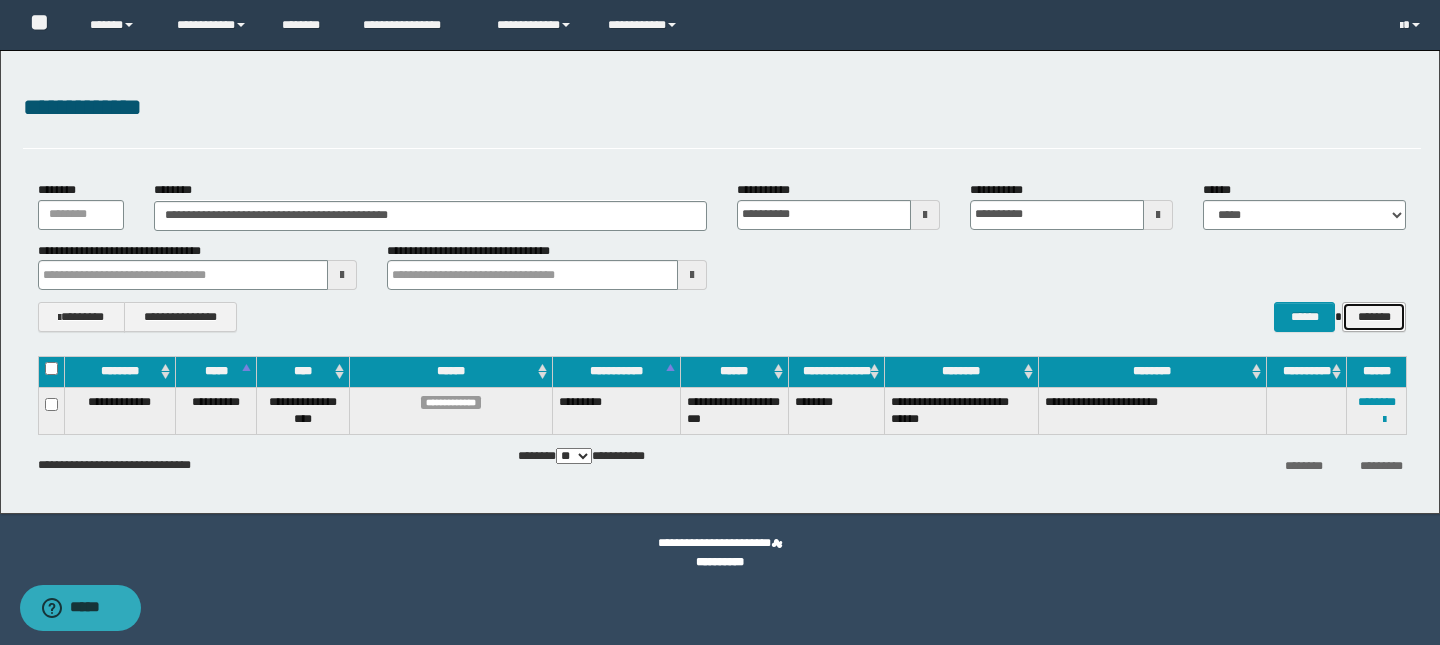 click on "*******" at bounding box center [1374, 317] 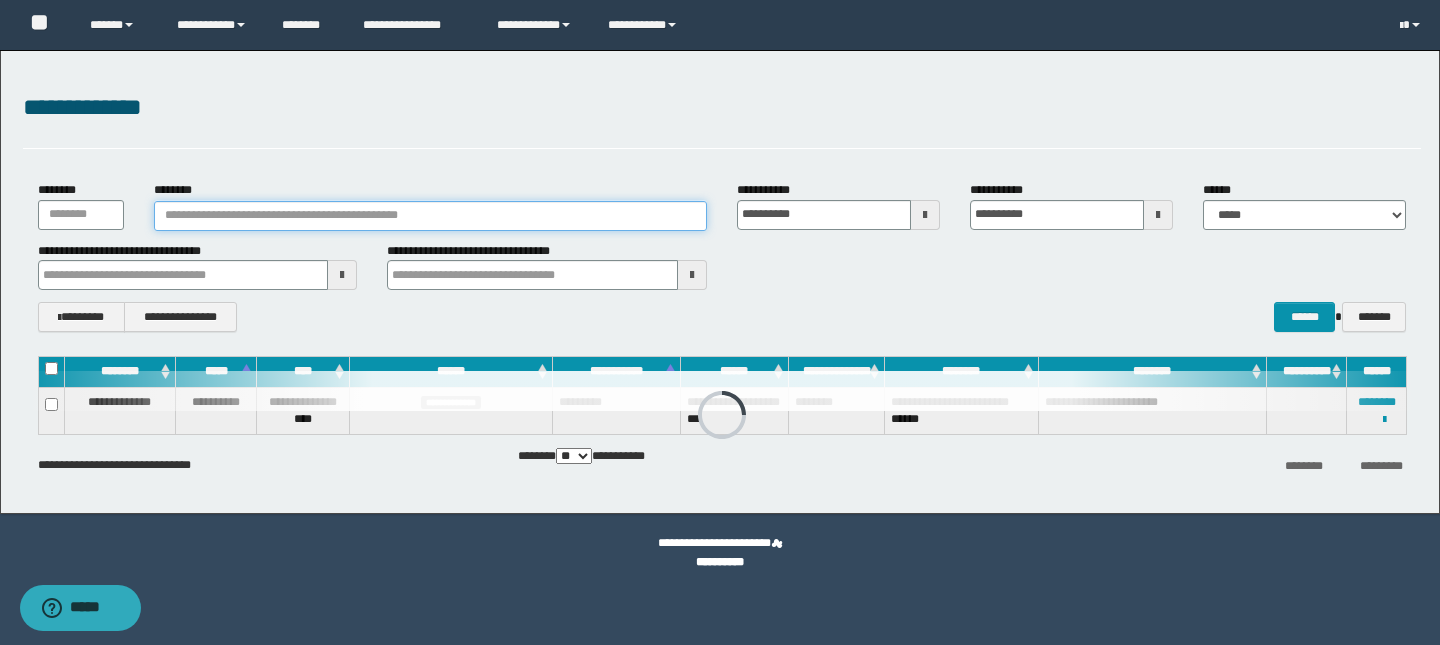 click on "********" at bounding box center [430, 216] 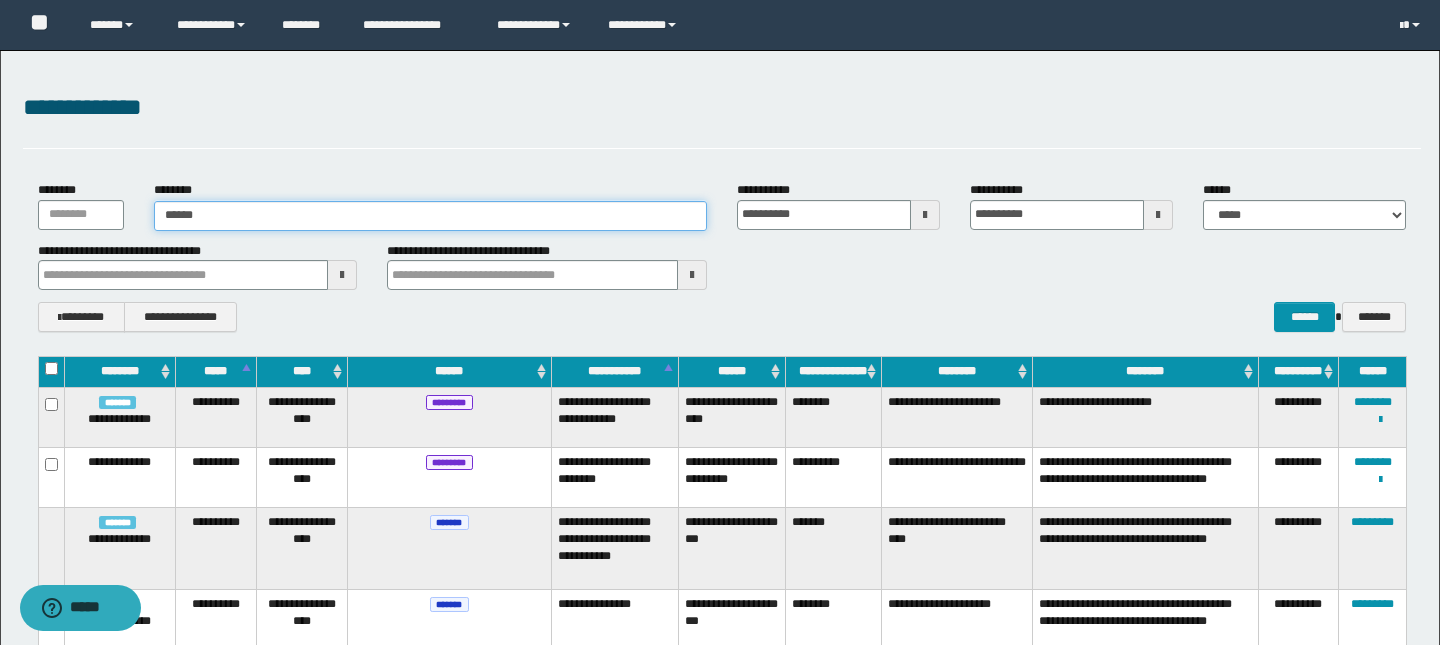 click on "******" at bounding box center [430, 216] 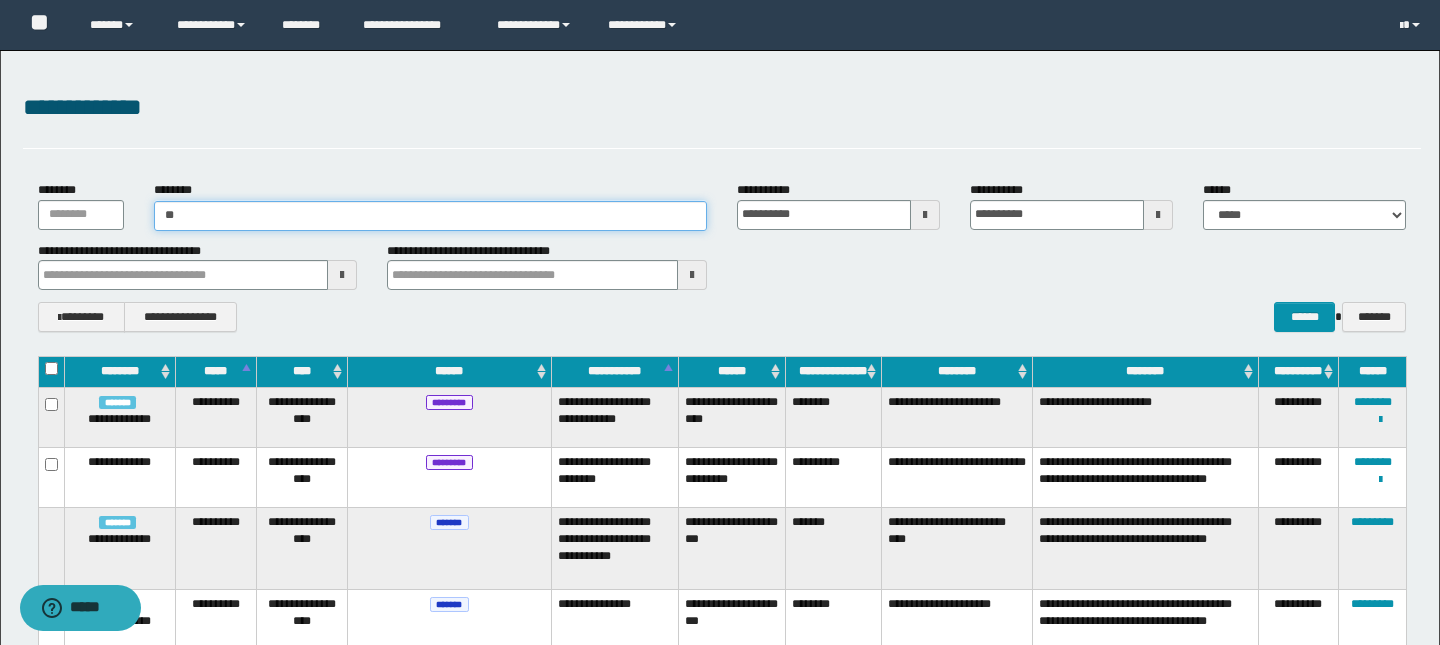 type on "*" 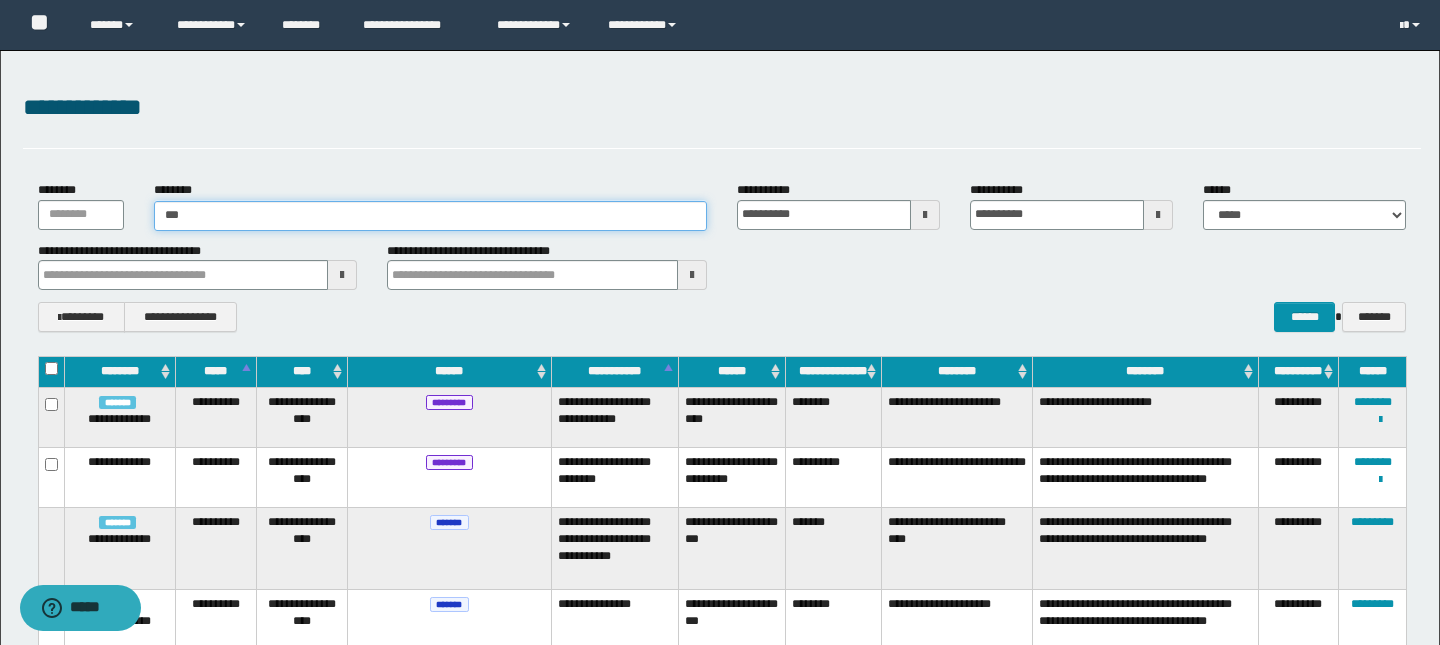 type on "****" 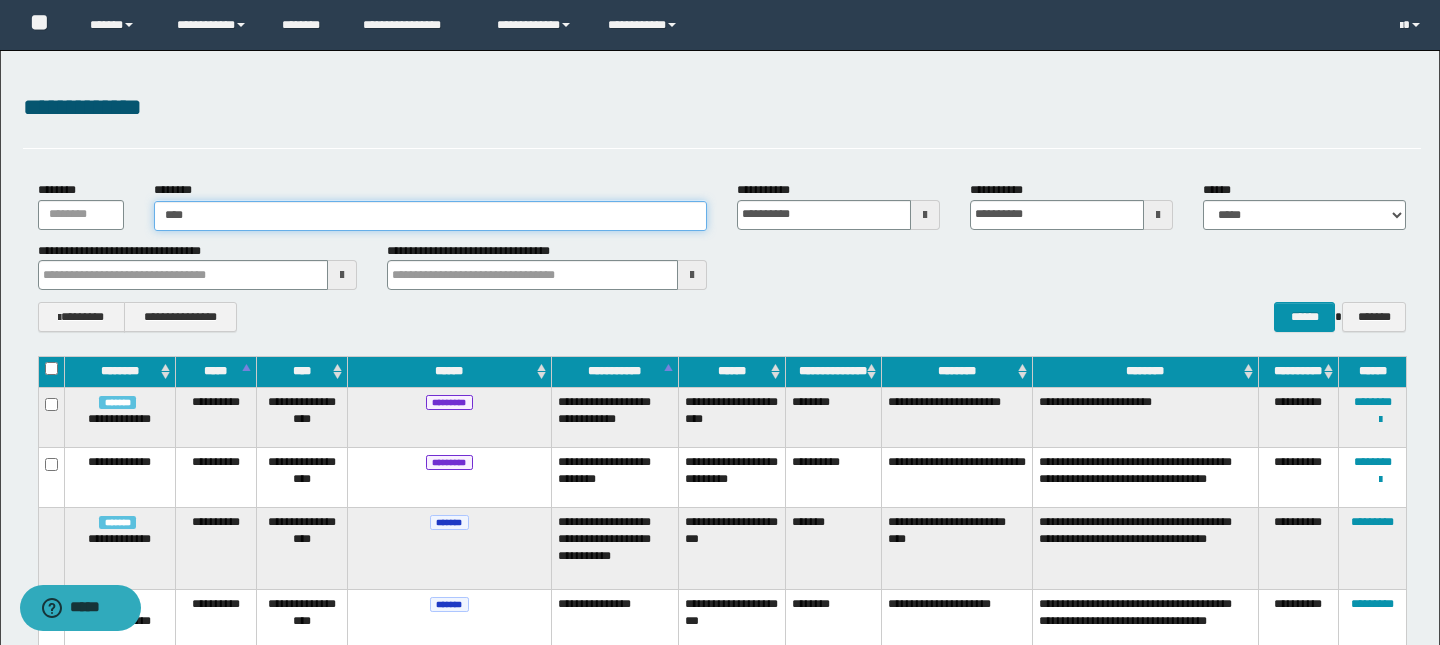 type on "****" 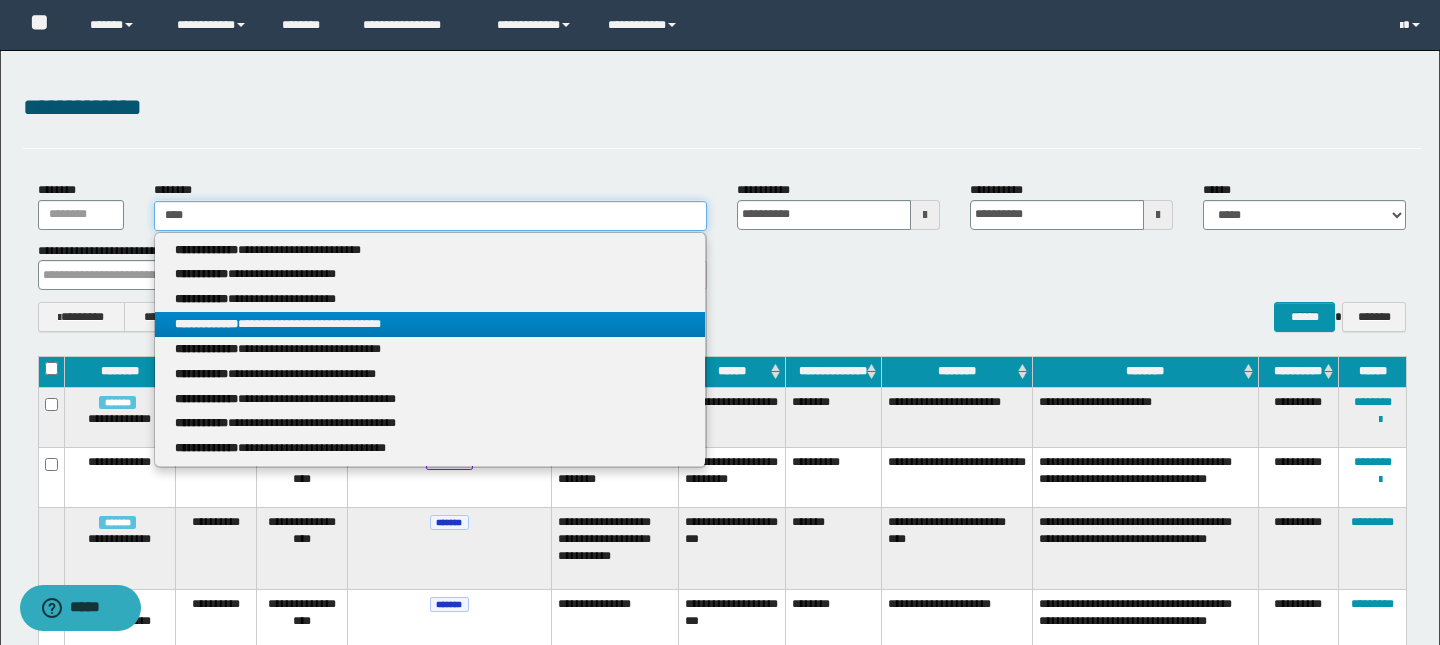 type on "****" 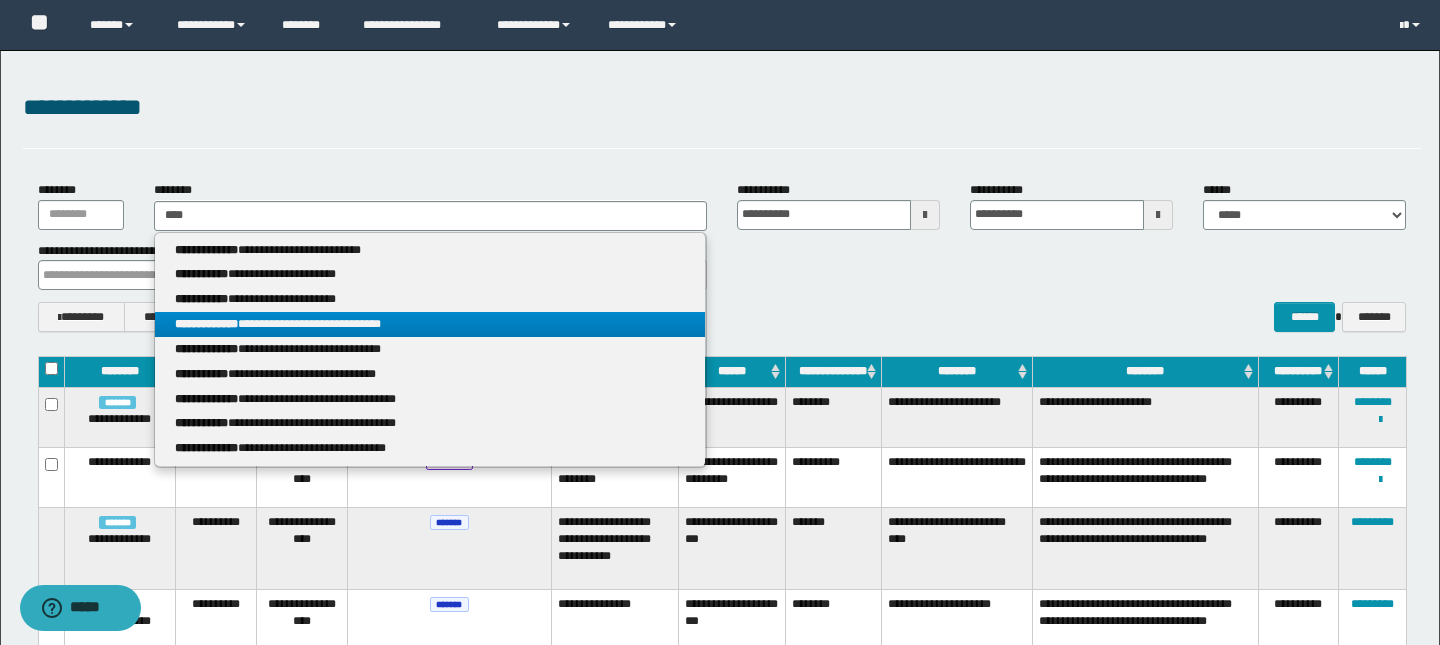 click on "**********" at bounding box center [430, 324] 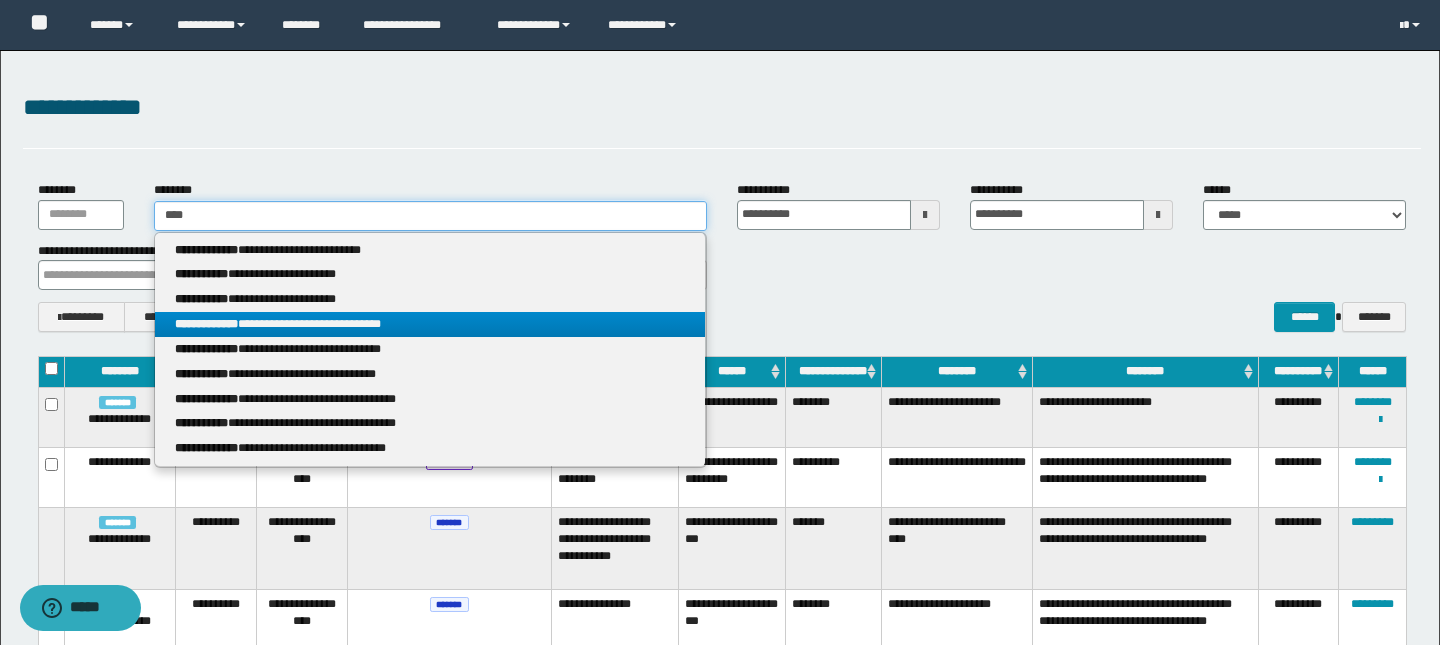 type 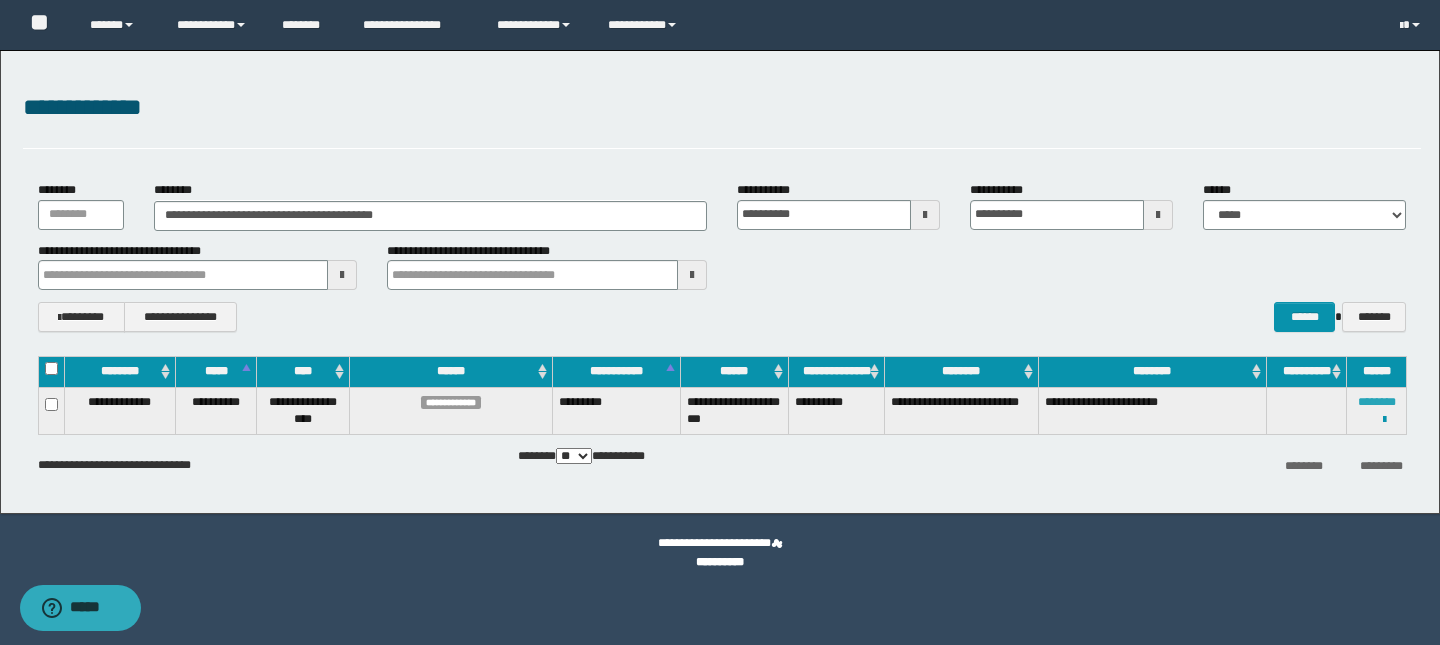 click on "********" at bounding box center [1377, 402] 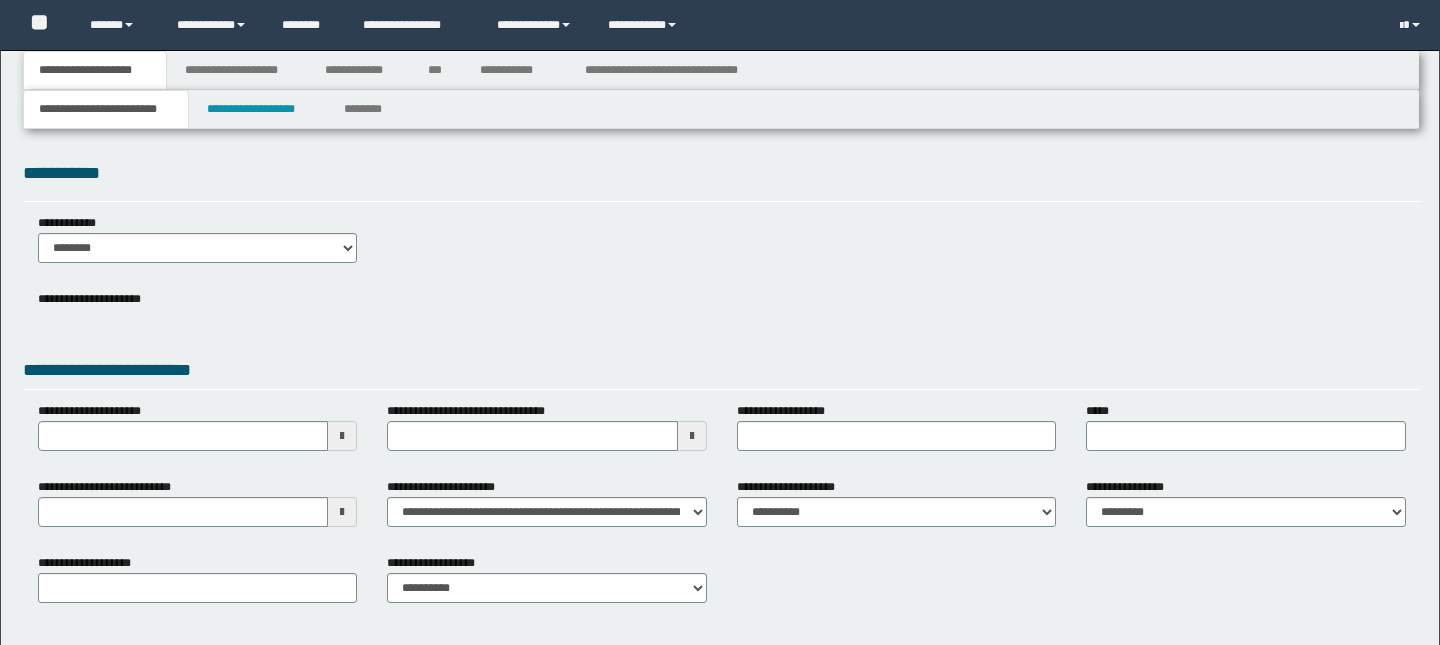 scroll, scrollTop: 0, scrollLeft: 0, axis: both 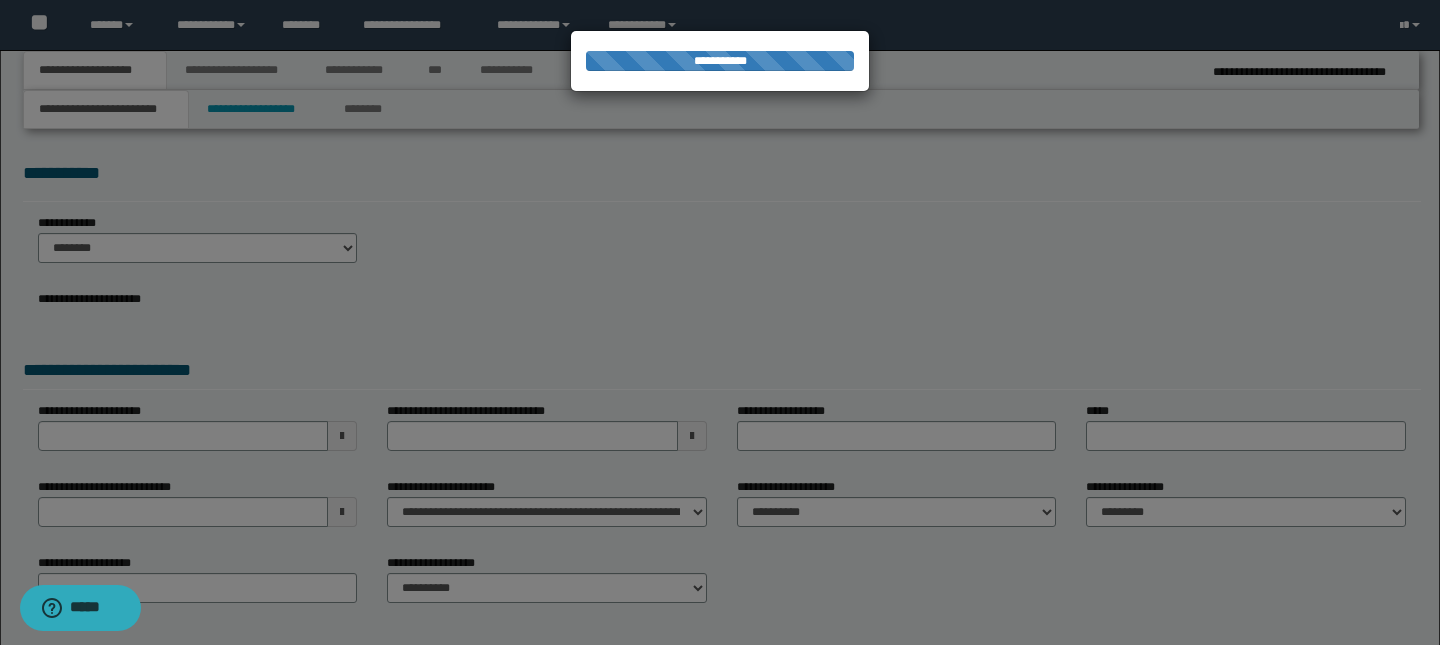 type on "**********" 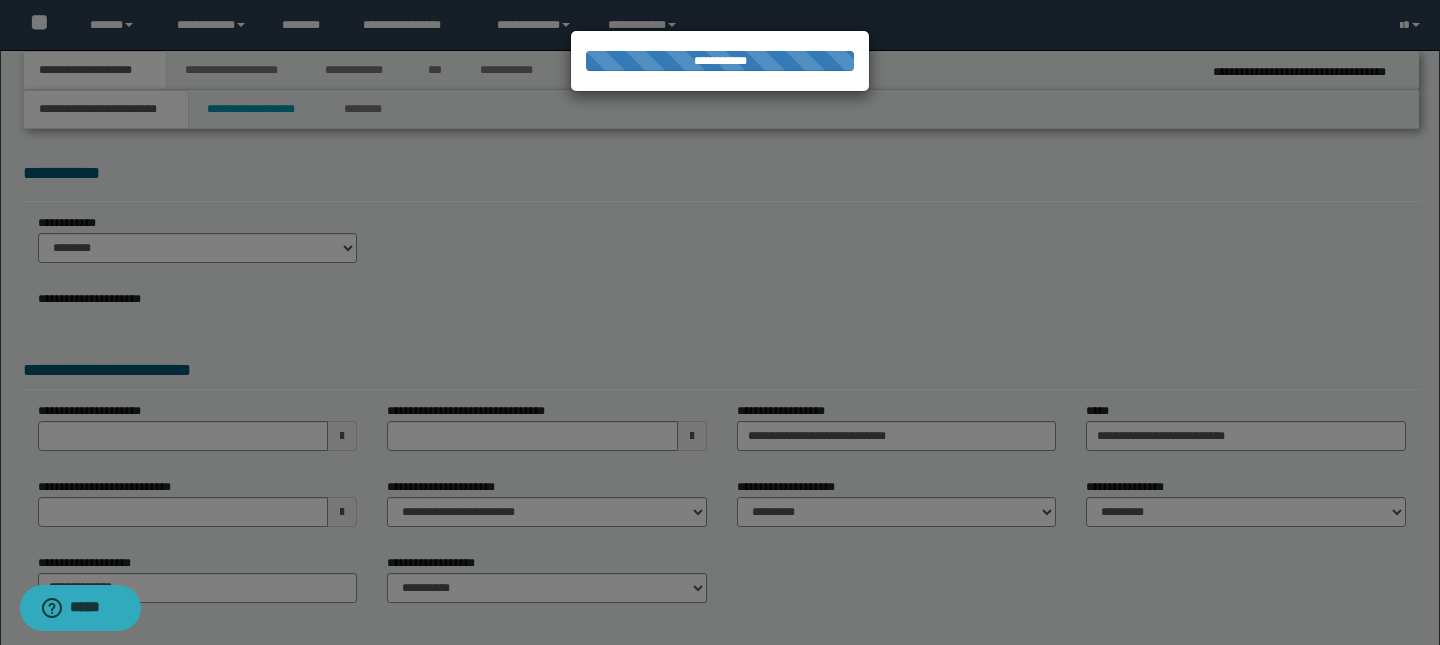 select on "*" 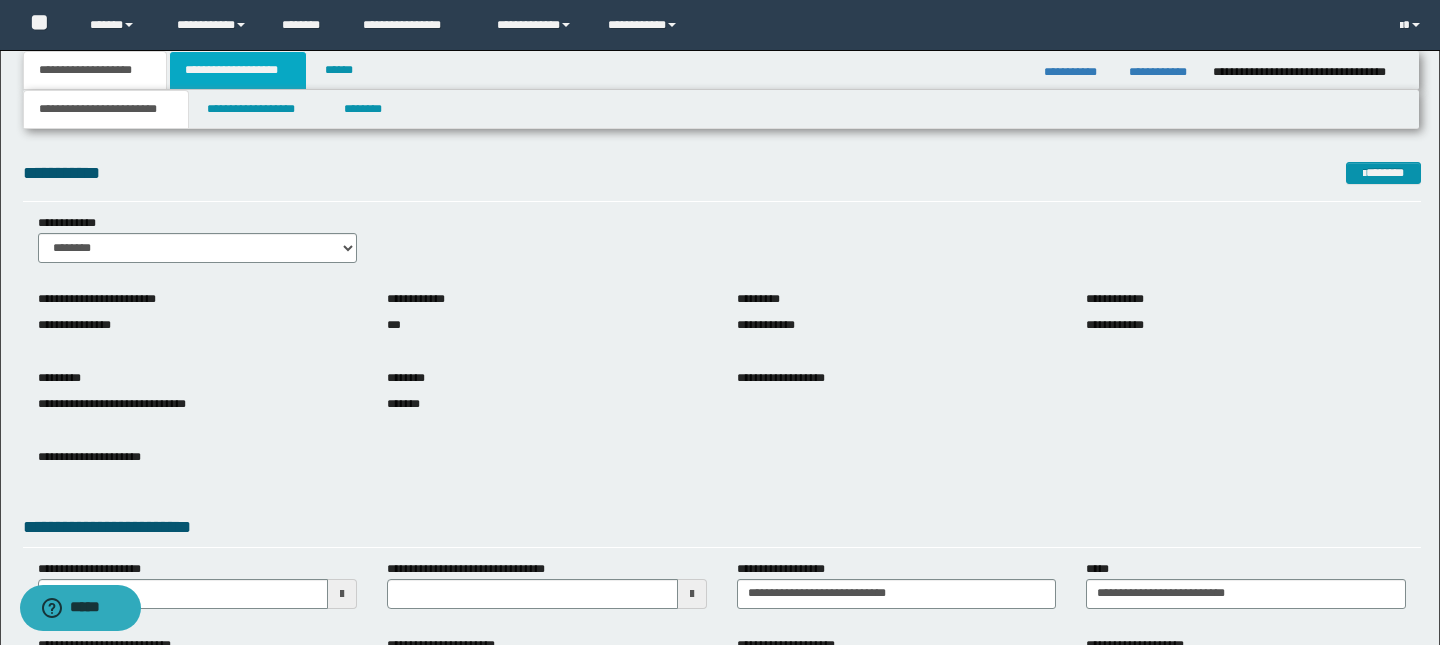 click on "**********" at bounding box center [238, 70] 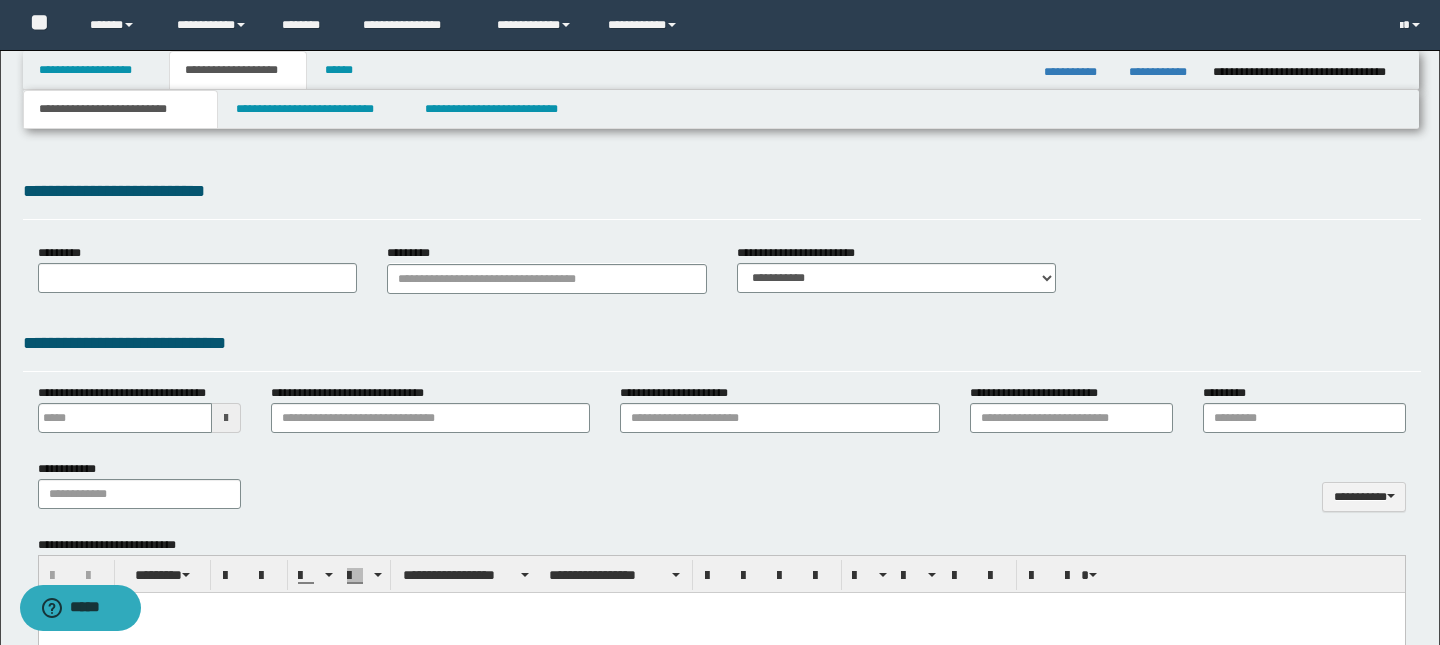 type 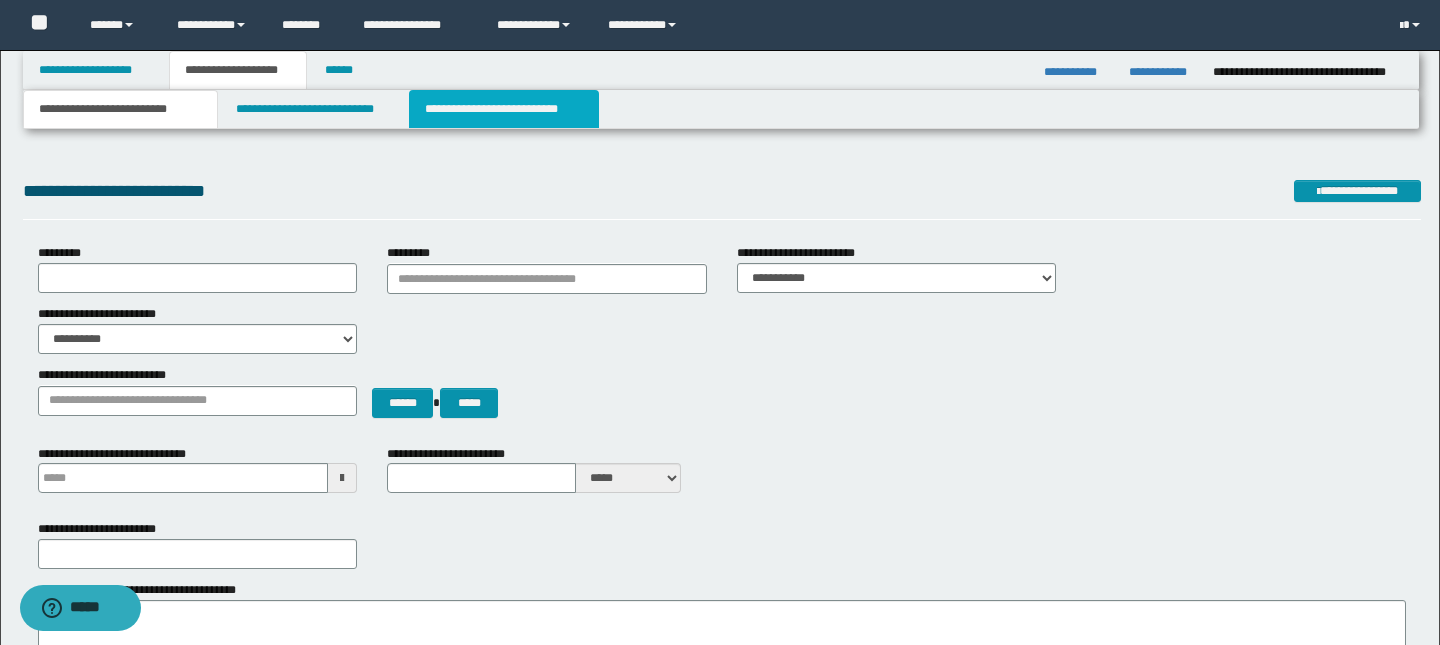 click on "**********" at bounding box center [504, 109] 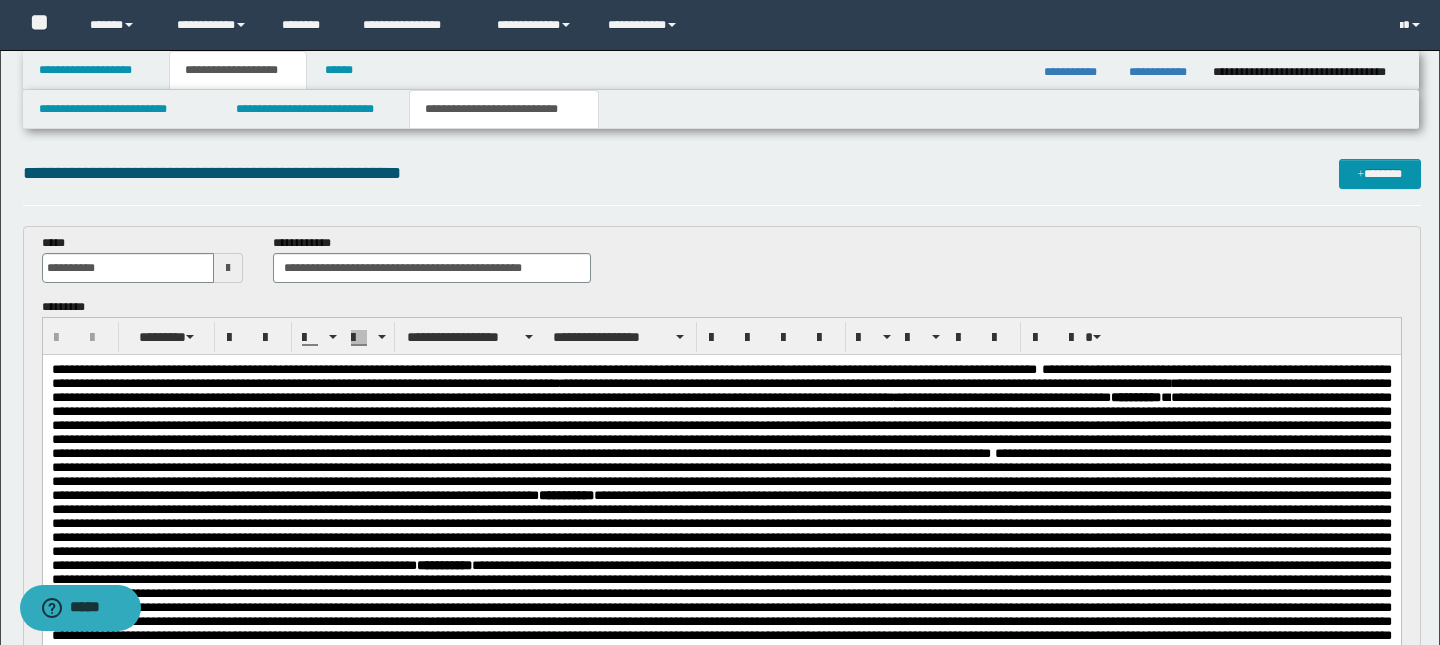 scroll, scrollTop: 0, scrollLeft: 0, axis: both 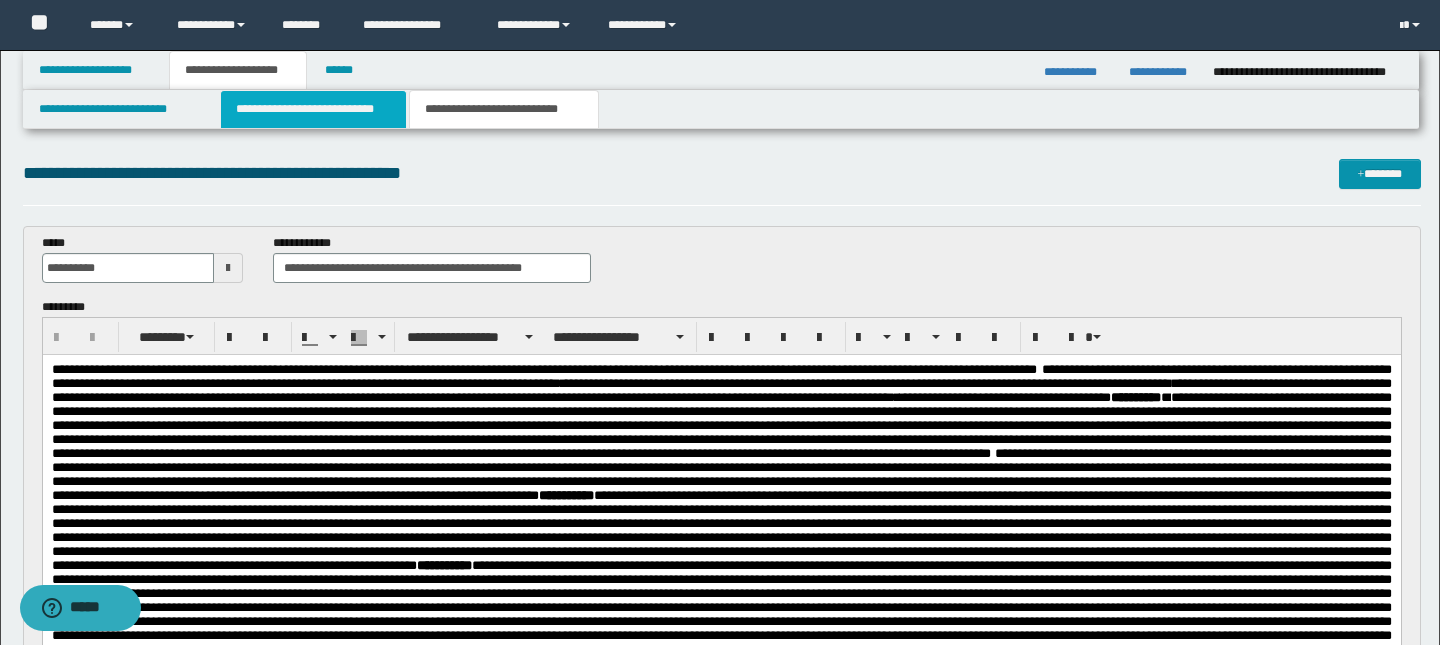 click on "**********" at bounding box center (314, 109) 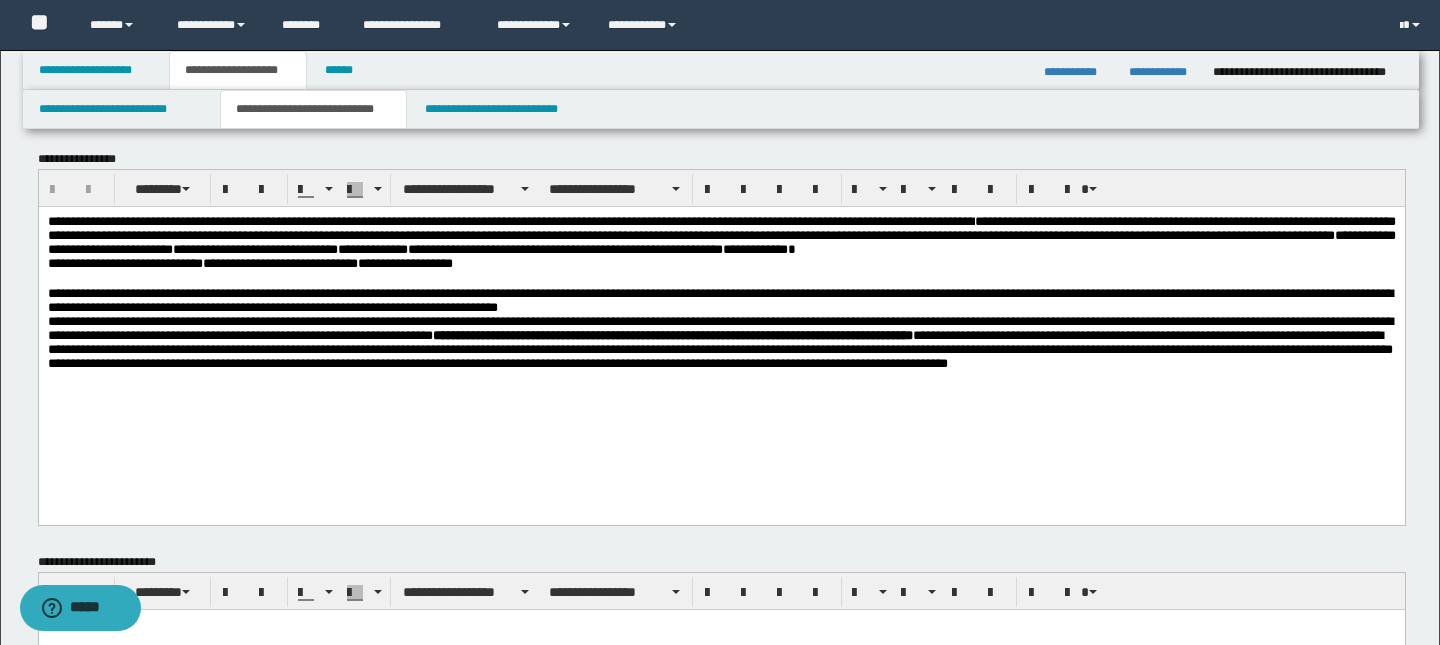 scroll, scrollTop: 10, scrollLeft: 0, axis: vertical 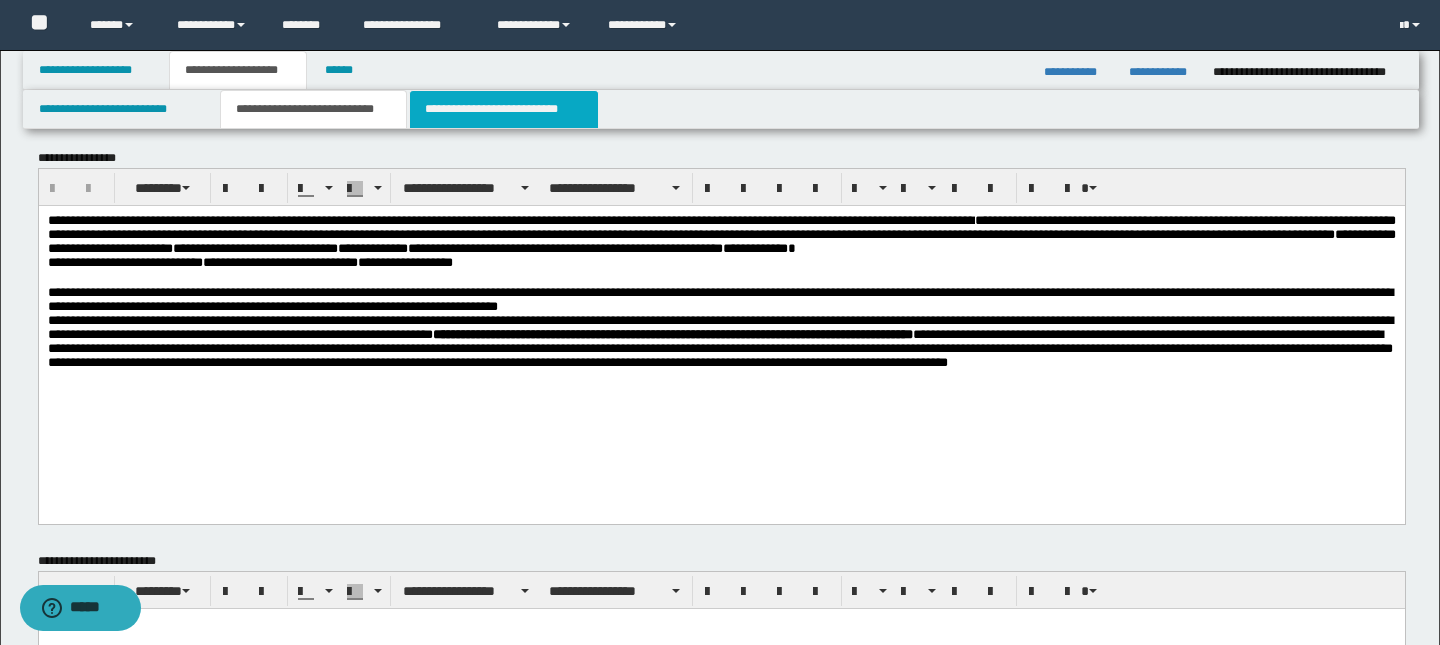 click on "**********" at bounding box center (504, 109) 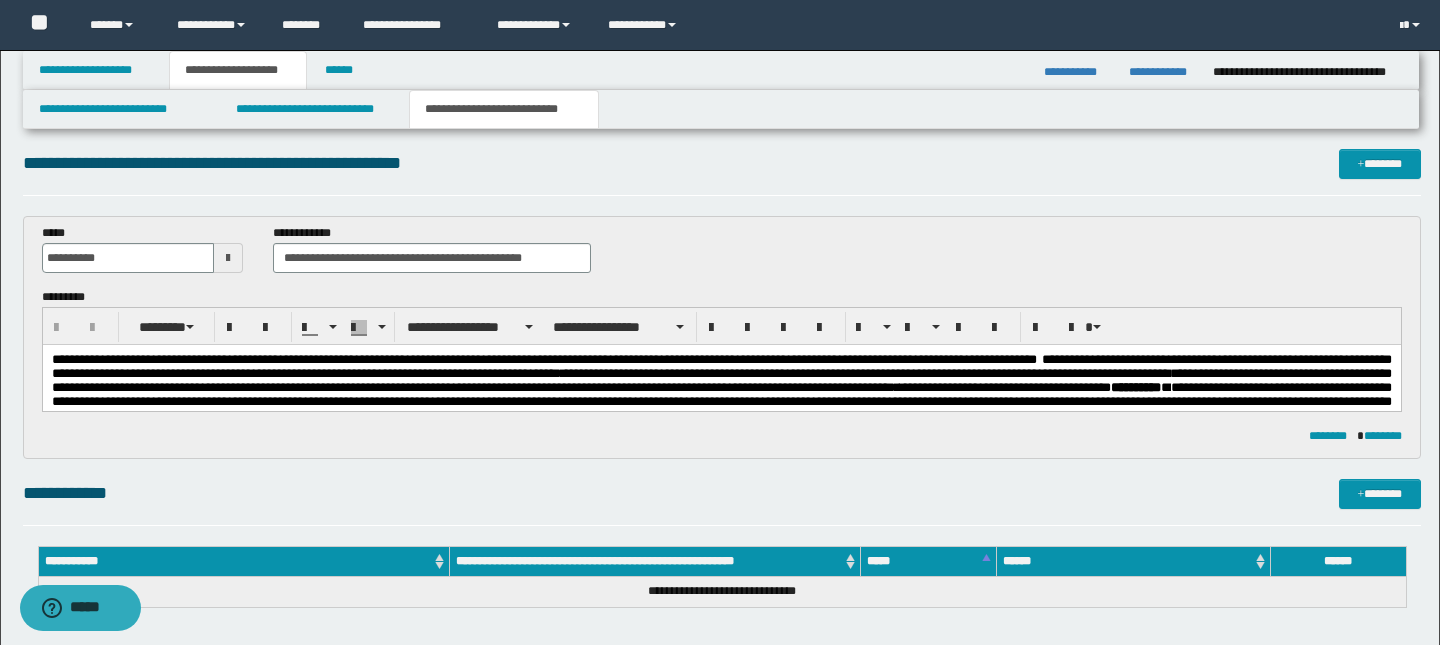 click on "**********" at bounding box center (721, 366) 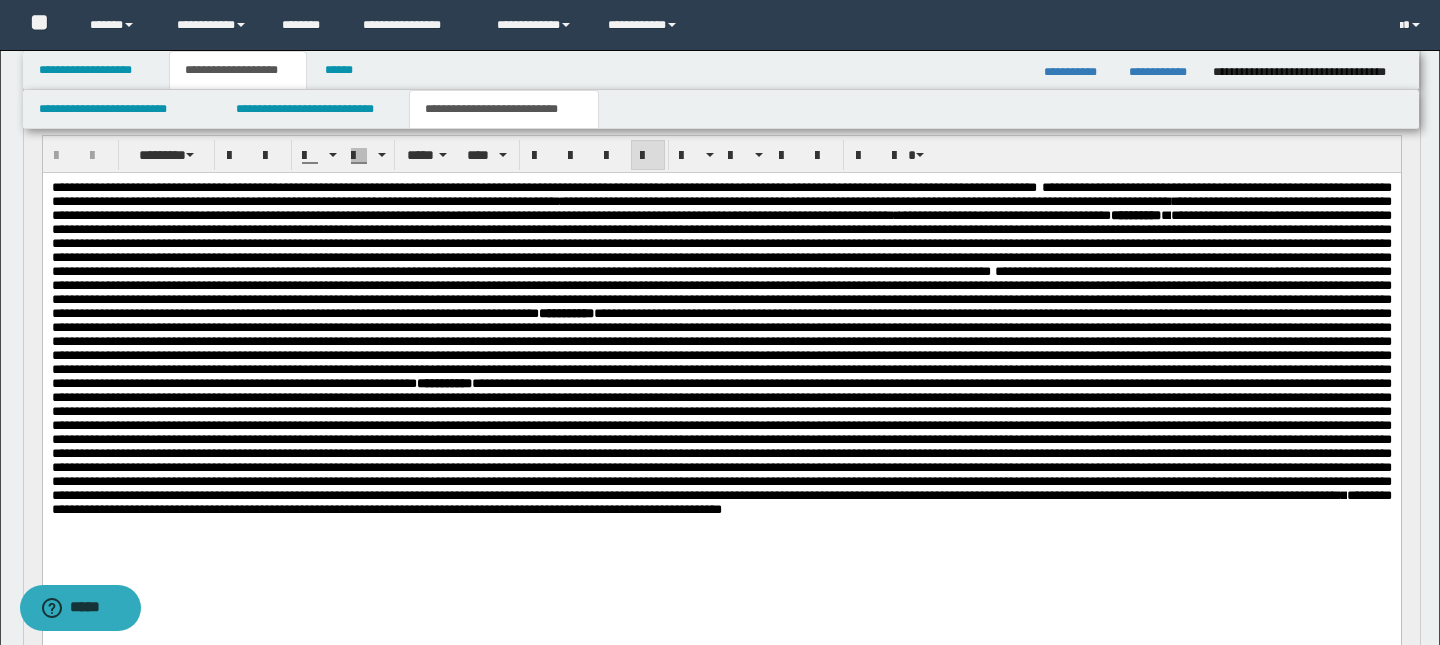 scroll, scrollTop: 79, scrollLeft: 0, axis: vertical 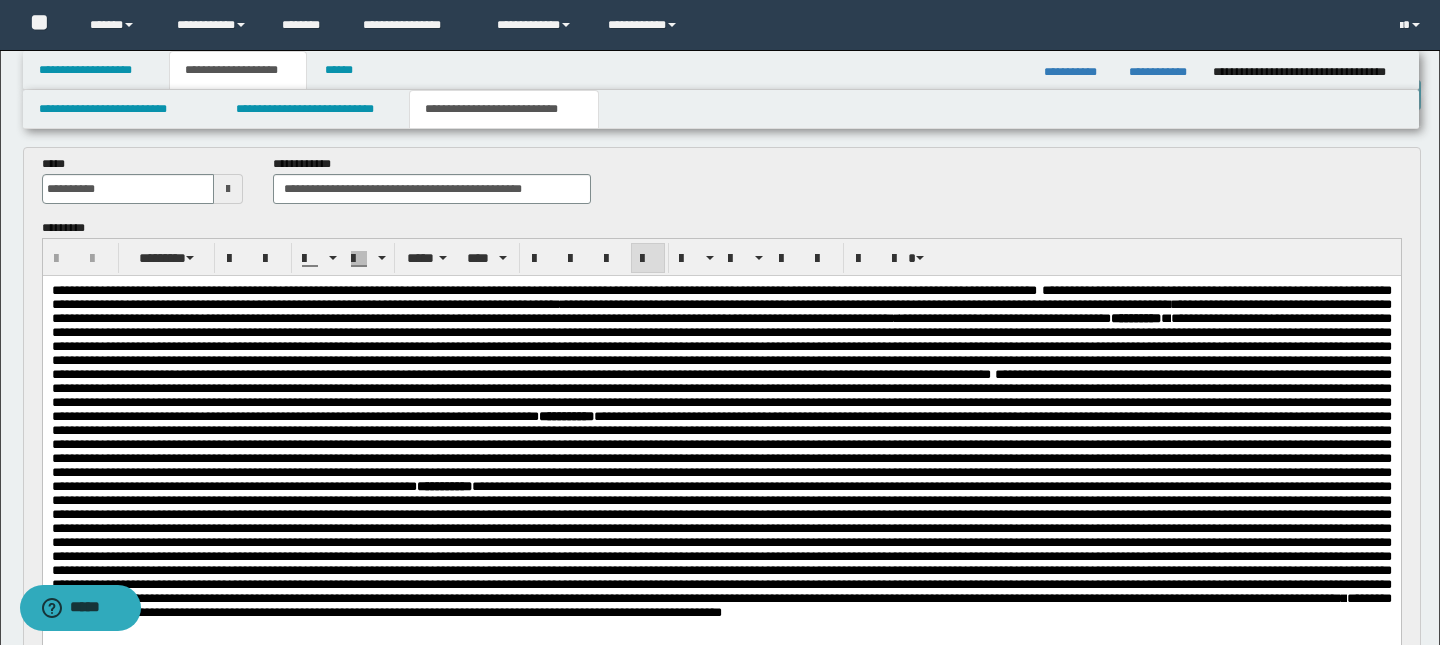click on "**********" at bounding box center (721, 297) 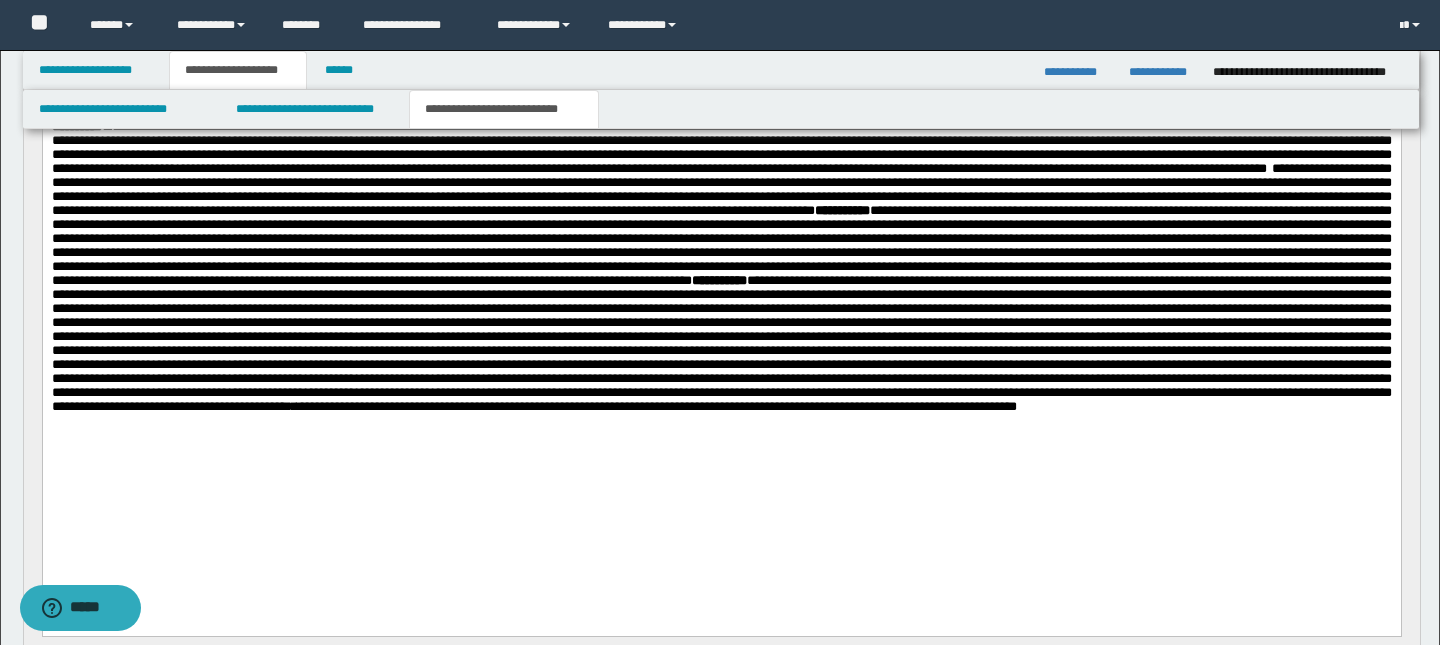 scroll, scrollTop: 103, scrollLeft: 0, axis: vertical 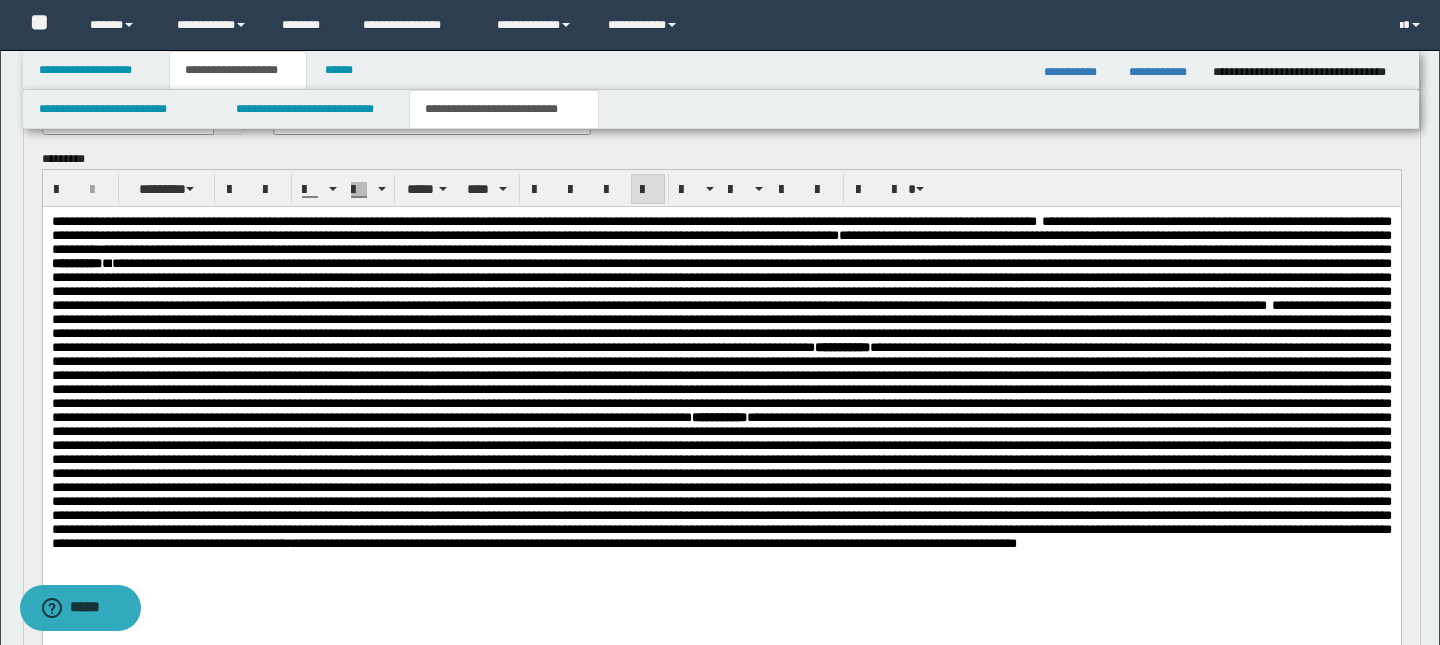 click on "**********" at bounding box center (637, 249) 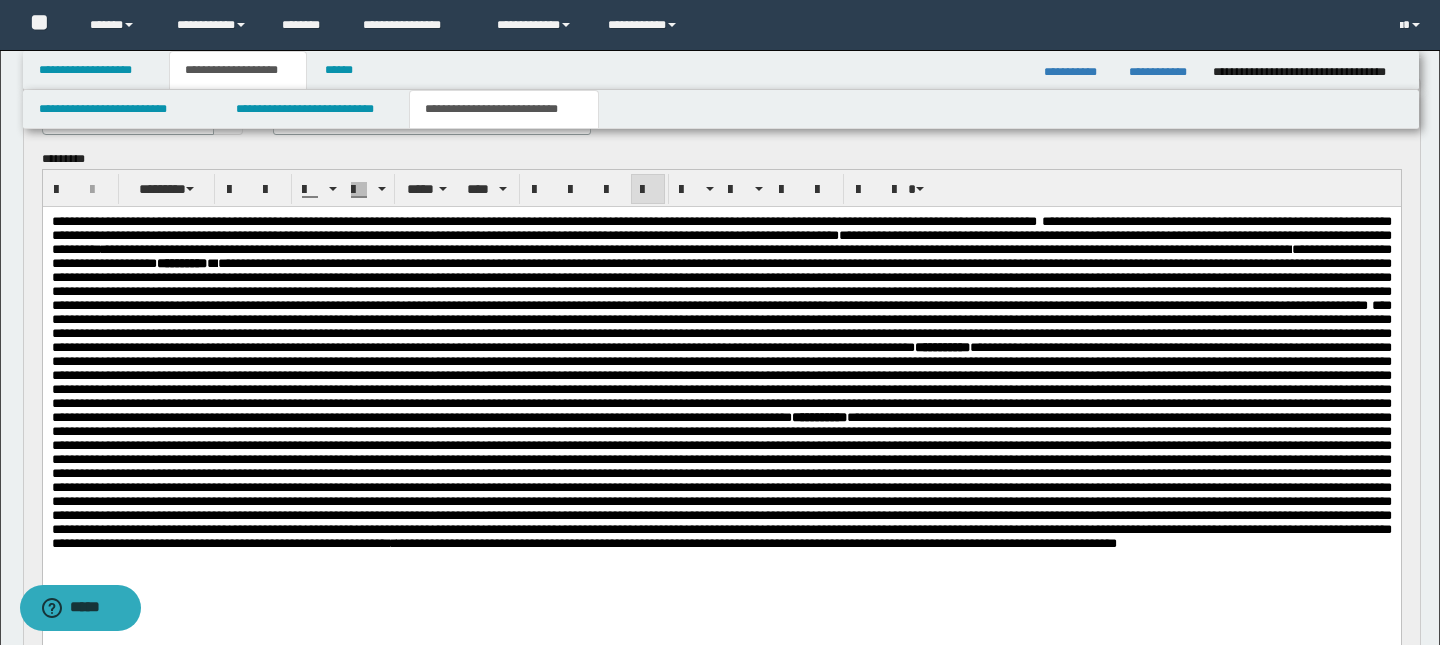 click on "**********" at bounding box center [721, 228] 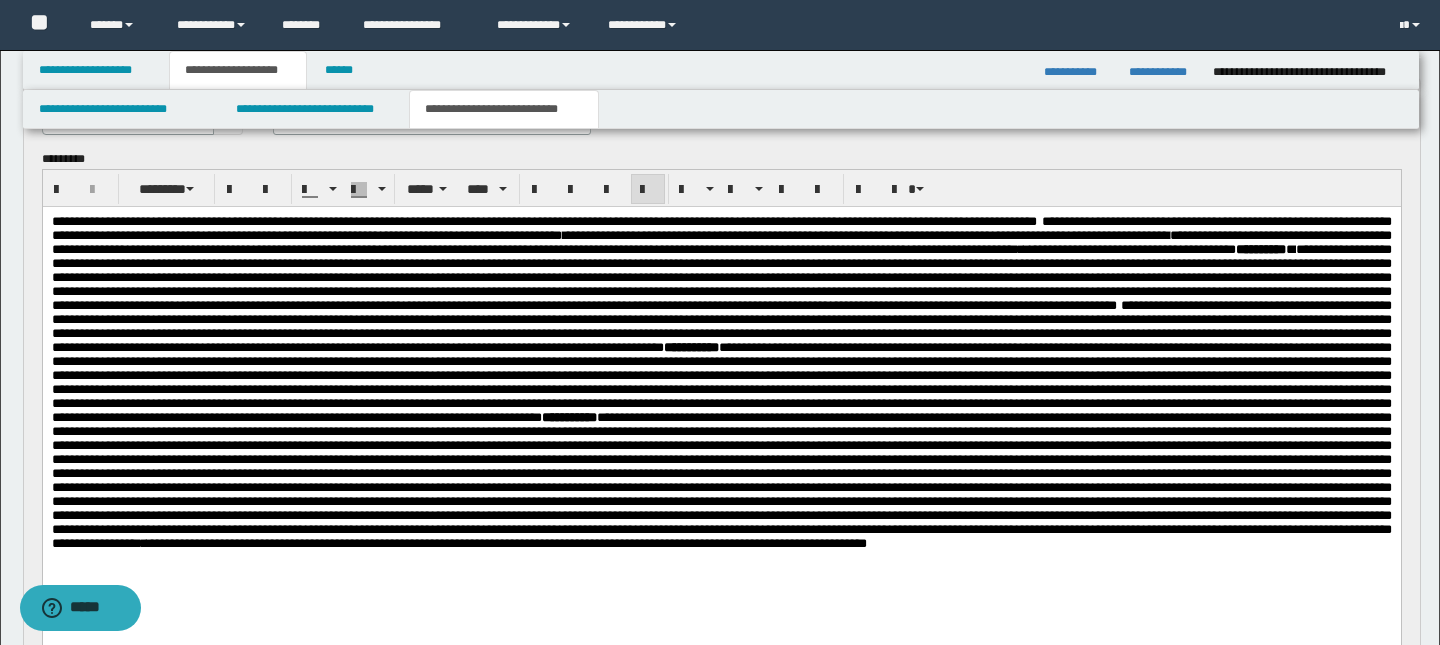 click on "**********" at bounding box center [721, 242] 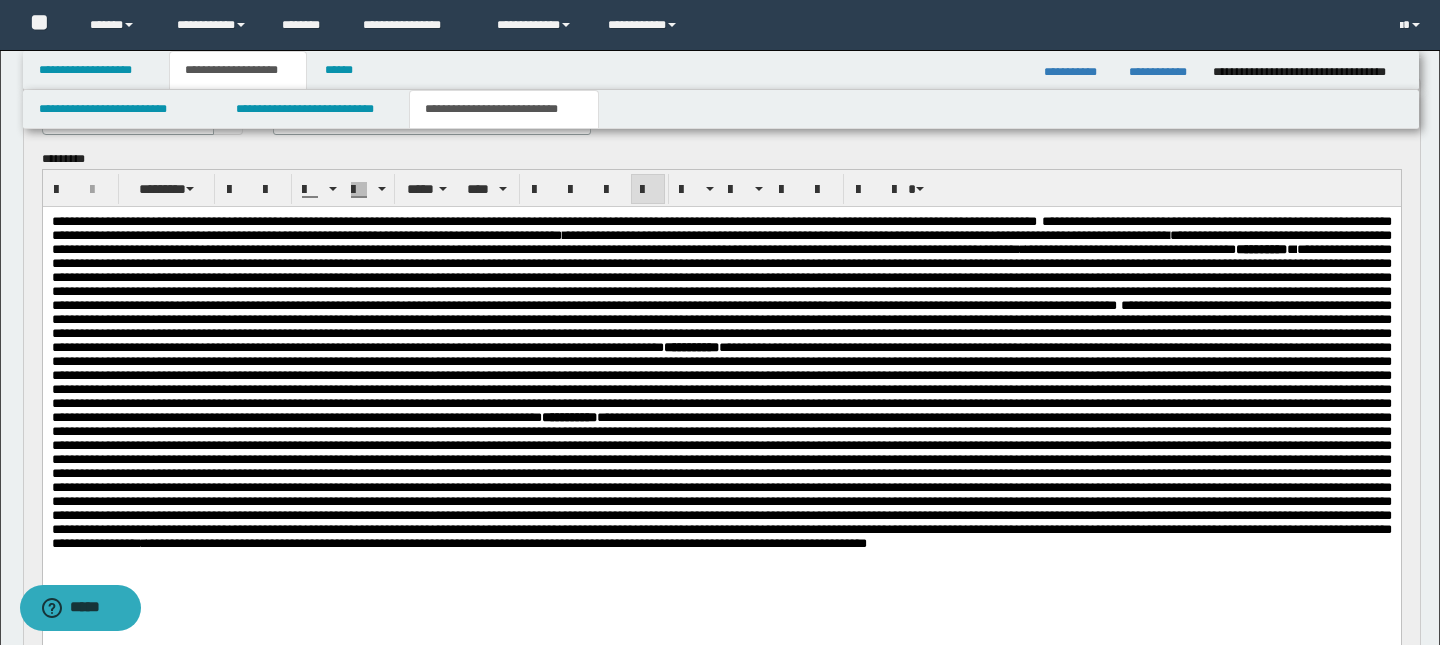 click on "**********" at bounding box center (721, 242) 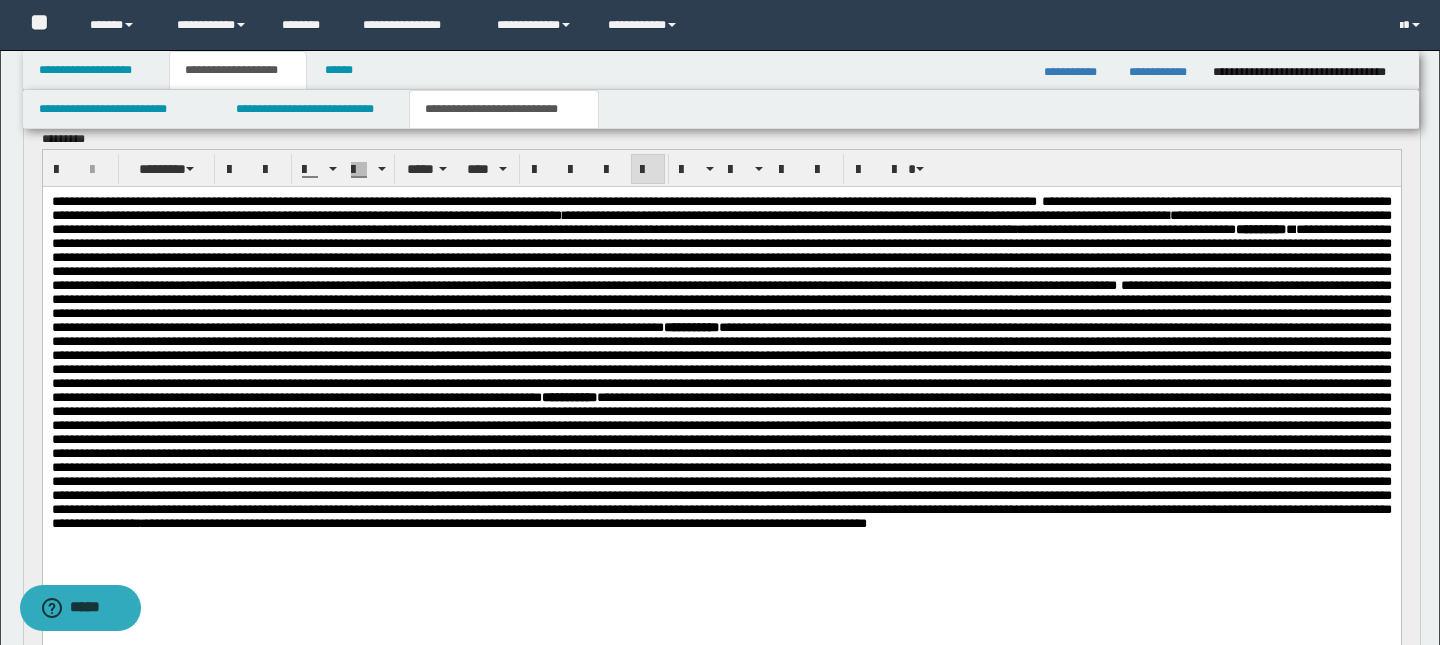 scroll, scrollTop: 175, scrollLeft: 0, axis: vertical 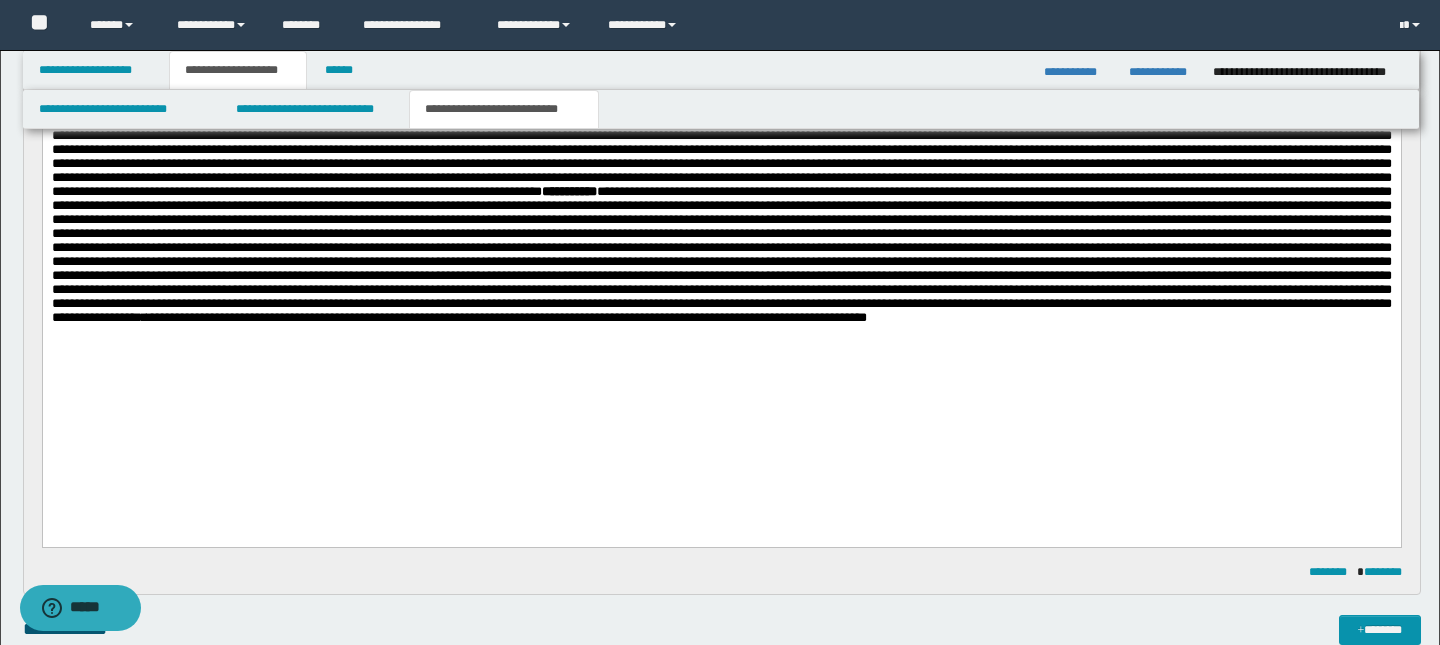 click on "**********" at bounding box center [506, 318] 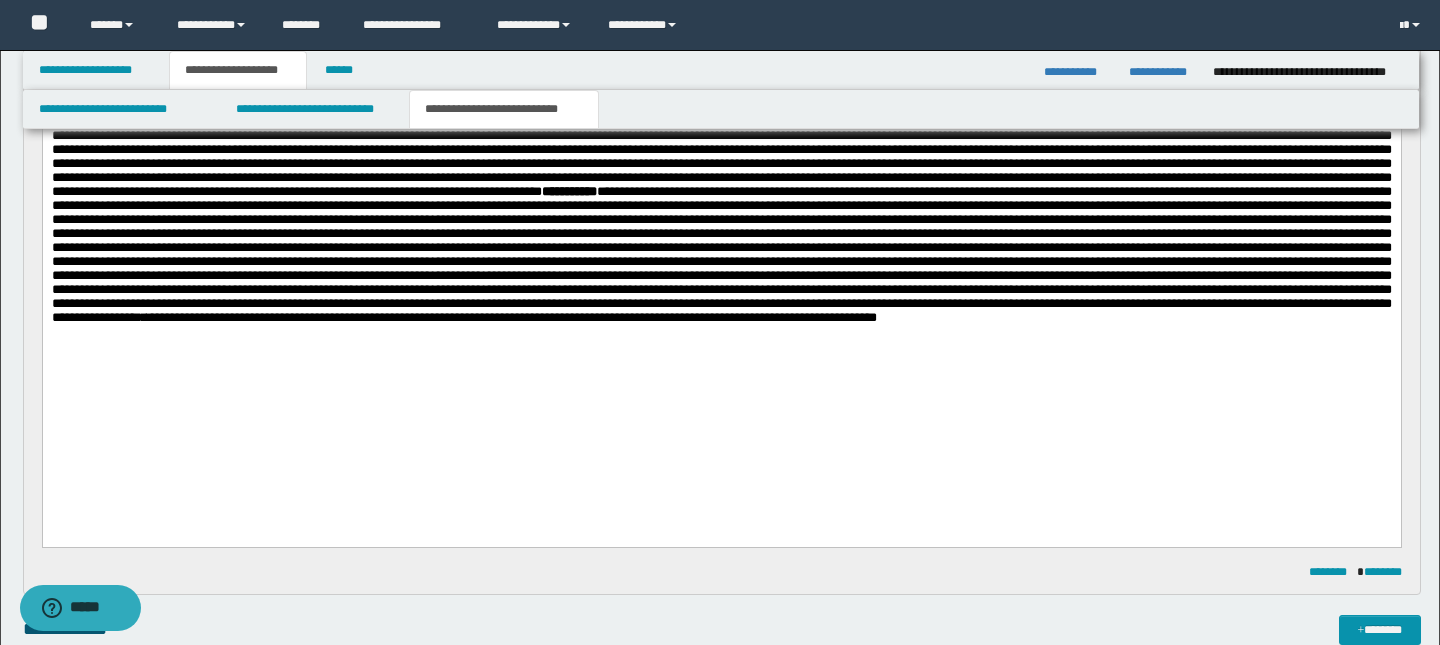 click on "**********" at bounding box center (511, 318) 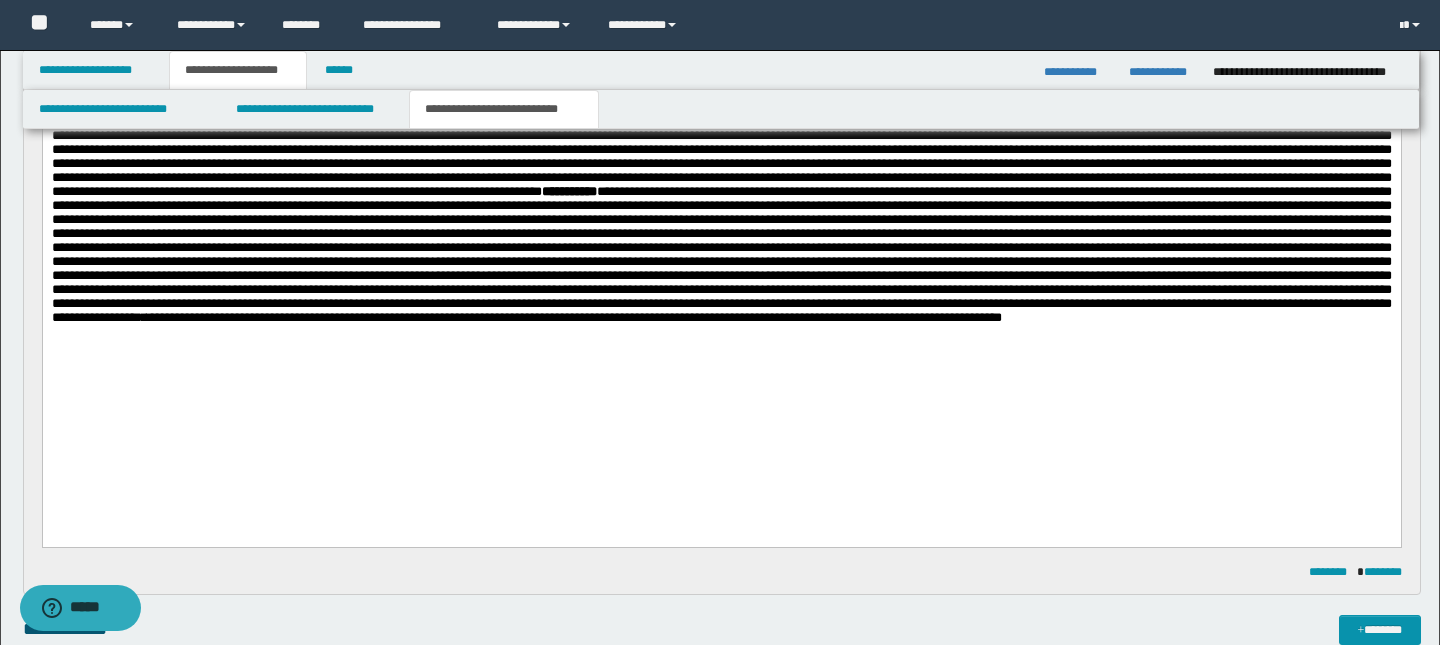 click on "**********" at bounding box center [573, 318] 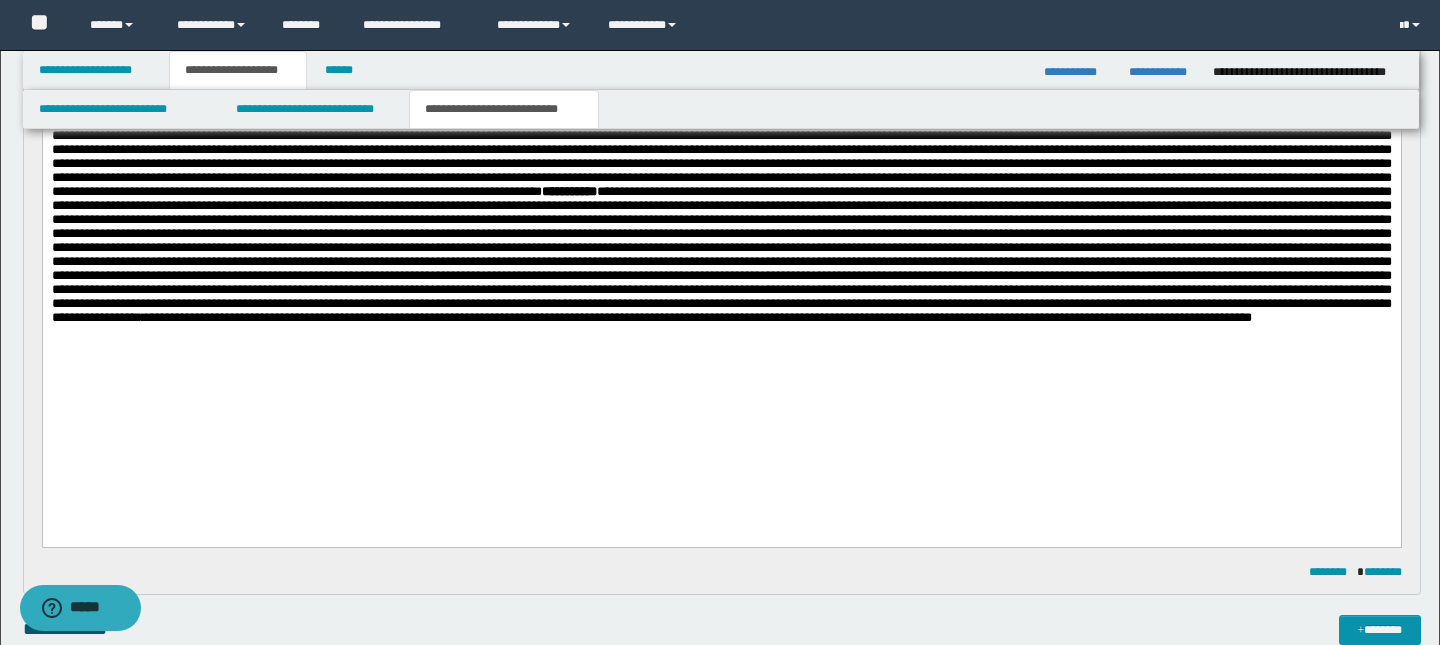 click on "**********" at bounding box center [698, 318] 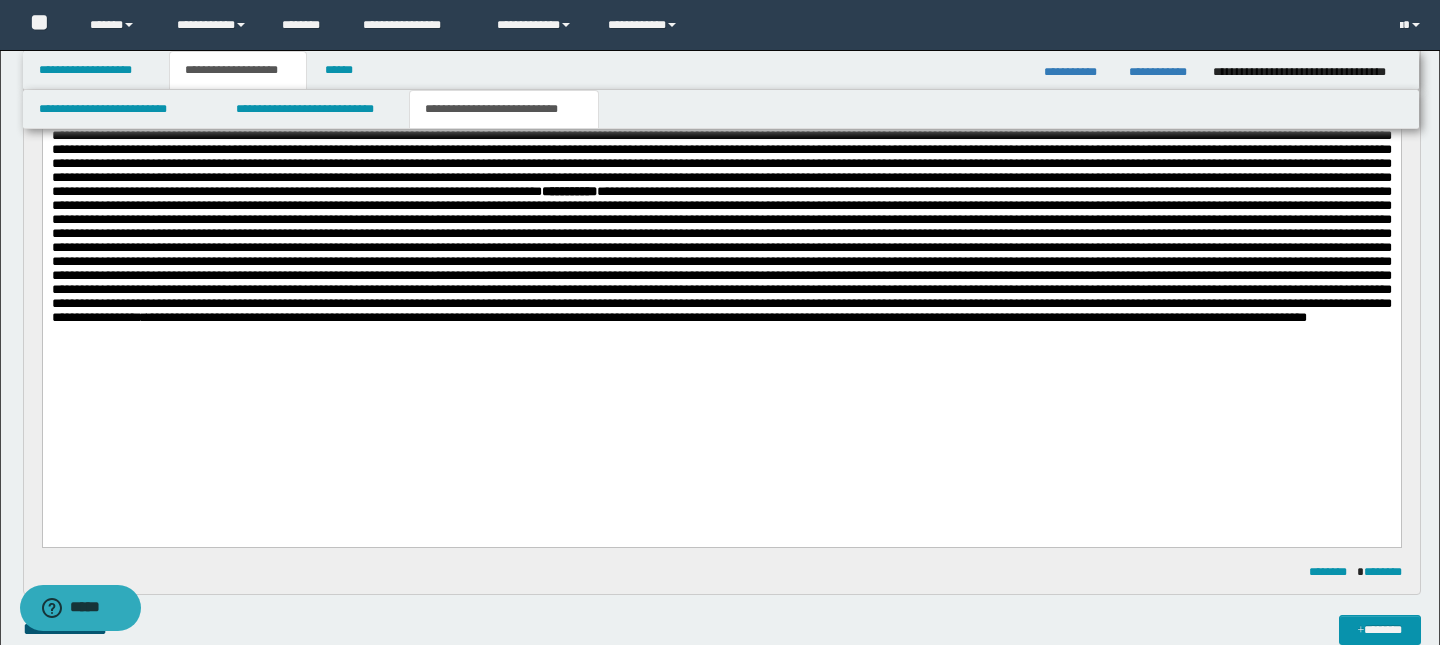 click on "**********" at bounding box center [726, 318] 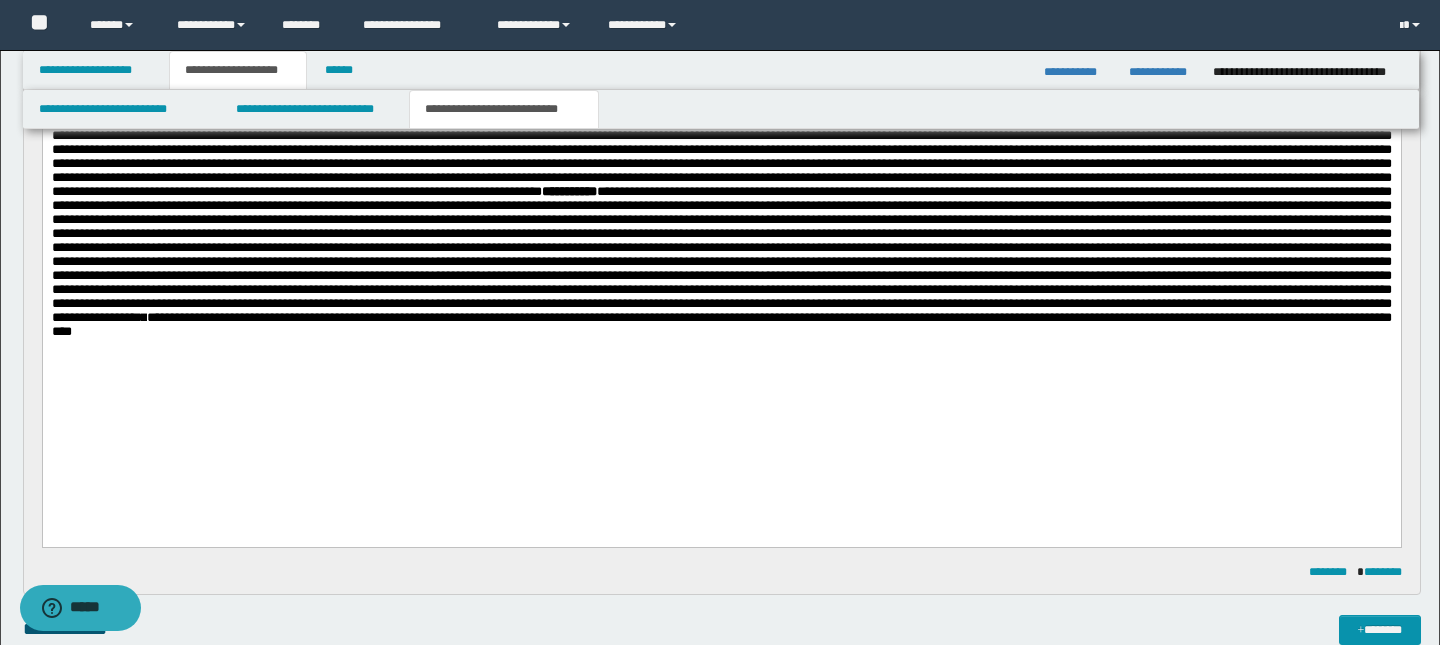 click on "**********" at bounding box center (721, 325) 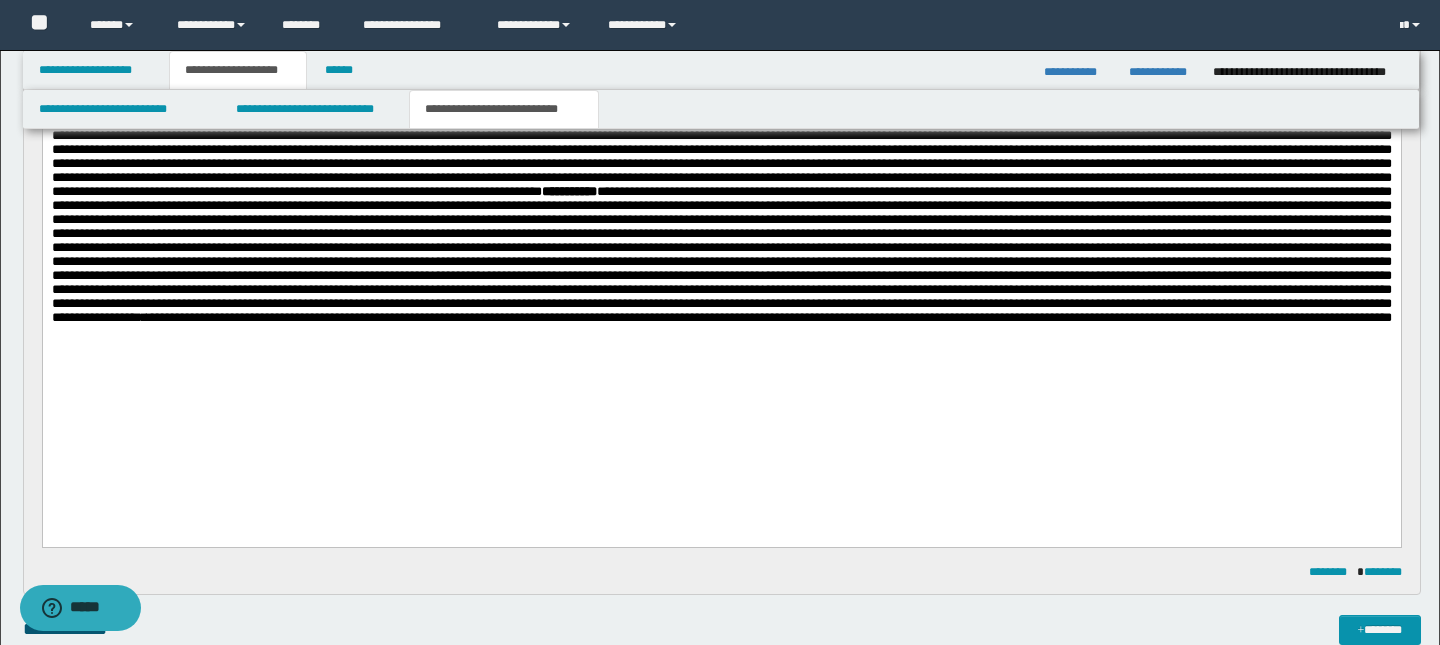click on "**********" at bounding box center [768, 318] 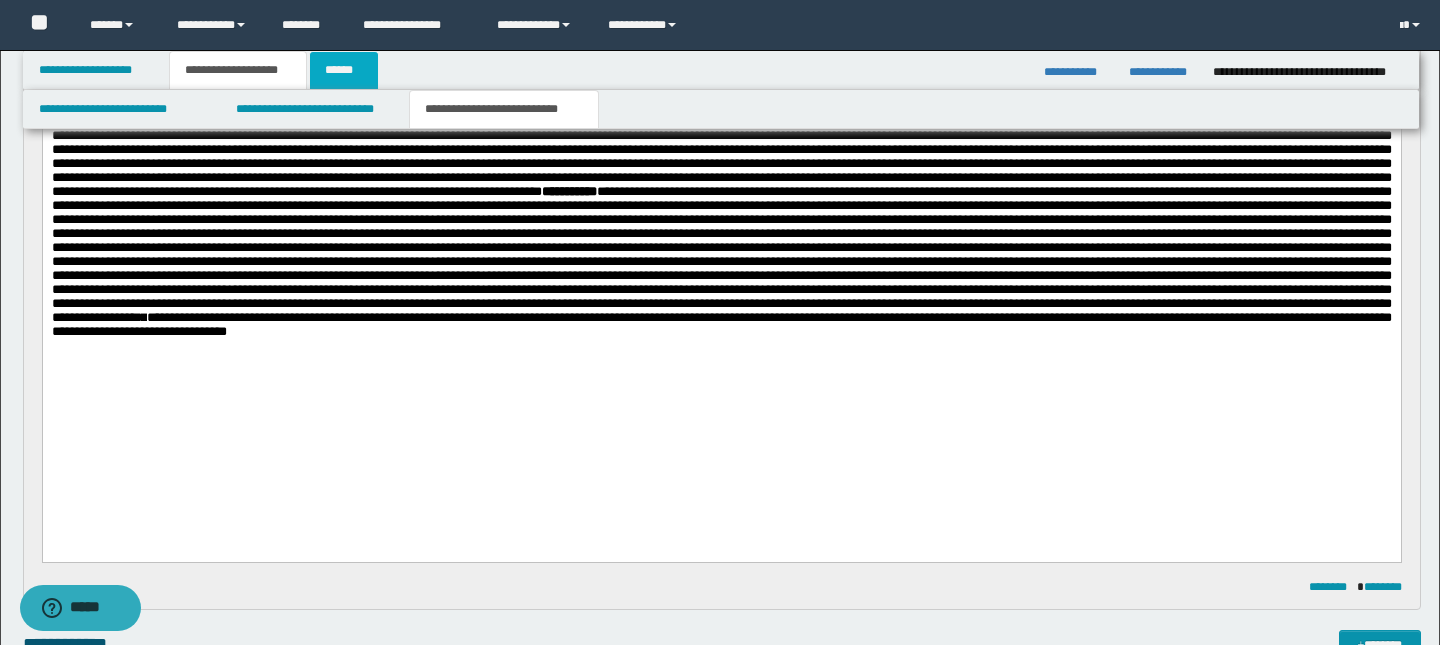 click on "******" at bounding box center (344, 70) 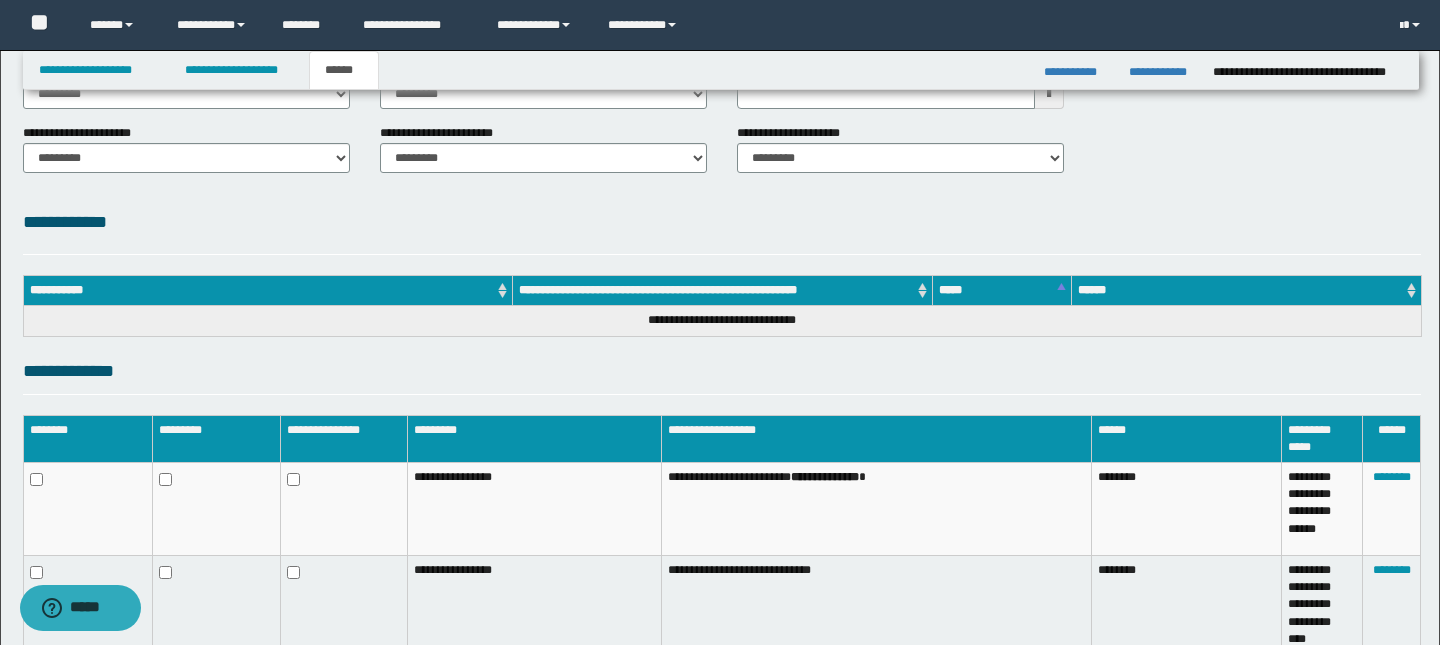 scroll, scrollTop: 397, scrollLeft: 0, axis: vertical 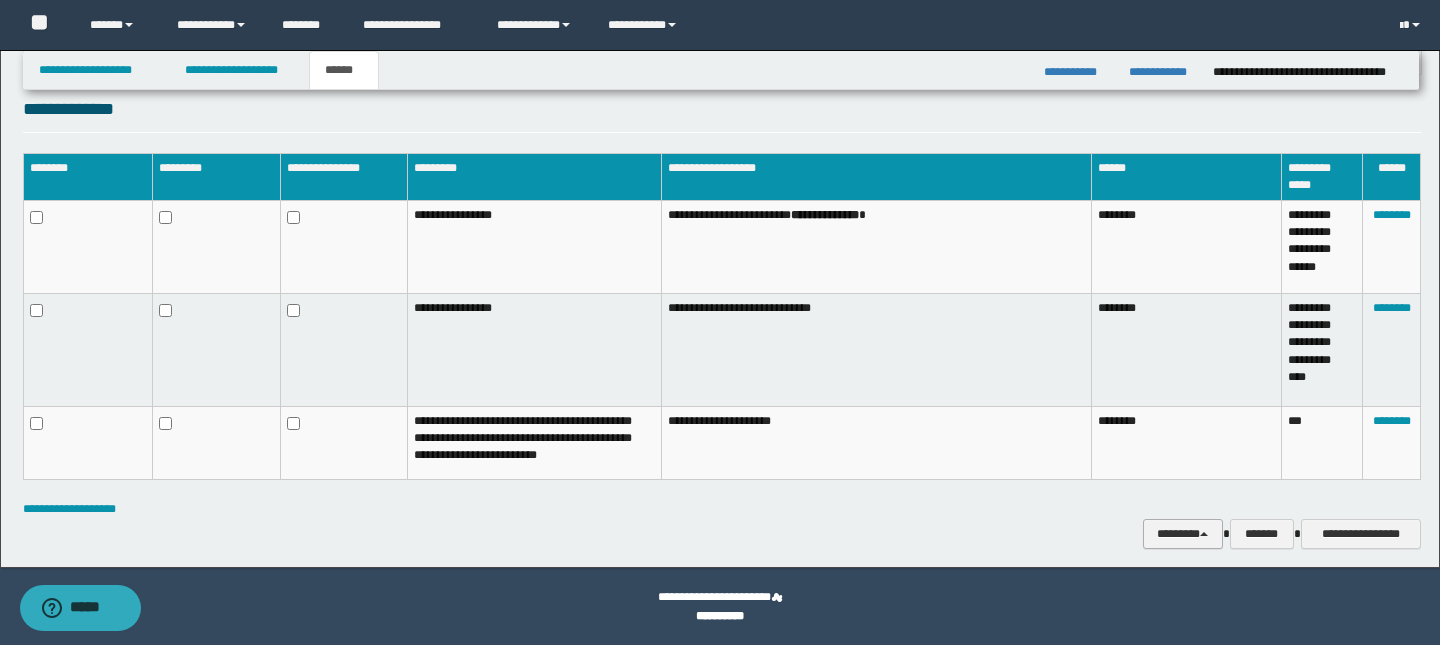 click on "********" at bounding box center (1183, 534) 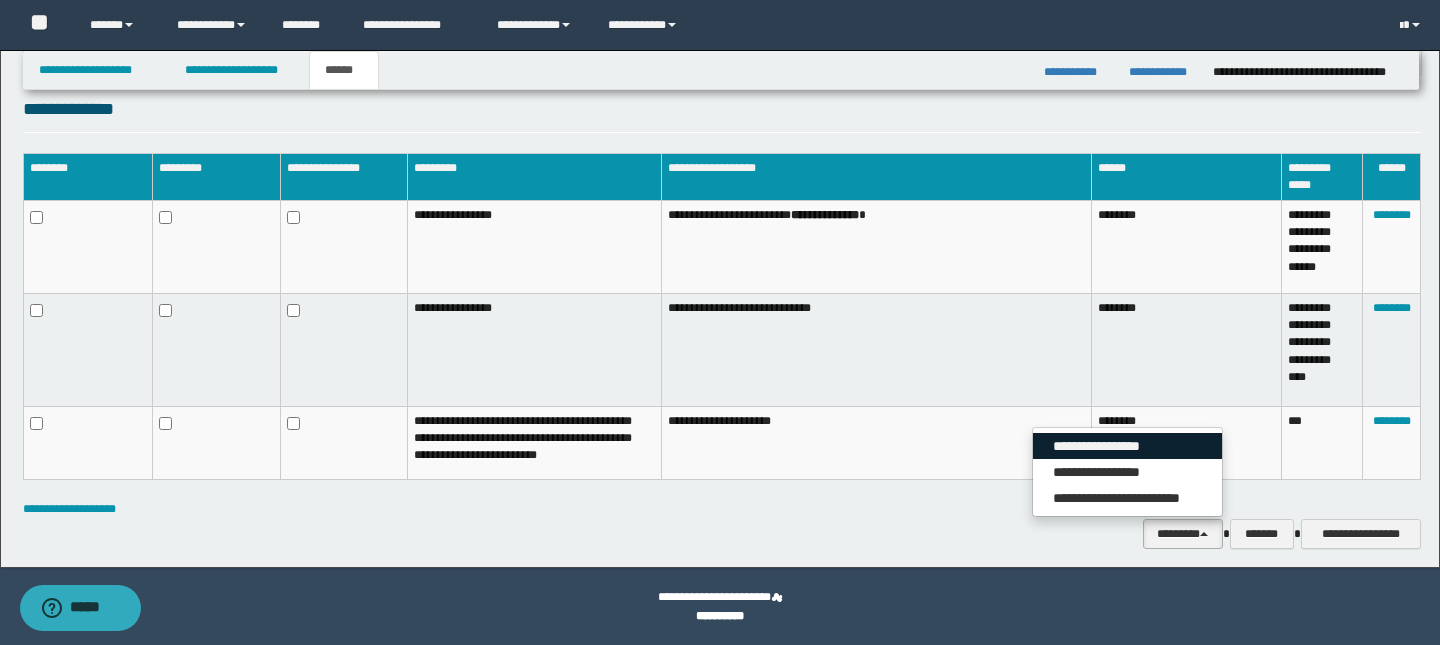 click on "**********" at bounding box center [1127, 446] 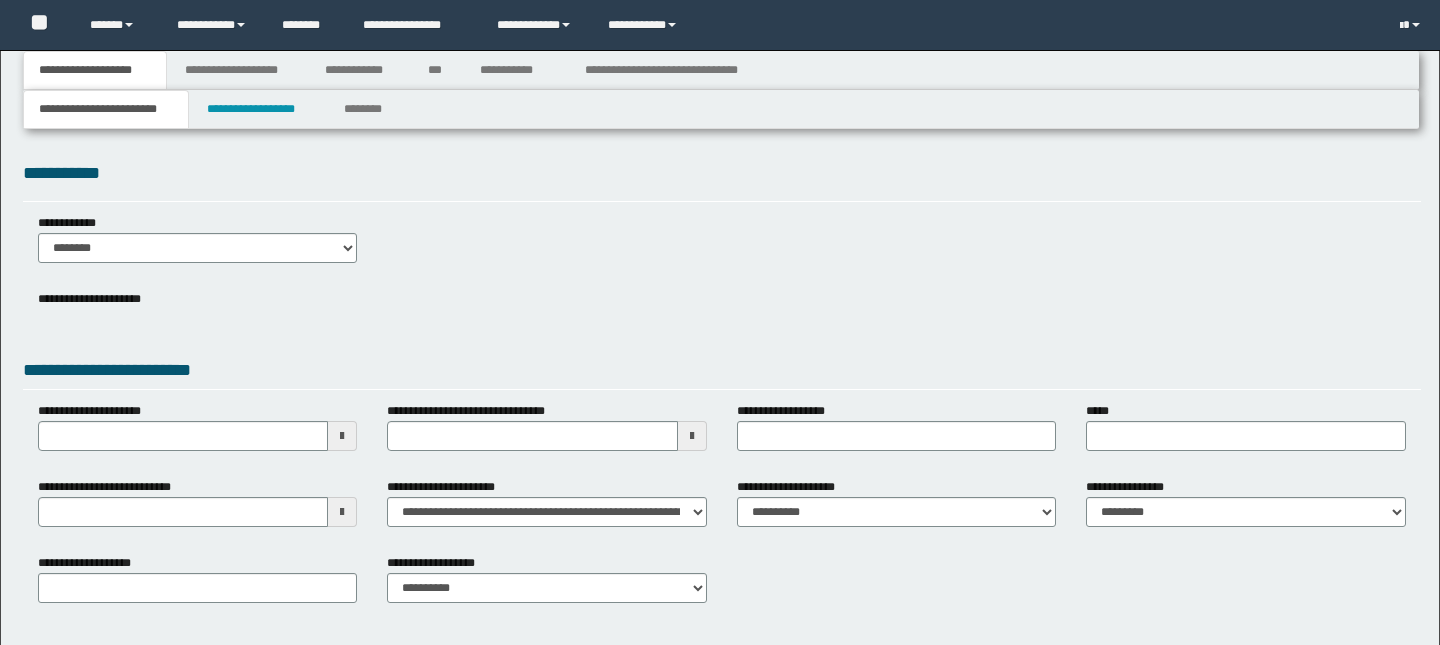 scroll, scrollTop: 0, scrollLeft: 0, axis: both 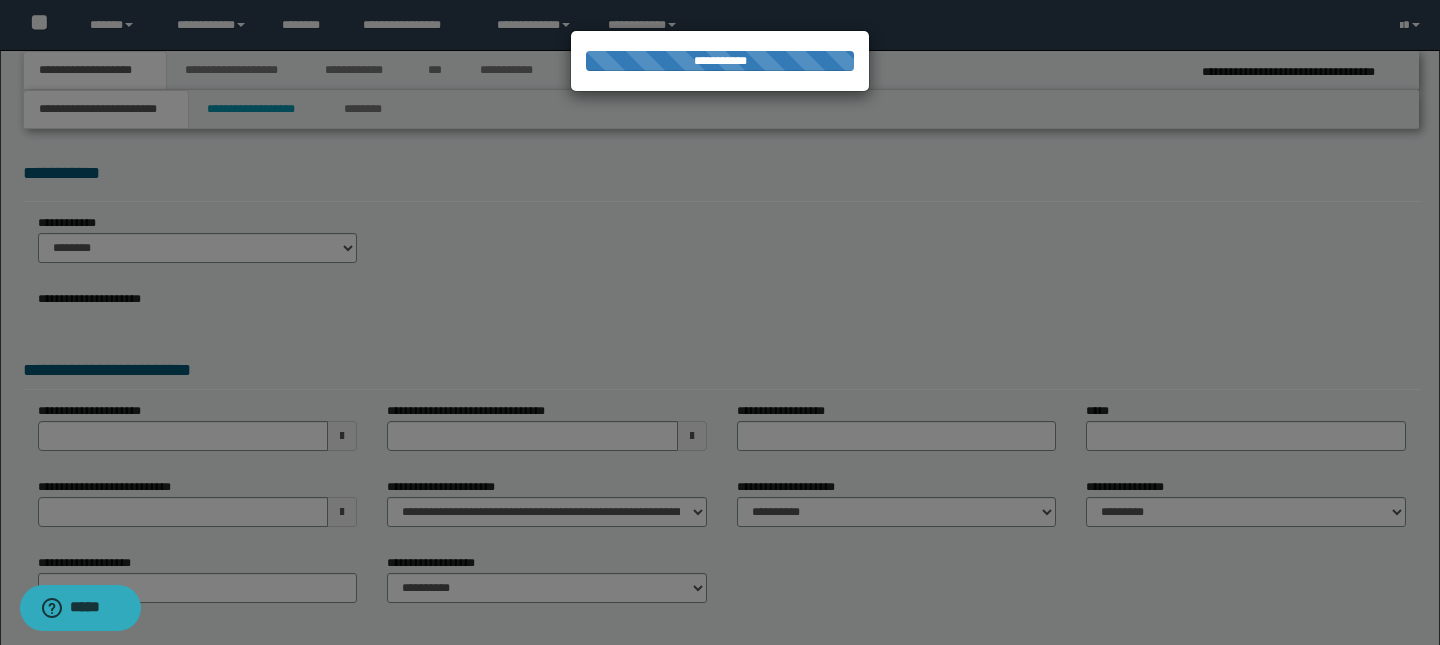 type on "**********" 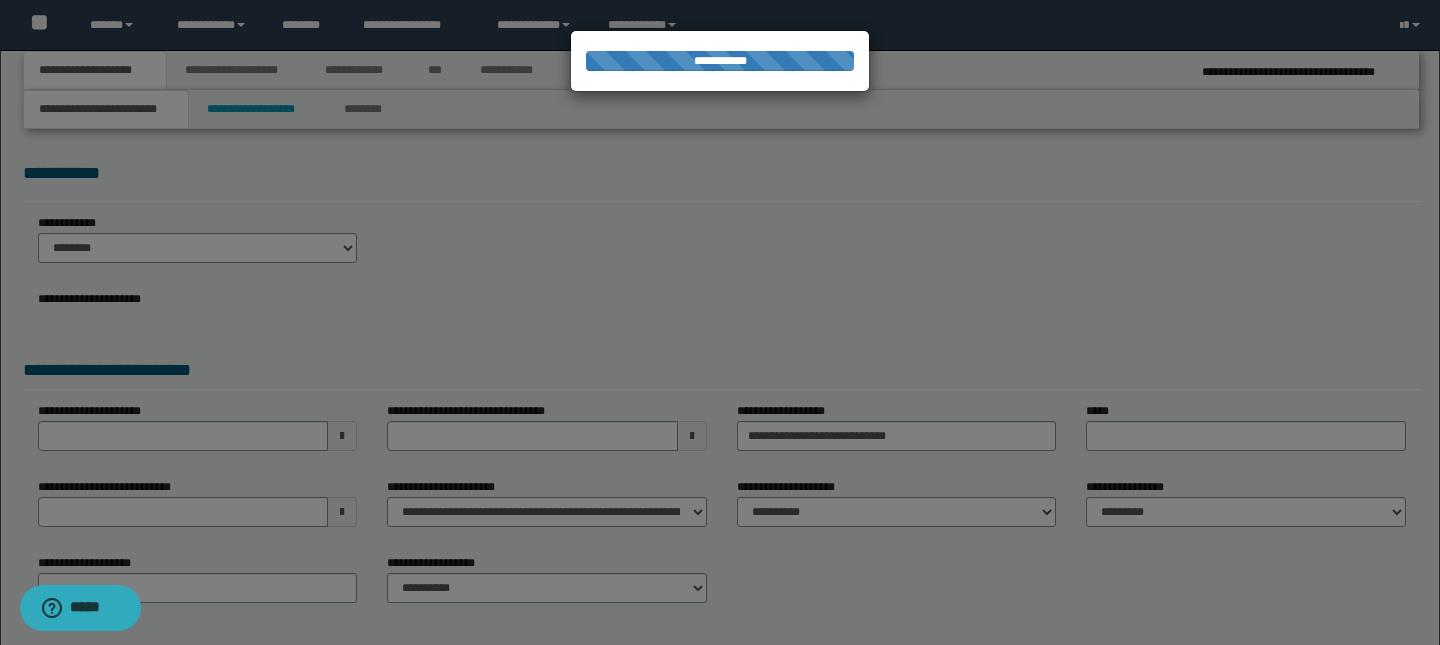 select on "*" 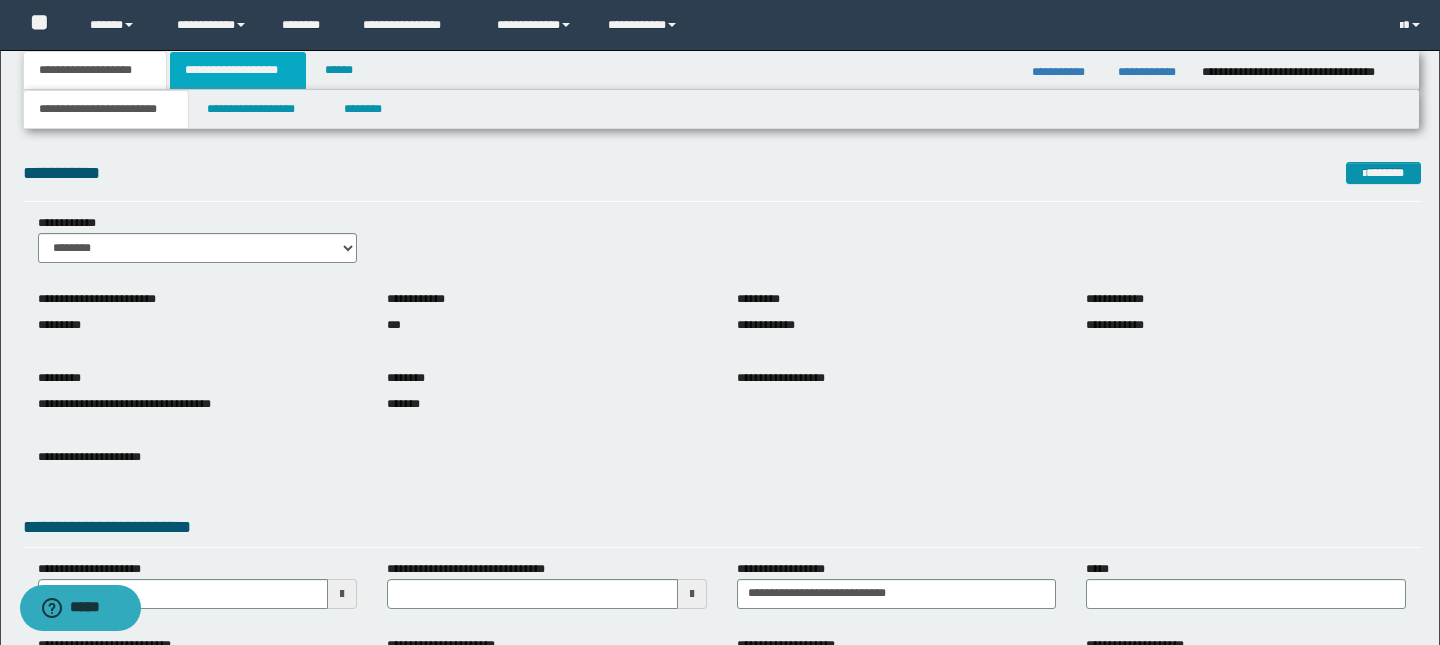 click on "**********" at bounding box center [238, 70] 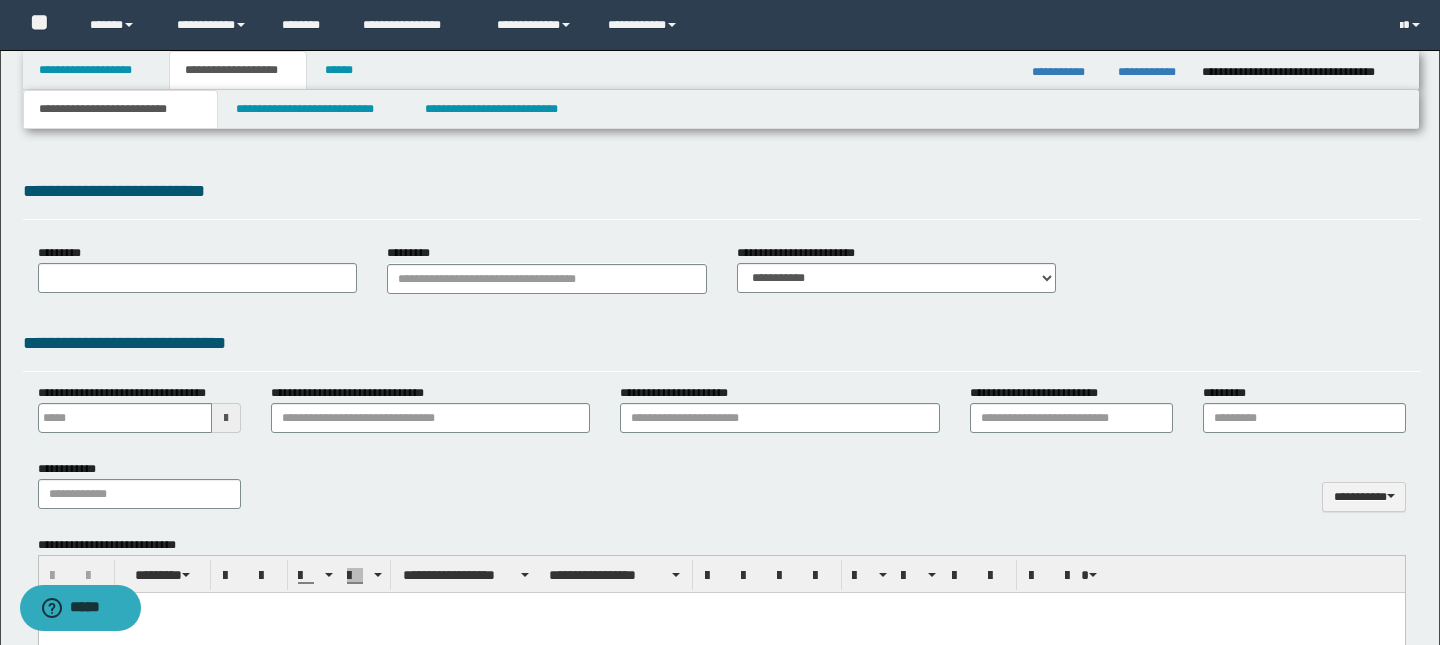 type on "**********" 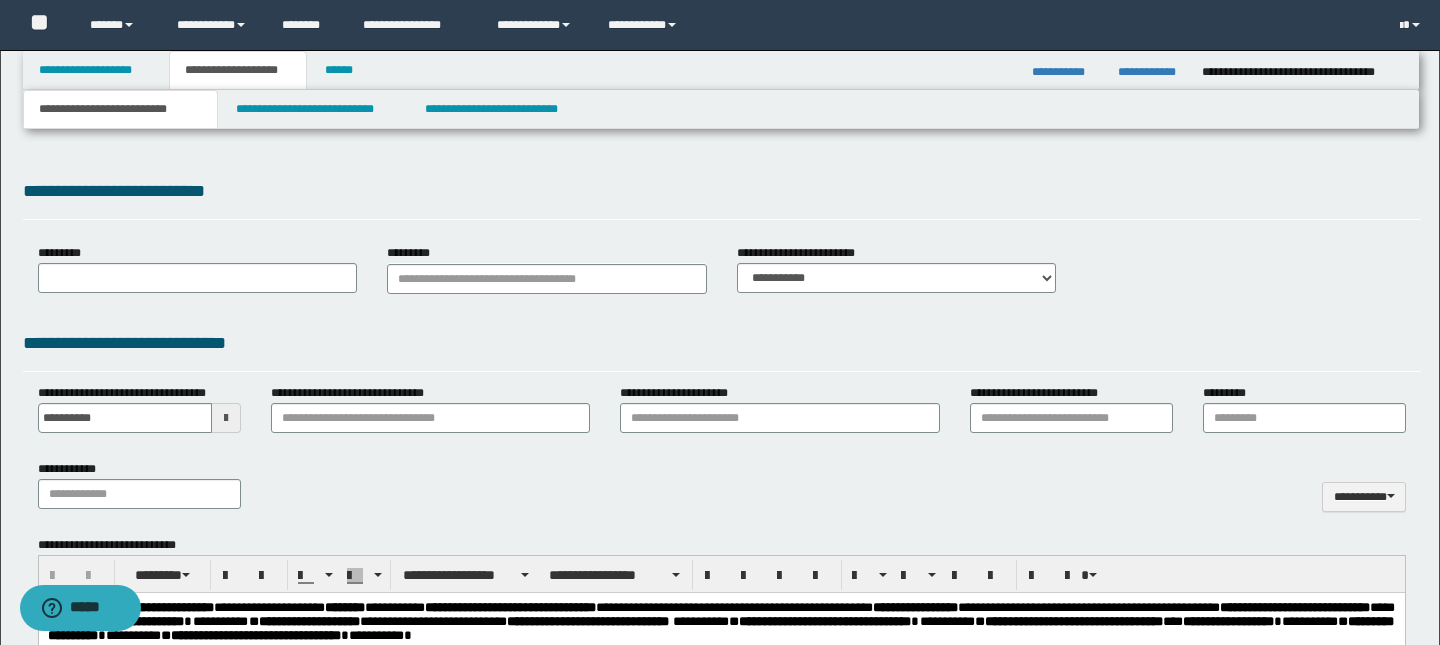 scroll, scrollTop: 0, scrollLeft: 0, axis: both 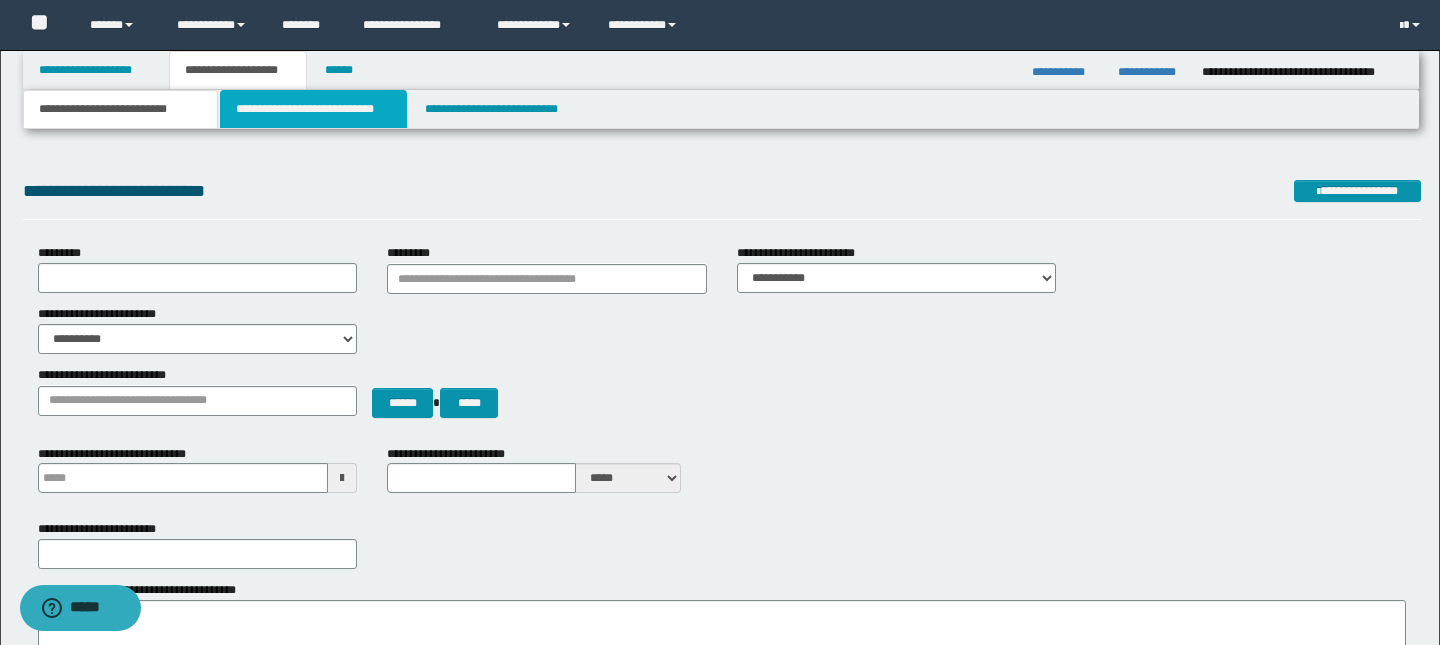 click on "**********" at bounding box center [314, 109] 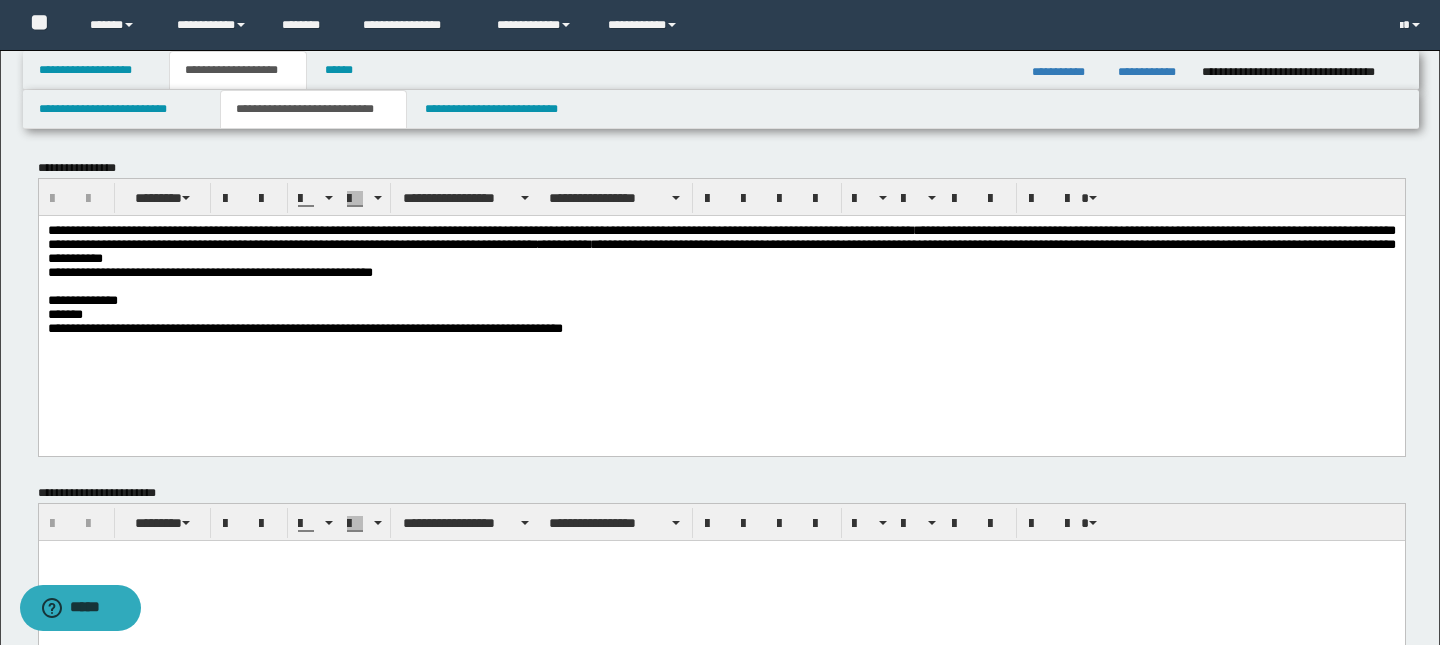 scroll, scrollTop: 0, scrollLeft: 0, axis: both 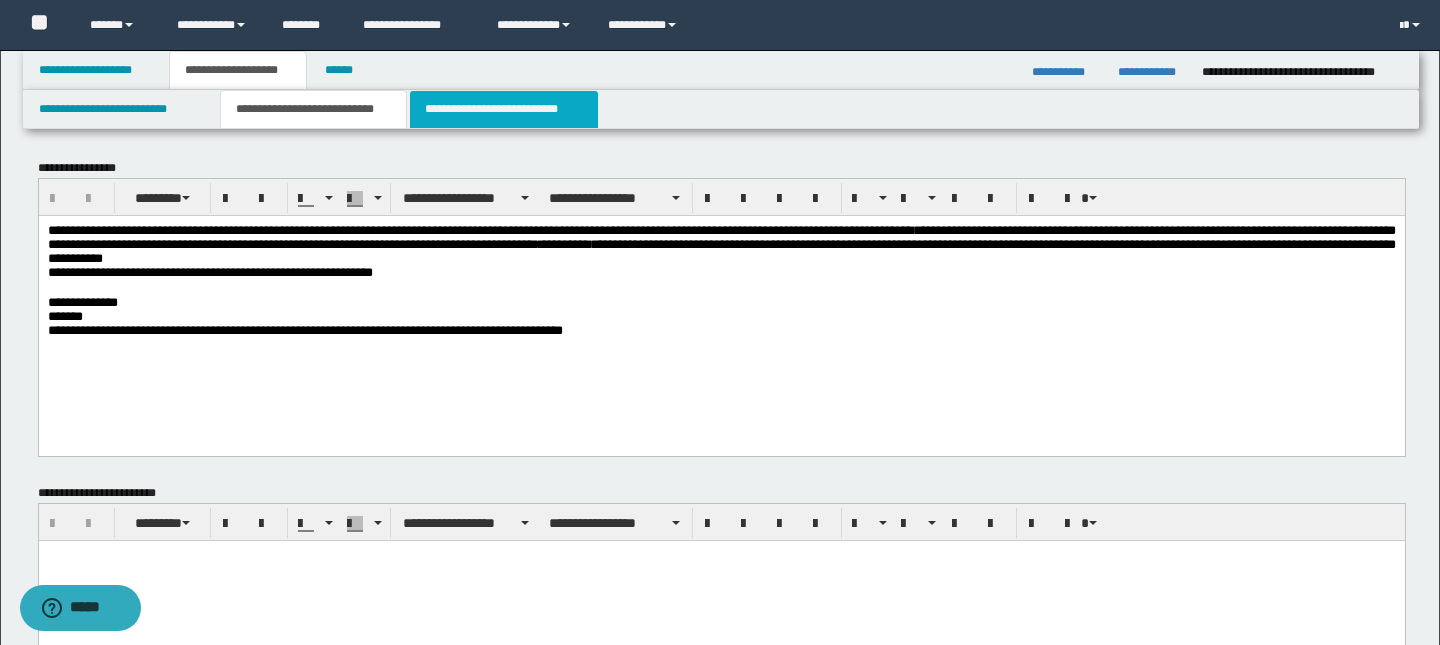 click on "**********" at bounding box center [504, 109] 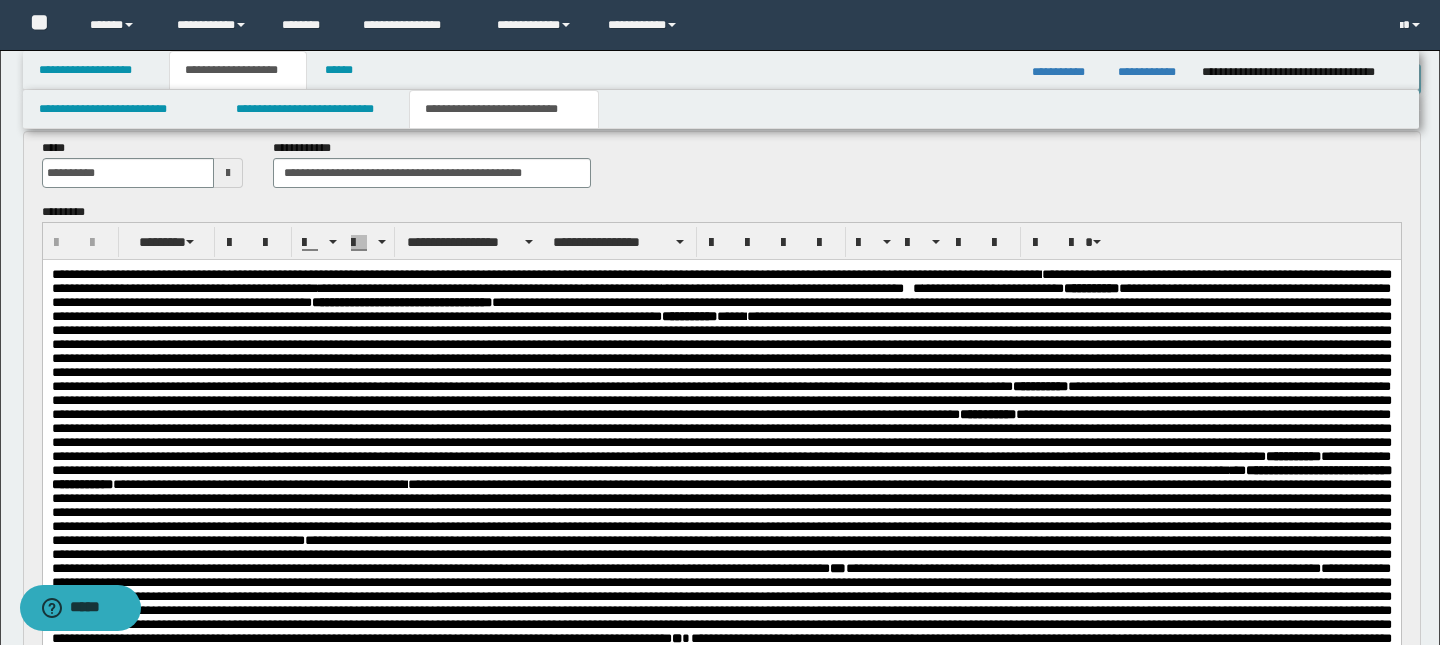 scroll, scrollTop: 98, scrollLeft: 0, axis: vertical 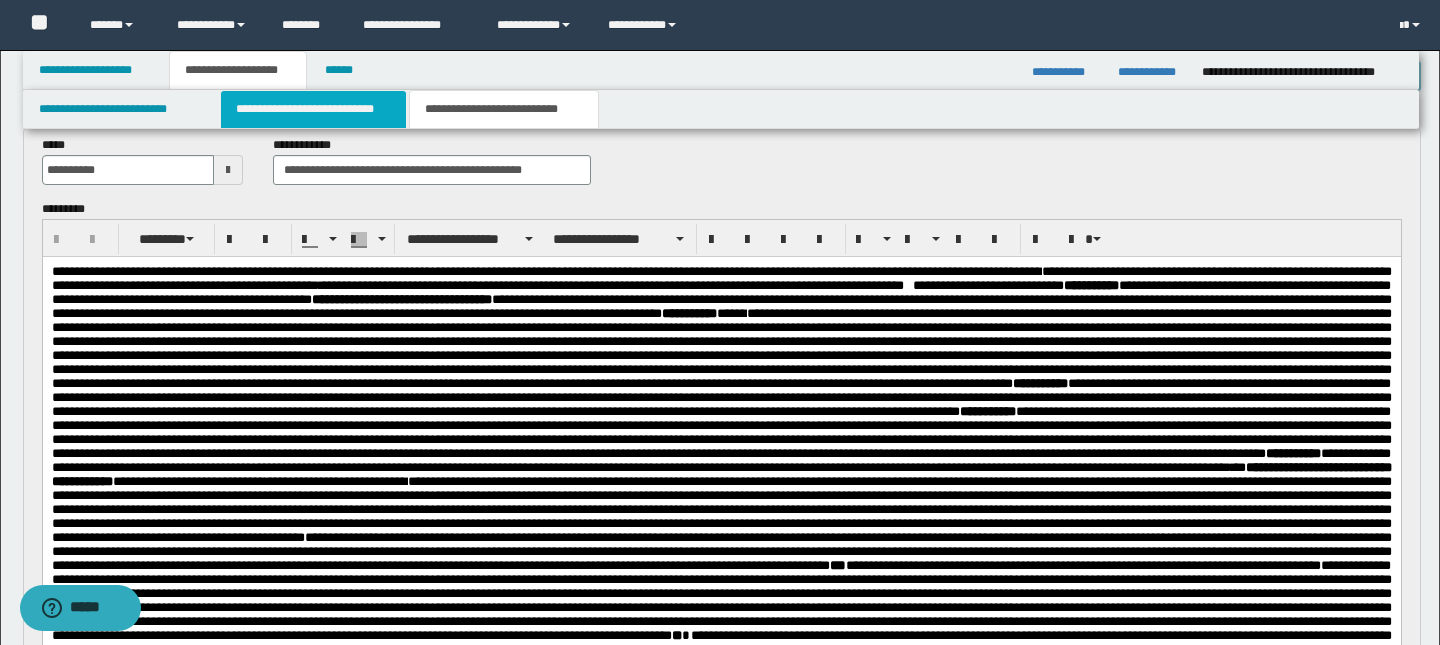 click on "**********" at bounding box center (314, 109) 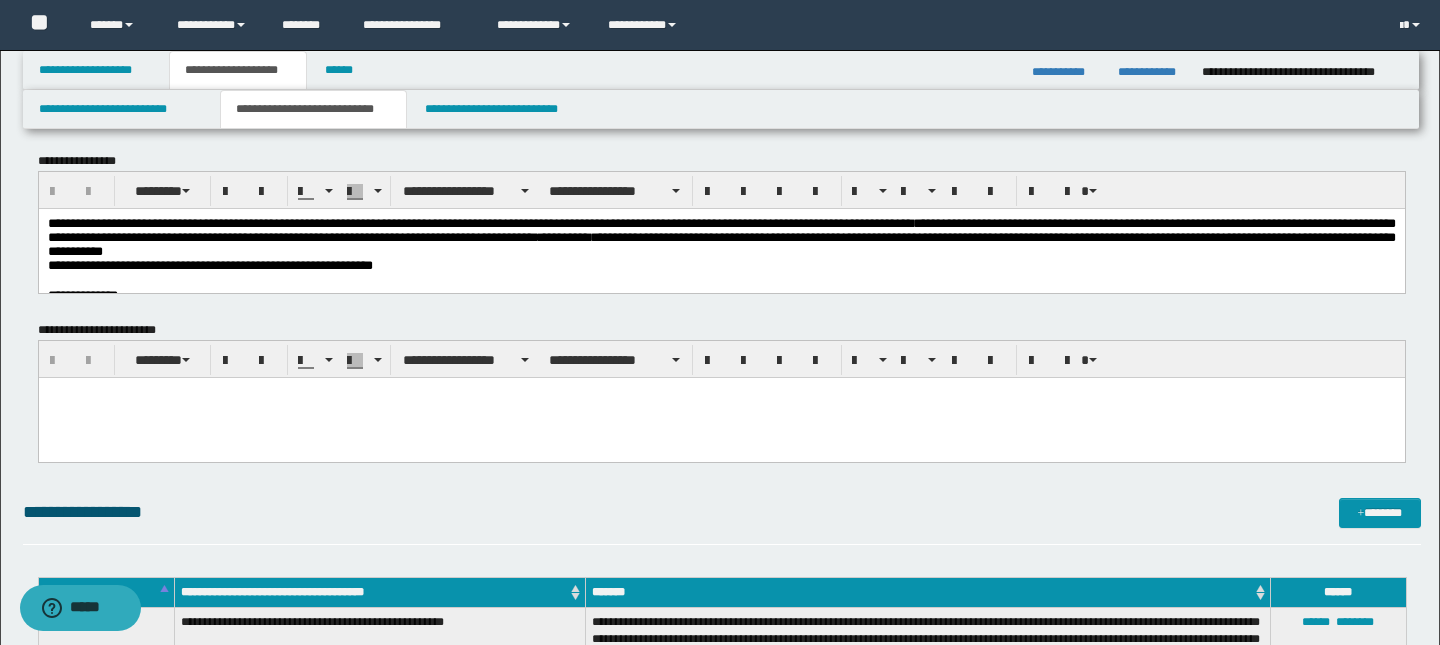 scroll, scrollTop: 0, scrollLeft: 0, axis: both 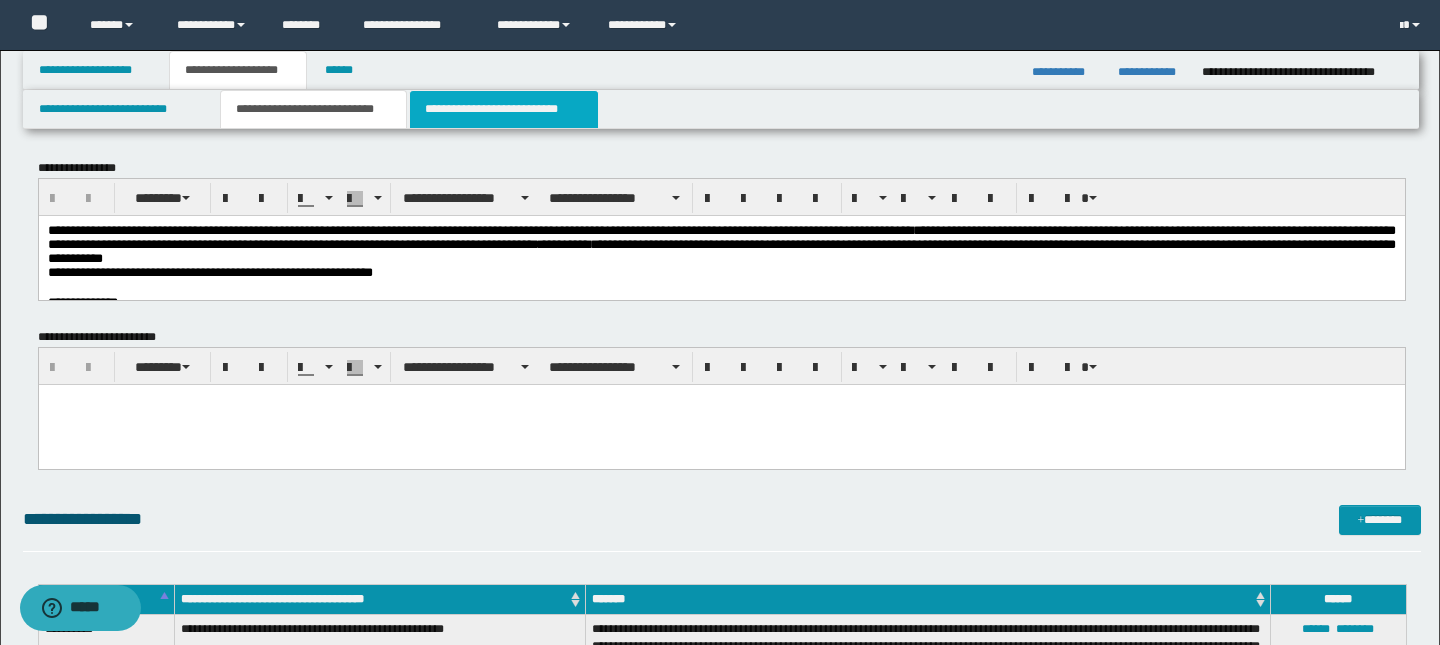 click on "**********" at bounding box center [504, 109] 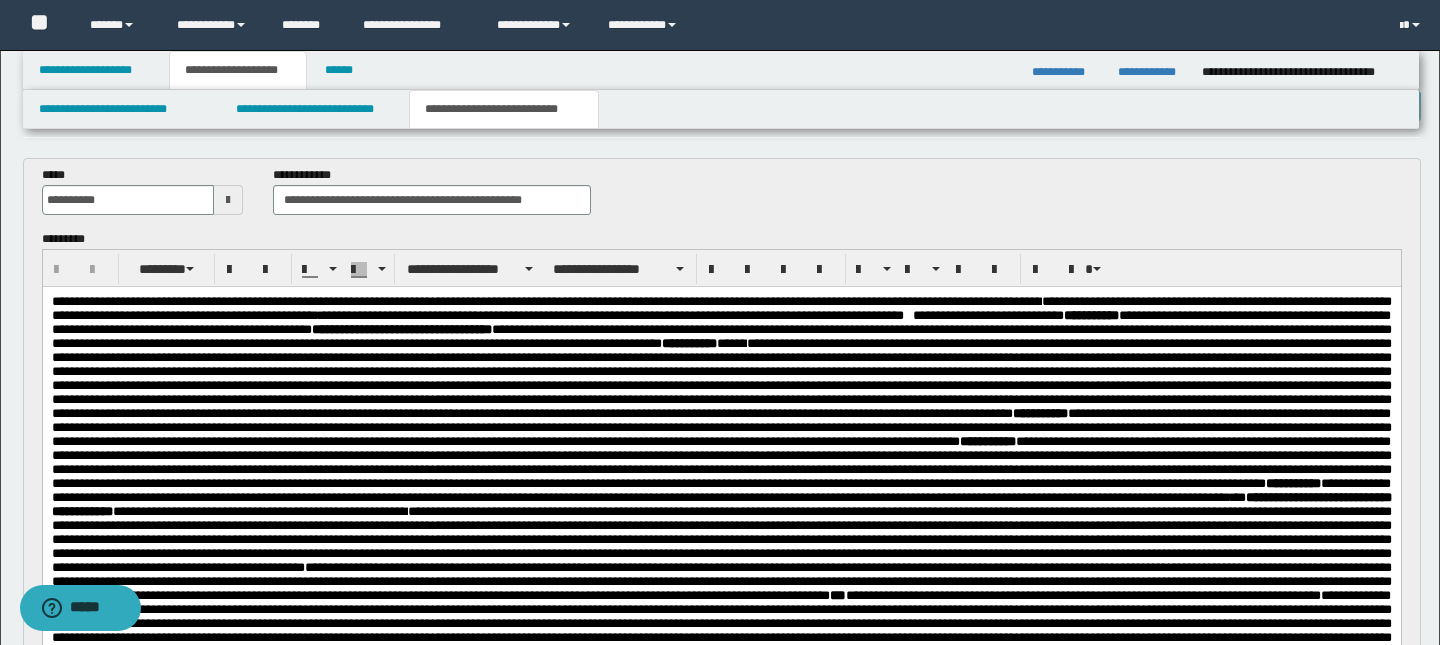 scroll, scrollTop: 58, scrollLeft: 0, axis: vertical 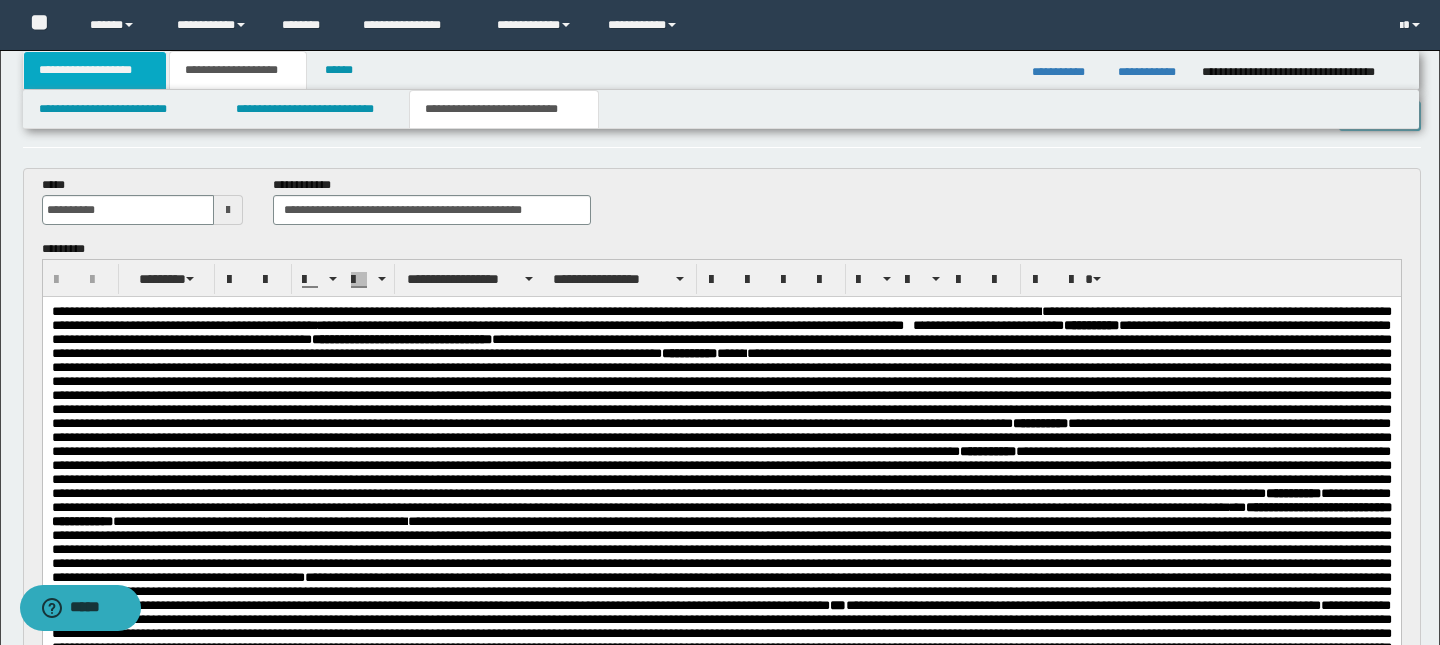 click on "**********" at bounding box center [95, 70] 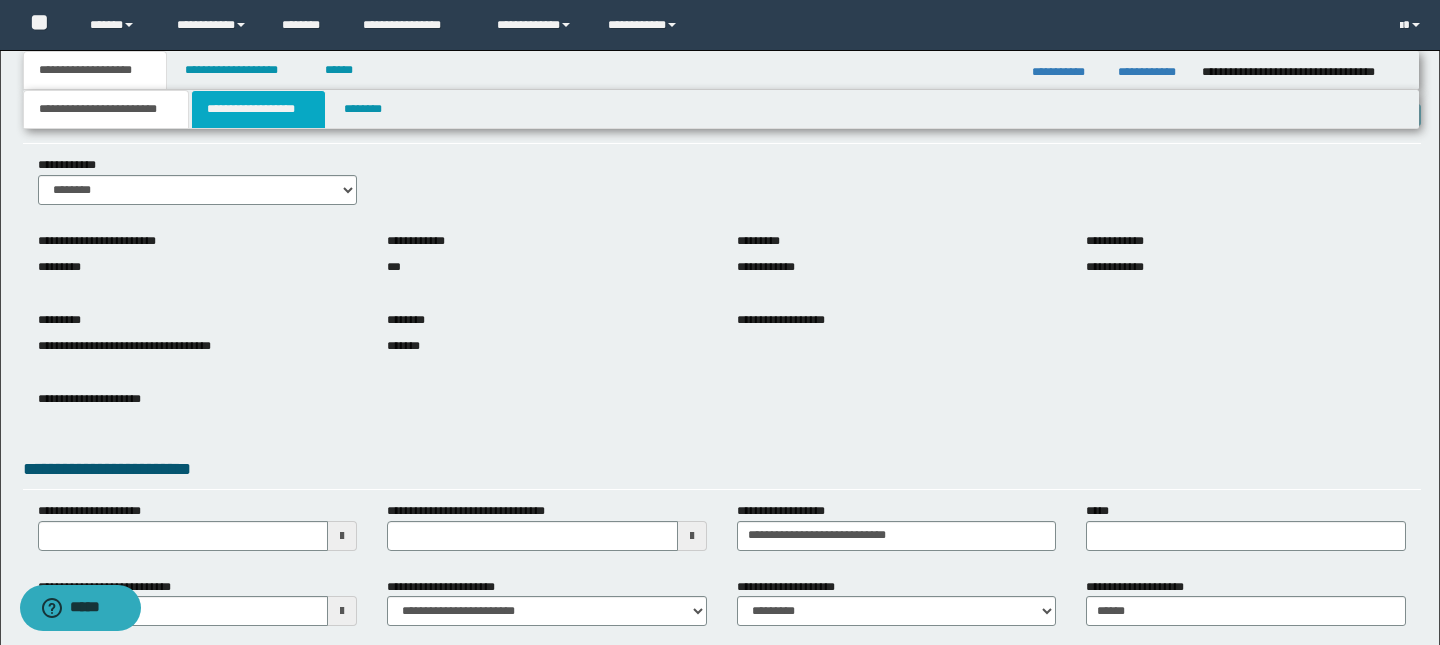 click on "**********" at bounding box center [258, 109] 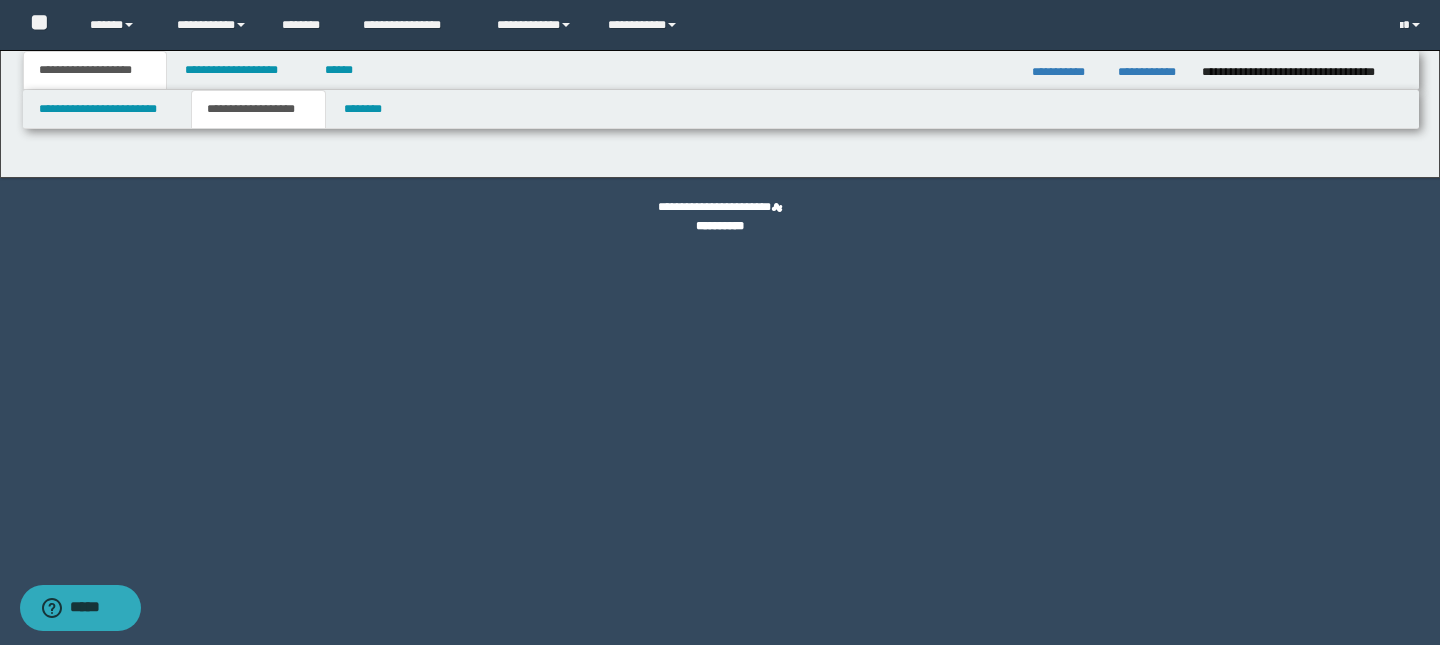 type on "********" 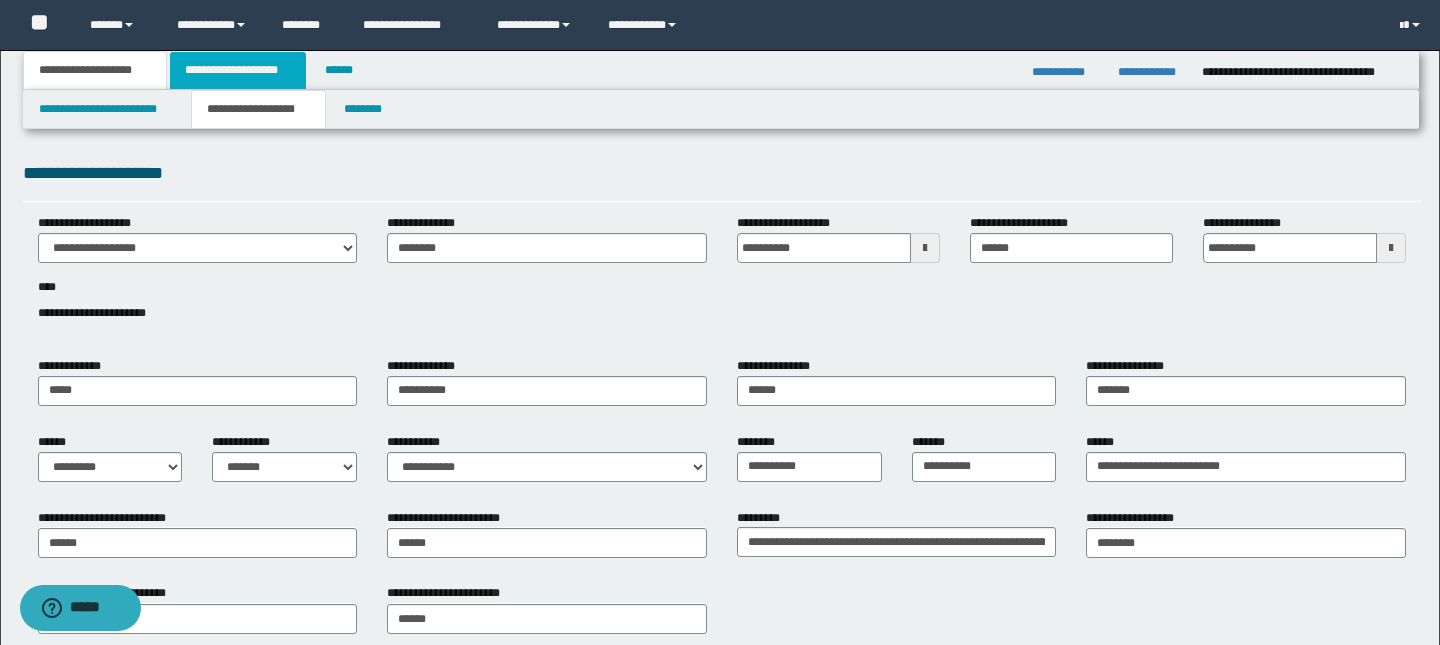 click on "**********" at bounding box center (238, 70) 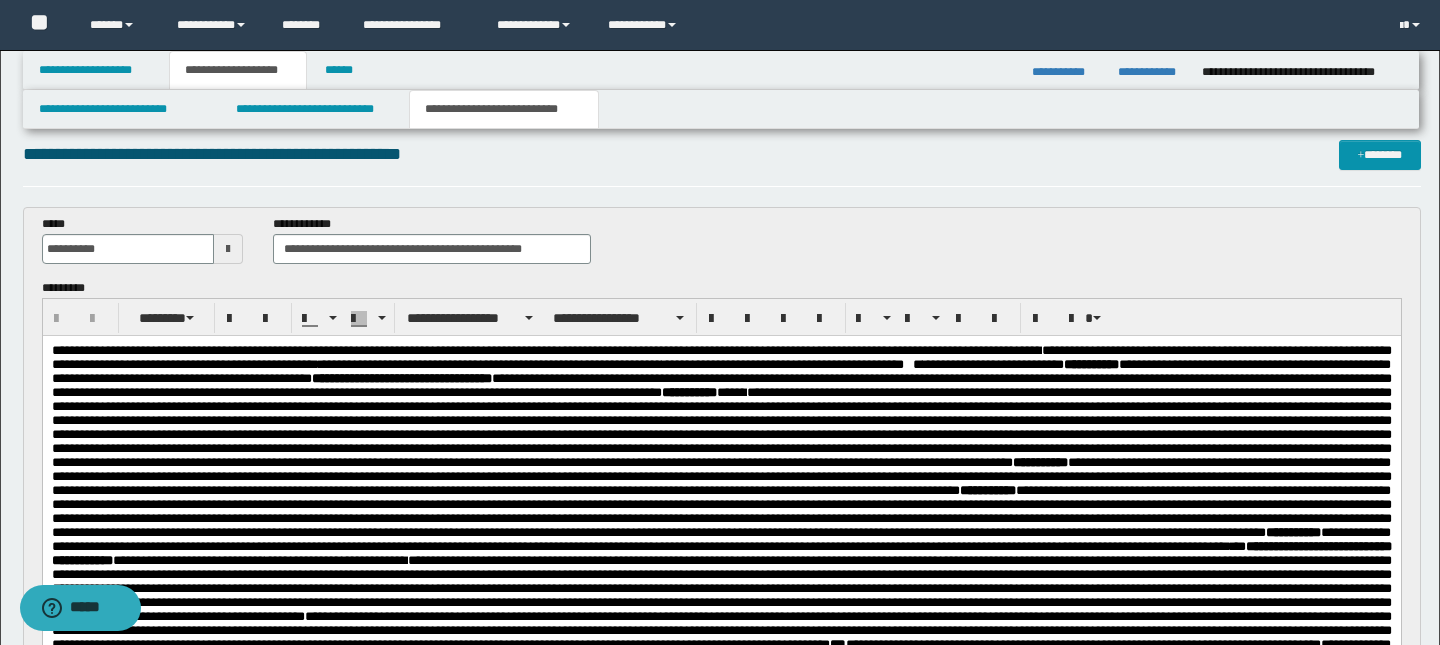 scroll, scrollTop: 20, scrollLeft: 0, axis: vertical 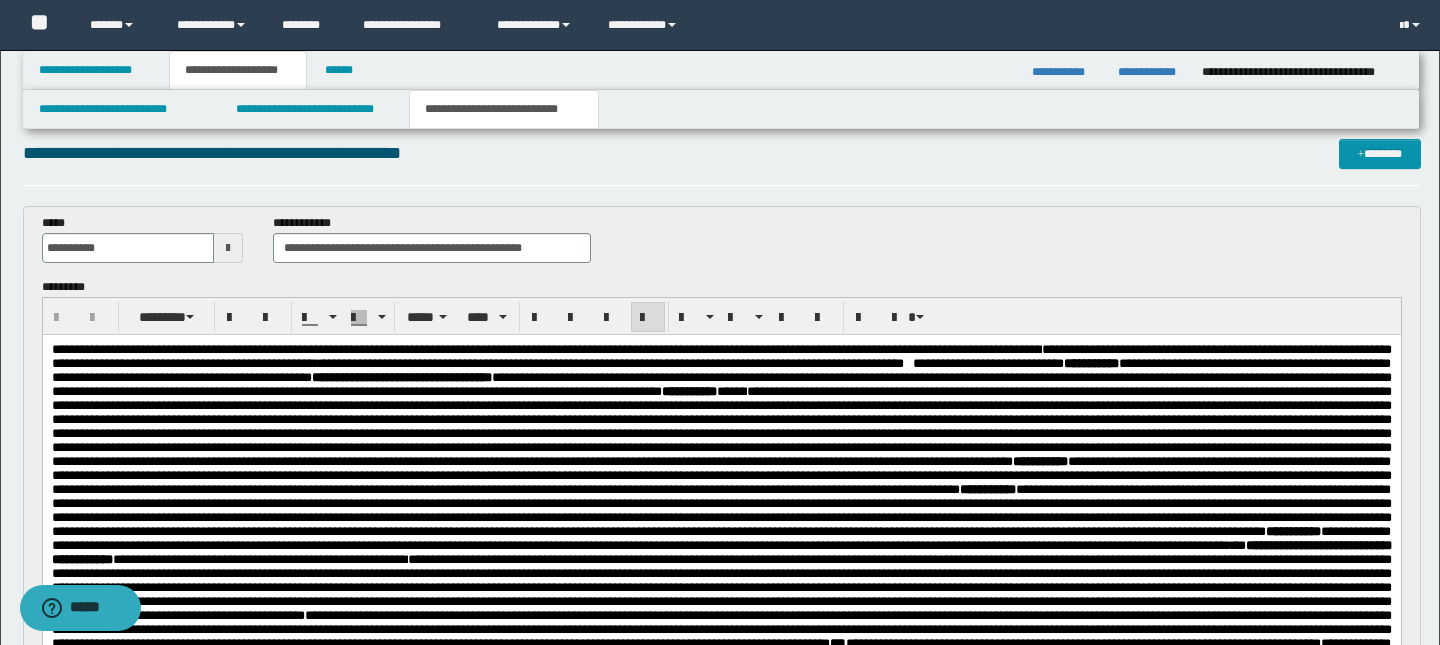 click on "**********" at bounding box center (721, 356) 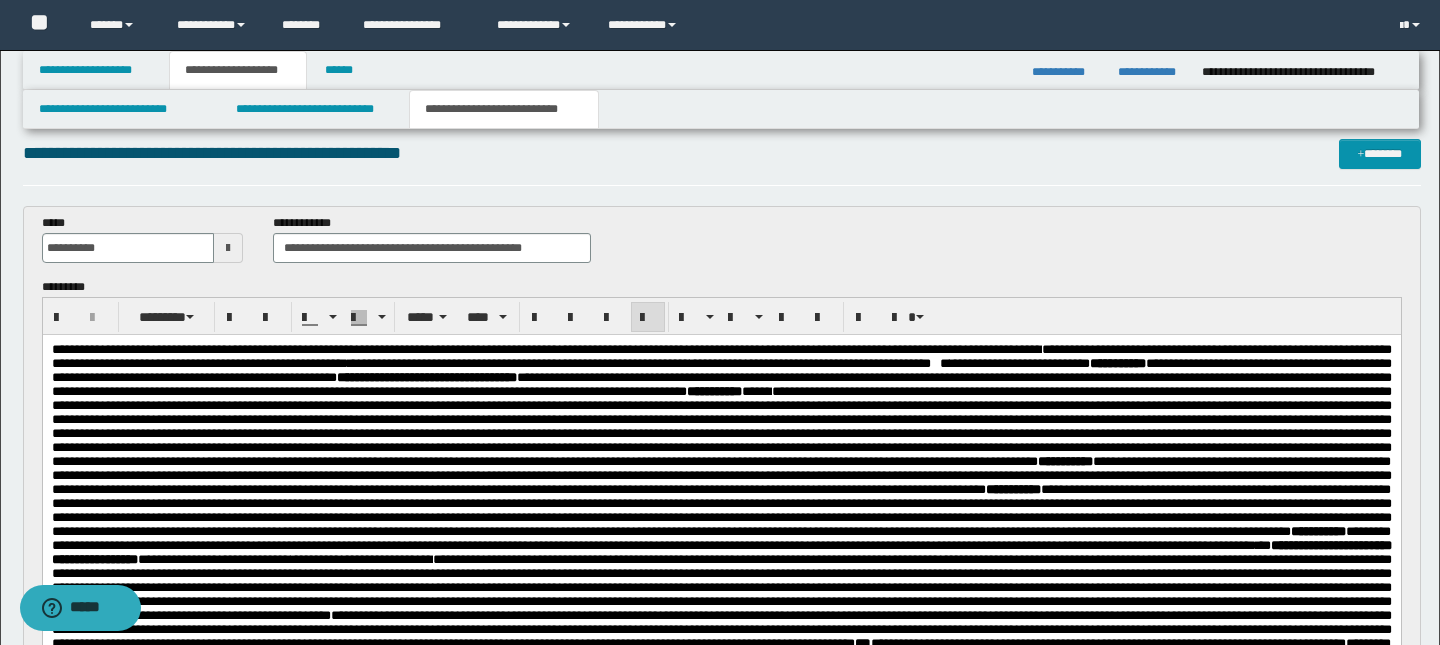 click on "**********" at bounding box center (721, 356) 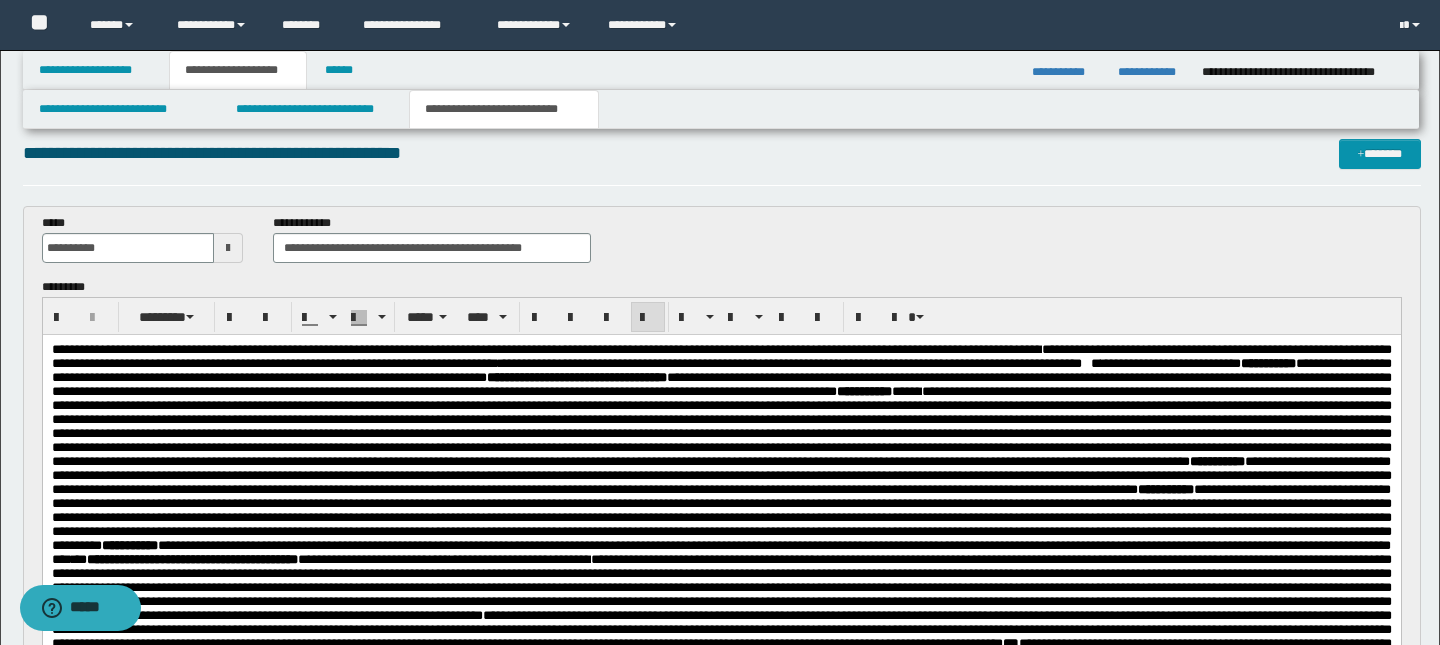 click on "**********" at bounding box center (721, 356) 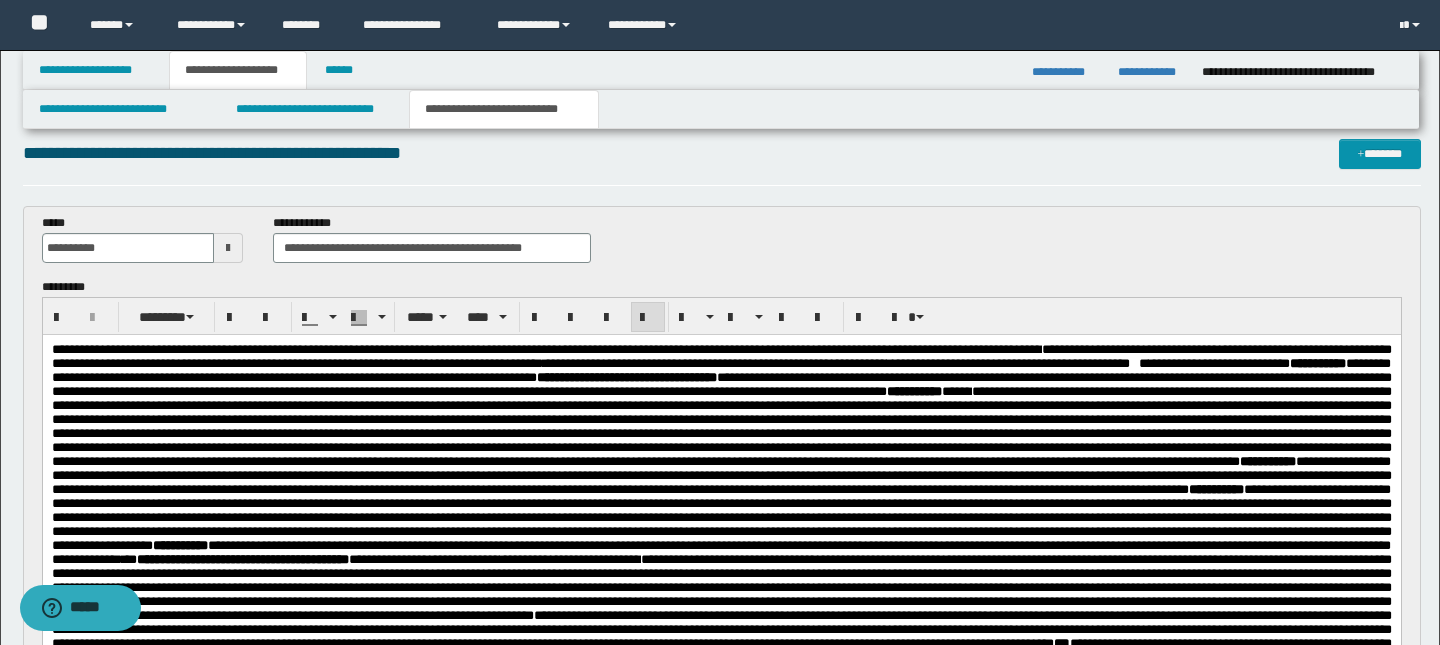 click on "**********" at bounding box center (721, 356) 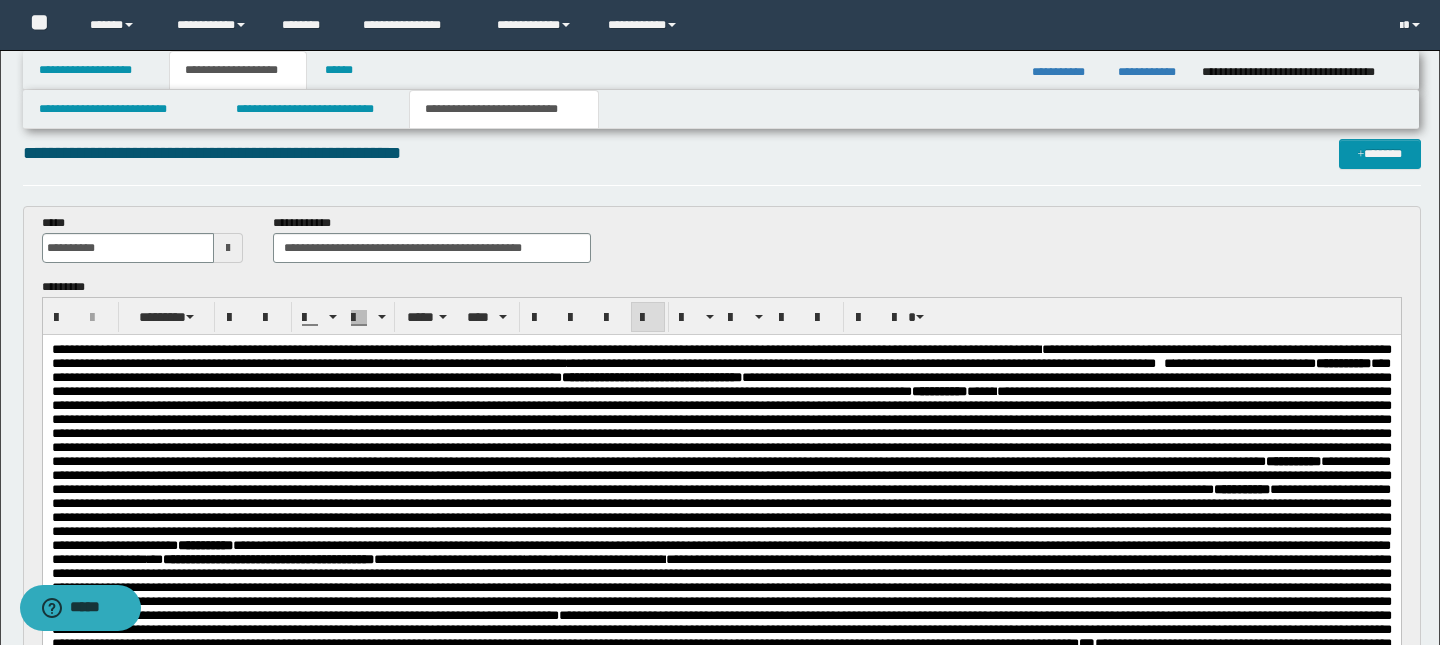 click on "*" at bounding box center [572, 363] 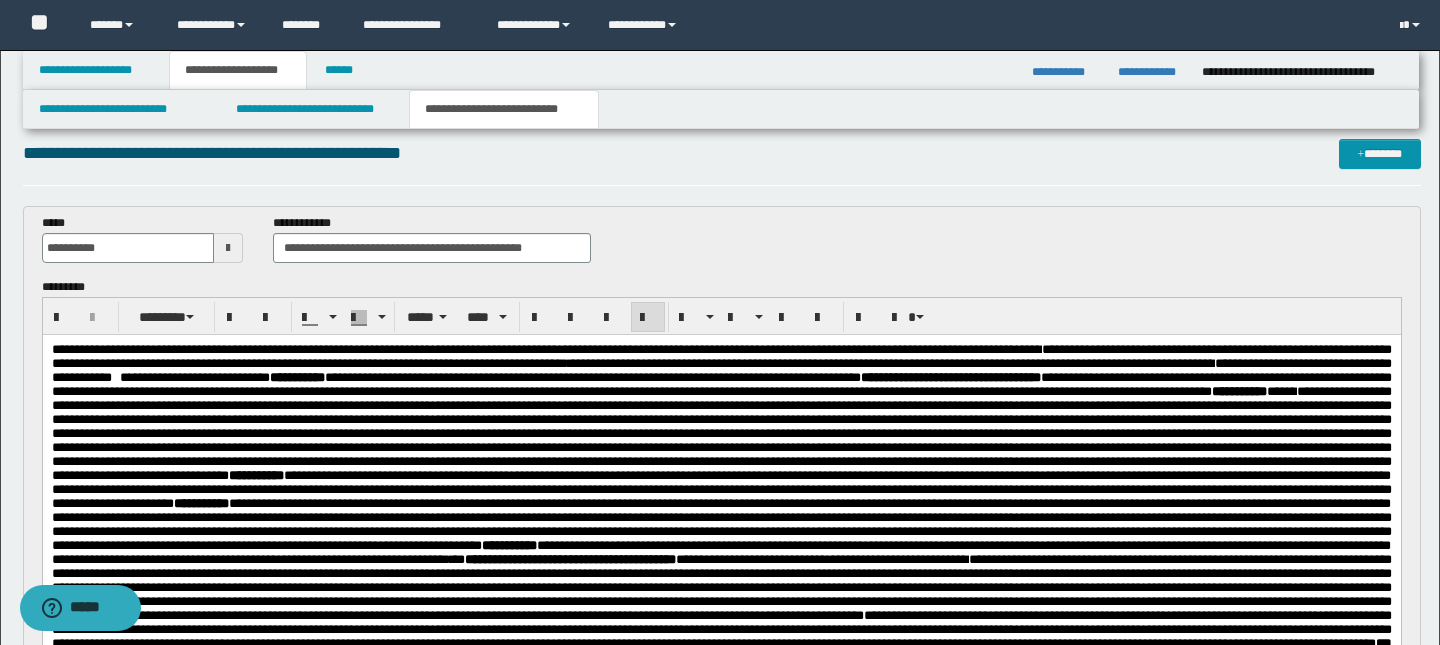 click on "**********" at bounding box center (724, 363) 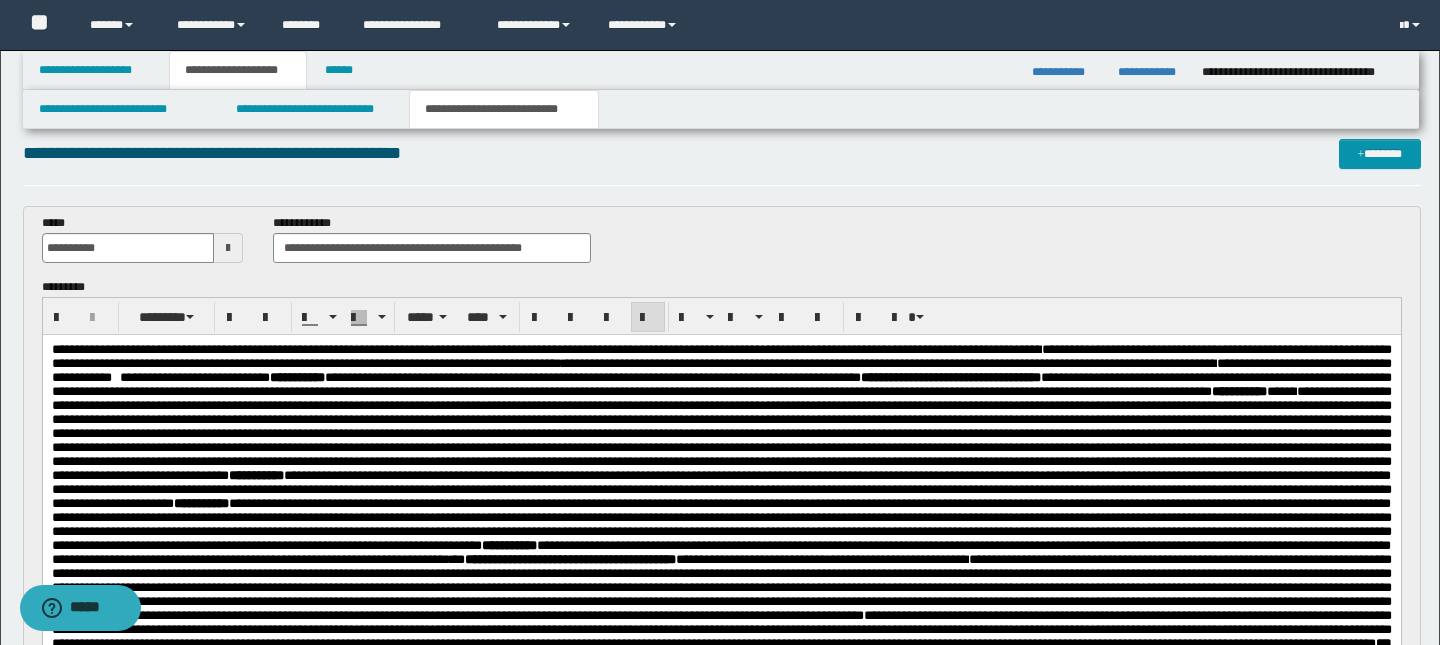 click on "**********" at bounding box center [1031, 363] 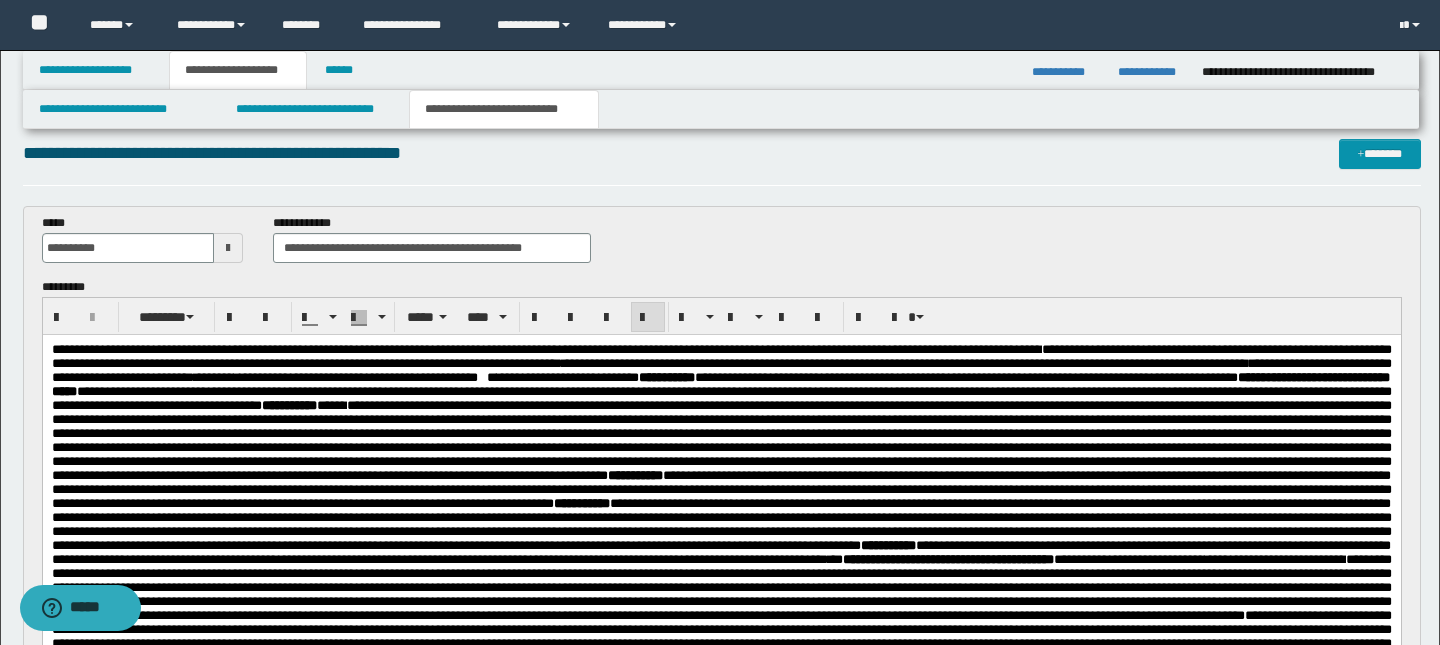 click at bounding box center (481, 377) 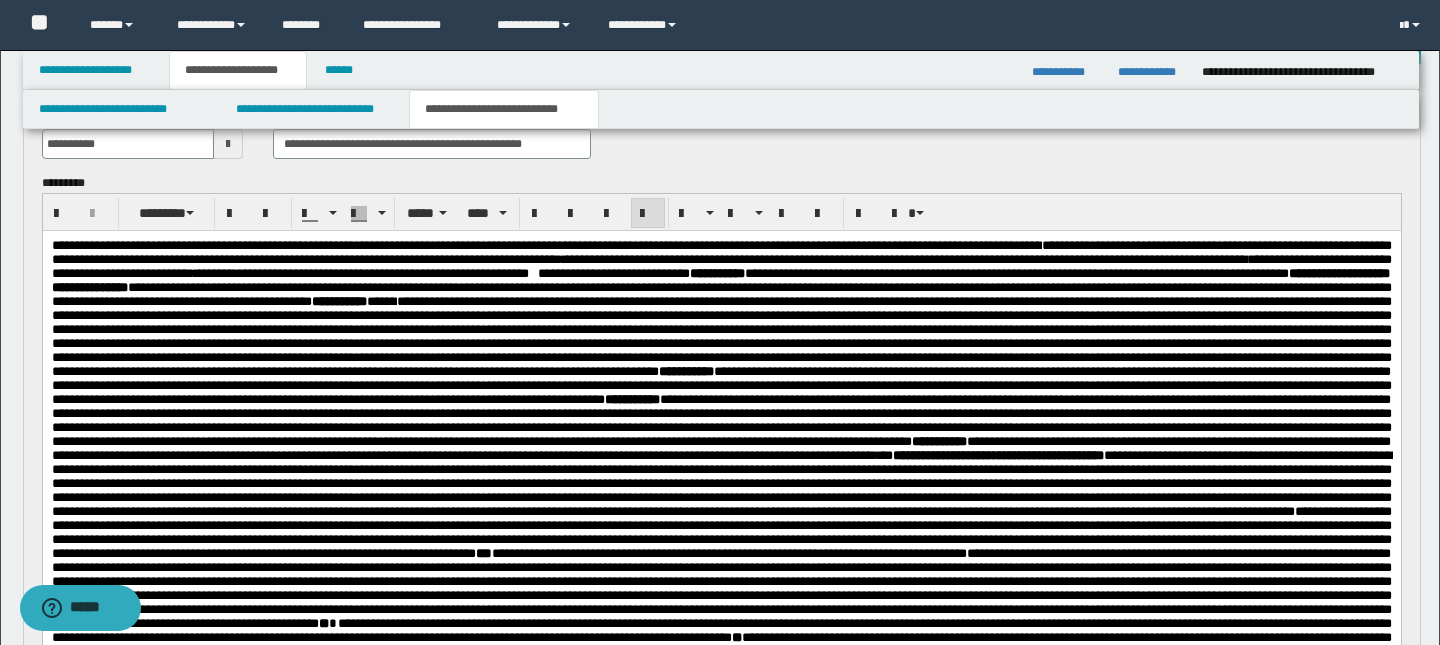 scroll, scrollTop: 125, scrollLeft: 0, axis: vertical 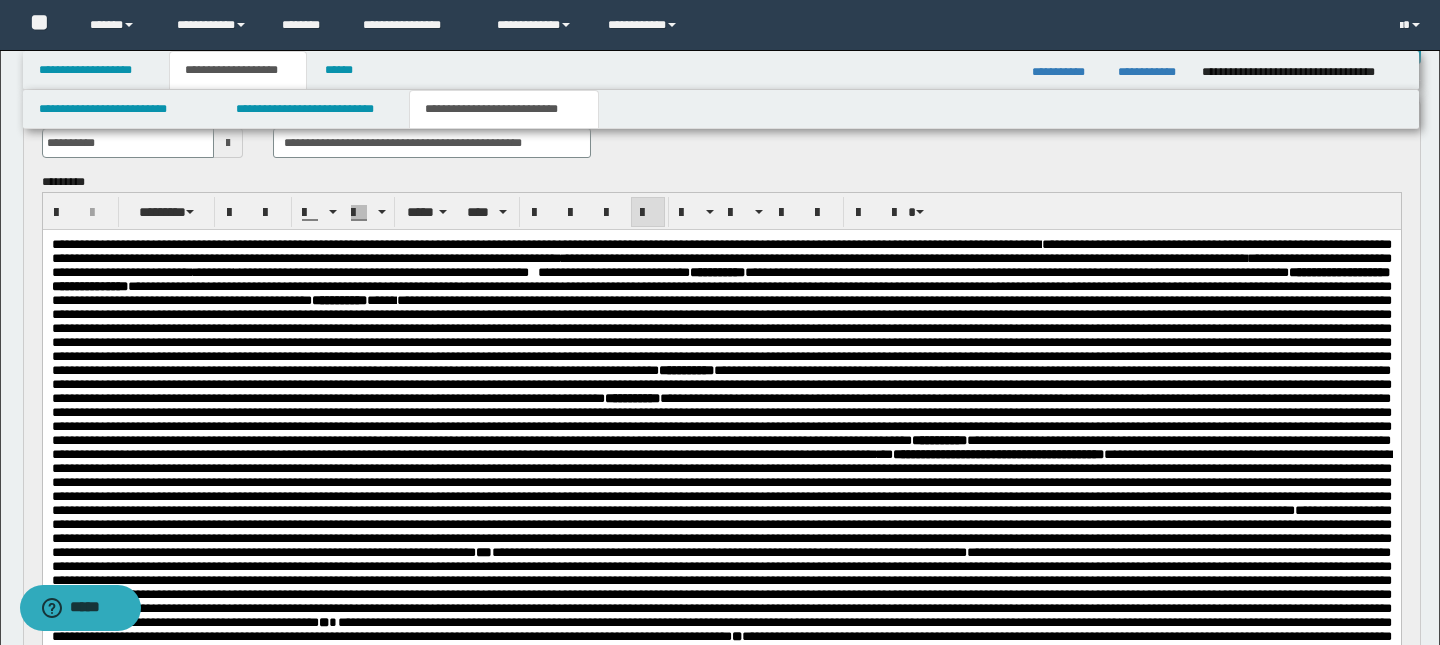 click on "**********" at bounding box center (380, 272) 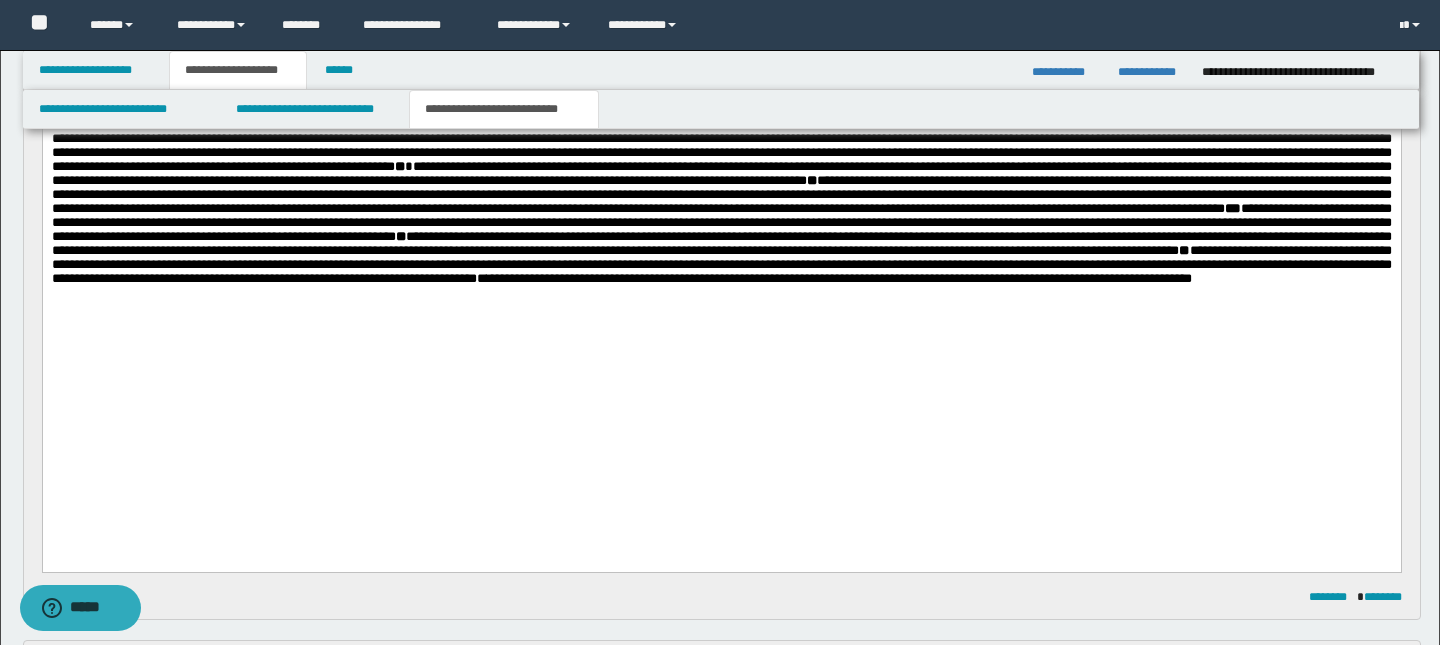 scroll, scrollTop: 585, scrollLeft: 0, axis: vertical 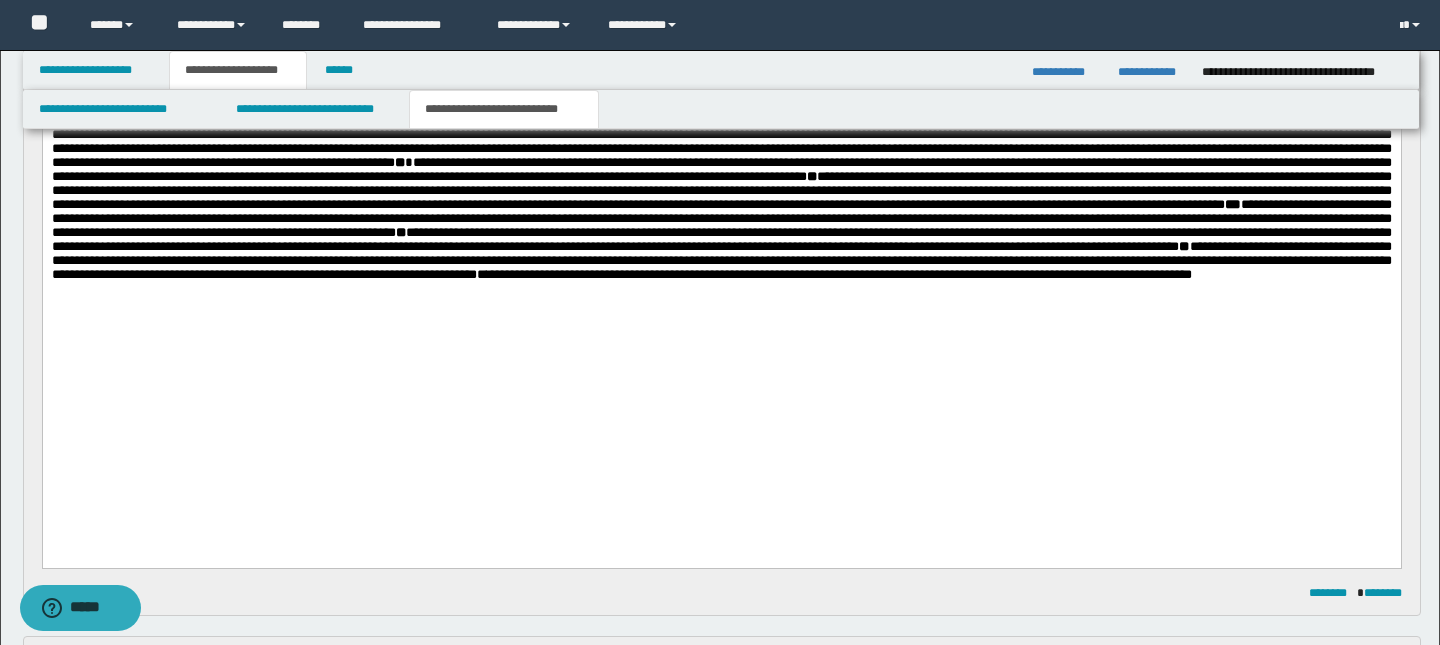 click on "**********" at bounding box center (838, 275) 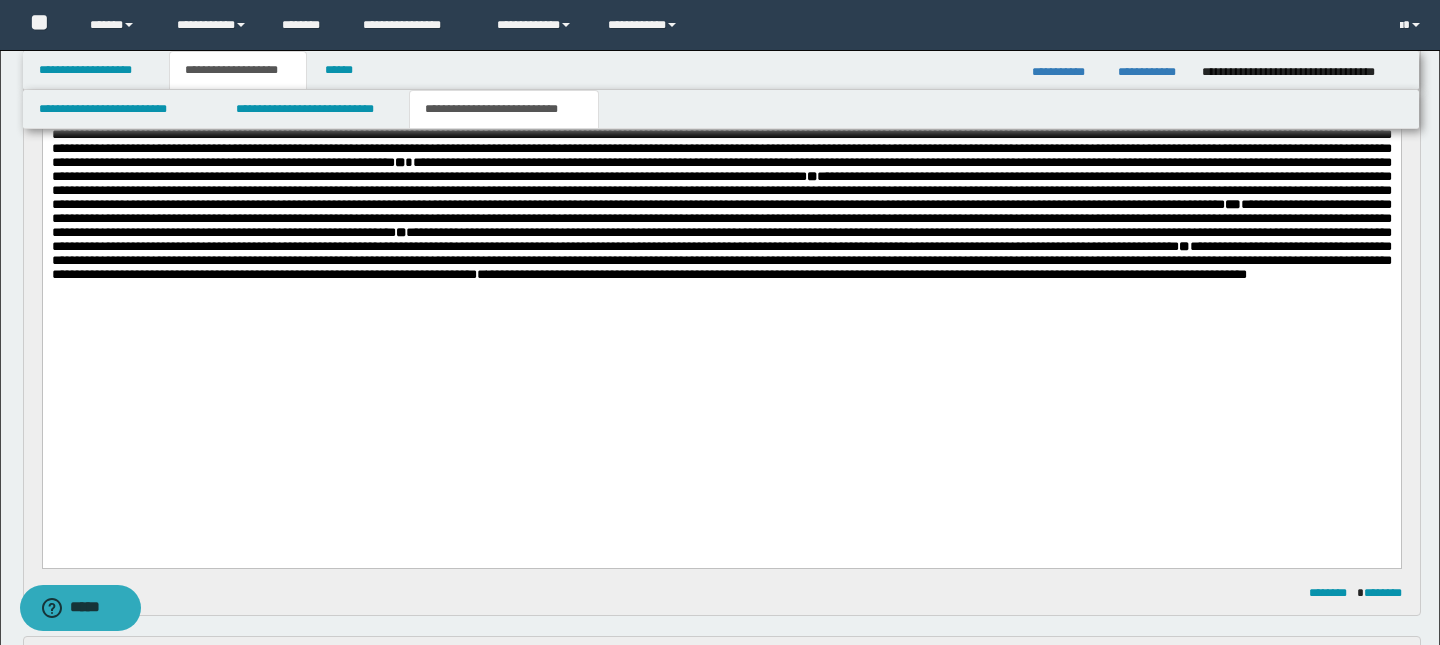 click on "**********" at bounding box center (866, 275) 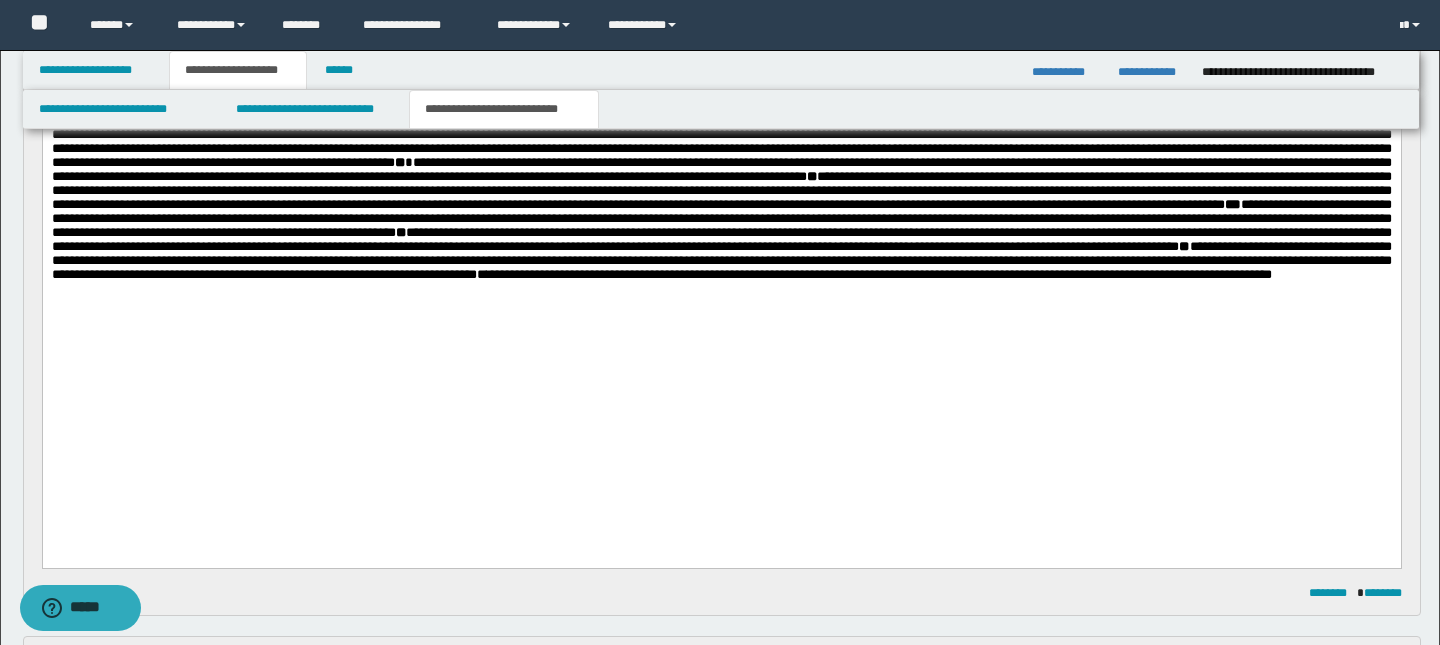 click on "**********" at bounding box center (878, 275) 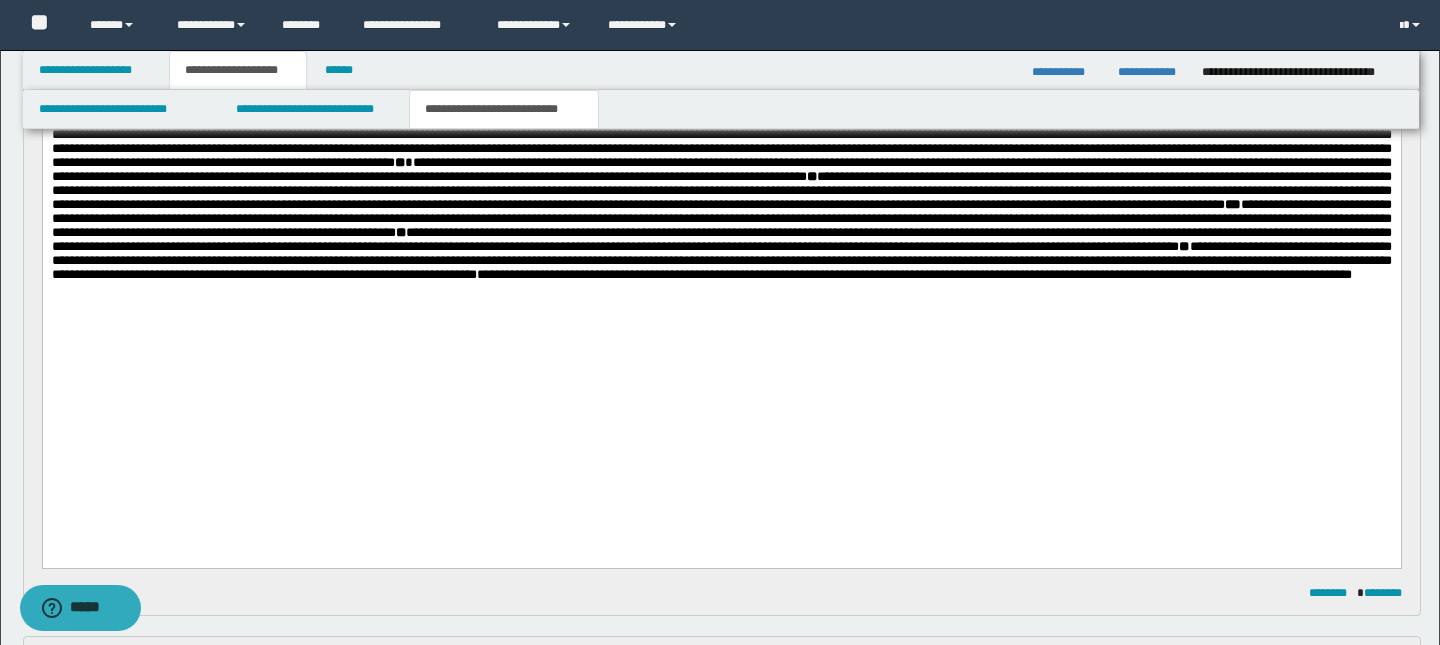 click on "**********" at bounding box center [721, 31] 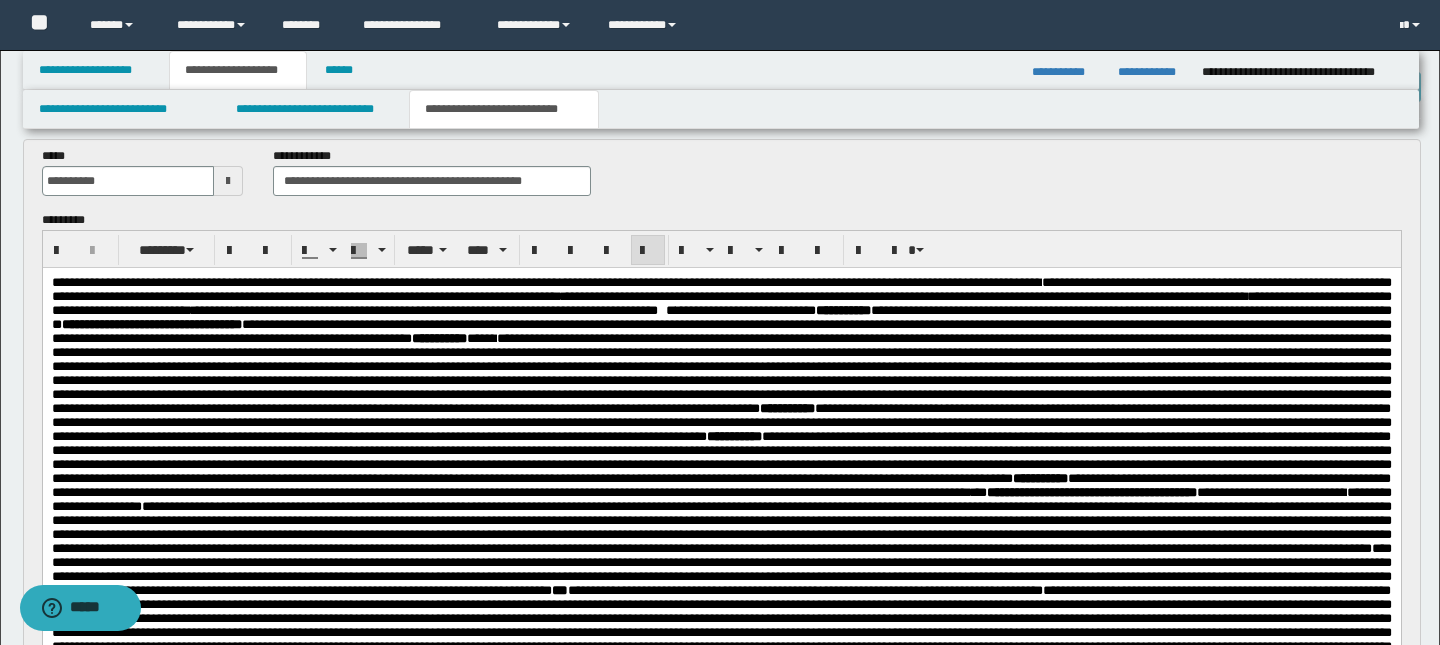 scroll, scrollTop: 125, scrollLeft: 0, axis: vertical 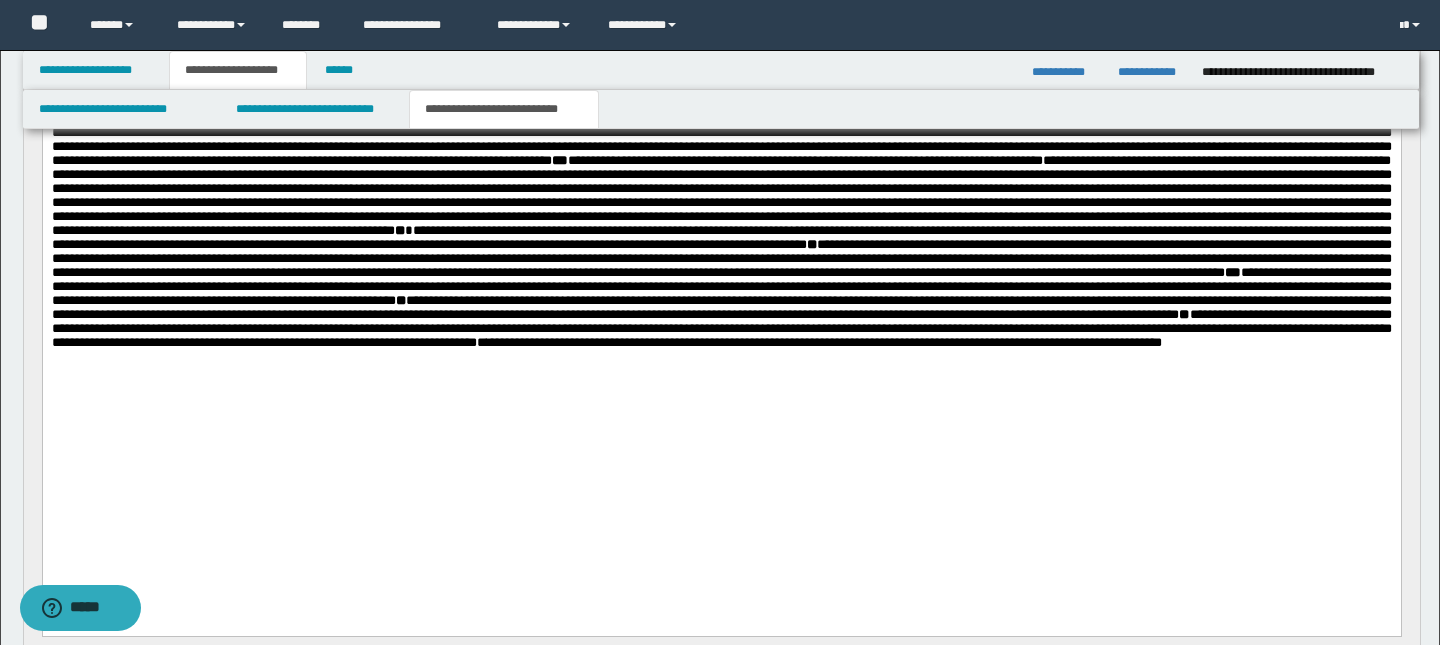 click on "**********" at bounding box center [823, 343] 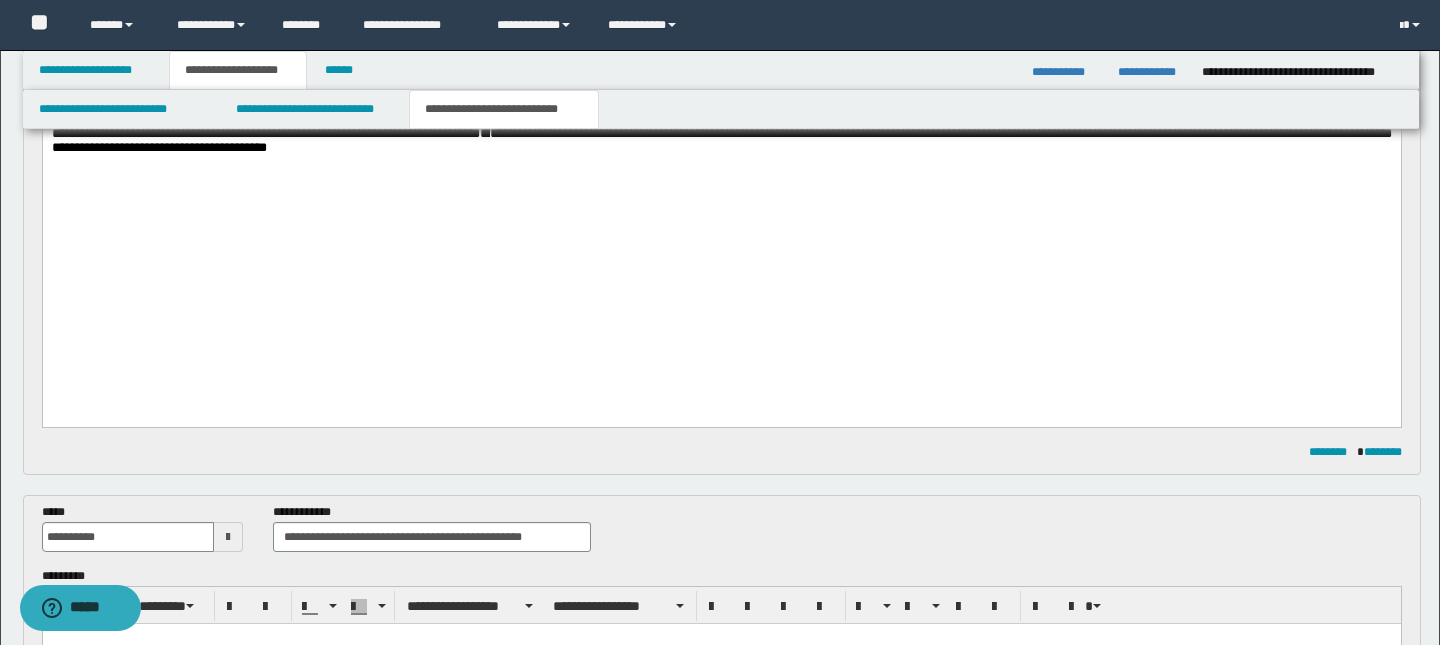 scroll, scrollTop: 729, scrollLeft: 0, axis: vertical 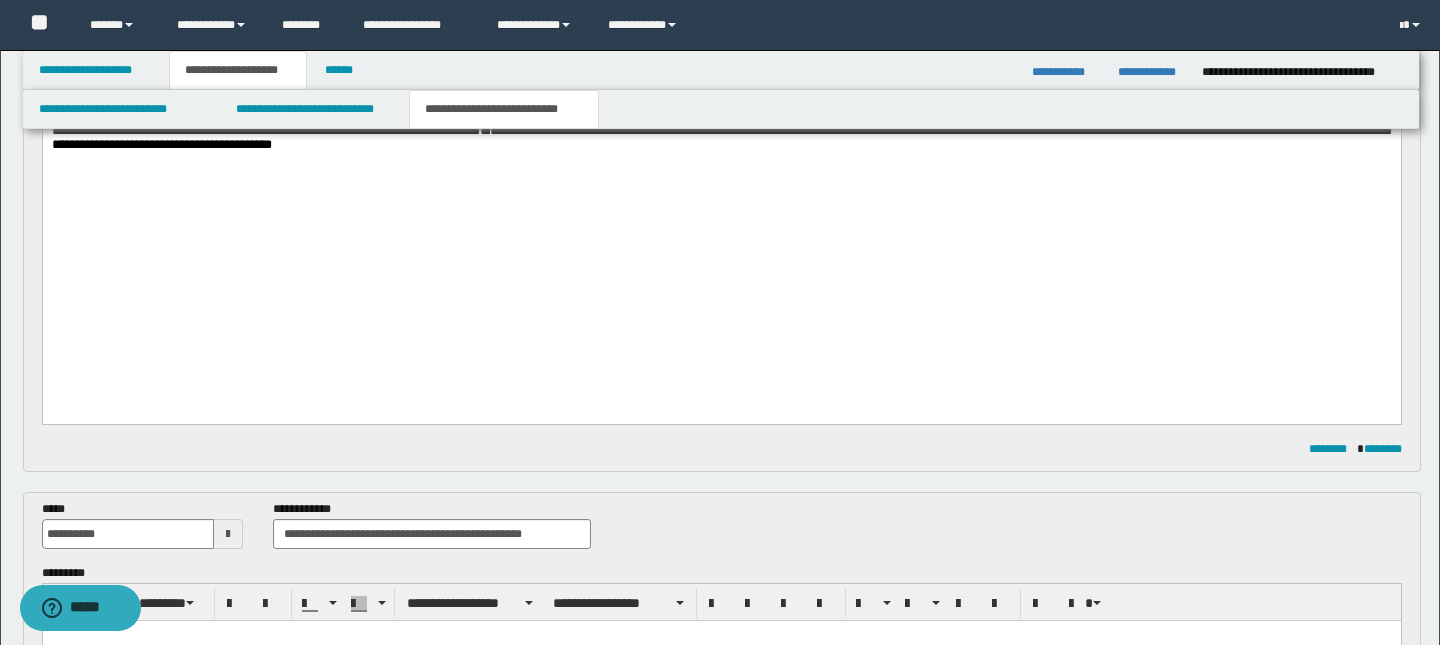 click on "**********" at bounding box center (721, 138) 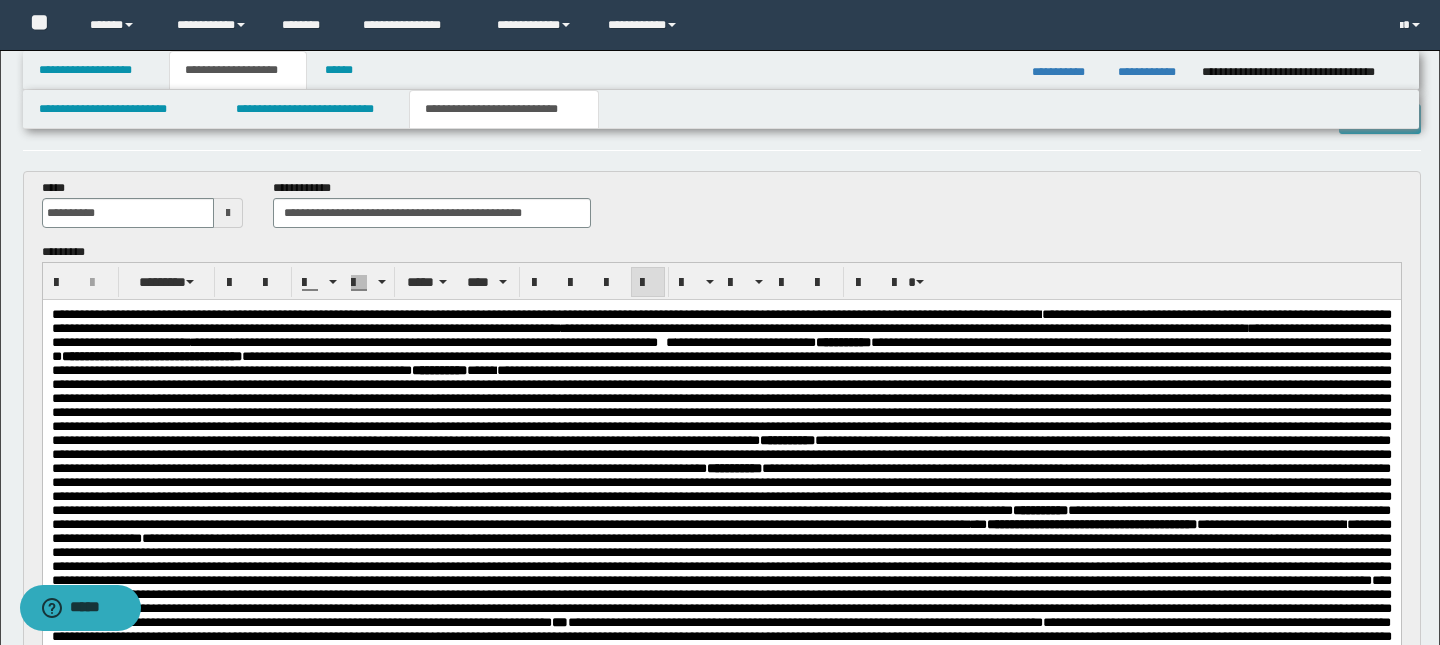 scroll, scrollTop: 93, scrollLeft: 0, axis: vertical 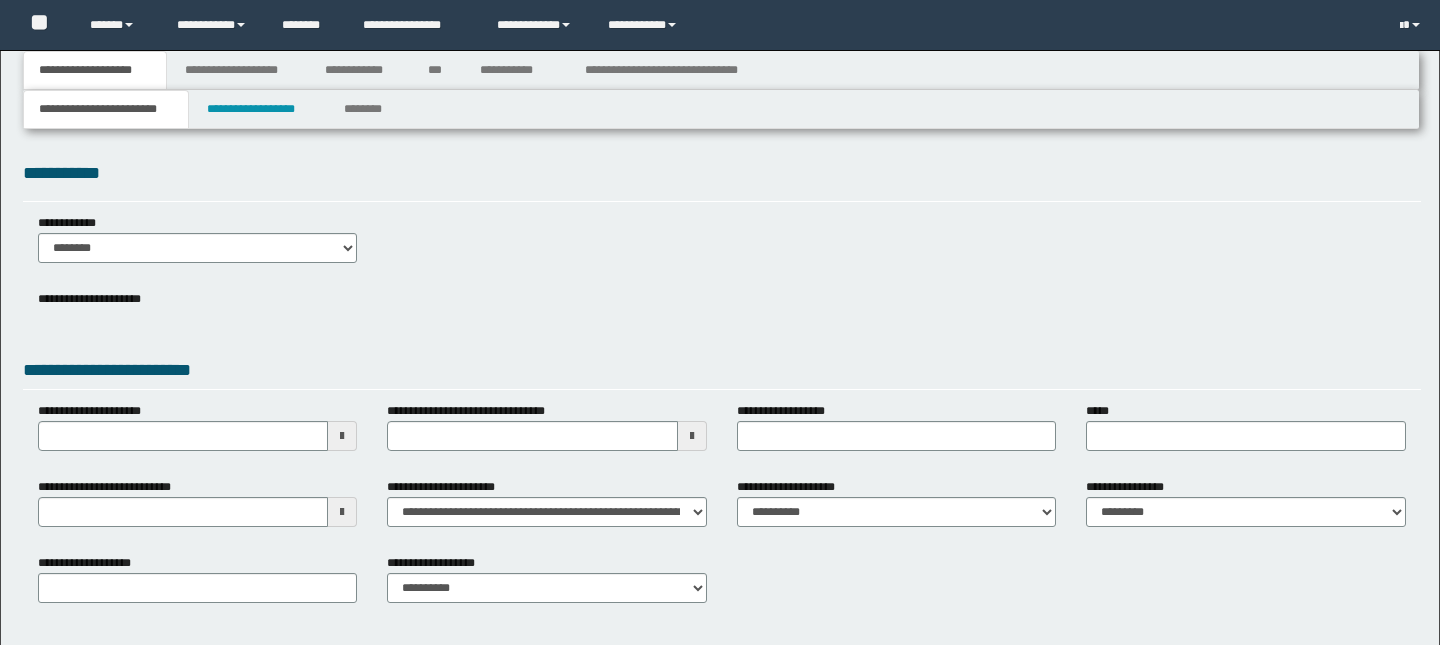 type on "**********" 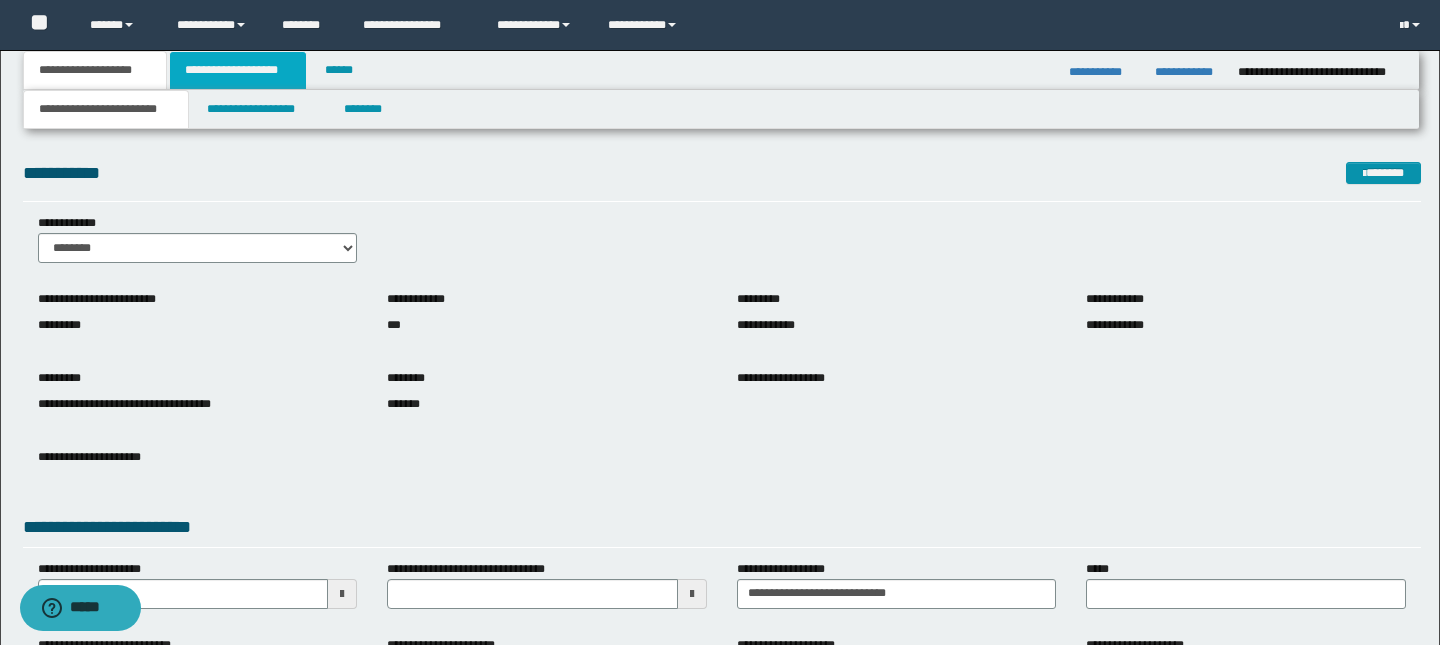 click on "**********" at bounding box center (238, 70) 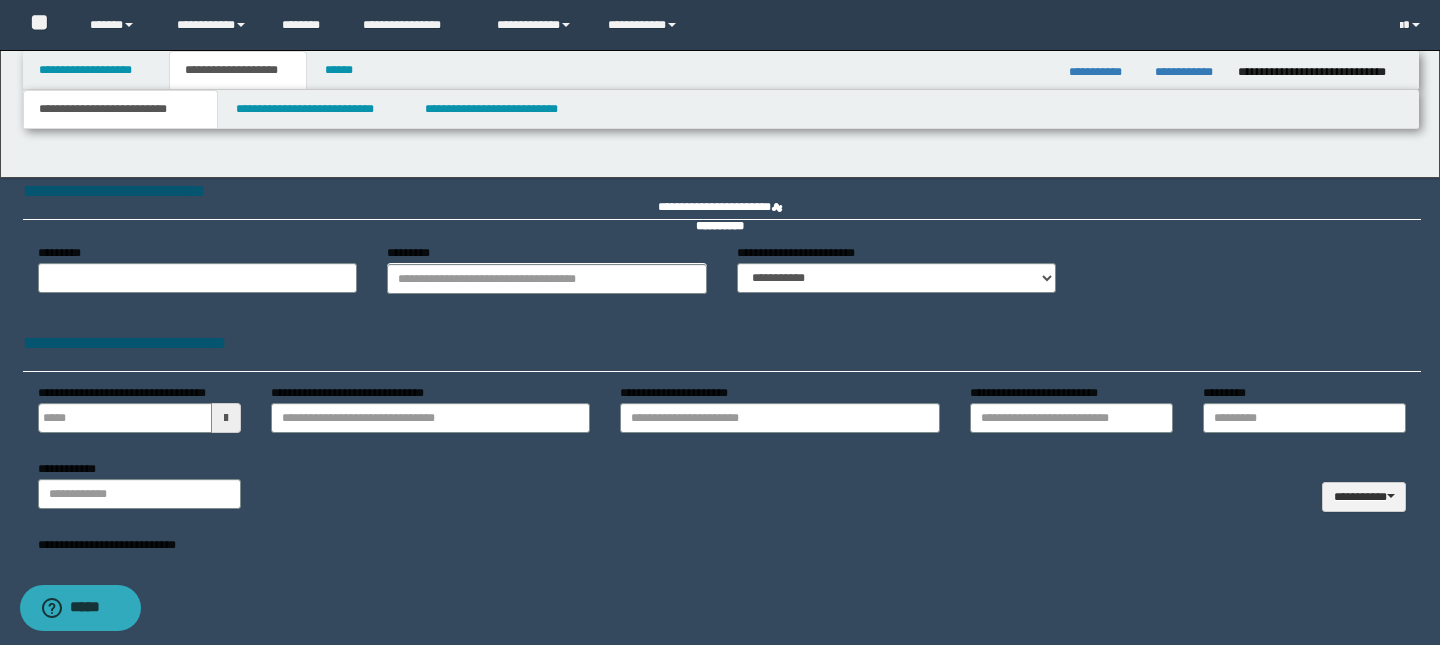 type on "**********" 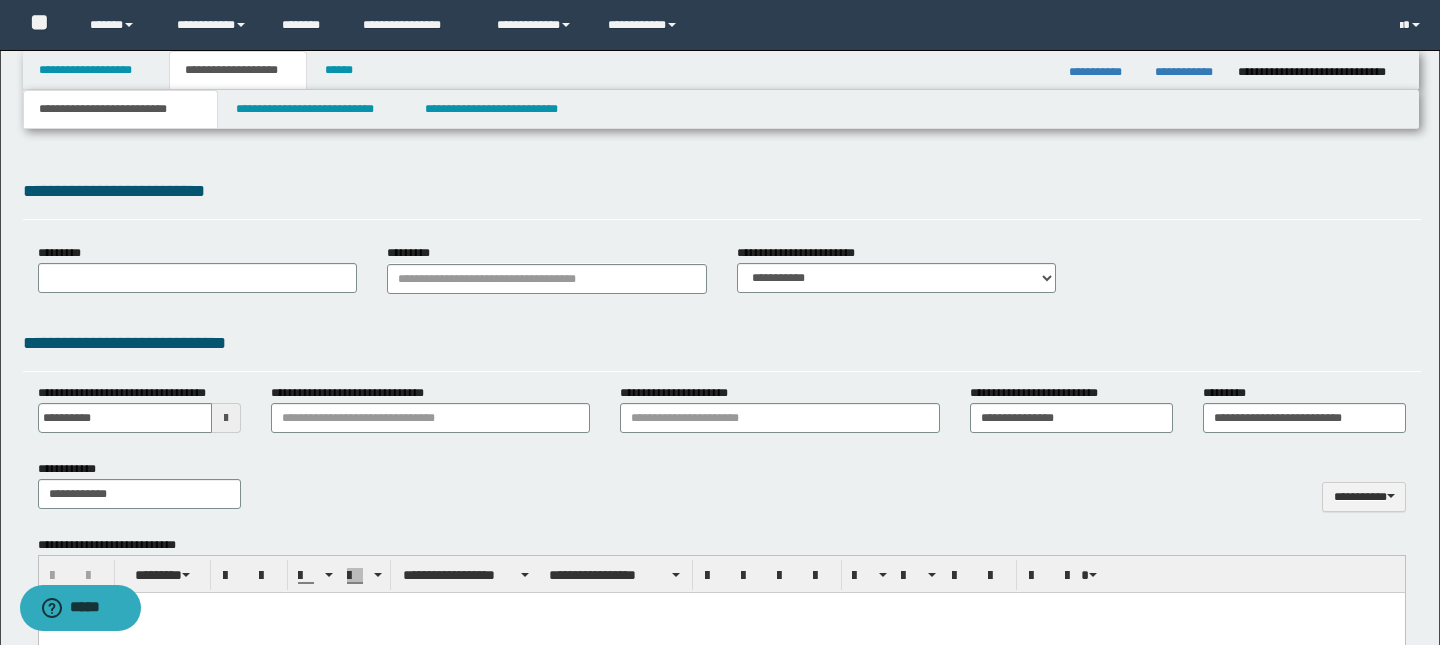 select on "*" 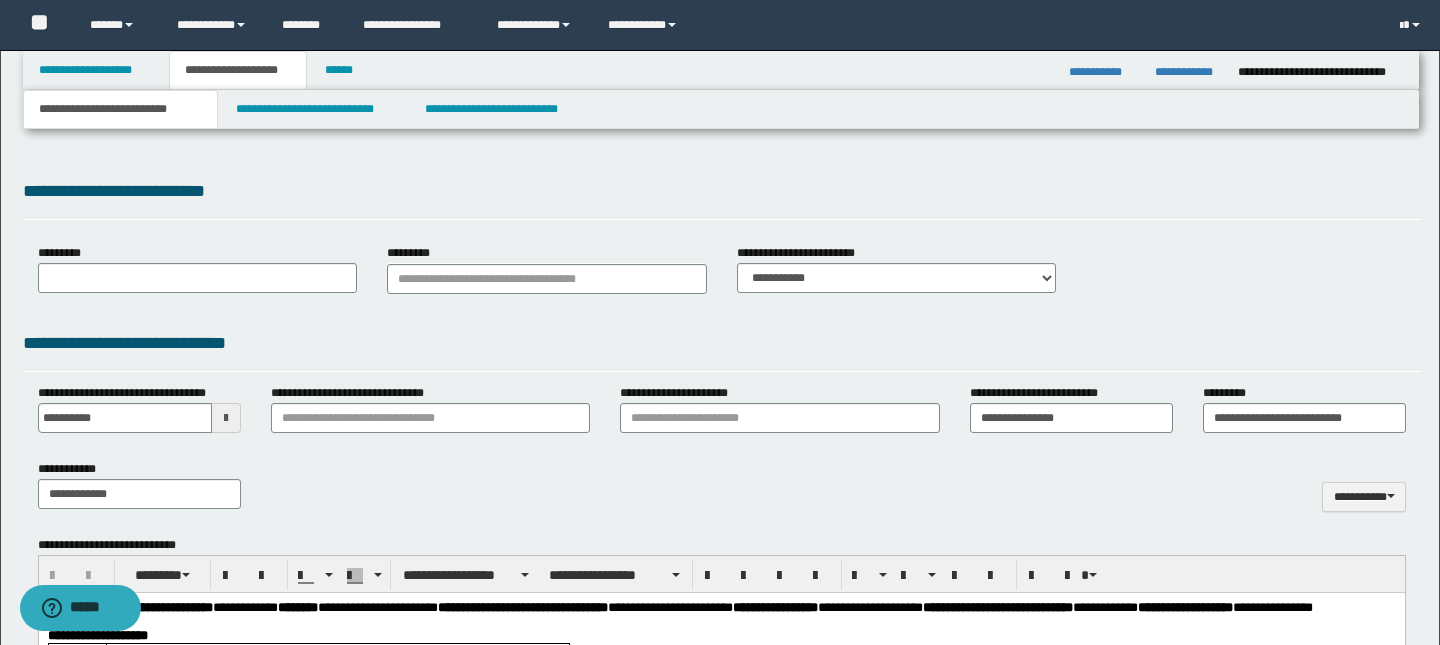 scroll, scrollTop: 0, scrollLeft: 0, axis: both 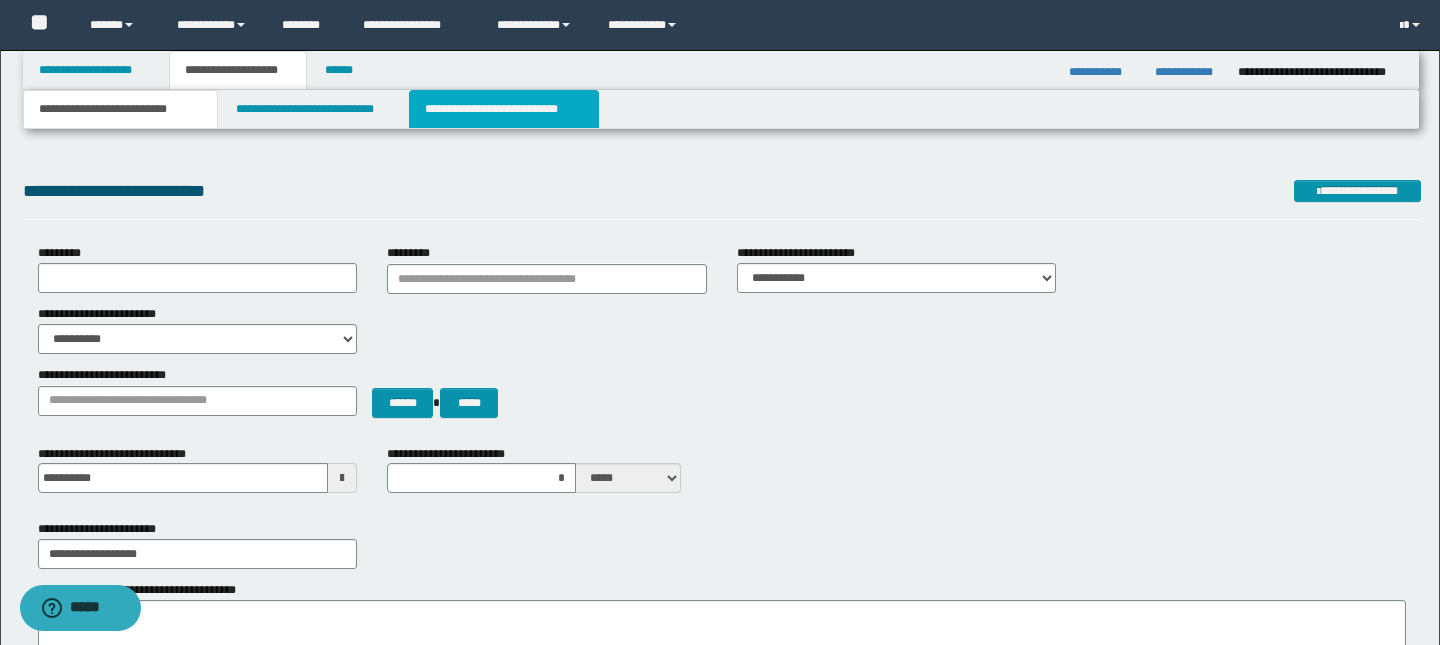 click on "**********" at bounding box center [504, 109] 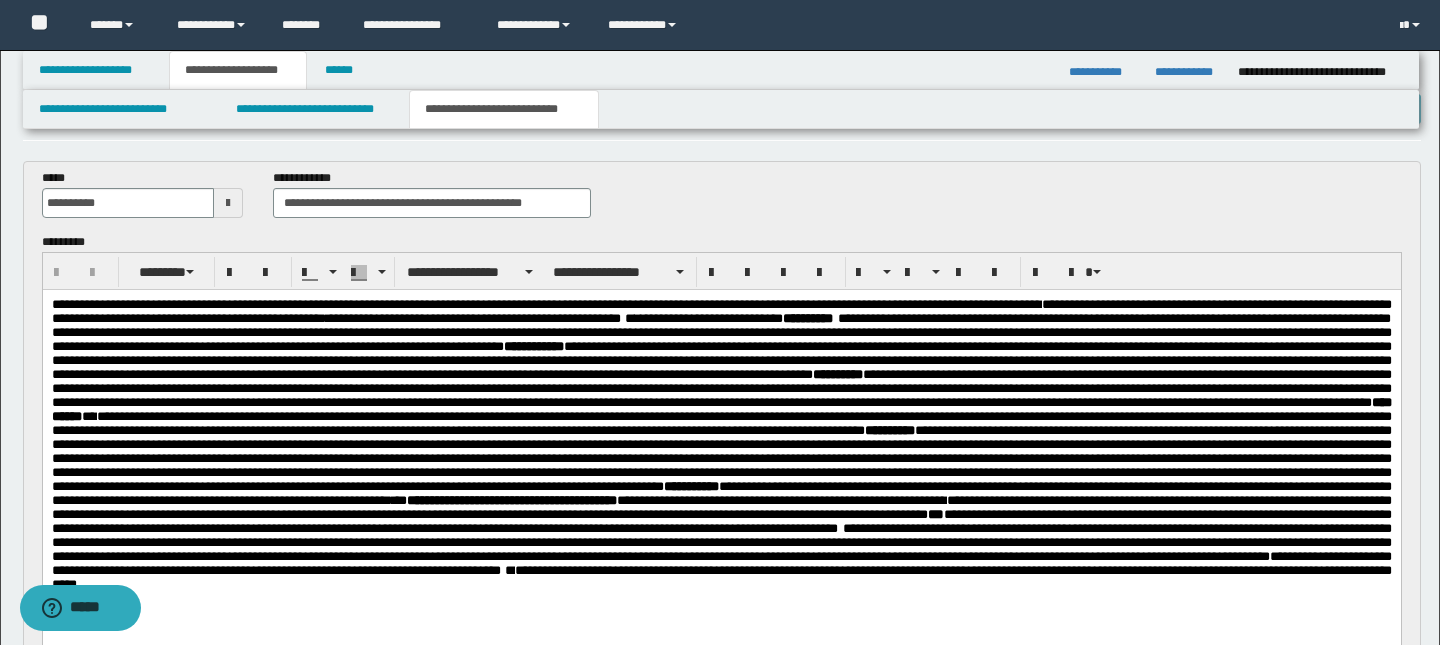 scroll, scrollTop: 71, scrollLeft: 0, axis: vertical 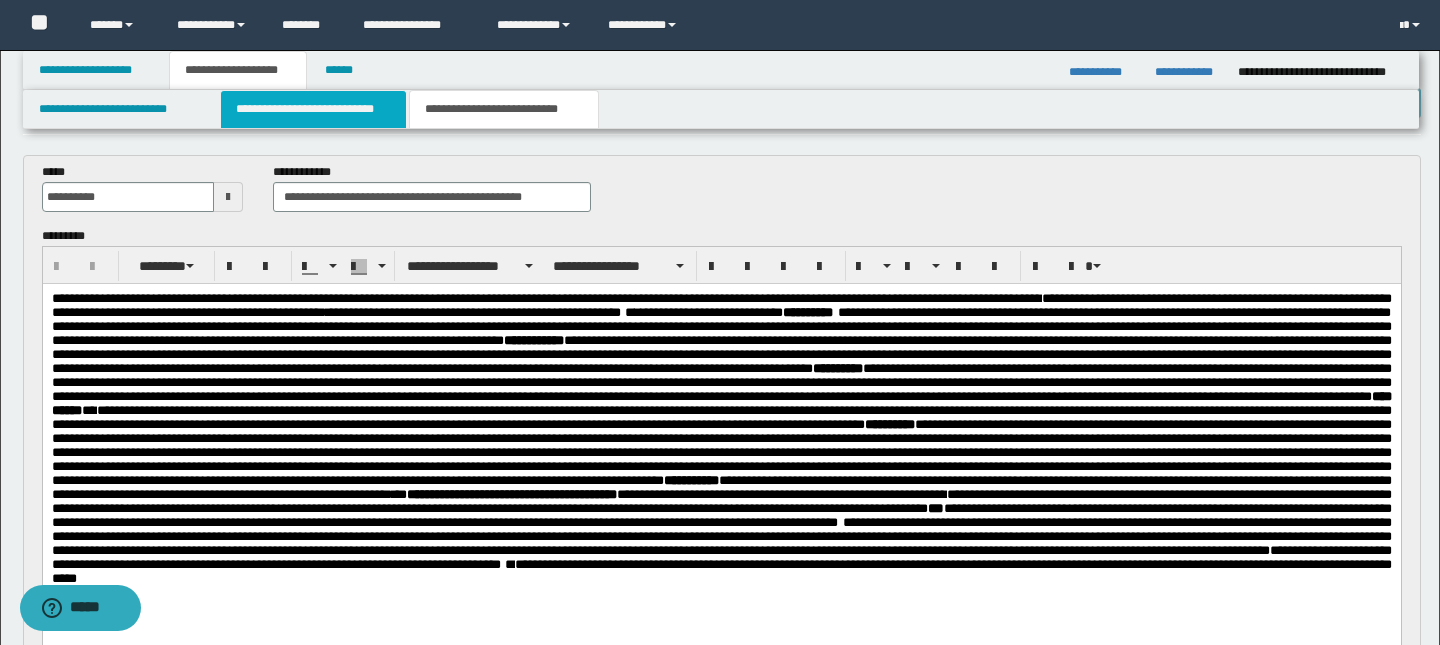 click on "**********" at bounding box center [314, 109] 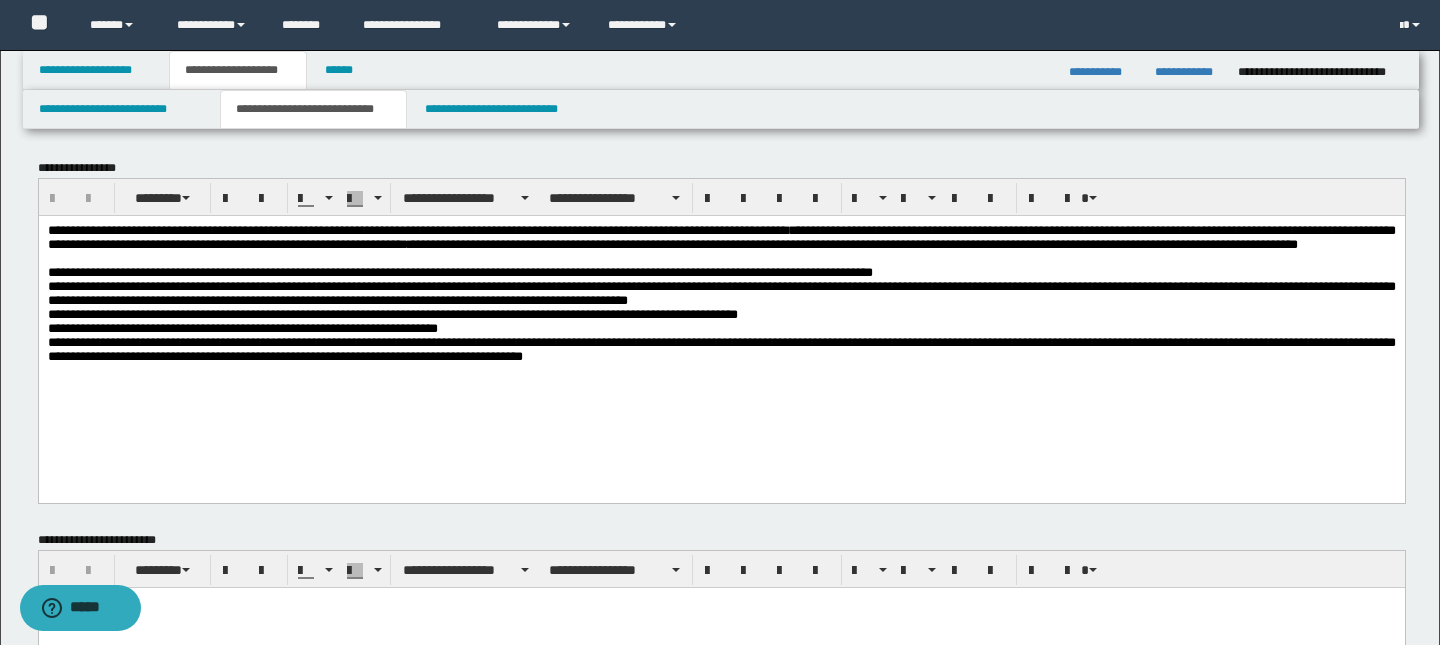 scroll, scrollTop: 0, scrollLeft: 0, axis: both 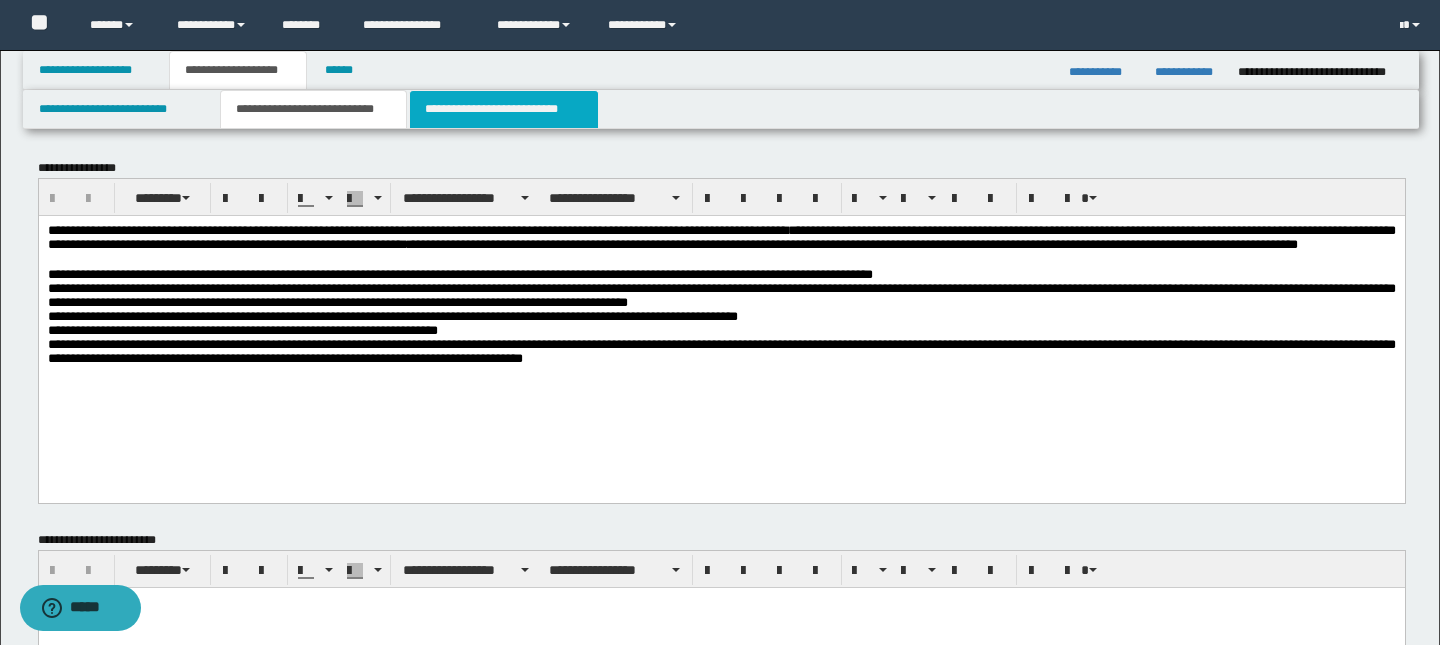 click on "**********" at bounding box center (504, 109) 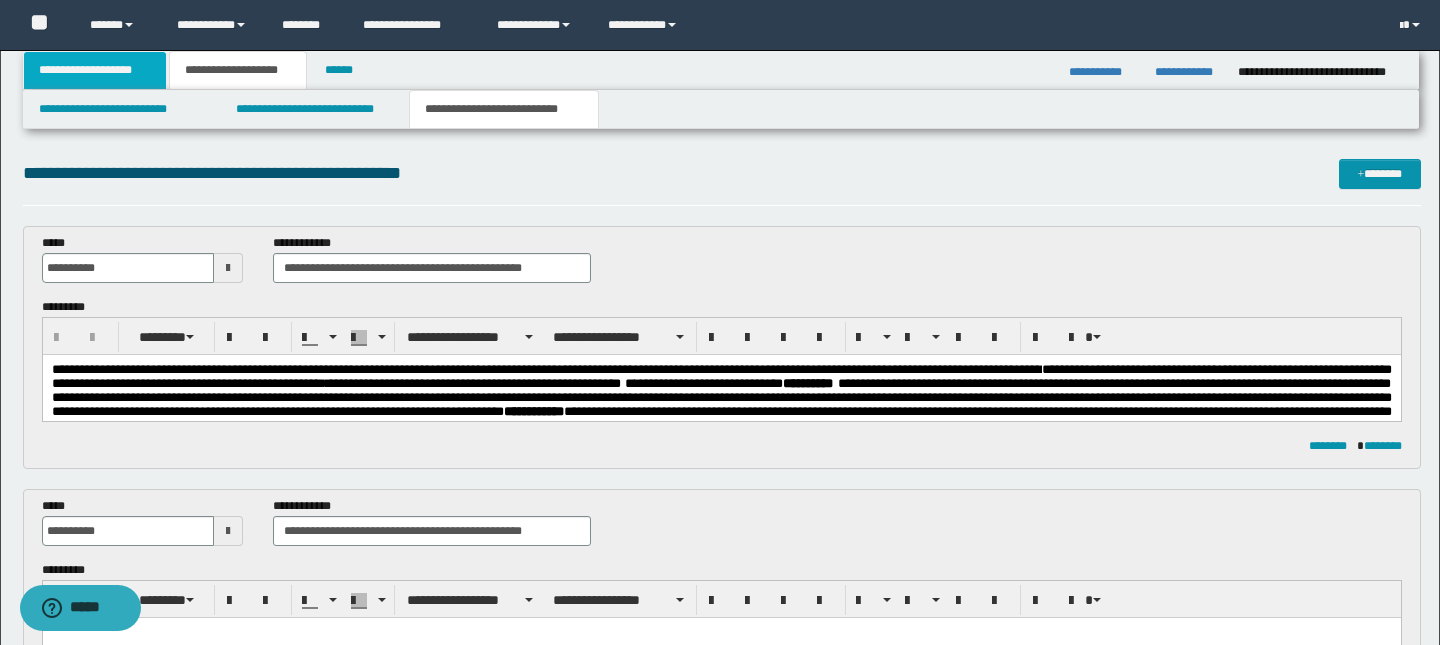 click on "**********" at bounding box center (95, 70) 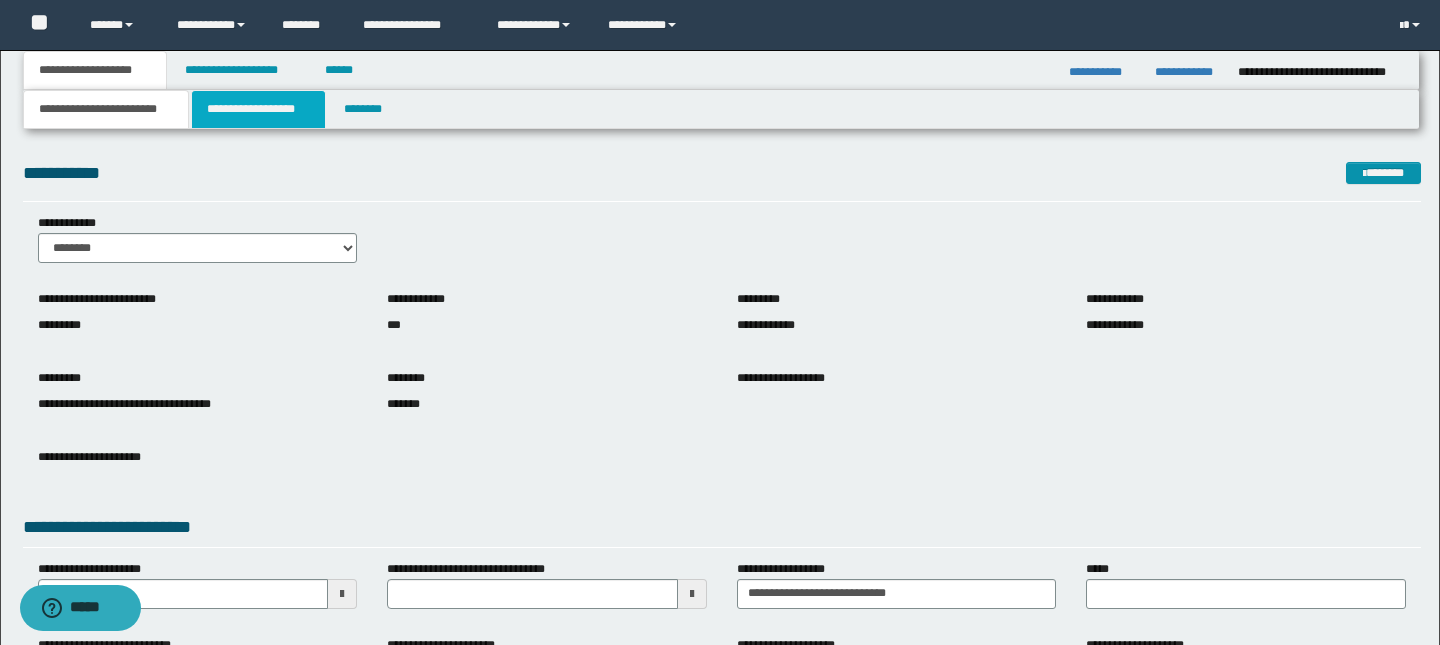click on "**********" at bounding box center (258, 109) 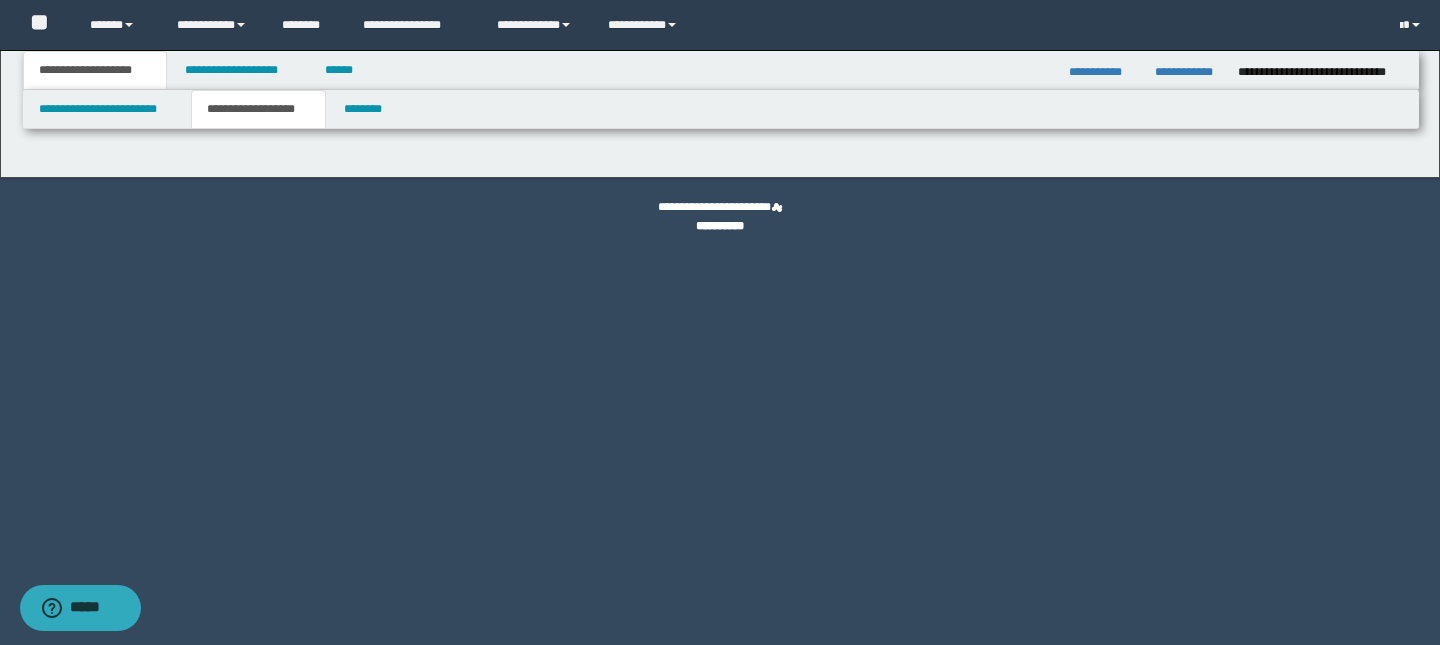 type on "**********" 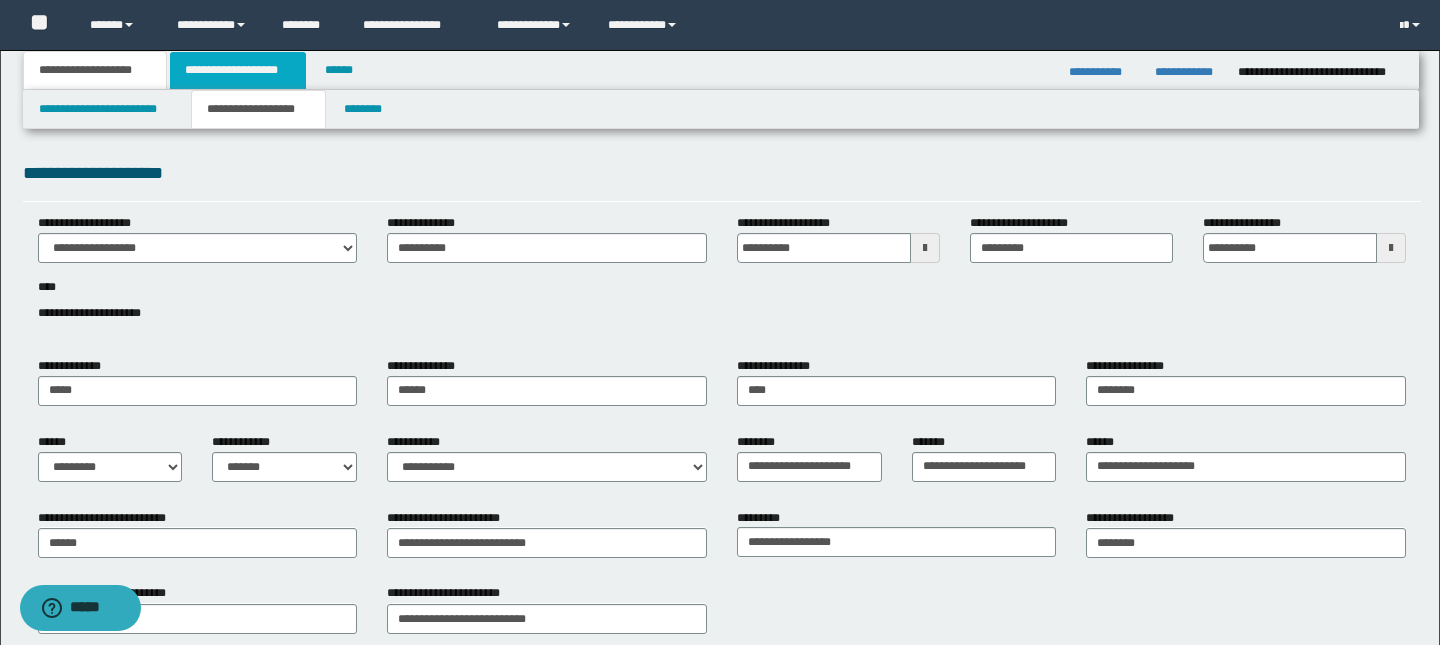 click on "**********" at bounding box center (238, 70) 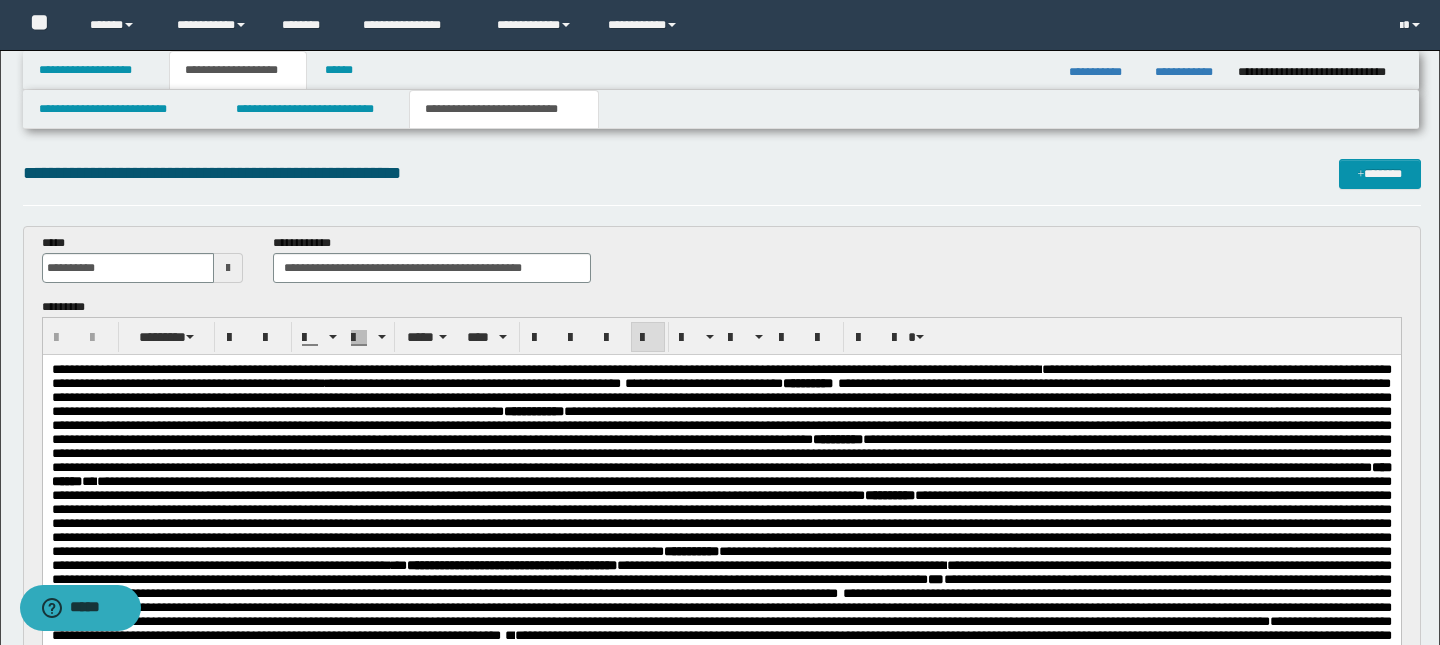 click on "**********" at bounding box center [472, 383] 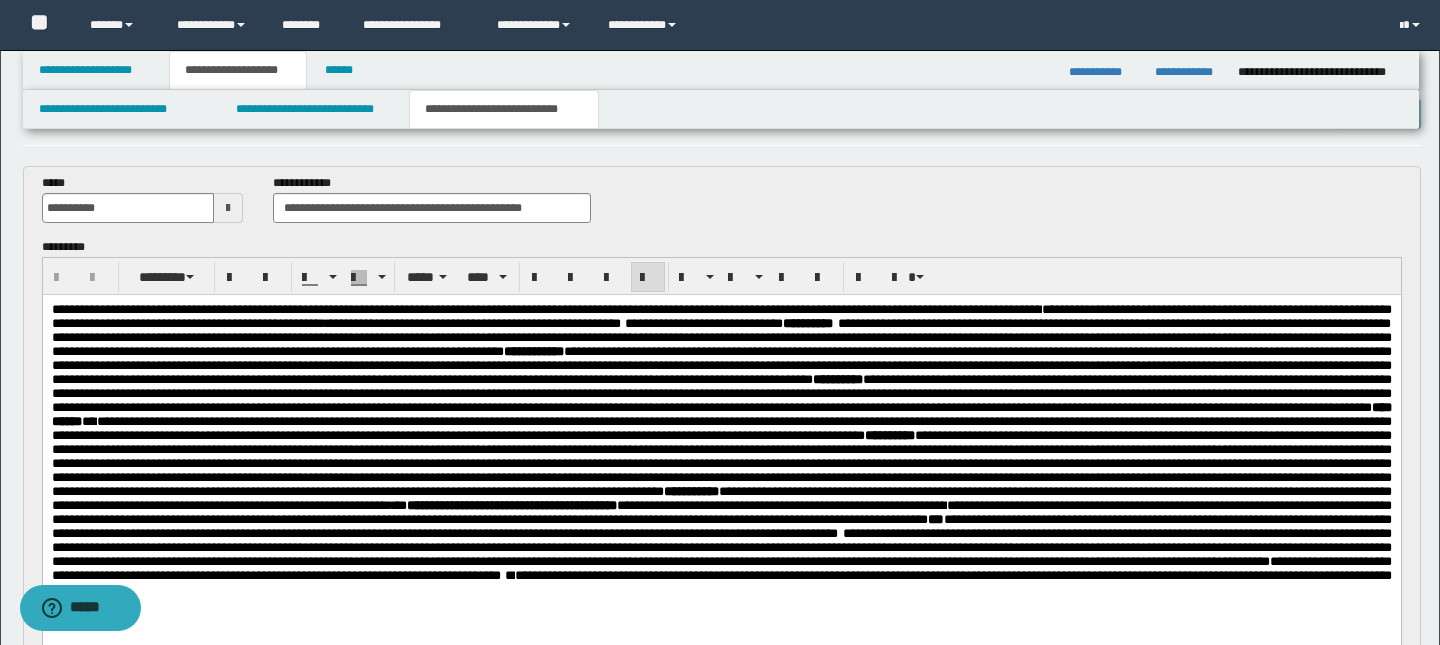 scroll, scrollTop: 61, scrollLeft: 0, axis: vertical 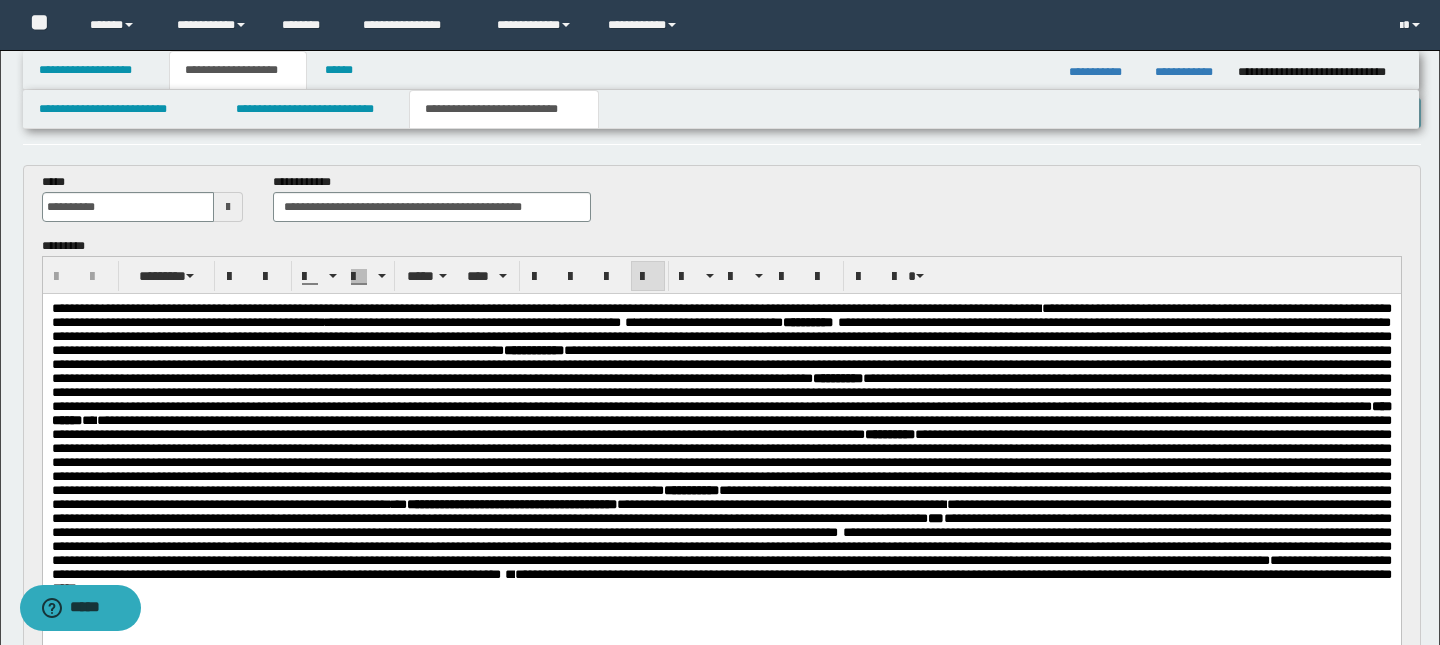 click on "**********" at bounding box center [721, 315] 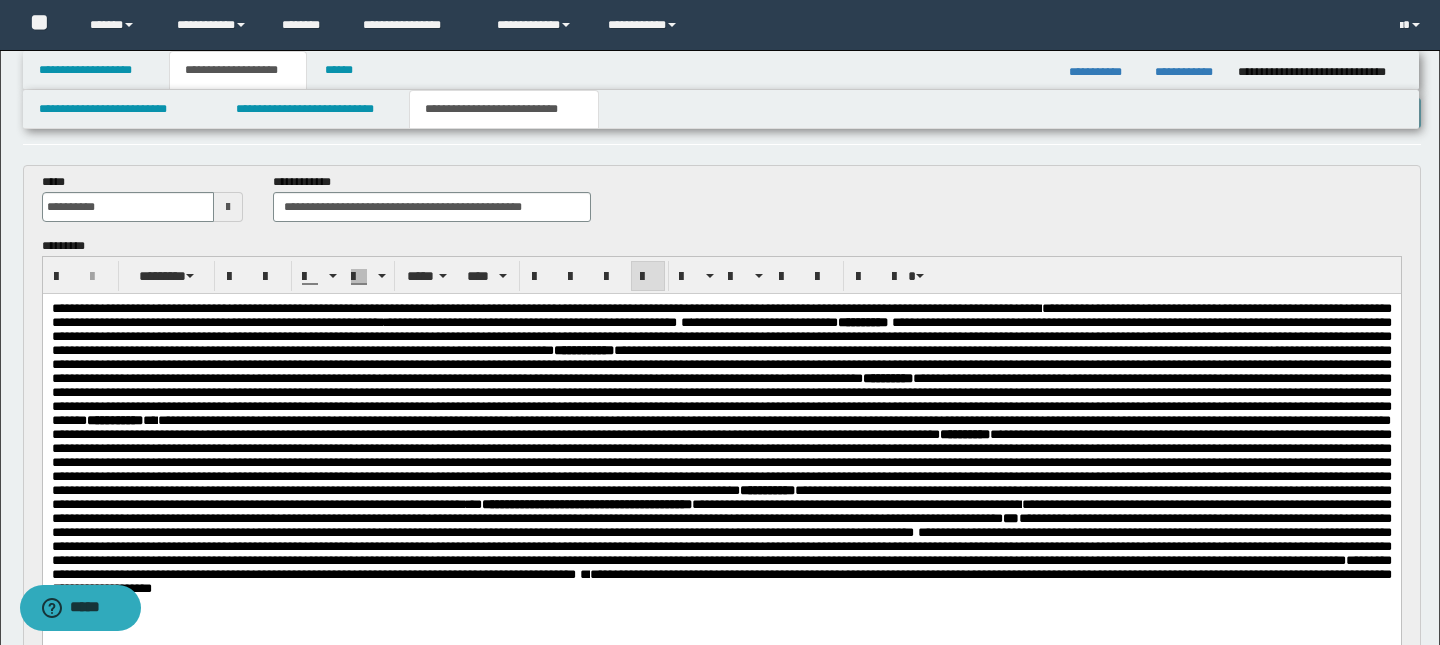 click on "**********" at bounding box center (721, 315) 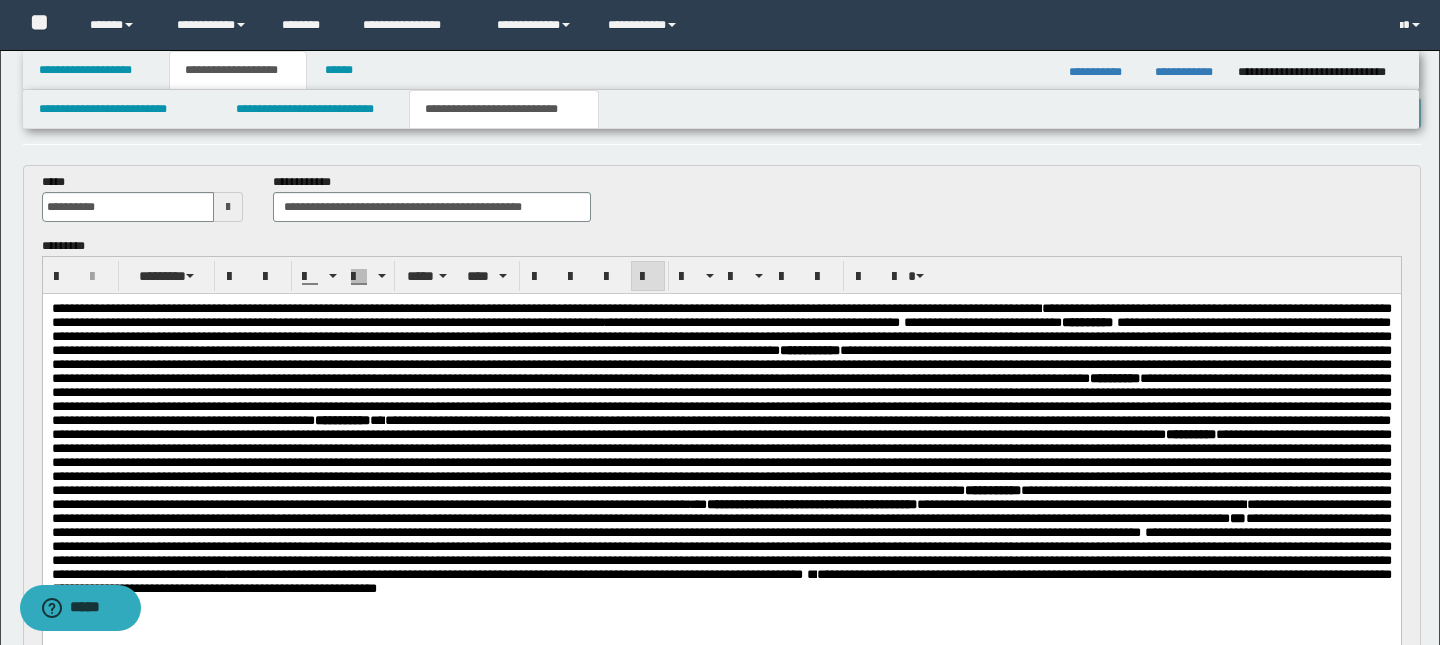 click on "**********" at bounding box center [721, 315] 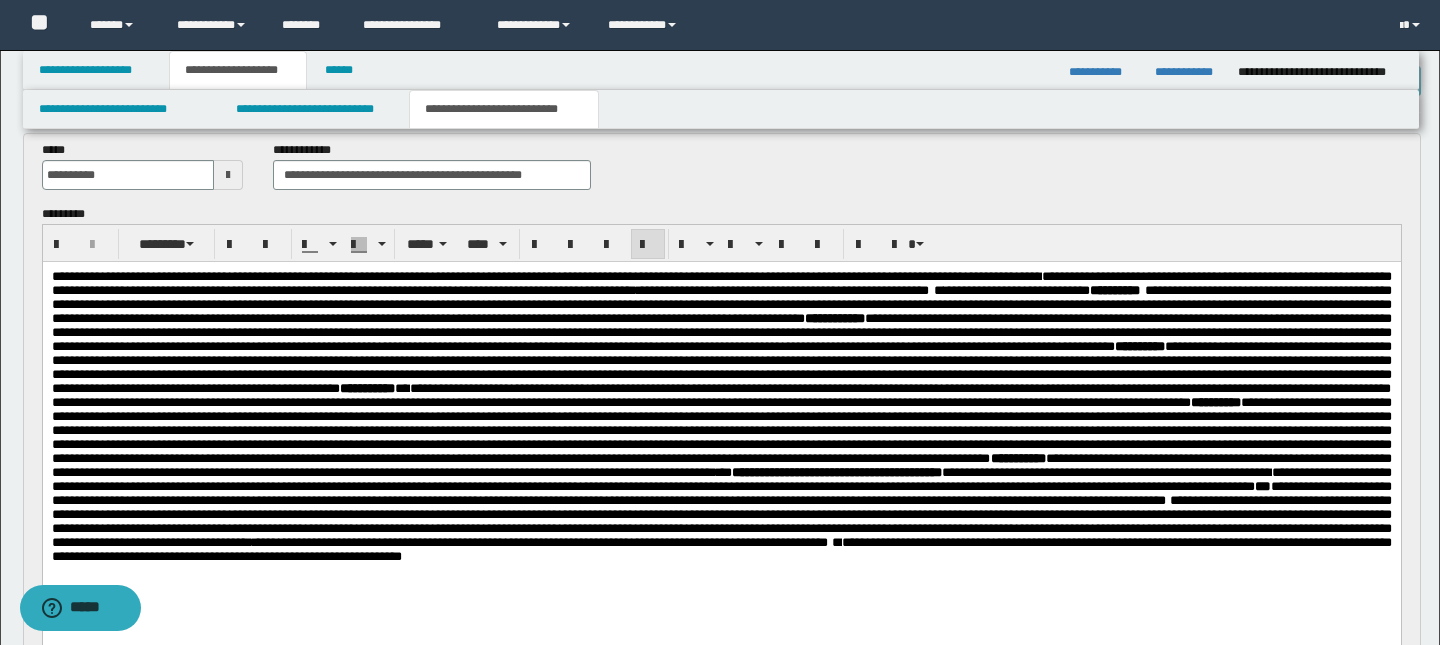 scroll, scrollTop: 102, scrollLeft: 0, axis: vertical 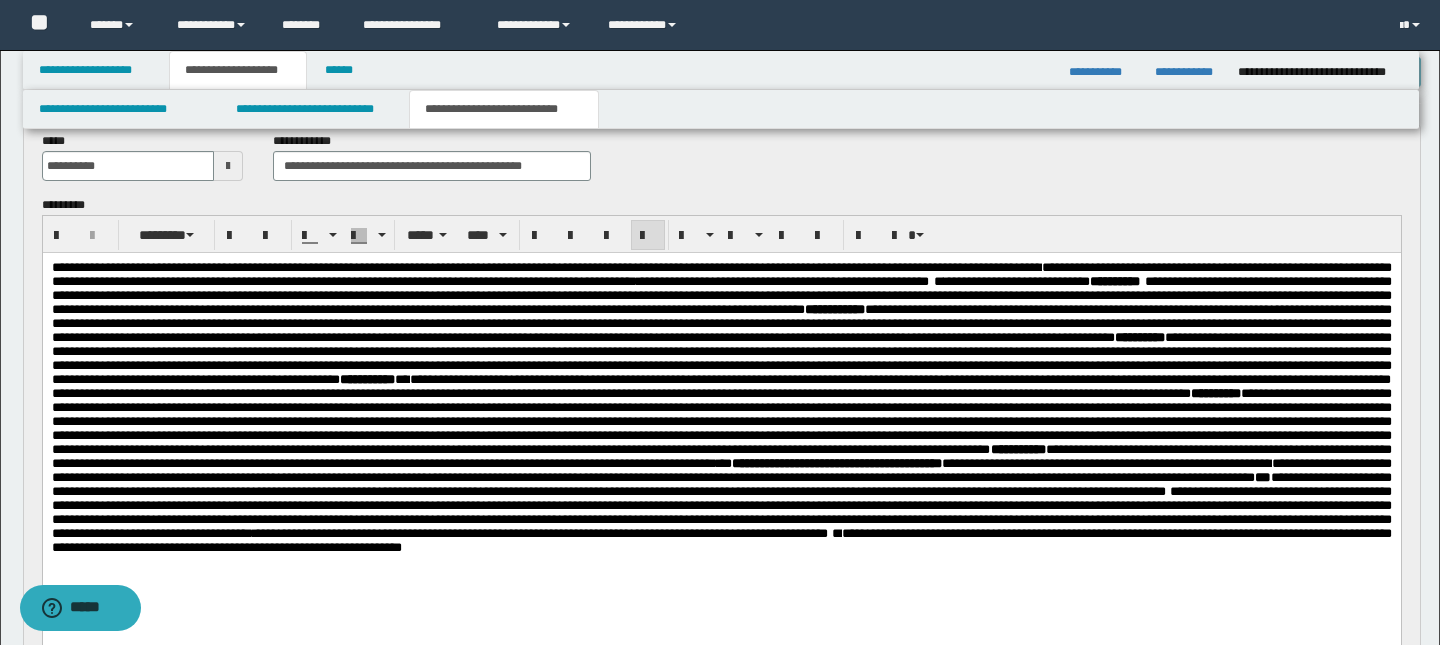 click on "*" at bounding box center (943, 281) 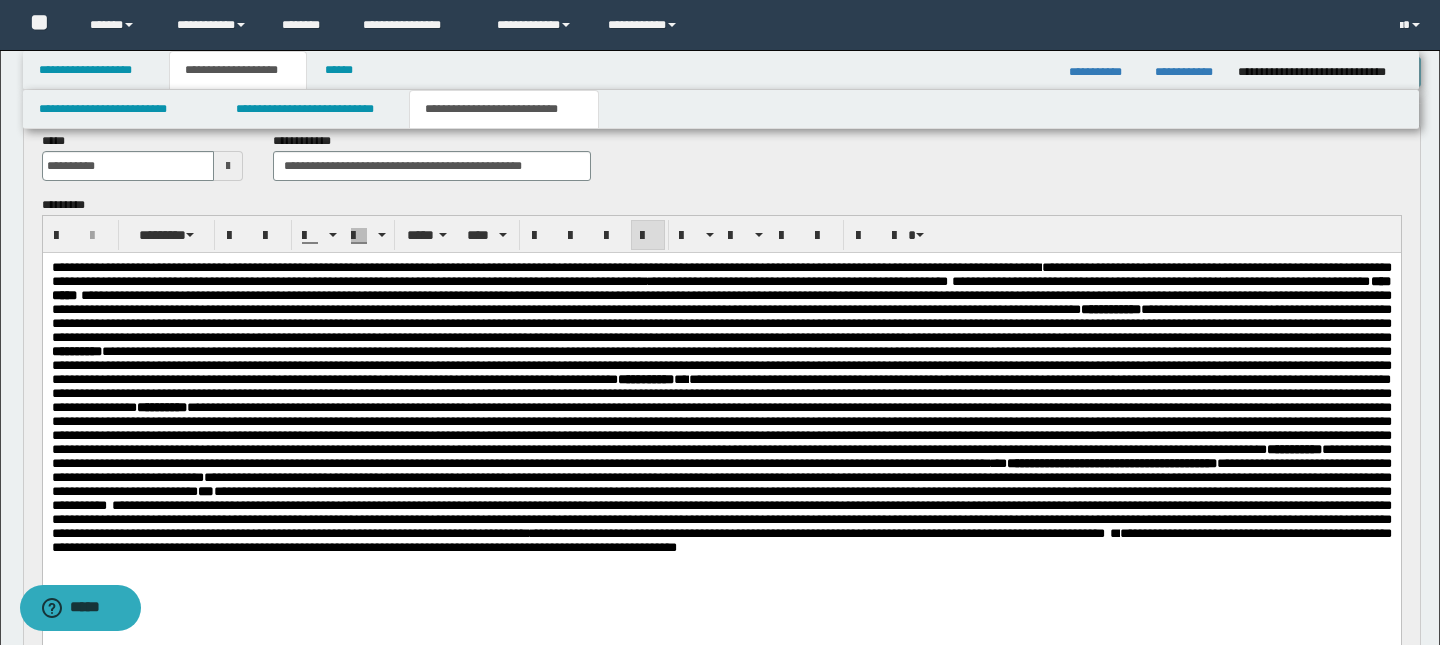 click on "*" at bounding box center [1217, 281] 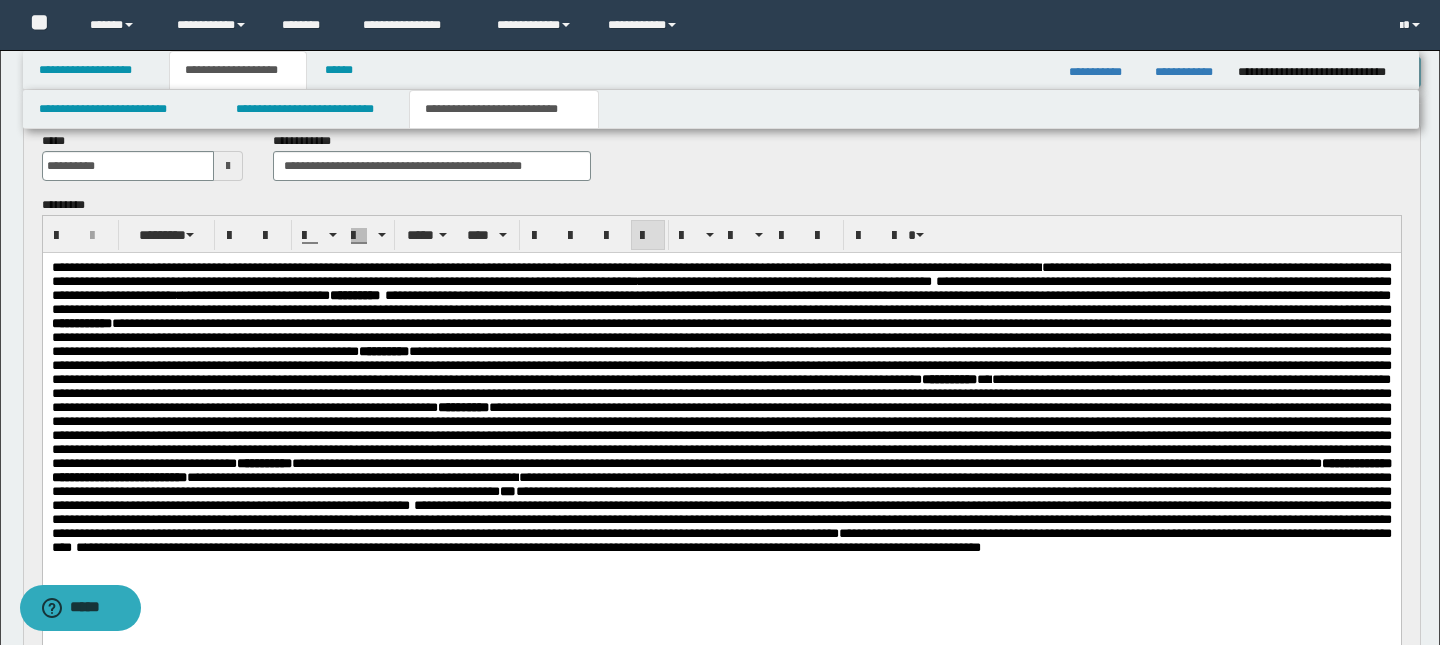click on "**********" at bounding box center (721, 407) 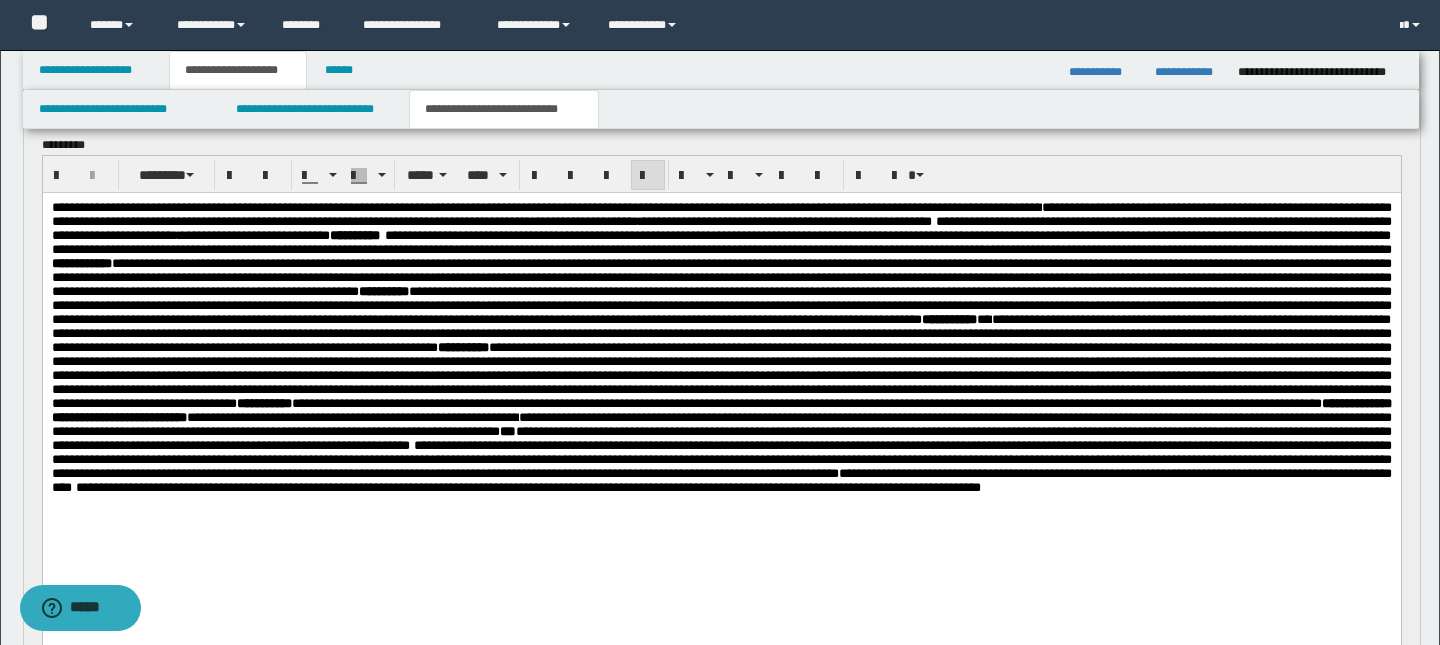 scroll, scrollTop: 167, scrollLeft: 0, axis: vertical 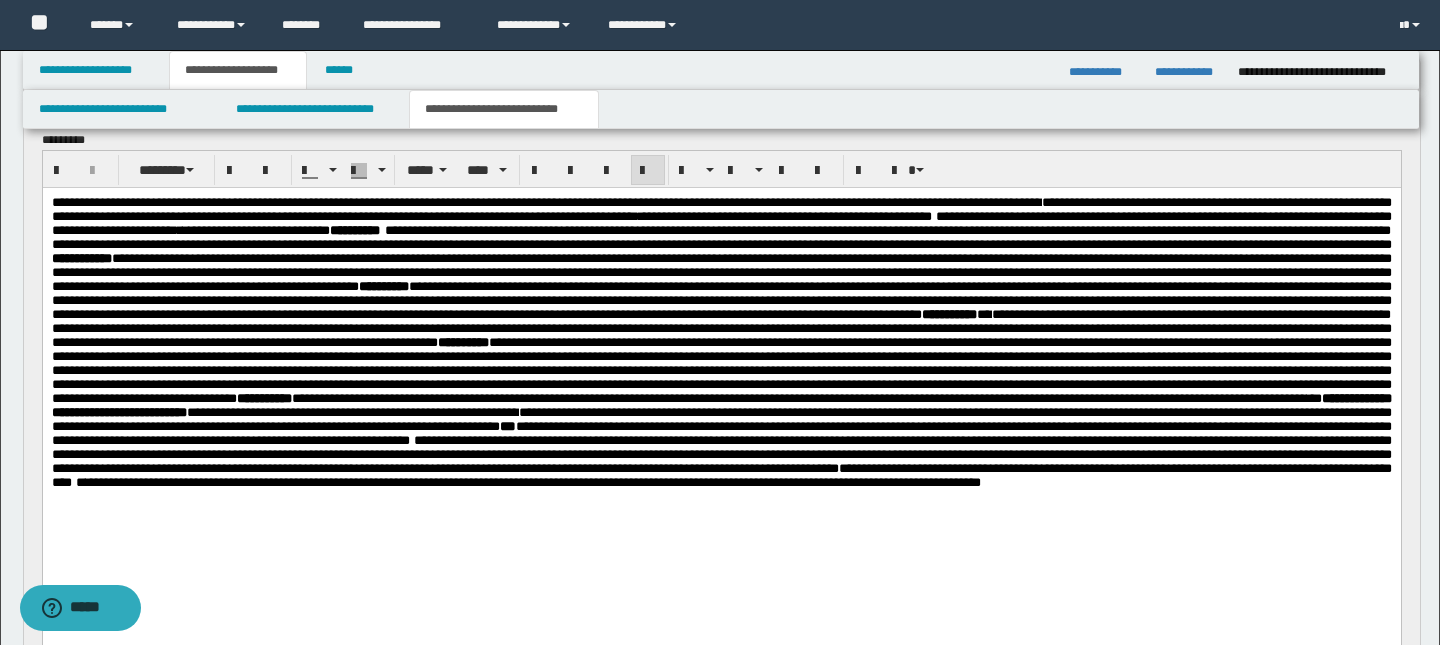 click on "**********" at bounding box center (280, 230) 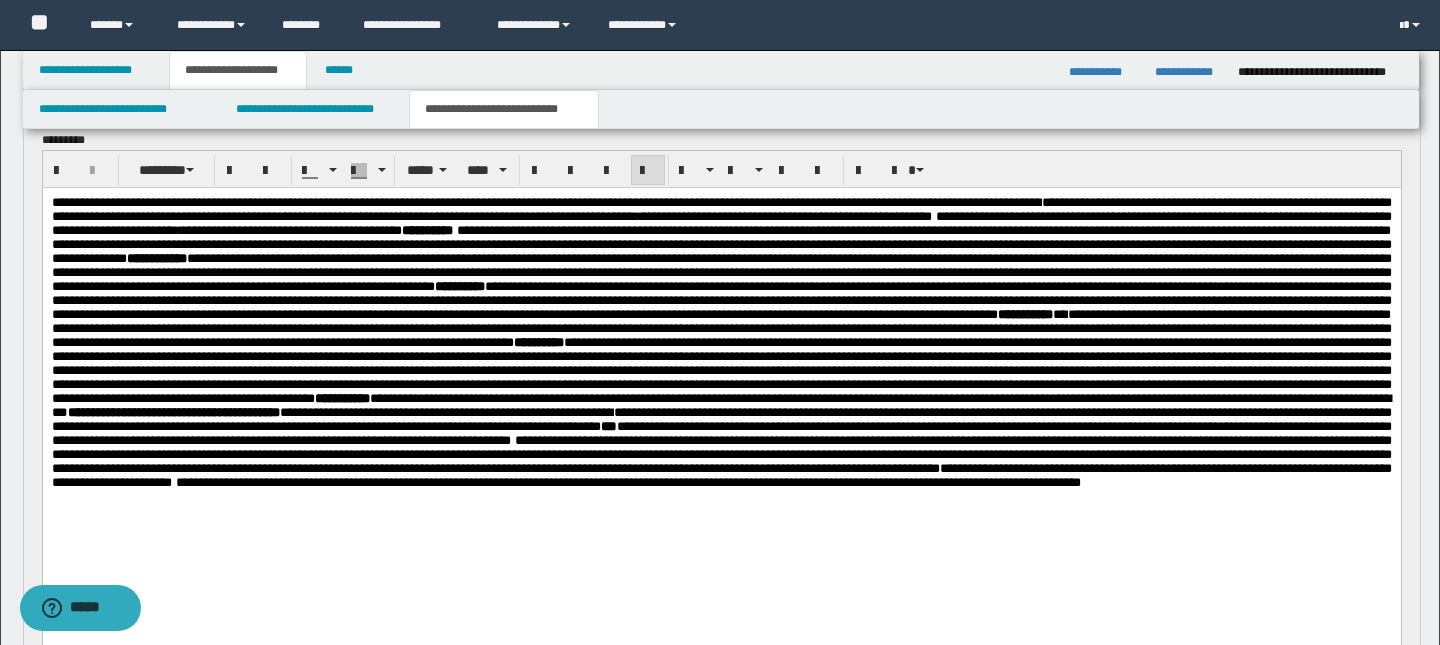 click on "**********" at bounding box center [317, 230] 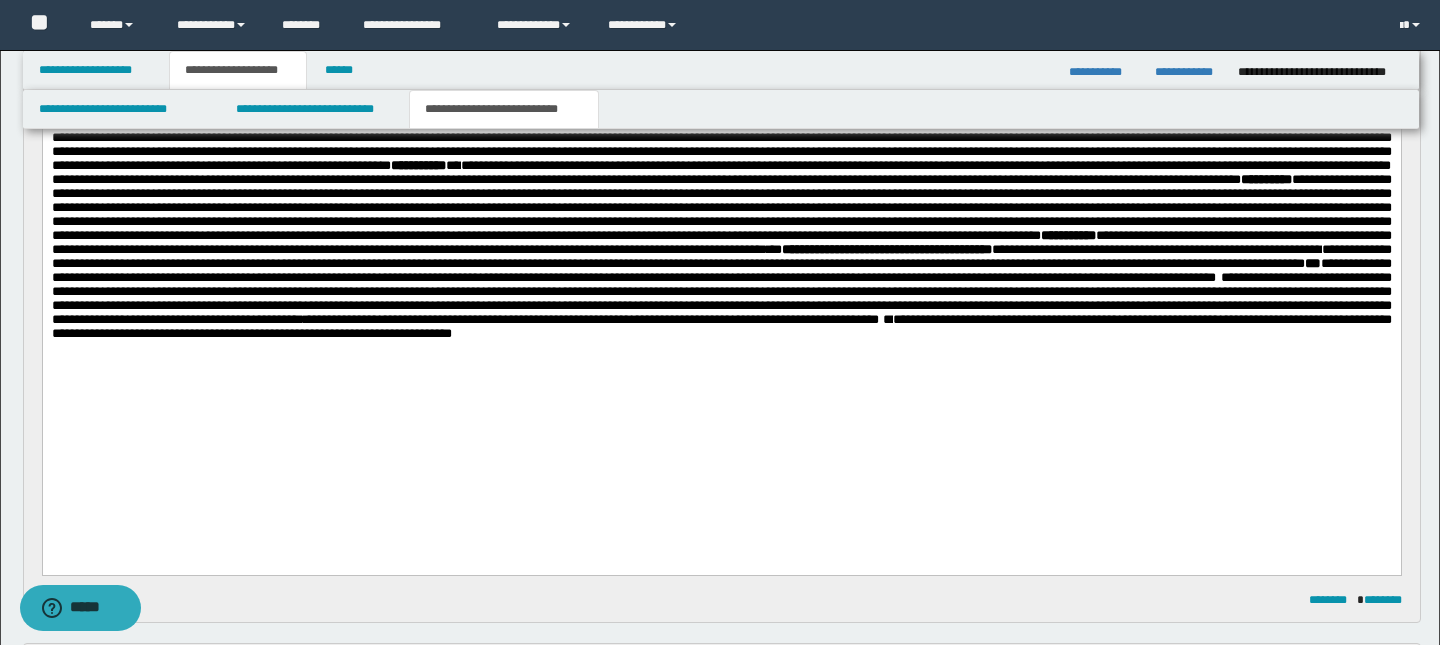 scroll, scrollTop: 341, scrollLeft: 0, axis: vertical 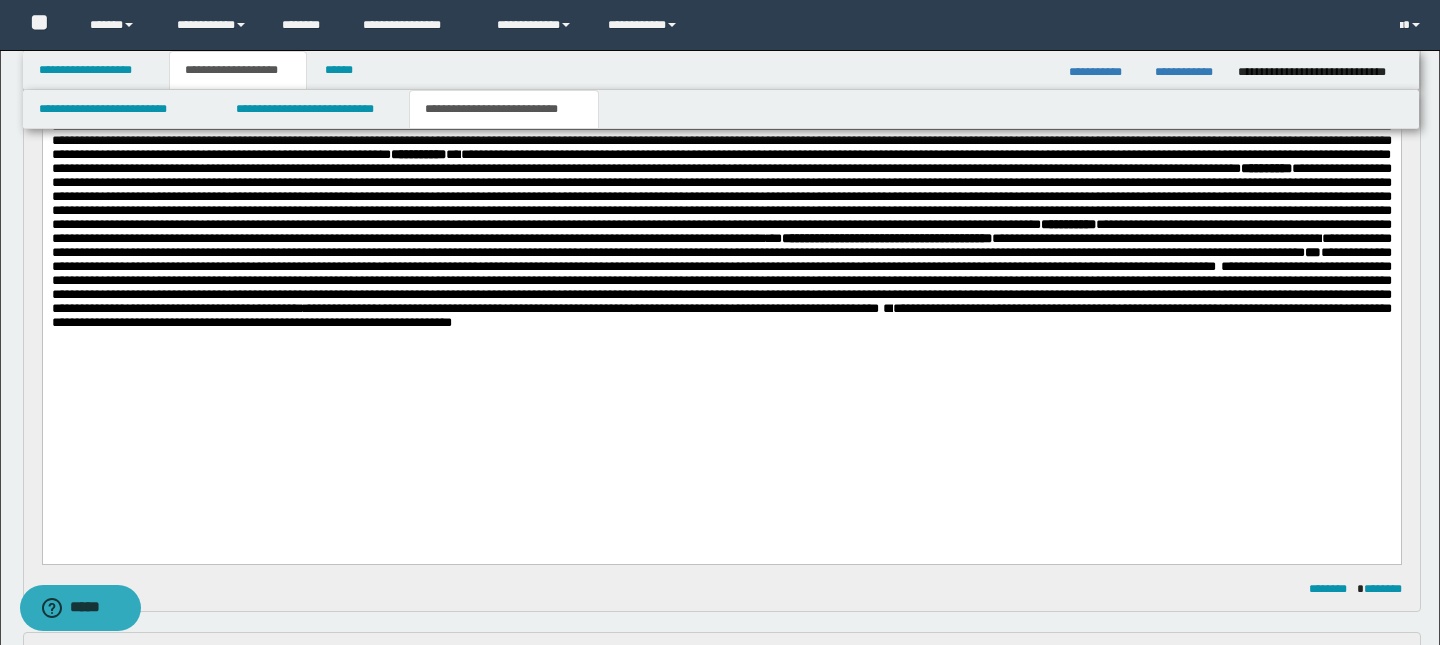 click on "**********" at bounding box center (721, 315) 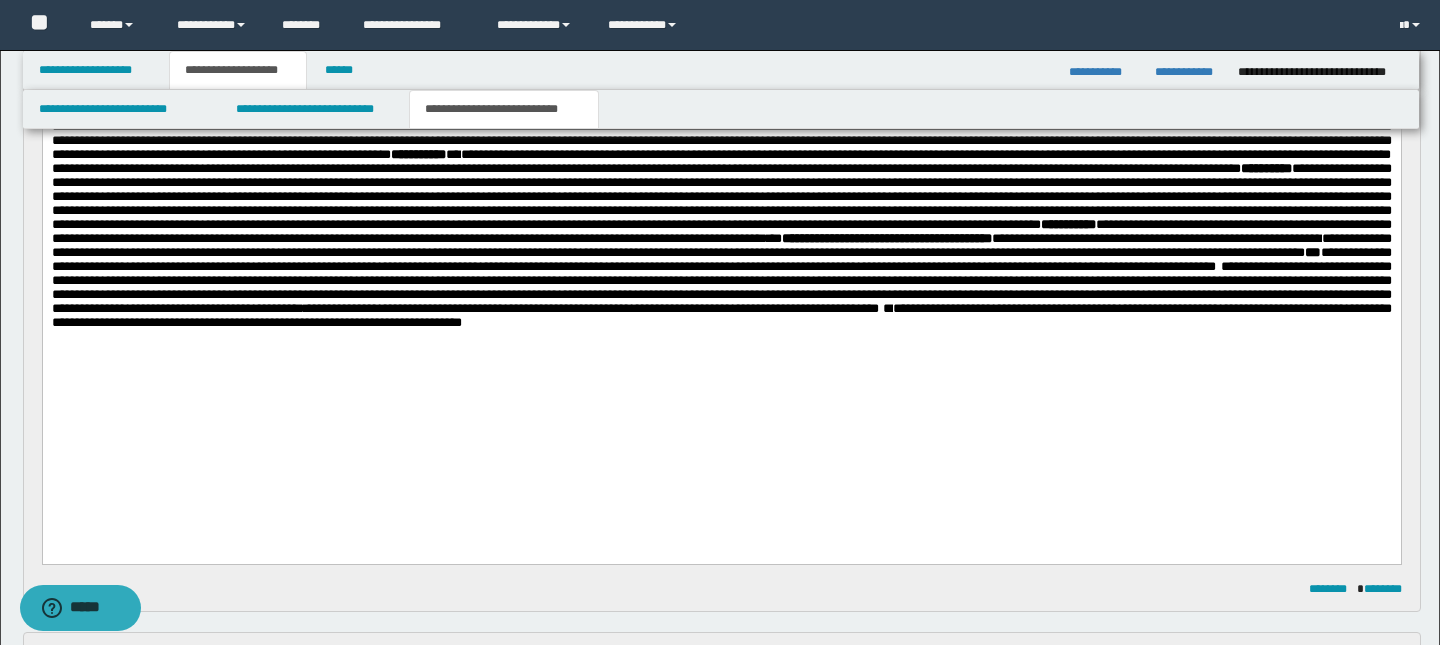 click on "**********" at bounding box center [721, 315] 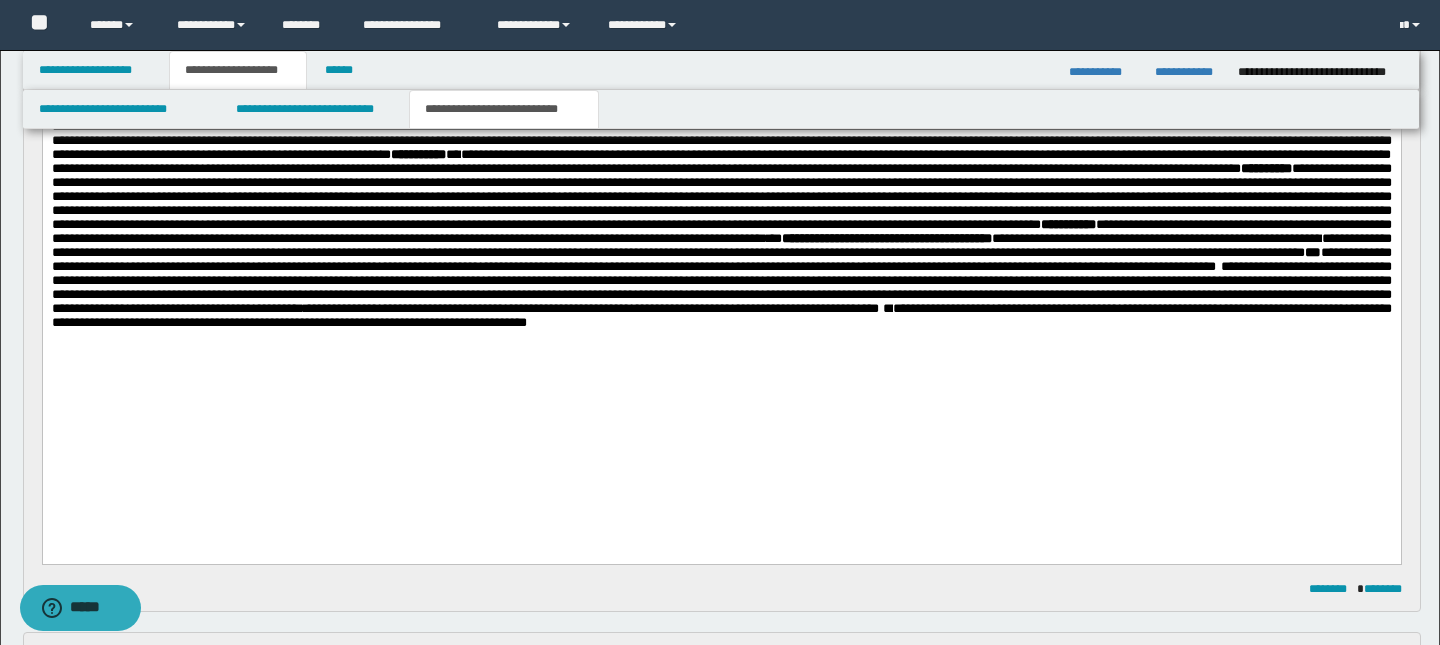 click on "**********" at bounding box center [721, 315] 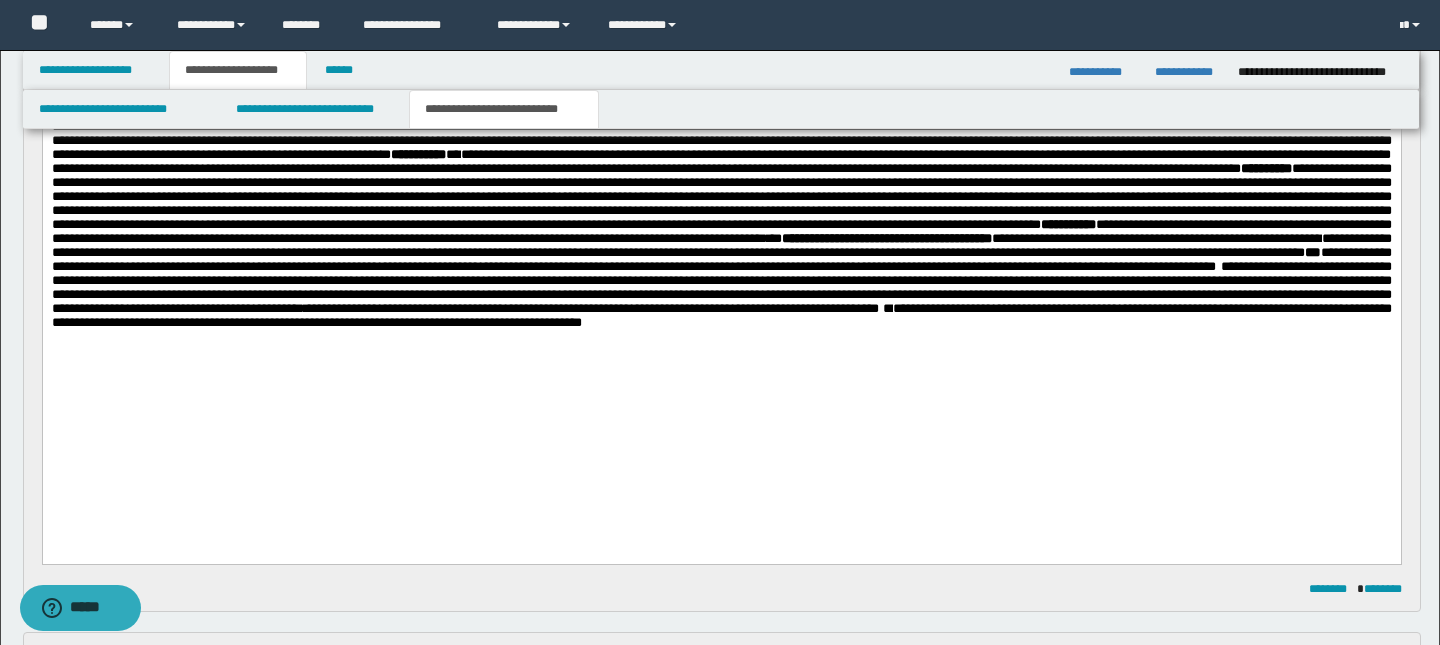 click on "**********" at bounding box center [721, 315] 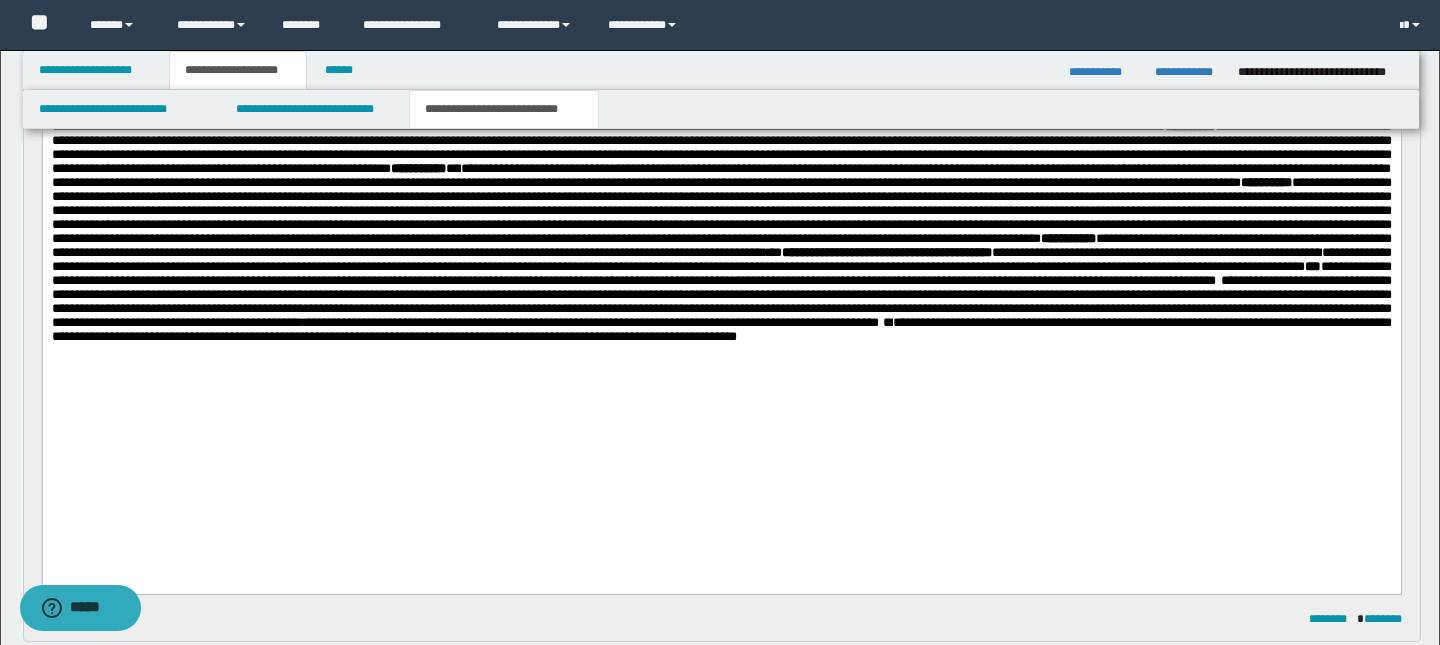 scroll, scrollTop: 324, scrollLeft: 0, axis: vertical 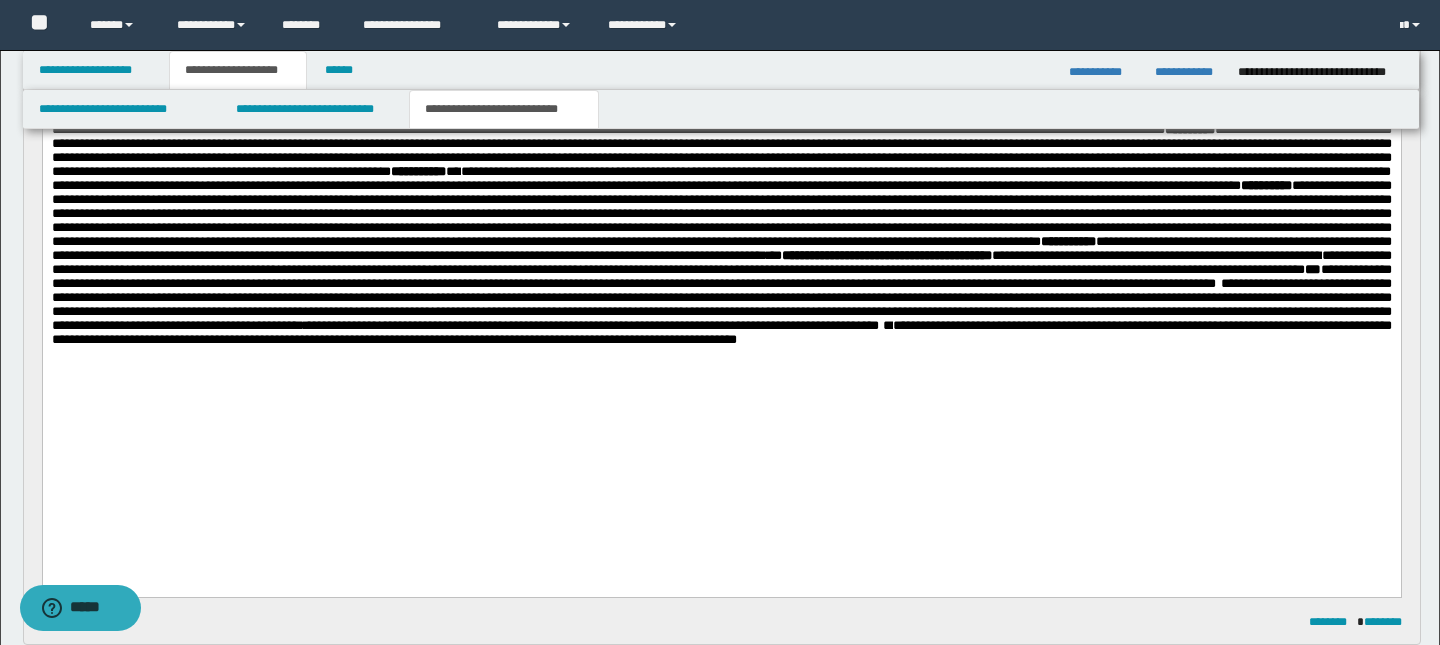 click on "**********" at bounding box center (721, 332) 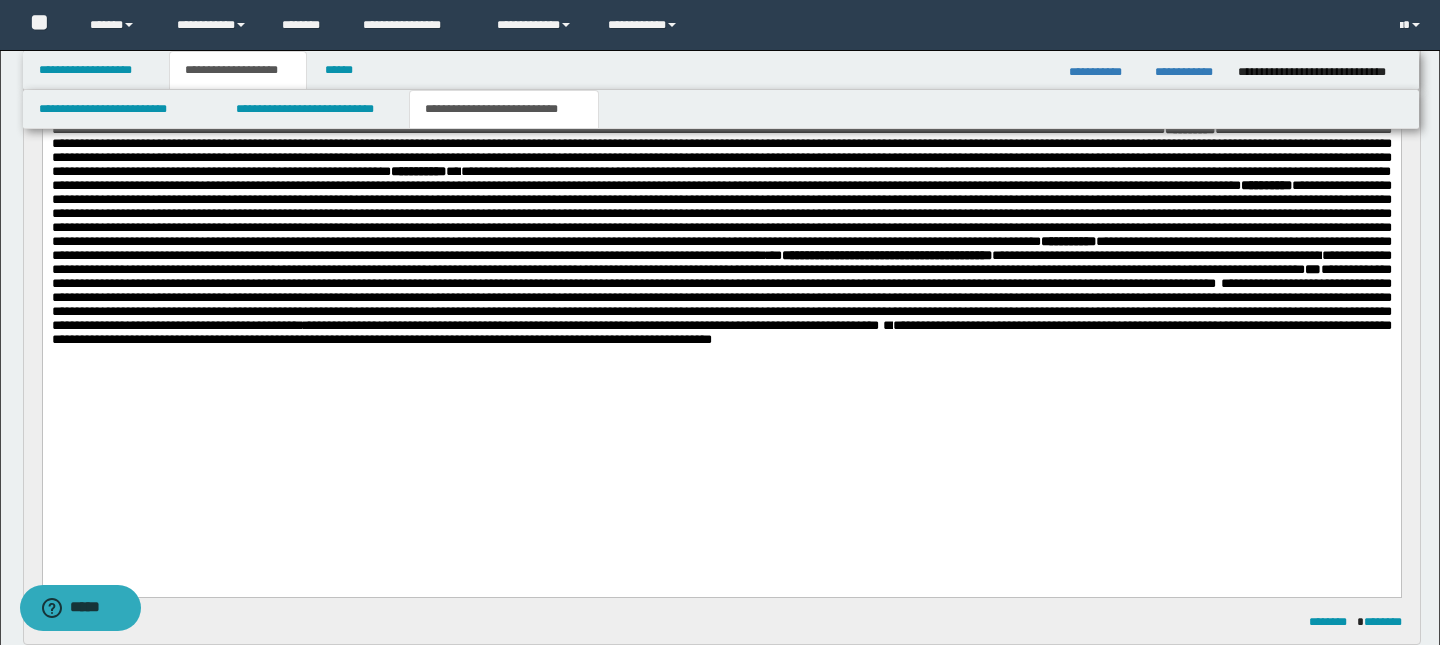 click on "**********" at bounding box center [721, 332] 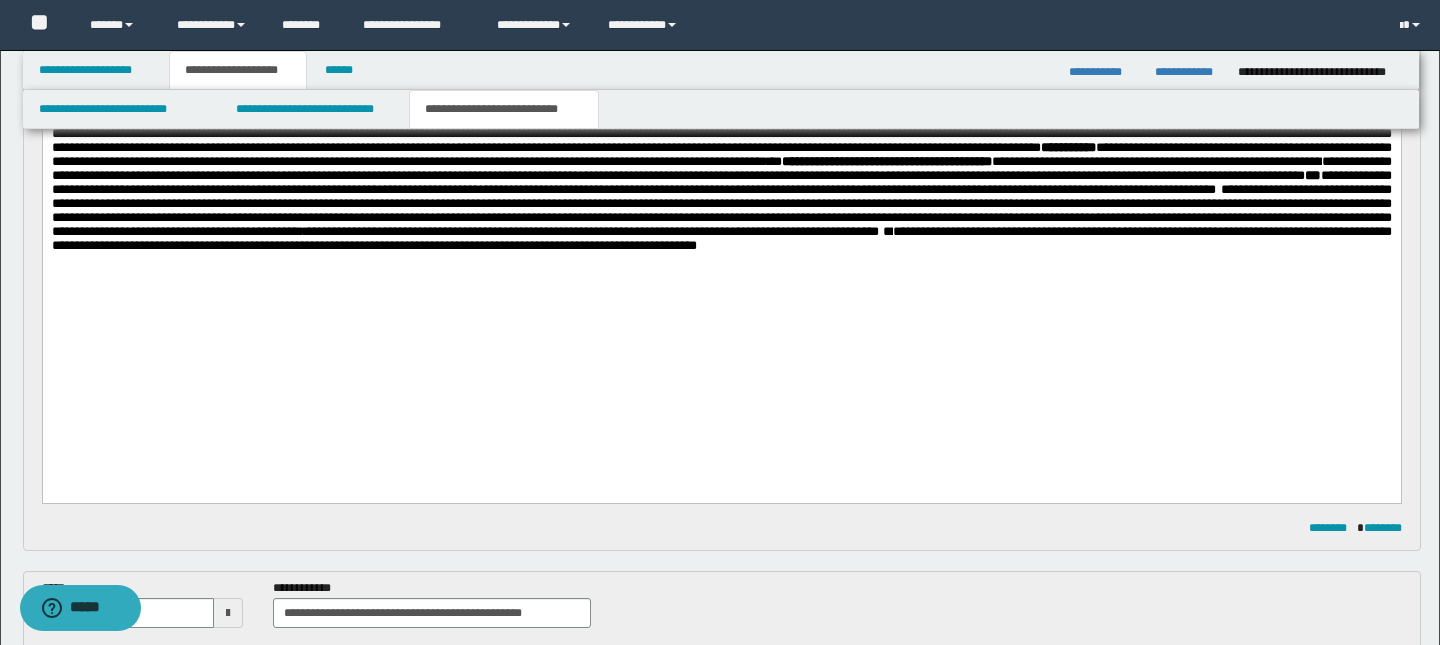 scroll, scrollTop: 420, scrollLeft: 0, axis: vertical 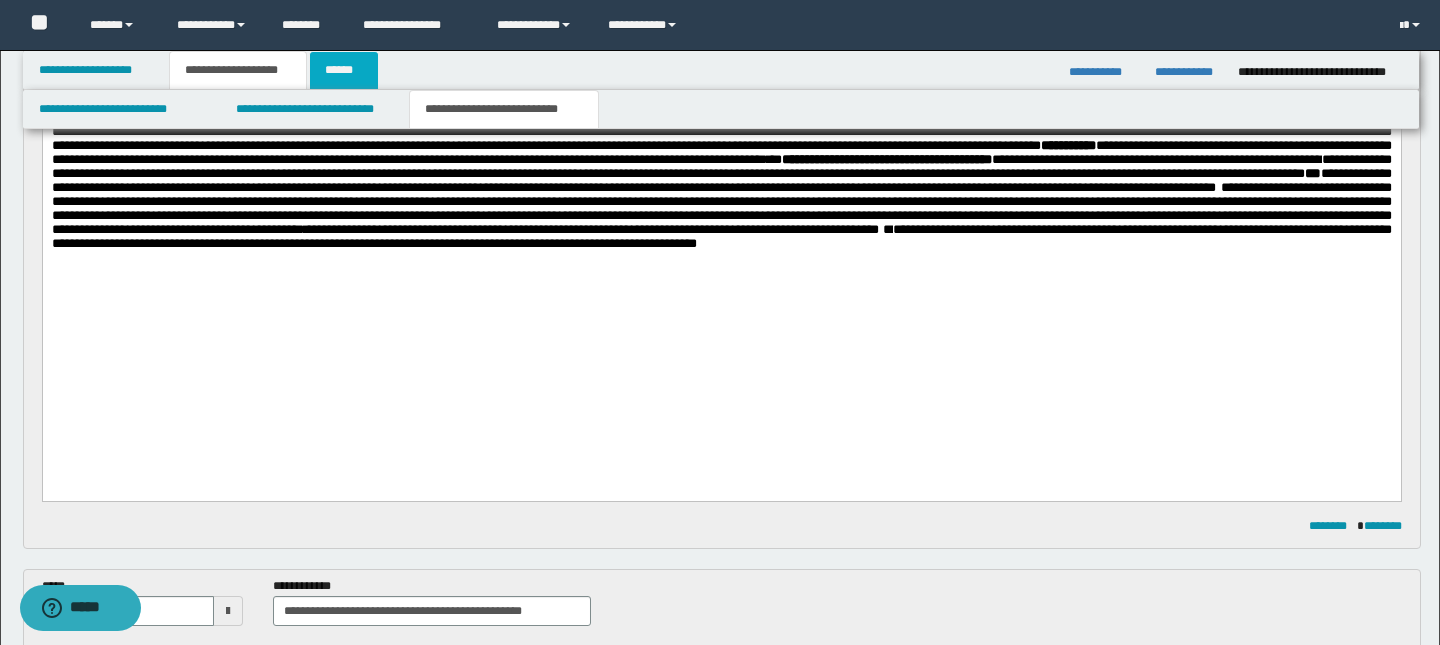 click on "******" at bounding box center (344, 70) 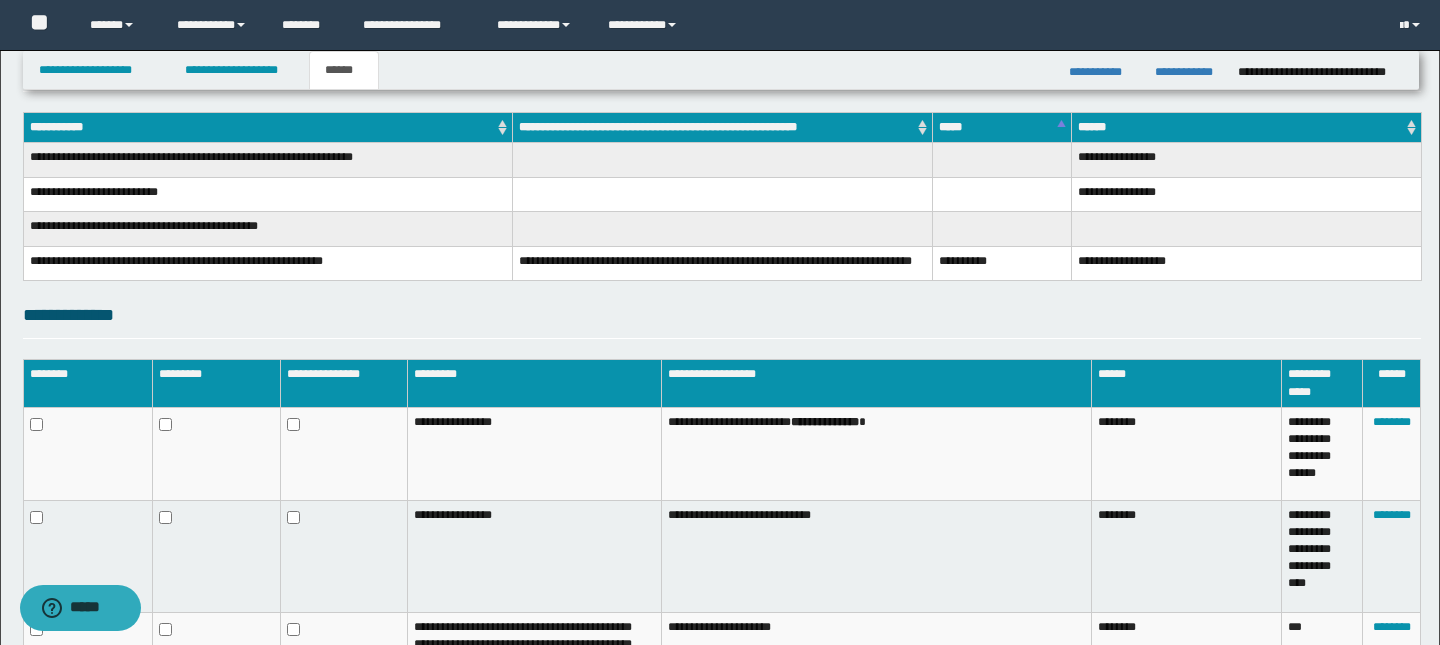 scroll, scrollTop: 505, scrollLeft: 0, axis: vertical 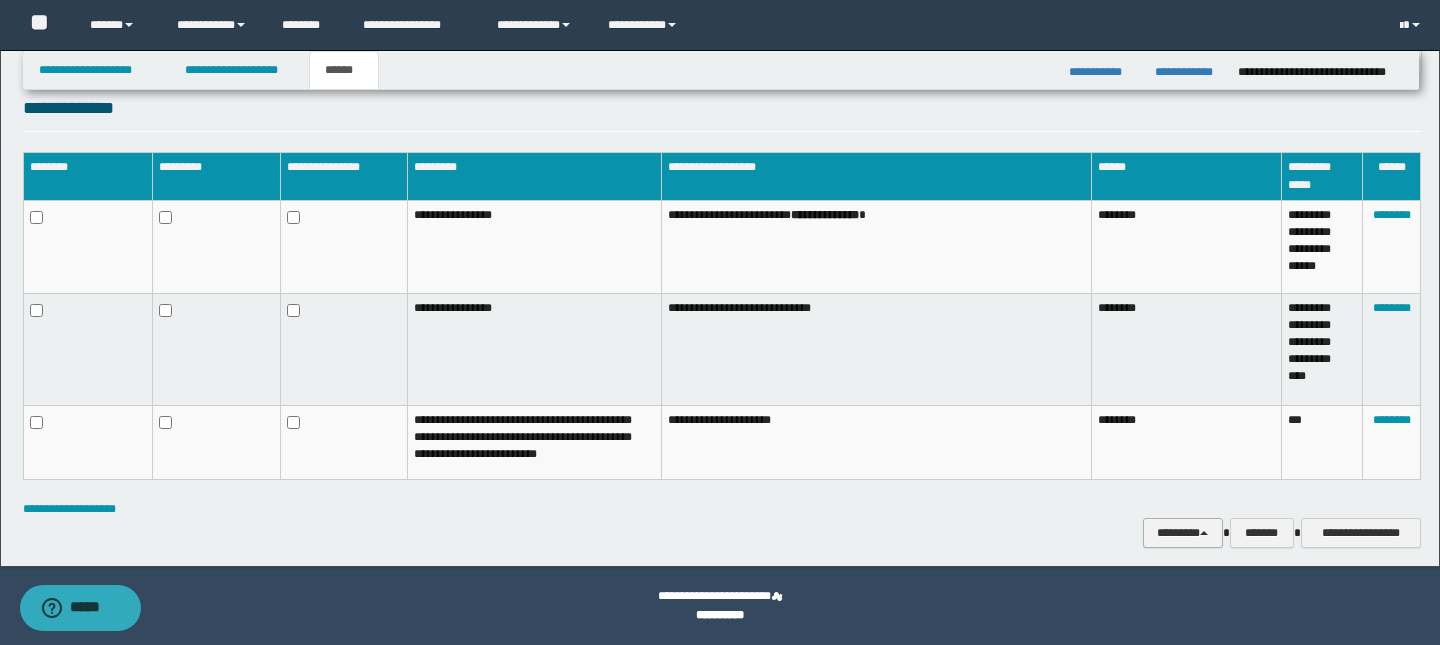 click on "********" at bounding box center (1183, 533) 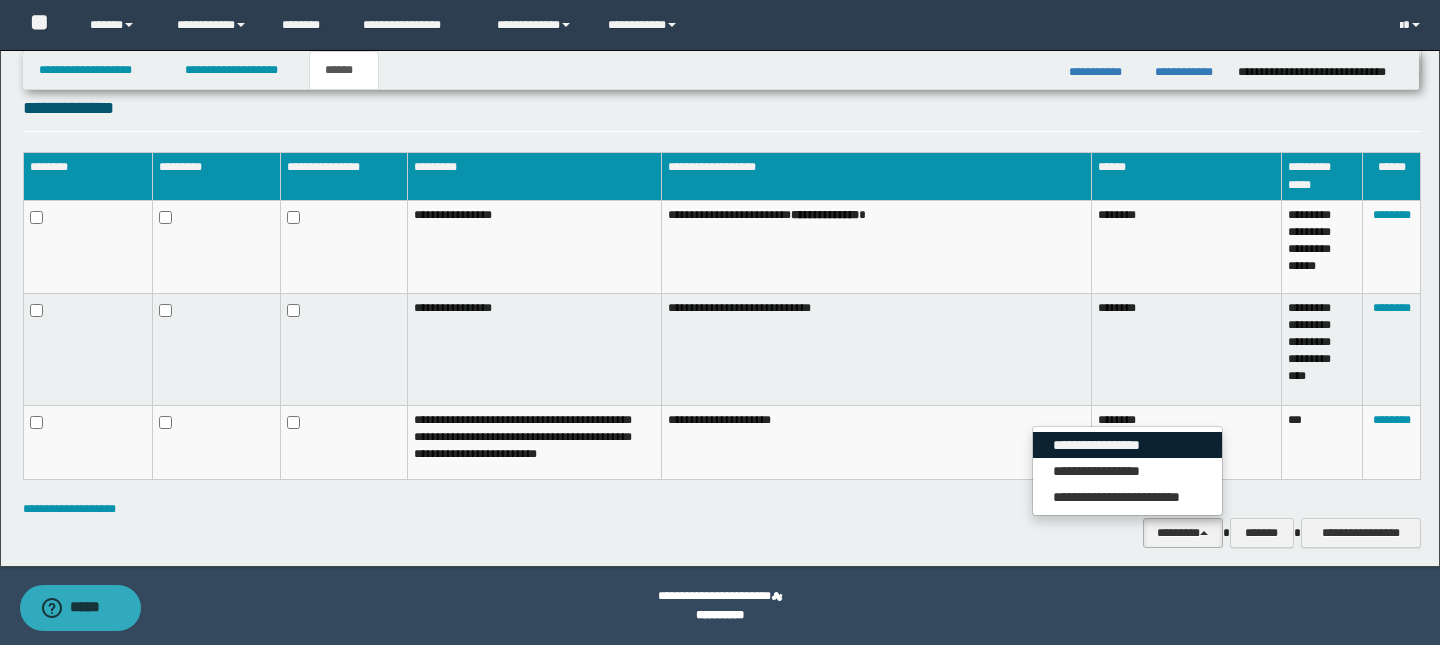 click on "**********" at bounding box center [1127, 445] 